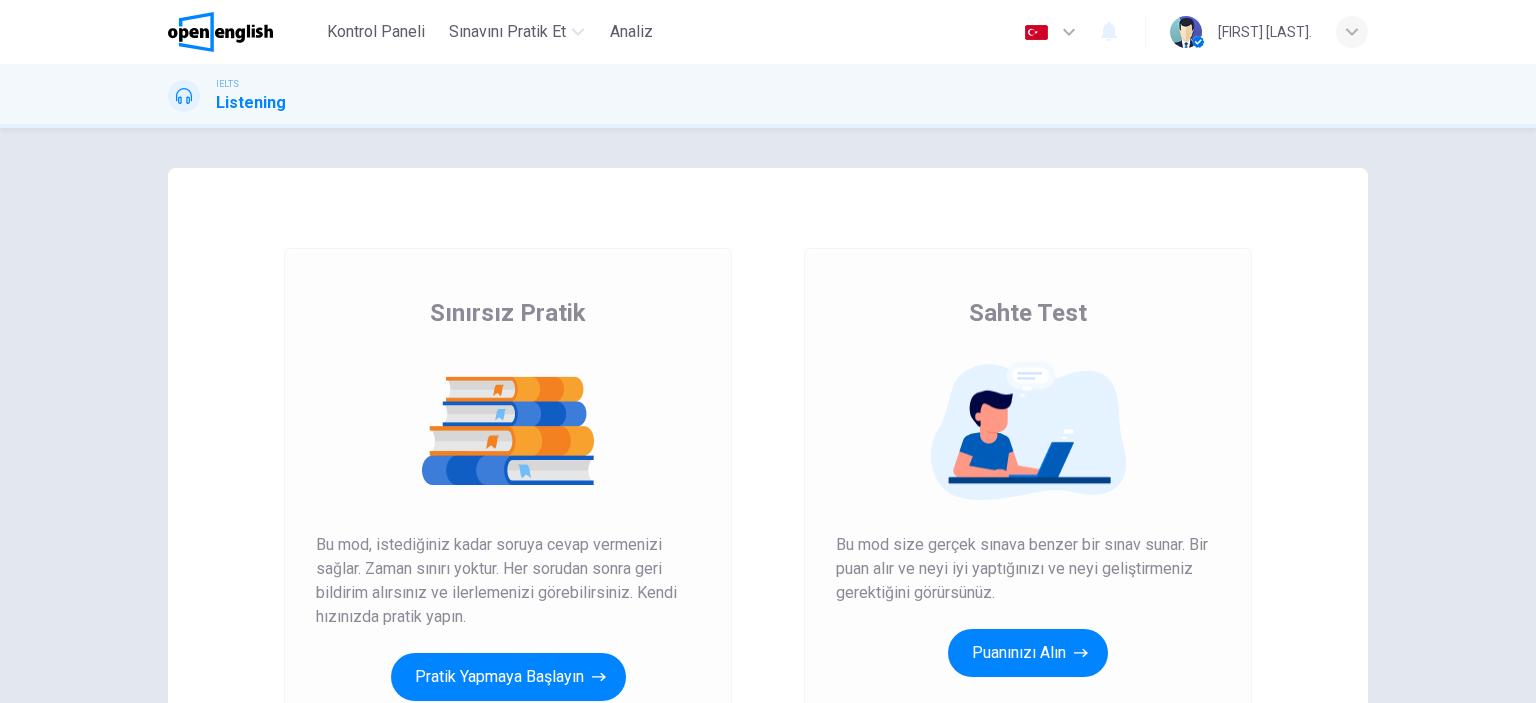 scroll, scrollTop: 0, scrollLeft: 0, axis: both 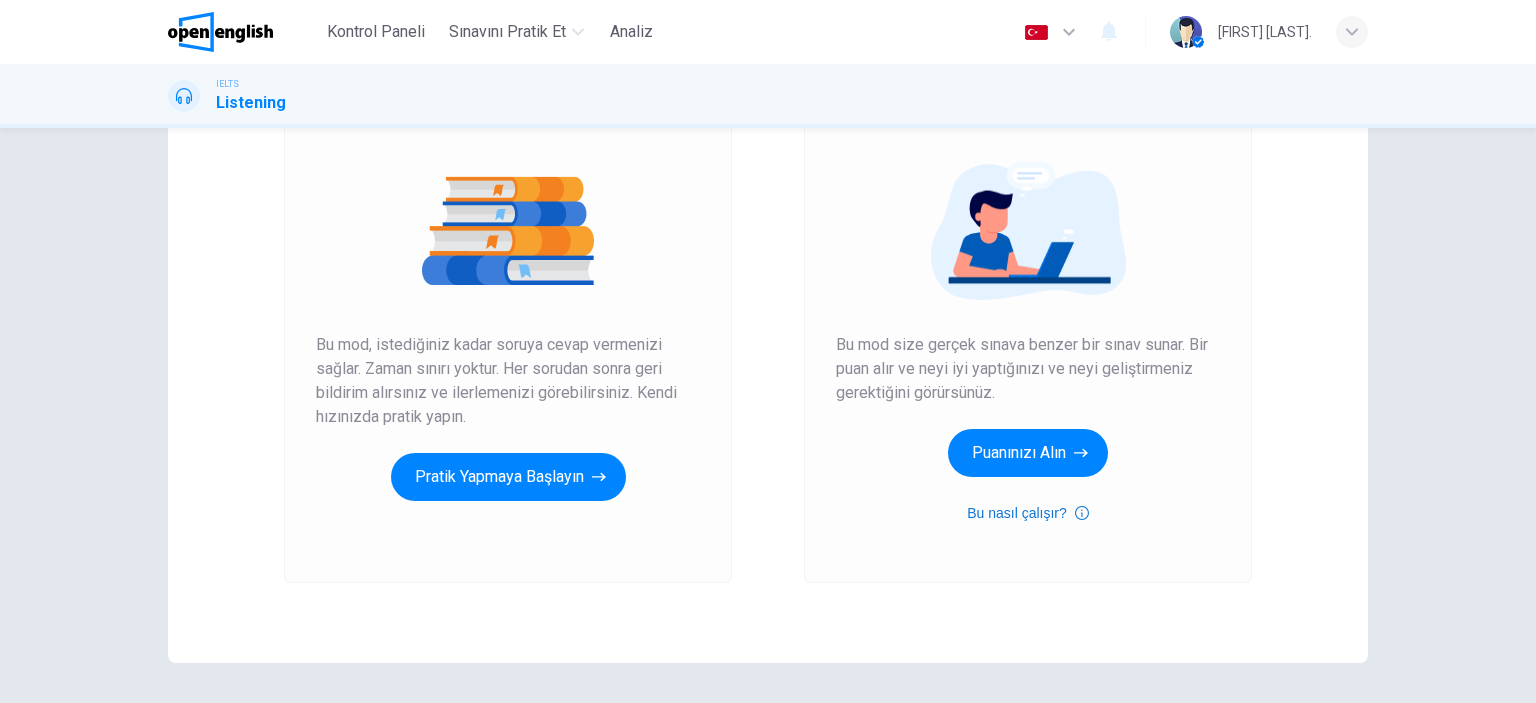 click 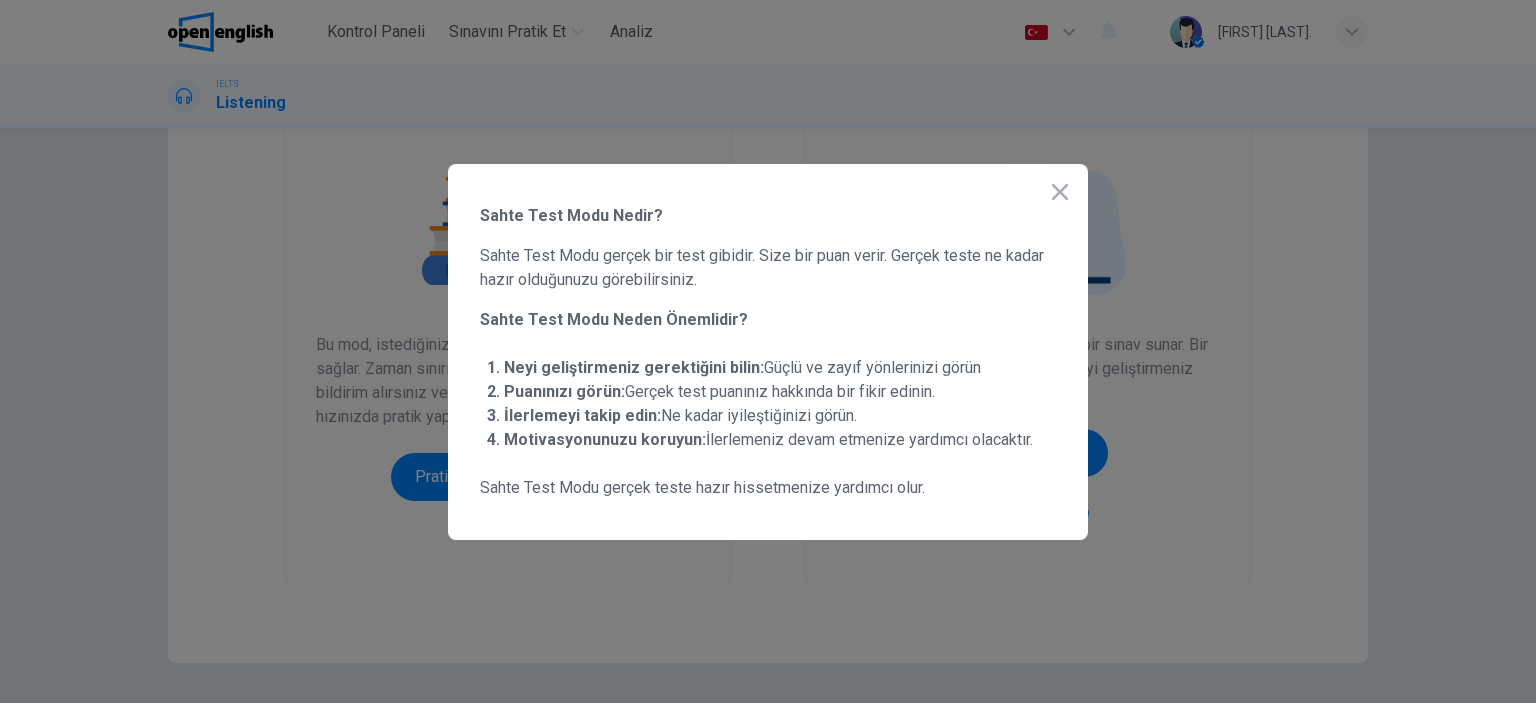 click 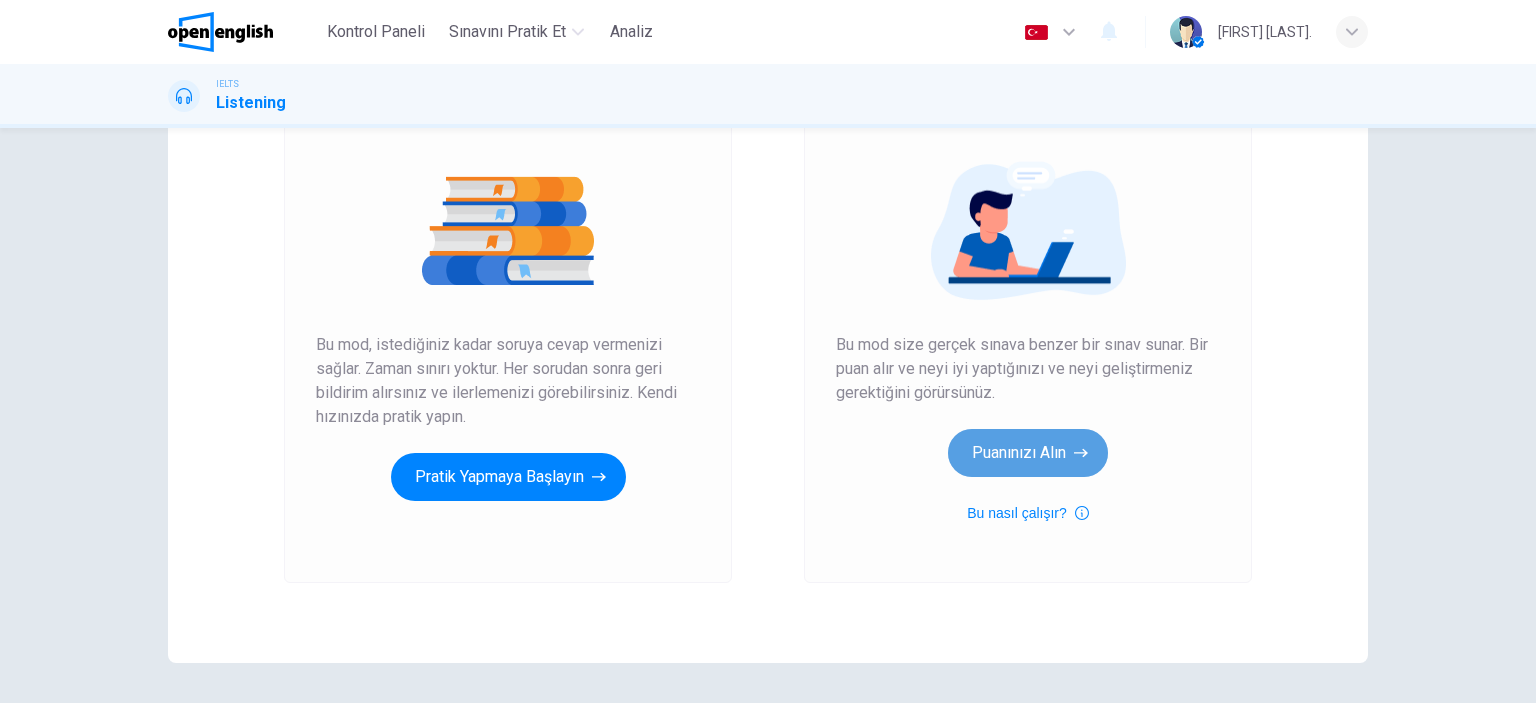 click on "Puanınızı Alın" at bounding box center (1028, 453) 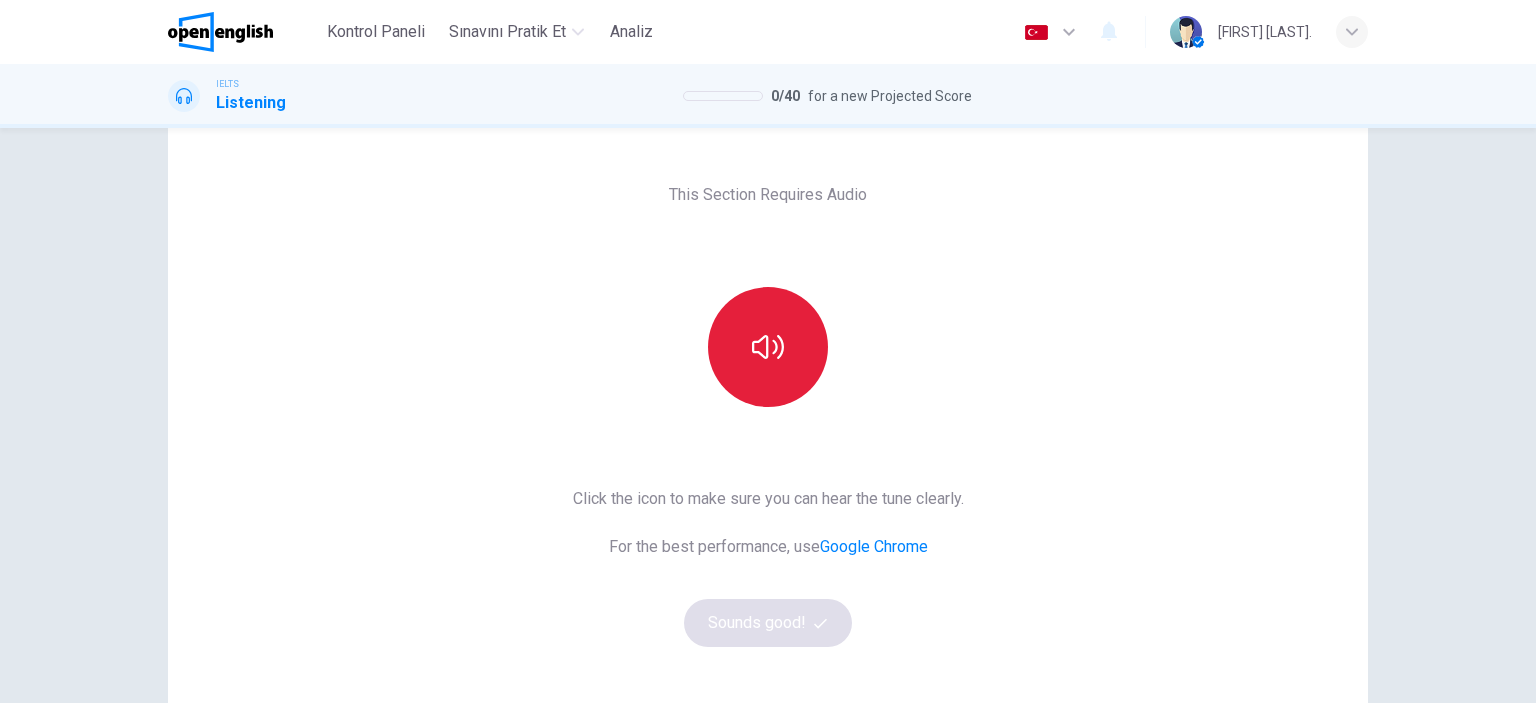 scroll, scrollTop: 100, scrollLeft: 0, axis: vertical 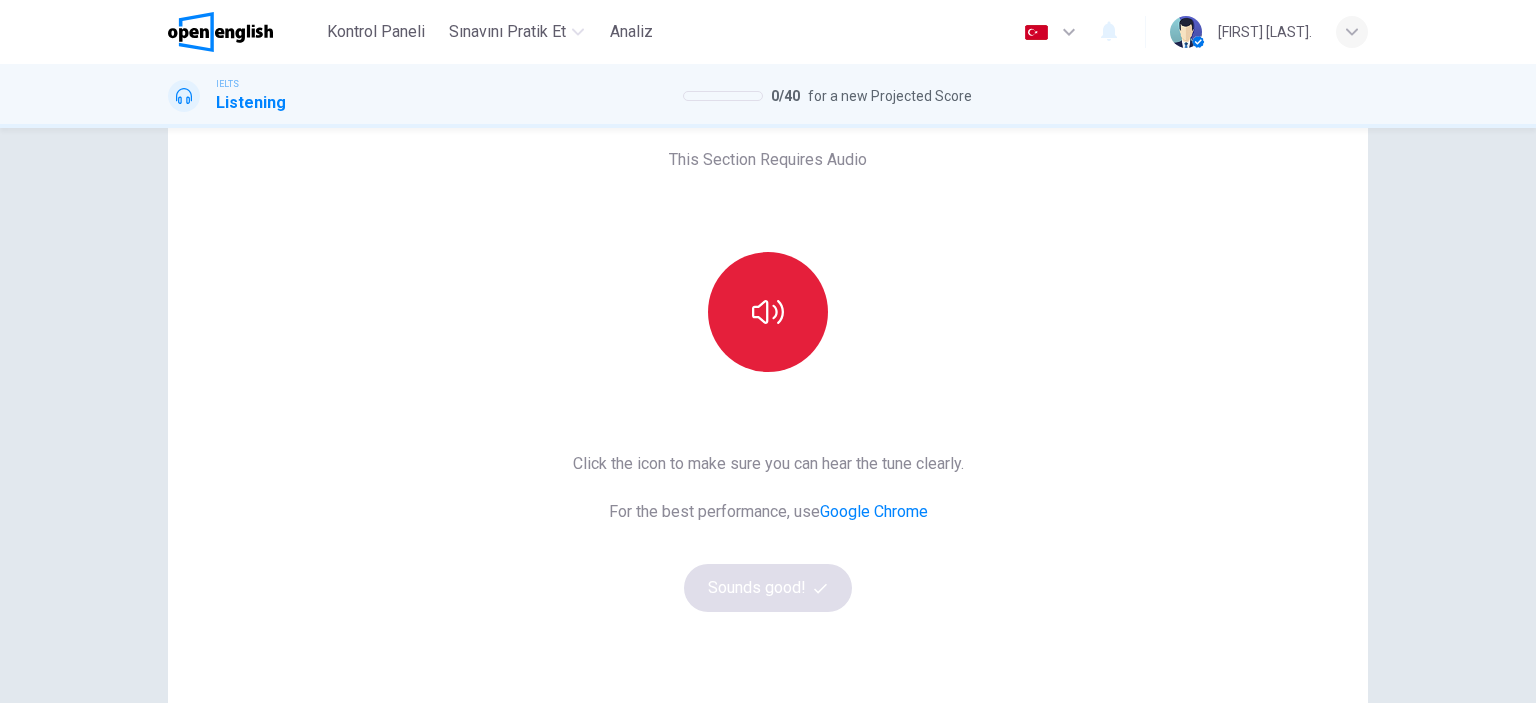 click at bounding box center (768, 312) 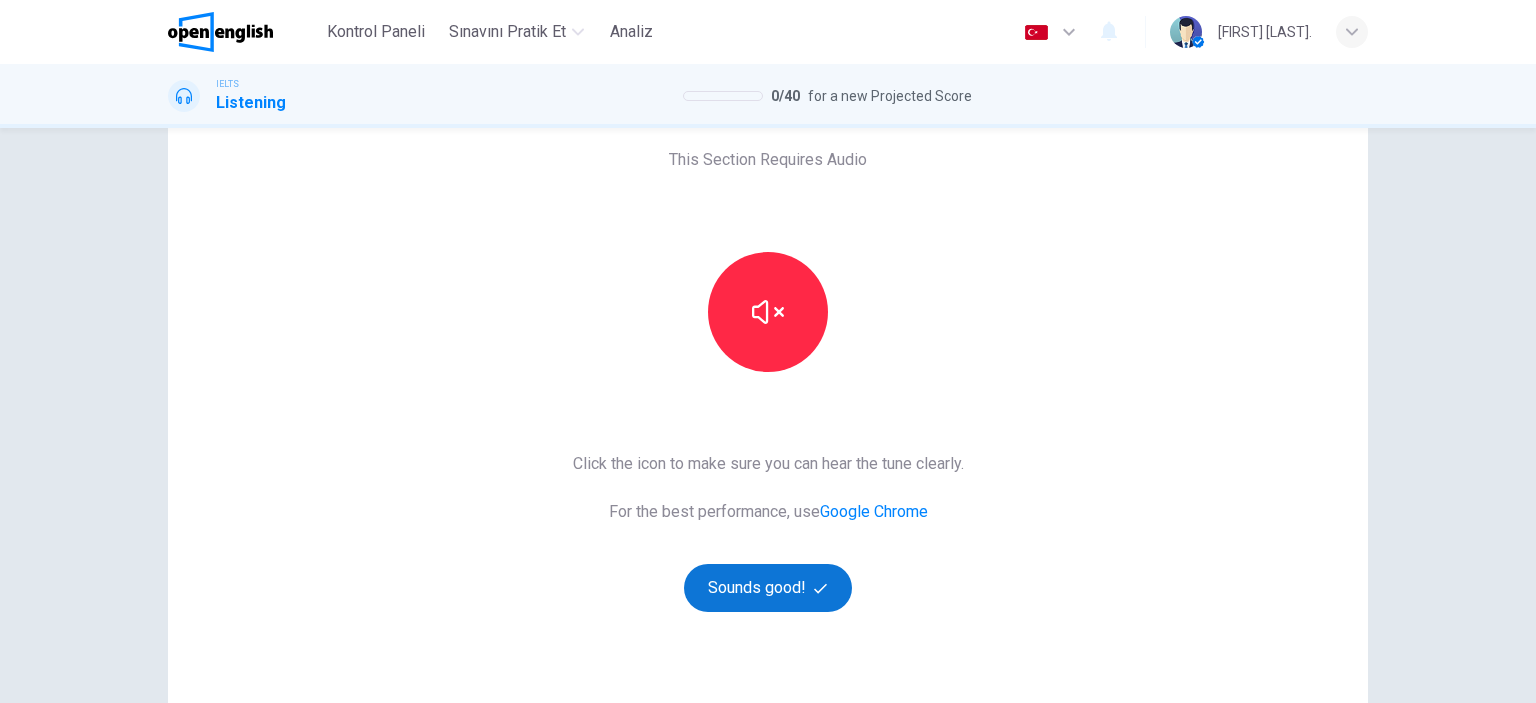 click on "Sounds good!" at bounding box center (768, 588) 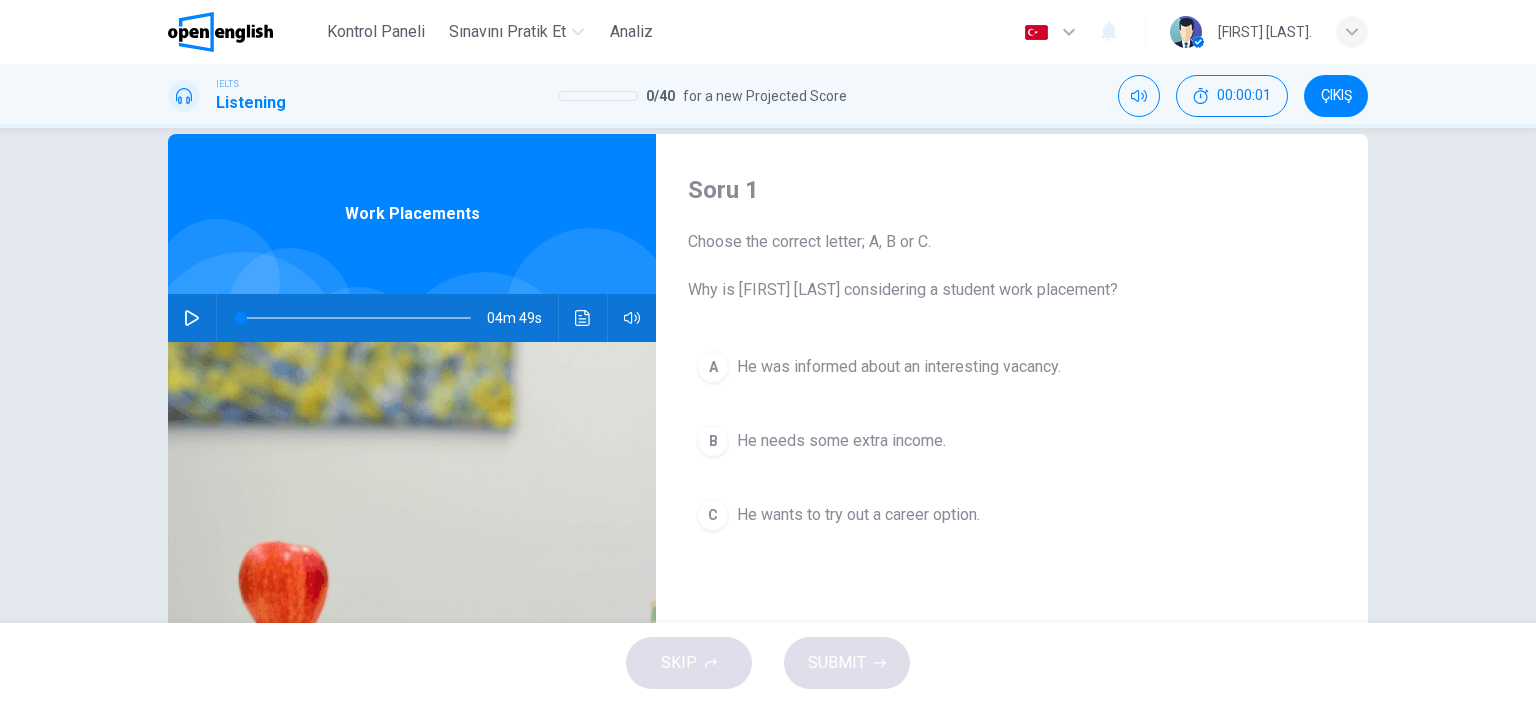 scroll, scrollTop: 0, scrollLeft: 0, axis: both 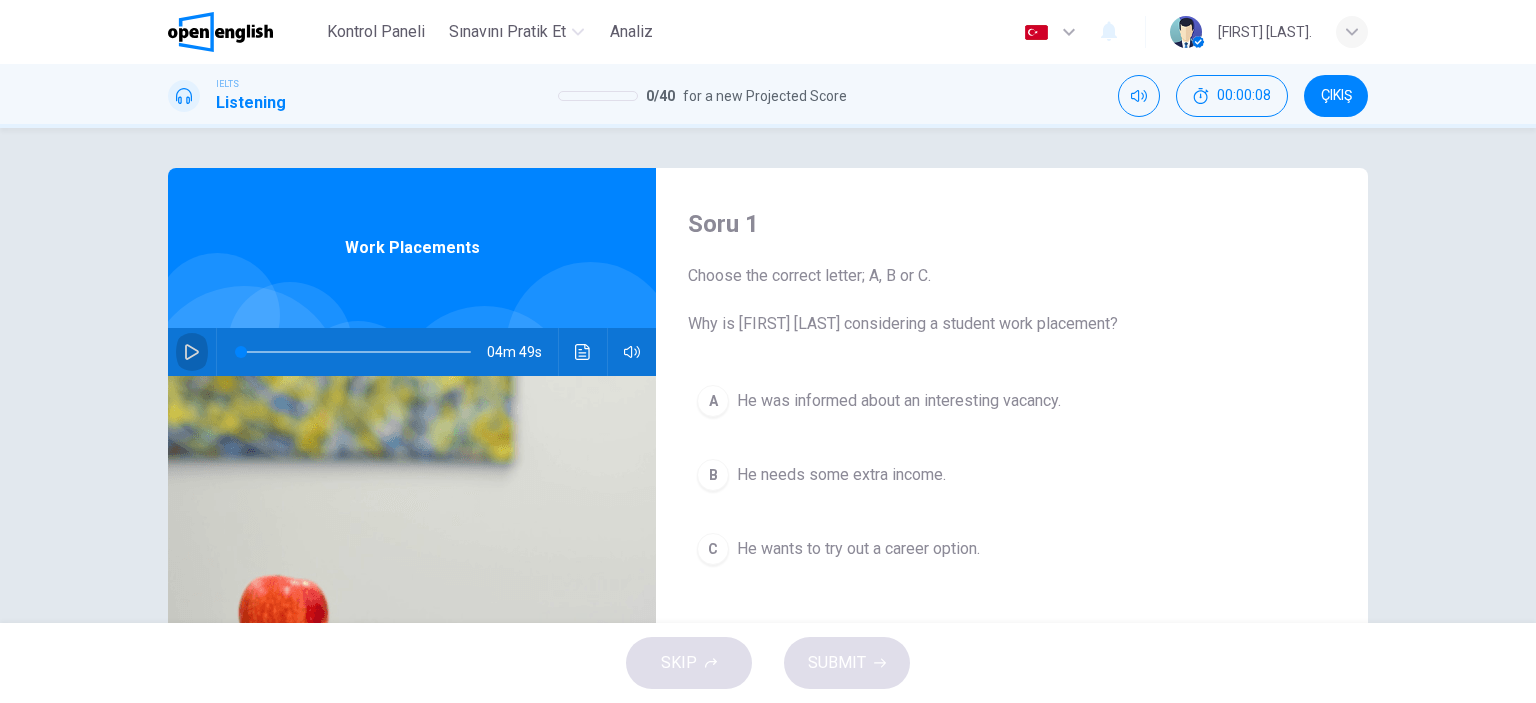 click 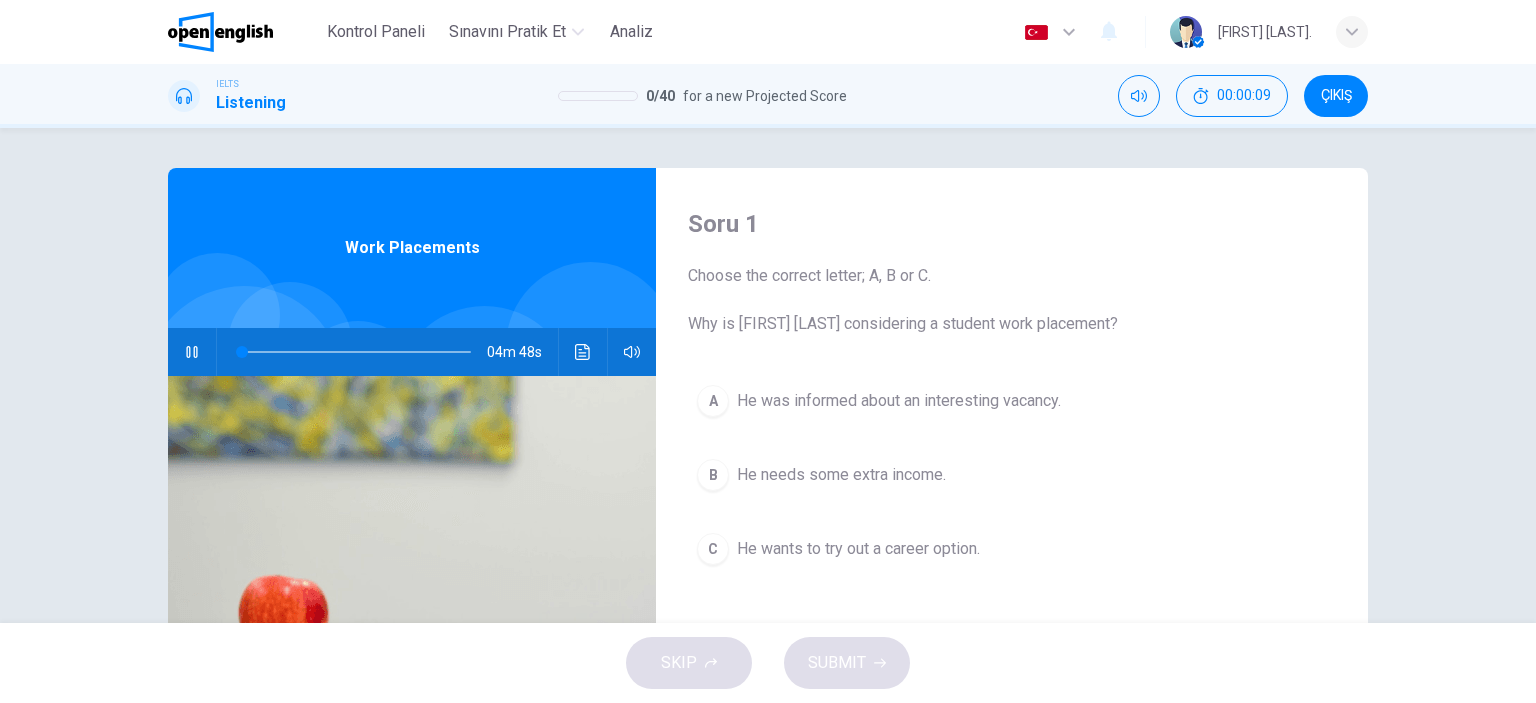 scroll, scrollTop: 100, scrollLeft: 0, axis: vertical 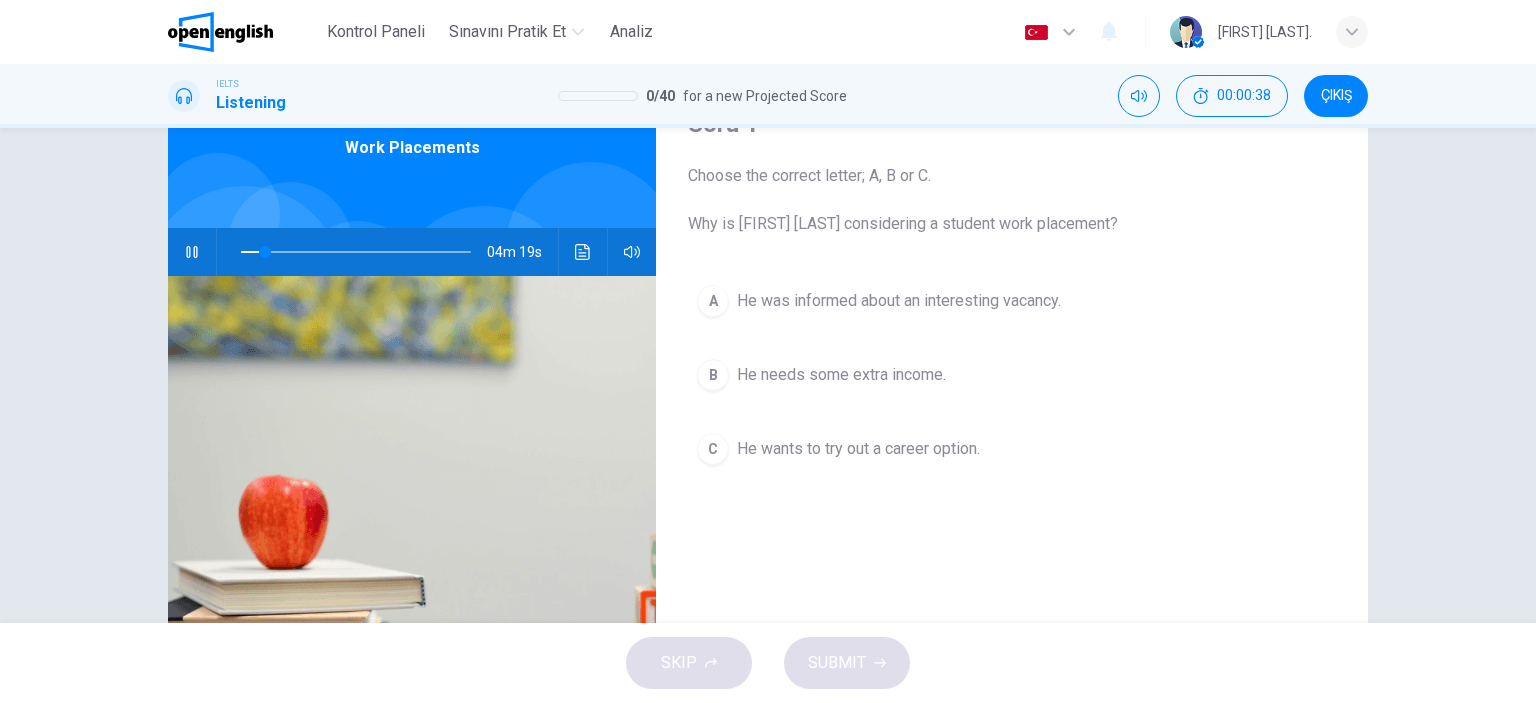 click on "B" at bounding box center [713, 375] 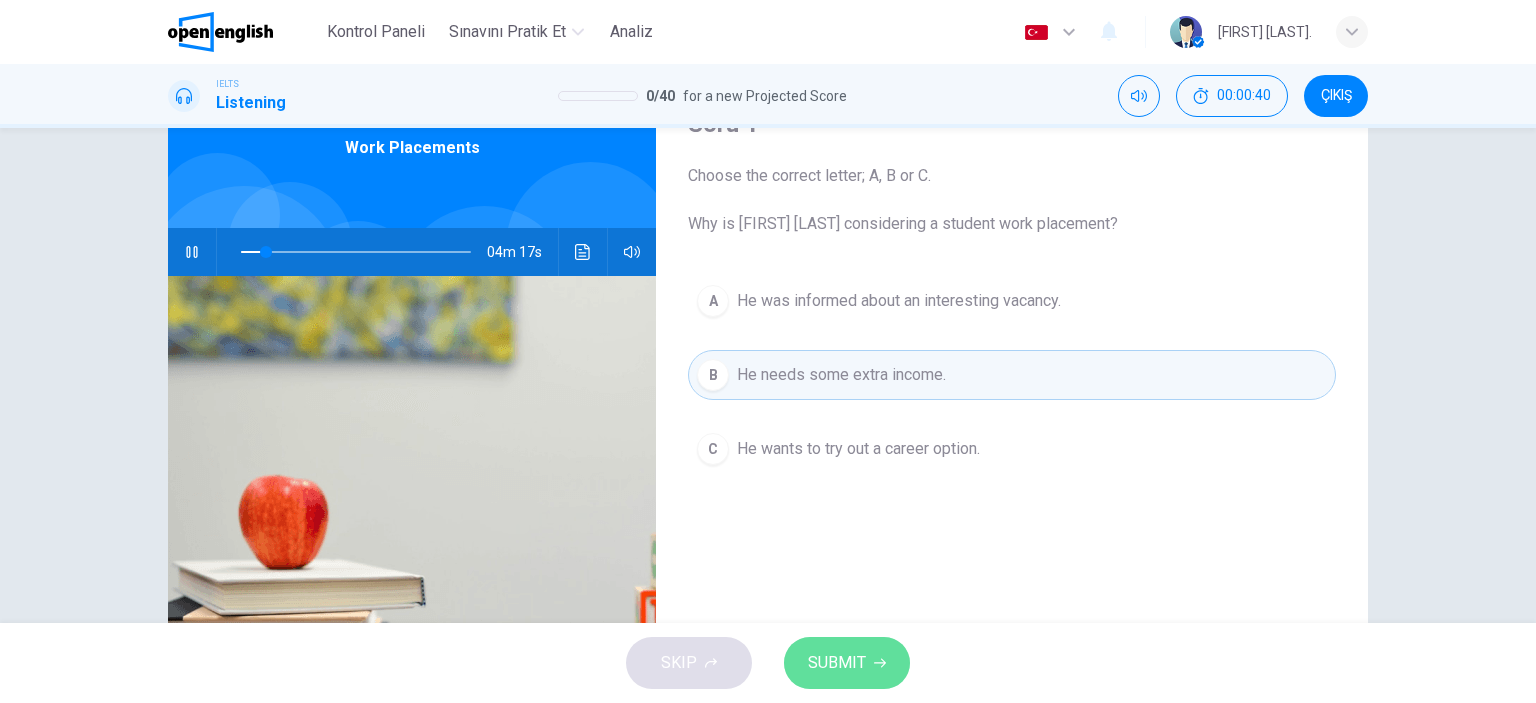 click on "SUBMIT" at bounding box center (837, 663) 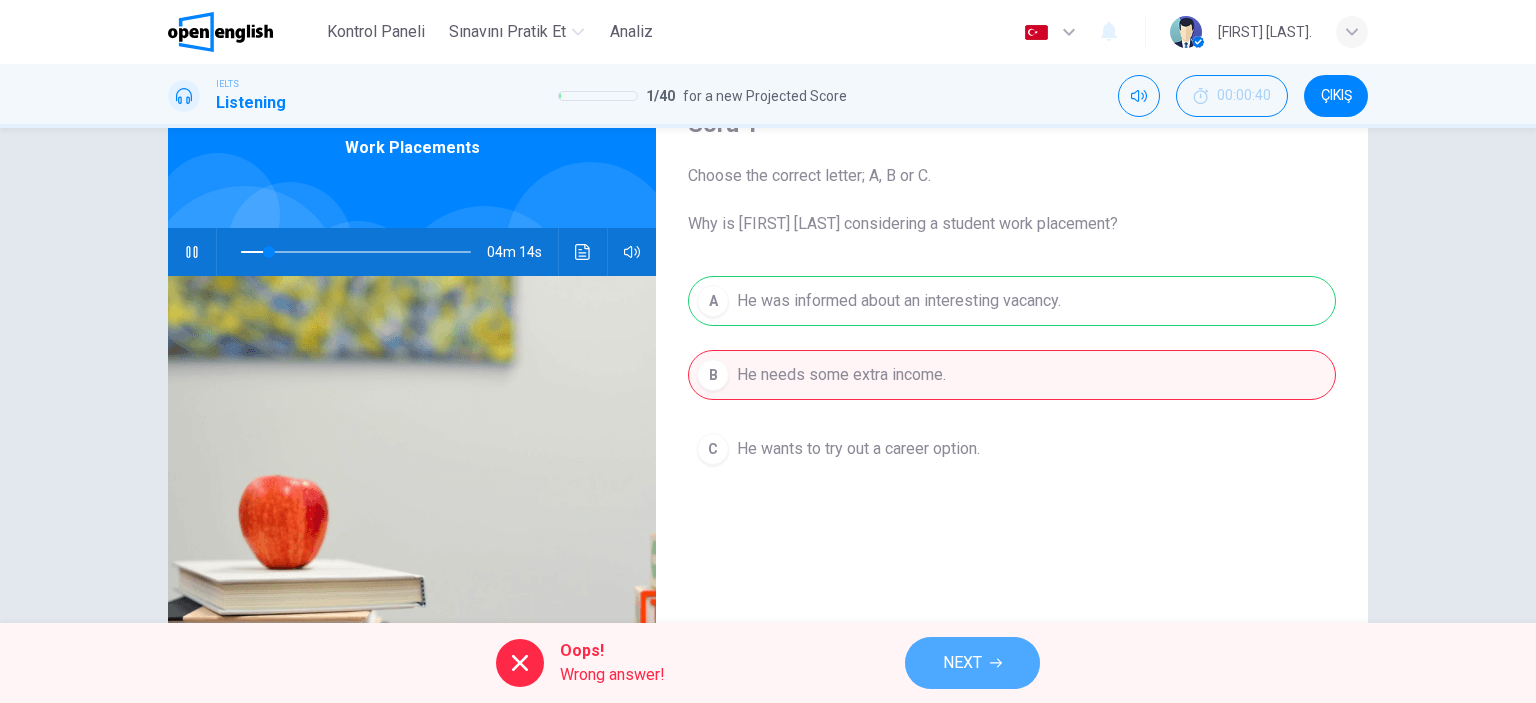 click on "NEXT" at bounding box center [962, 663] 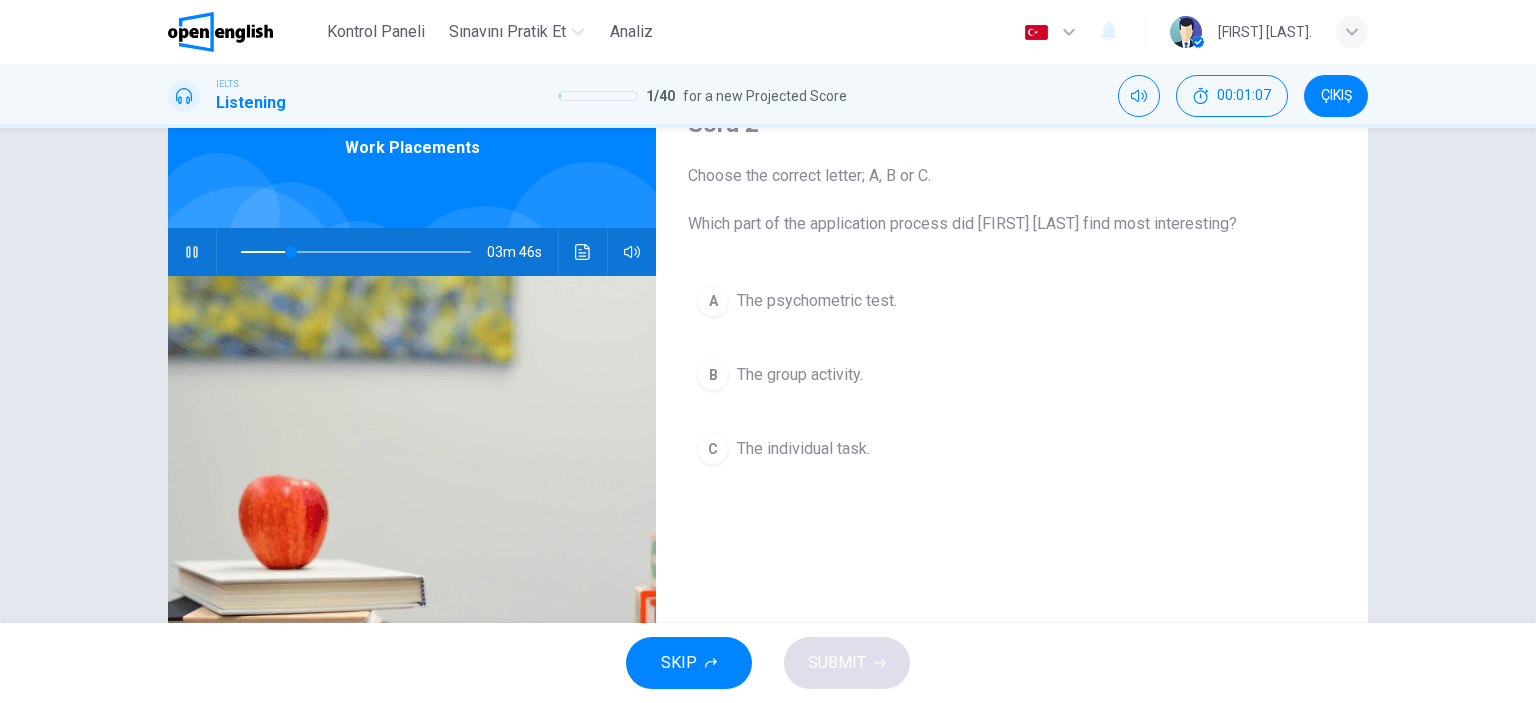 click on "The psychometric test." at bounding box center (817, 301) 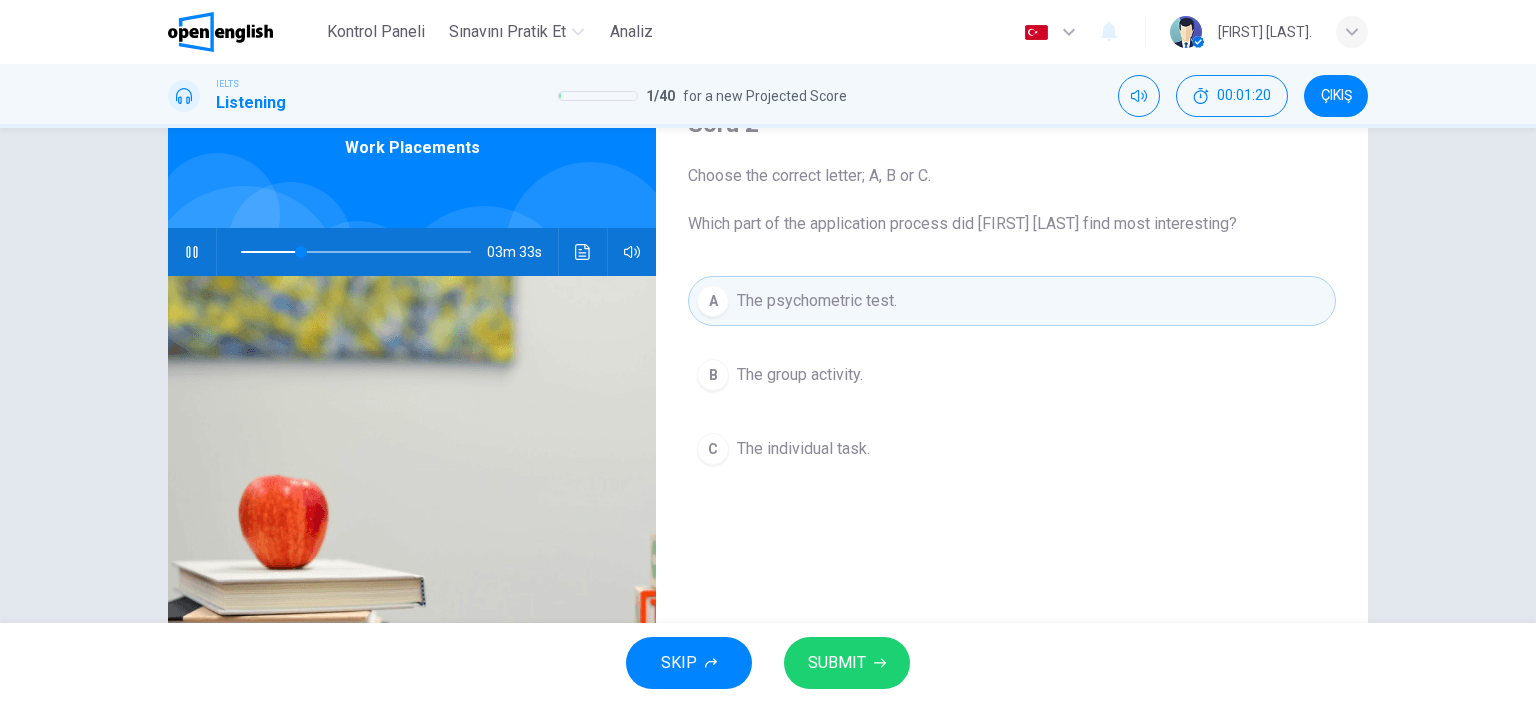 click on "The group activity." at bounding box center [800, 375] 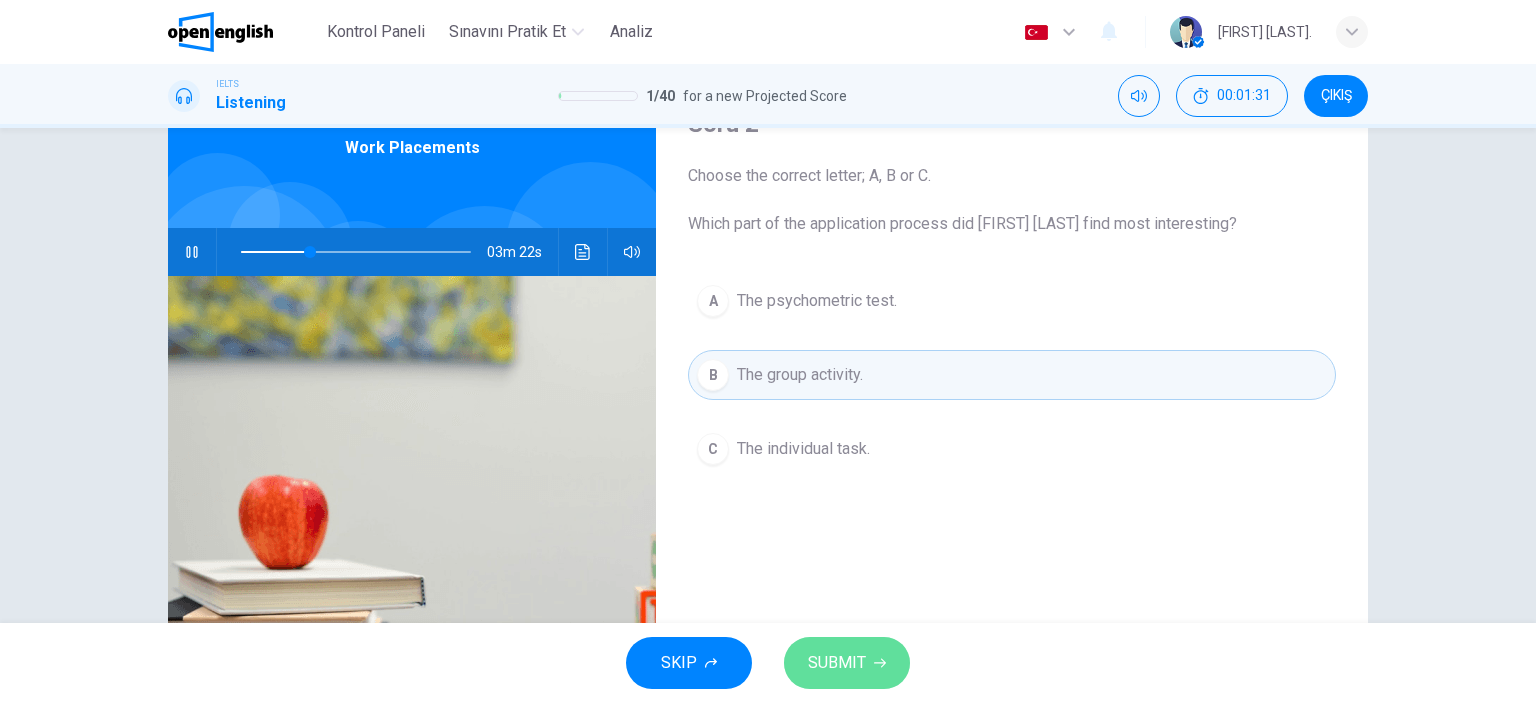 click on "SUBMIT" at bounding box center [837, 663] 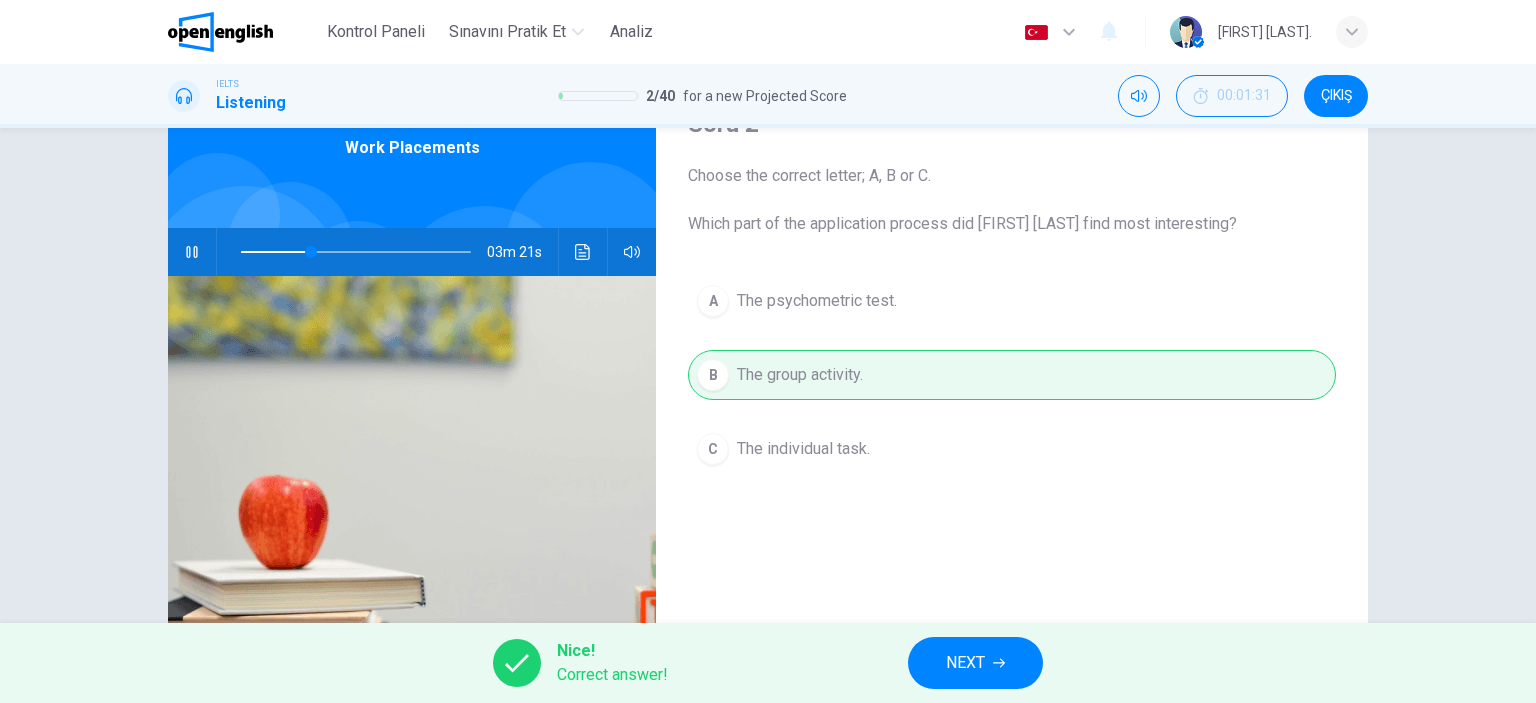 click on "NEXT" at bounding box center (965, 663) 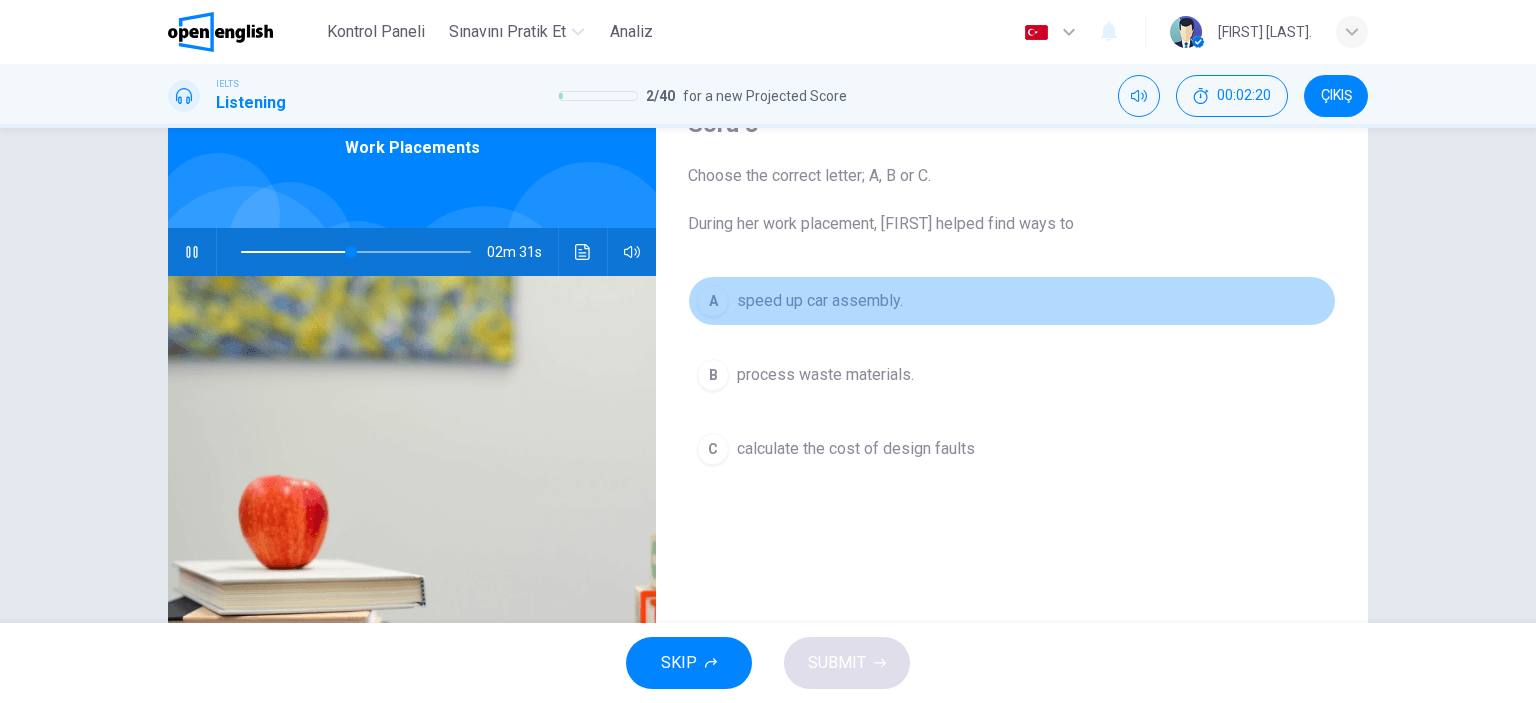 click on "speed up car assembly." at bounding box center [820, 301] 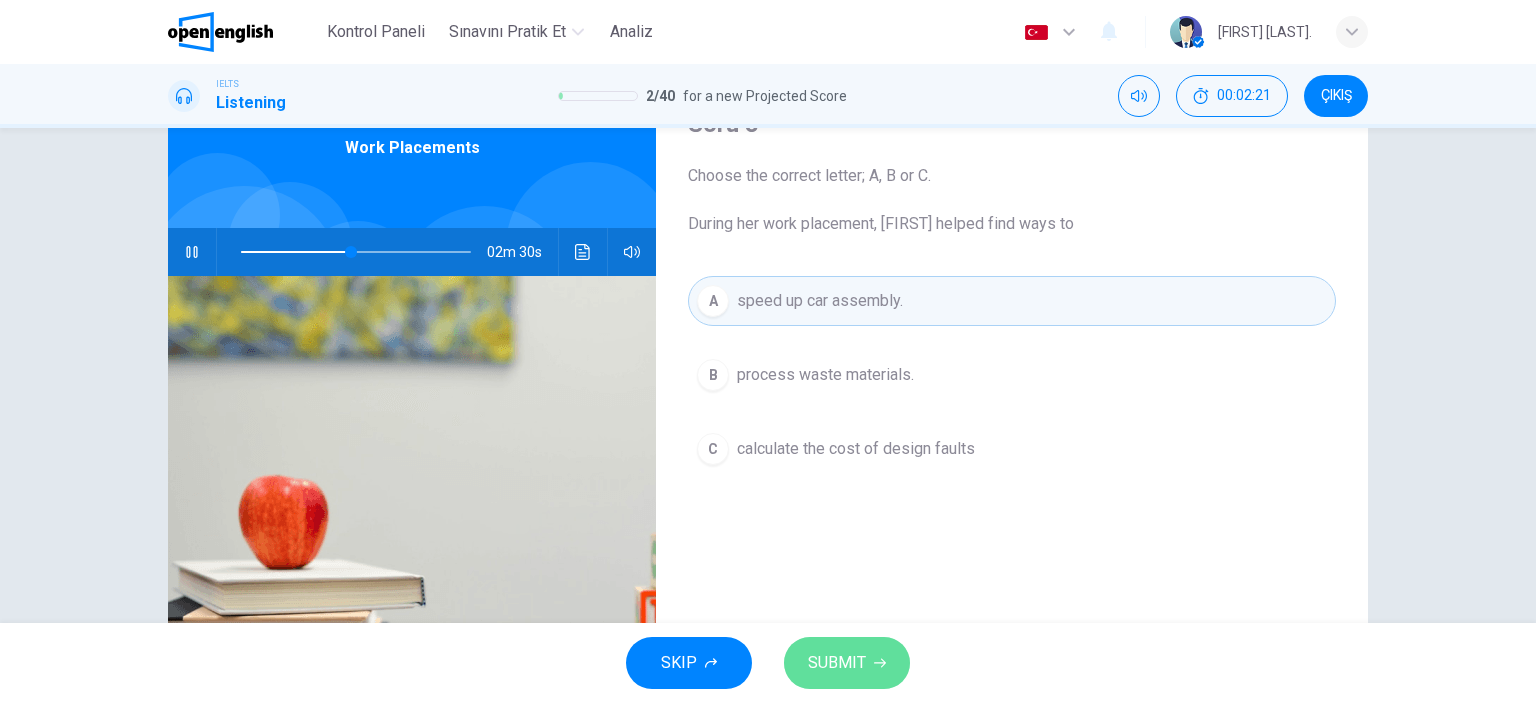 click on "SUBMIT" at bounding box center [837, 663] 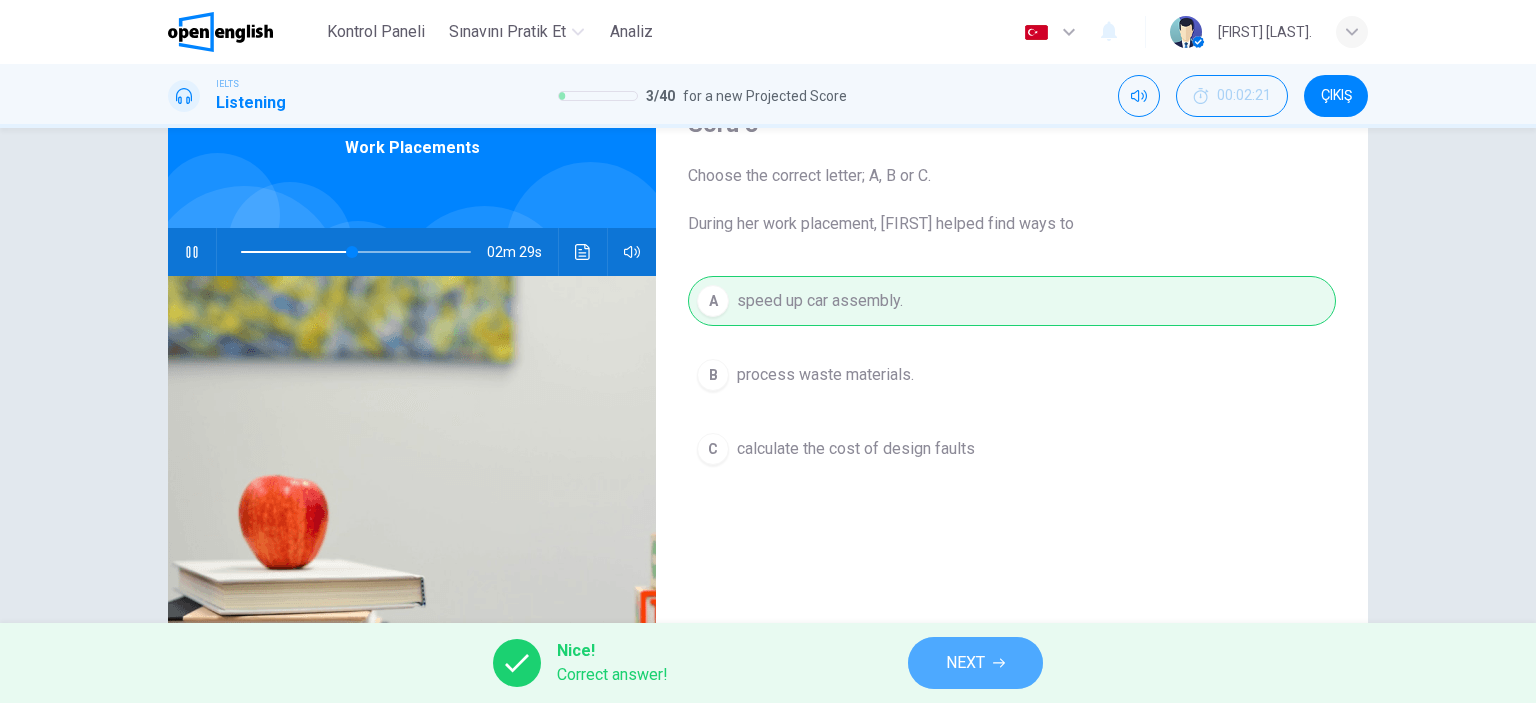 click on "NEXT" at bounding box center [965, 663] 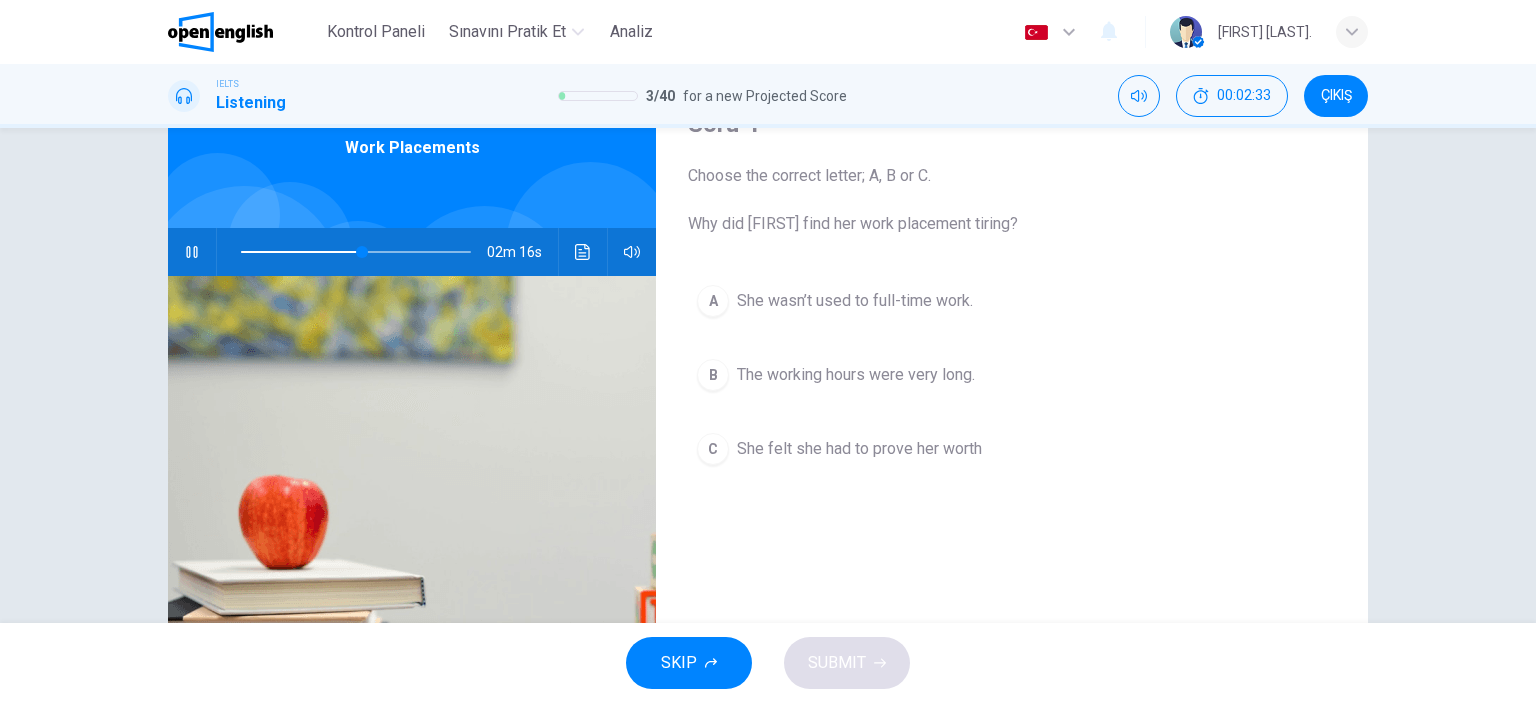 click on "The working hours were very long." at bounding box center [856, 375] 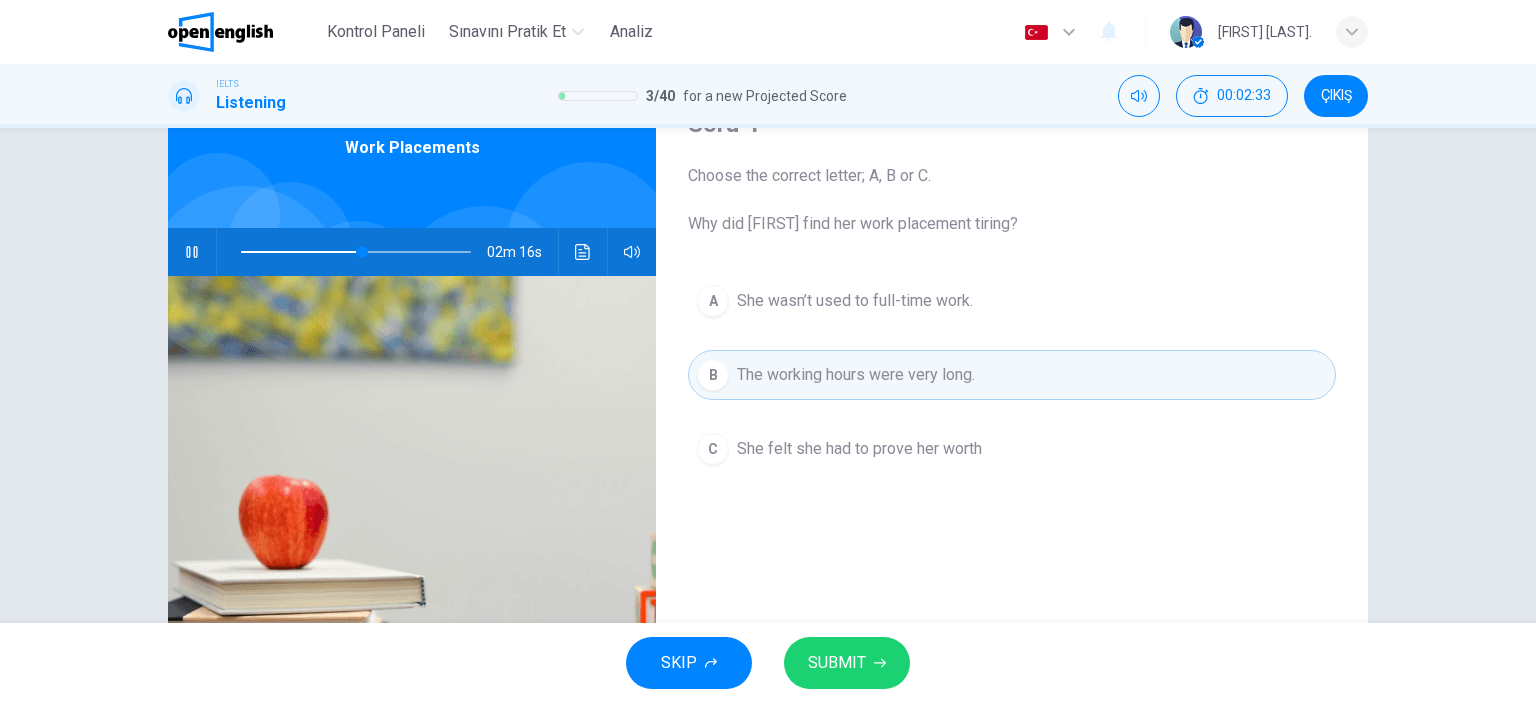 click on "SUBMIT" at bounding box center (847, 663) 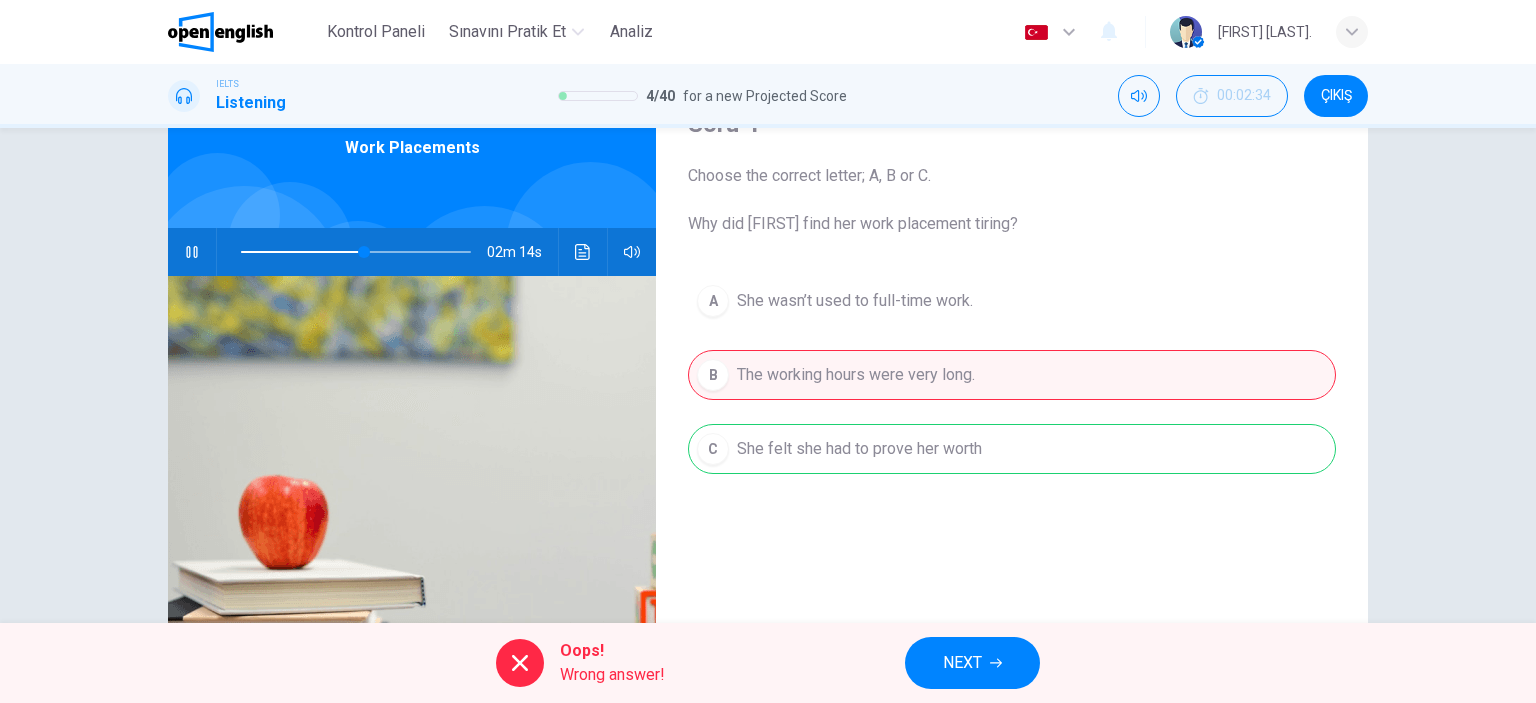 click on "NEXT" at bounding box center (972, 663) 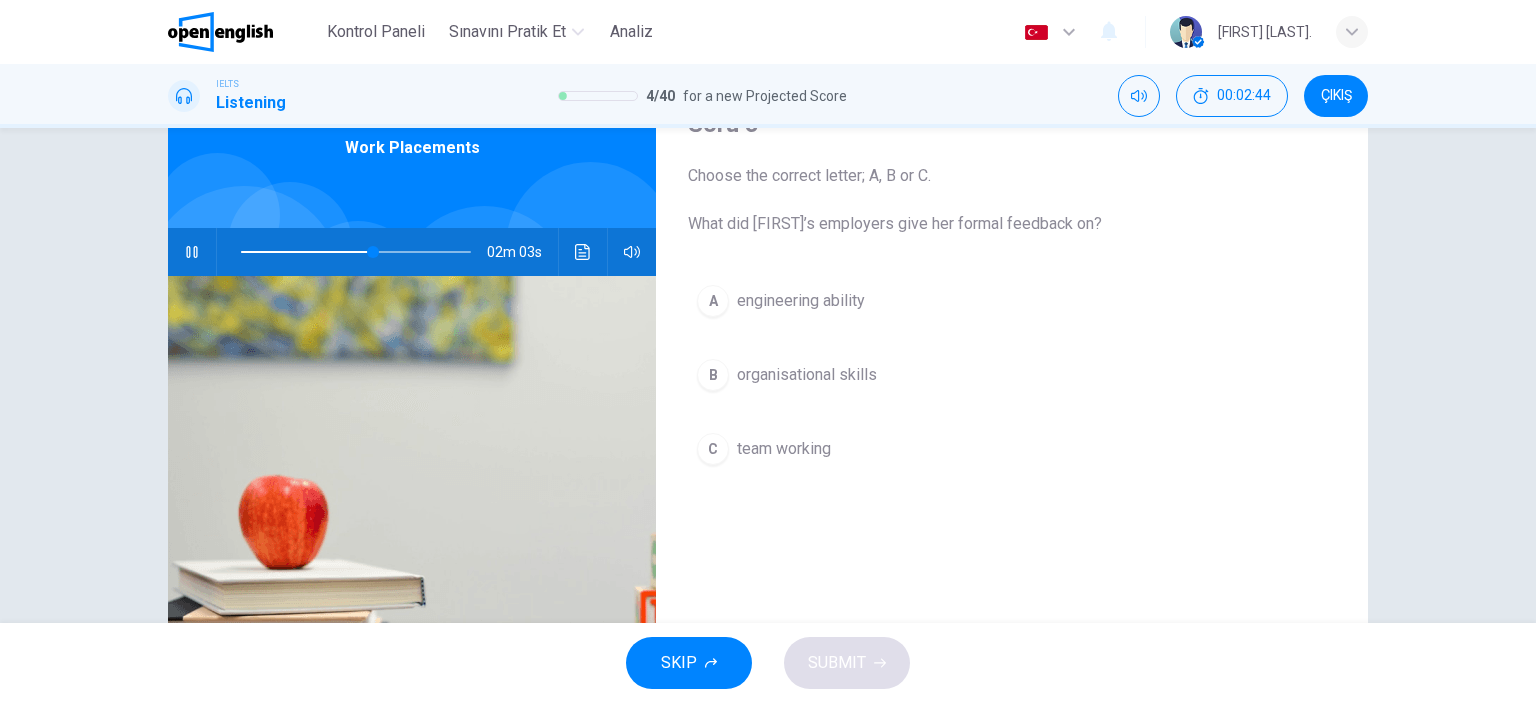 click on "organisational skills" at bounding box center [807, 375] 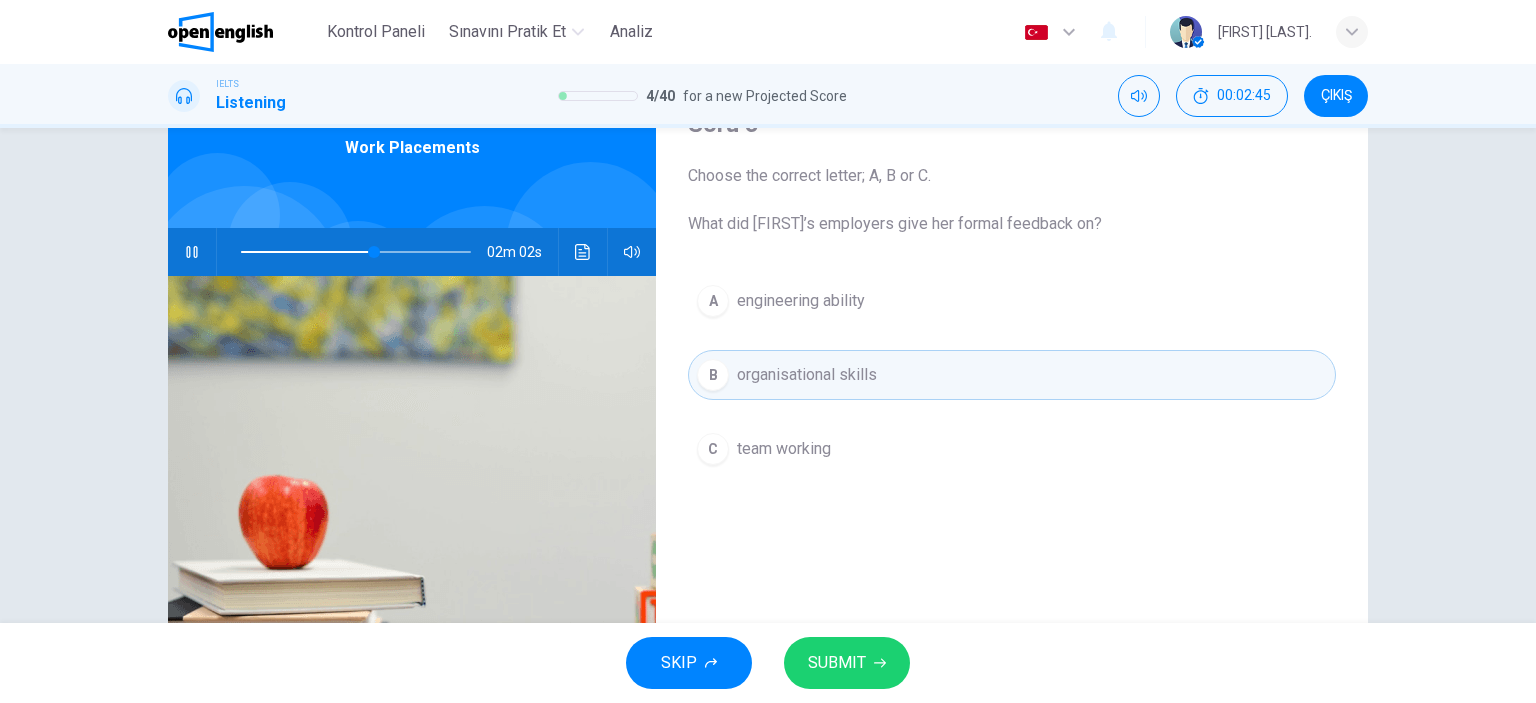 click on "SUBMIT" at bounding box center (837, 663) 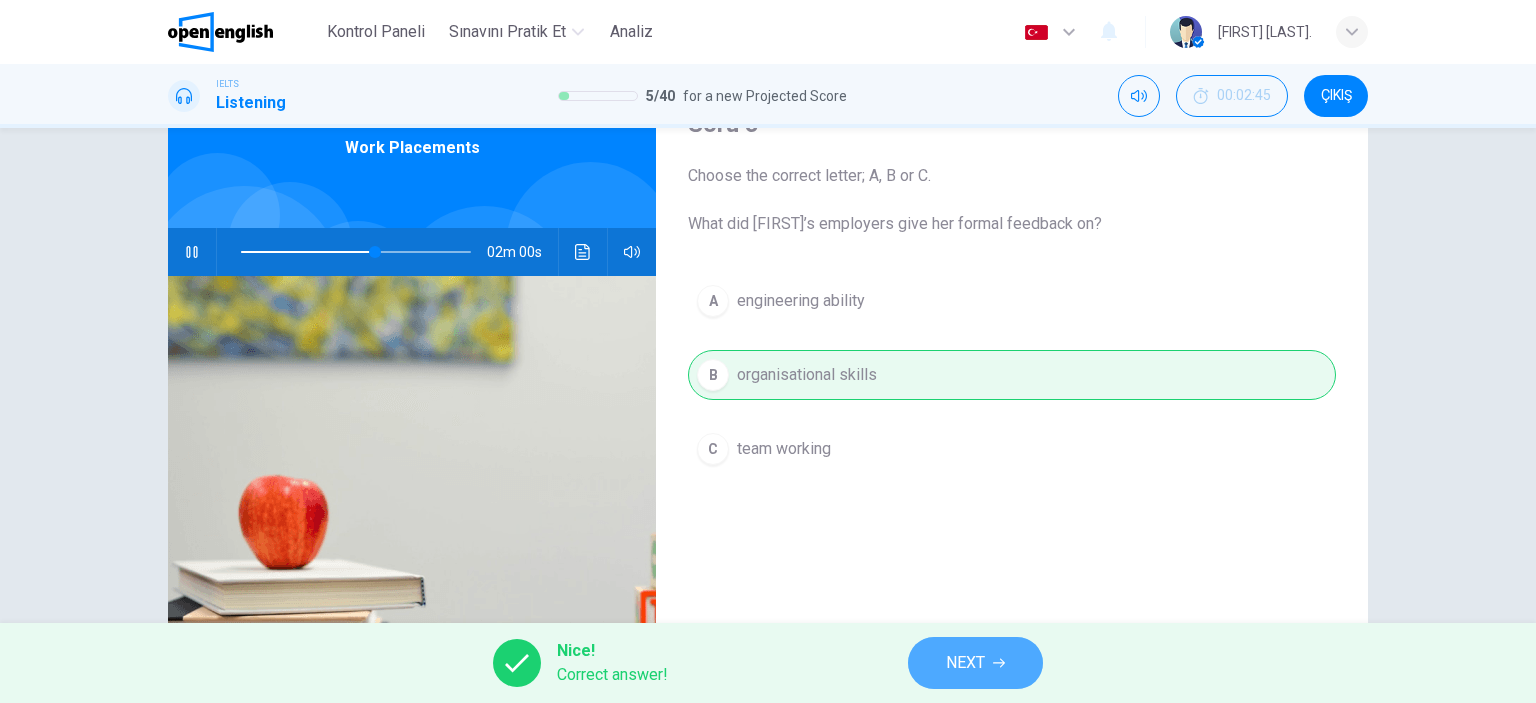 click on "NEXT" at bounding box center [975, 663] 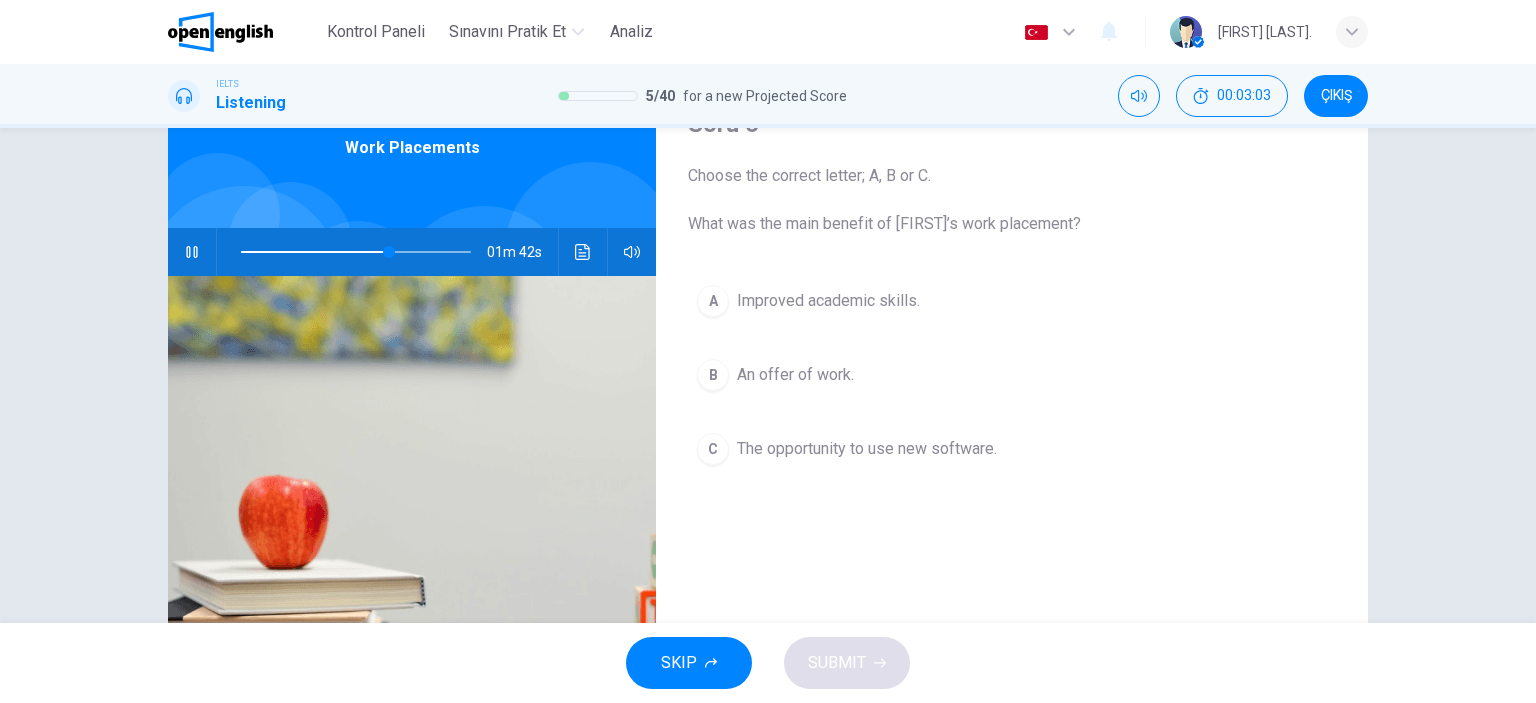 click on "Improved academic skills." at bounding box center (828, 301) 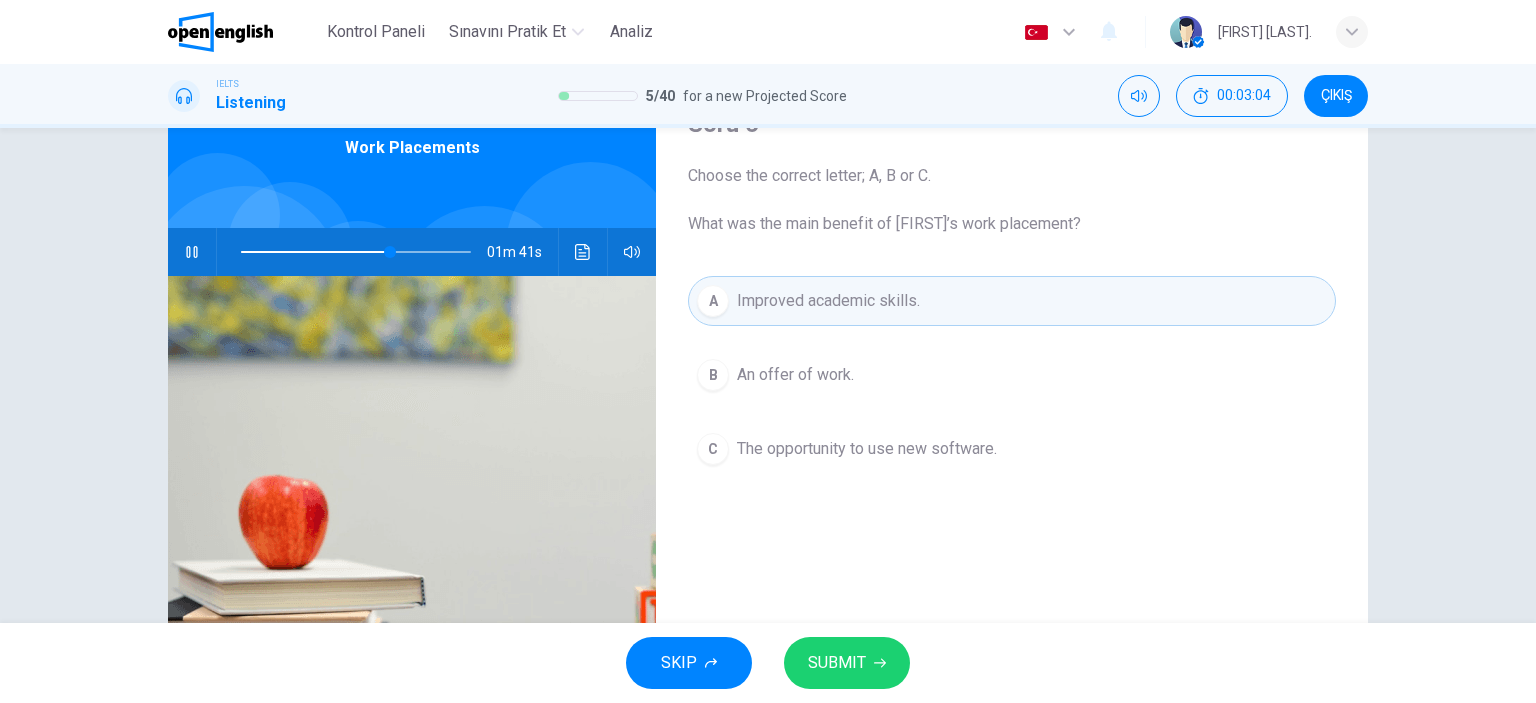 click on "SUBMIT" at bounding box center [837, 663] 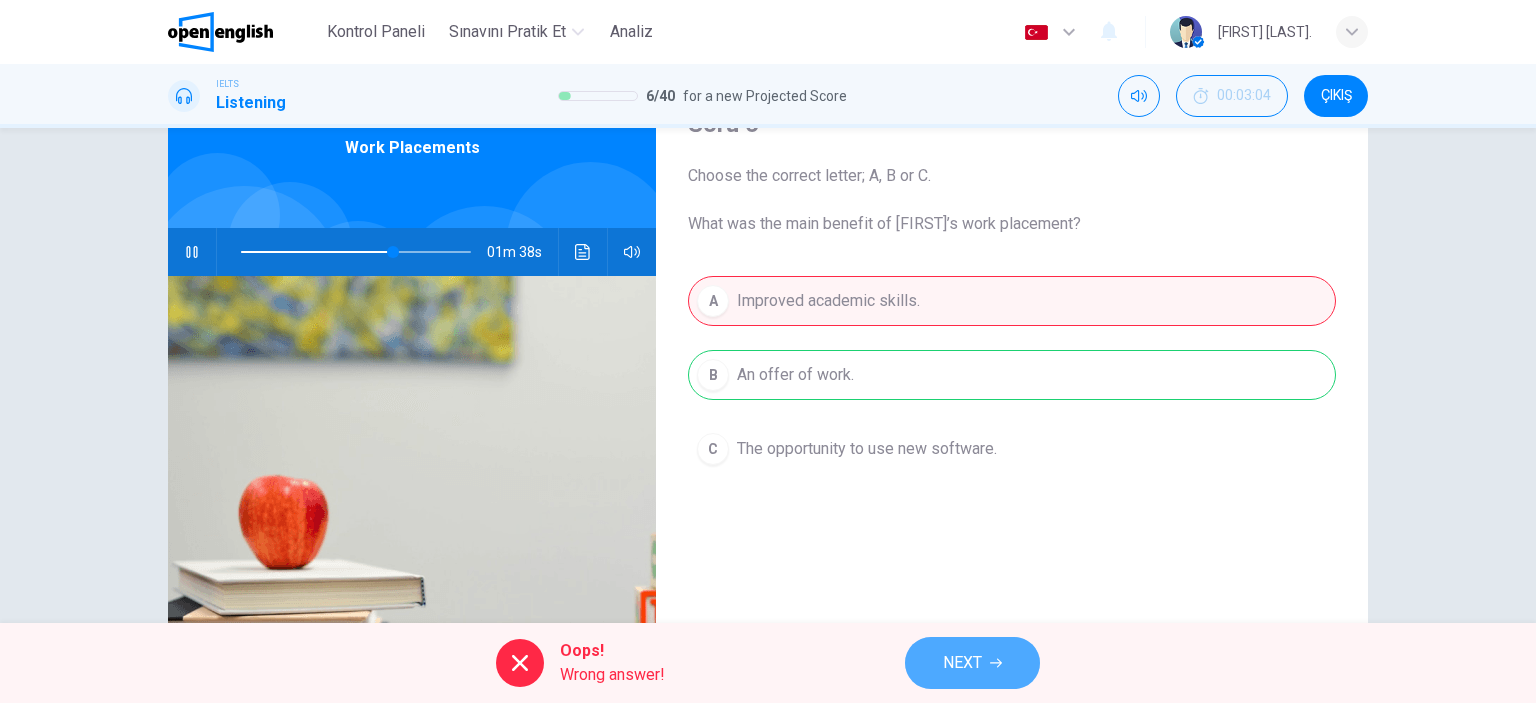 click on "NEXT" at bounding box center [962, 663] 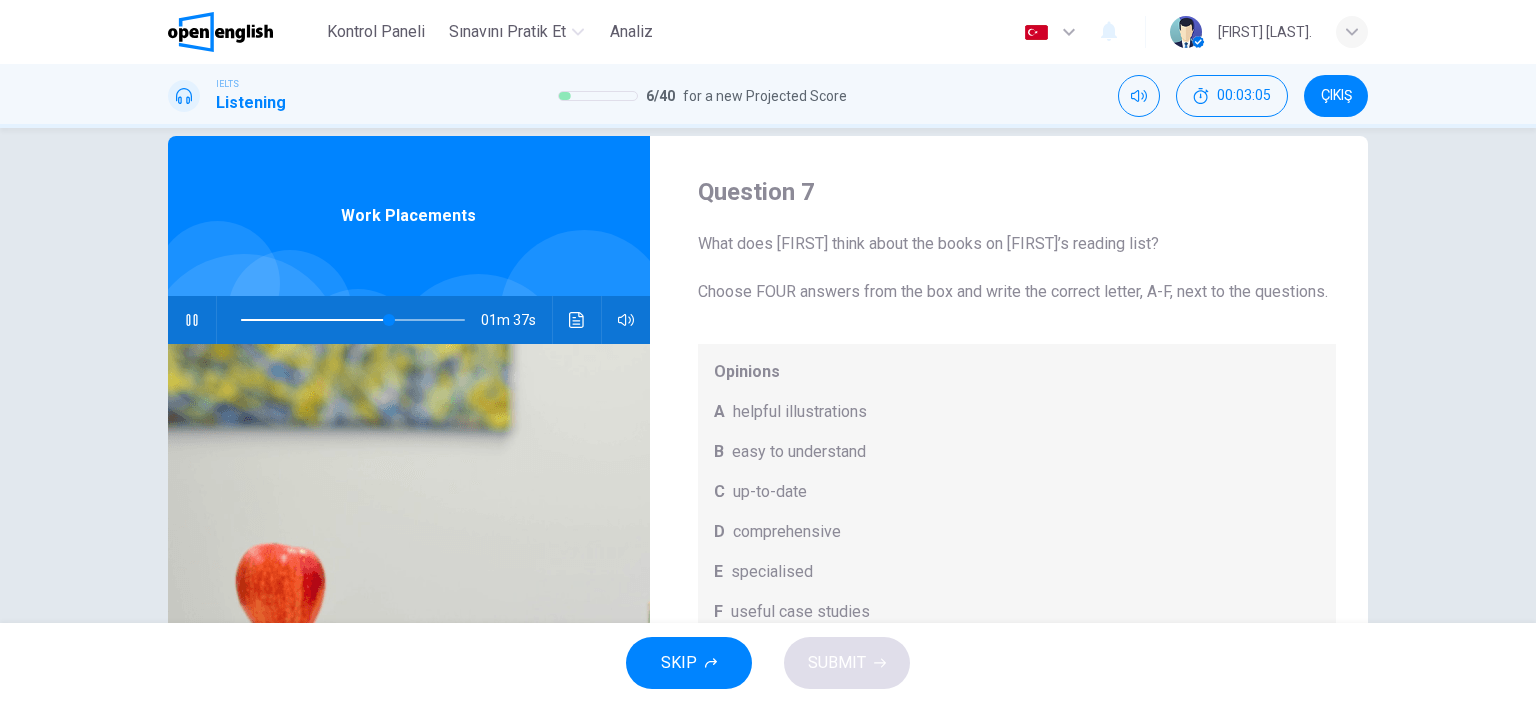 scroll, scrollTop: 0, scrollLeft: 0, axis: both 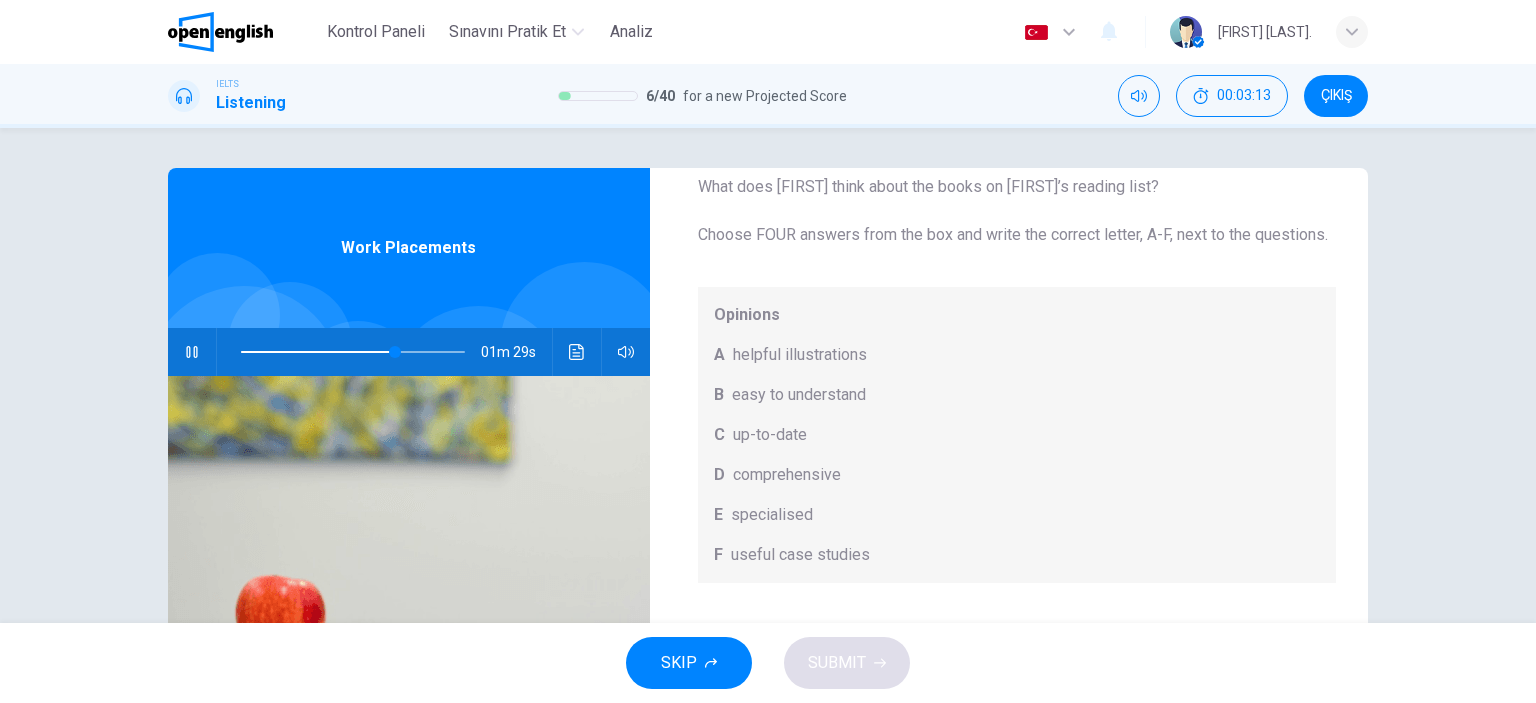 click on "helpful illustrations" at bounding box center [800, 355] 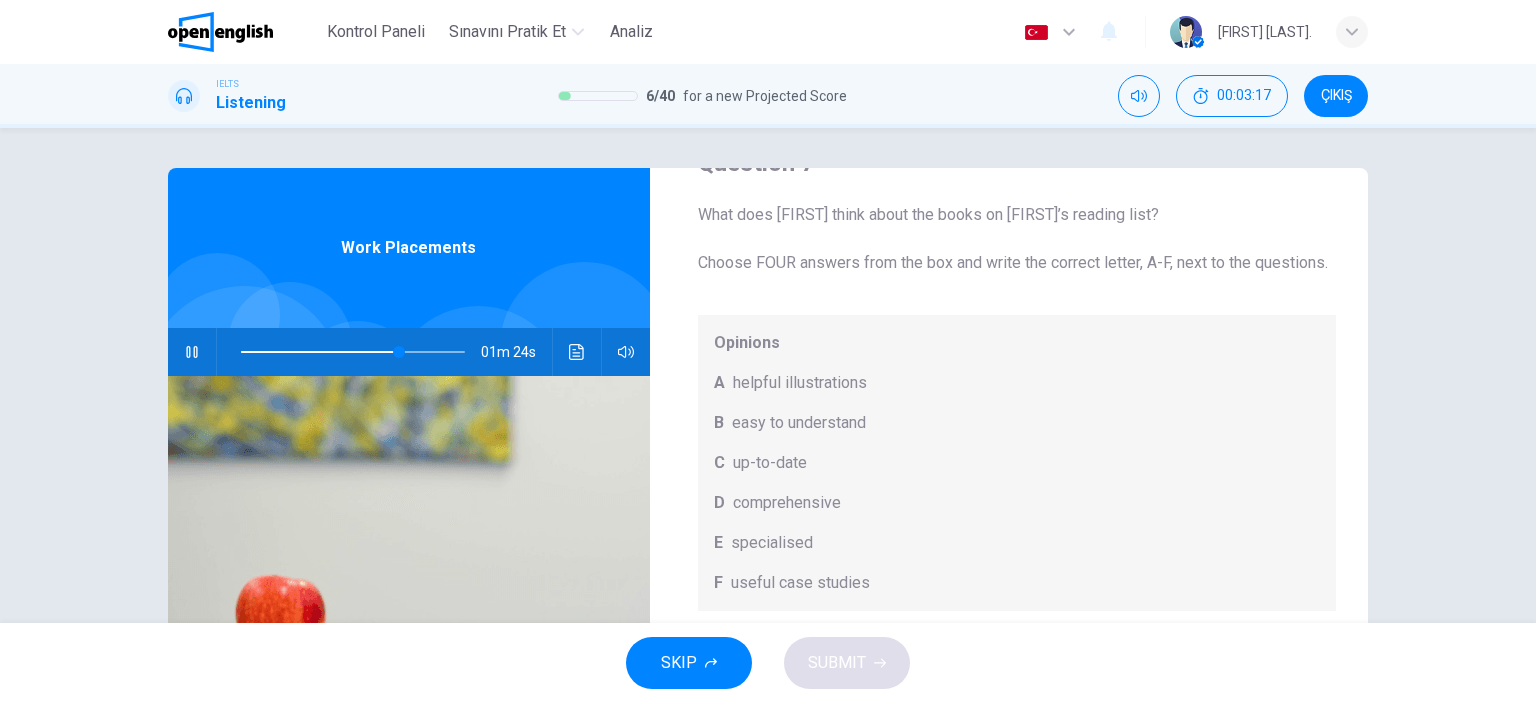 scroll, scrollTop: 112, scrollLeft: 0, axis: vertical 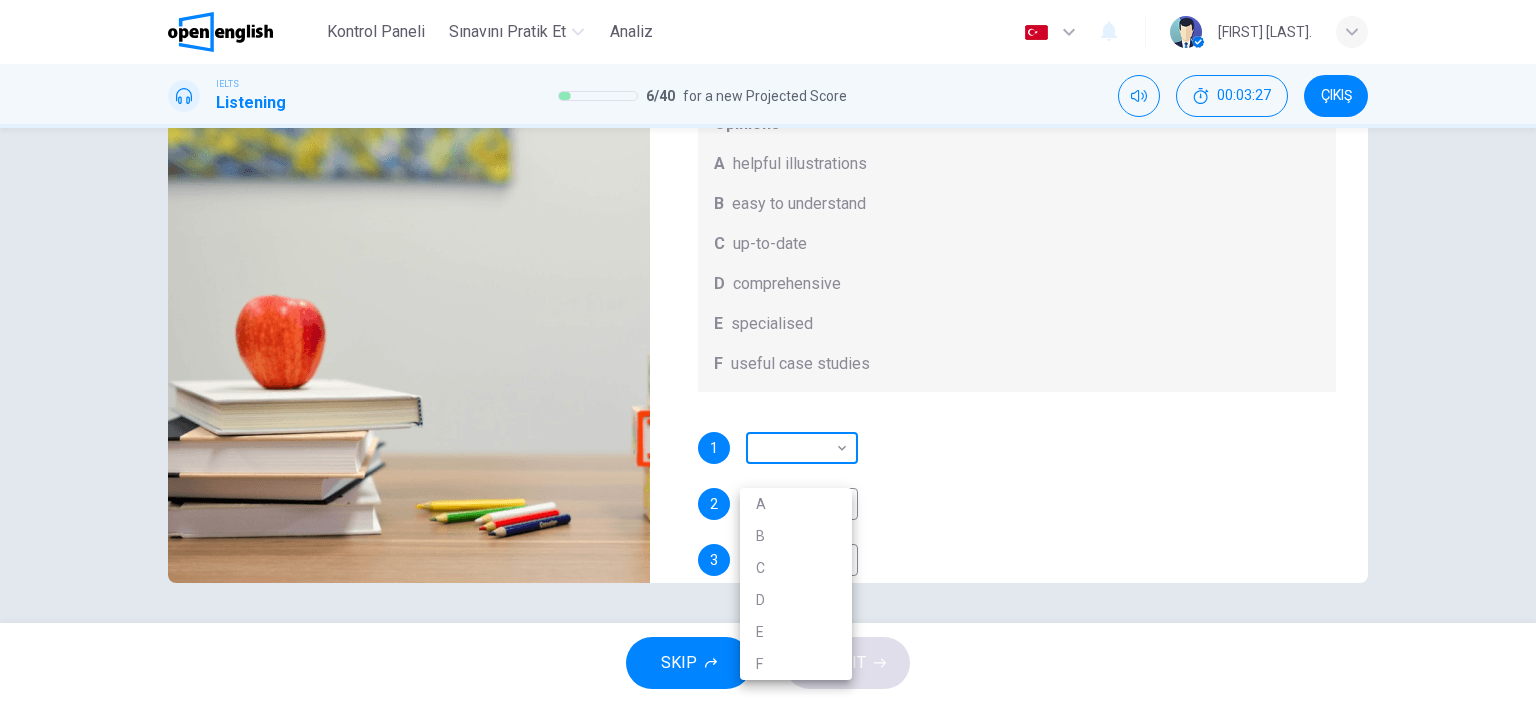 click on "Bu site,  Gizlilik Politikamızda  açıklandığı gibi çerezler kullanmaktadır. Çerez kullanımını kabul ediyorsanız, Lütfen Kabul Et düğmesine tıklayın ve sitemizde gezinmeye devam edin.   Gizlilik Politikası Kabul Et This site uses cookies, as explained in our  Privacy Policy . If you agree to the use of cookies, please click the Accept button and continue to browse our site.   Privacy Policy Accept Kontrol Paneli Sınavını Pratik Et Analiz Türkçe ** ​ [FIRST] [LAST] IELTS Listening 6 / 40 for a new Projected Score 00:03:27 ÇIKIŞ Question 7 What does [FIRST] [LAST] think about the books on [FIRST] [LAST]’s reading list? Choose FOUR answers from the box and write the correct letter, A-F, next to the questions.
Opinions A helpful illustrations B easy to understand C up-to-date D comprehensive E specialised F useful case studies 1 ​ ​ 2 ​ ​ 3 ​ ​ 4 ​ ​ Work Placements 01m 15s SKIP SUBMIT Open English - Çevrimiçi İngilizce Kontrol Paneli Sınavını Pratik Et Analiz Bildirimler 2025 A B C" at bounding box center [768, 351] 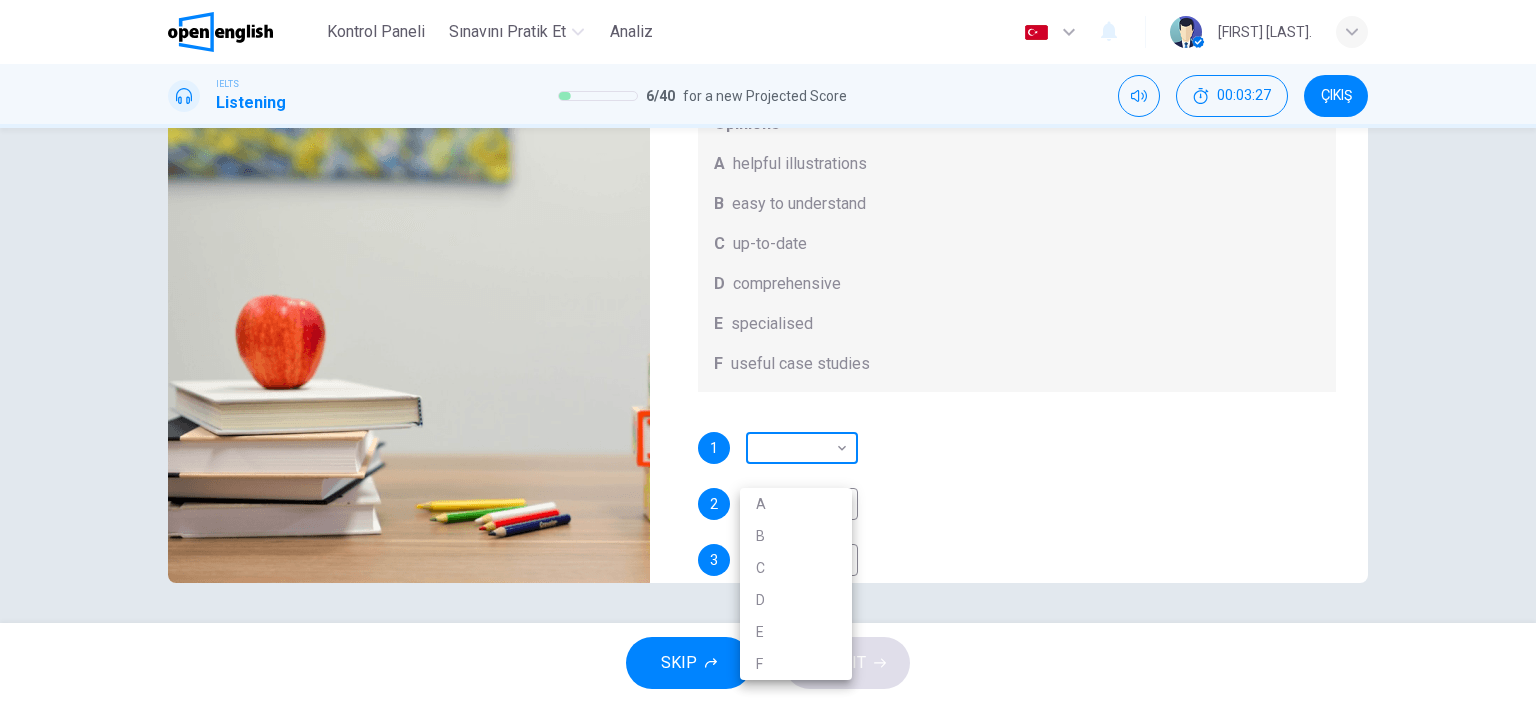 click at bounding box center (768, 351) 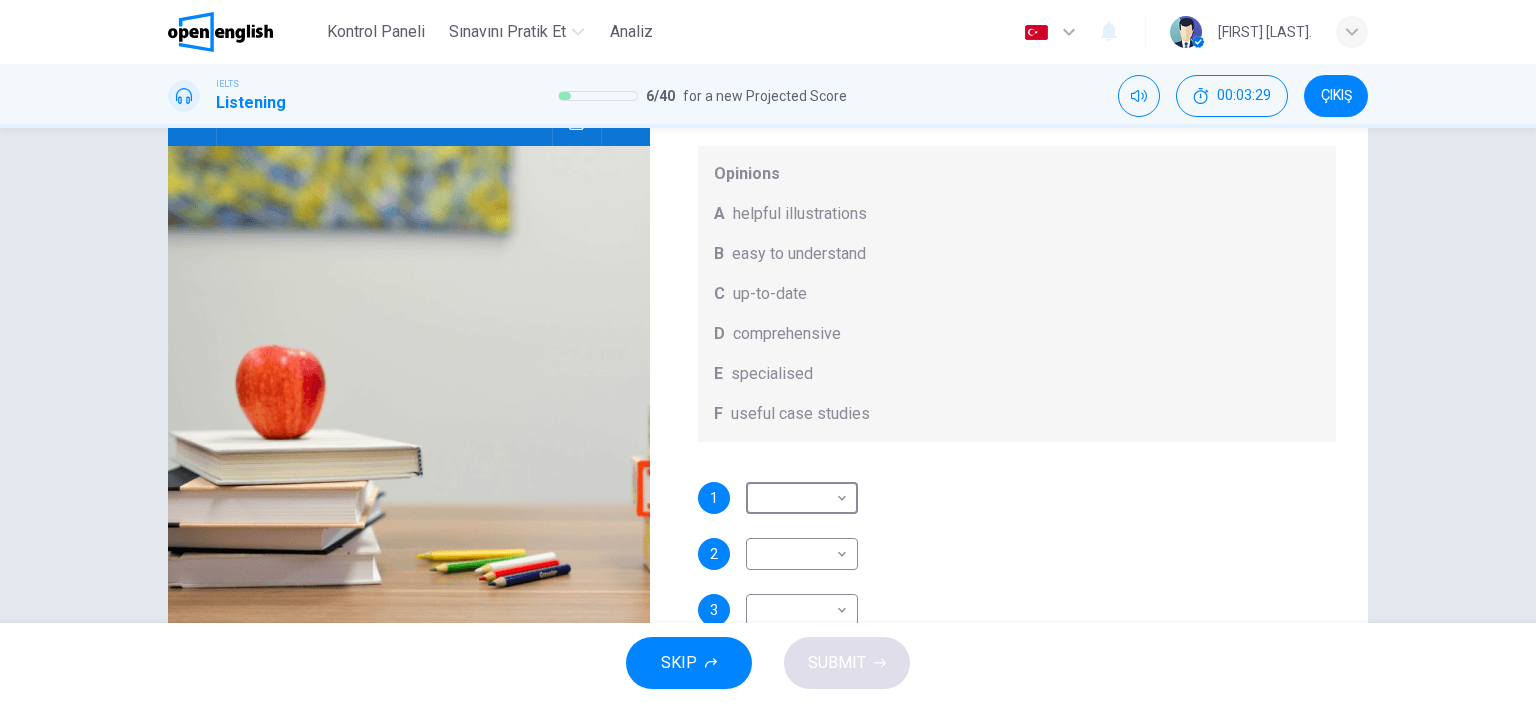 scroll, scrollTop: 80, scrollLeft: 0, axis: vertical 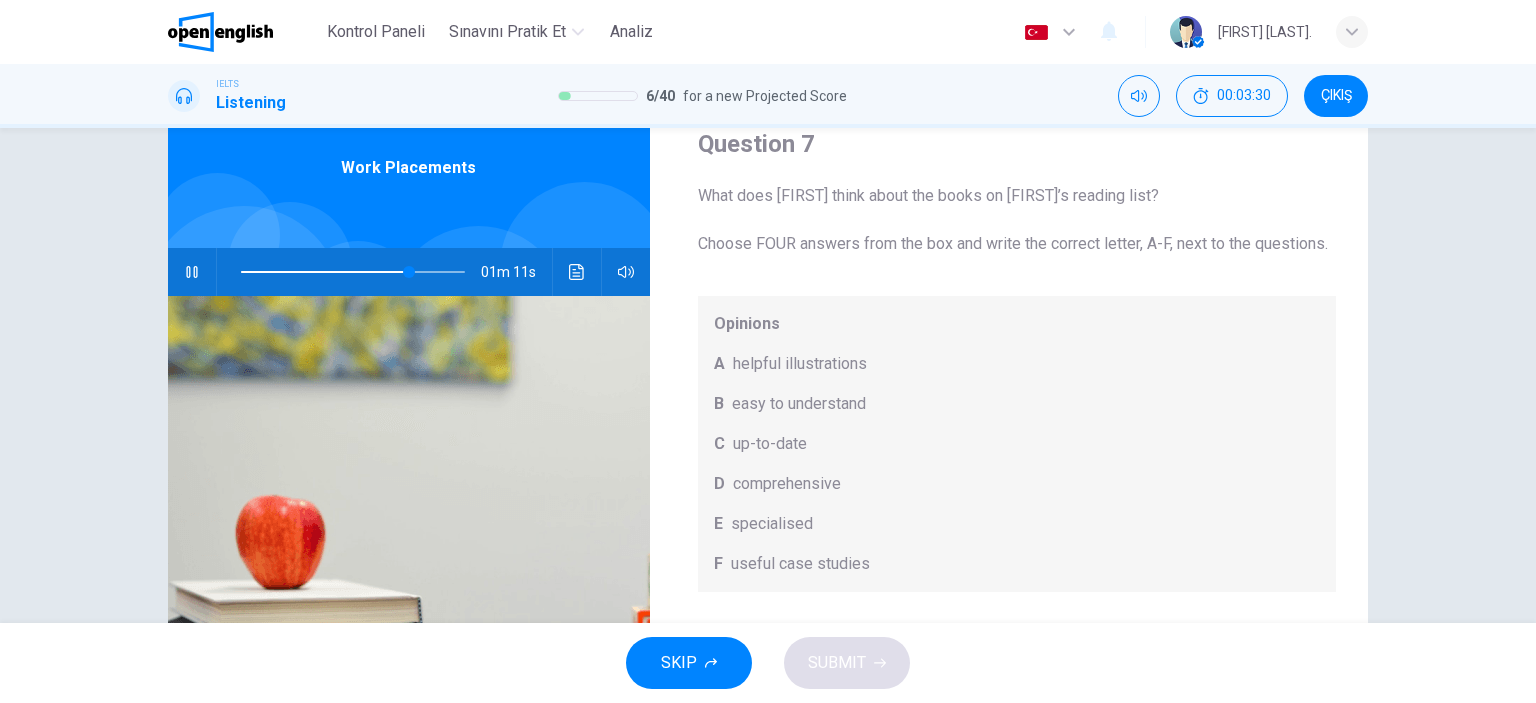 click 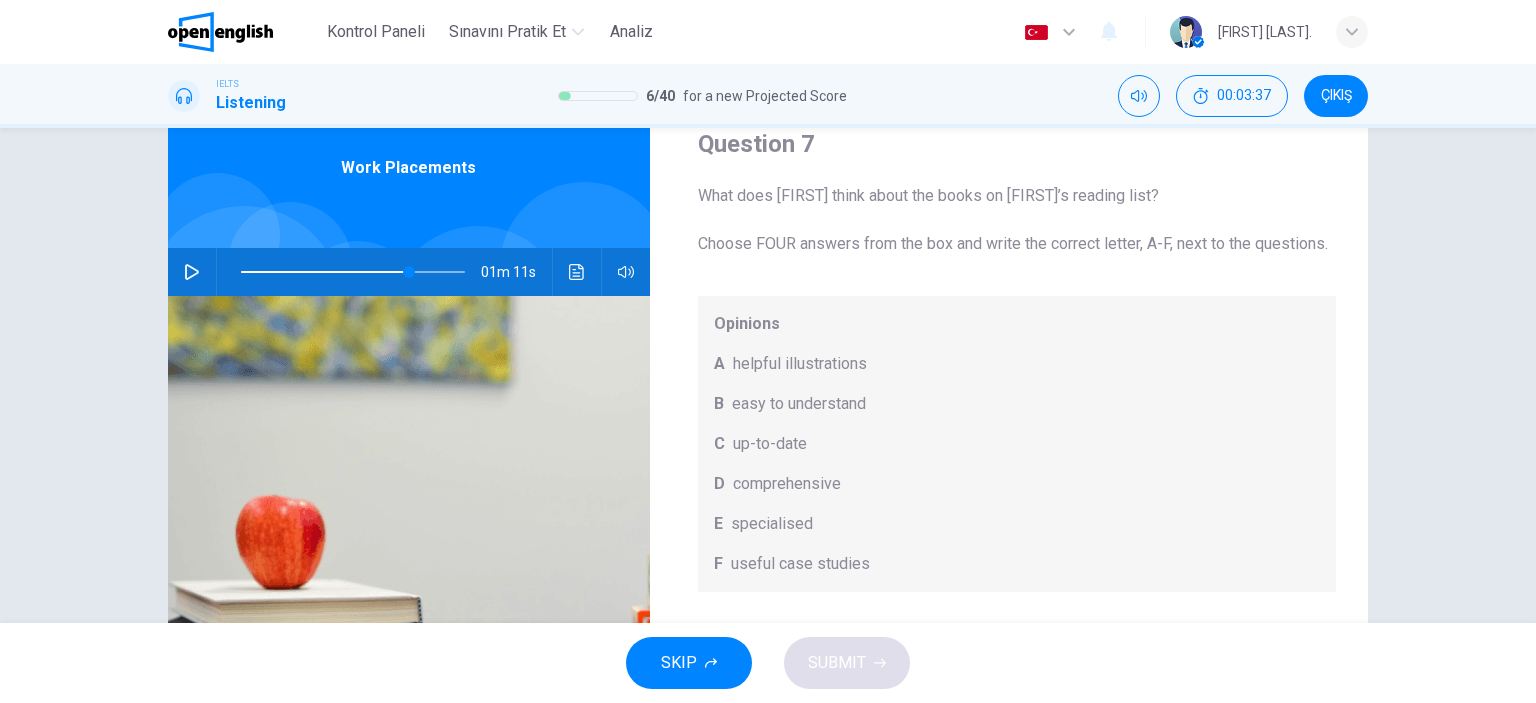 click at bounding box center [192, 272] 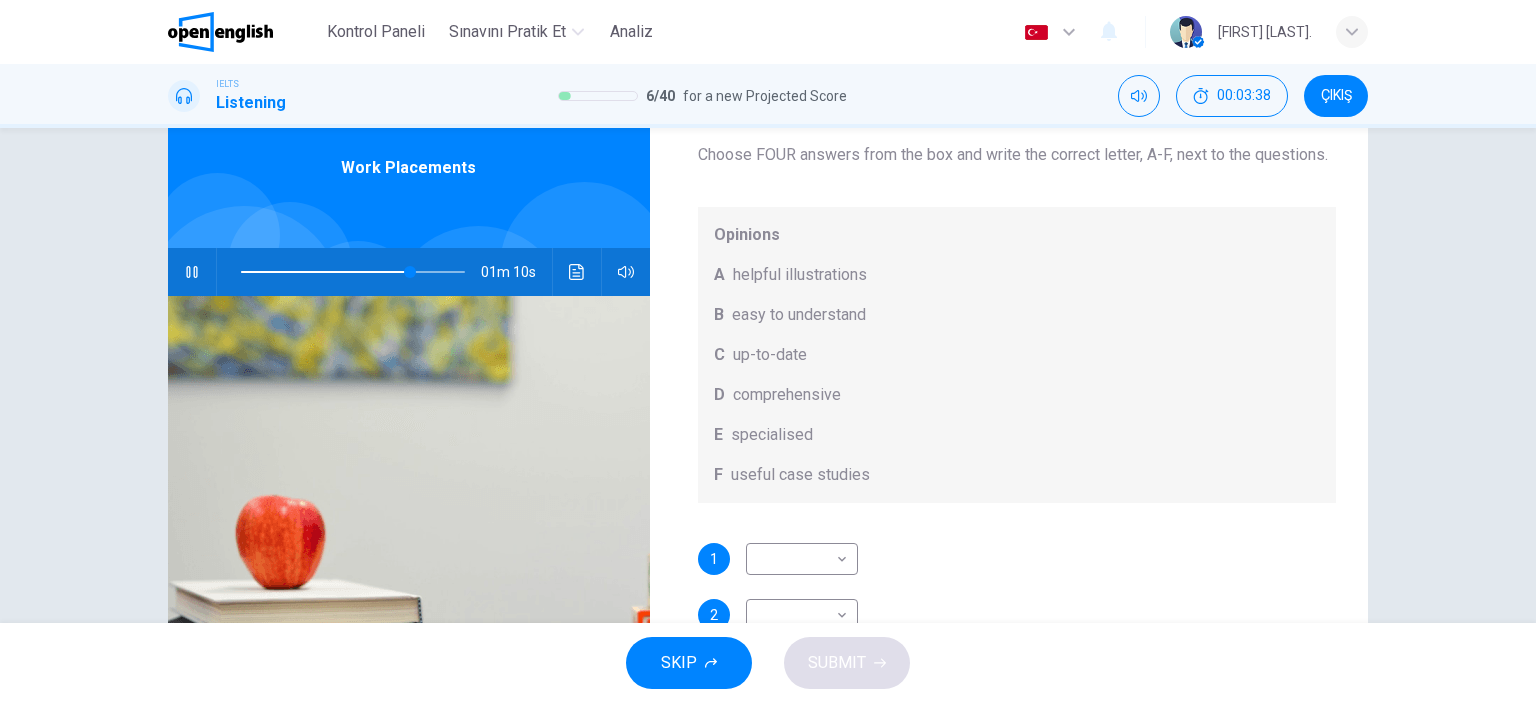 scroll, scrollTop: 112, scrollLeft: 0, axis: vertical 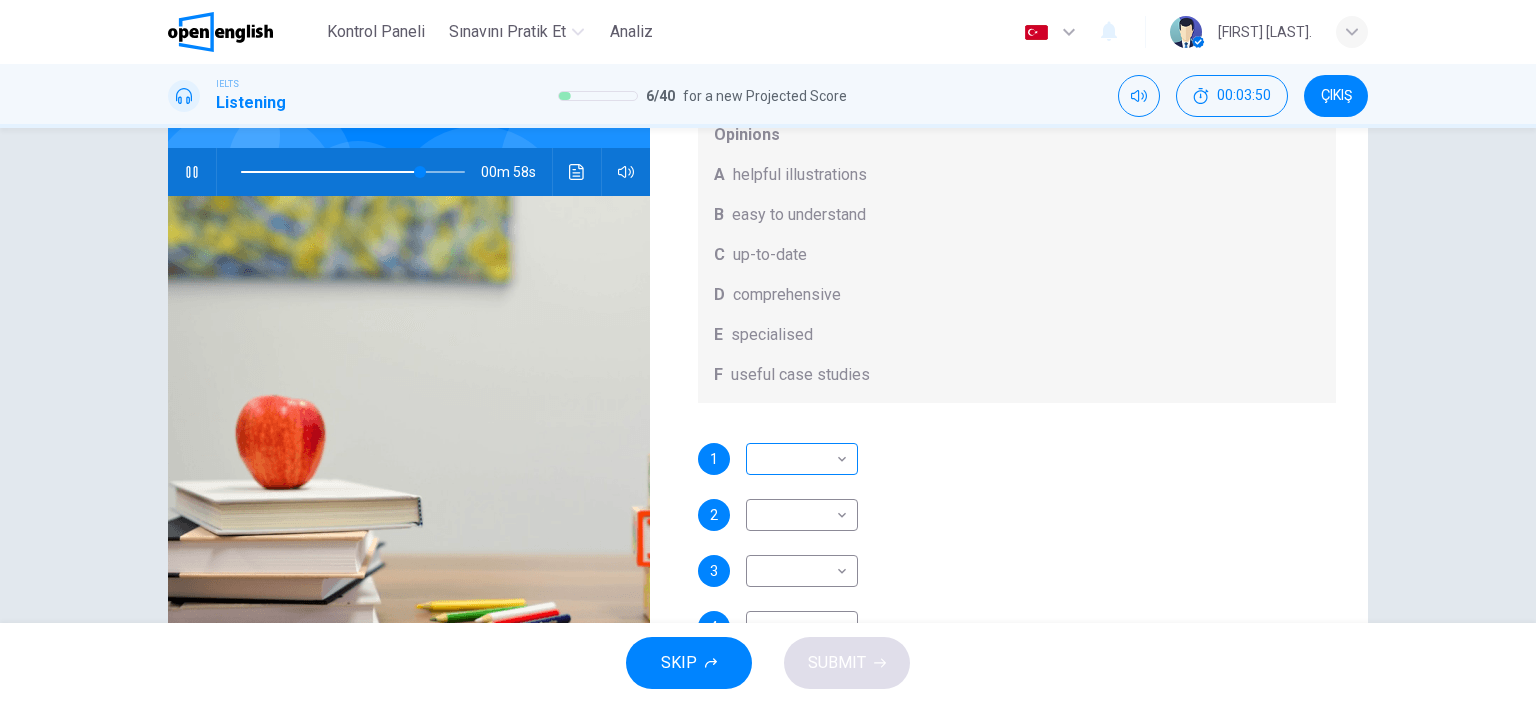 click on "Bu site,  Gizlilik Politikamızda  açıklandığı gibi çerezler kullanmaktadır. Çerez kullanımını kabul ediyorsanız, Lütfen Kabul Et düğmesine tıklayın ve sitemizde gezinmeye devam edin.   Gizlilik Politikası Kabul Et This site uses cookies, as explained in our  Privacy Policy . If you agree to the use of cookies, please click the Accept button and continue to browse our site.   Privacy Policy Accept Kontrol Paneli Sınavını Pratik Et Analiz Türkçe ** ​ [FIRST] [LAST] IELTS Listening 6 / 40 for a new Projected Score 00:03:50 ÇIKIŞ Question 7 What does [FIRST] [LAST] think about the books on [FIRST] [LAST]’s reading list? Choose FOUR answers from the box and write the correct letter, A-F, next to the questions.
Opinions A helpful illustrations B easy to understand C up-to-date D comprehensive E specialised F useful case studies 1 ​ ​ 2 ​ ​ 3 ​ ​ 4 ​ ​ Work Placements 00m 58s SKIP SUBMIT Open English - Çevrimiçi İngilizce Kontrol Paneli Sınavını Pratik Et Analiz Bildirimler 2025" at bounding box center (768, 351) 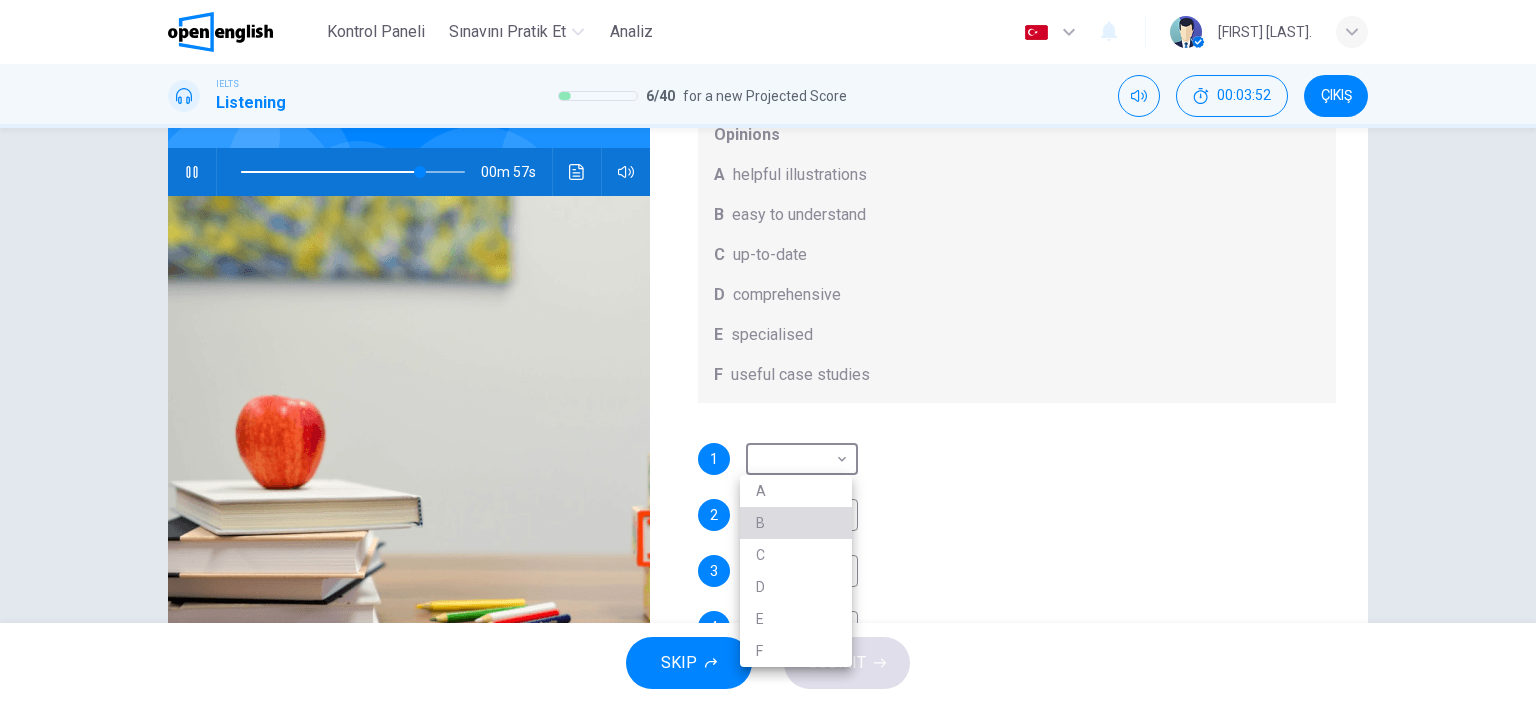 click on "B" at bounding box center (796, 523) 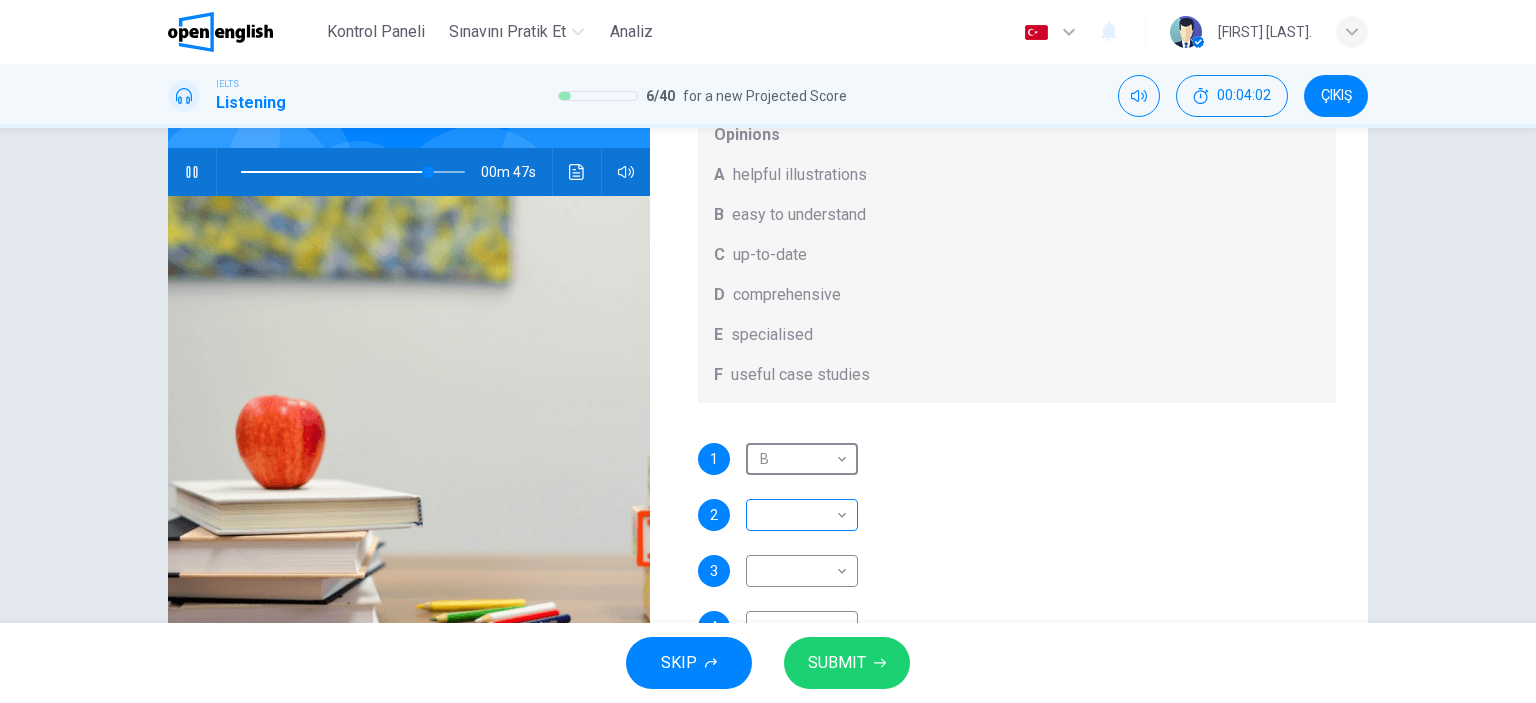 click on "Bu site,  Gizlilik Politikamızda  açıklandığı gibi çerezler kullanmaktadır. Çerez kullanımını kabul ediyorsanız, Lütfen Kabul Et düğmesine tıklayın ve sitemizde gezinmeye devam edin.   Gizlilik Politikası Kabul Et This site uses cookies, as explained in our  Privacy Policy . If you agree to the use of cookies, please click the Accept button and continue to browse our site.   Privacy Policy Accept Kontrol Paneli Sınavını Pratik Et Analiz Türkçe ** ​ [FIRST] [LAST] IELTS Listening 6 / 40 for a new Projected Score 00:04:02 ÇIKIŞ Question 7 What does [FIRST] [LAST] think about the books on [FIRST] [LAST]’s reading list? Choose FOUR answers from the box and write the correct letter, A-F, next to the questions.
Opinions A helpful illustrations B easy to understand C up-to-date D comprehensive E specialised F useful case studies 1 B * ​ 2 ​ ​ 3 ​ ​ 4 ​ ​ Work Placements 00m 47s SKIP SUBMIT Open English - Çevrimiçi İngilizce Kontrol Paneli Sınavını Pratik Et Analiz Bildirimler 2025" at bounding box center (768, 351) 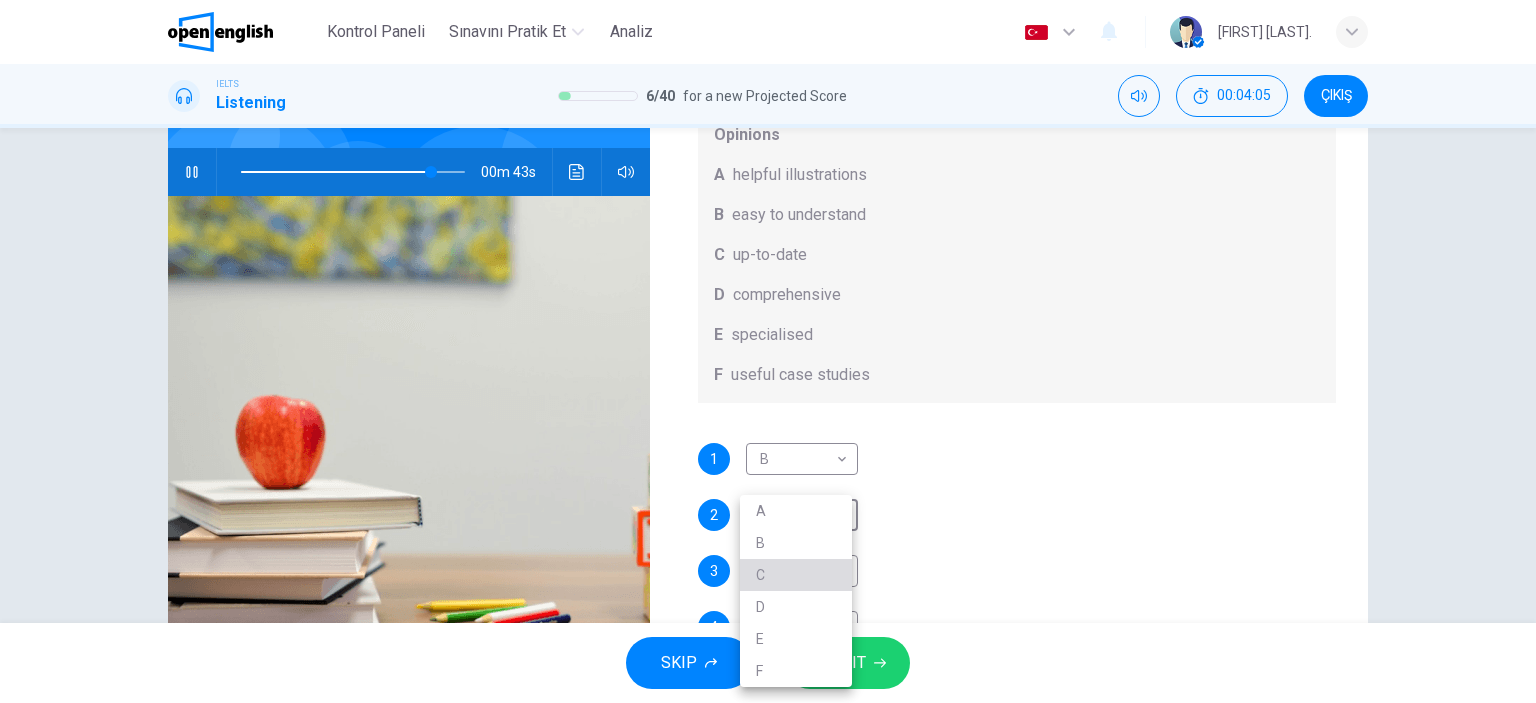 click on "C" at bounding box center (796, 575) 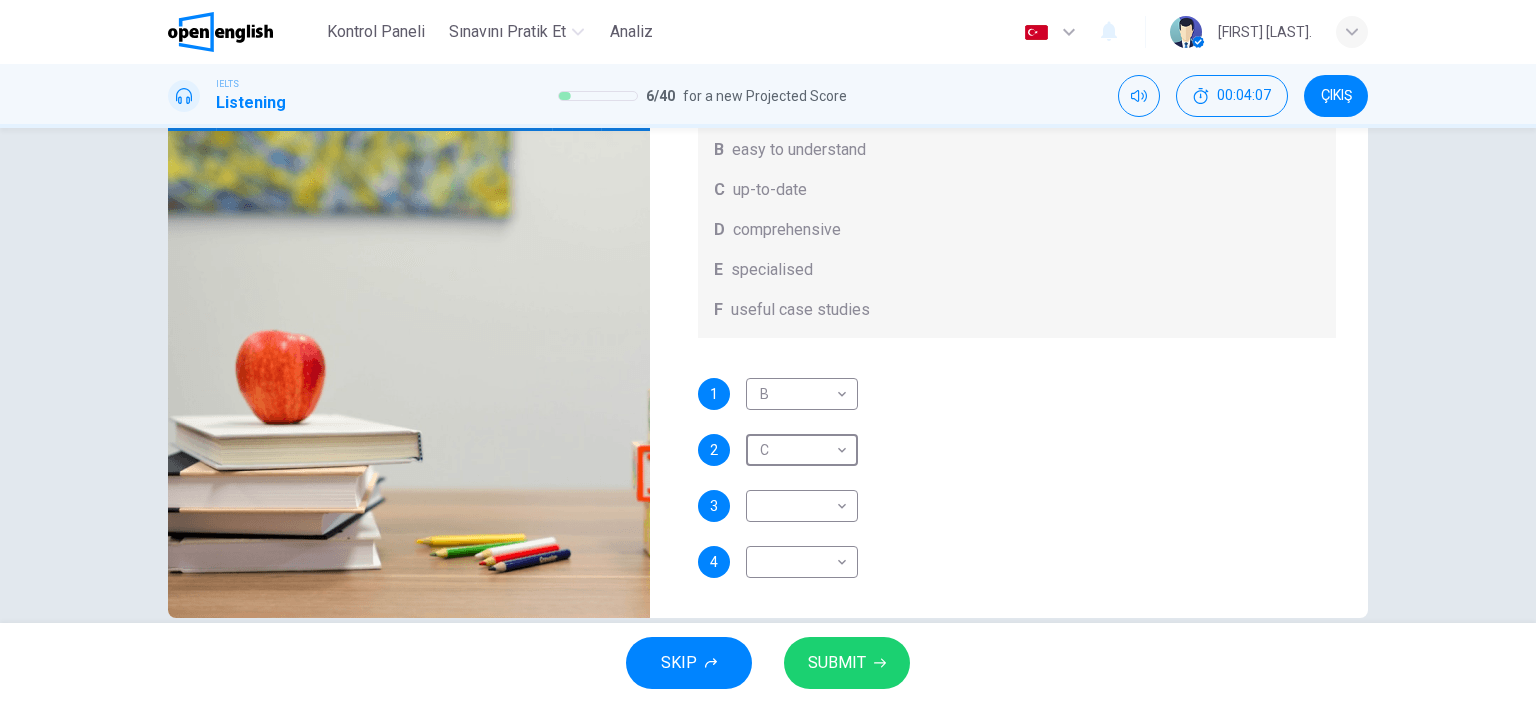 scroll, scrollTop: 280, scrollLeft: 0, axis: vertical 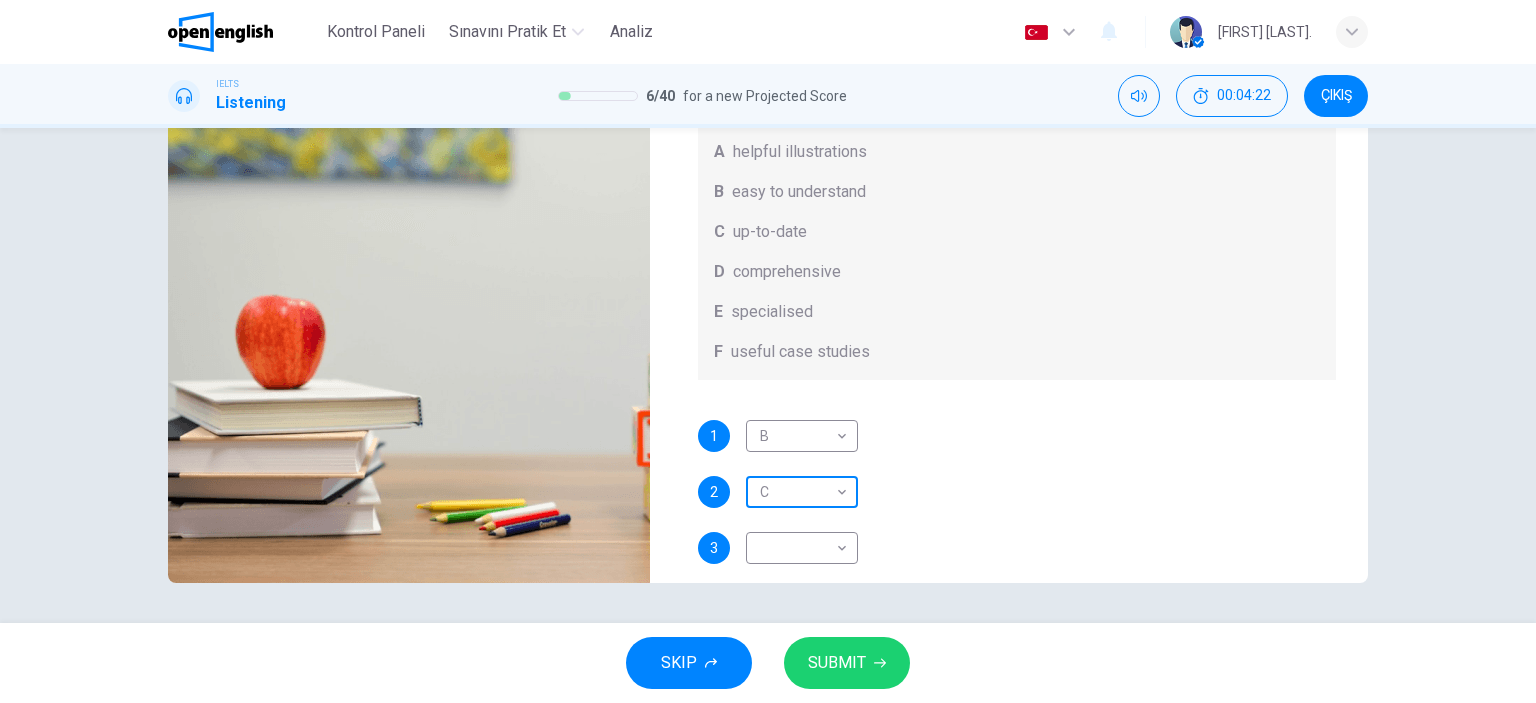 click on "Bu site,  Gizlilik Politikamızda  açıklandığı gibi çerezler kullanmaktadır. Çerez kullanımını kabul ediyorsanız, Lütfen Kabul Et düğmesine tıklayın ve sitemizde gezinmeye devam edin.   Gizlilik Politikası Kabul Et This site uses cookies, as explained in our  Privacy Policy . If you agree to the use of cookies, please click the Accept button and continue to browse our site.   Privacy Policy Accept Kontrol Paneli Sınavını Pratik Et Analiz Türkçe ** ​ [FIRST] [LAST] IELTS Listening 6 / 40 for a new Projected Score 00:04:22 ÇIKIŞ Question 7 What does [FIRST] [LAST] think about the books on [FIRST] [LAST]’s reading list? Choose FOUR answers from the box and write the correct letter, A-F, next to the questions.
Opinions A helpful illustrations B easy to understand C up-to-date D comprehensive E specialised F useful case studies 1 B * ​ 2 C * ​ 3 ​ ​ 4 ​ ​ Work Placements 00m 27s SKIP SUBMIT Open English - Çevrimiçi İngilizce Kontrol Paneli Sınavını Pratik Et Analiz Bildirimler 2025" at bounding box center [768, 351] 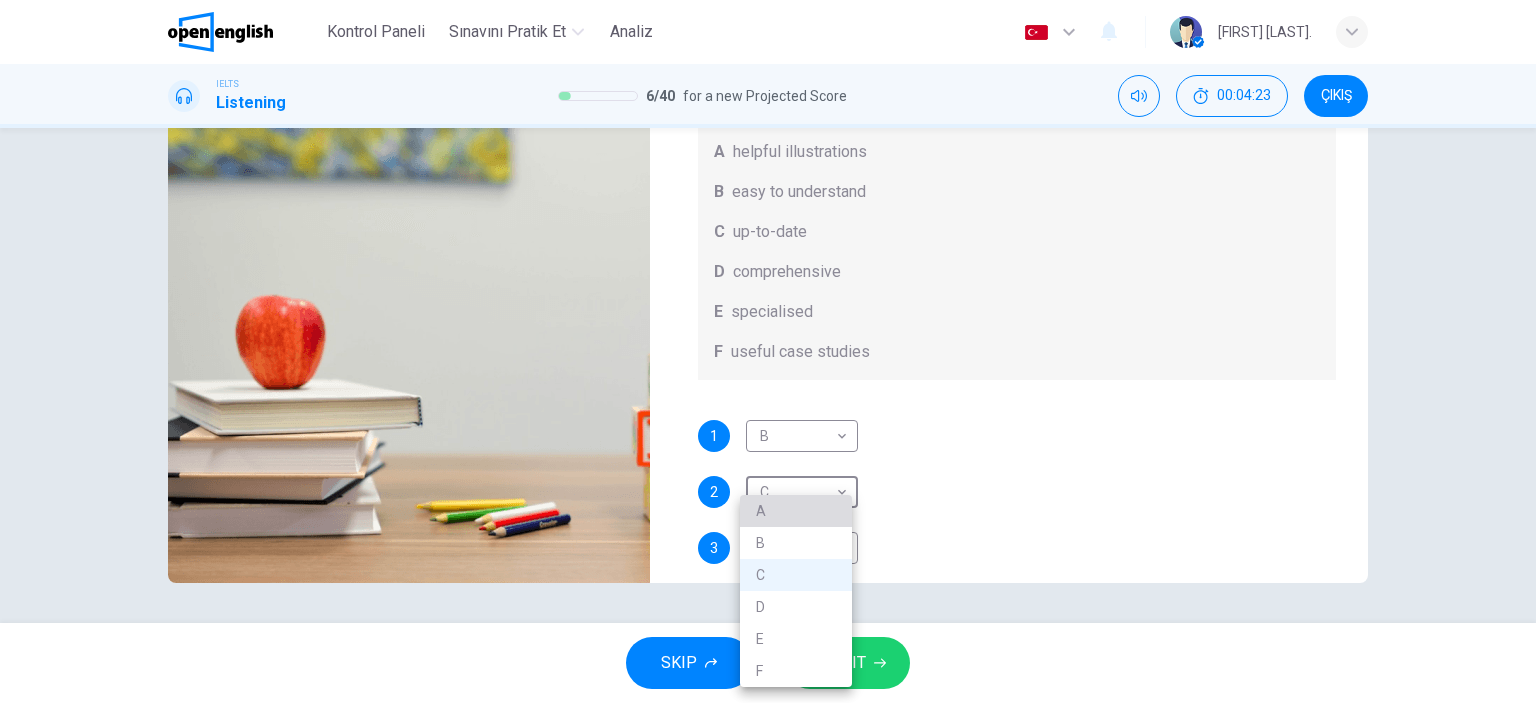 click on "A" at bounding box center [796, 511] 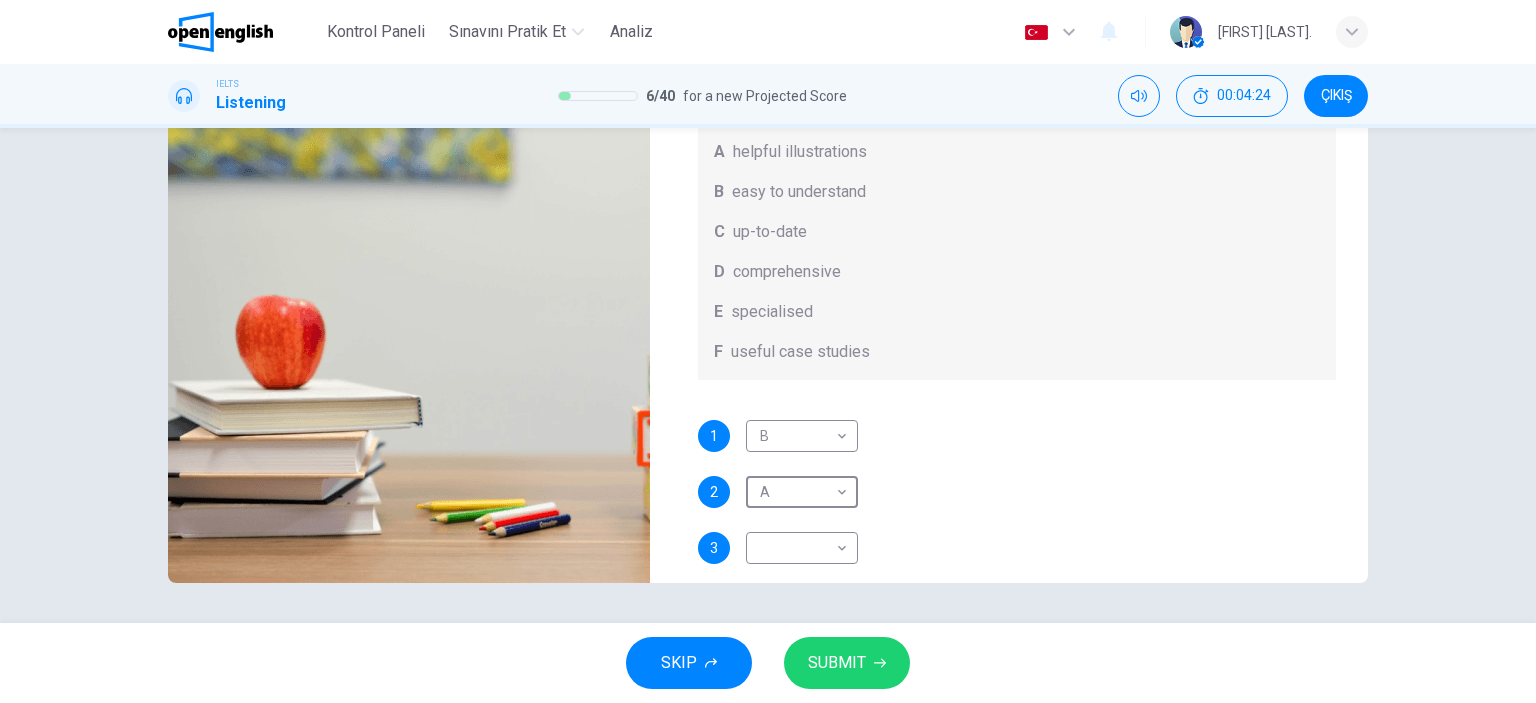 click on "1 B * ​ 2 A * ​ 3 ​ ​ 4 ​ ​" at bounding box center (1017, 540) 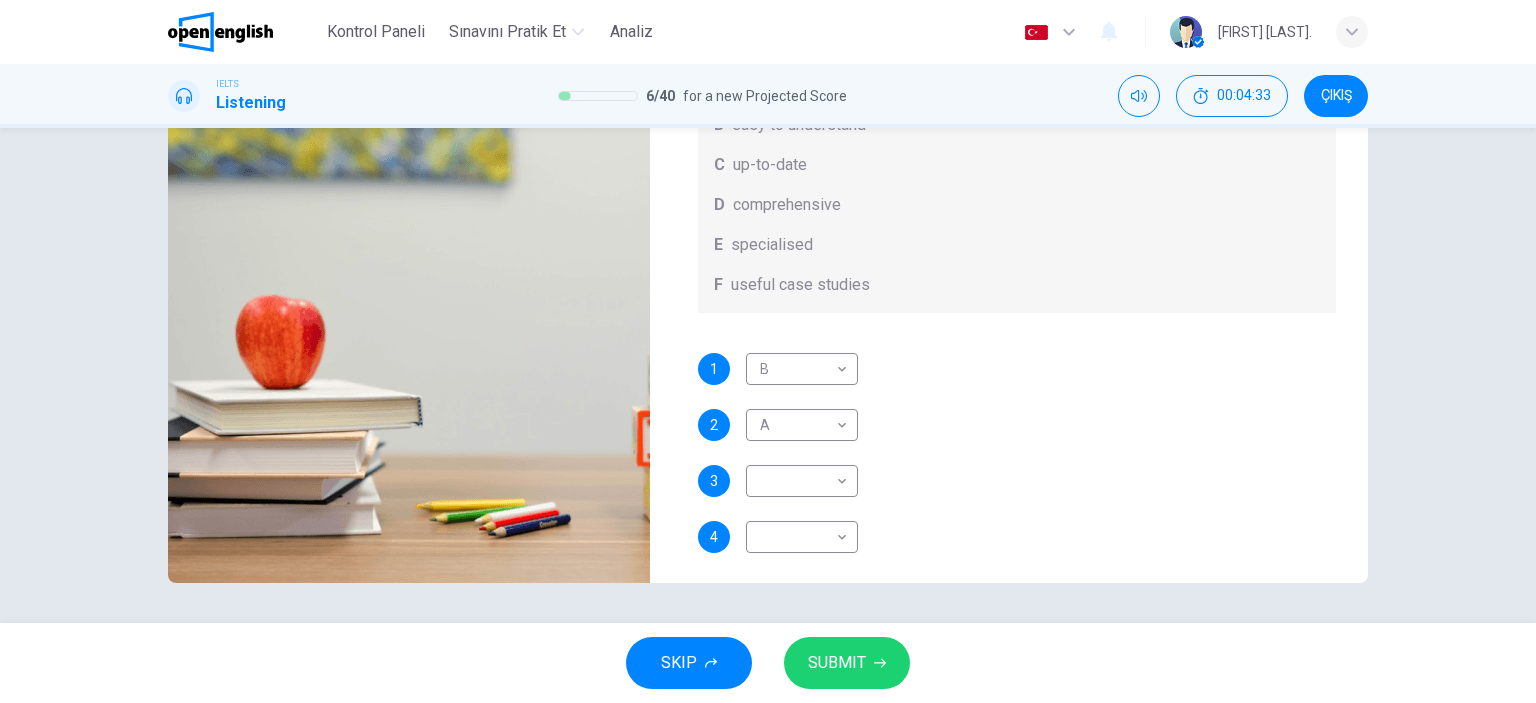scroll, scrollTop: 112, scrollLeft: 0, axis: vertical 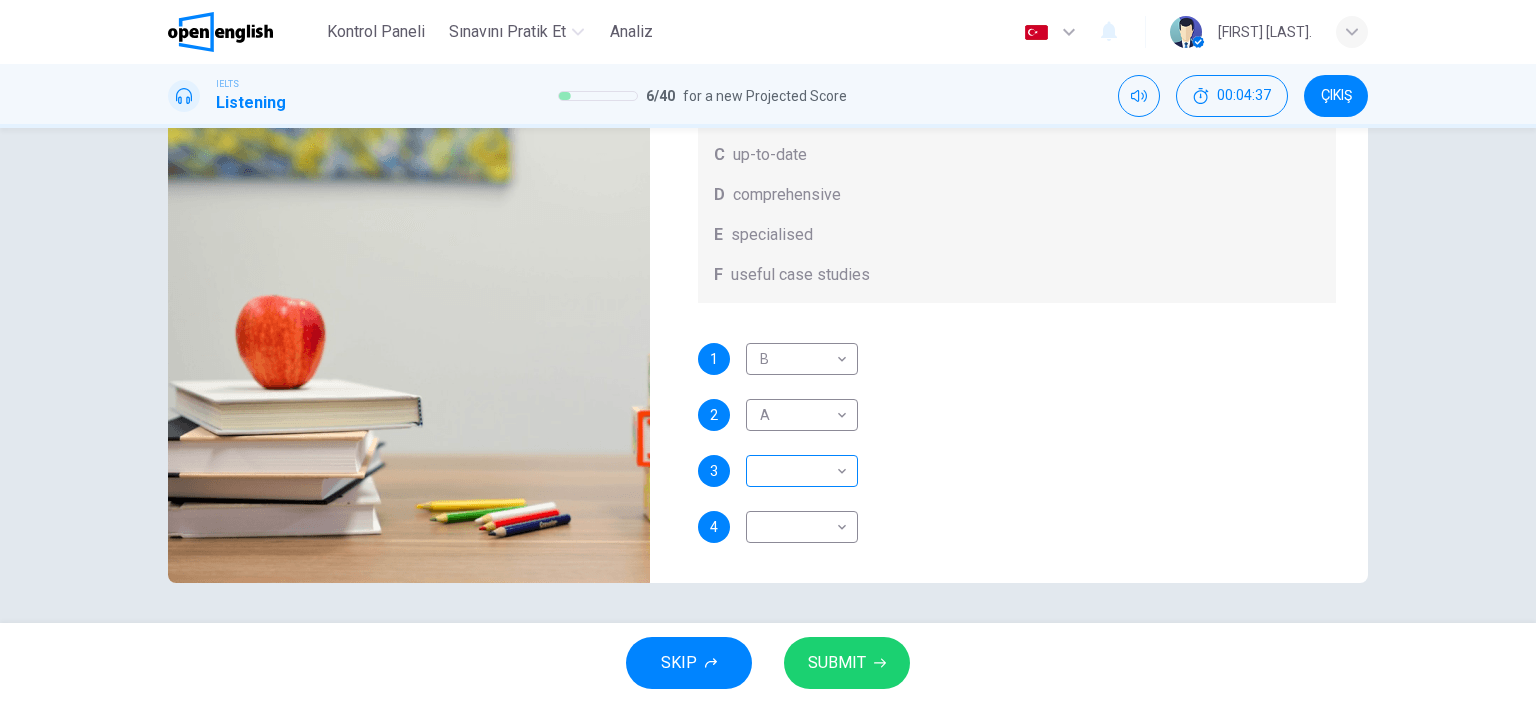 click on "Bu site,  Gizlilik Politikamızda  açıklandığı gibi çerezler kullanmaktadır. Çerez kullanımını kabul ediyorsanız, Lütfen Kabul Et düğmesine tıklayın ve sitemizde gezinmeye devam edin.   Gizlilik Politikası Kabul Et This site uses cookies, as explained in our  Privacy Policy . If you agree to the use of cookies, please click the Accept button and continue to browse our site.   Privacy Policy Accept Kontrol Paneli Sınavını Pratik Et Analiz Türkçe ** ​ [FIRST] [LAST] IELTS Listening 6 / 40 for a new Projected Score 00:04:37 ÇIKIŞ Question 7 What does [FIRST] [LAST] think about the books on [FIRST] [LAST]’s reading list? Choose FOUR answers from the box and write the correct letter, A-F, next to the questions.
Opinions A helpful illustrations B easy to understand C up-to-date D comprehensive E specialised F useful case studies 1 B * ​ 2 A * ​ 3 ​ ​ 4 ​ ​ Work Placements 00m 12s SKIP SUBMIT Open English - Çevrimiçi İngilizce Kontrol Paneli Sınavını Pratik Et Analiz Bildirimler 2025" at bounding box center (768, 351) 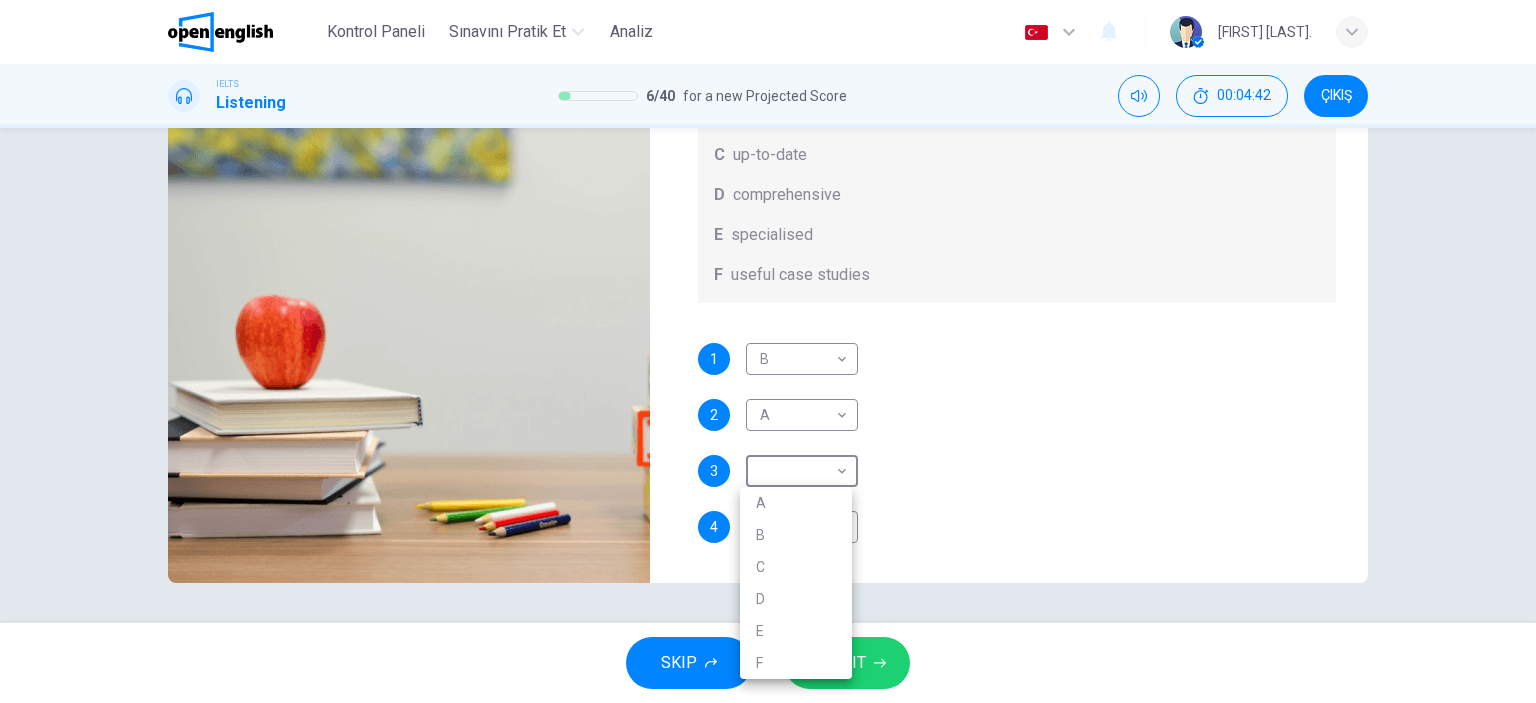 click on "D" at bounding box center [796, 599] 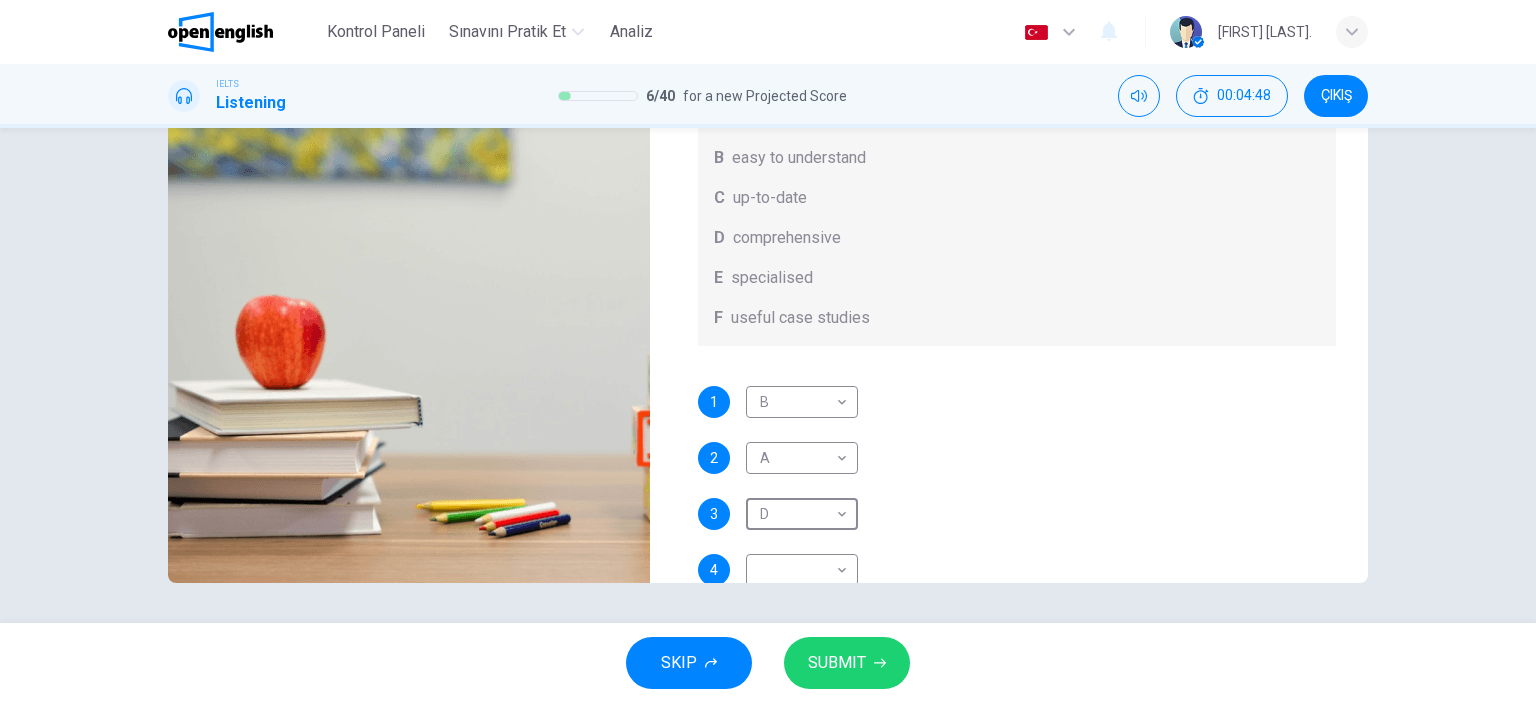 scroll, scrollTop: 12, scrollLeft: 0, axis: vertical 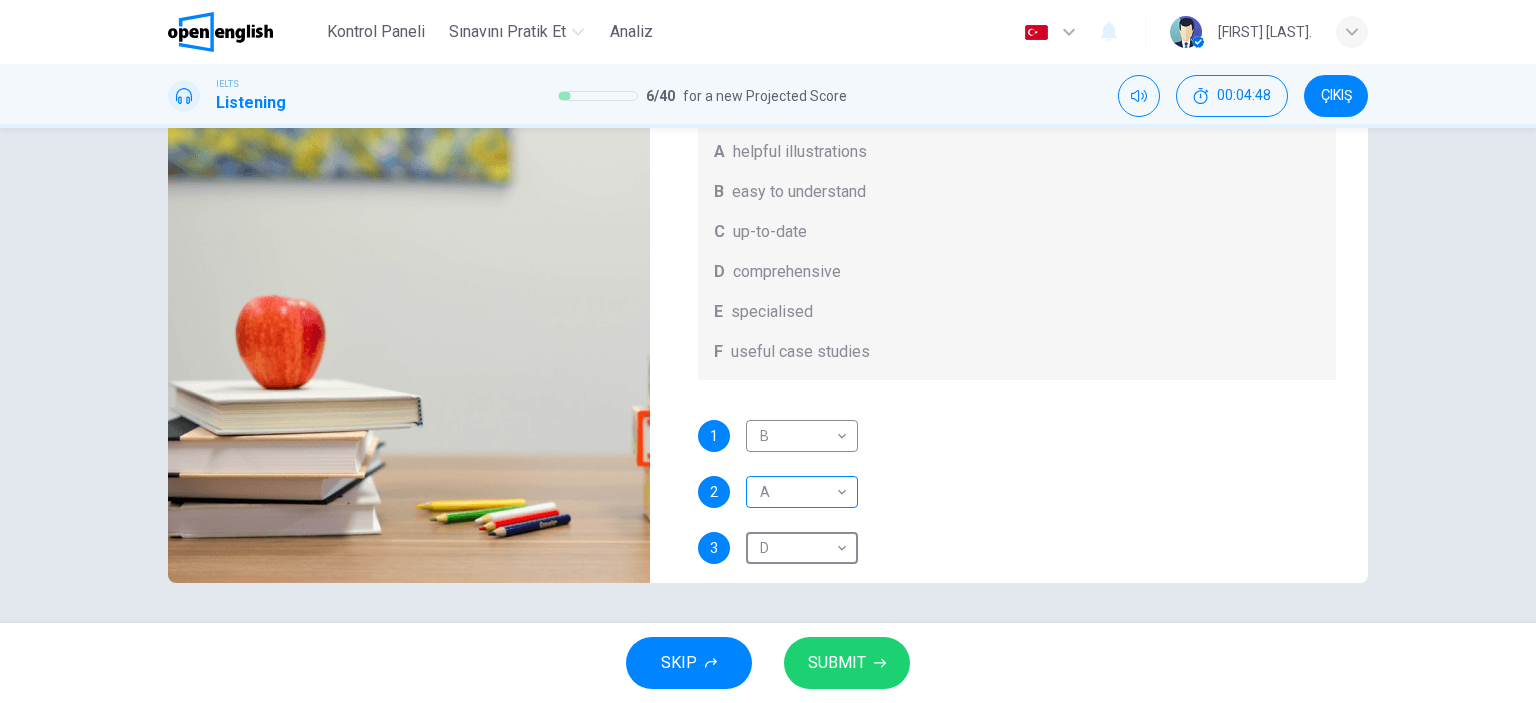 type on "*" 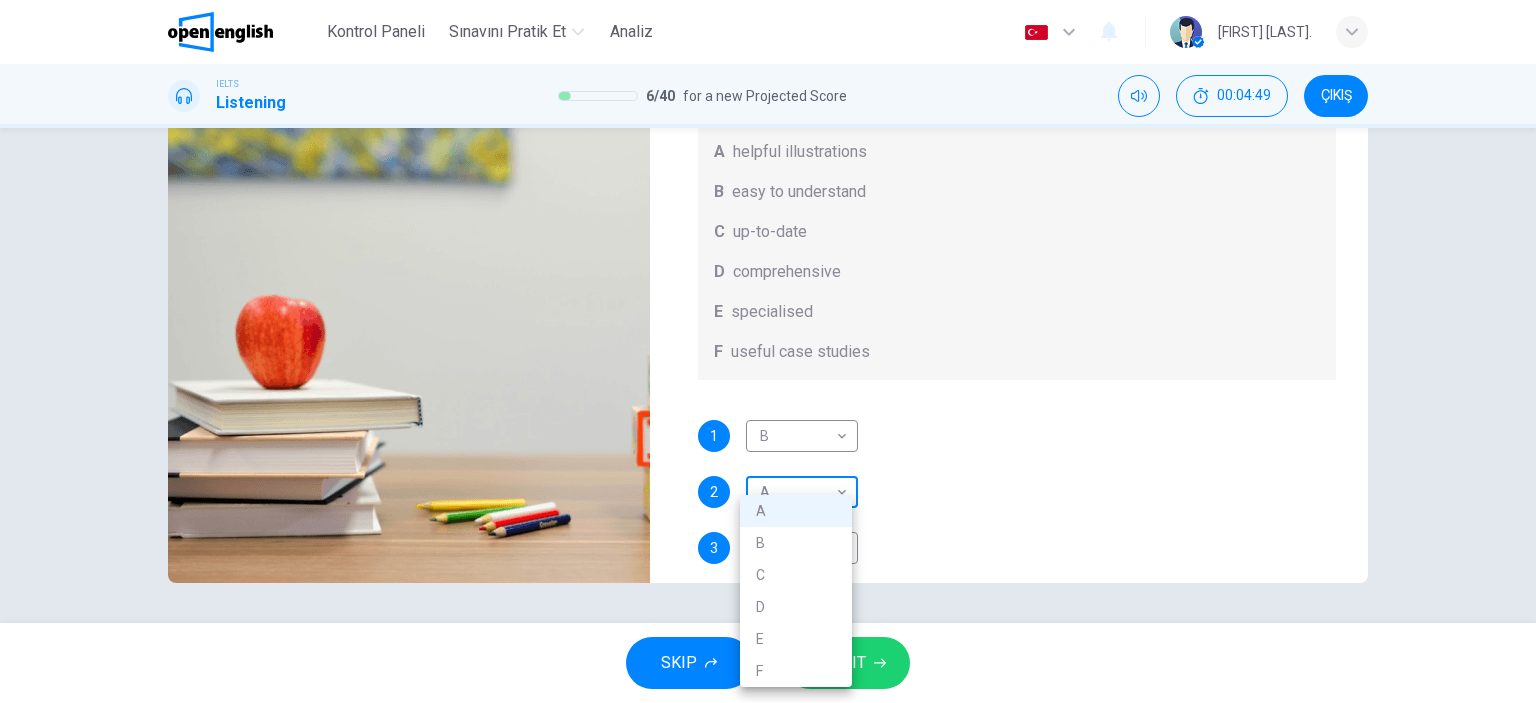 click on "Bu site,  Gizlilik Politikamızda  açıklandığı gibi çerezler kullanmaktadır. Çerez kullanımını kabul ediyorsanız, Lütfen Kabul Et düğmesine tıklayın ve sitemizde gezinmeye devam edin.   Gizlilik Politikası Kabul Et This site uses cookies, as explained in our  Privacy Policy . If you agree to the use of cookies, please click the Accept button and continue to browse our site.   Privacy Policy Accept Kontrol Paneli Sınavını Pratik Et Analiz Türkçe ** ​ [FIRST] [LAST] IELTS Listening 6 / 40 for a new Projected Score 00:04:49 ÇIKIŞ Question 7 What does [FIRST] [LAST] think about the books on [FIRST] [LAST]’s reading list? Choose FOUR answers from the box and write the correct letter, A-F, next to the questions.
Opinions A helpful illustrations B easy to understand C up-to-date D comprehensive E specialised F useful case studies 1 B * ​ 2 A * ​ 3 D * ​ 4 ​ ​ Work Placements 04m 49s SKIP SUBMIT Open English - Çevrimiçi İngilizce Kontrol Paneli Sınavını Pratik Et Analiz Bildirimler 2025 A B C" at bounding box center (768, 351) 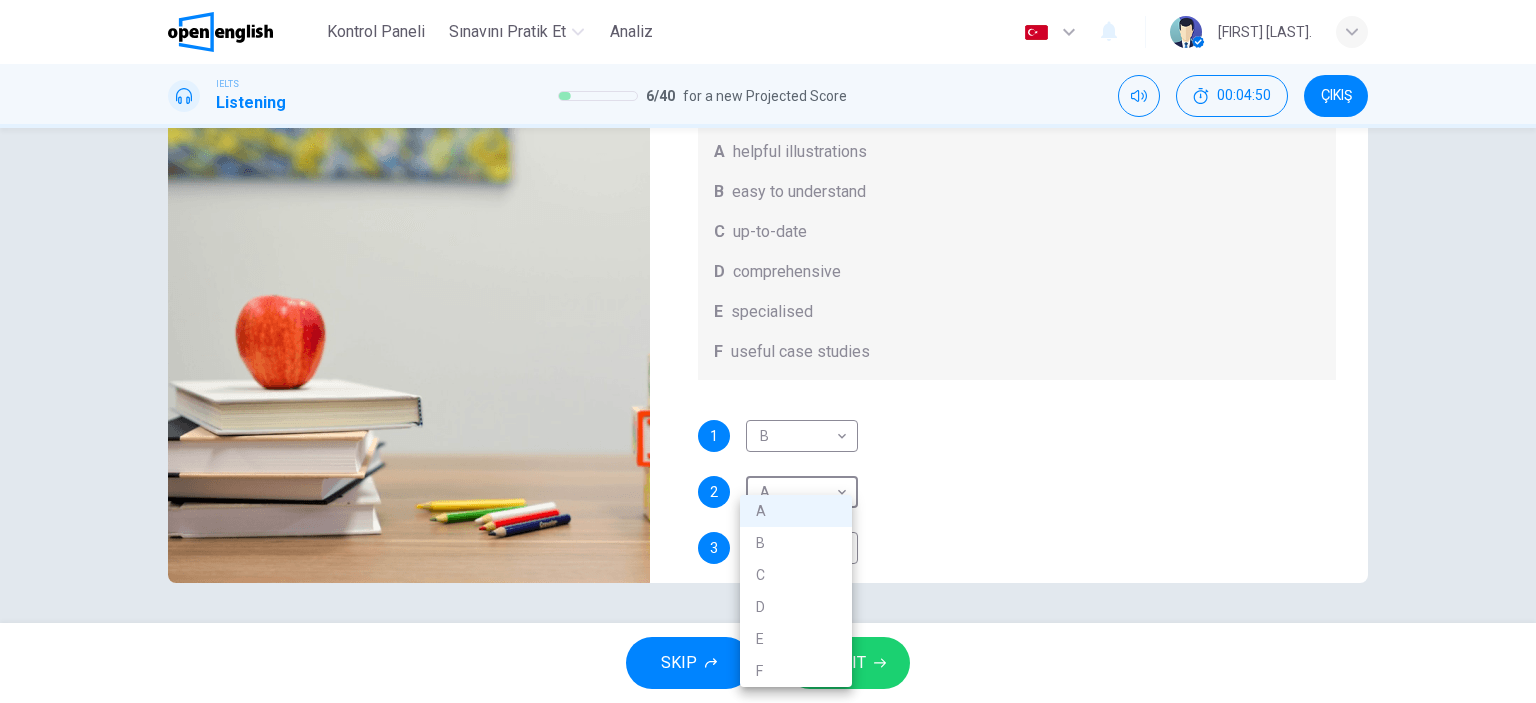 click on "C" at bounding box center [796, 575] 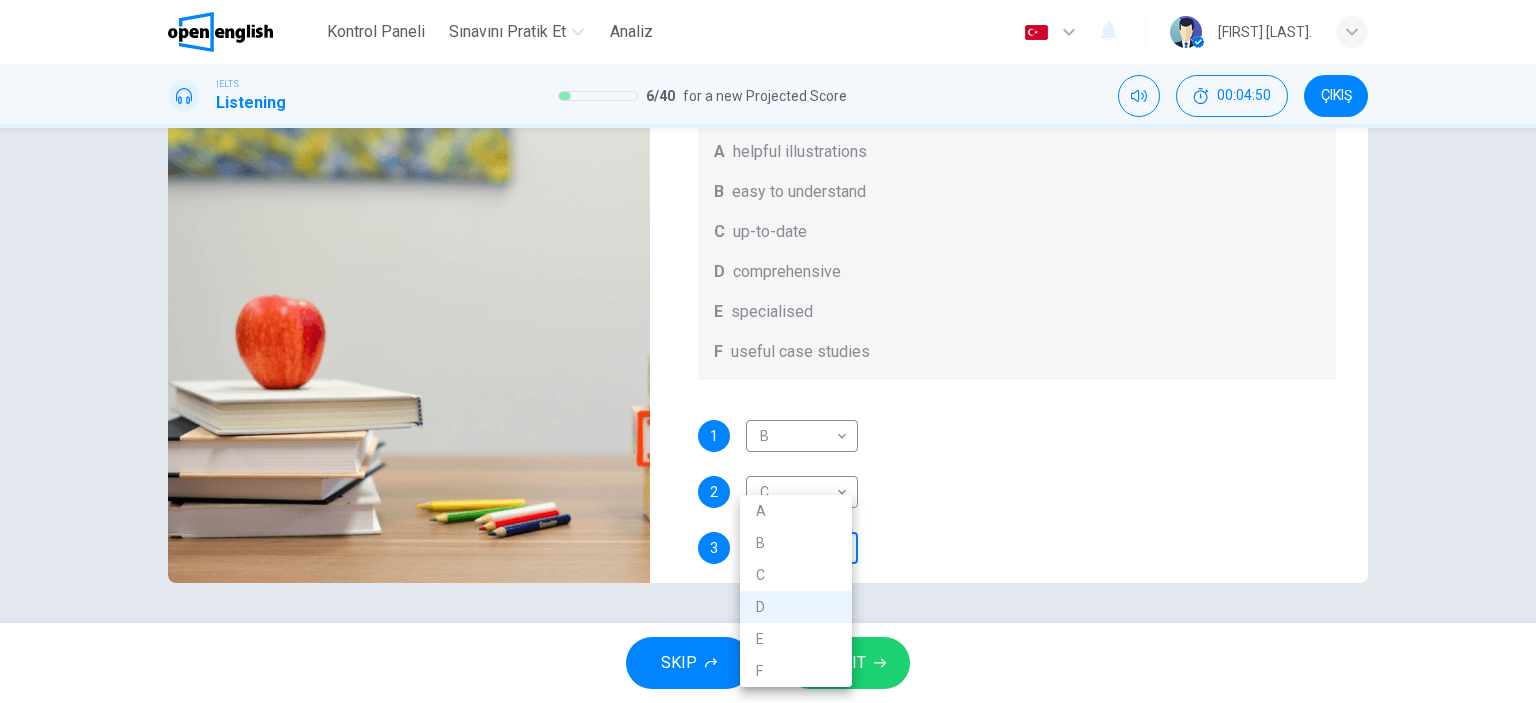 click on "Bu site,  Gizlilik Politikamızda  açıklandığı gibi çerezler kullanmaktadır. Çerez kullanımını kabul ediyorsanız, Lütfen Kabul Et düğmesine tıklayın ve sitemizde gezinmeye devam edin.   Gizlilik Politikası Kabul Et This site uses cookies, as explained in our  Privacy Policy . If you agree to the use of cookies, please click the Accept button and continue to browse our site.   Privacy Policy Accept Kontrol Paneli Sınavını Pratik Et Analiz Türkçe ** ​ [FIRST] [LAST] IELTS Listening 6 / 40 for a new Projected Score 00:04:50 ÇIKIŞ Question 7 What does [FIRST] [LAST] think about the books on [FIRST] [LAST]’s reading list? Choose FOUR answers from the box and write the correct letter, A-F, next to the questions.
Opinions A helpful illustrations B easy to understand C up-to-date D comprehensive E specialised F useful case studies 1 B * ​ 2 C * ​ 3 D * ​ 4 ​ ​ Work Placements 04m 49s SKIP SUBMIT Open English - Çevrimiçi İngilizce Kontrol Paneli Sınavını Pratik Et Analiz Bildirimler 2025 A B C" at bounding box center (768, 351) 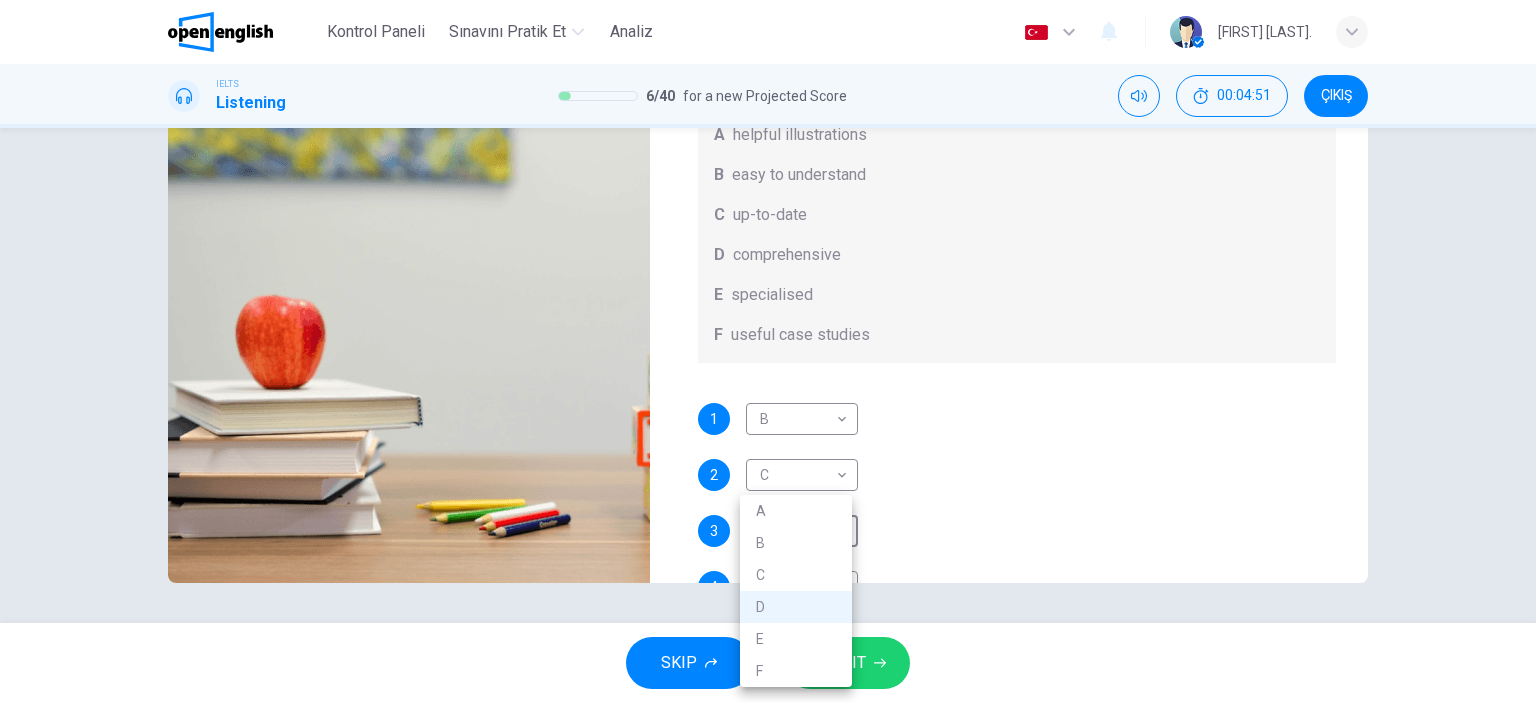 click on "A" at bounding box center (796, 511) 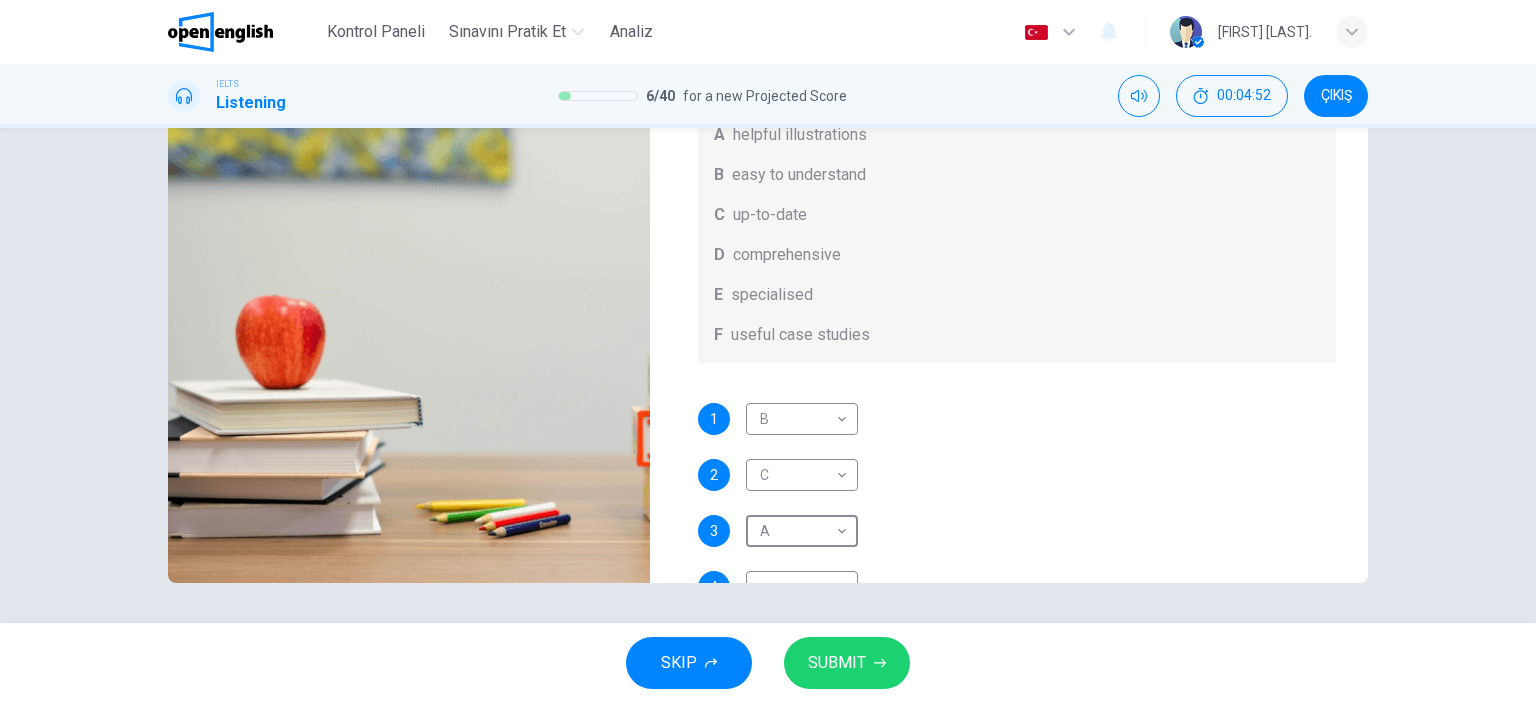 scroll, scrollTop: 112, scrollLeft: 0, axis: vertical 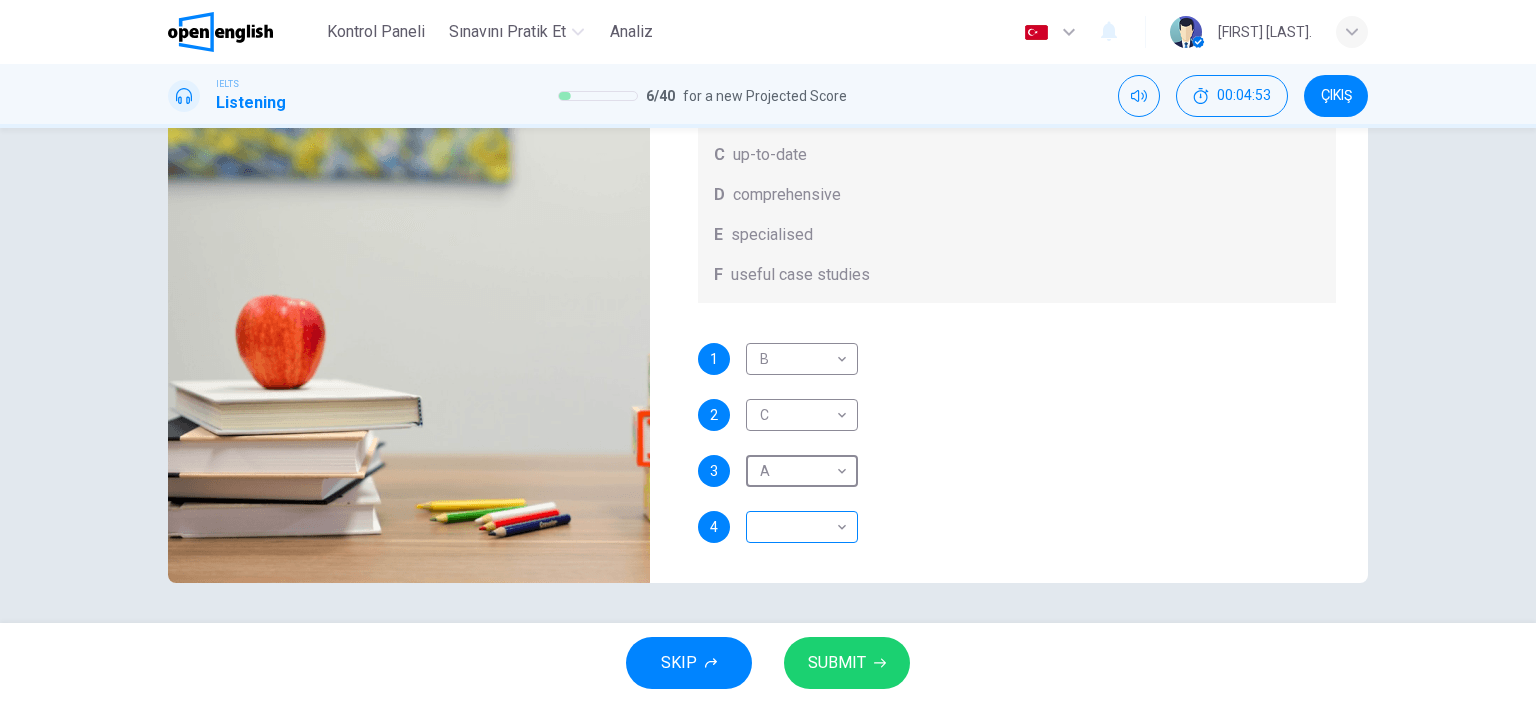 click on "Bu site,  Gizlilik Politikamızda  açıklandığı gibi çerezler kullanmaktadır. Çerez kullanımını kabul ediyorsanız, Lütfen Kabul Et düğmesine tıklayın ve sitemizde gezinmeye devam edin.   Gizlilik Politikası Kabul Et This site uses cookies, as explained in our  Privacy Policy . If you agree to the use of cookies, please click the Accept button and continue to browse our site.   Privacy Policy Accept Kontrol Paneli Sınavını Pratik Et Analiz Türkçe ** ​ [FIRST] [LAST] IELTS Listening 6 / 40 for a new Projected Score 00:04:53 ÇIKIŞ Question 7 What does [FIRST] [LAST] think about the books on [FIRST] [LAST]’s reading list? Choose FOUR answers from the box and write the correct letter, A-F, next to the questions.
Opinions A helpful illustrations B easy to understand C up-to-date D comprehensive E specialised F useful case studies 1 B * ​ 2 C * ​ 3 A * ​ 4 ​ ​ Work Placements 04m 49s SKIP SUBMIT Open English - Çevrimiçi İngilizce Kontrol Paneli Sınavını Pratik Et Analiz Bildirimler 2025 A B C" at bounding box center [768, 351] 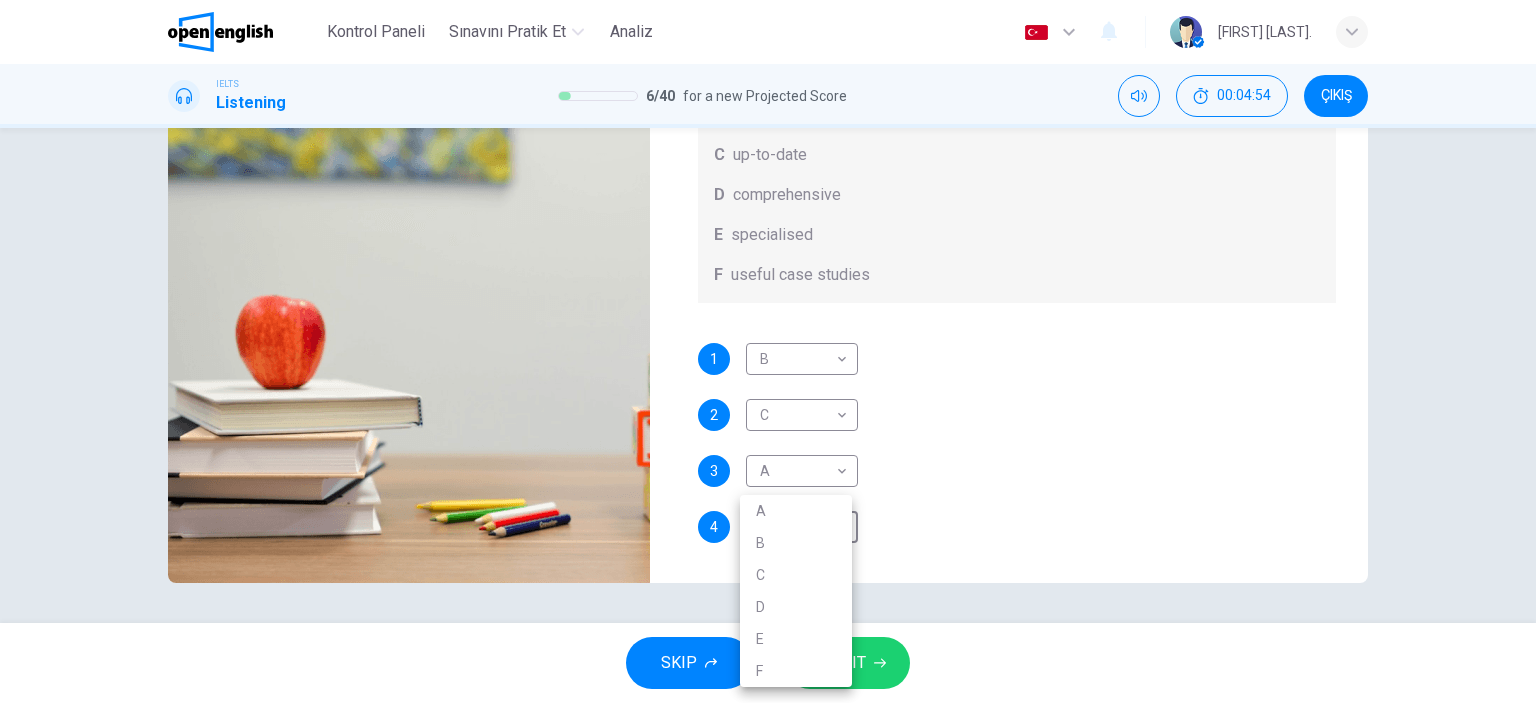 click on "D" at bounding box center [796, 607] 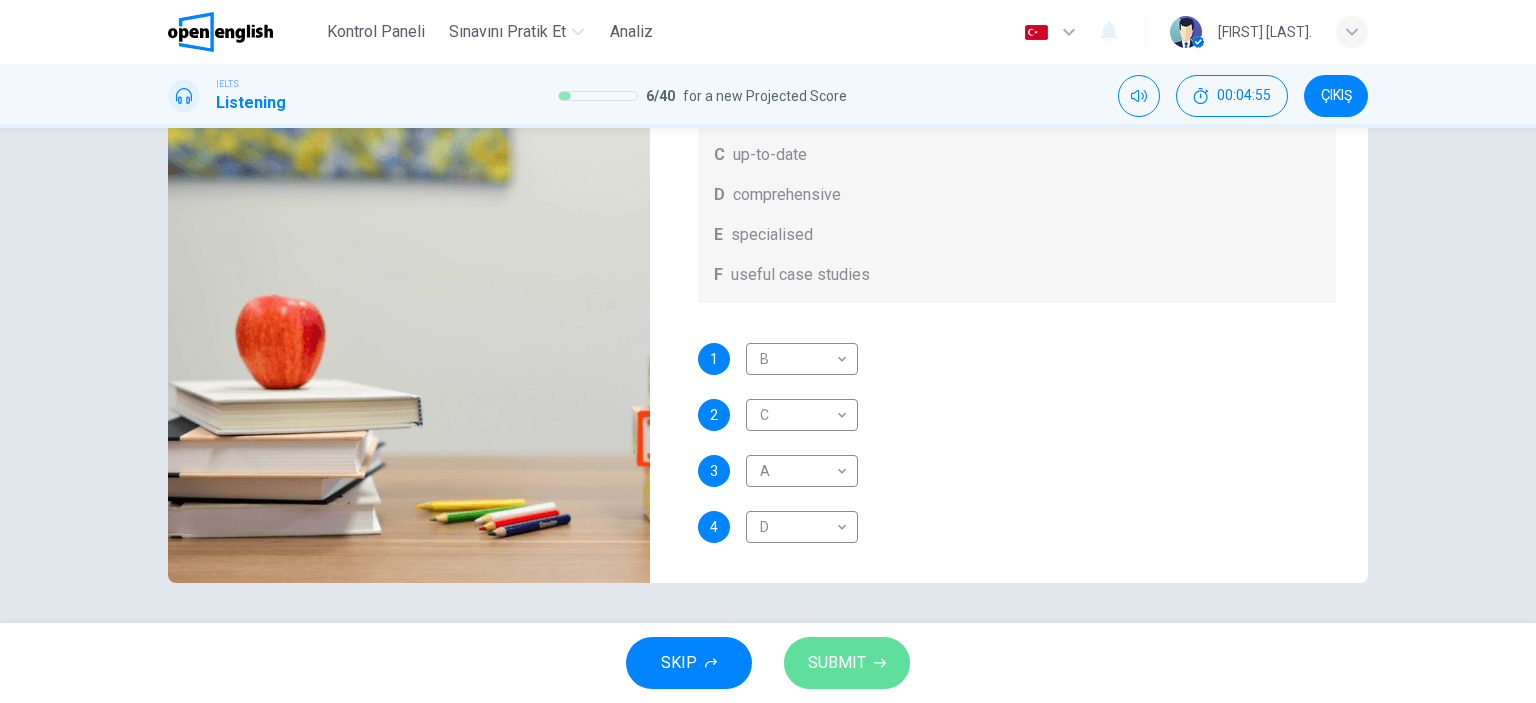 click on "SUBMIT" at bounding box center (837, 663) 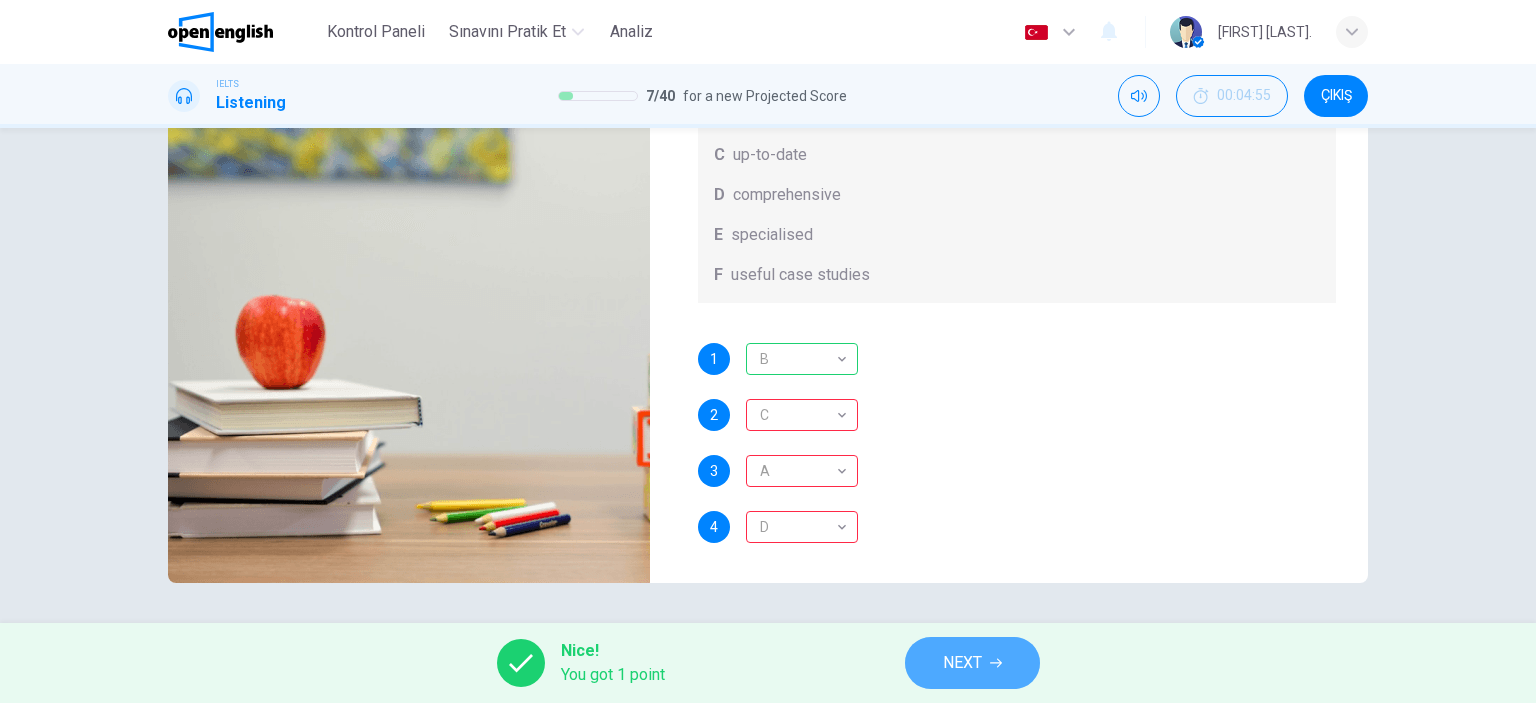 click on "NEXT" at bounding box center [962, 663] 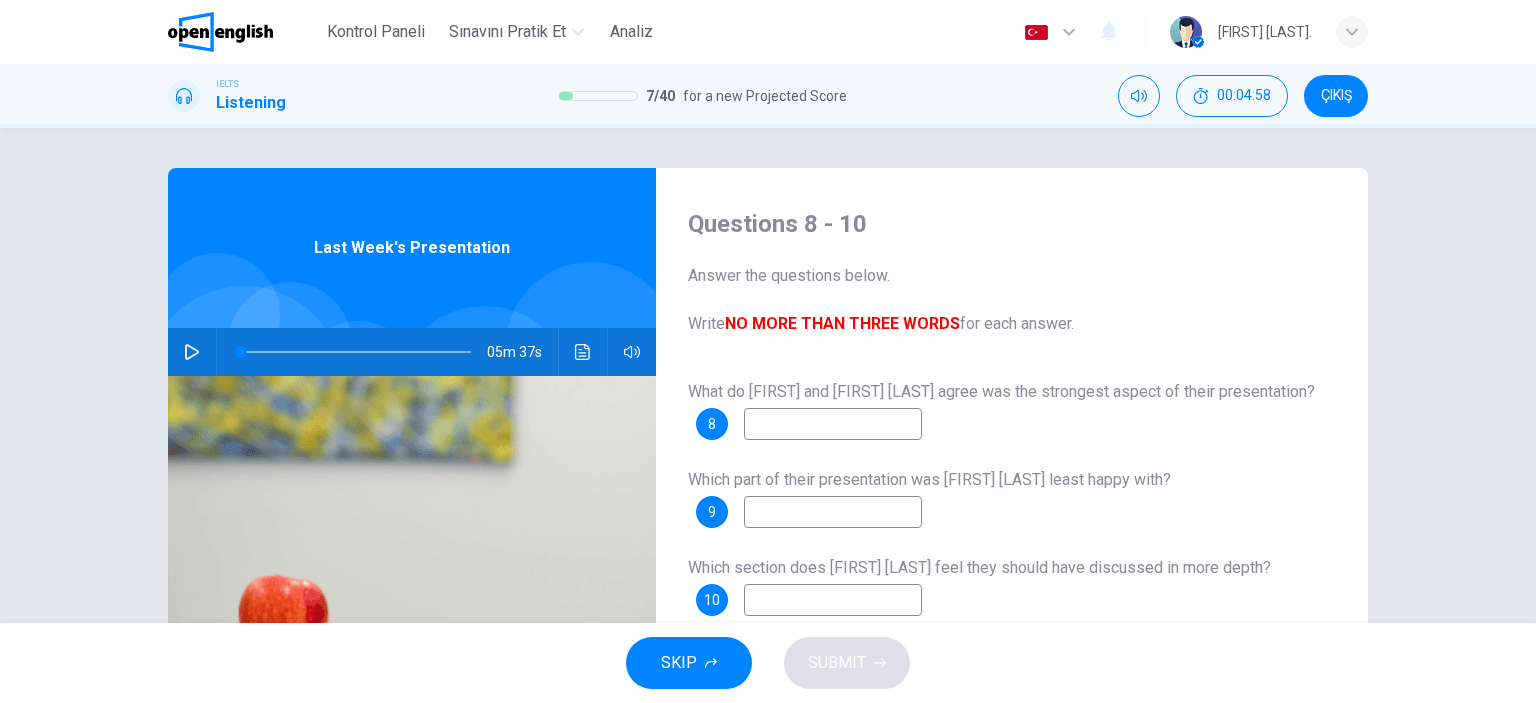 click 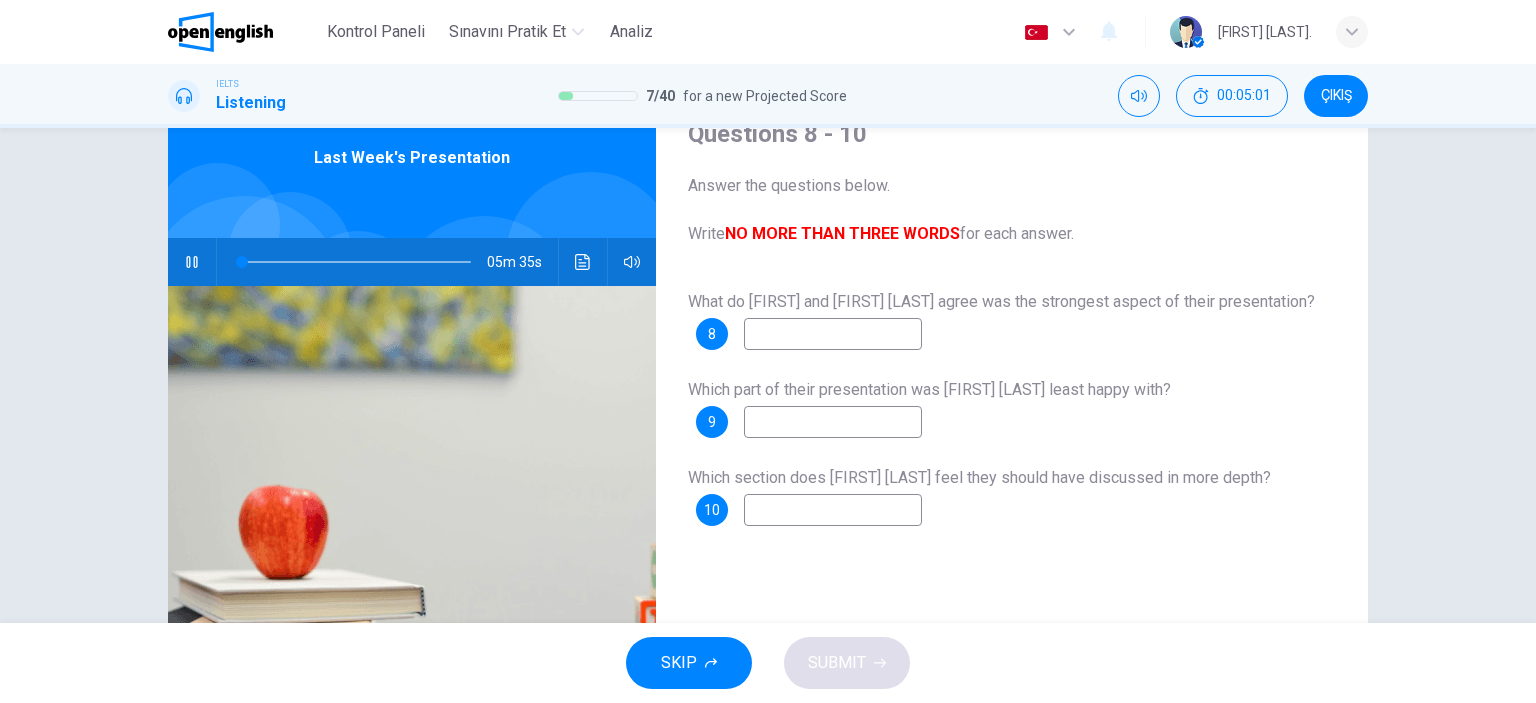 scroll, scrollTop: 80, scrollLeft: 0, axis: vertical 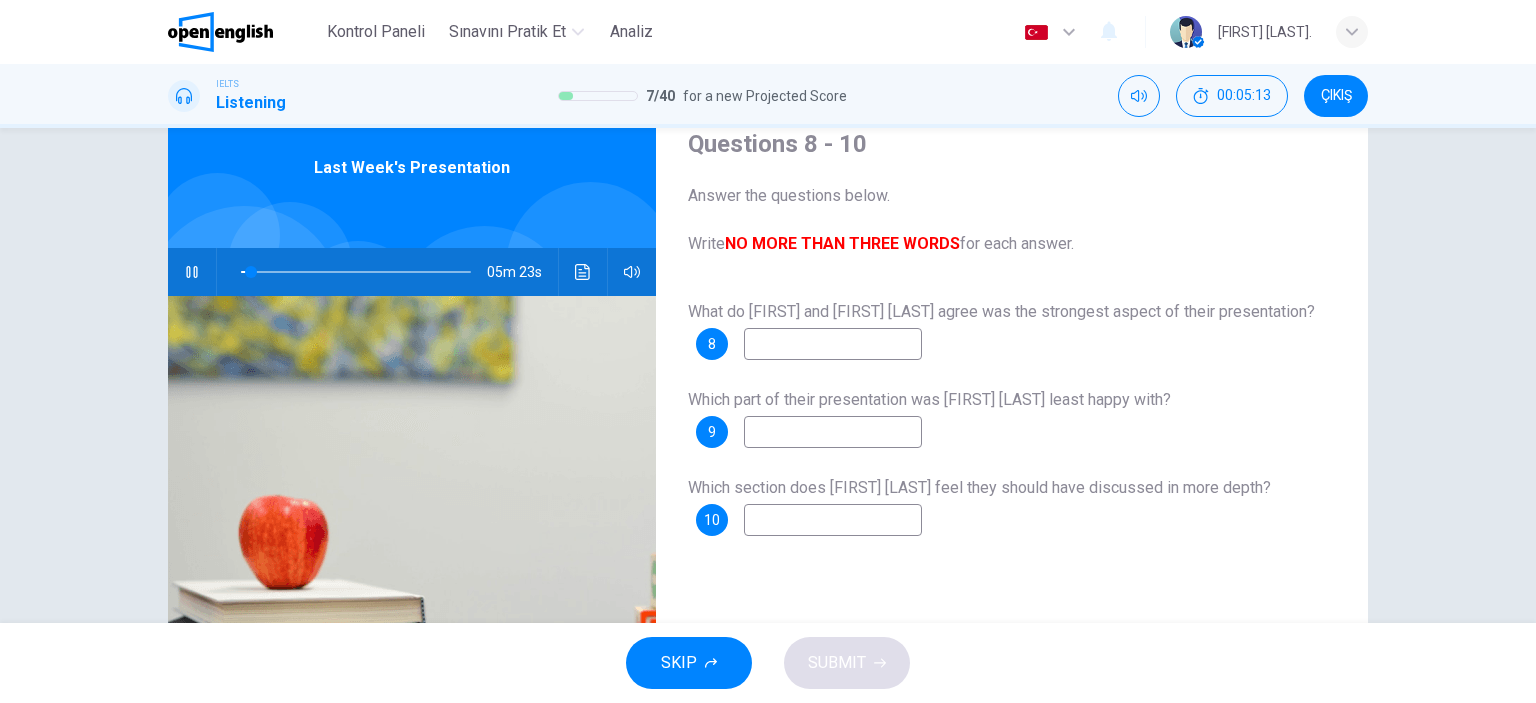 click at bounding box center [833, 344] 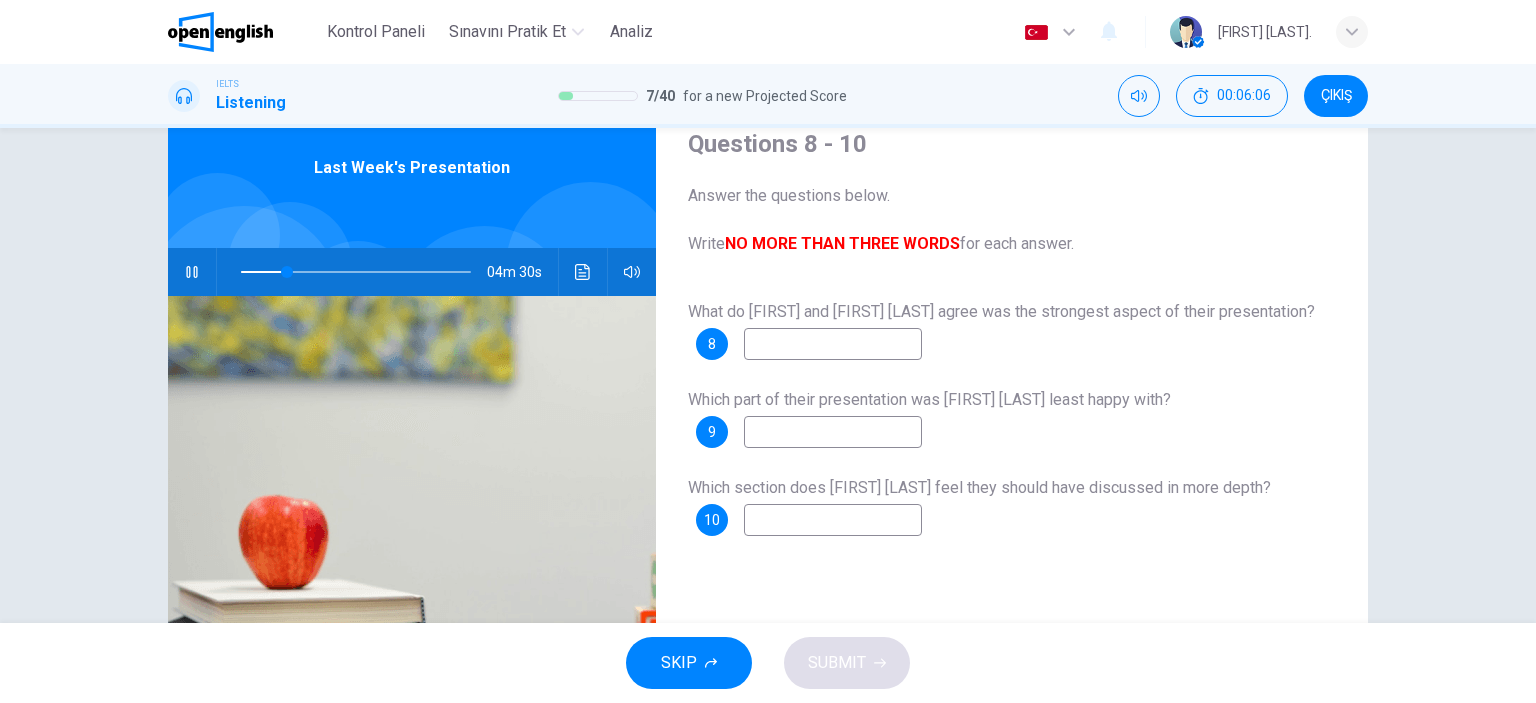 type on "**" 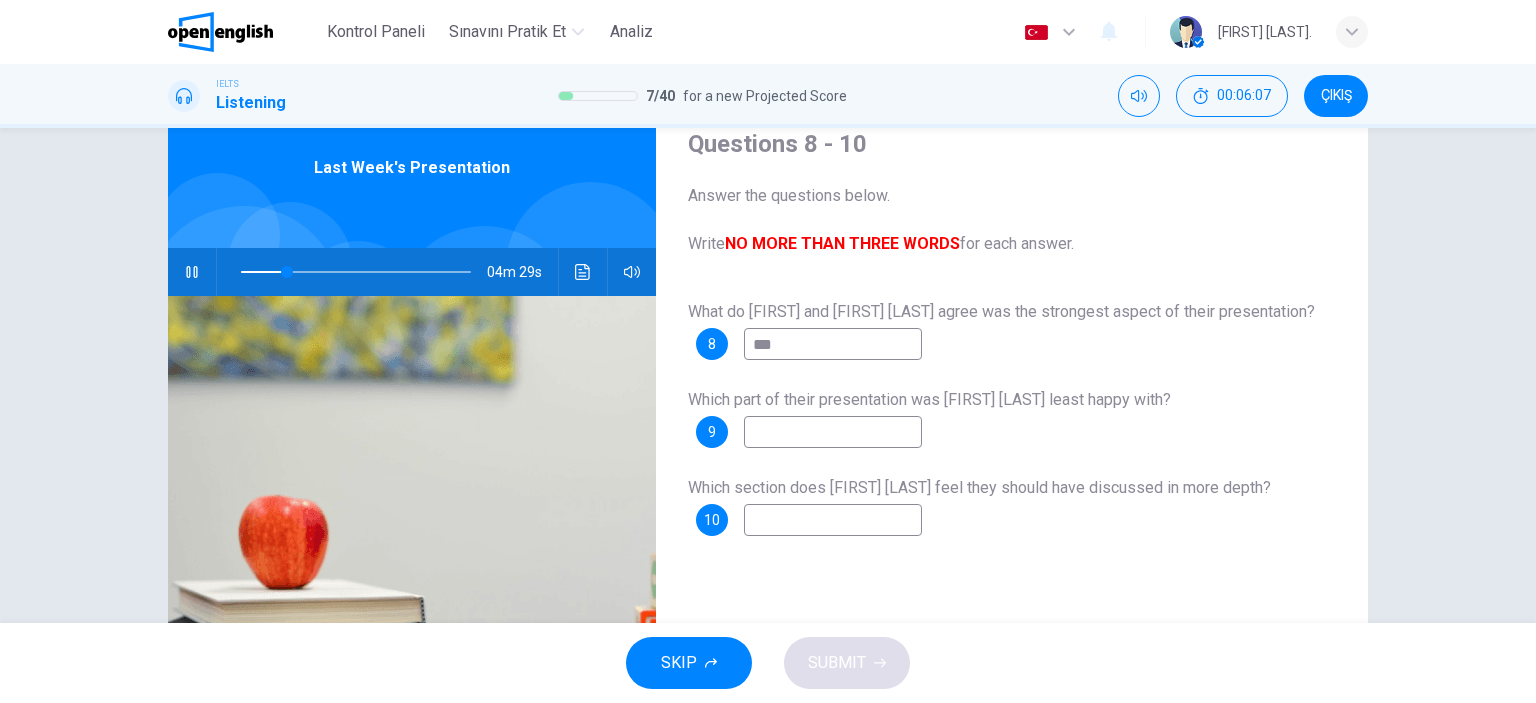 type on "****" 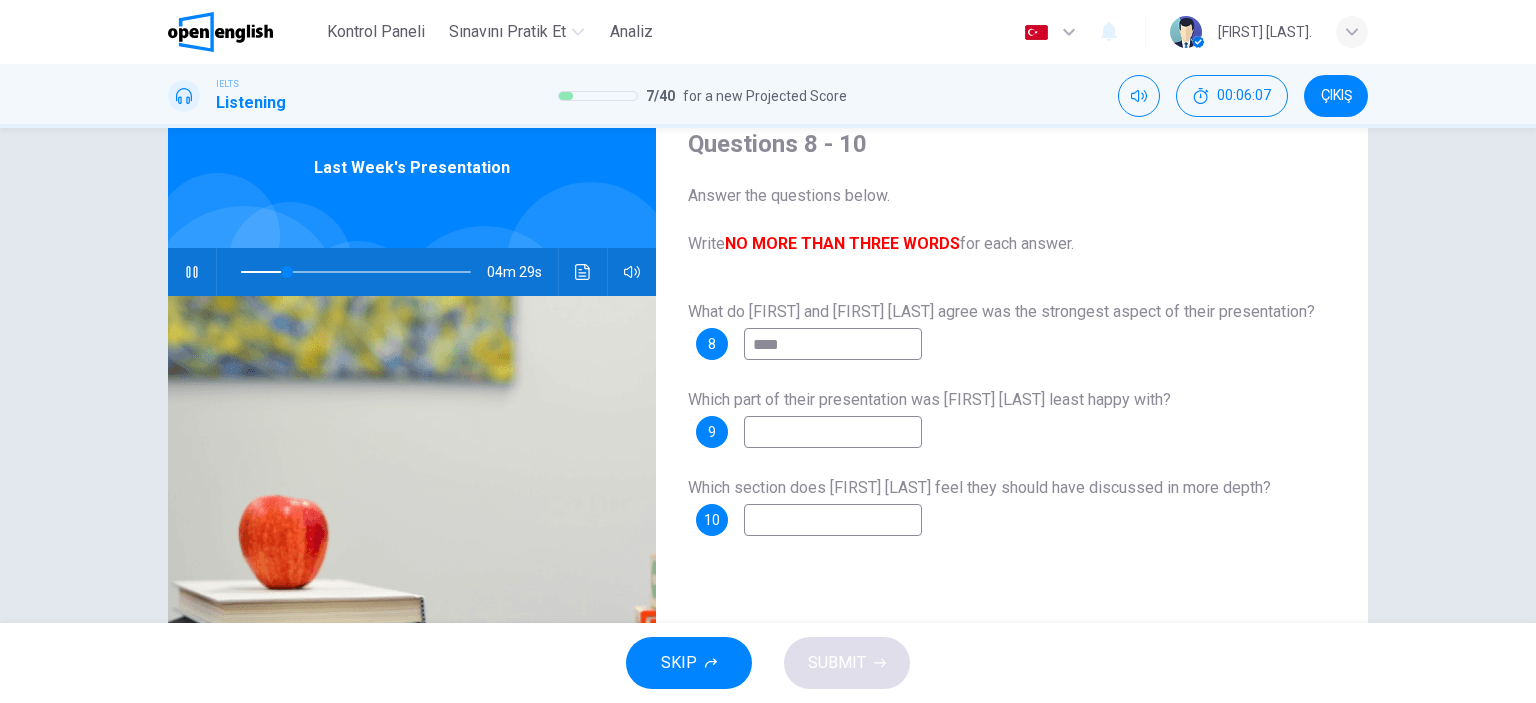type on "**" 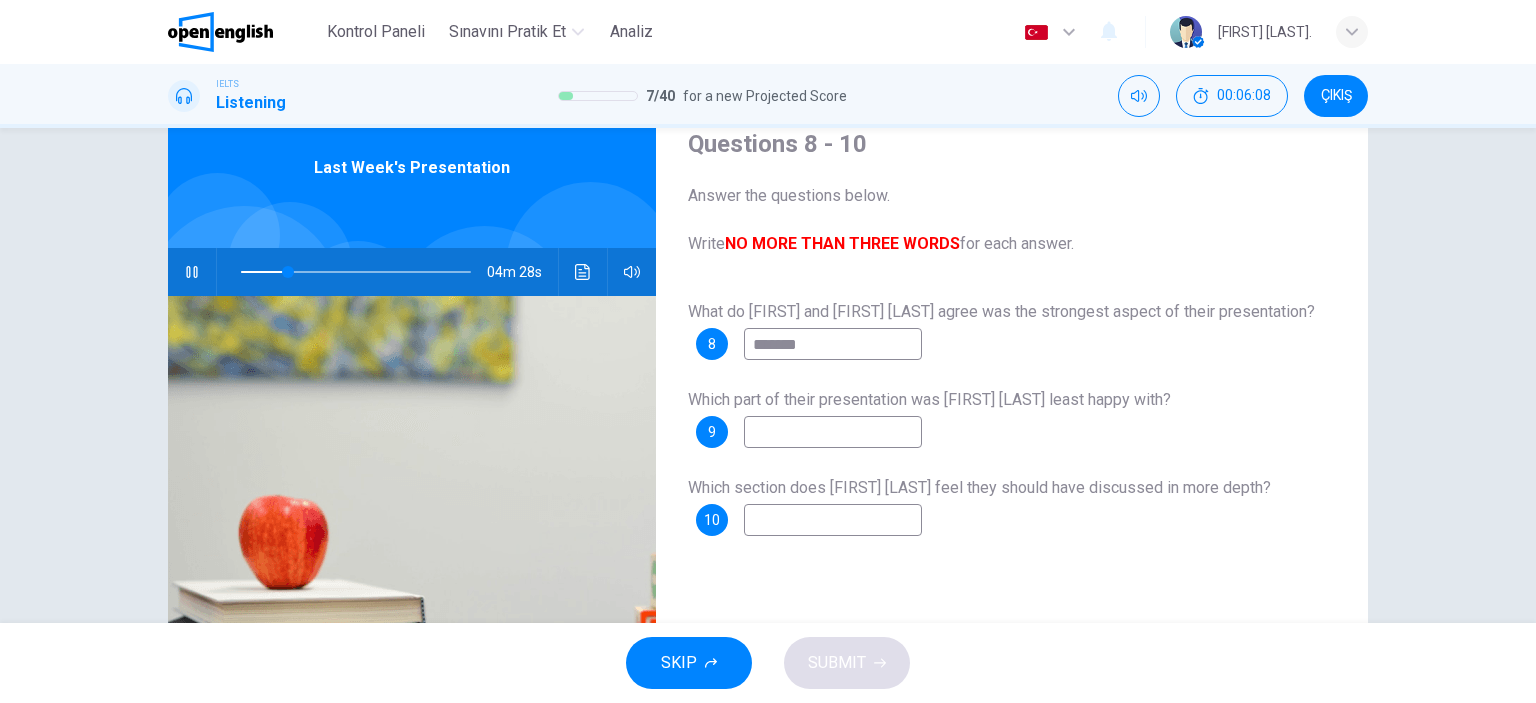 type on "********" 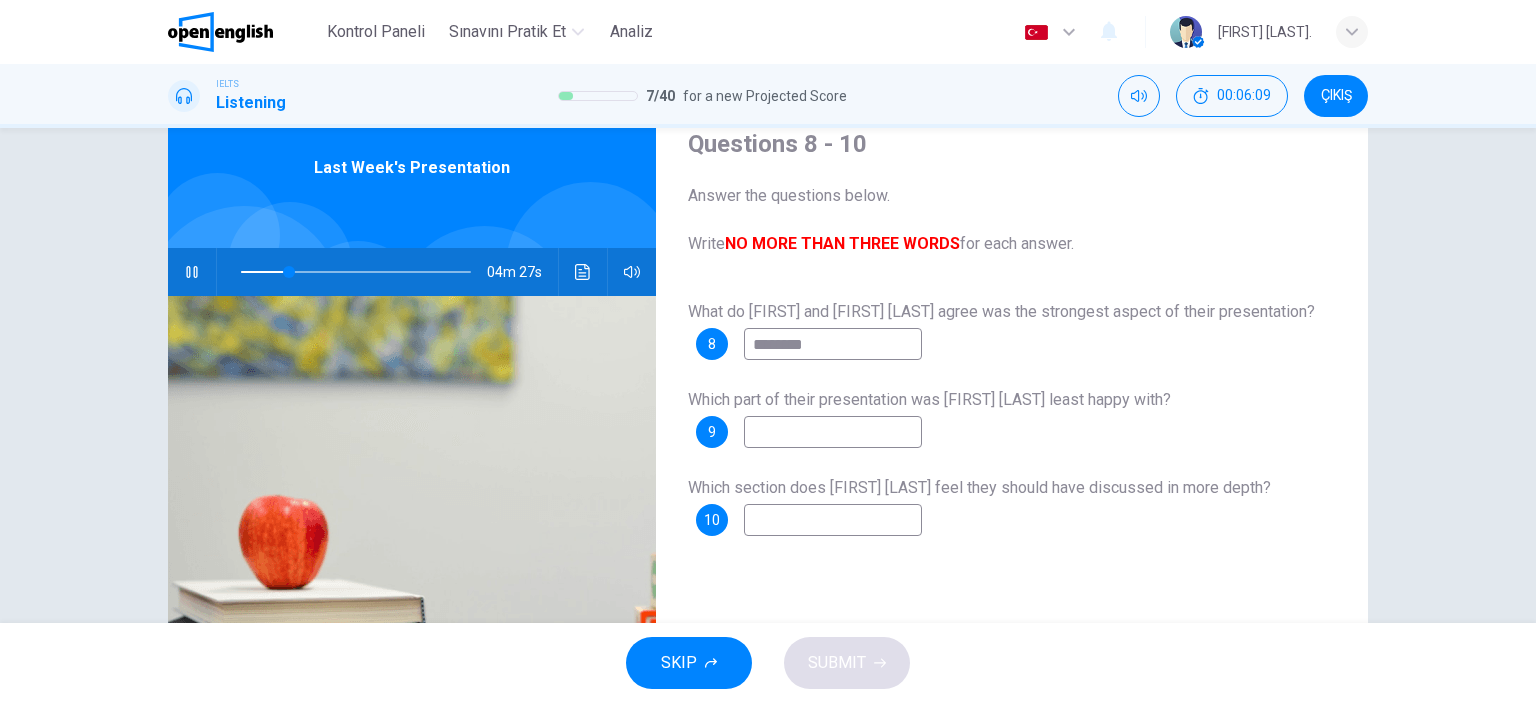 type on "**" 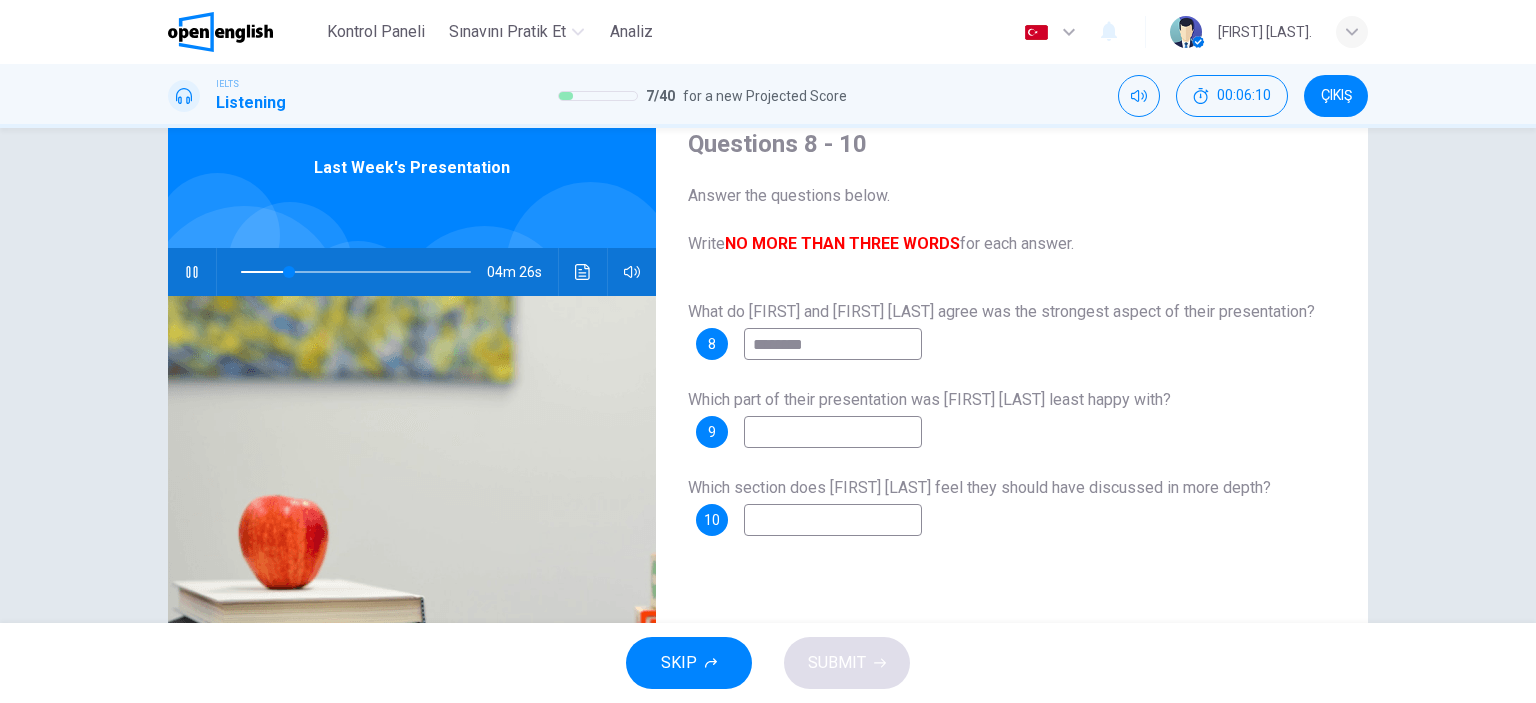 type on "*********" 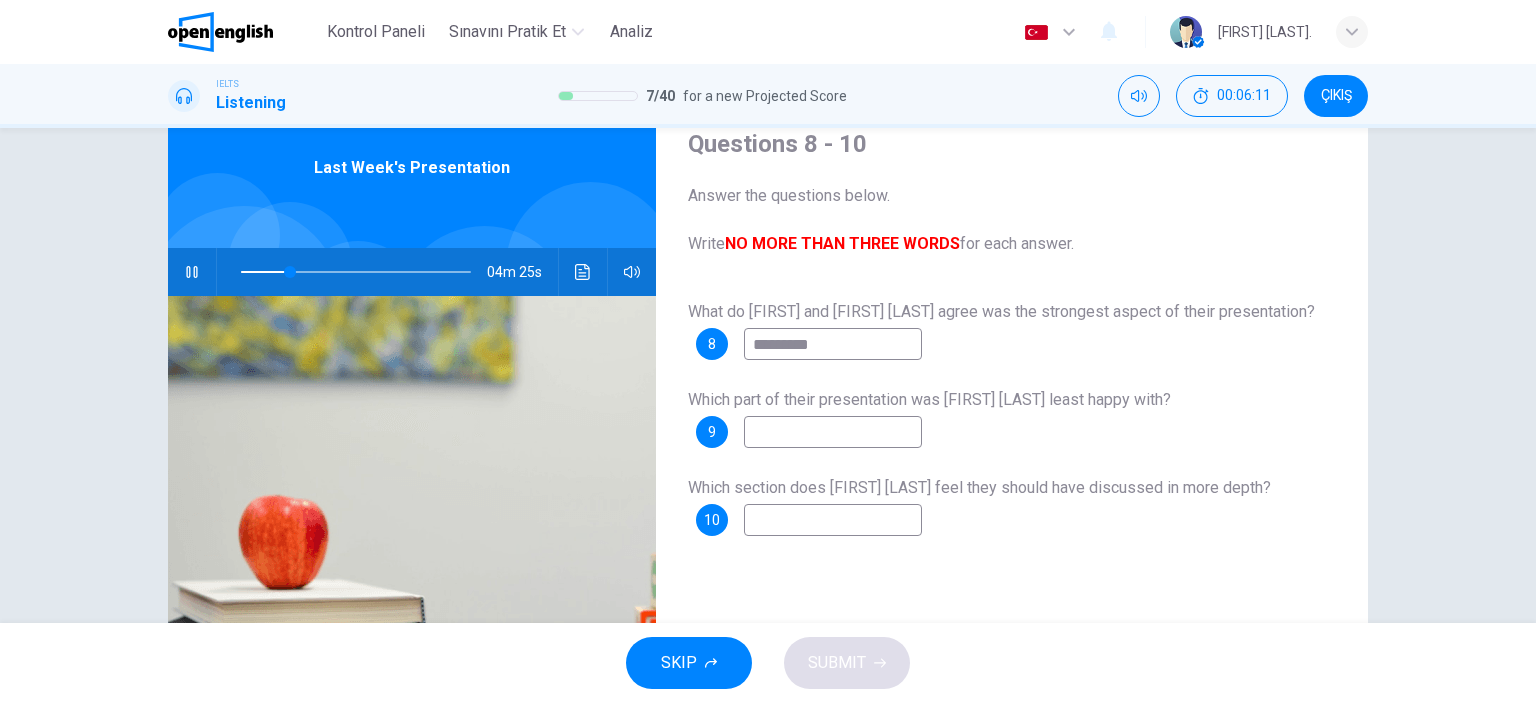 type on "**" 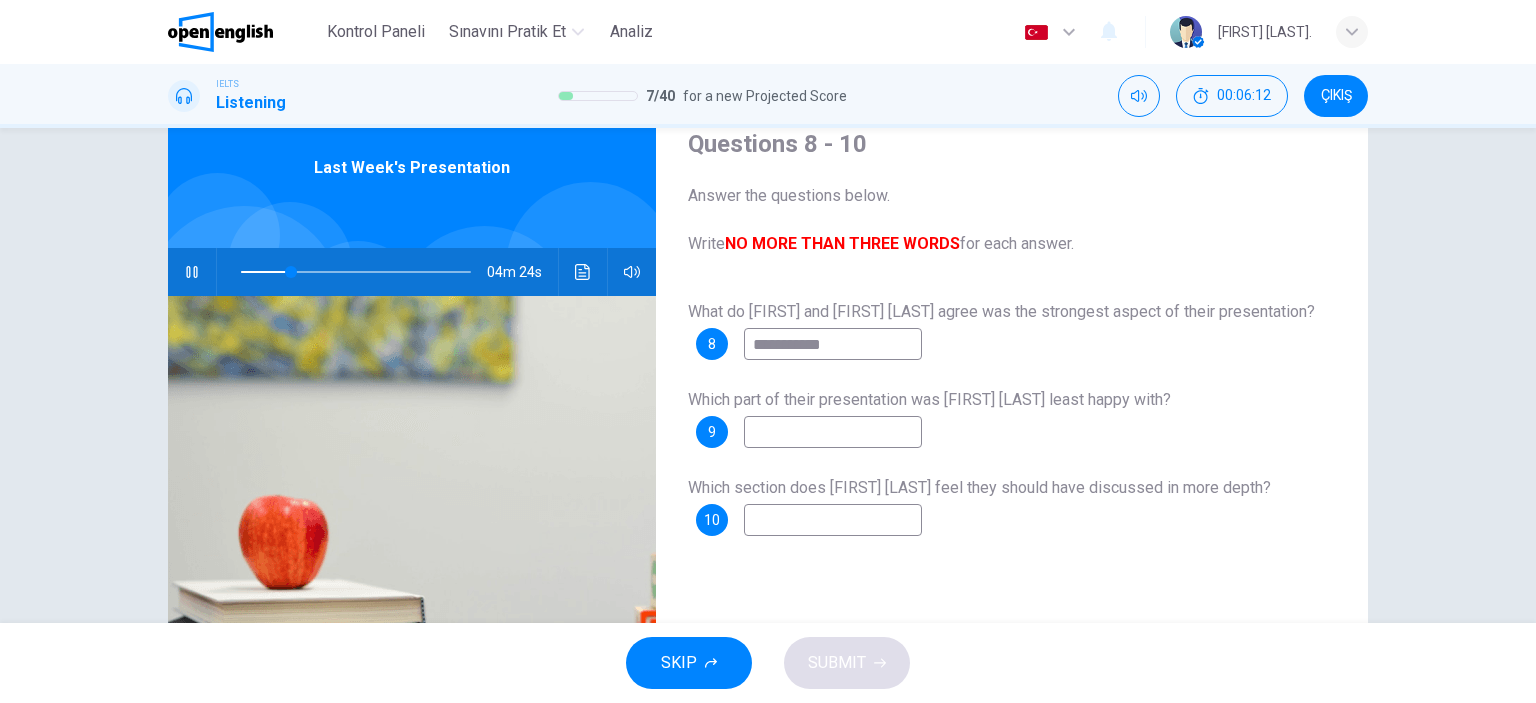 type on "**********" 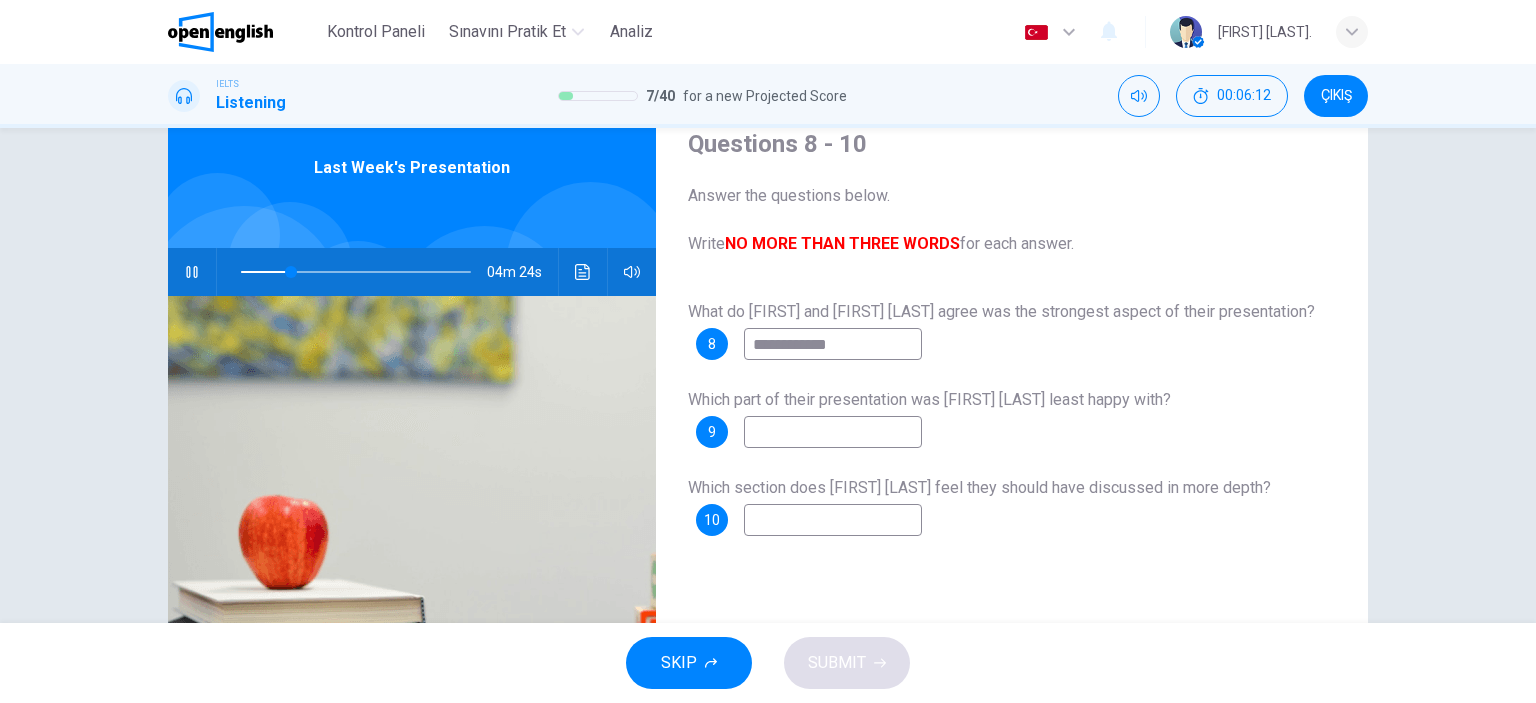 type on "**" 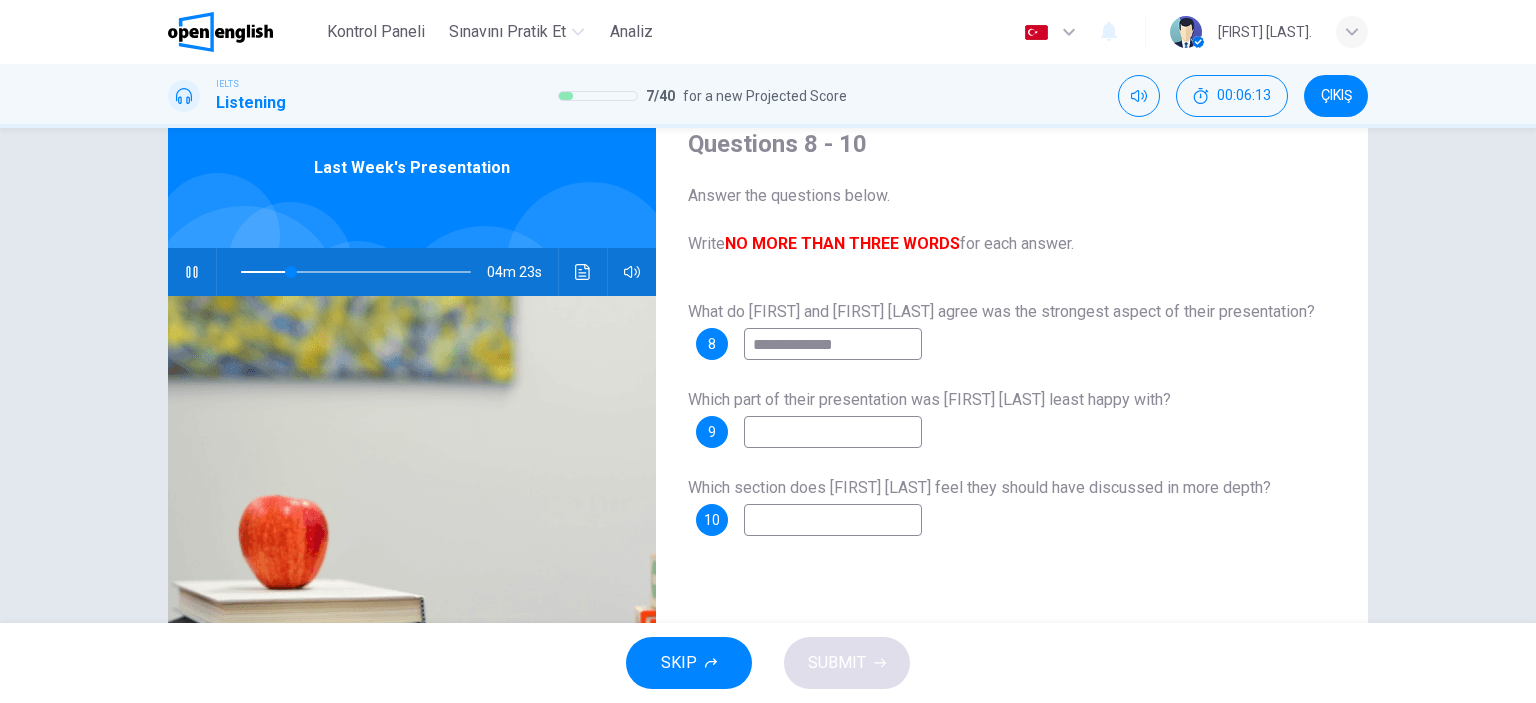 type on "**********" 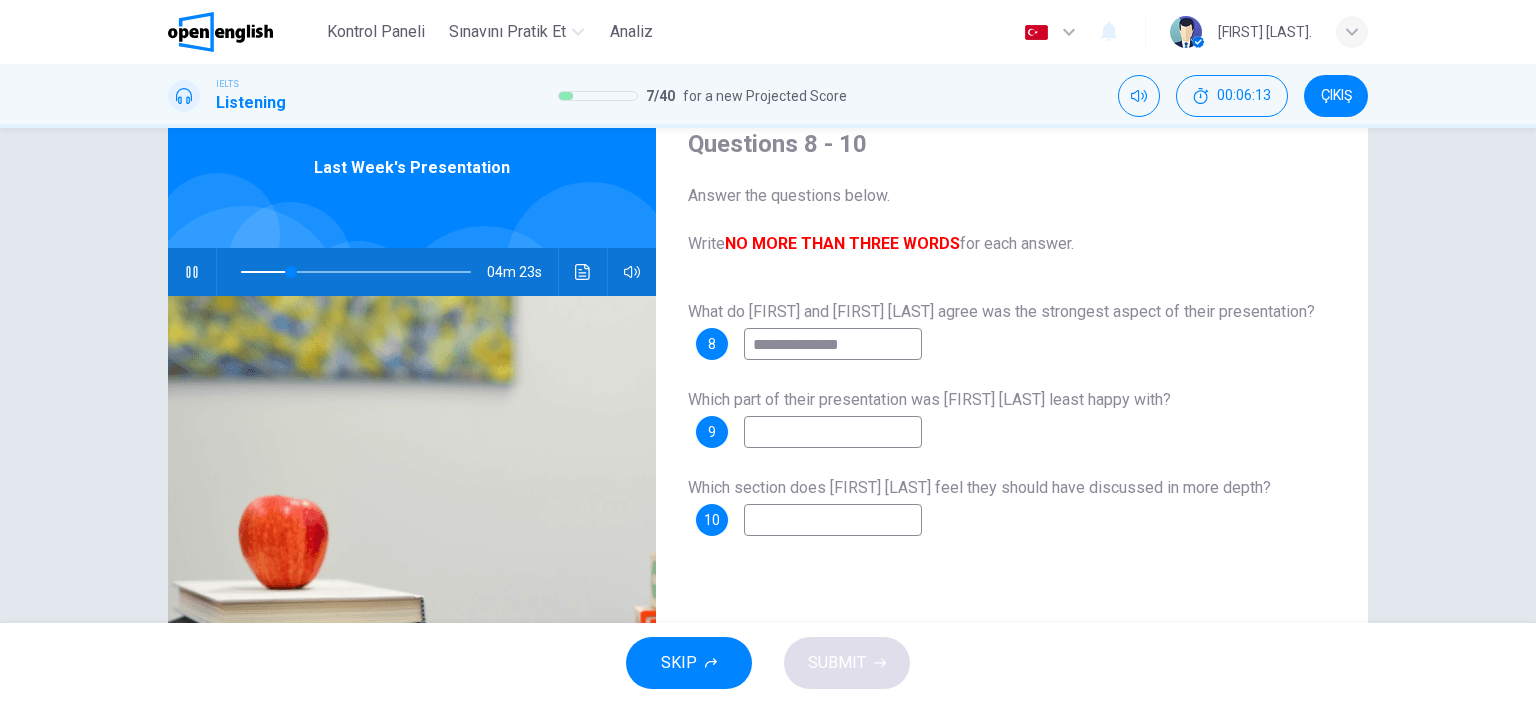 type on "**" 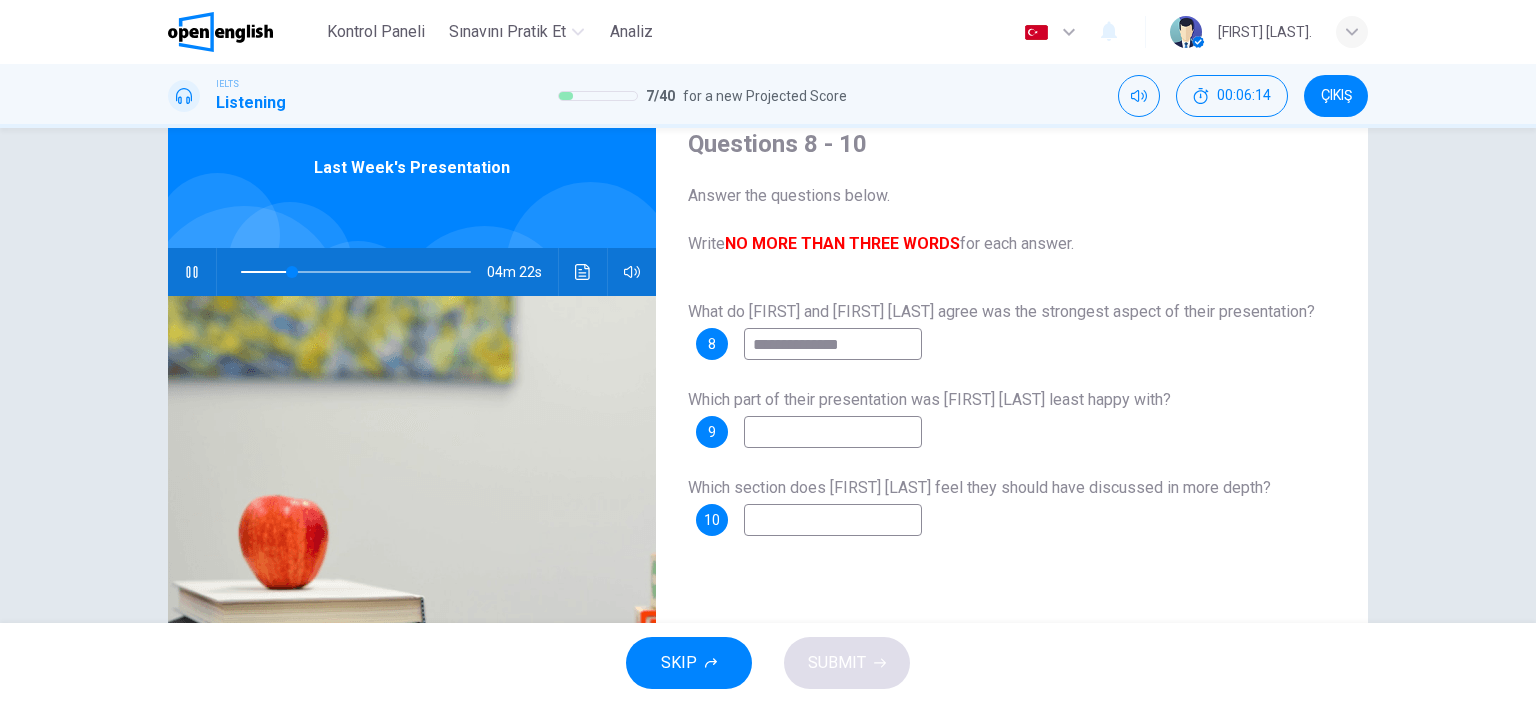type on "**********" 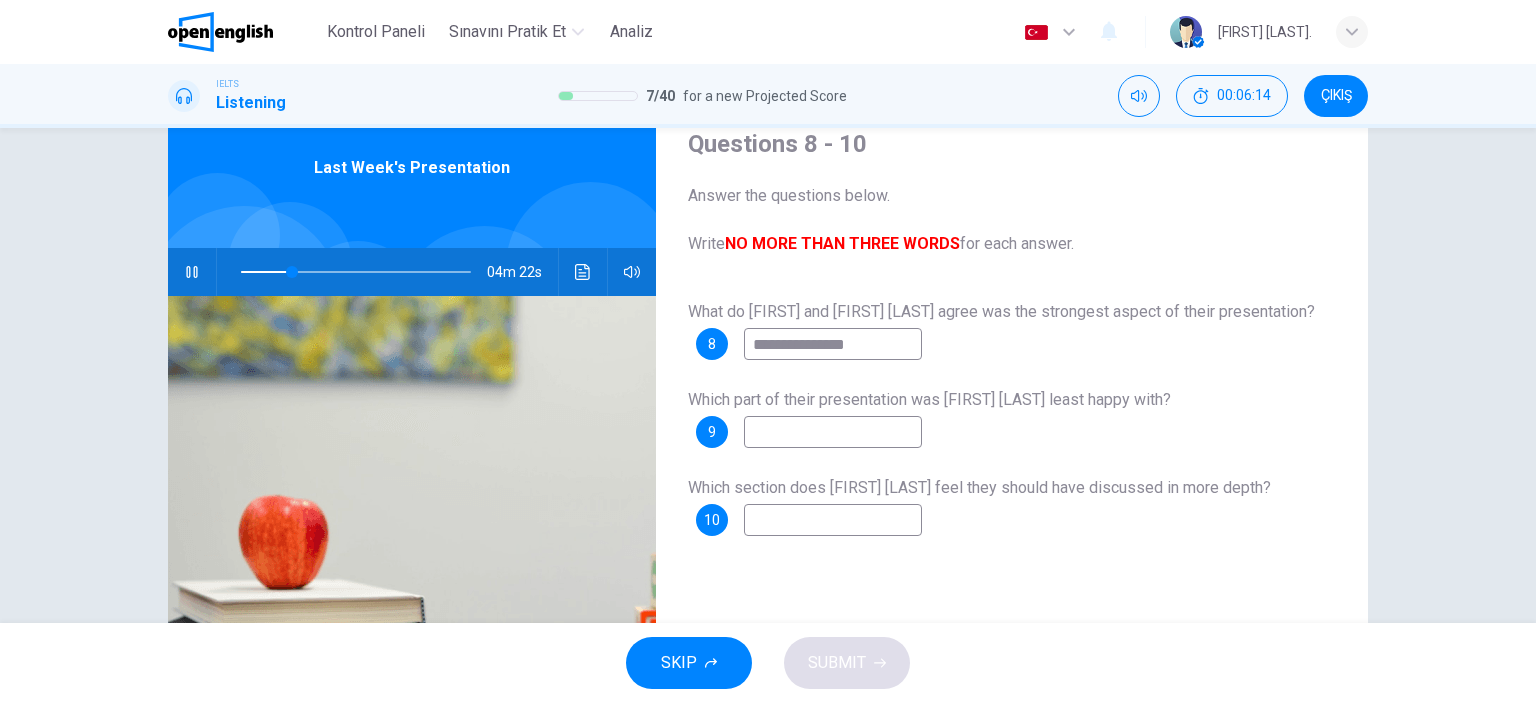 type on "**" 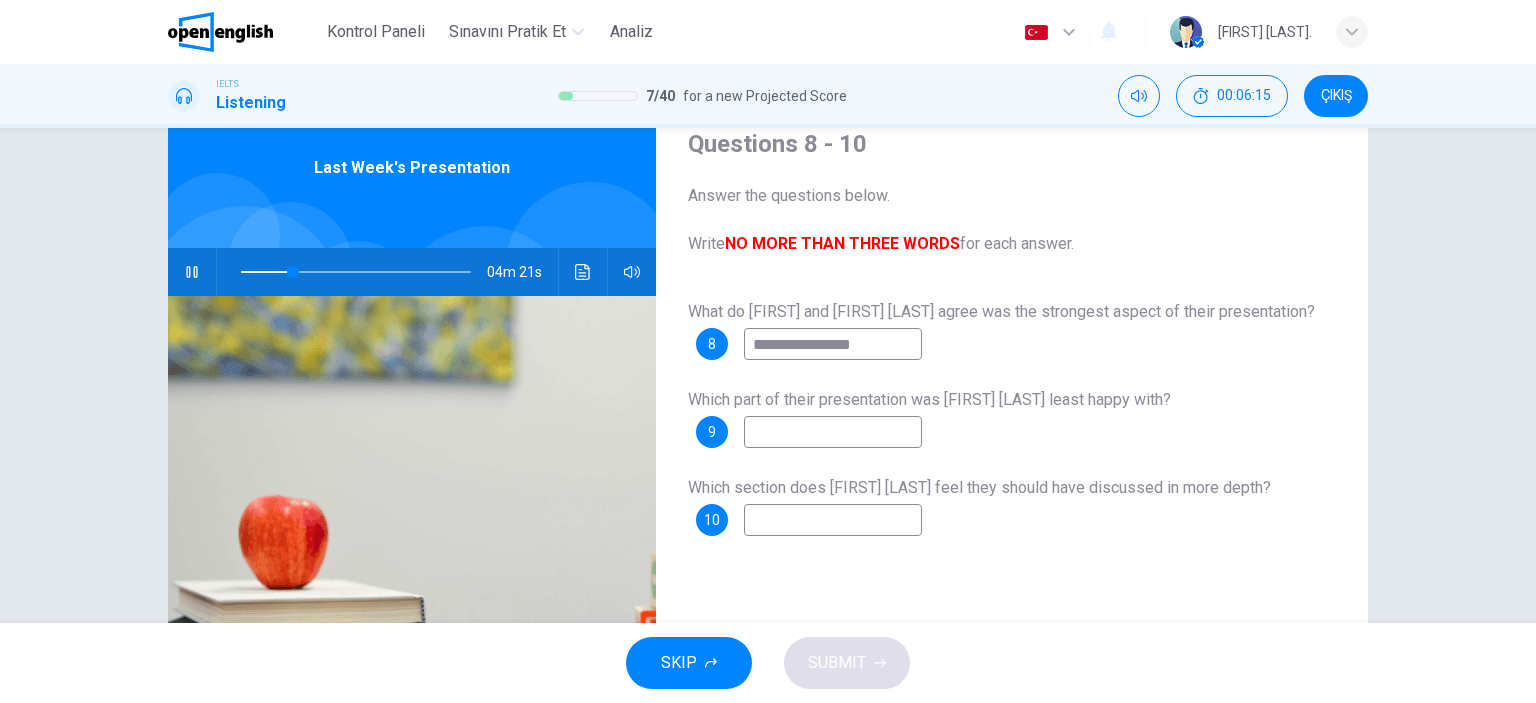 type on "**********" 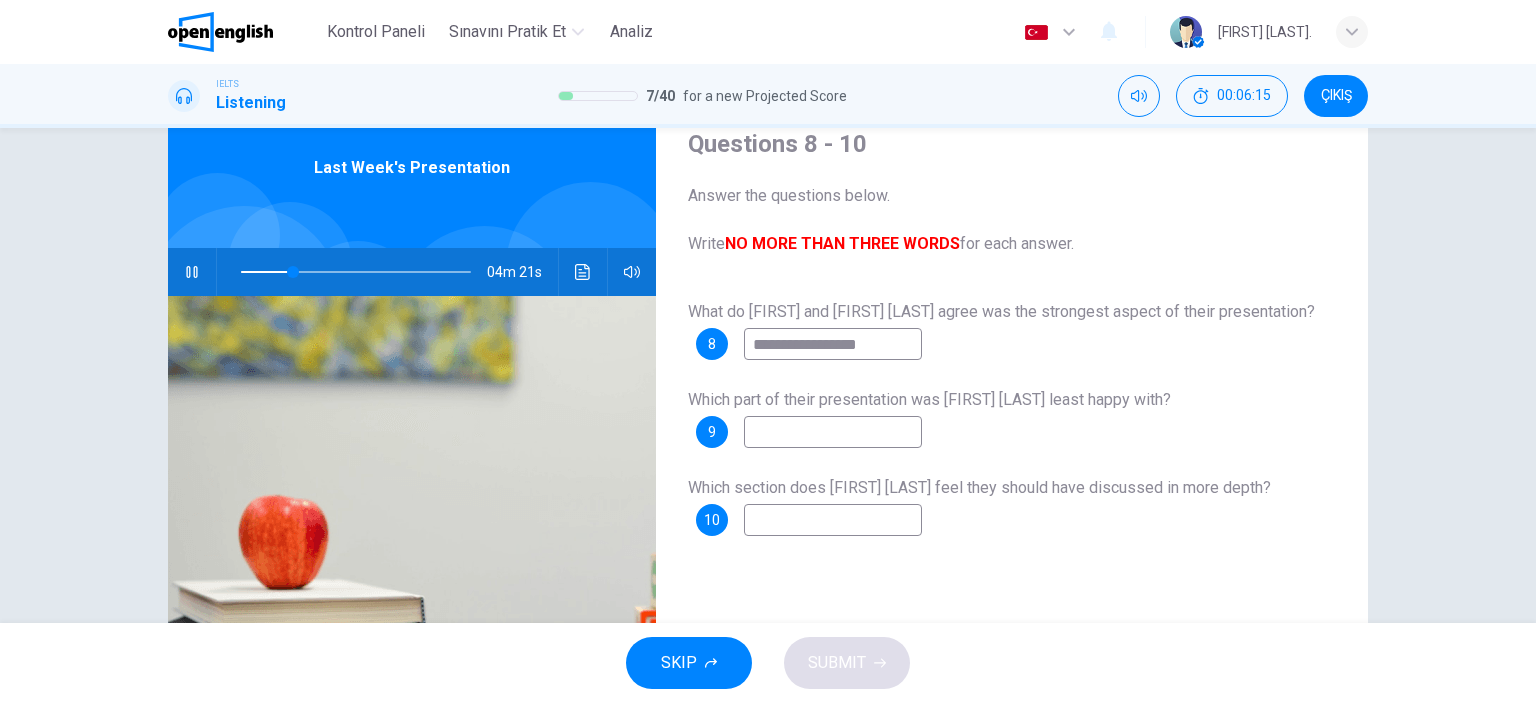 type on "**" 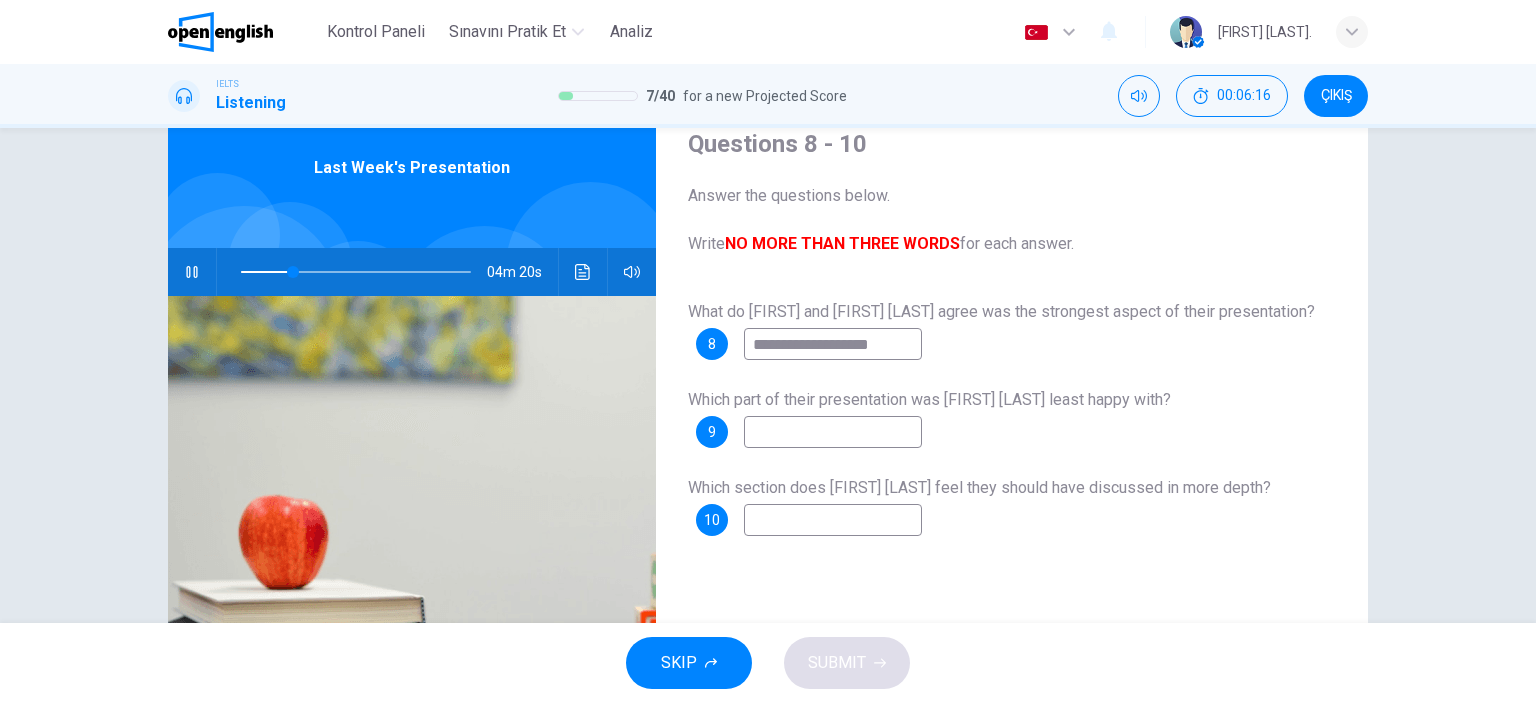 type on "**********" 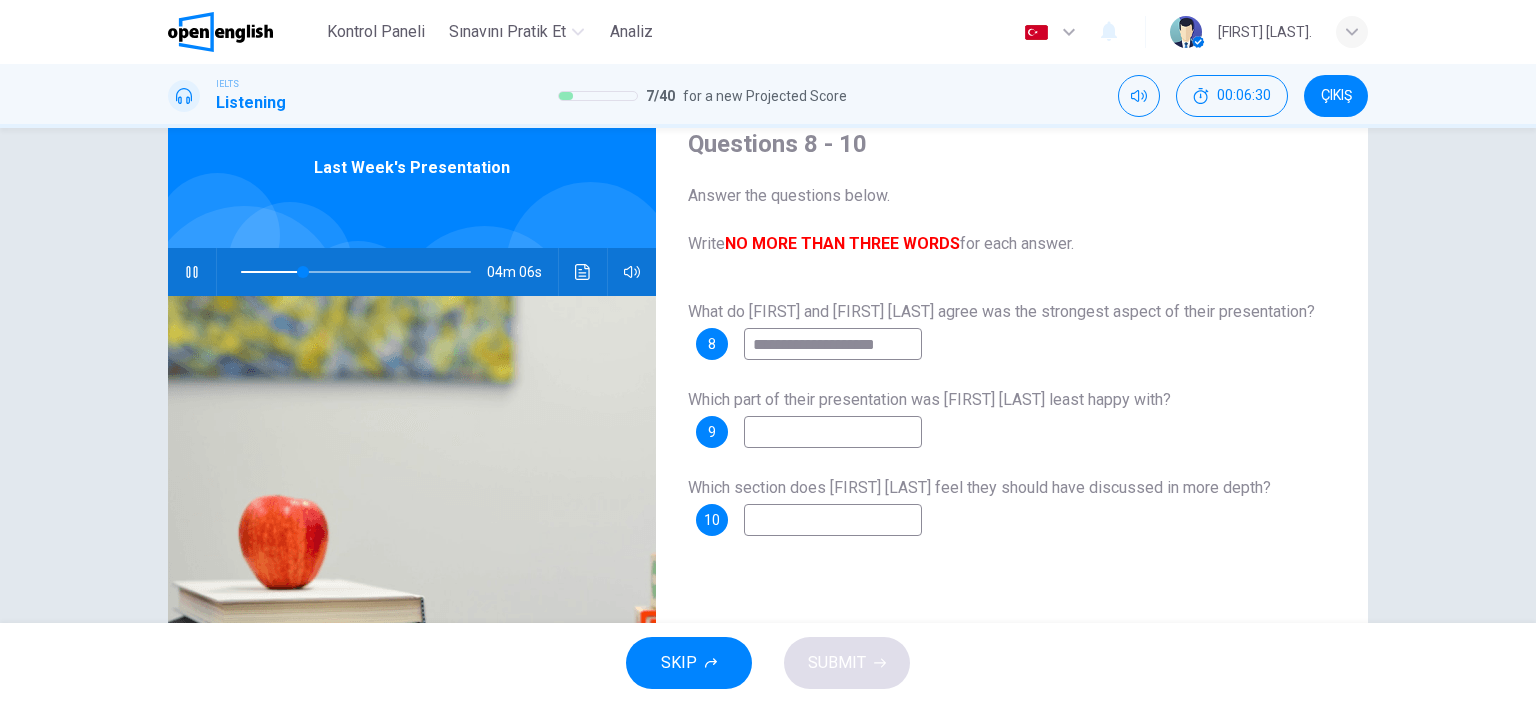 type on "**" 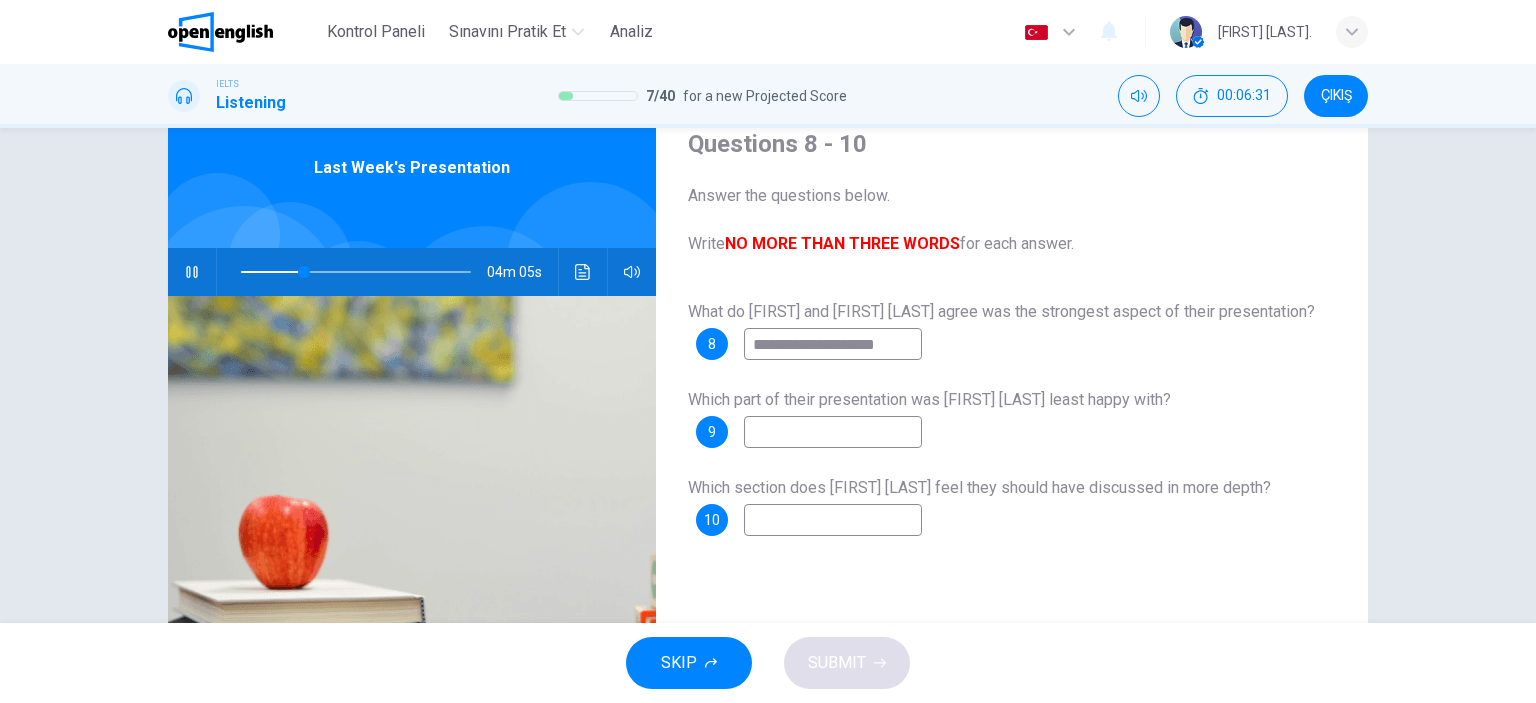 type on "**********" 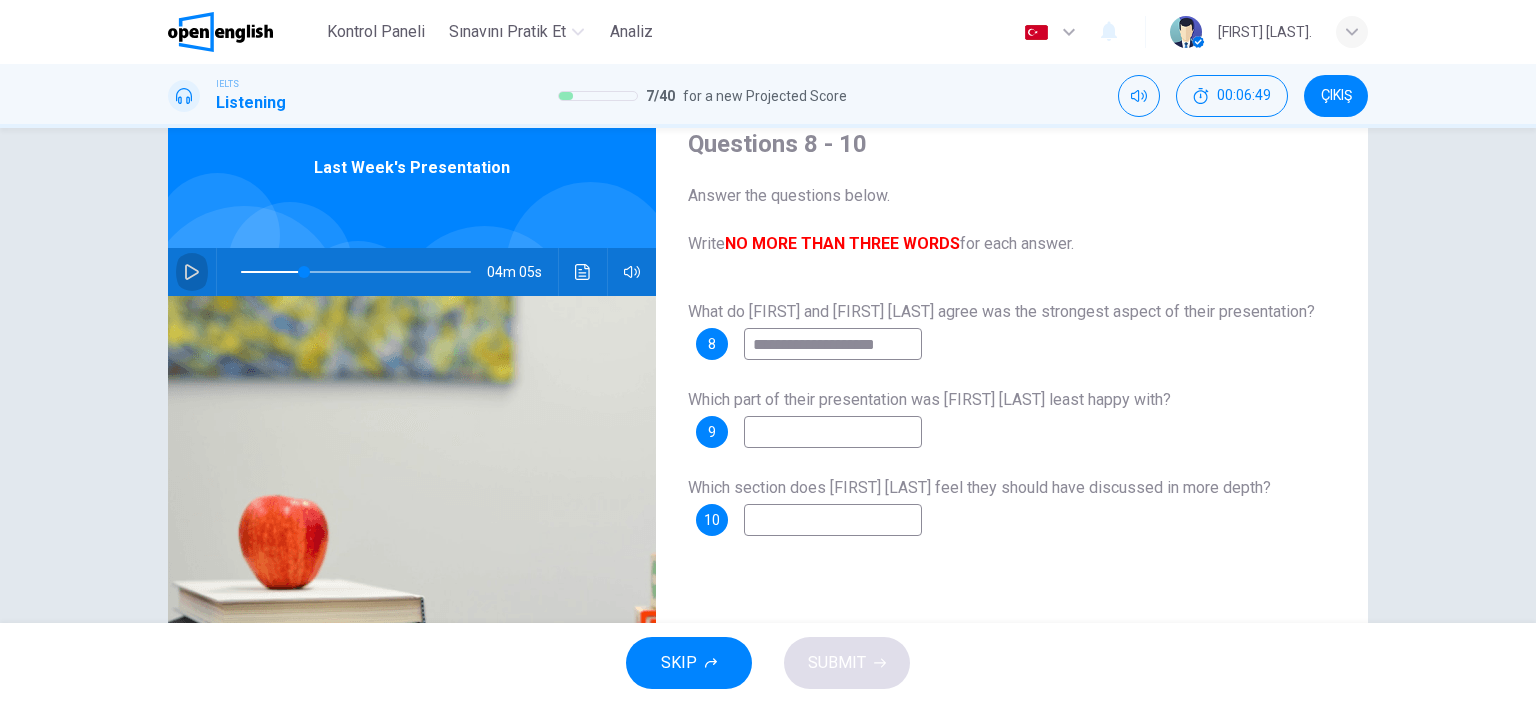 click at bounding box center [192, 272] 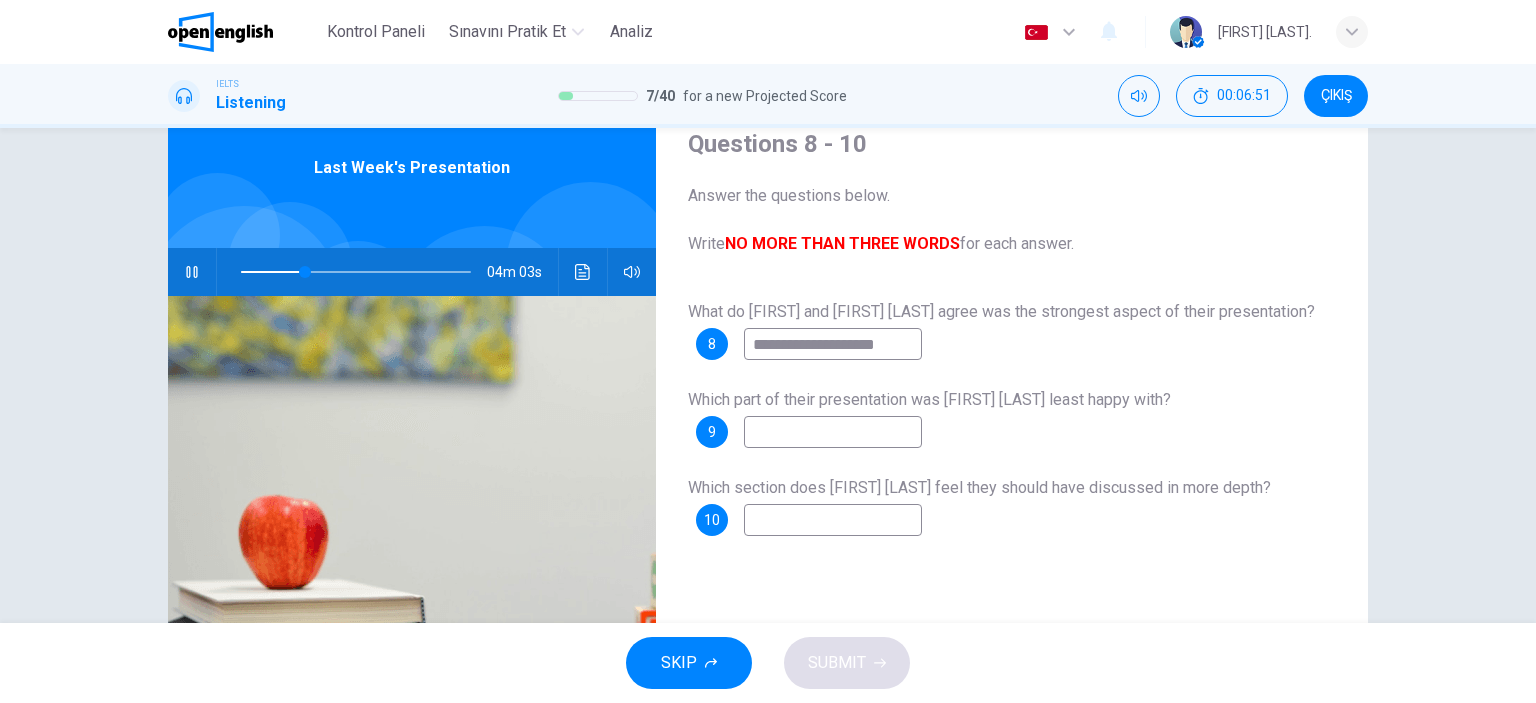 click at bounding box center [833, 432] 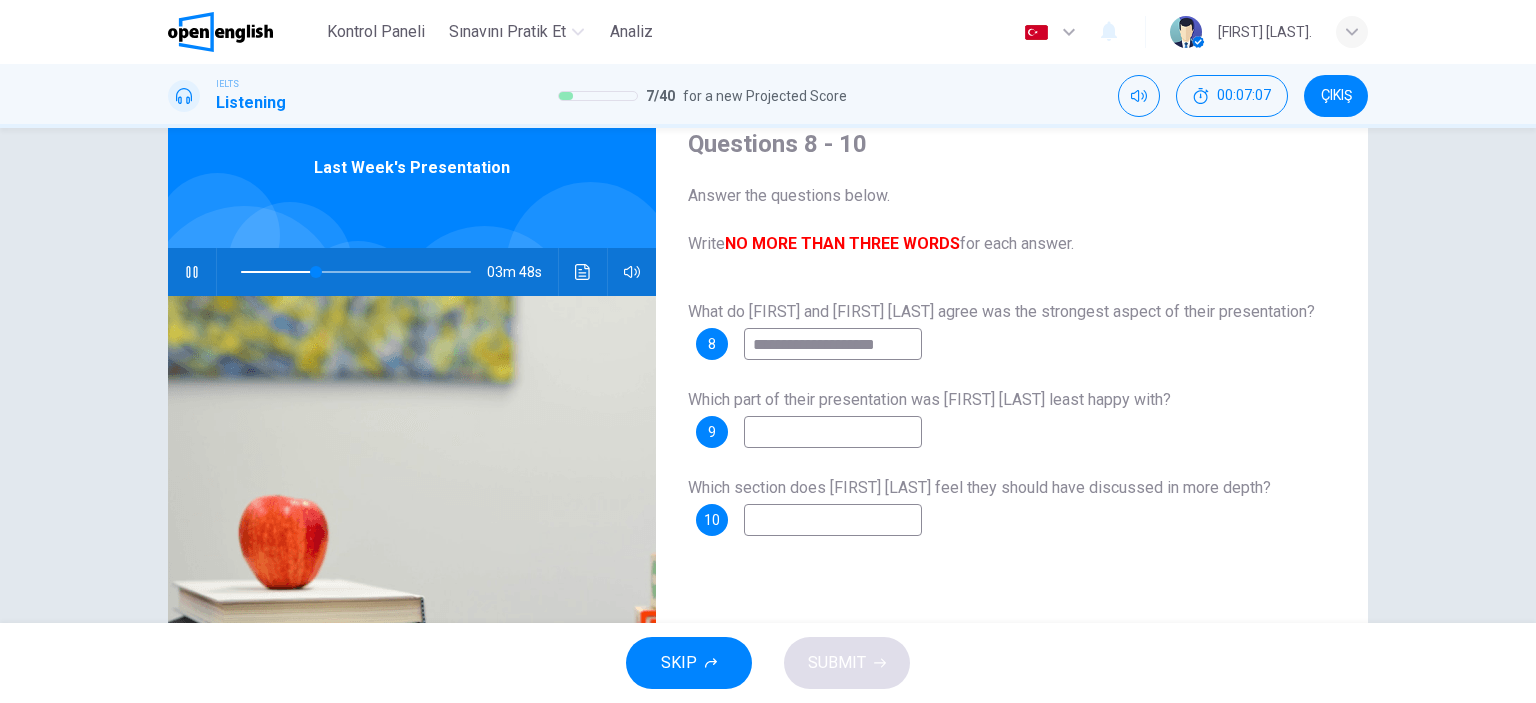type on "**" 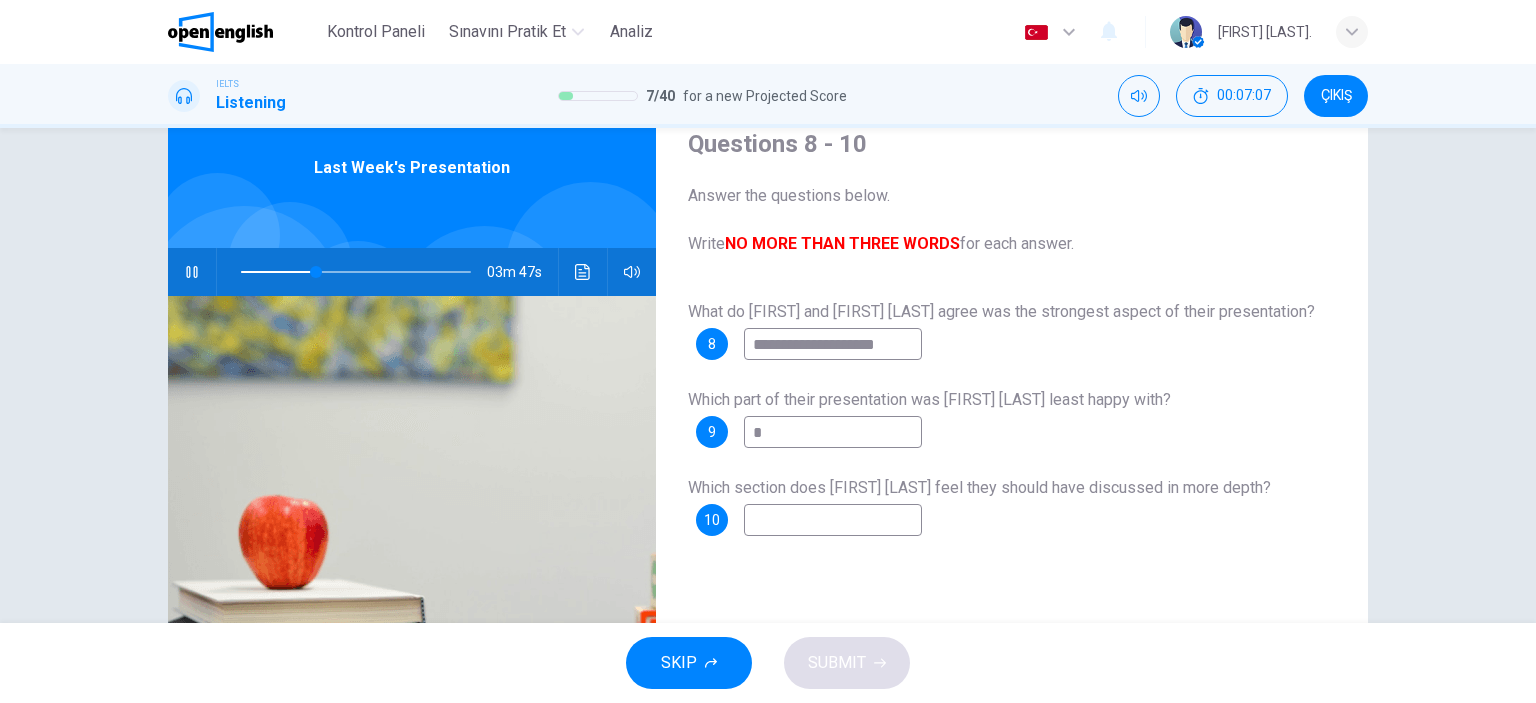 type on "**" 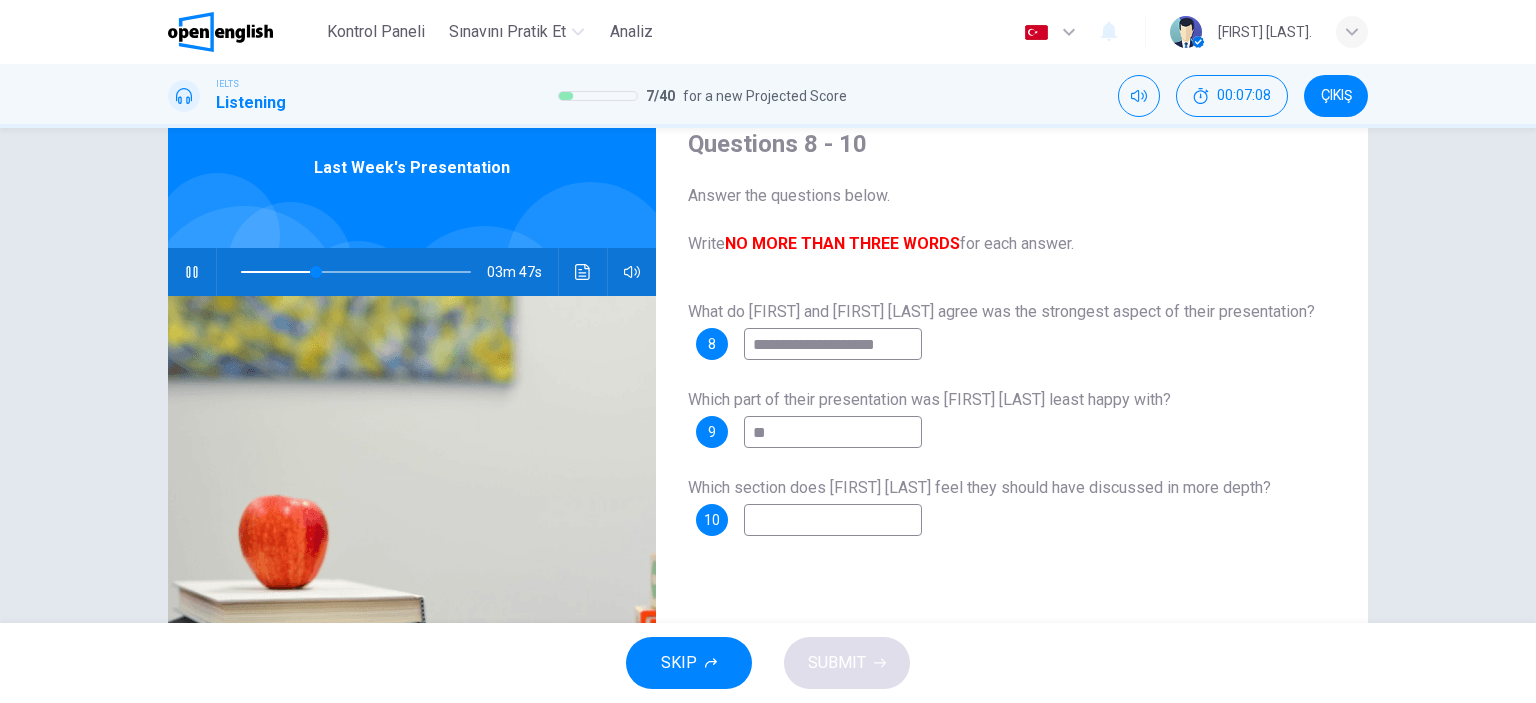 type on "**" 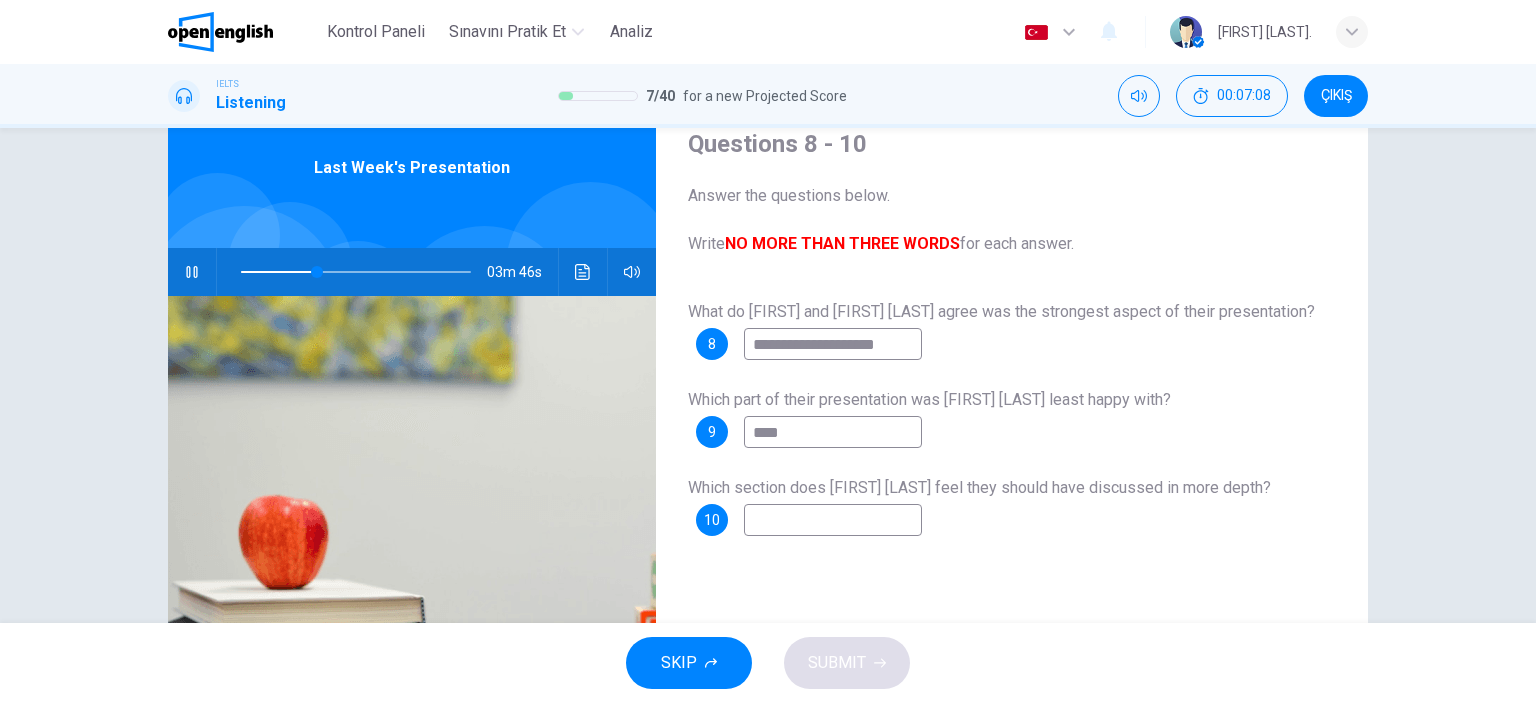 type on "*****" 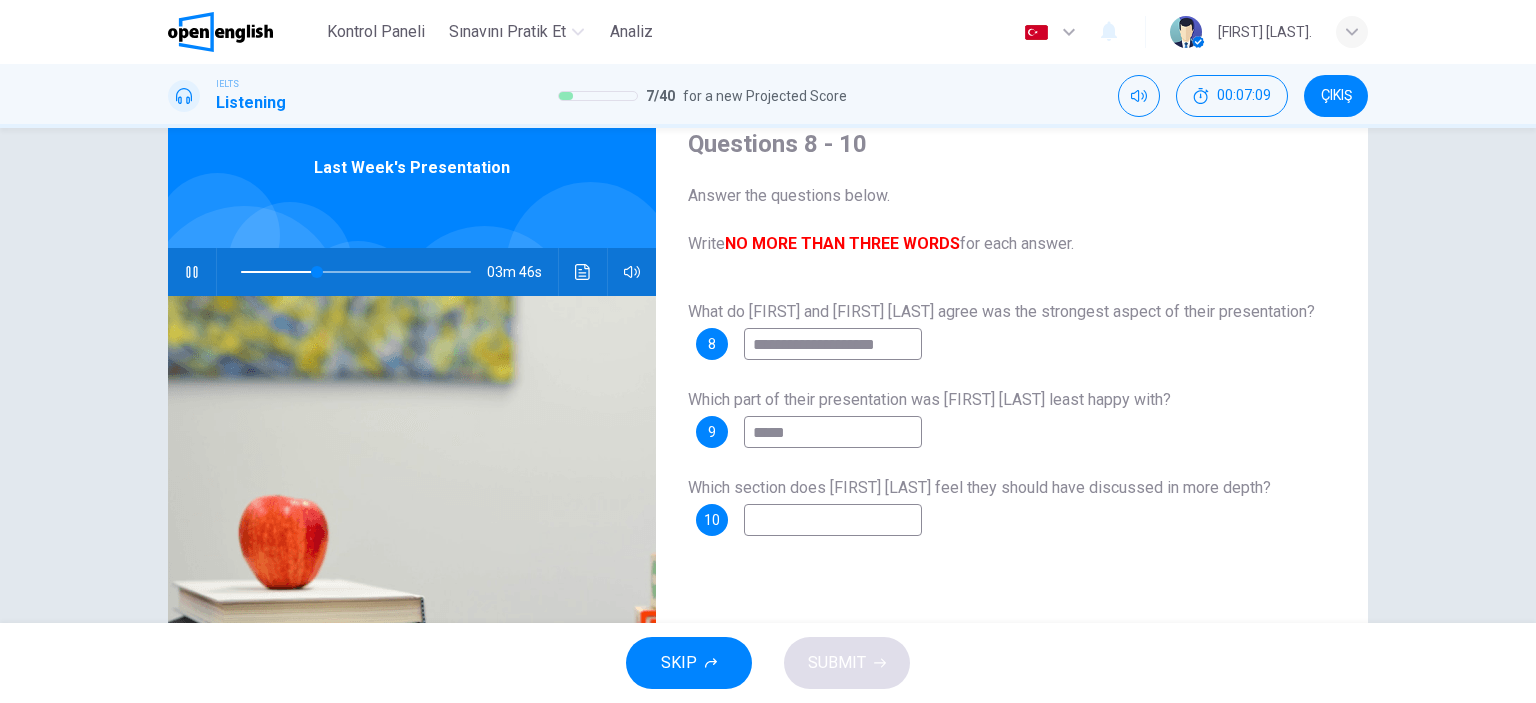 type on "**" 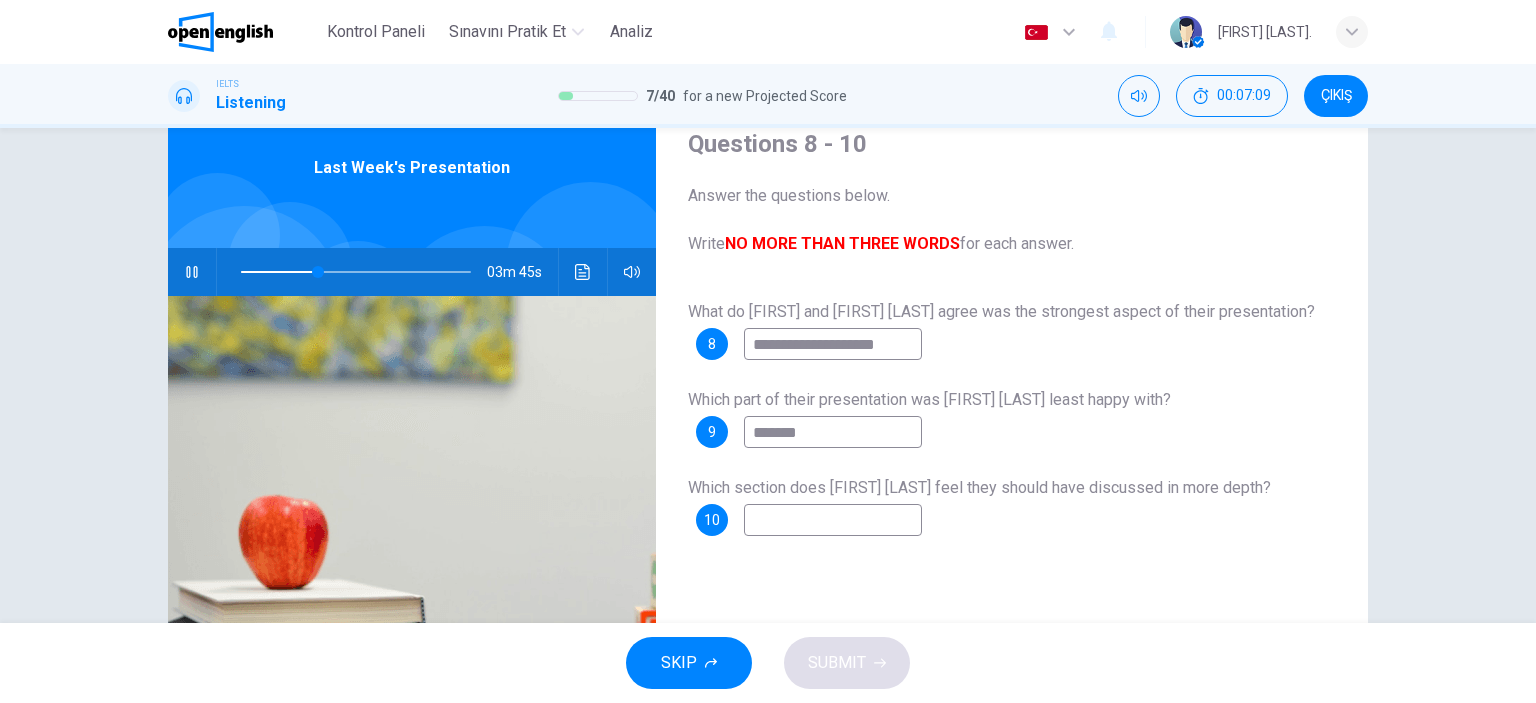 type on "********" 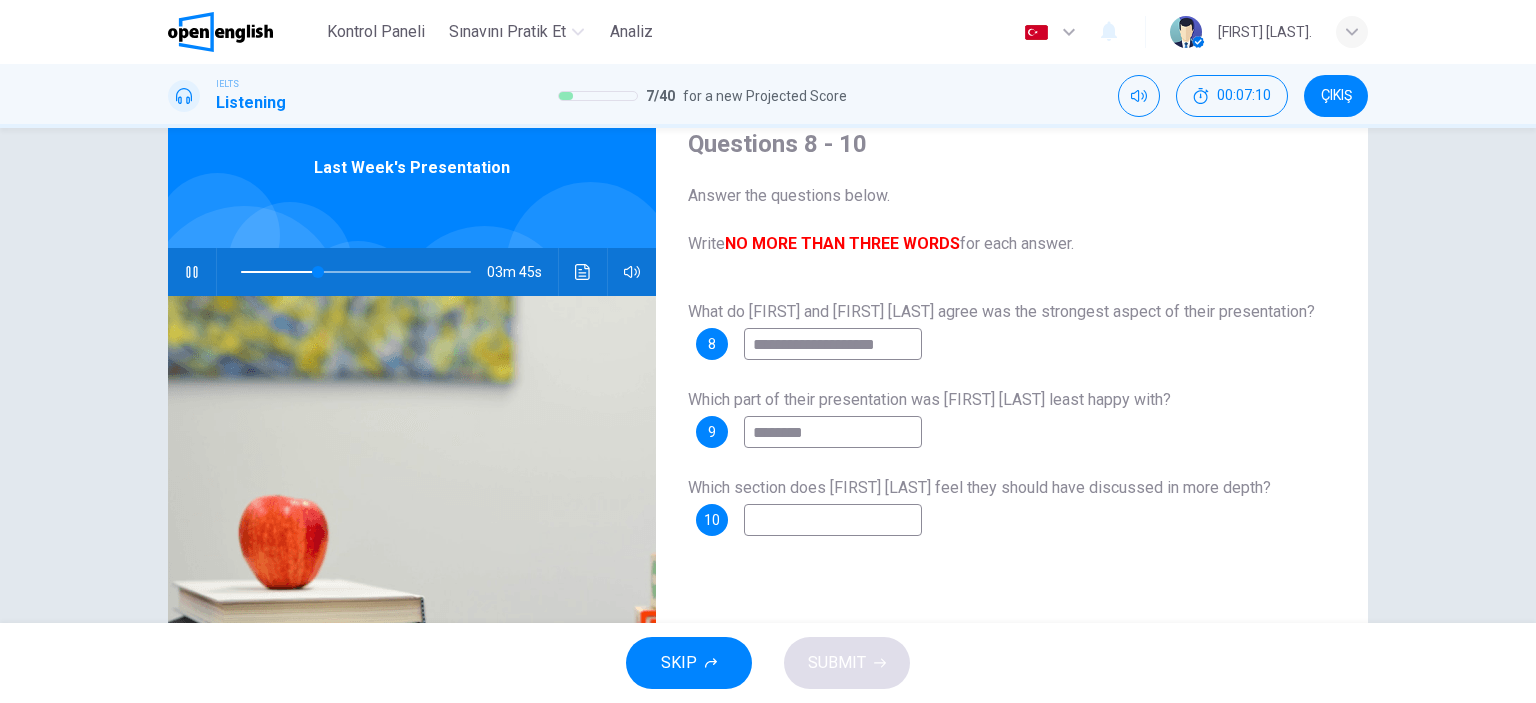 type on "**" 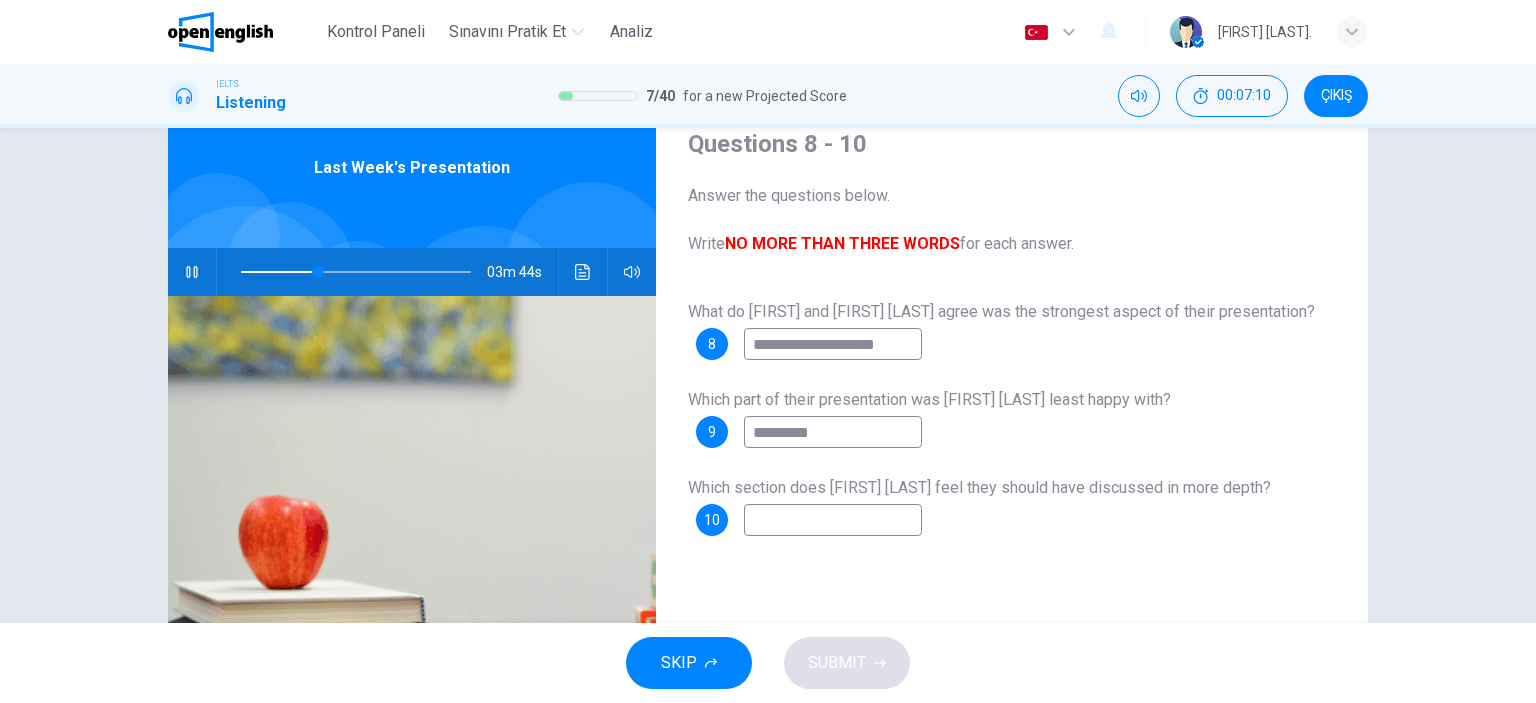 type on "**********" 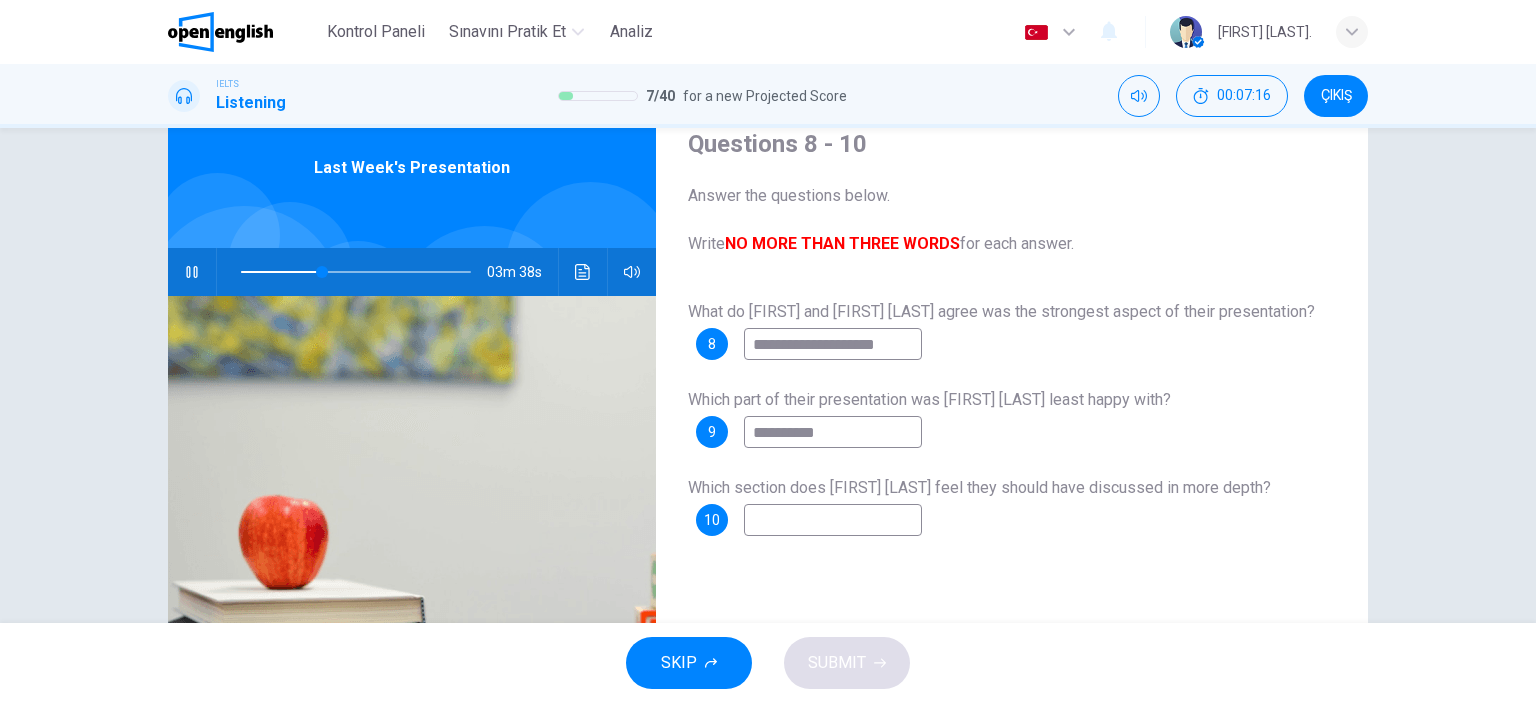 click on "**********" at bounding box center [833, 432] 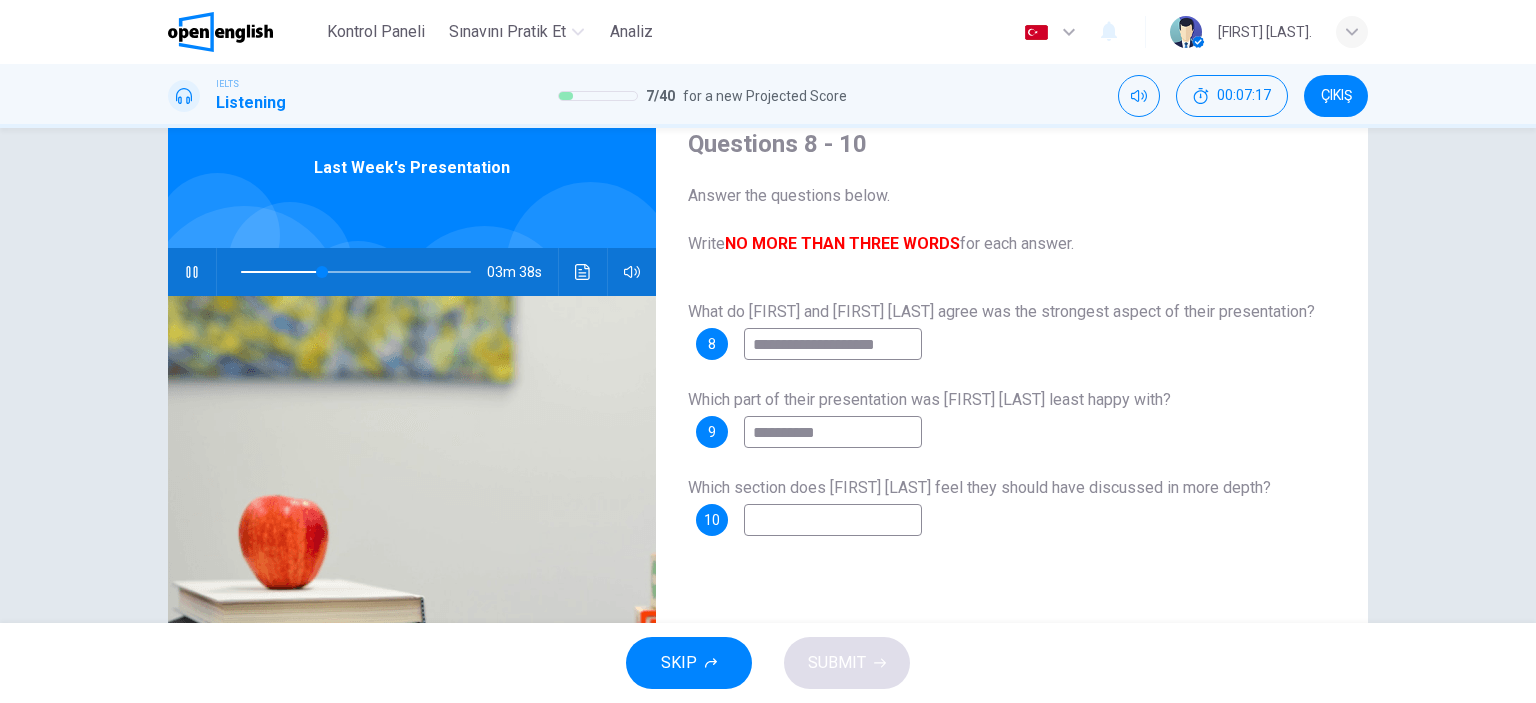 type on "**" 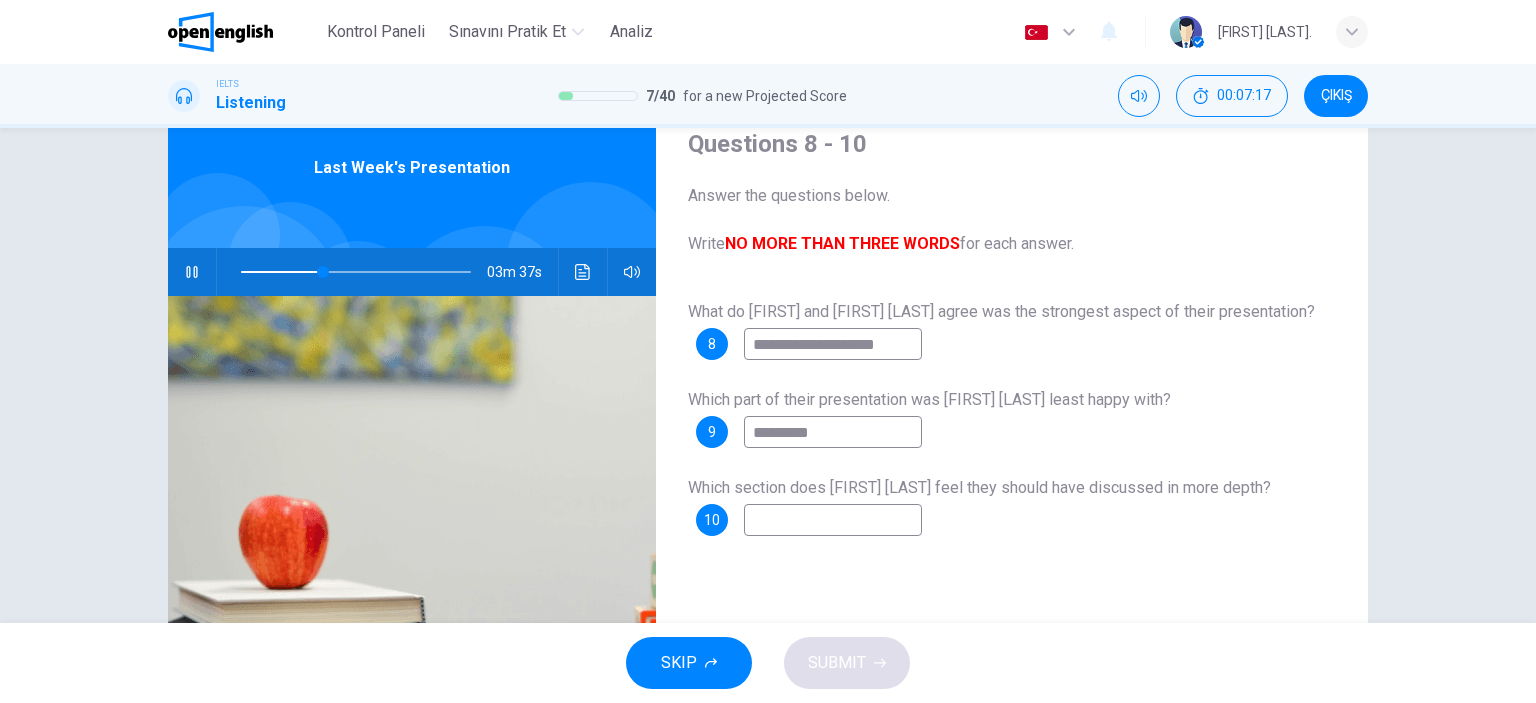 type on "**********" 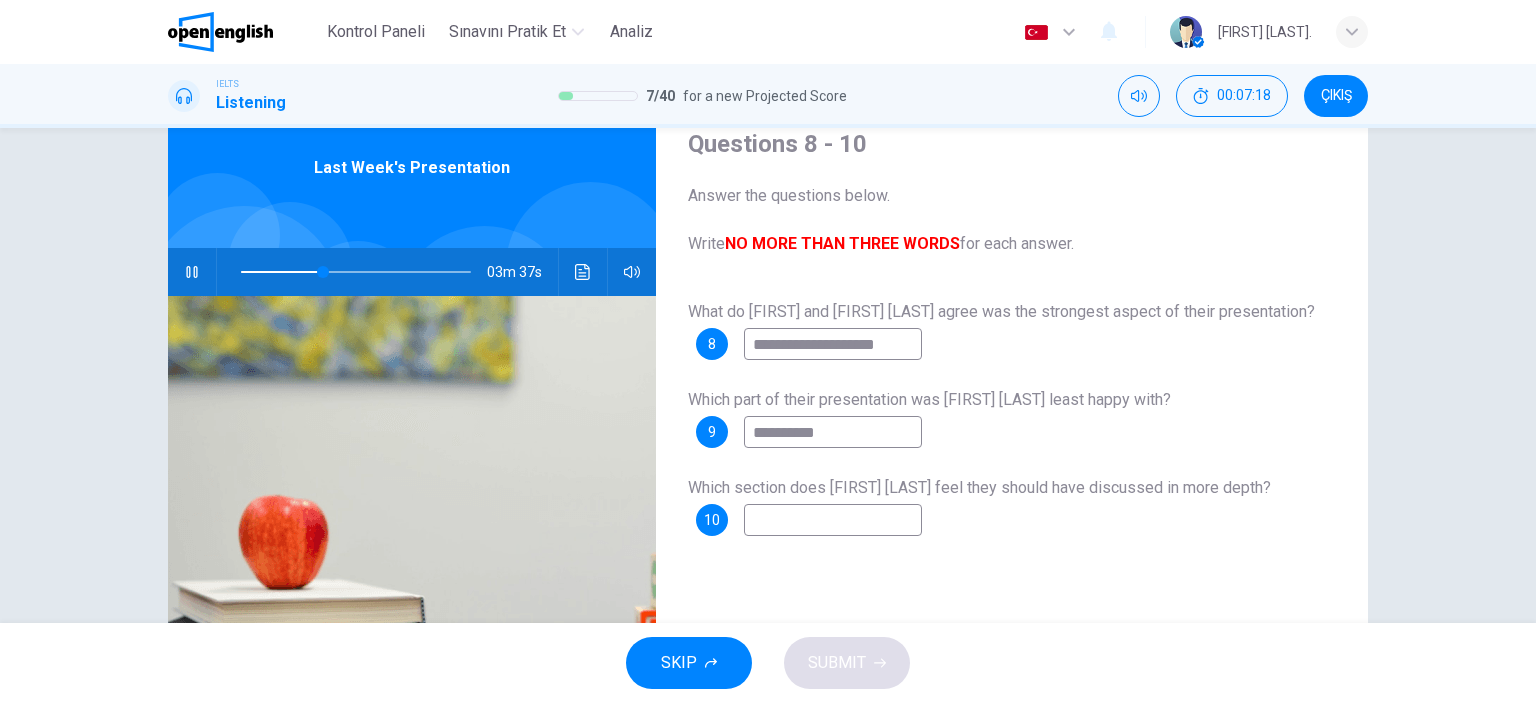 type on "**" 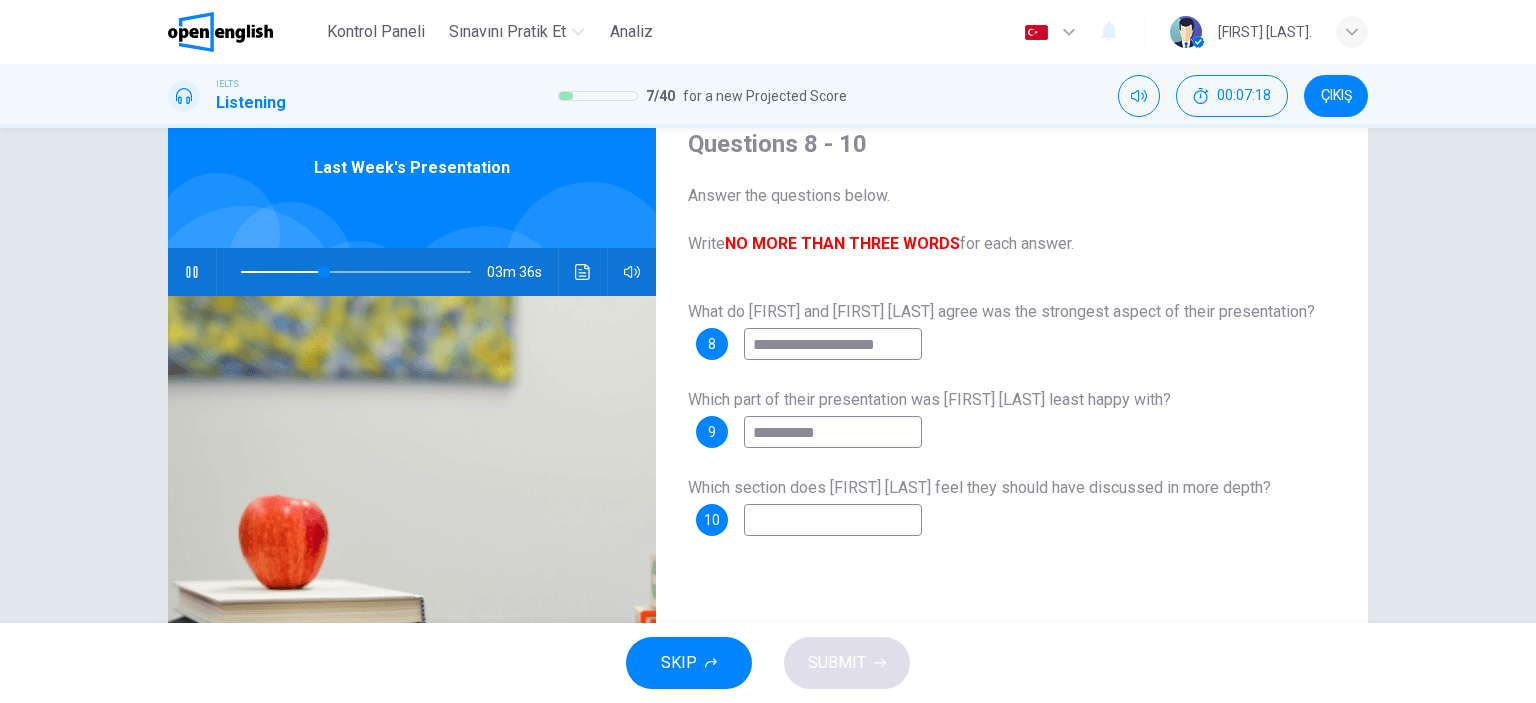 type on "**********" 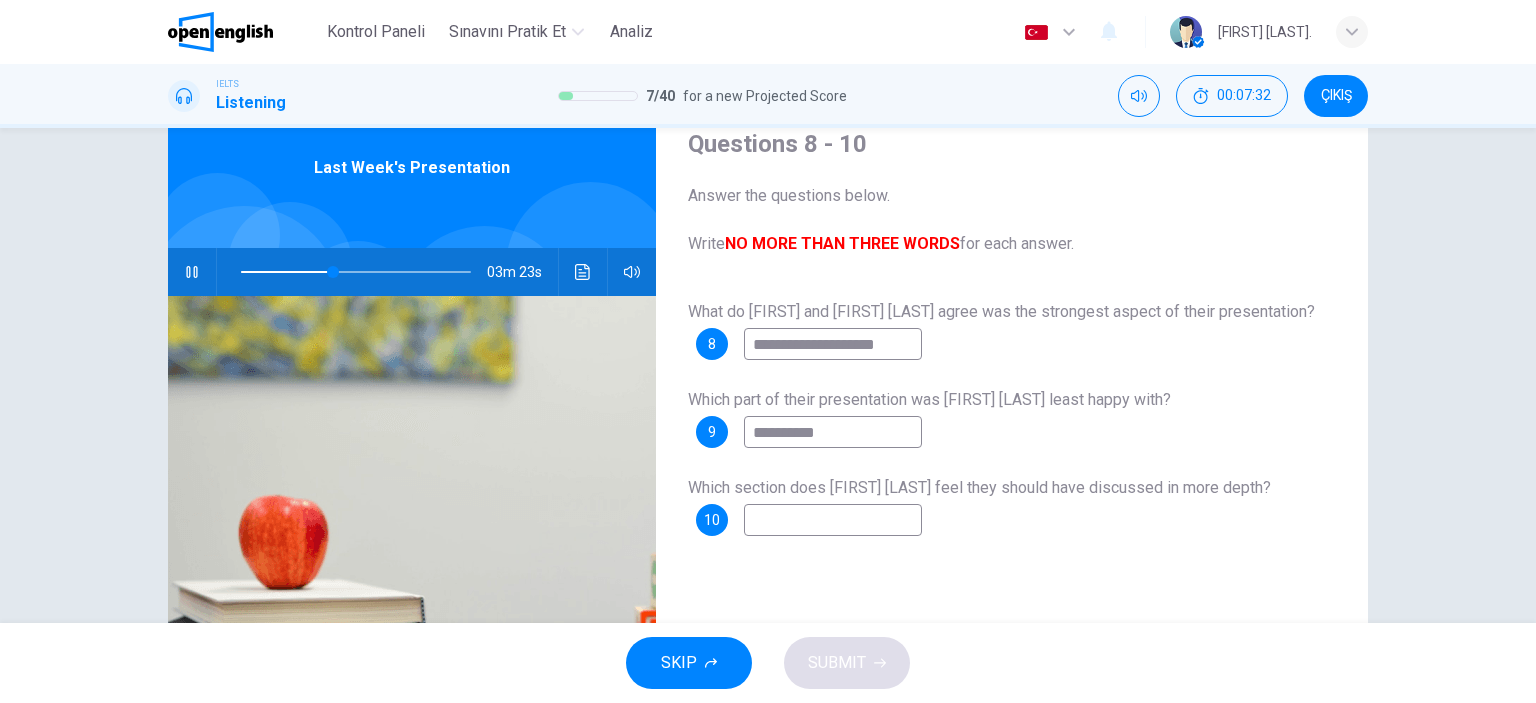 type on "**" 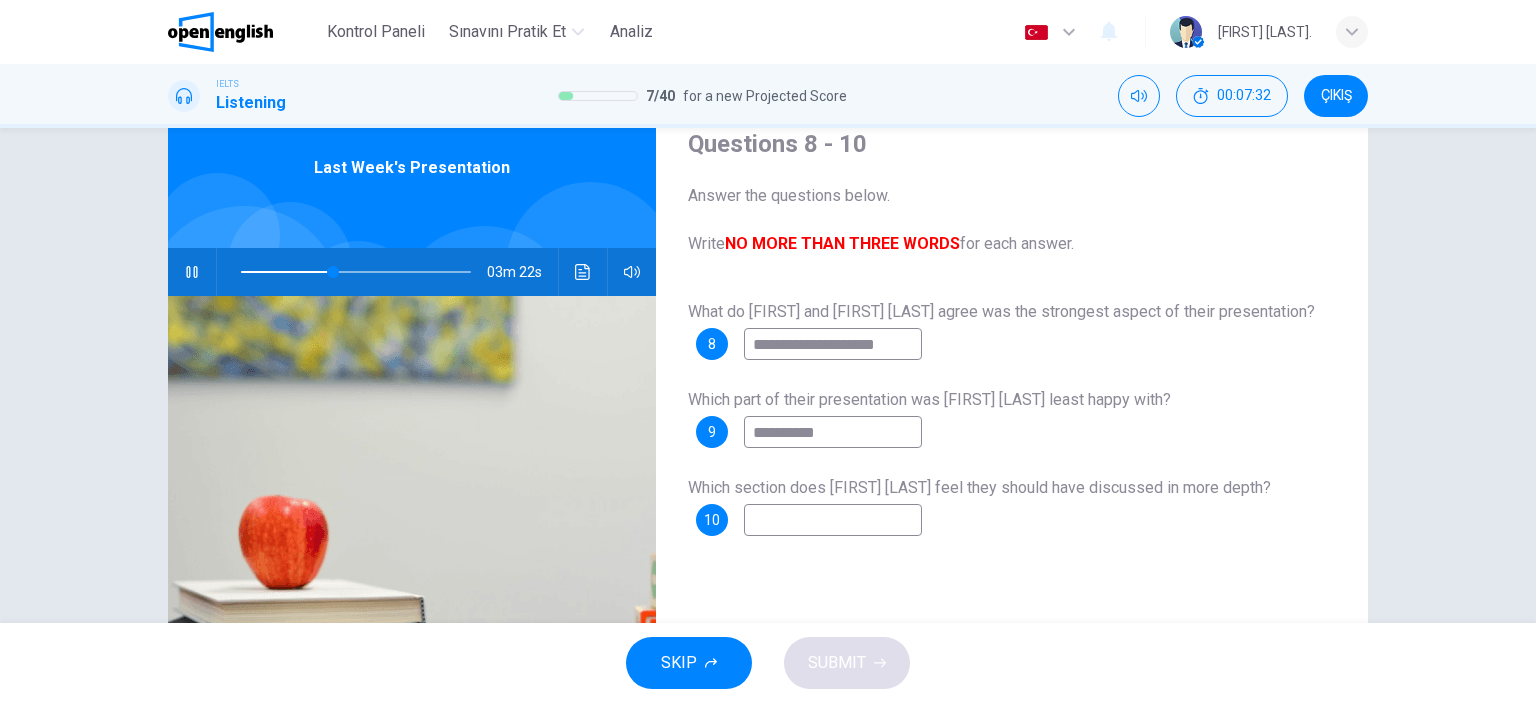 type on "*" 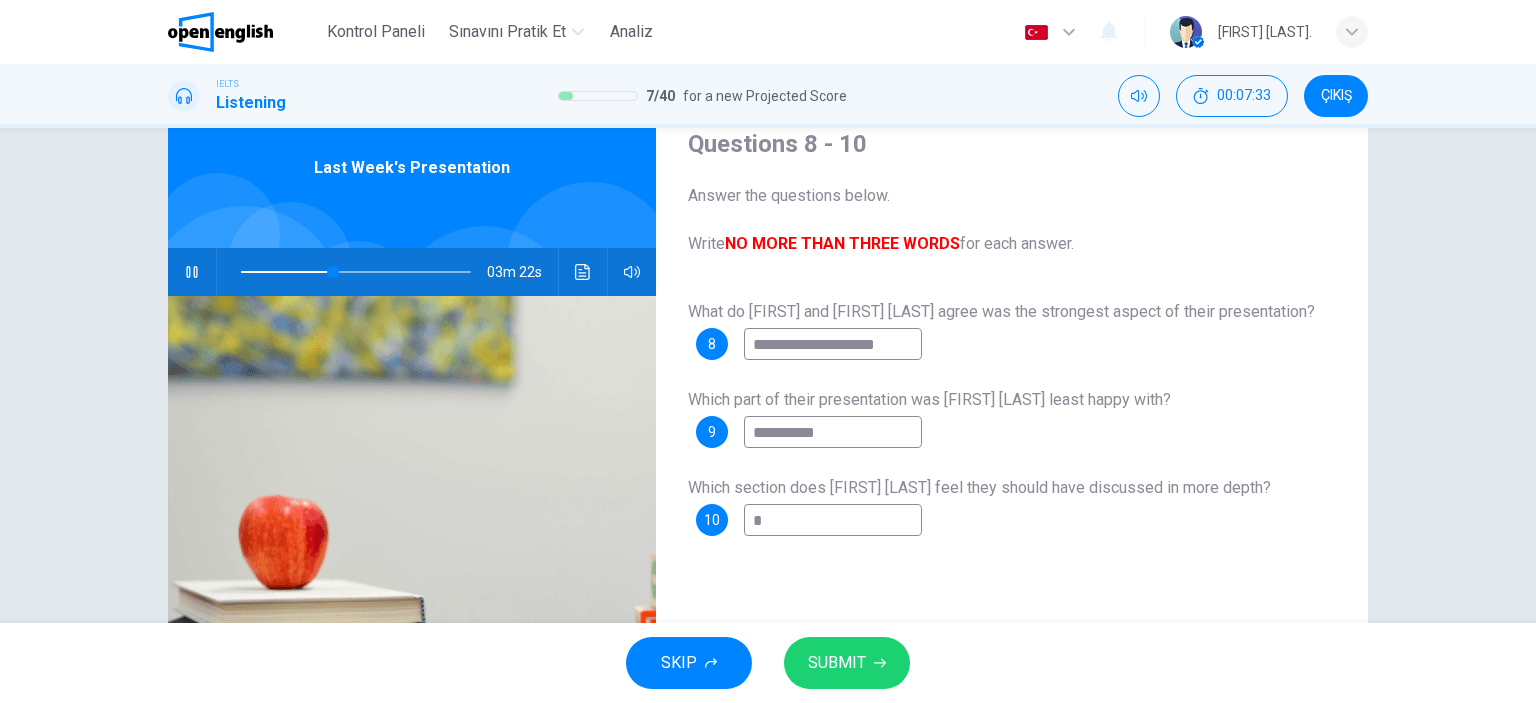 type on "**" 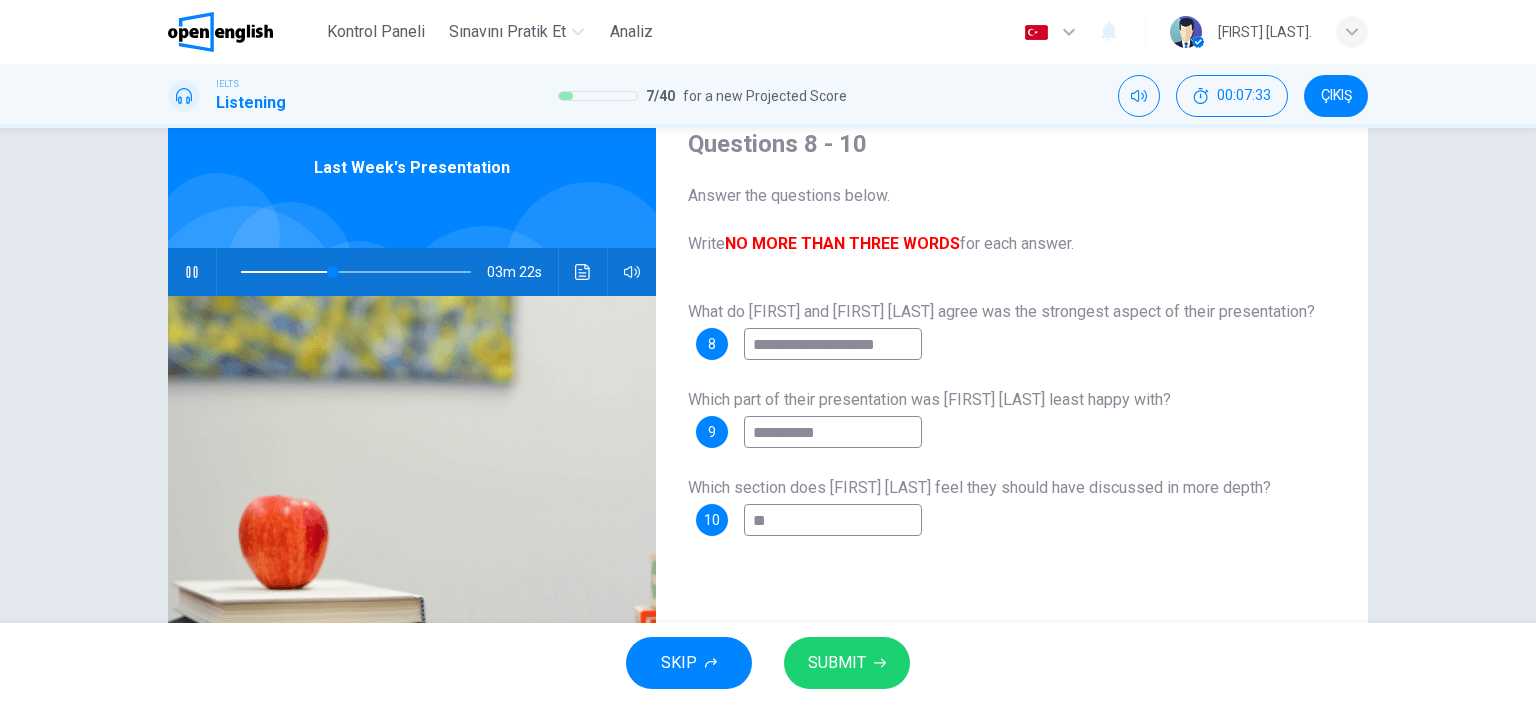 type on "**" 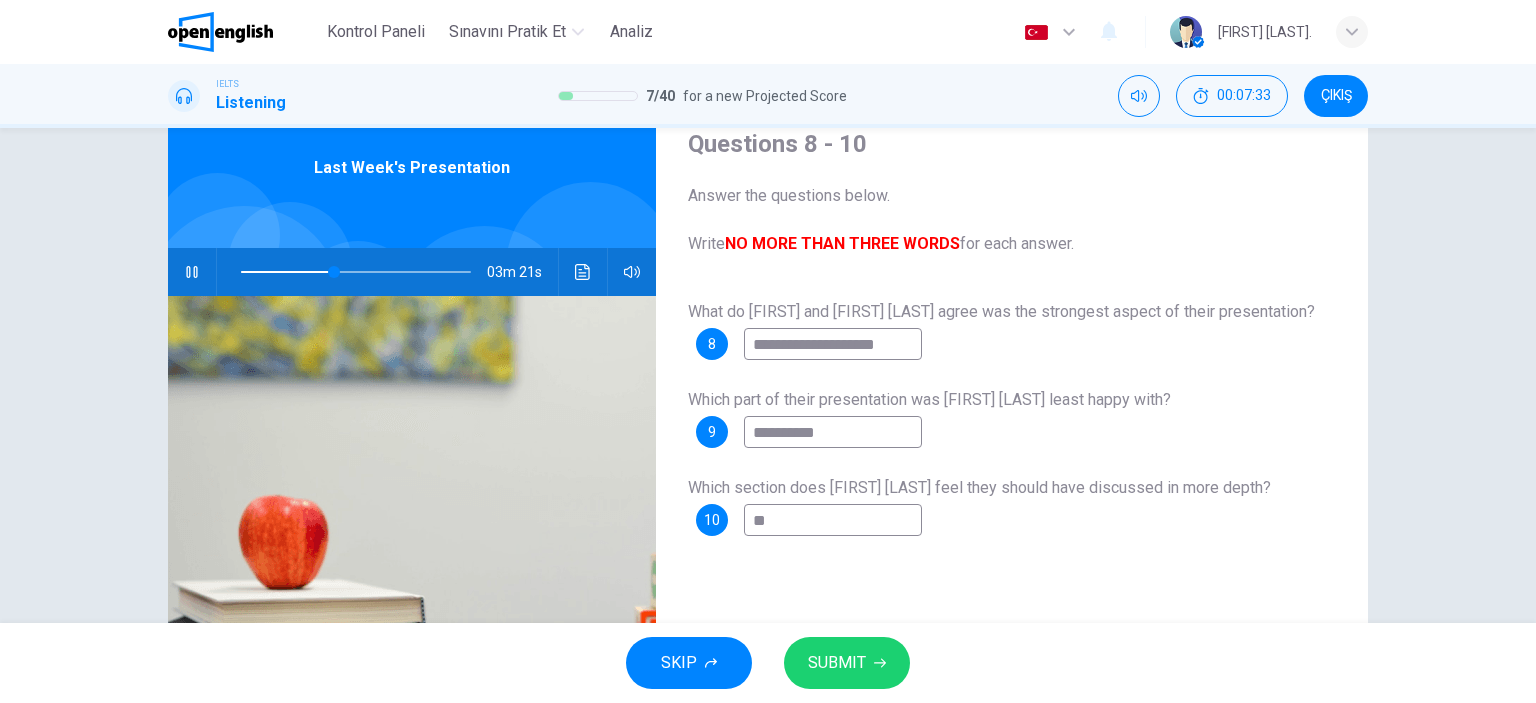 type on "***" 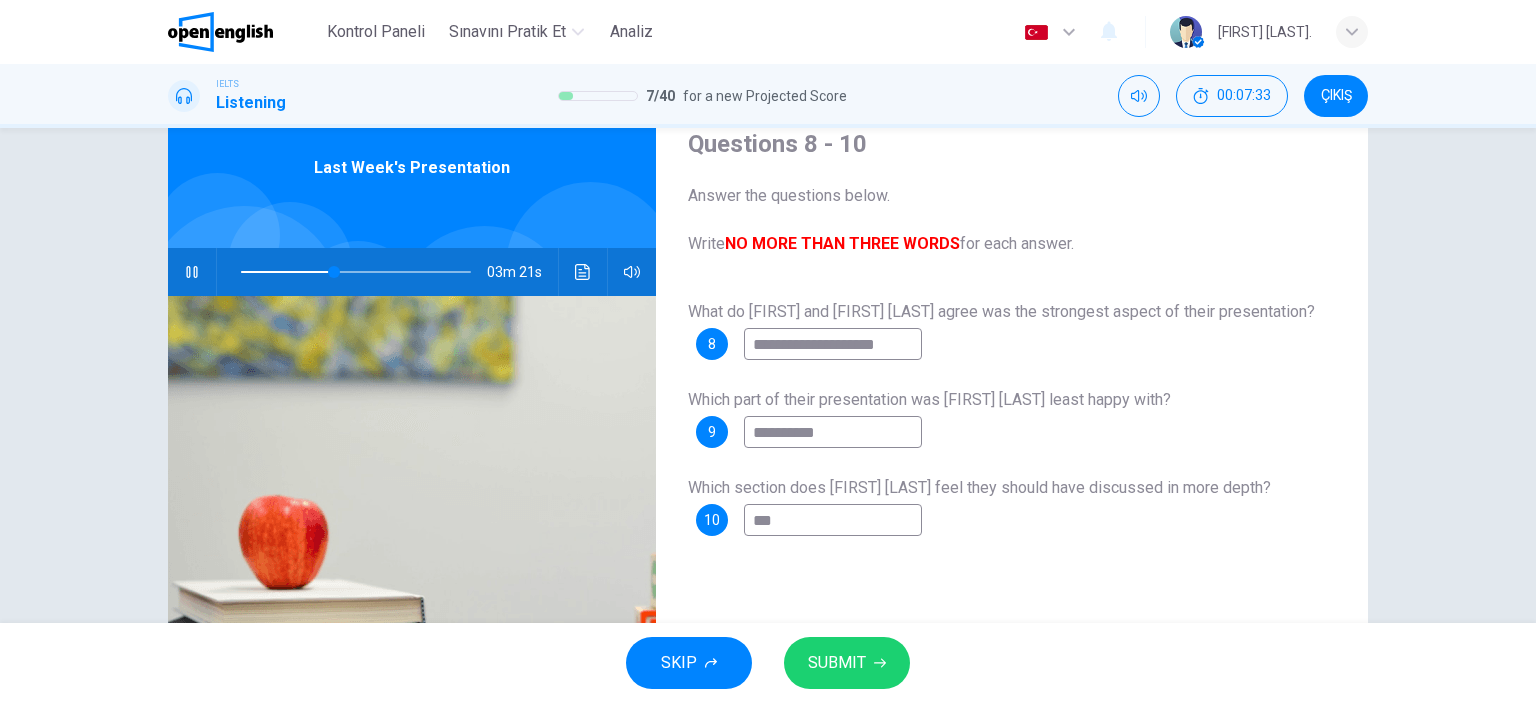 type on "**" 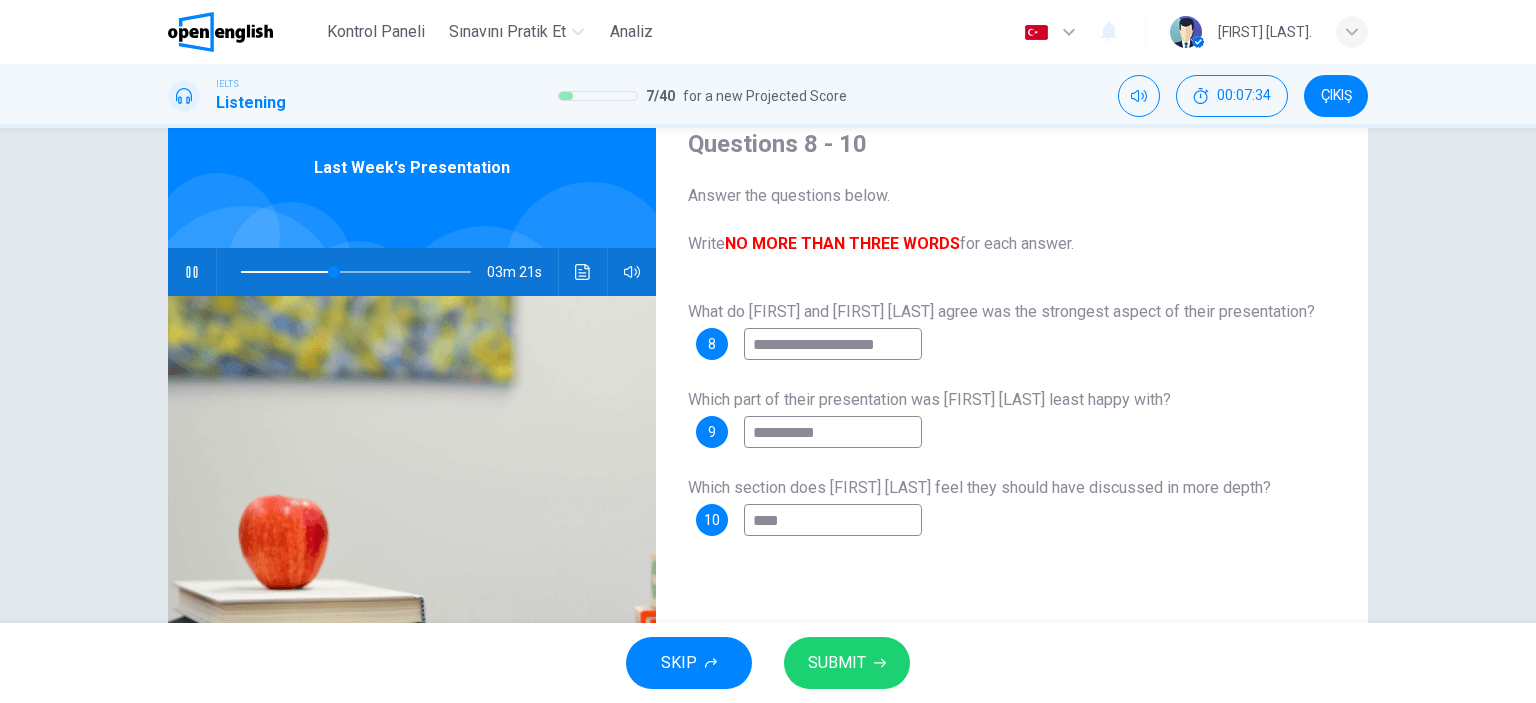 type on "**" 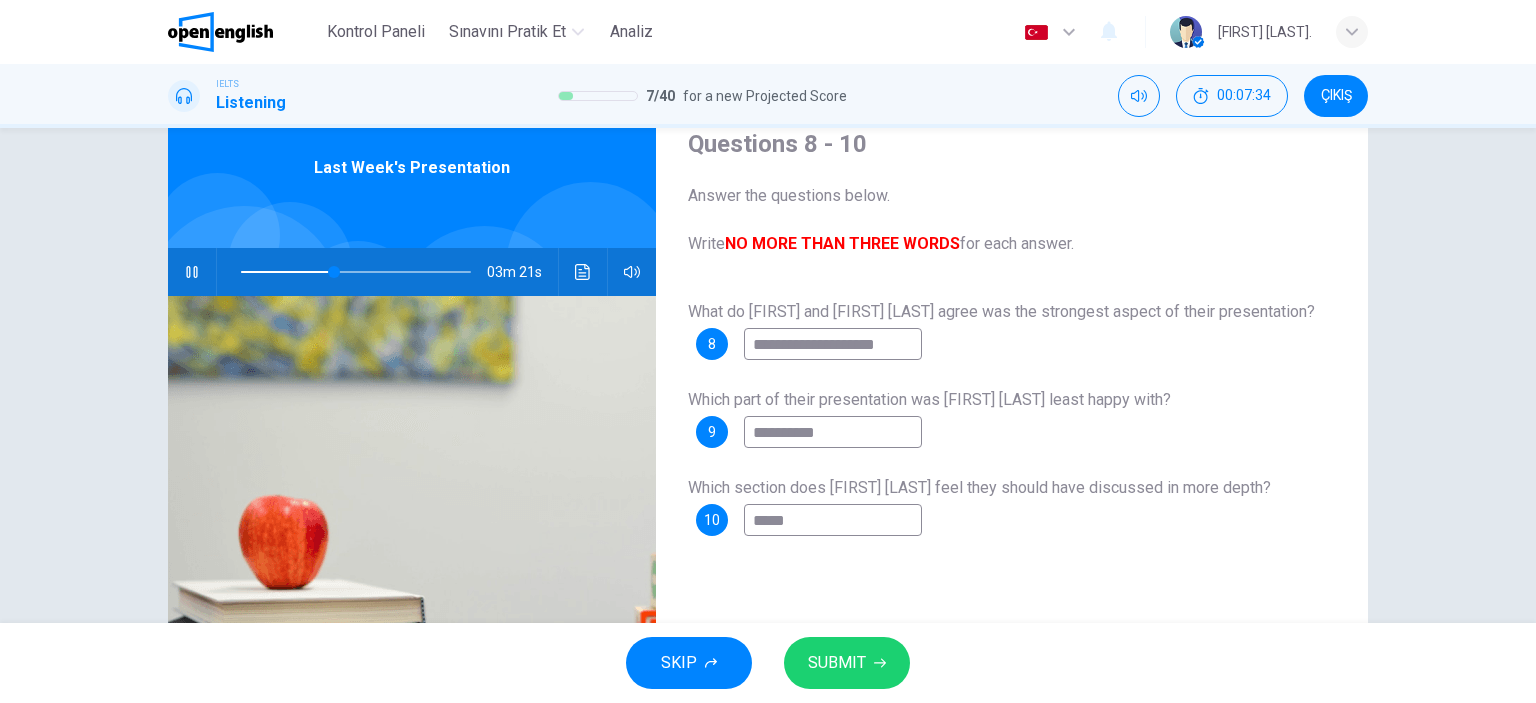 type on "**" 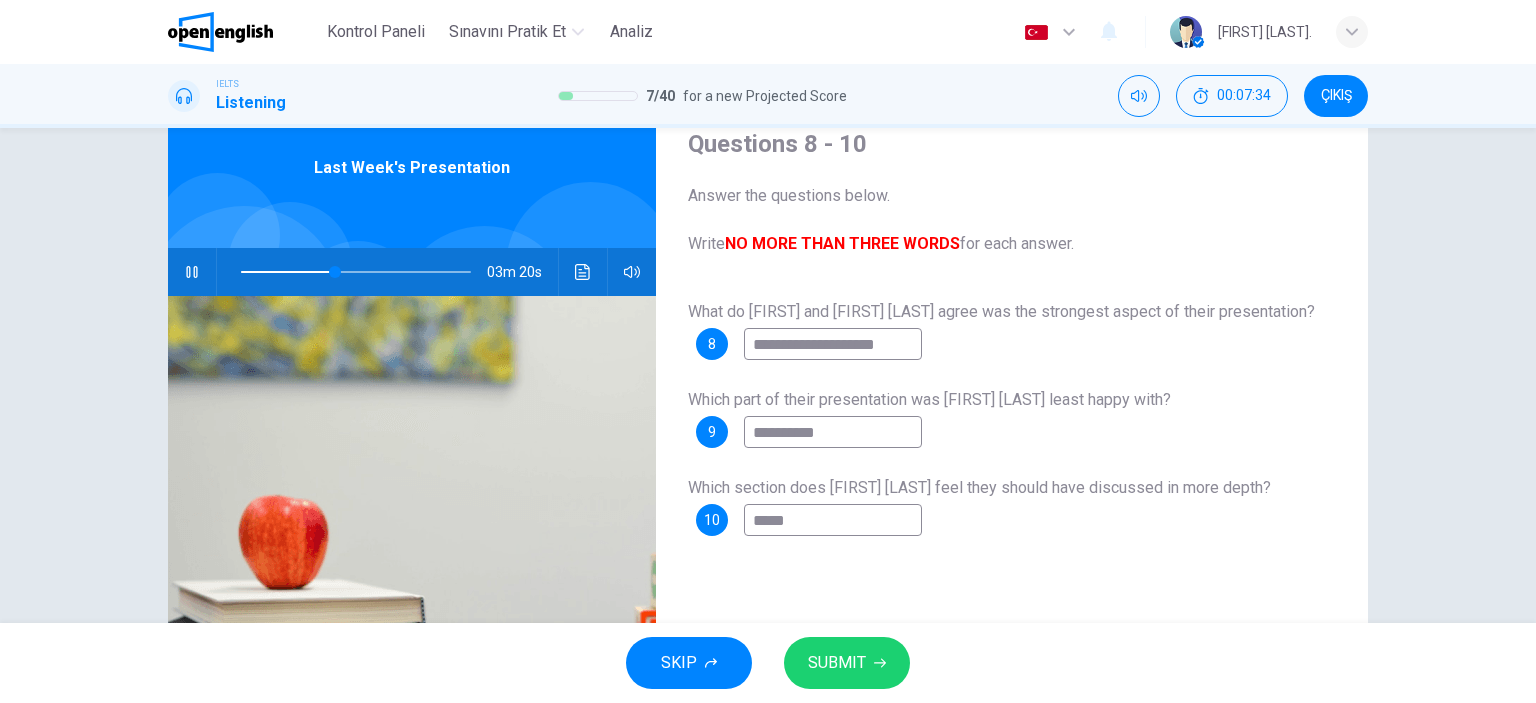 type on "******" 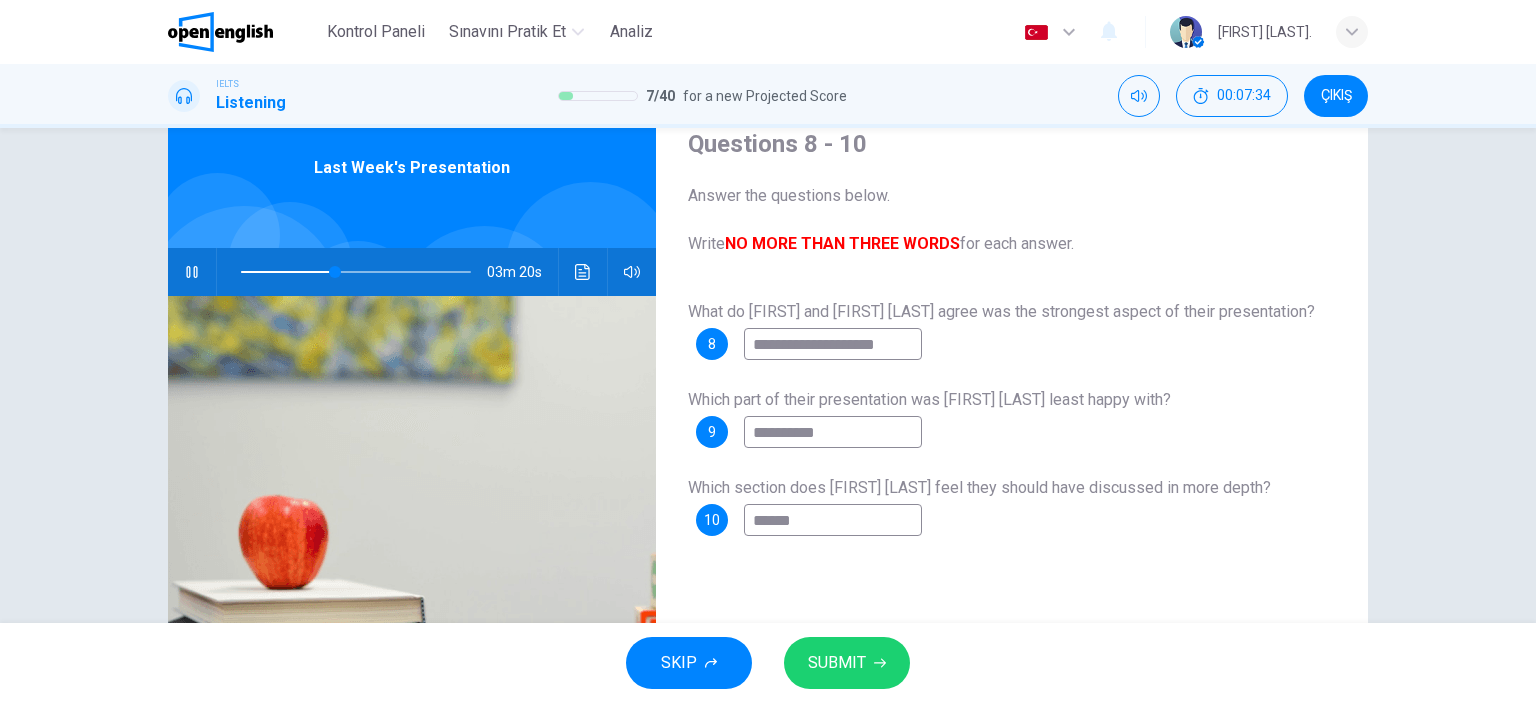 type on "**" 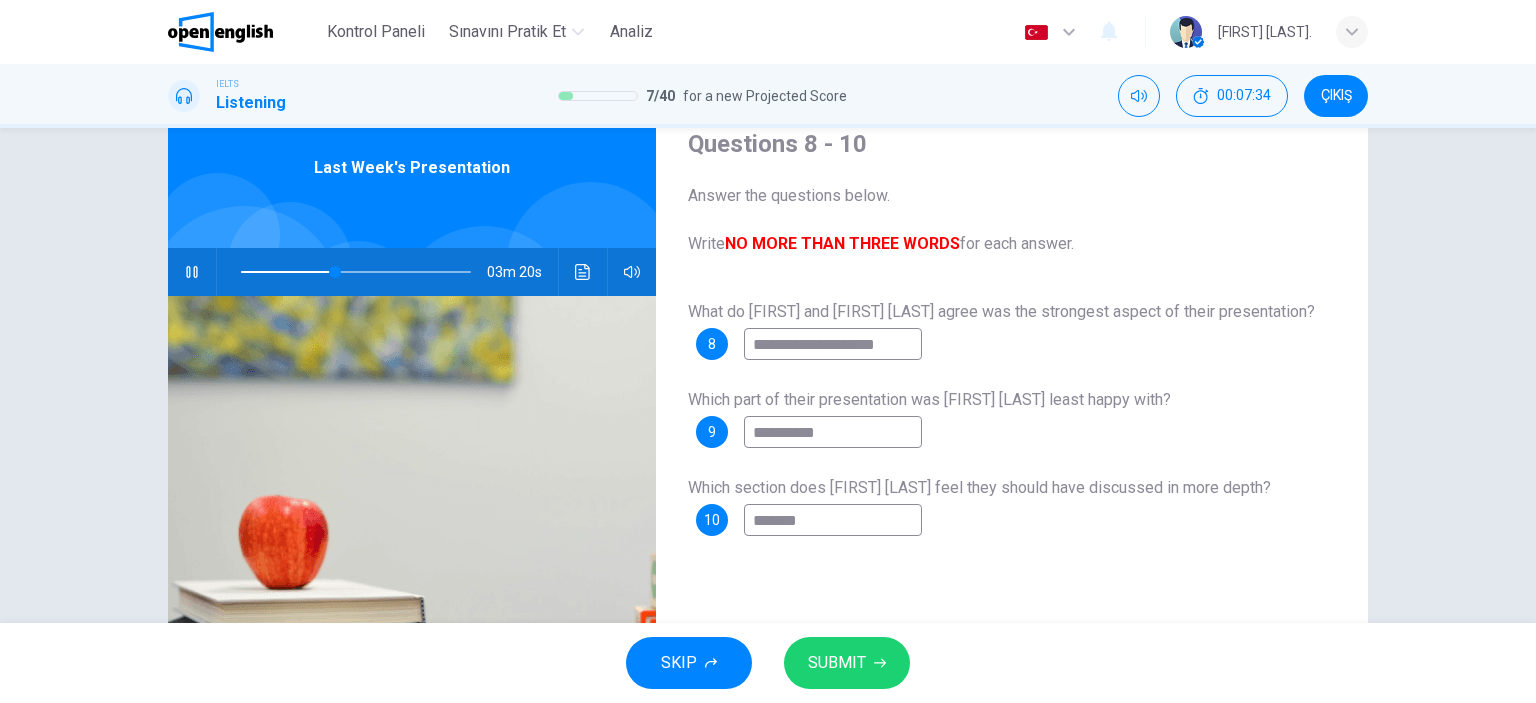 type on "********" 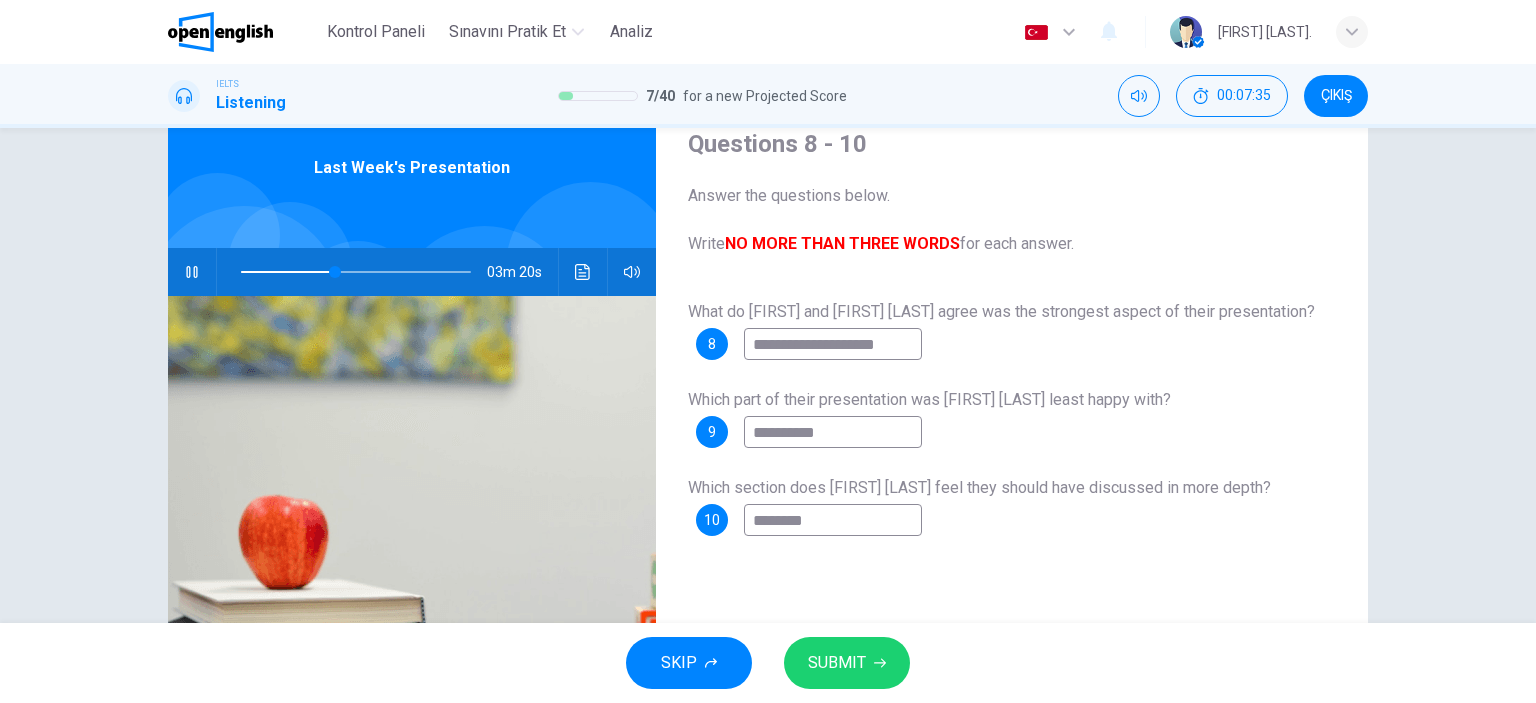 type on "**" 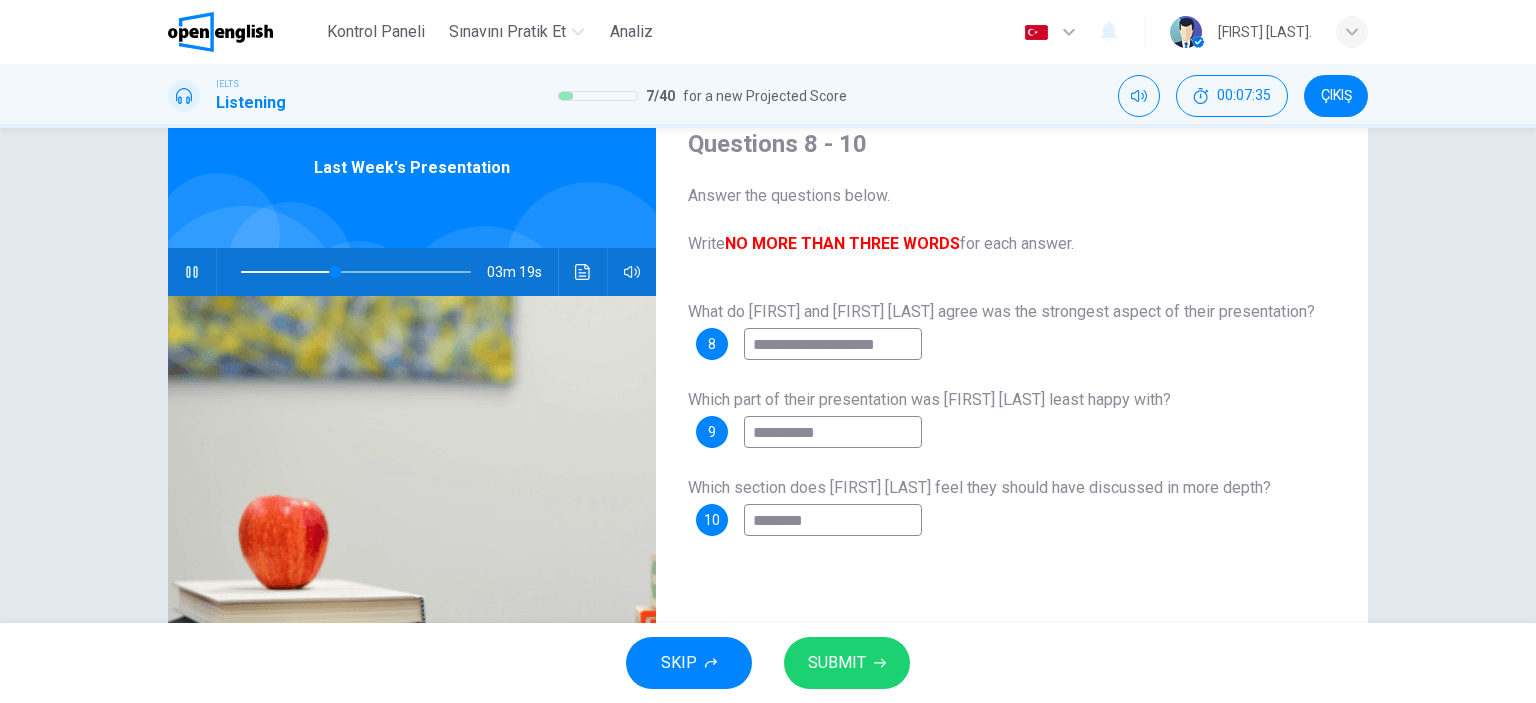 type on "*********" 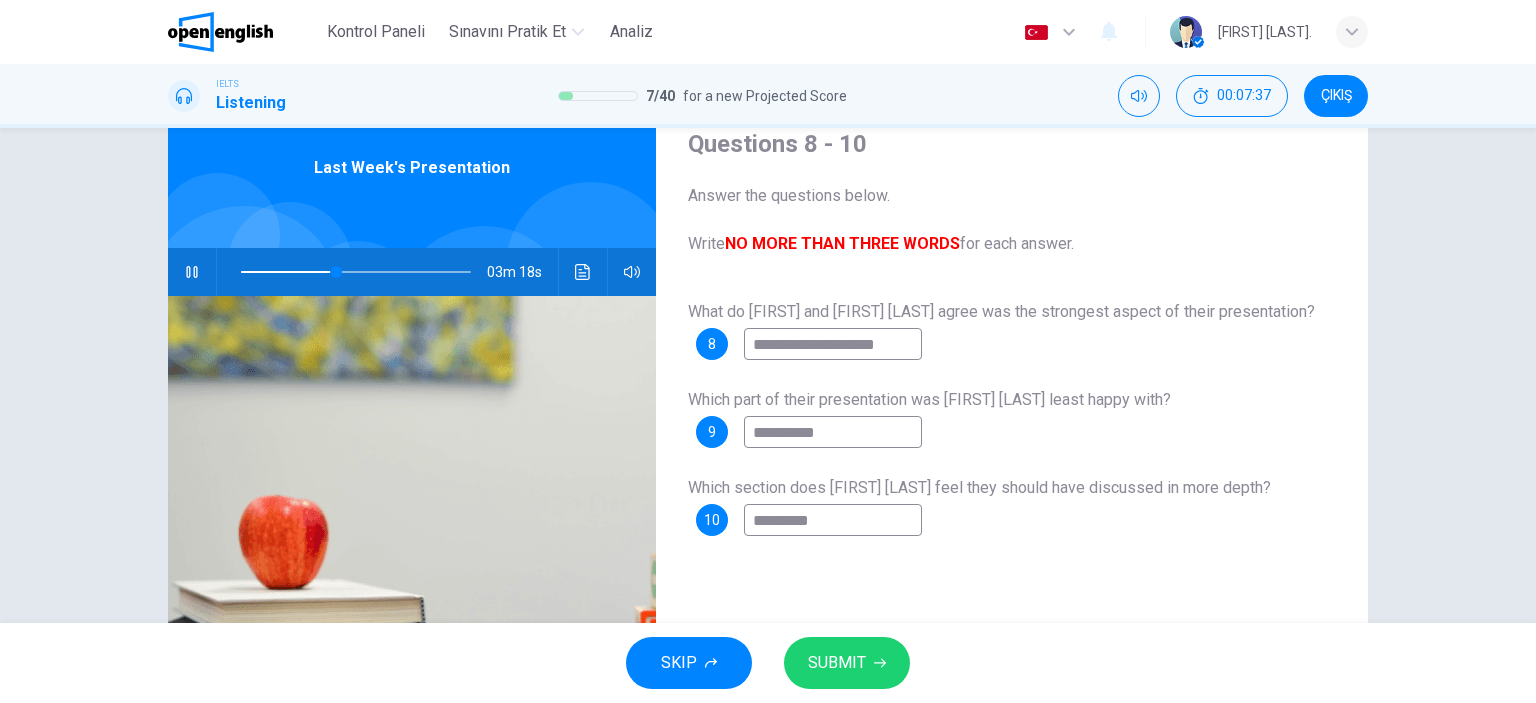 type on "**" 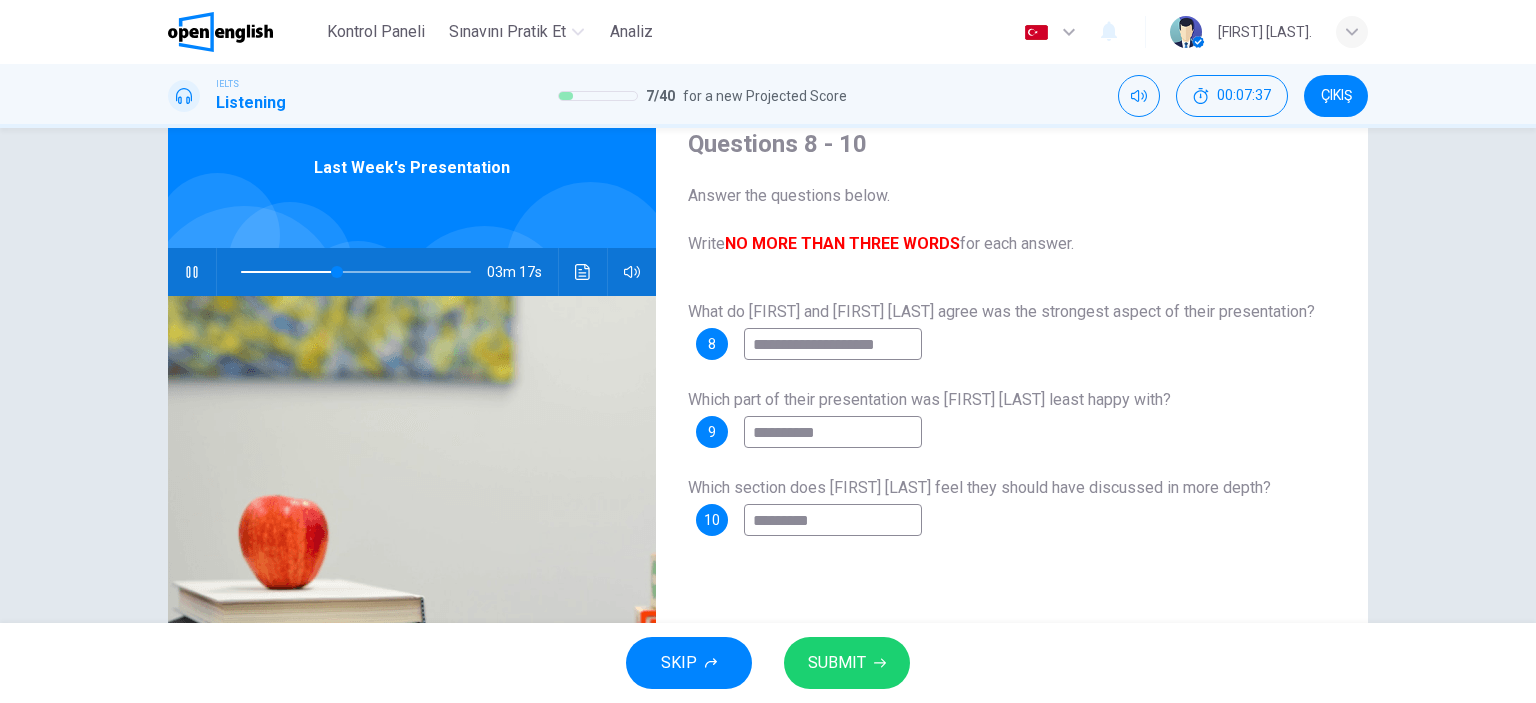 type on "**********" 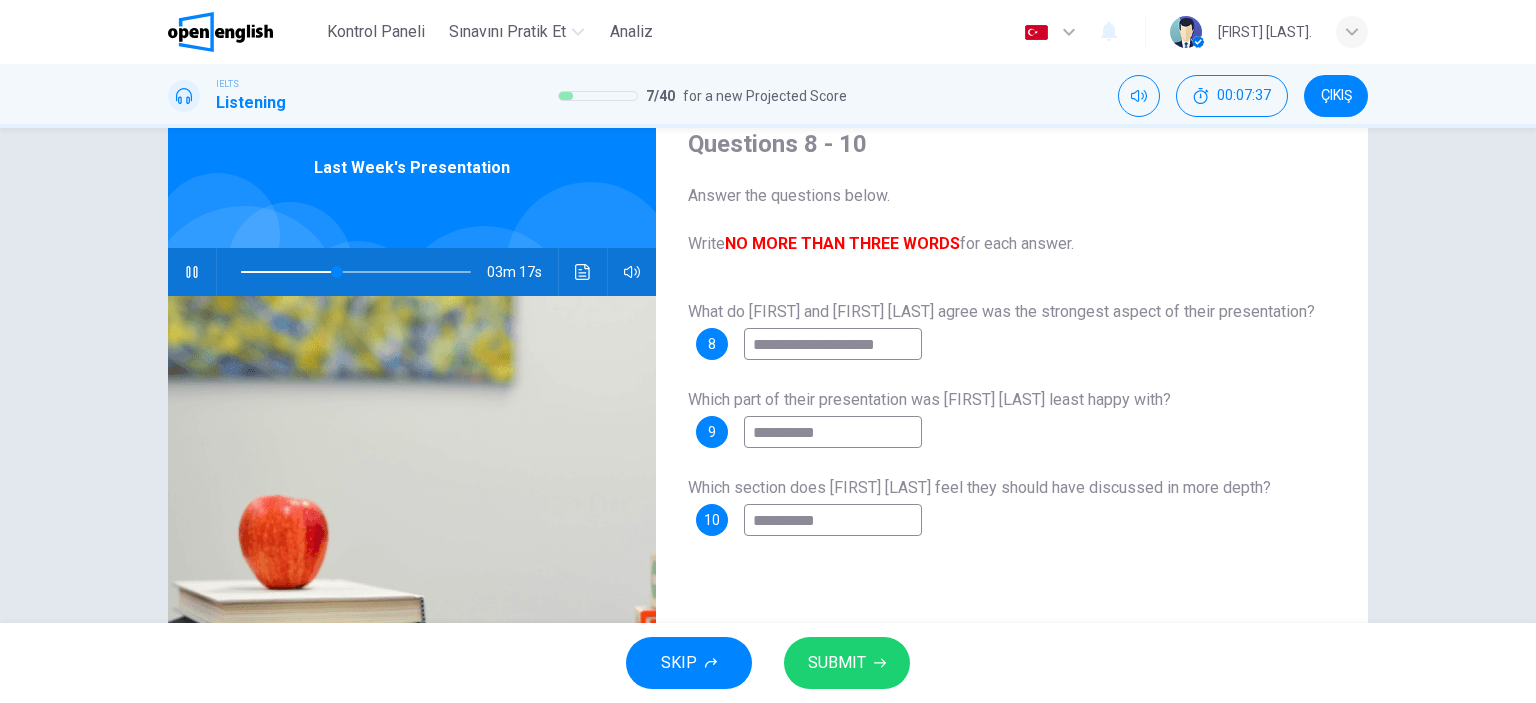 type on "**" 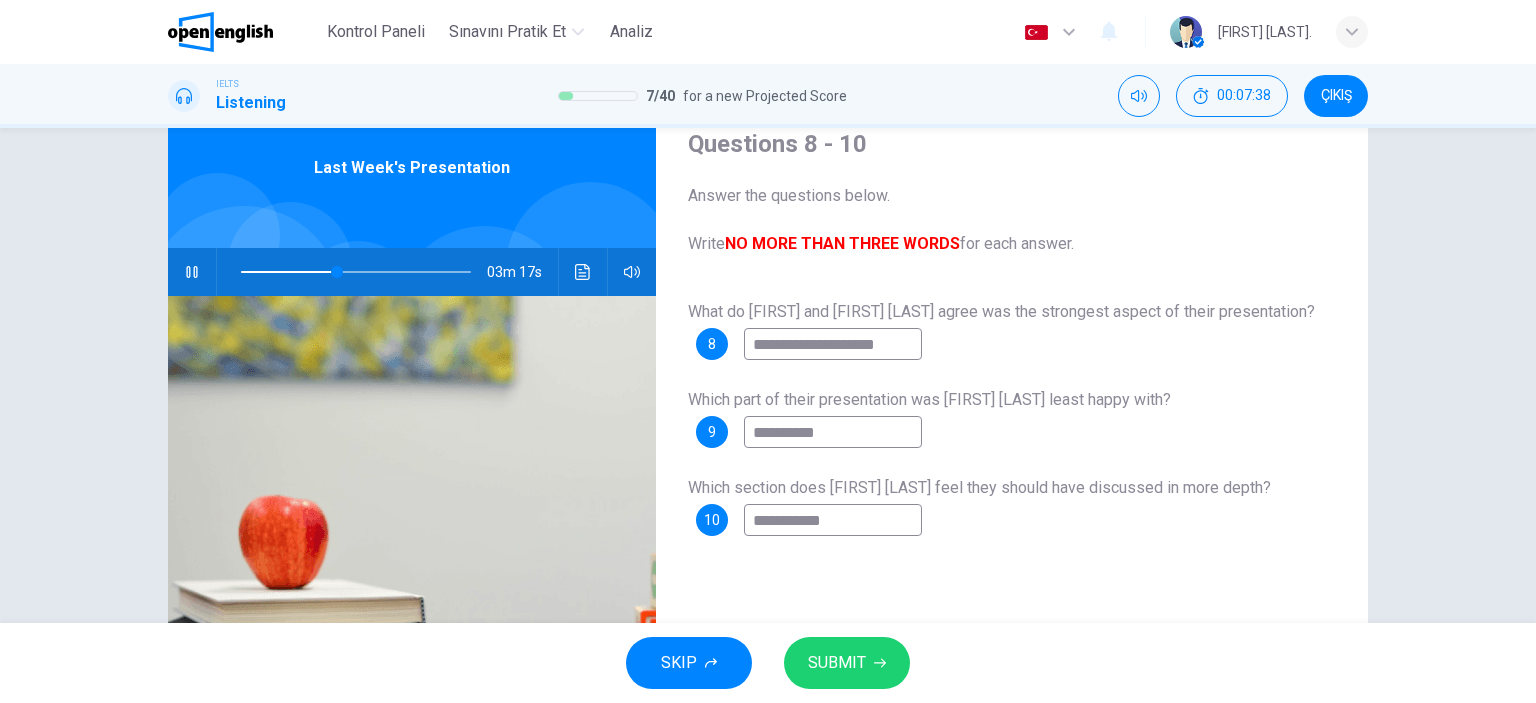 type on "**" 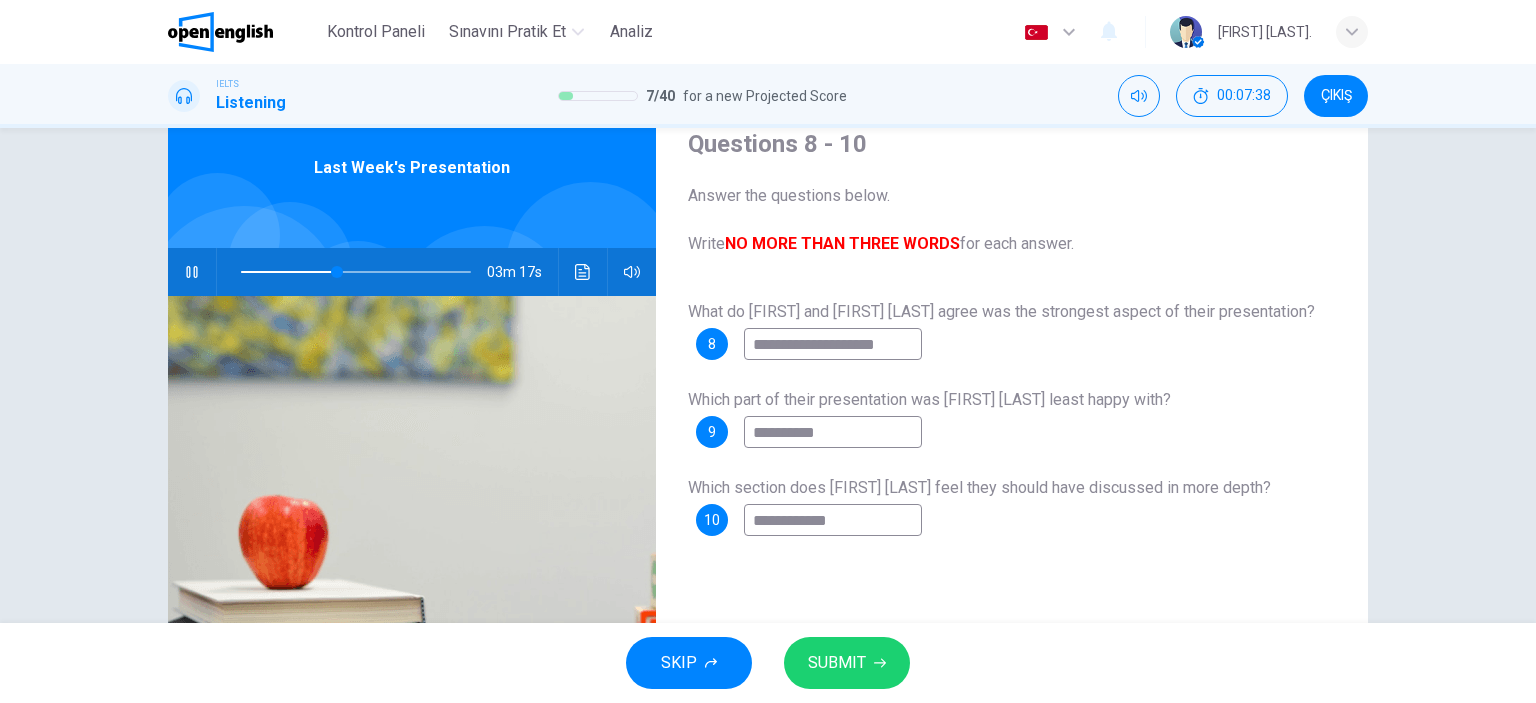 type on "**" 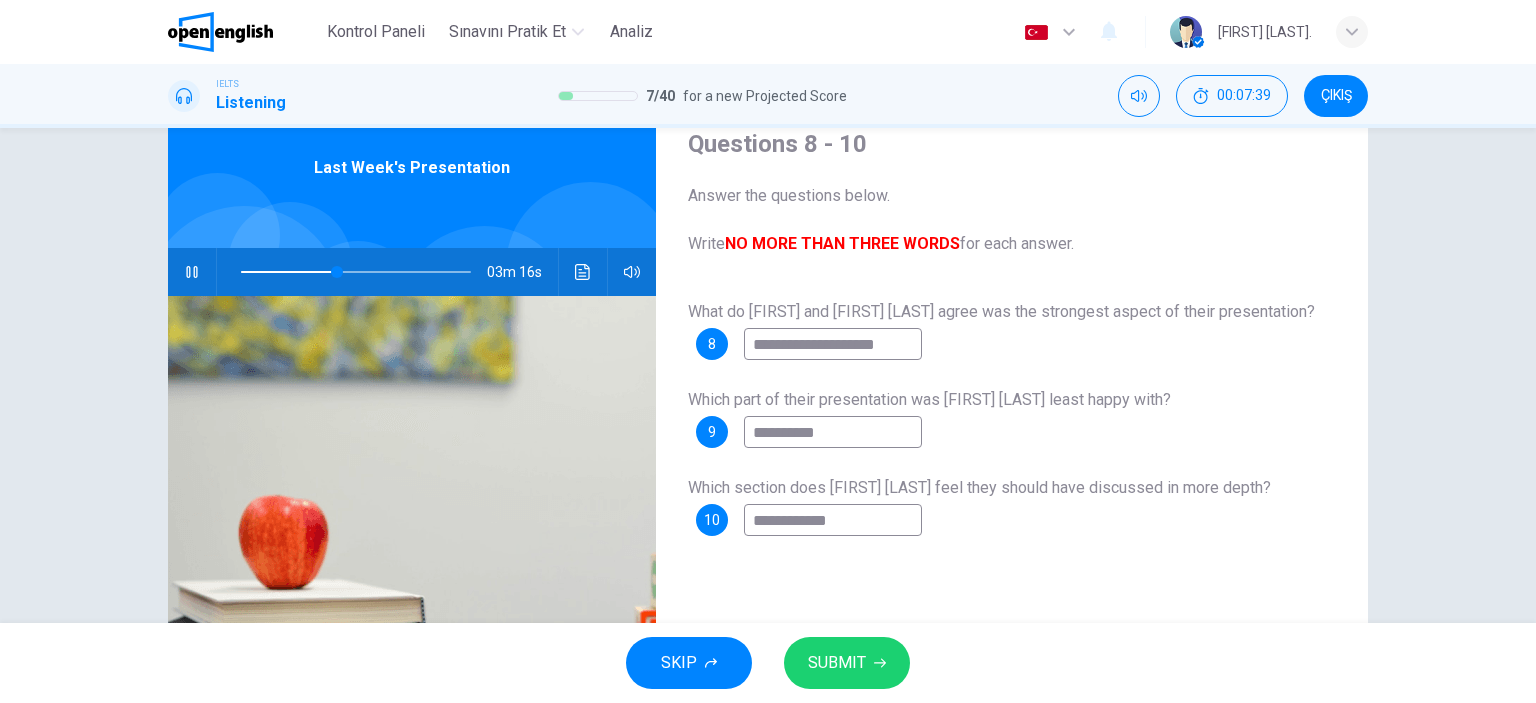 type on "**********" 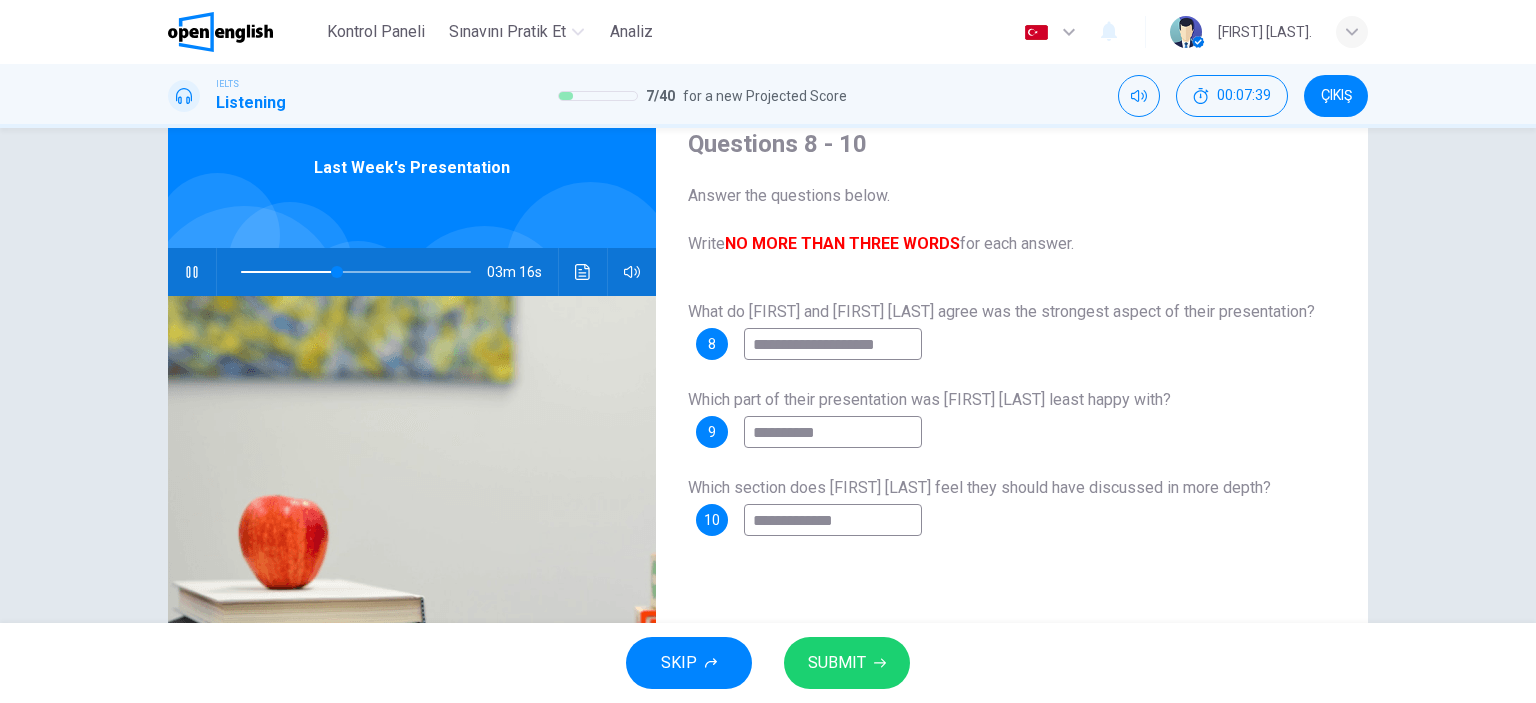 type on "**" 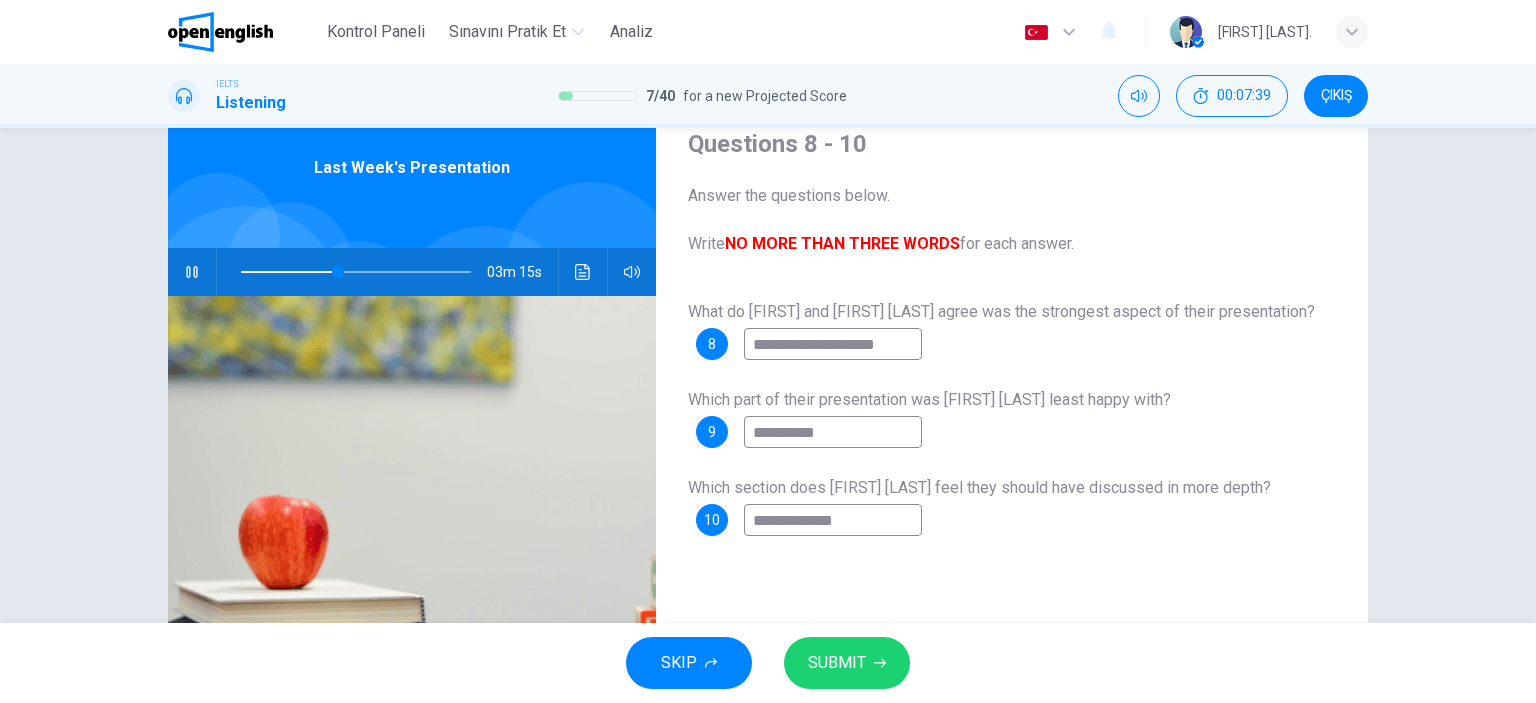 type on "**********" 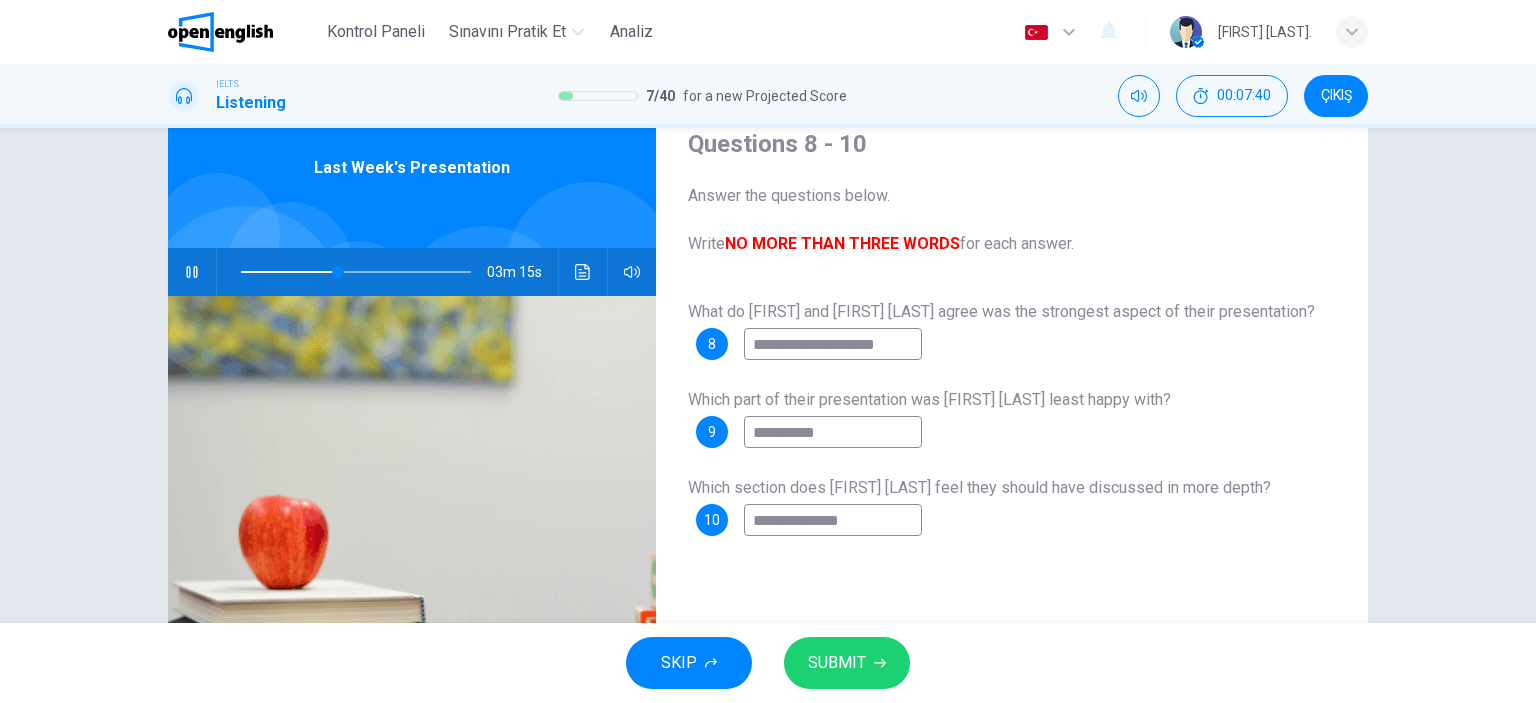 type on "**" 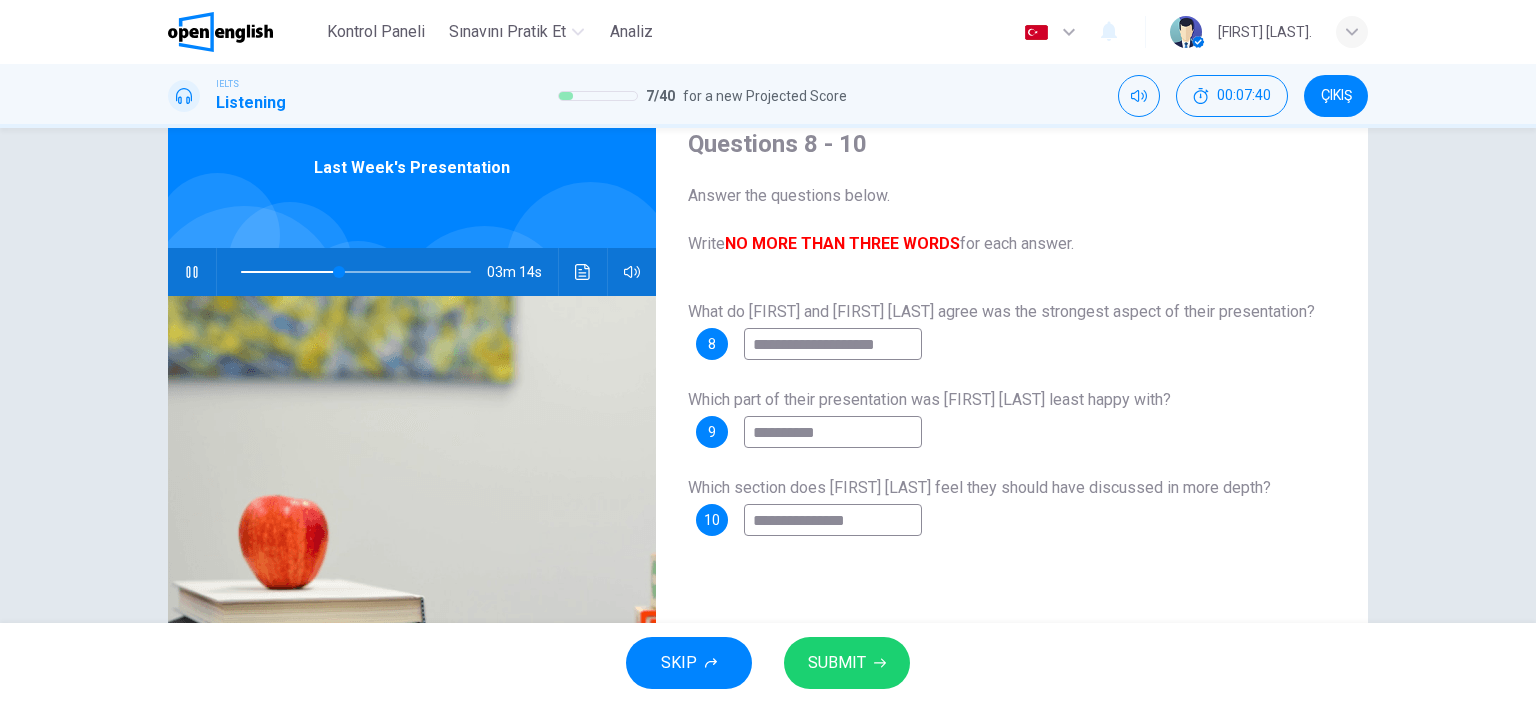 type on "**********" 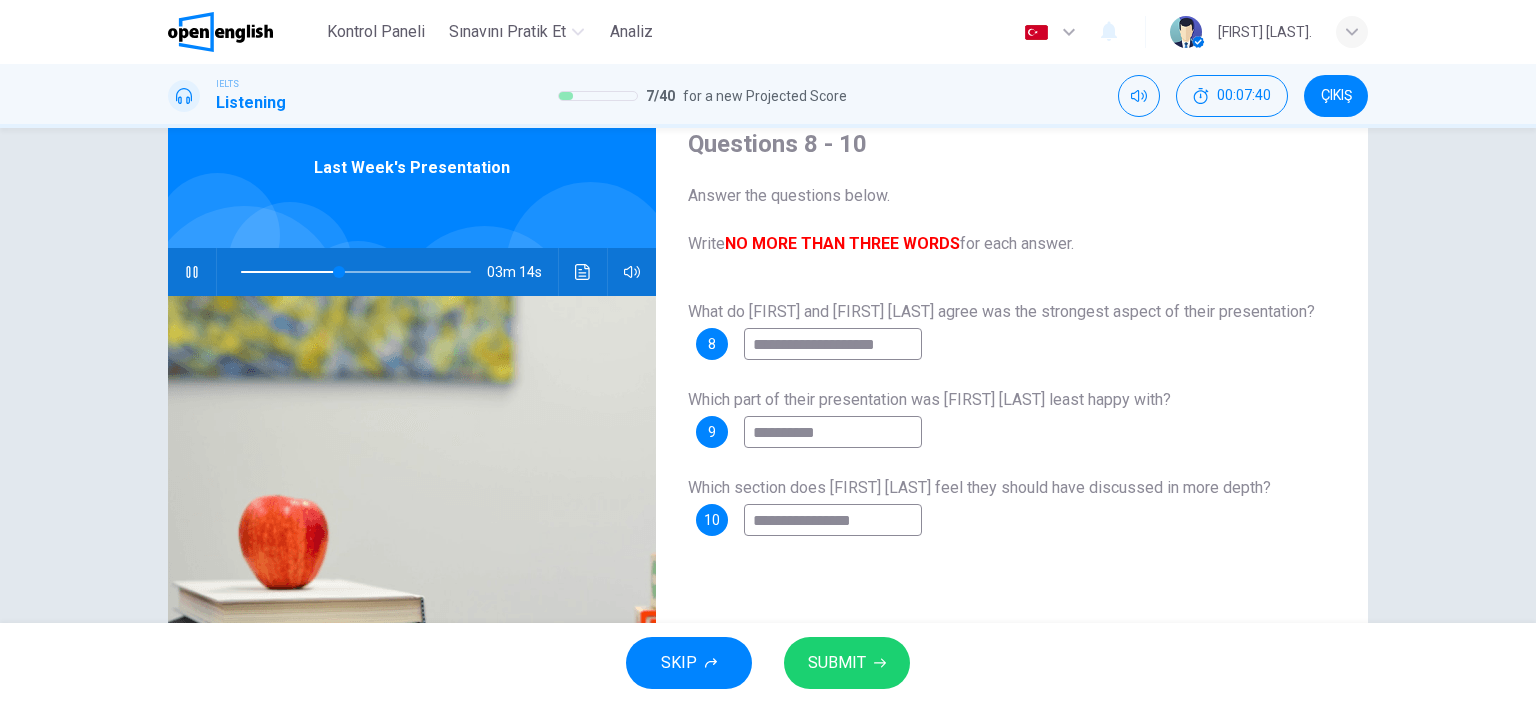 type on "**" 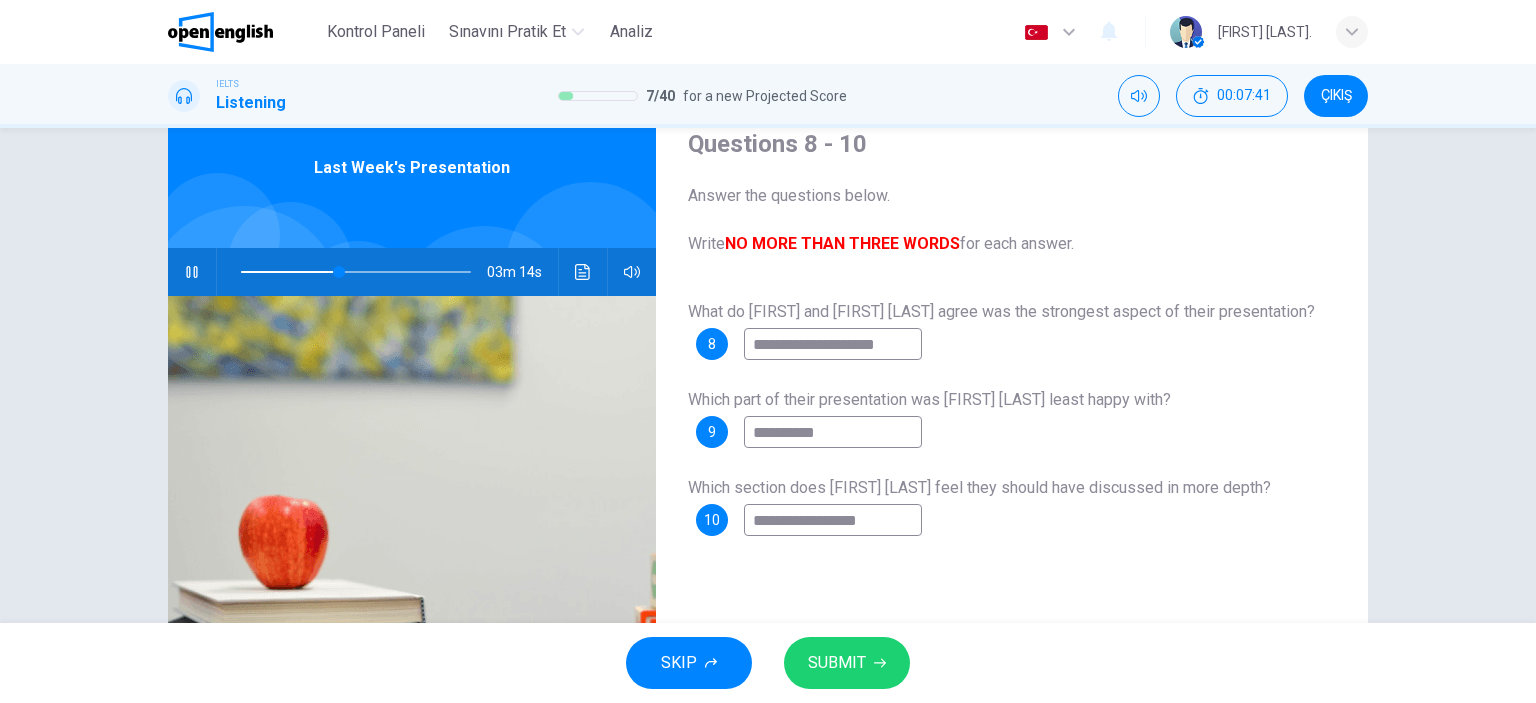 type on "**" 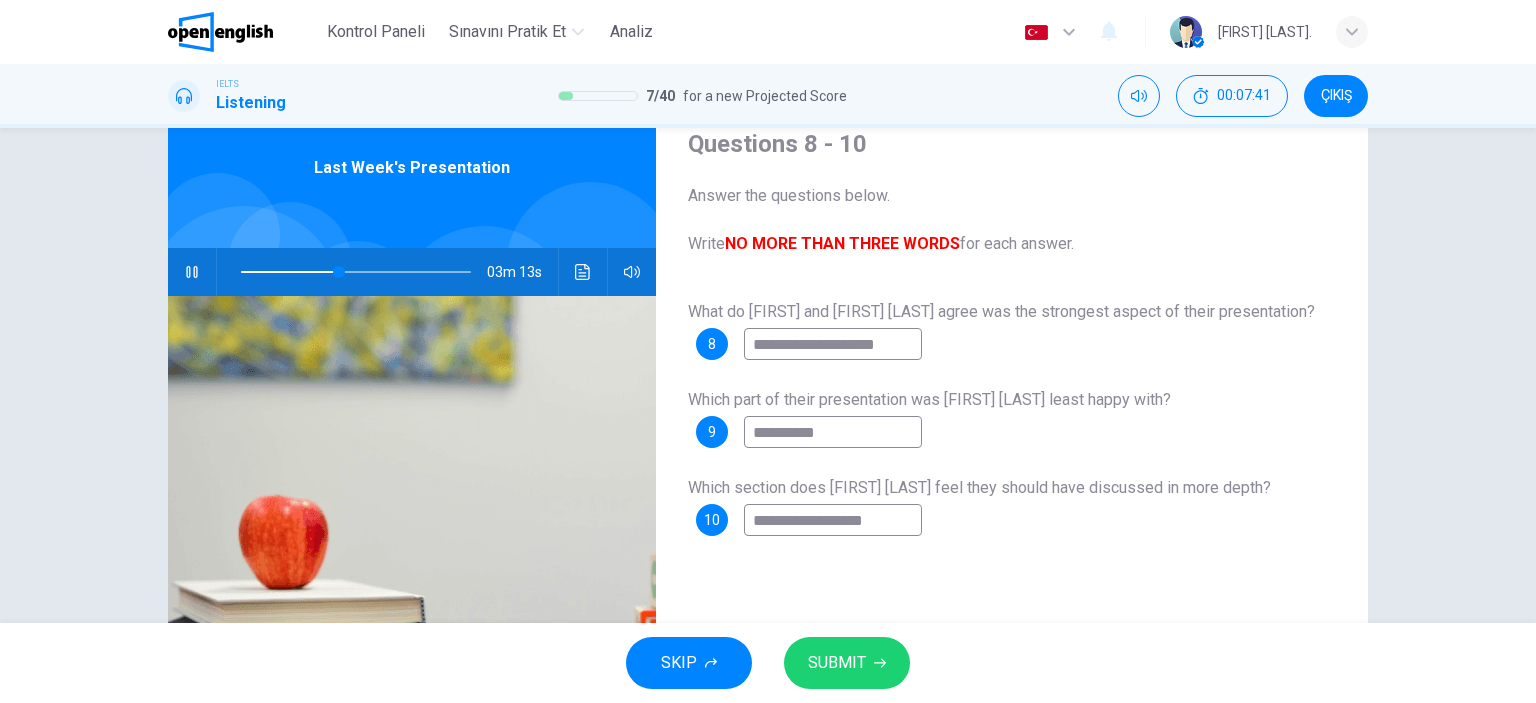 type on "**********" 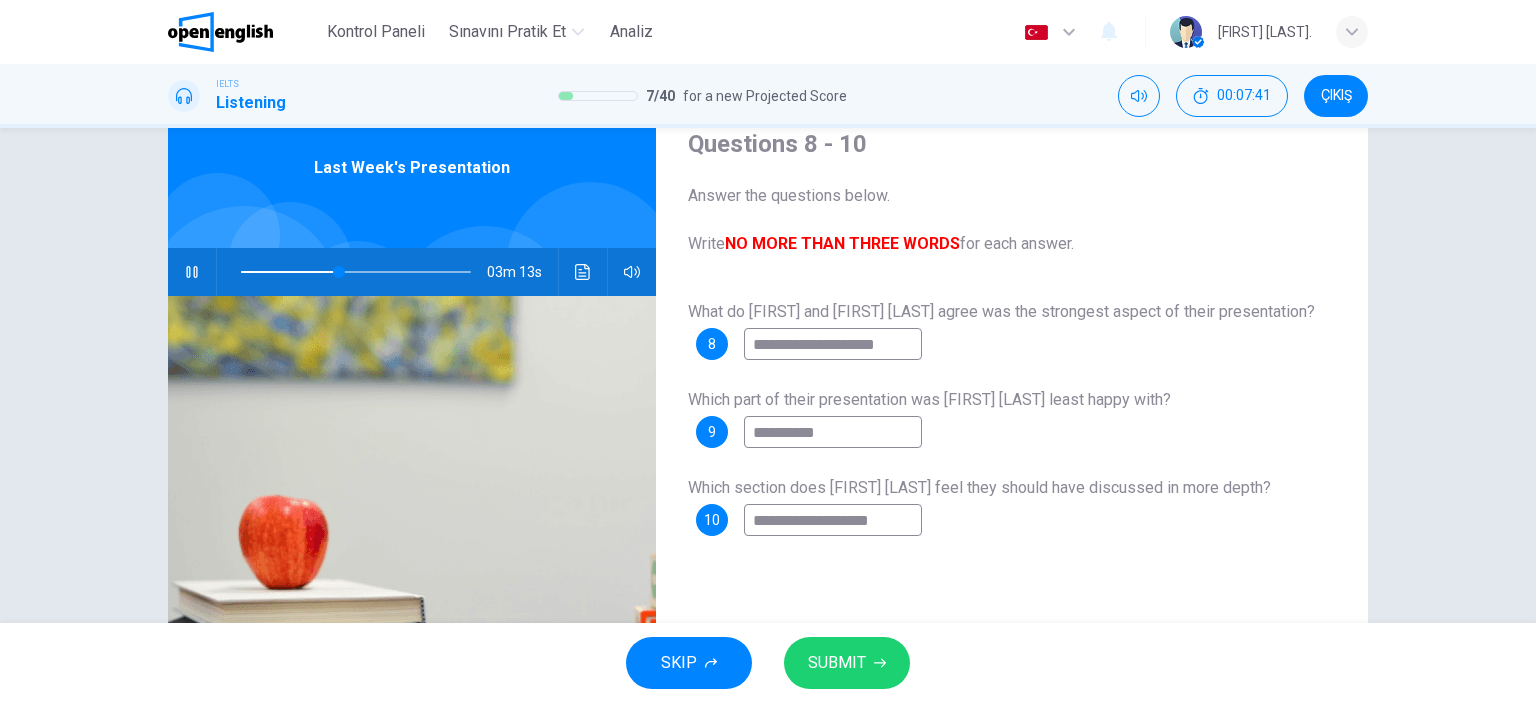 type on "**" 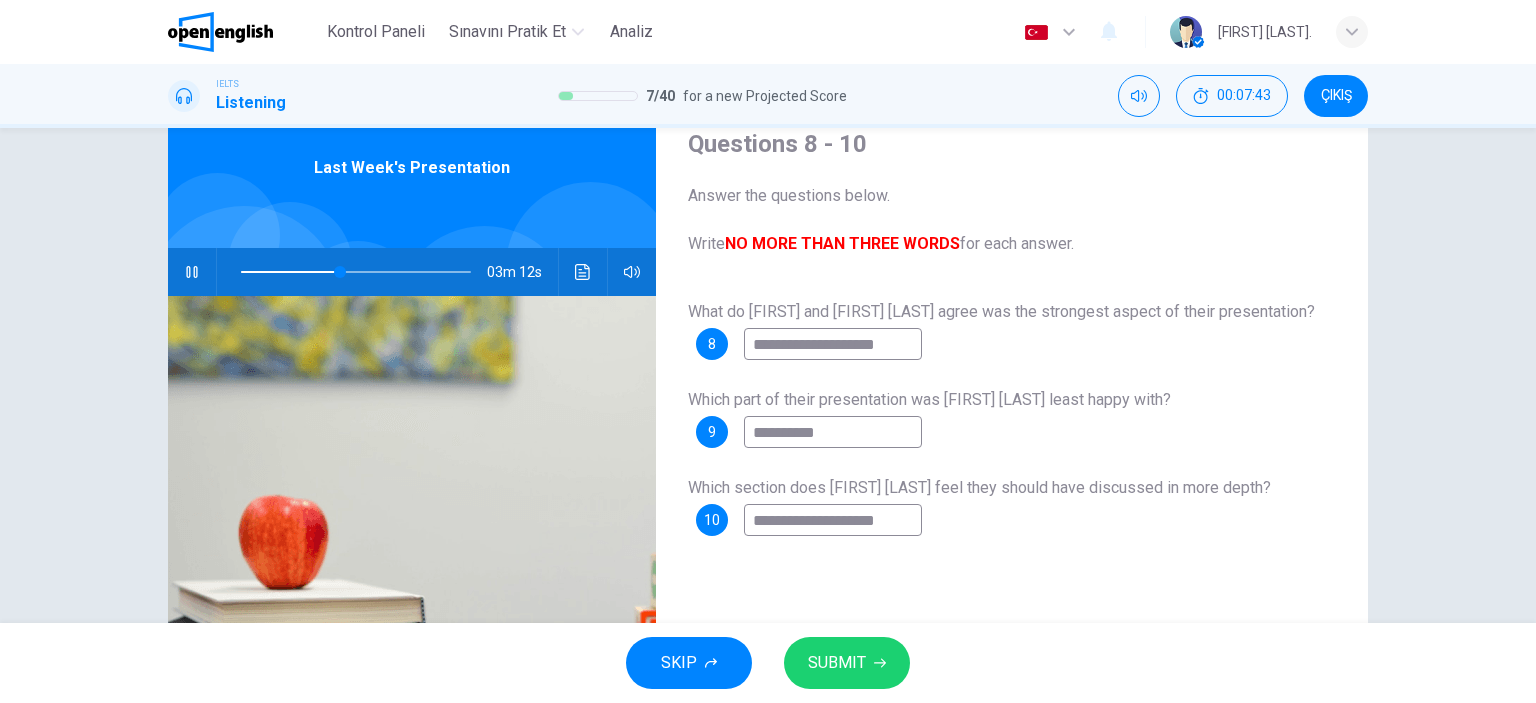 type on "**" 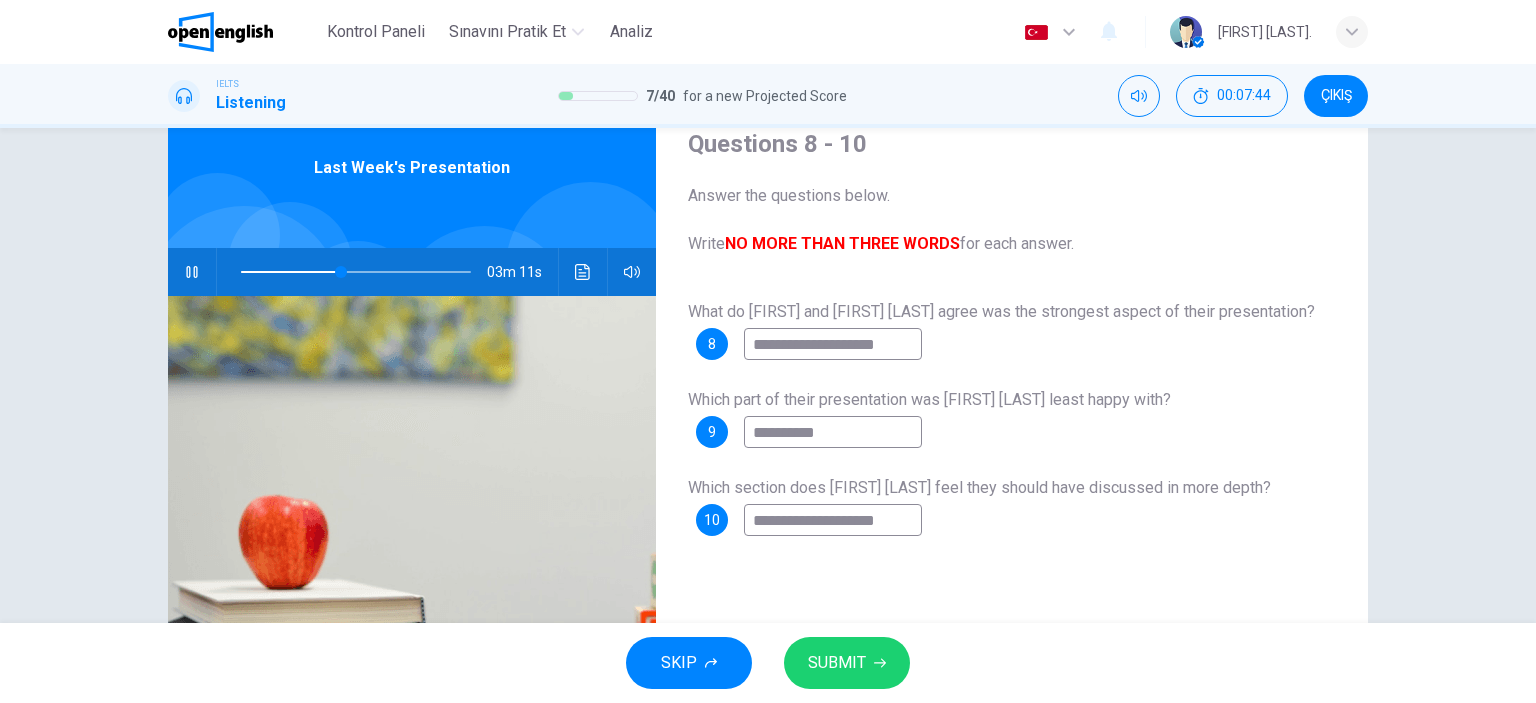 type on "**********" 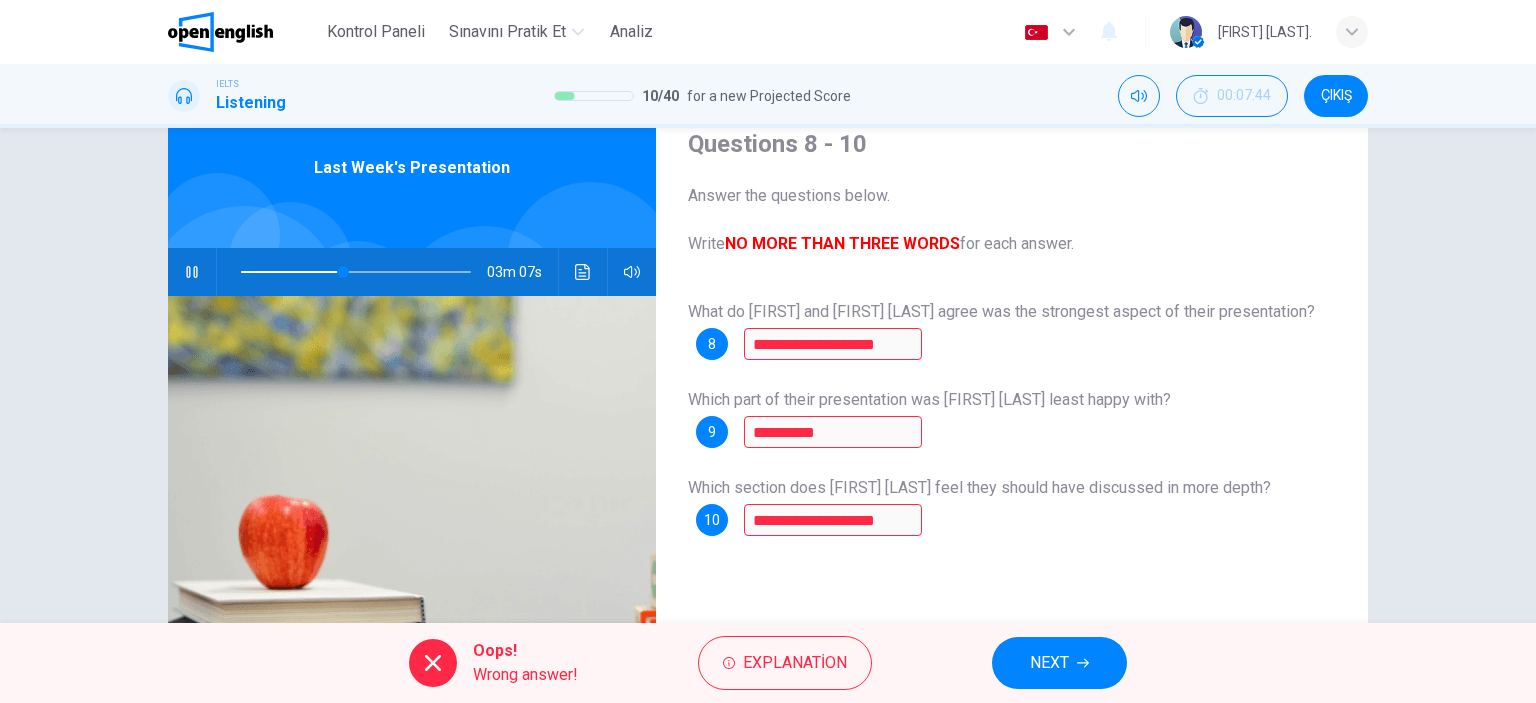 click at bounding box center [192, 272] 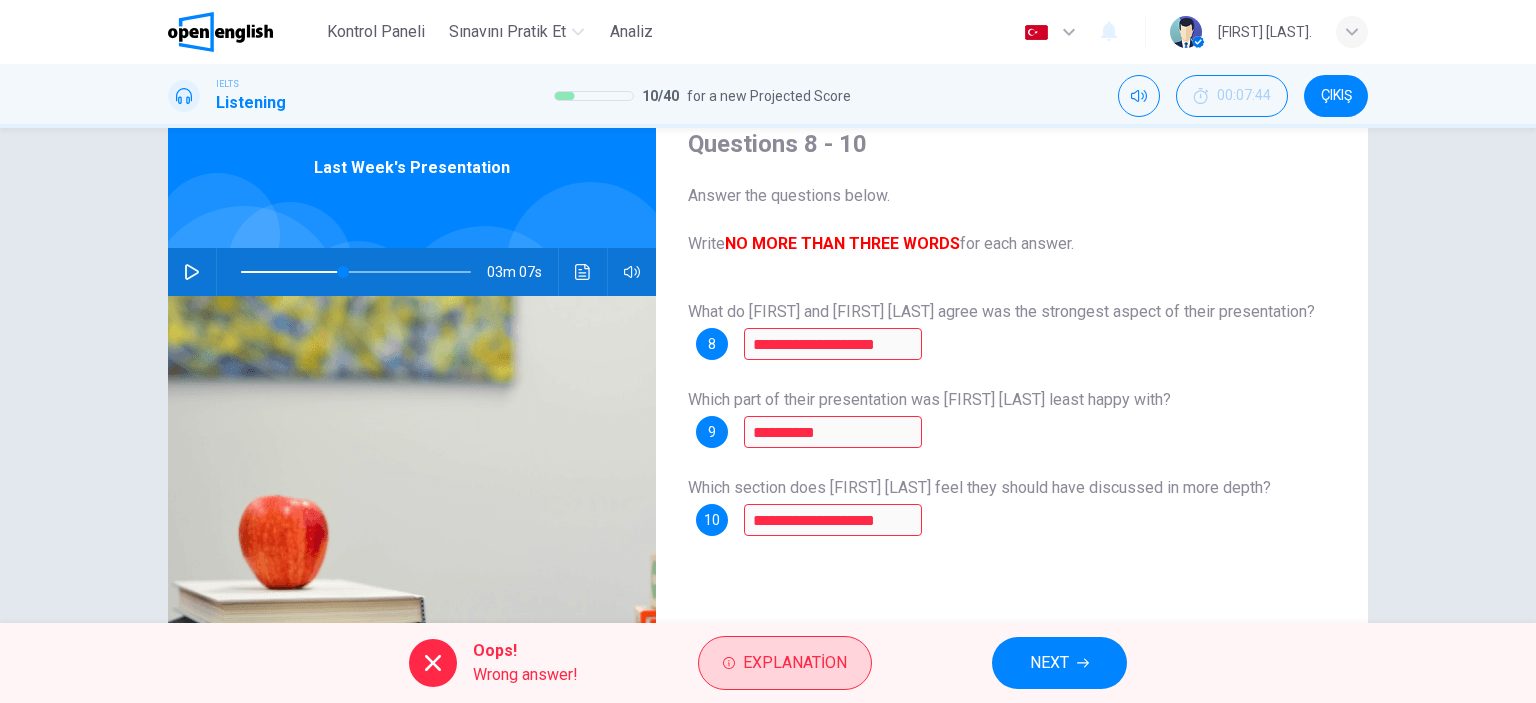 click on "Explanation" at bounding box center [785, 663] 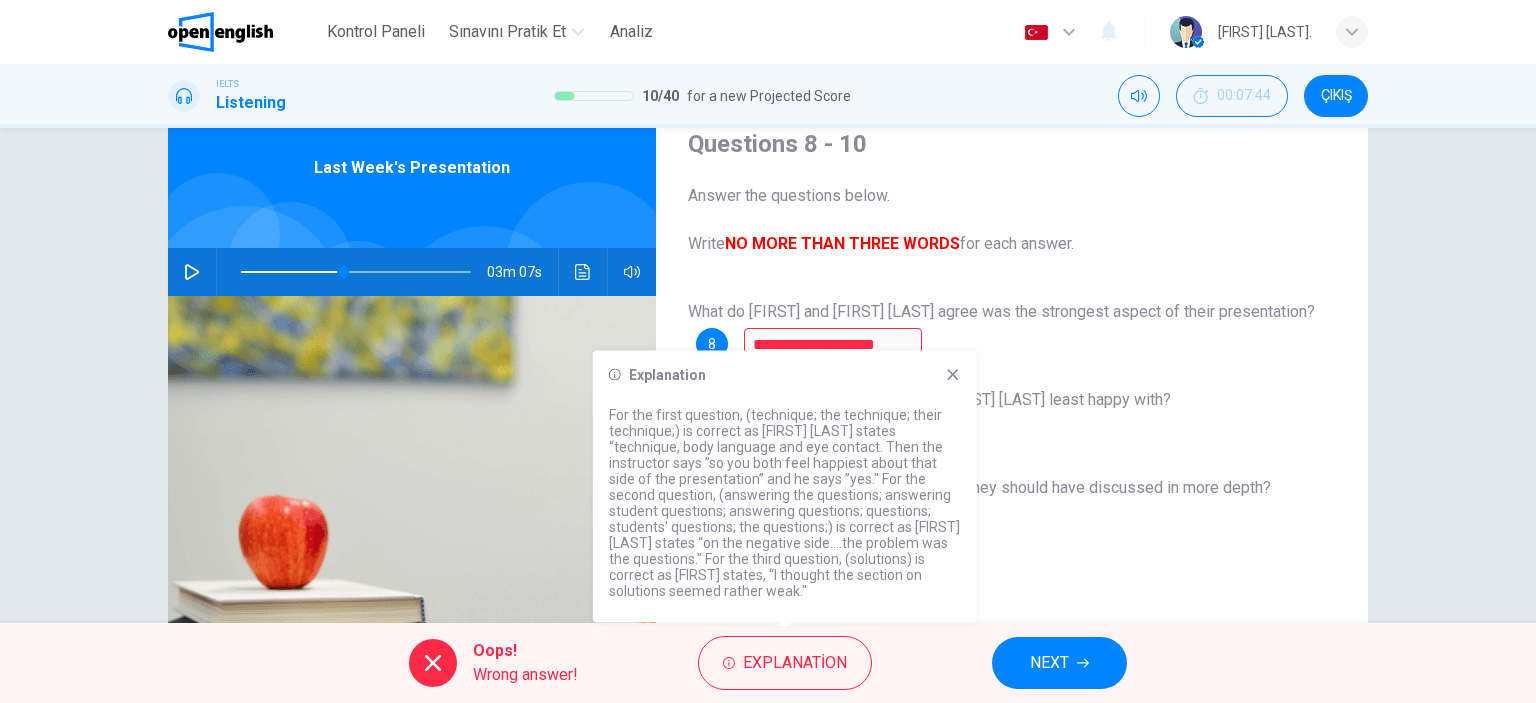 click on "Explanation For the first question, (technique; the technique; their technique;) is correct as [FIRST] [LAST] states “technique, body language and eye contact. Then the instructor says ”so you both feel happiest about that side of the presentation” and he says ”yes."
For the second question, (answering the questions; answering student questions; answering questions; questions; students' questions; the questions;) is correct as [FIRST] [LAST] states “on the negative side….the problem was the questions."
For the third question, (solutions) is correct as [FIRST] states, “I thought the section on solutions seemed rather weak."" at bounding box center [785, 487] 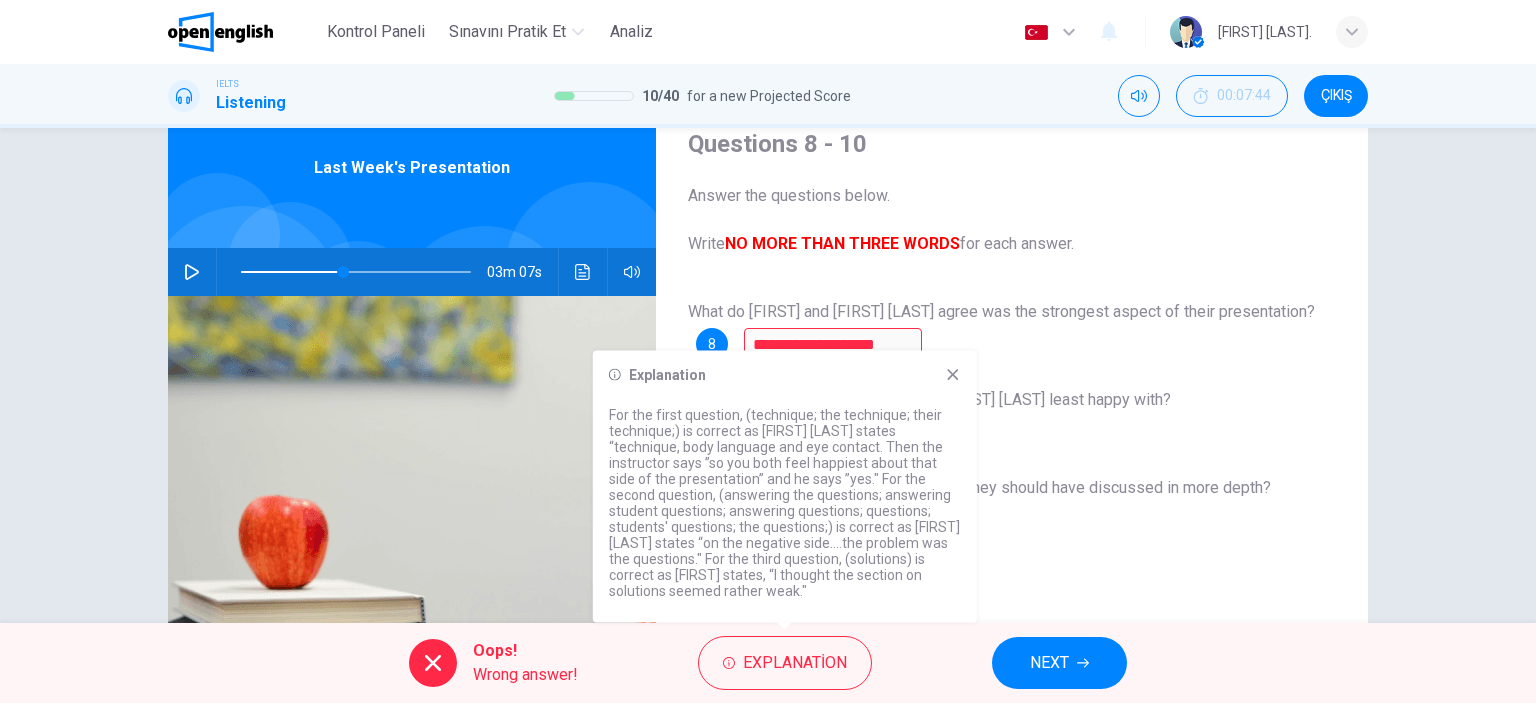 click 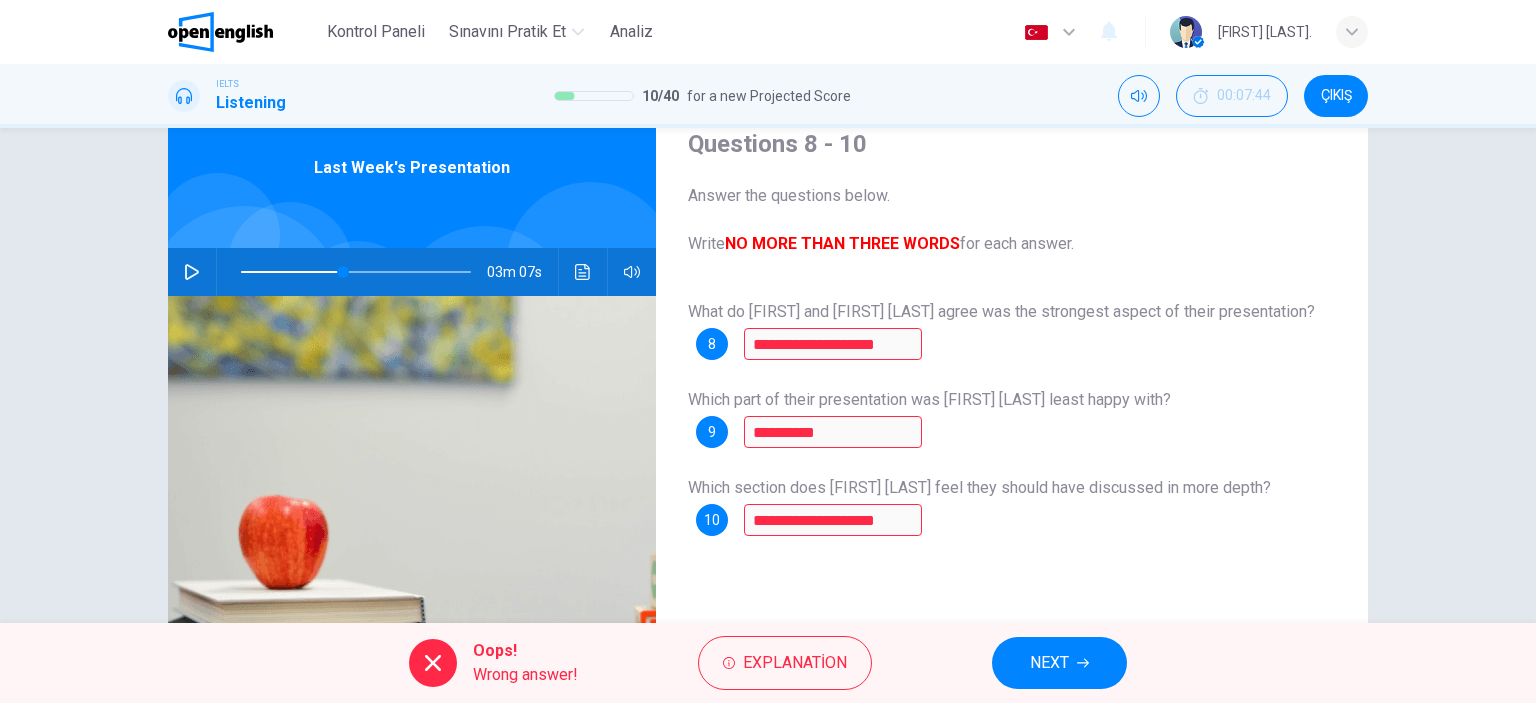 click on "NEXT" at bounding box center [1049, 663] 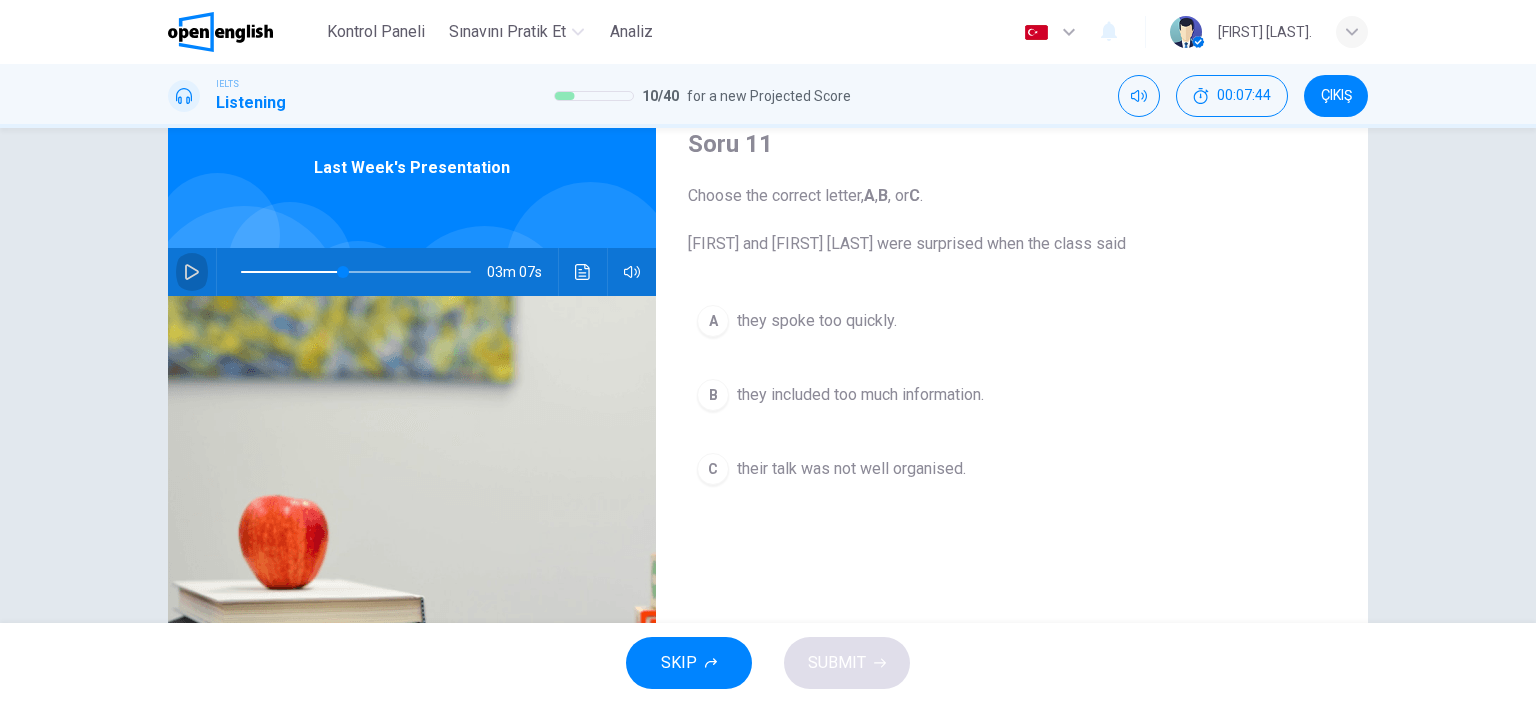 click 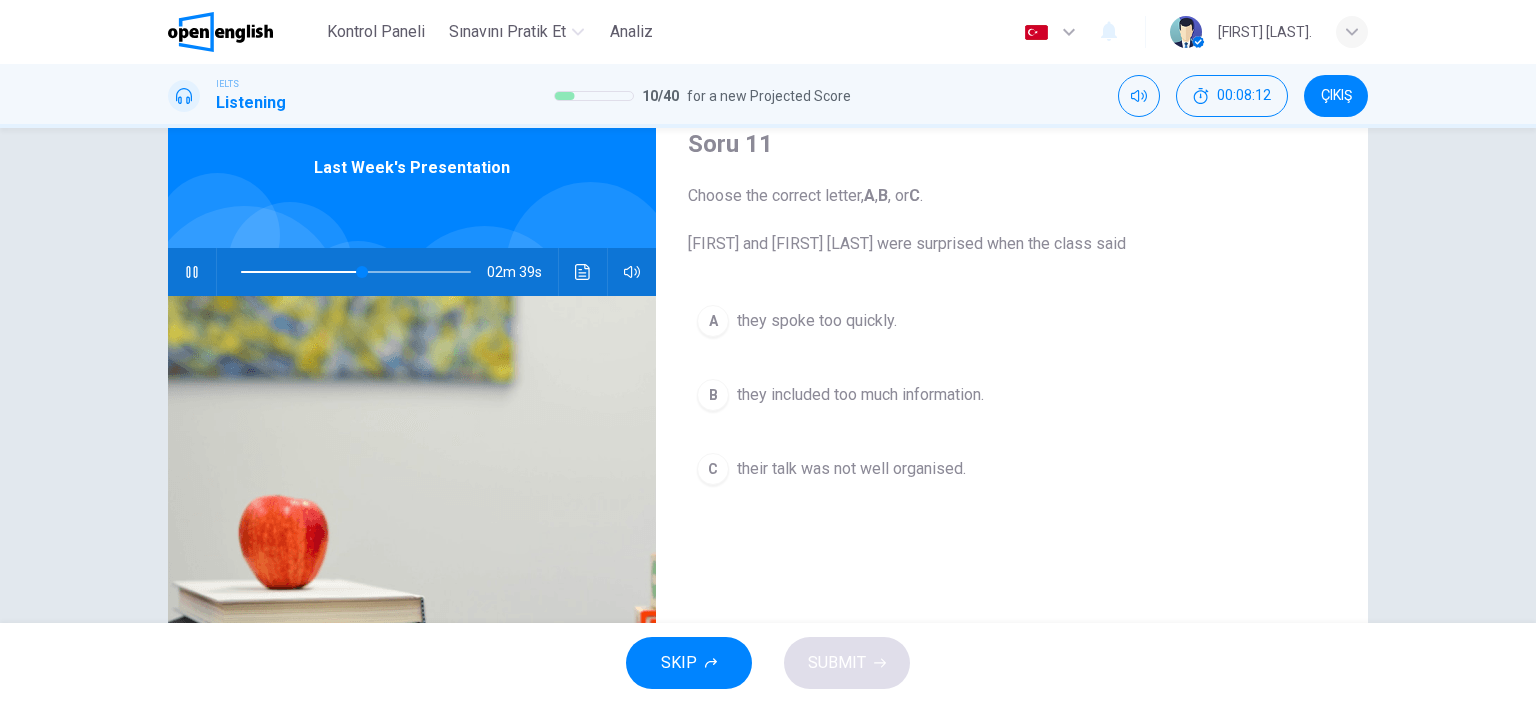 click on "they spoke too quickly." at bounding box center [817, 321] 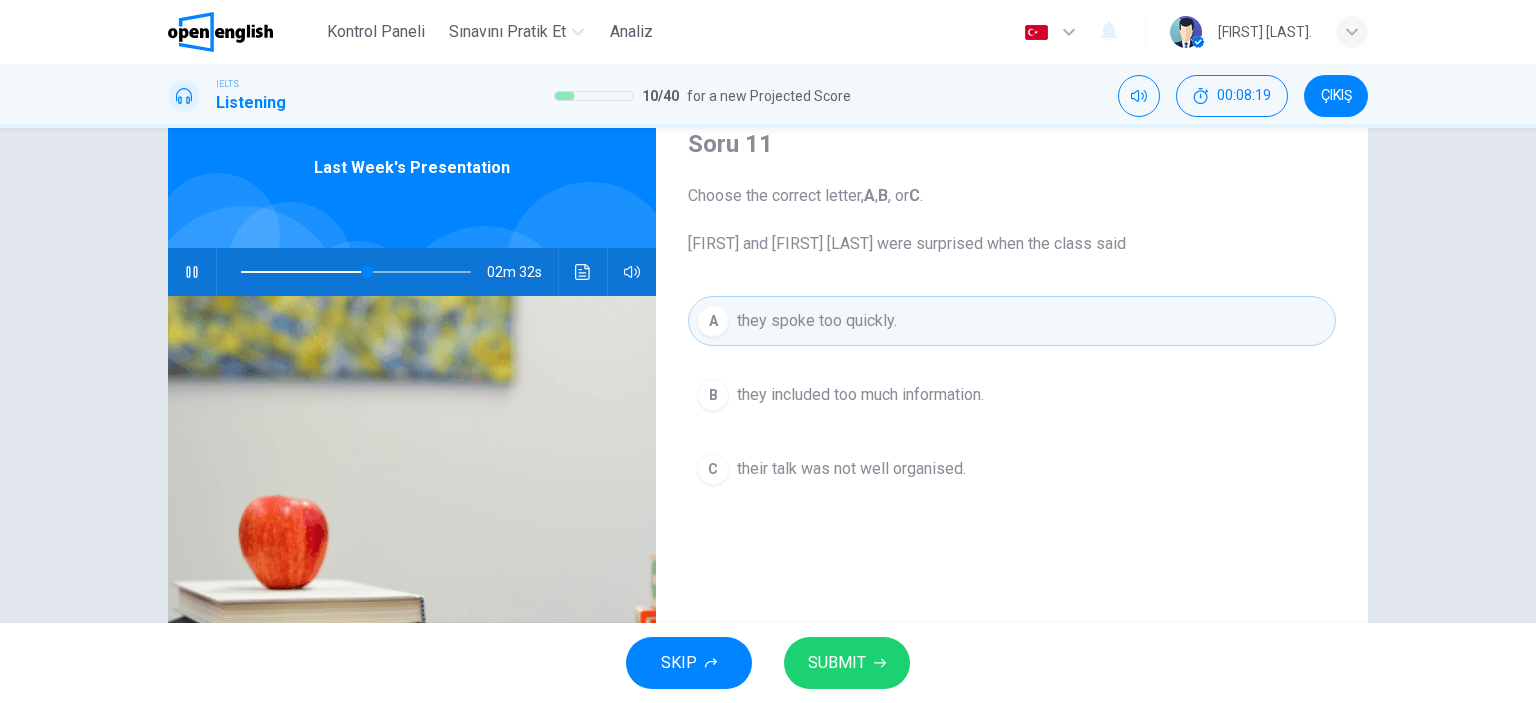 click on "they included too much information." at bounding box center (860, 395) 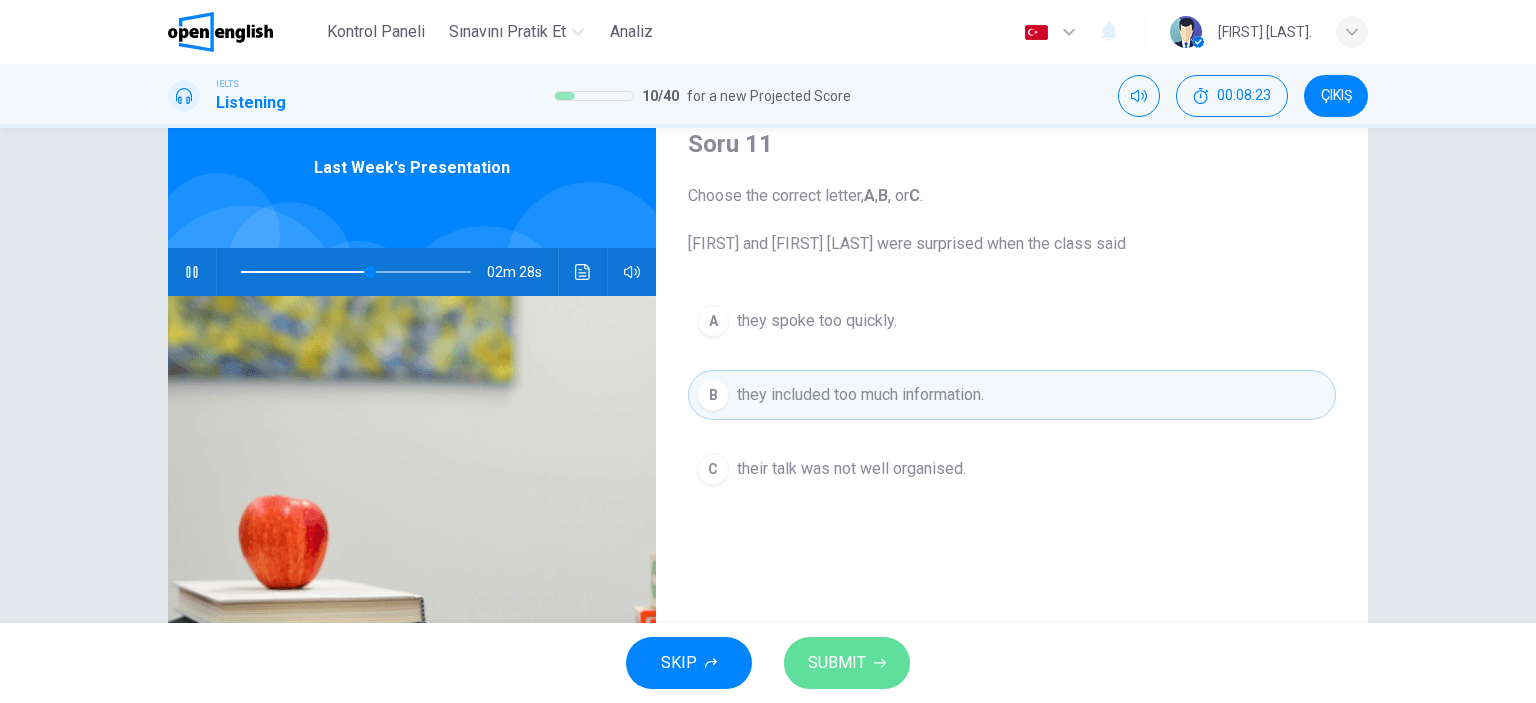 click on "SUBMIT" at bounding box center [837, 663] 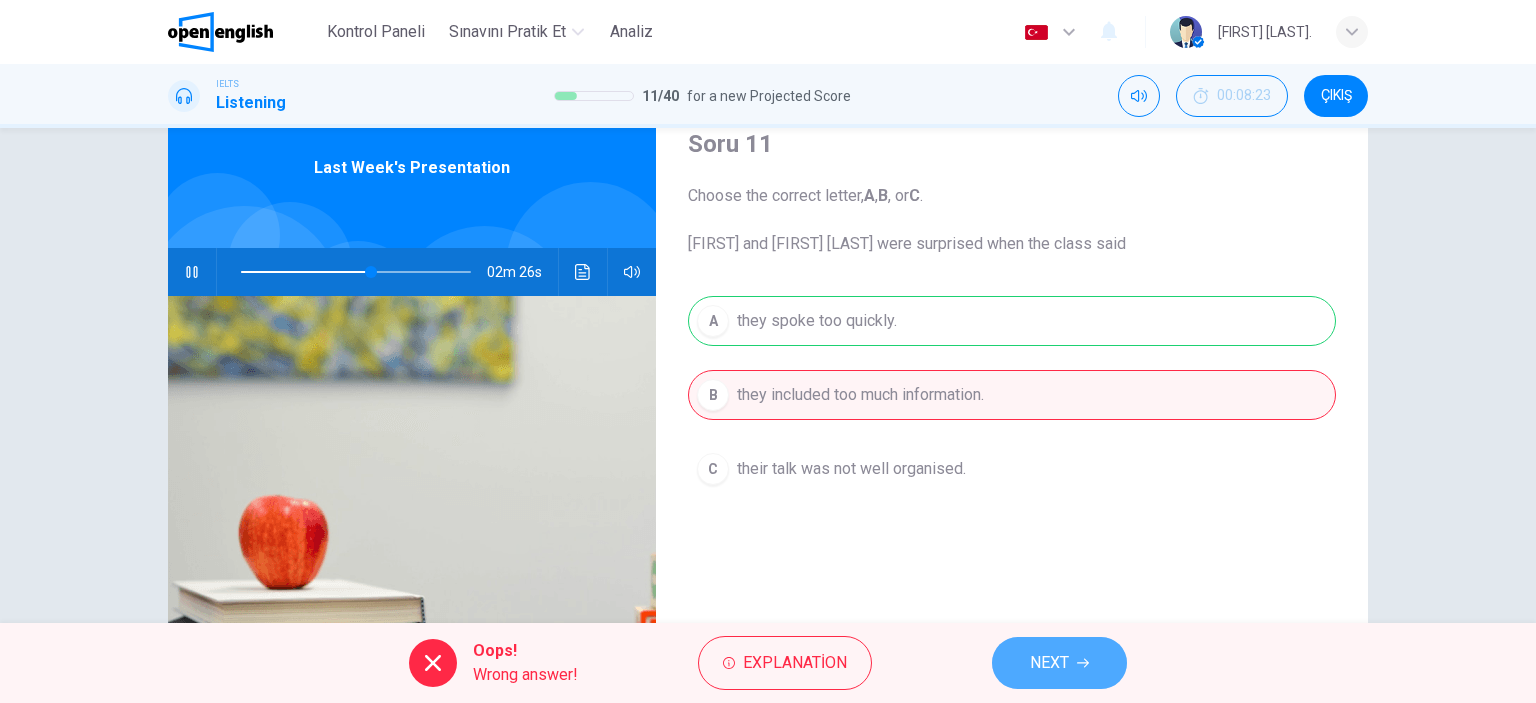 click on "NEXT" at bounding box center (1059, 663) 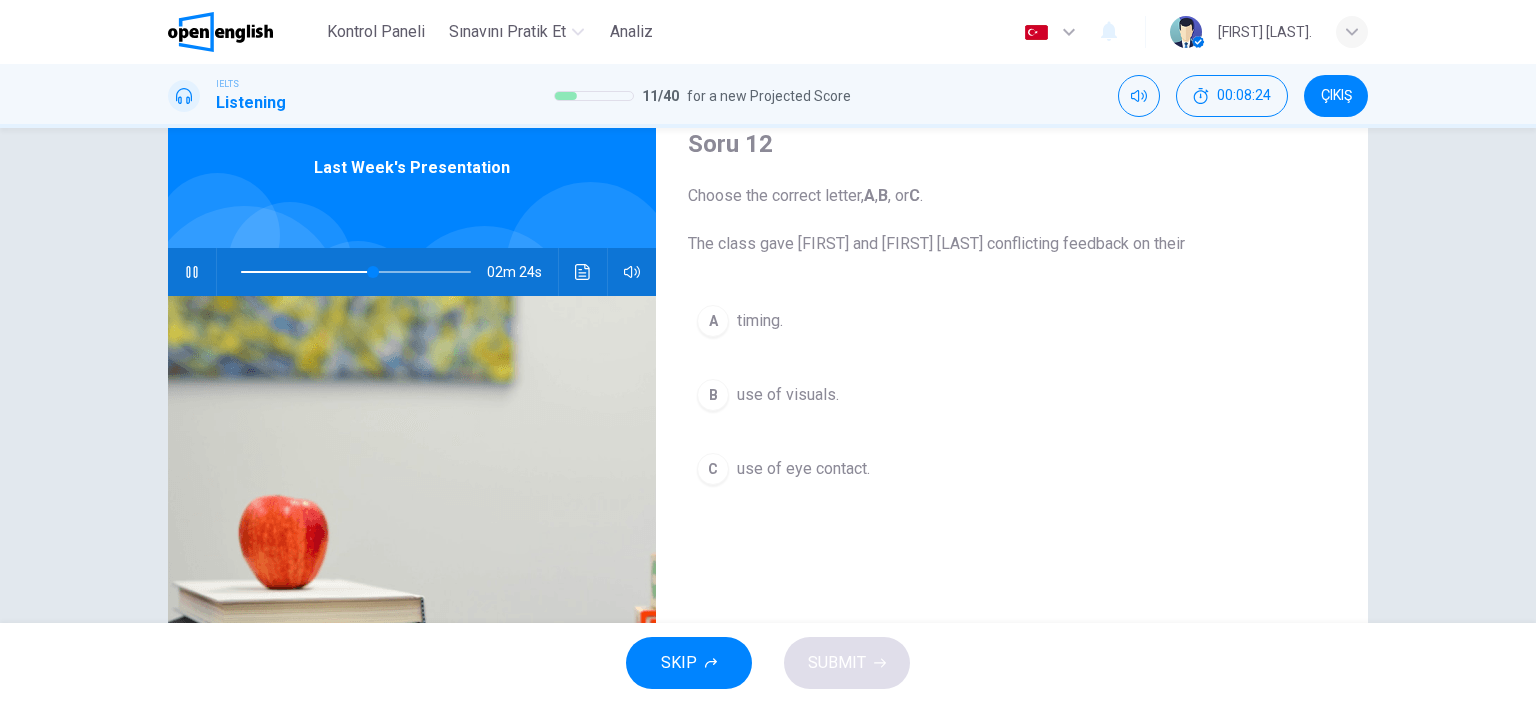 drag, startPoint x: 719, startPoint y: 242, endPoint x: 924, endPoint y: 251, distance: 205.19746 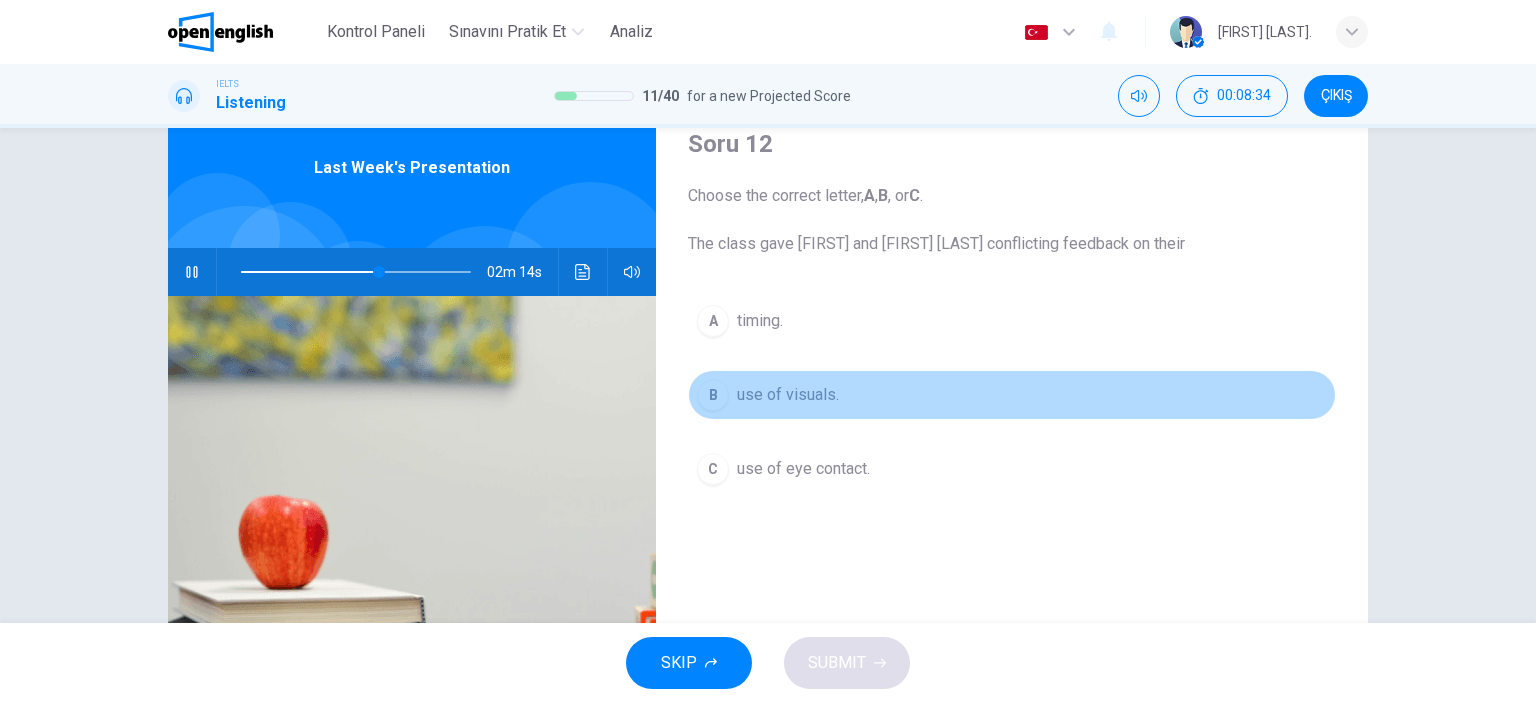 click on "use of visuals." at bounding box center (788, 395) 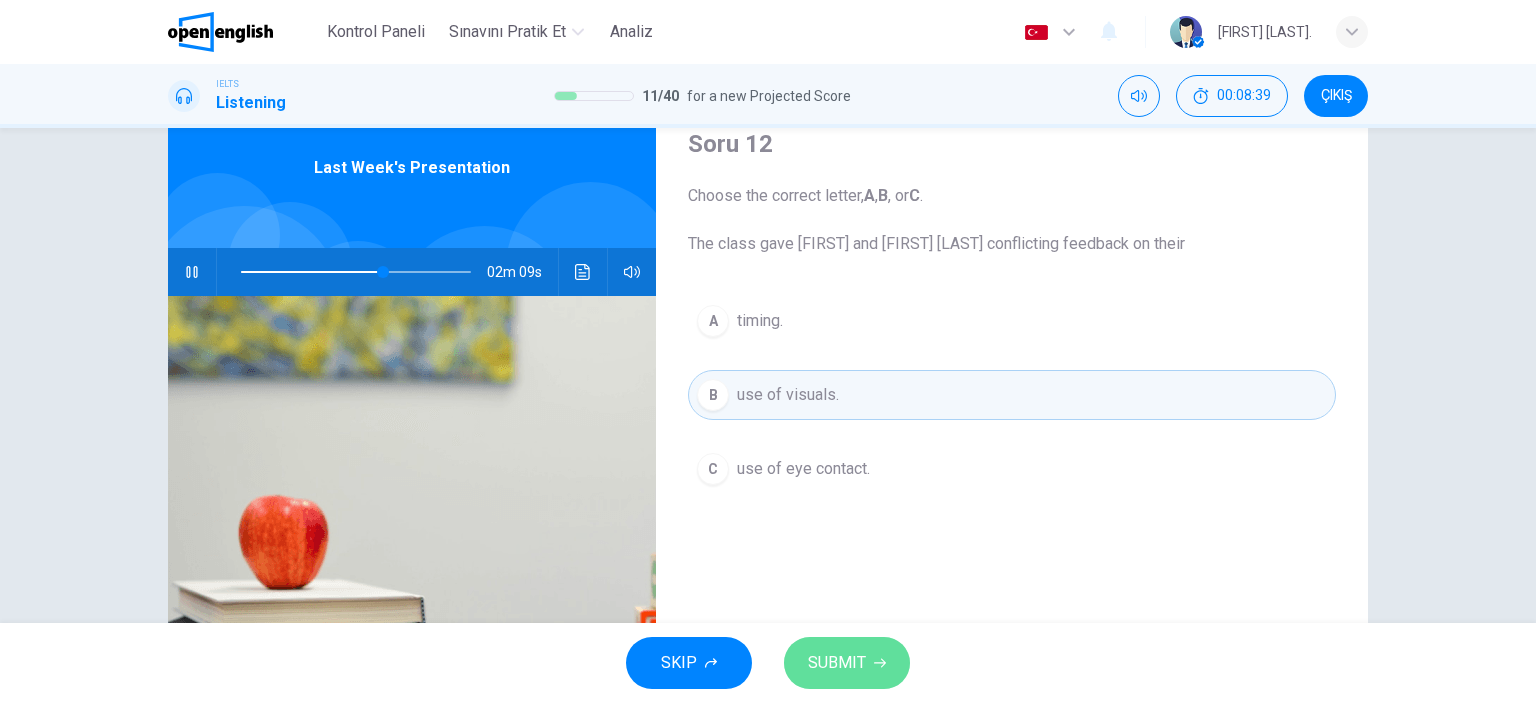 click on "SUBMIT" at bounding box center [847, 663] 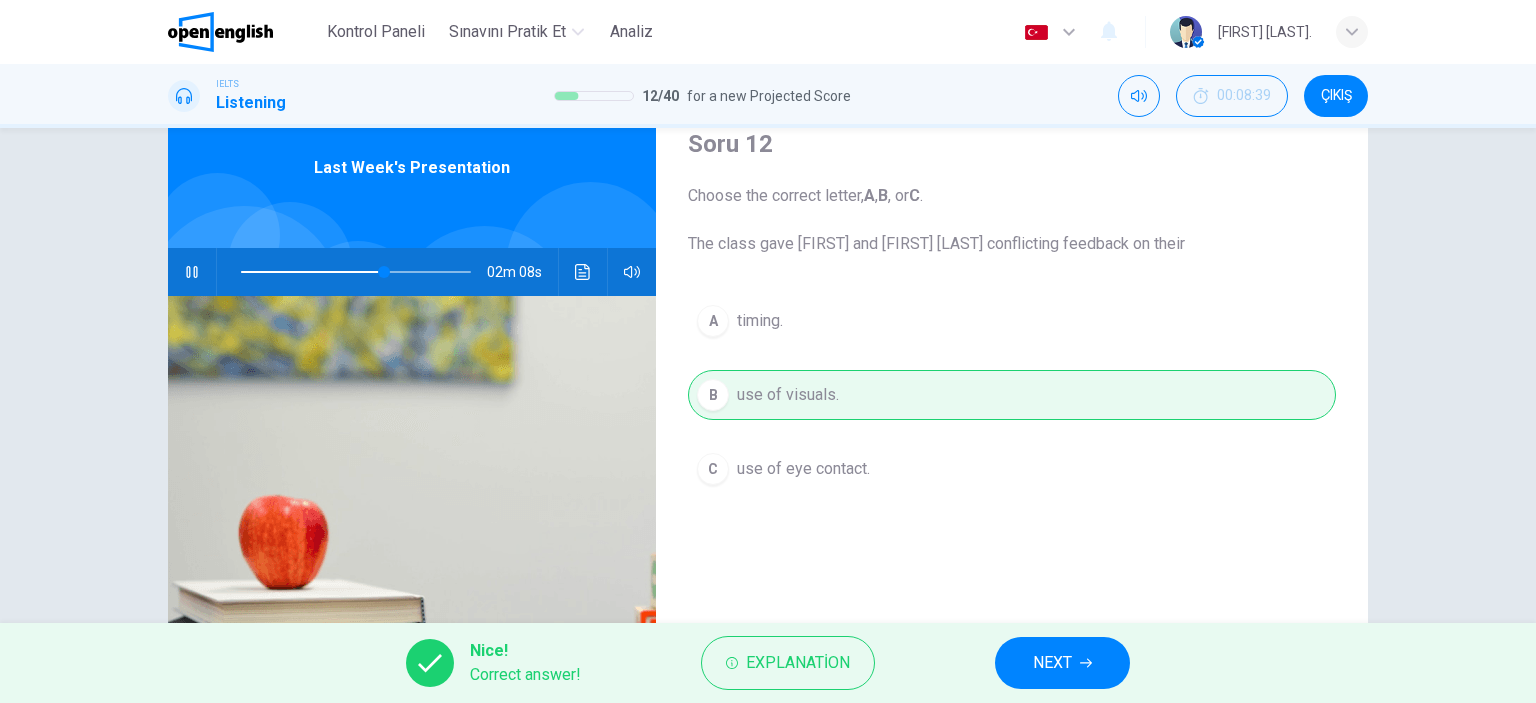 click on "NEXT" at bounding box center [1052, 663] 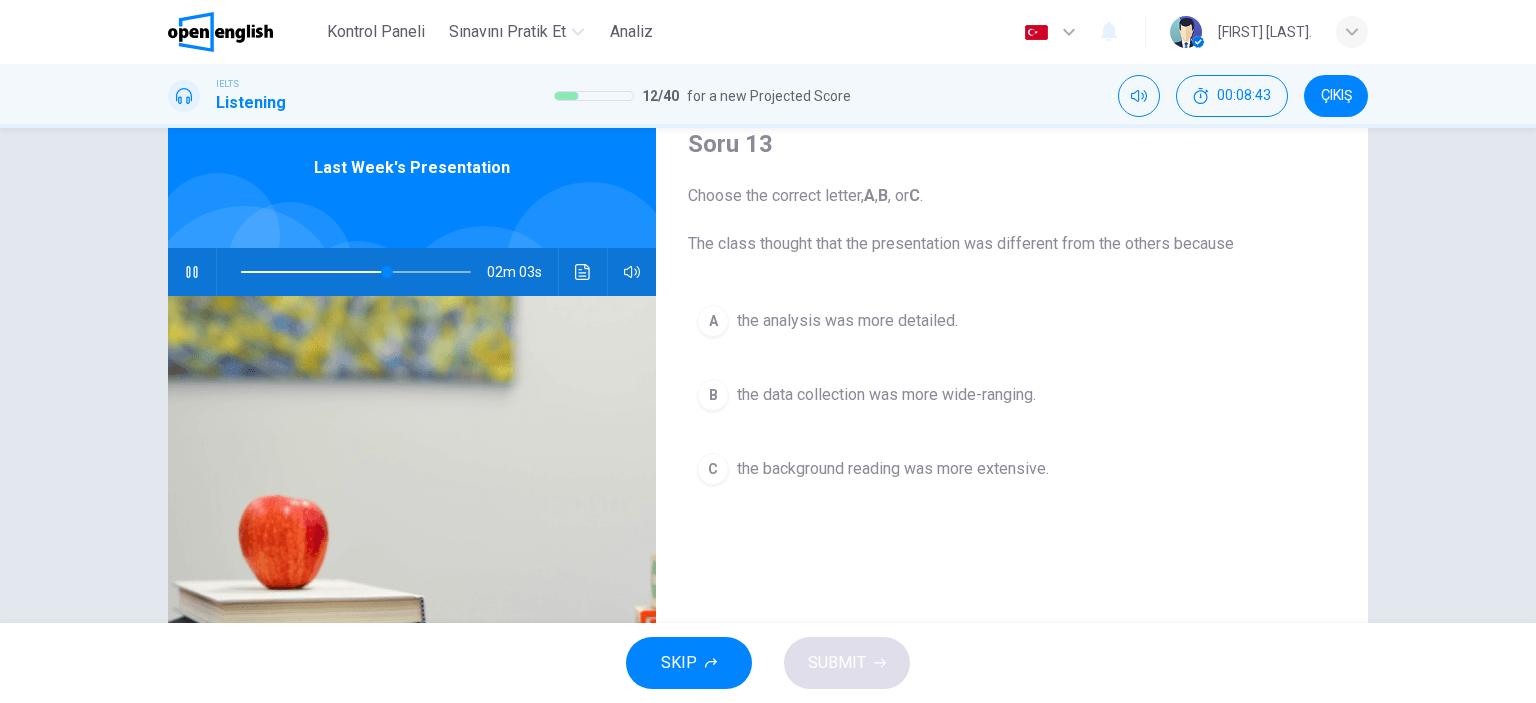 drag, startPoint x: 696, startPoint y: 243, endPoint x: 980, endPoint y: 240, distance: 284.01584 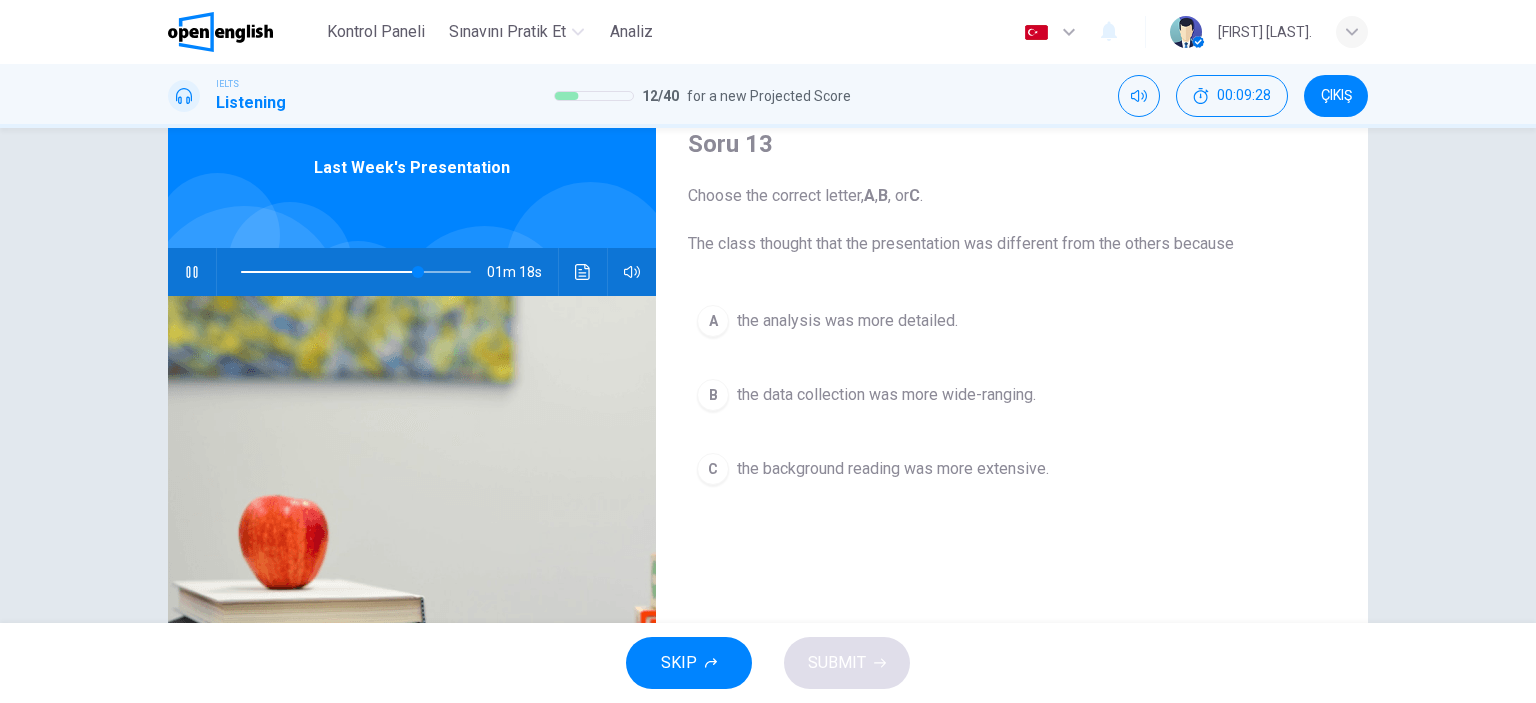 click on "the analysis was more detailed." at bounding box center [847, 321] 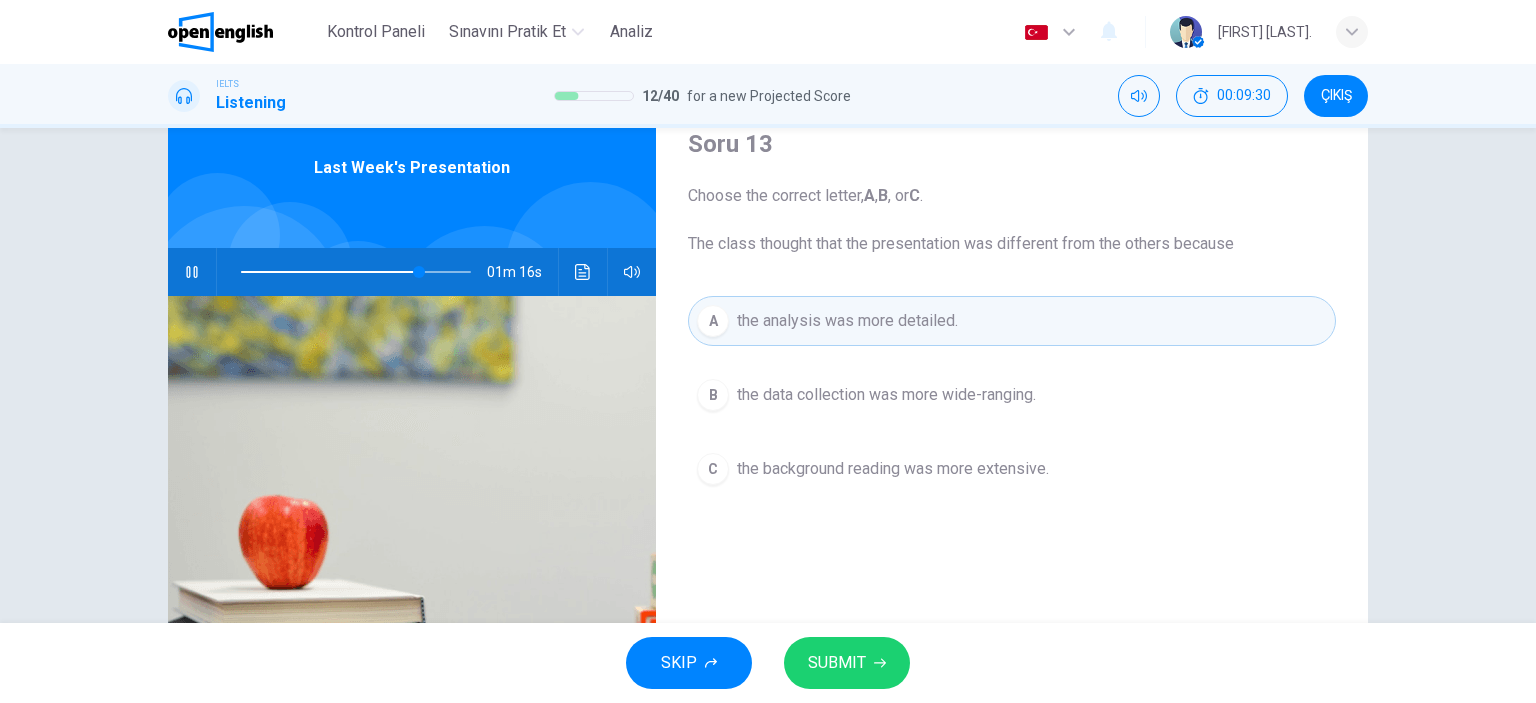 click on "the background reading was more extensive." at bounding box center [893, 469] 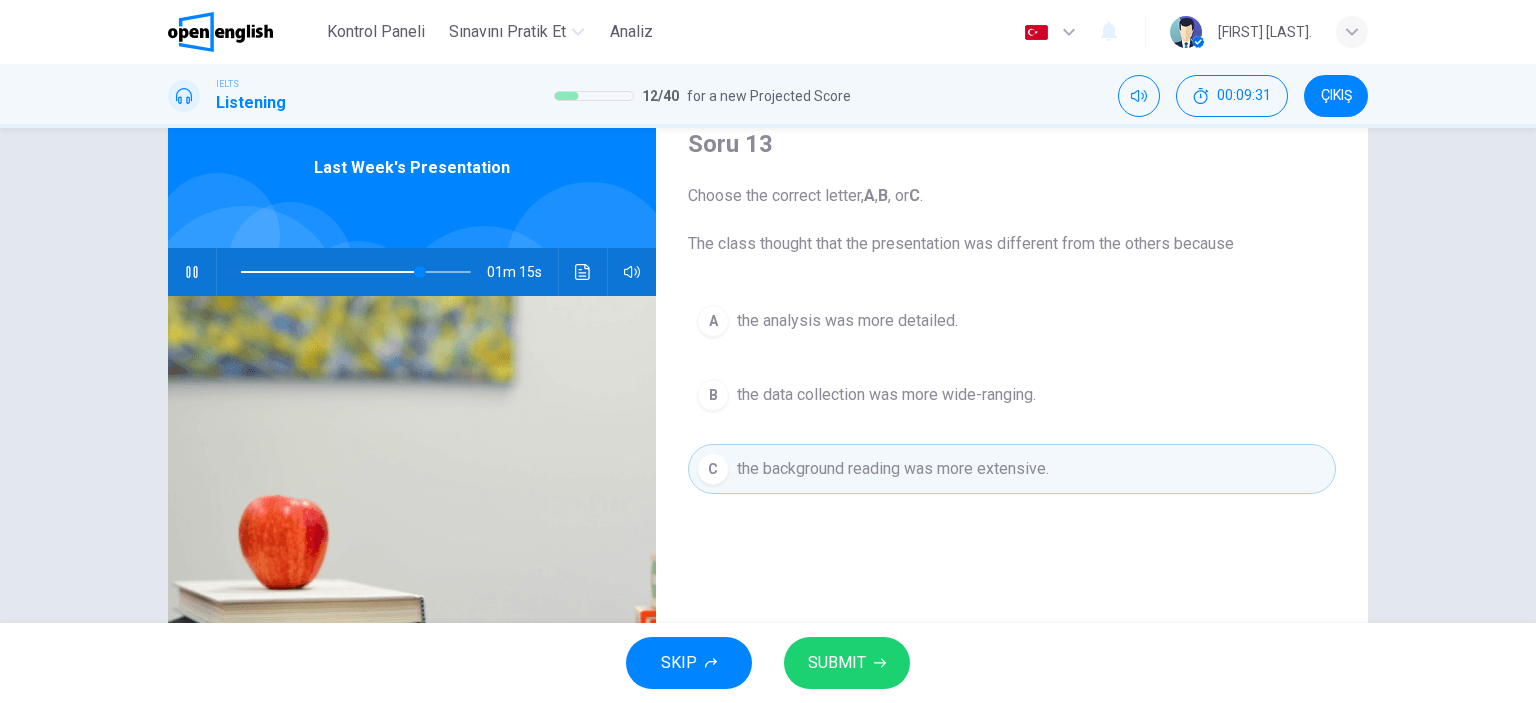click on "B the data collection was more wide-ranging." at bounding box center (1012, 395) 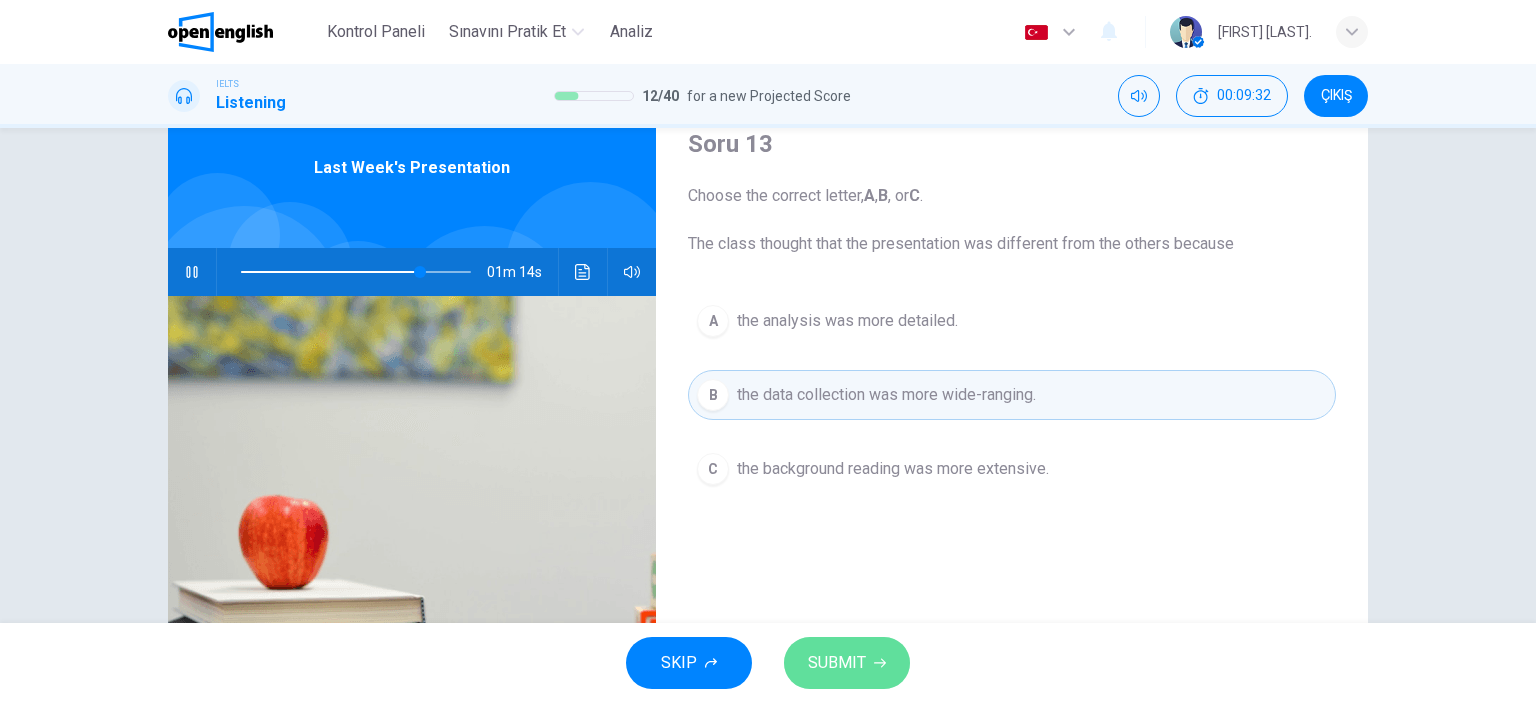 click on "SUBMIT" at bounding box center [837, 663] 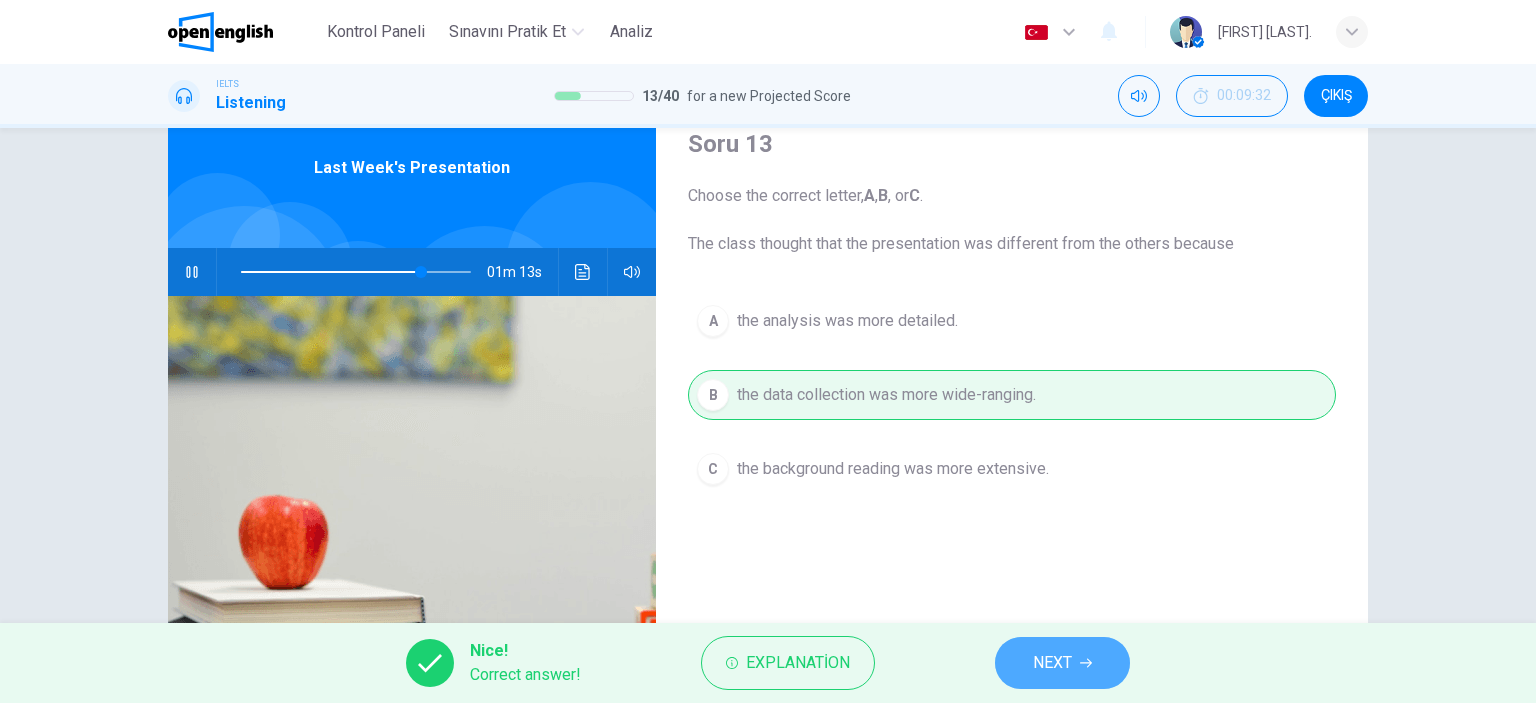 click on "NEXT" at bounding box center (1052, 663) 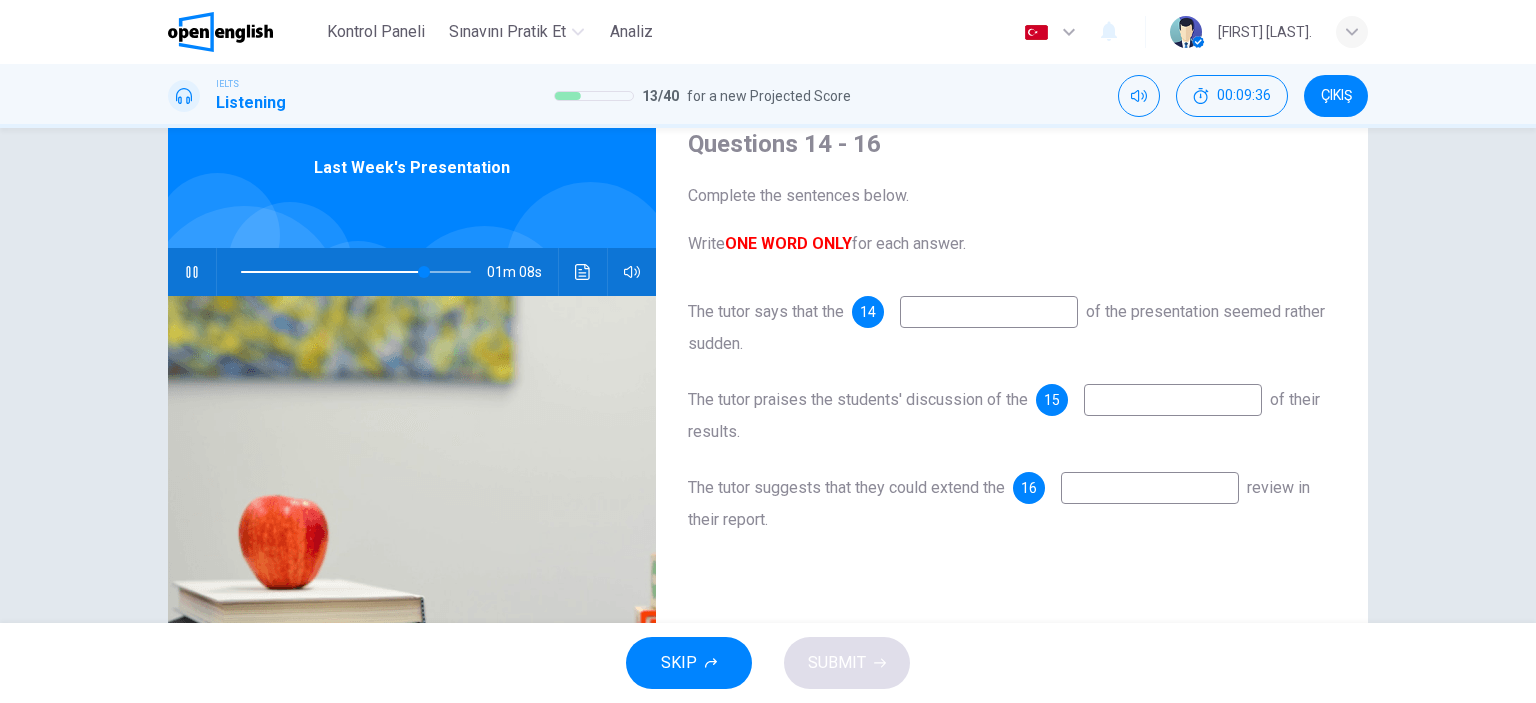 click at bounding box center (989, 312) 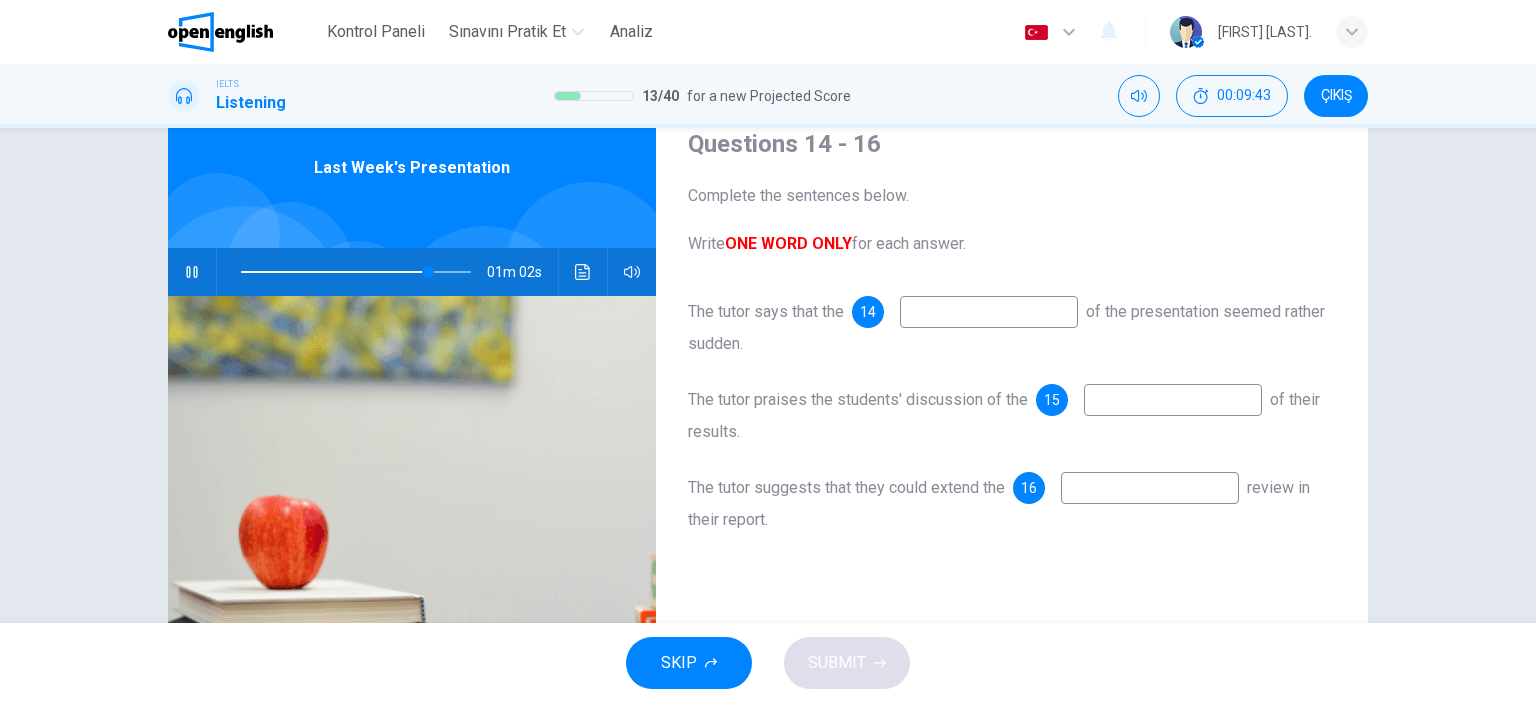 click at bounding box center (192, 272) 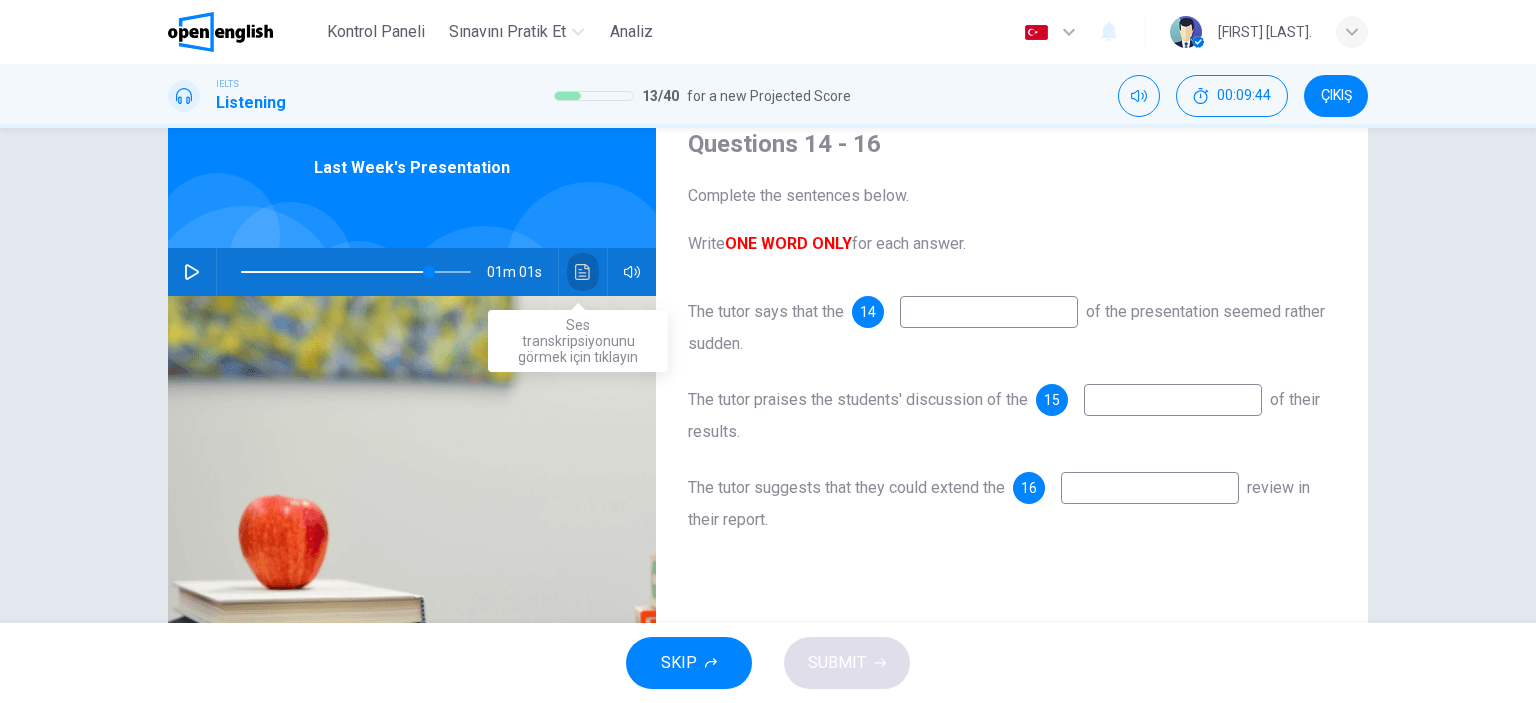 click at bounding box center [583, 272] 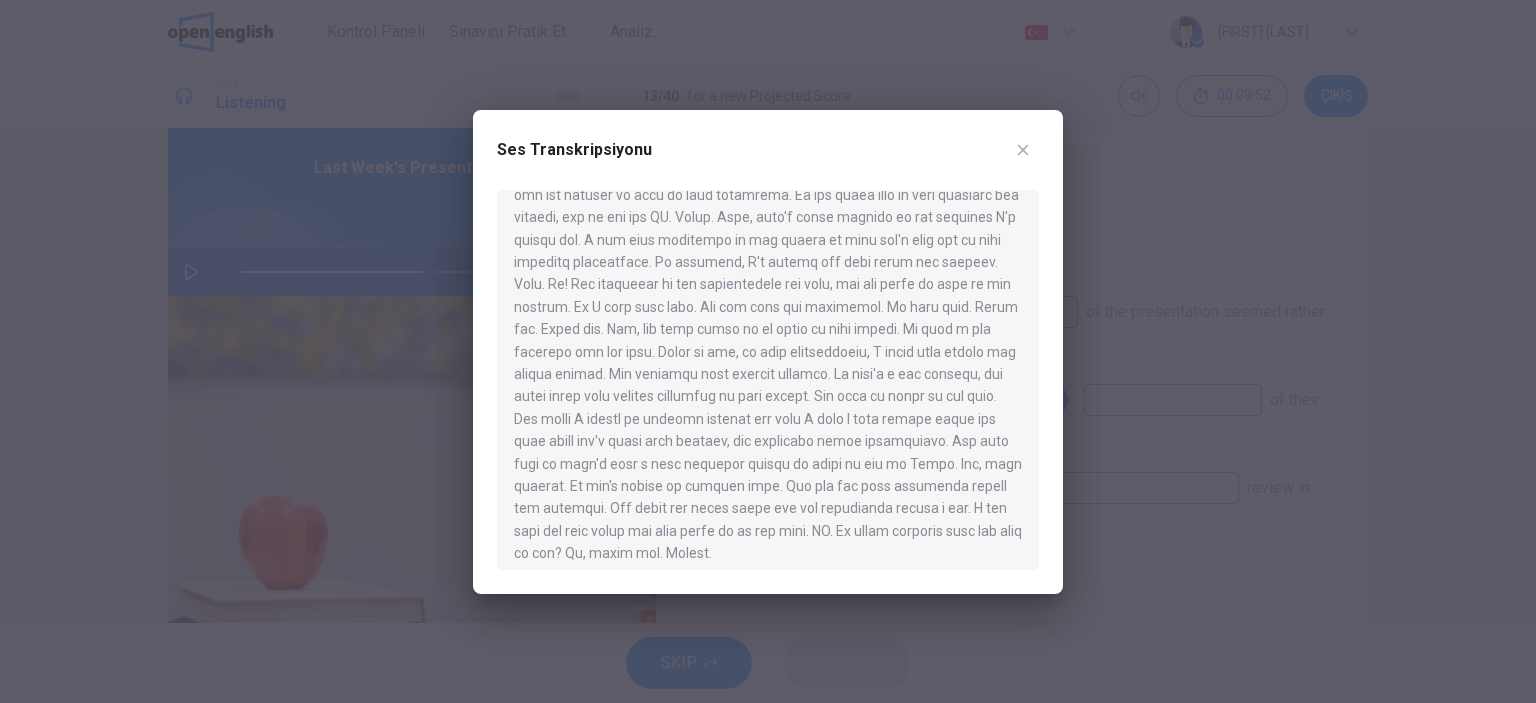 scroll, scrollTop: 1087, scrollLeft: 0, axis: vertical 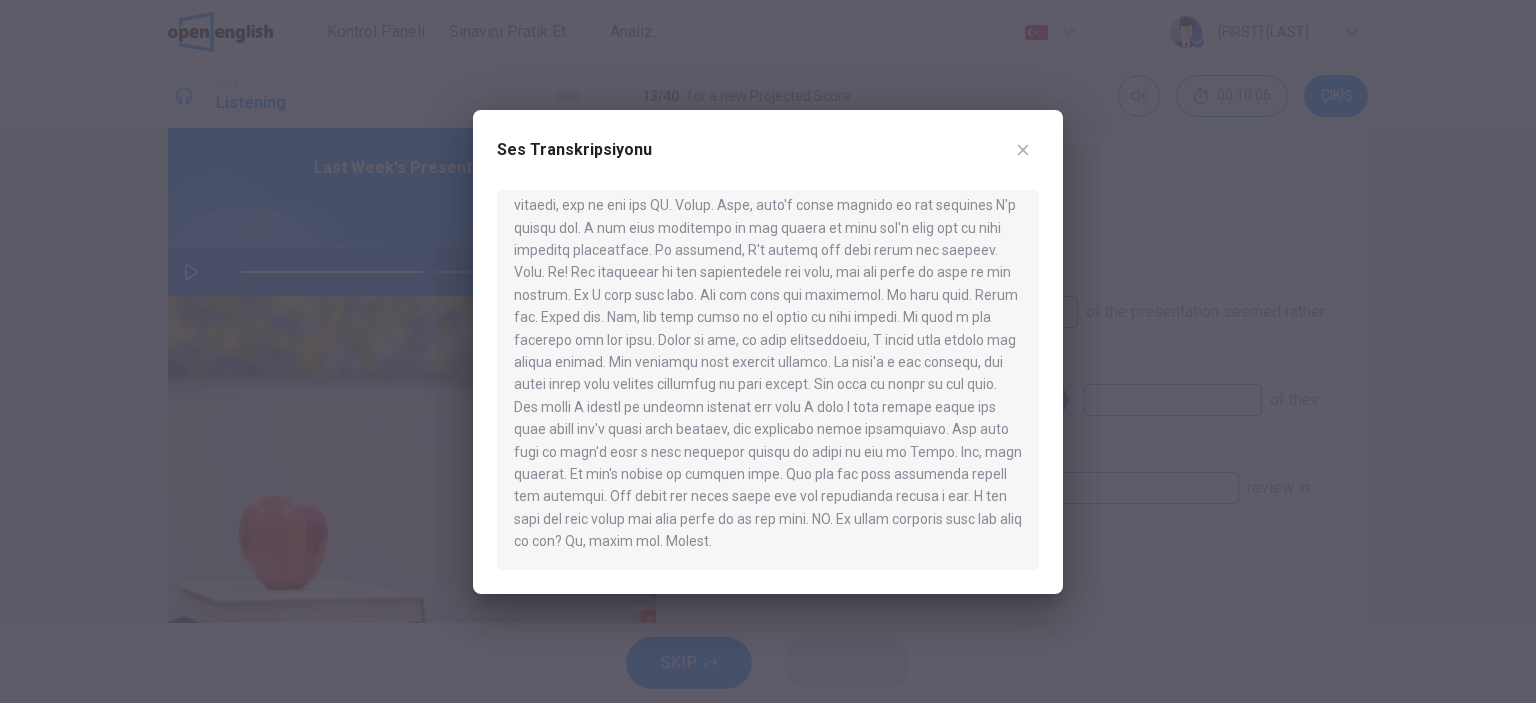 click at bounding box center [1023, 150] 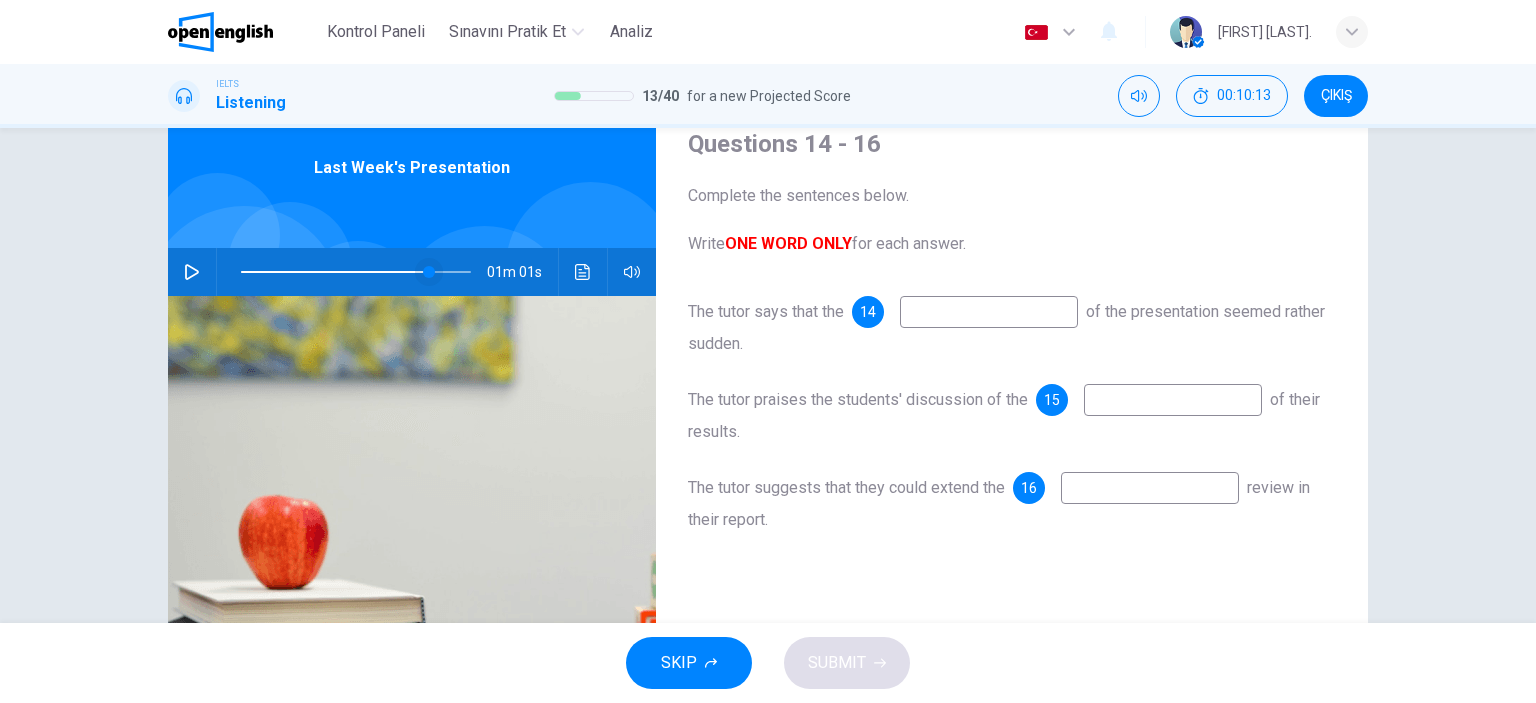 click at bounding box center (429, 272) 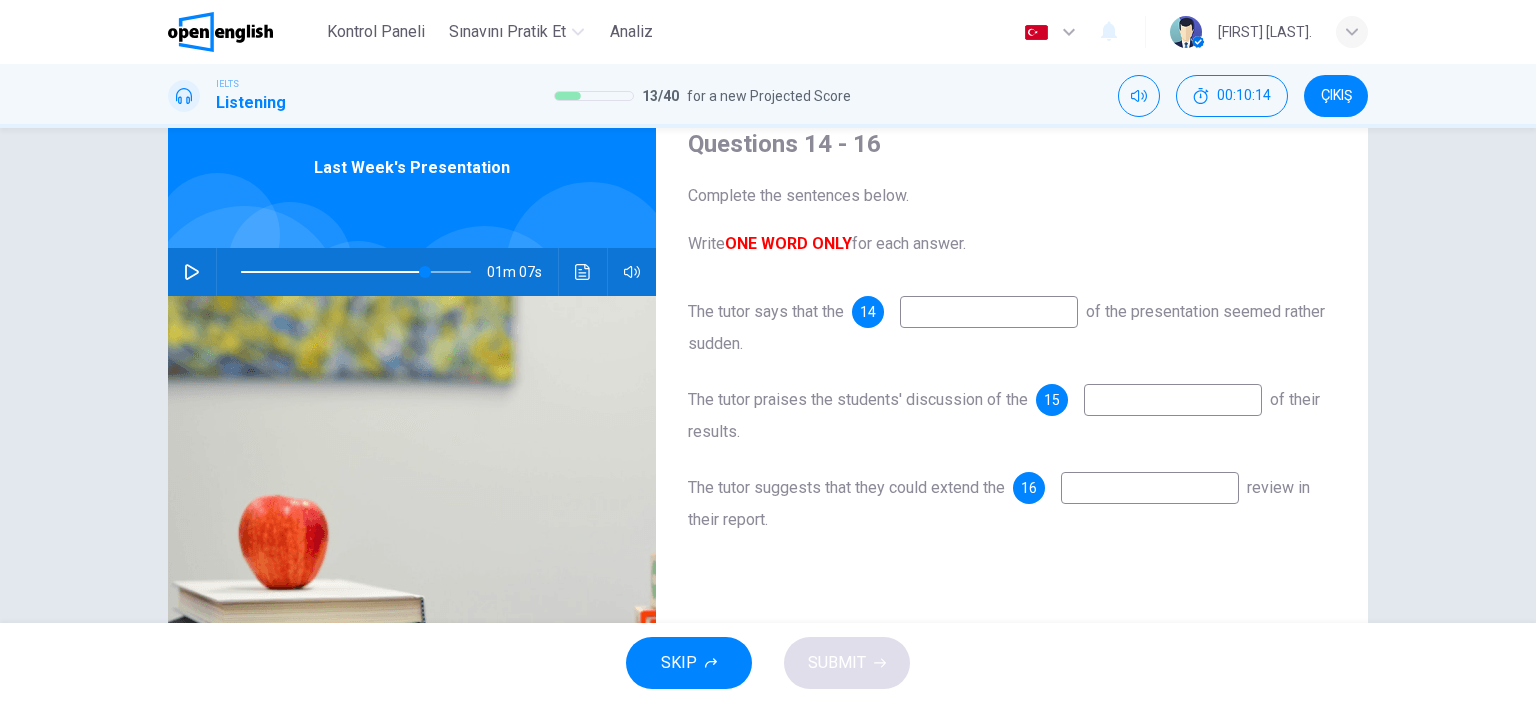 click at bounding box center [192, 272] 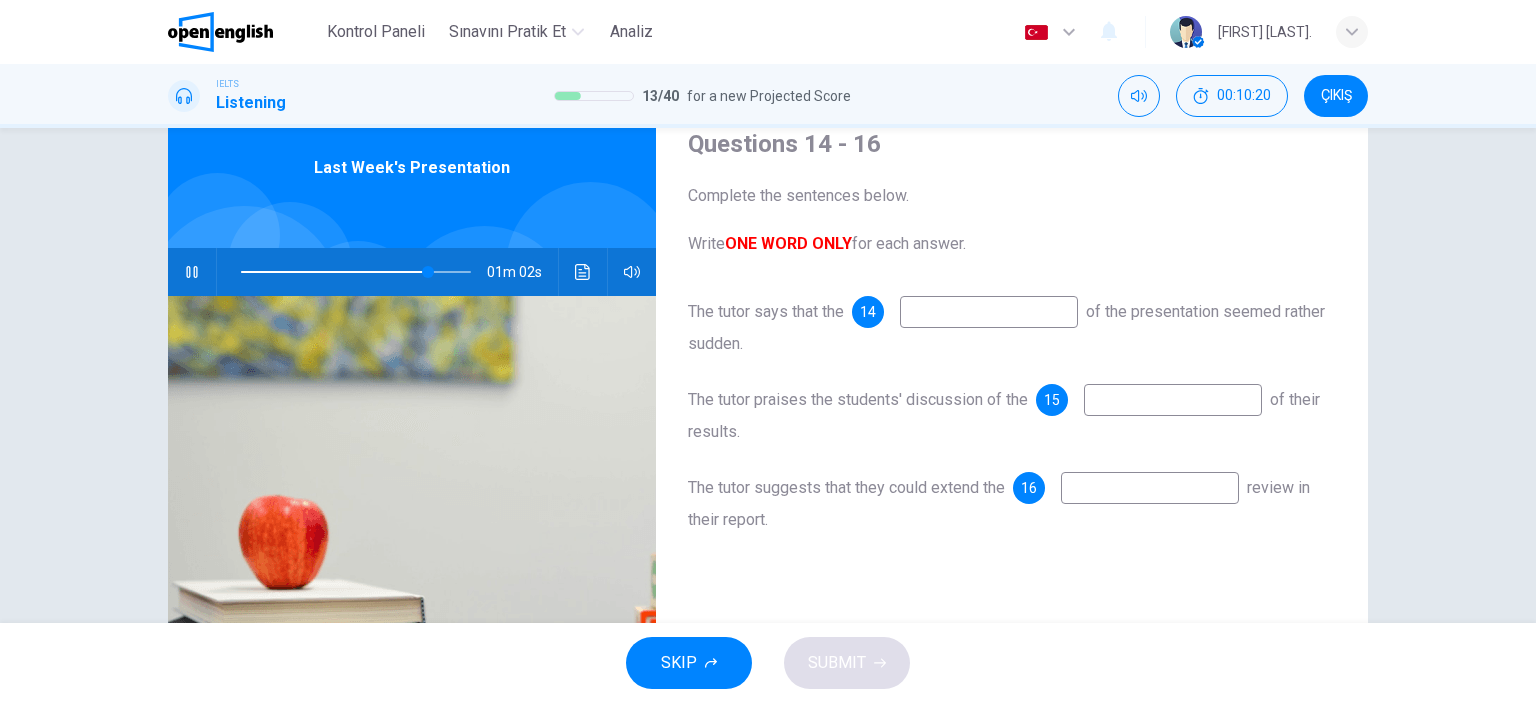 click at bounding box center (989, 312) 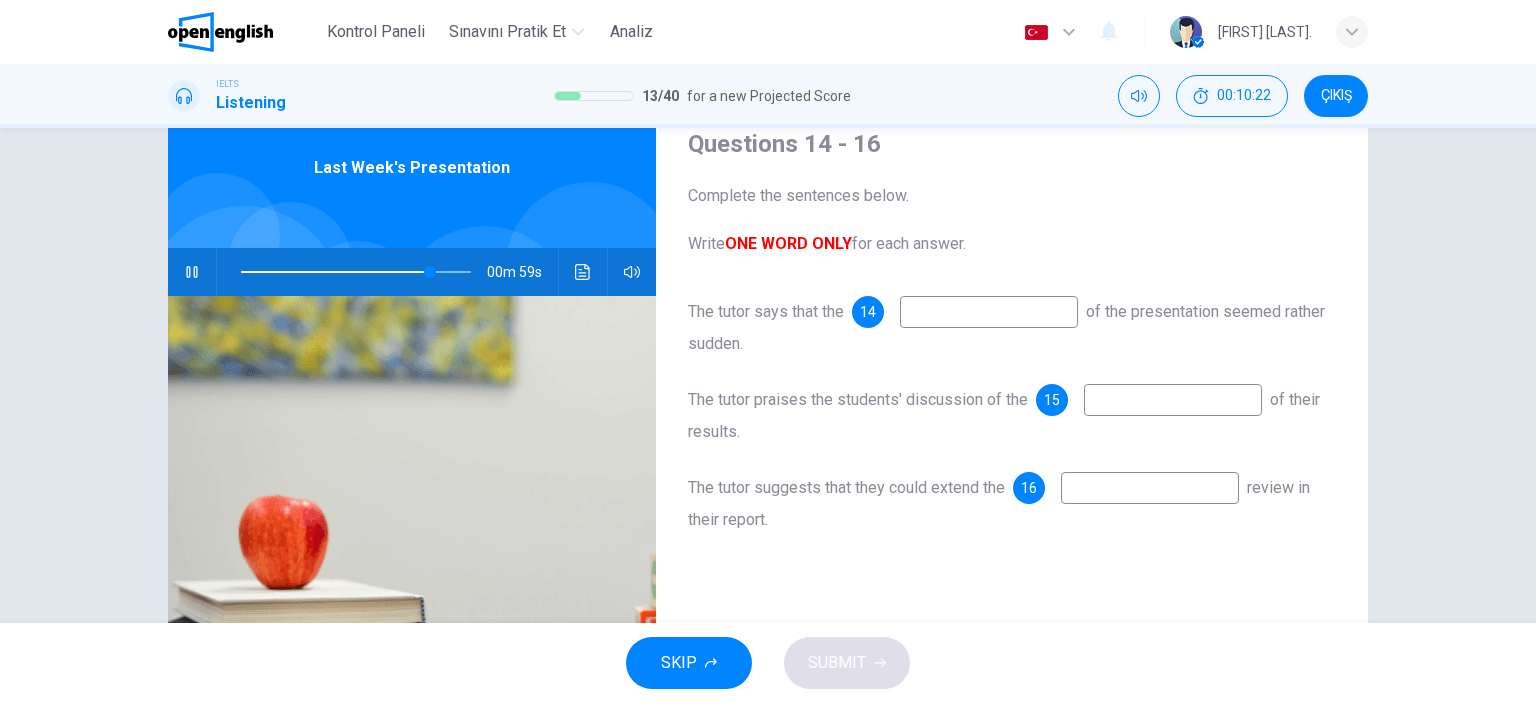 click 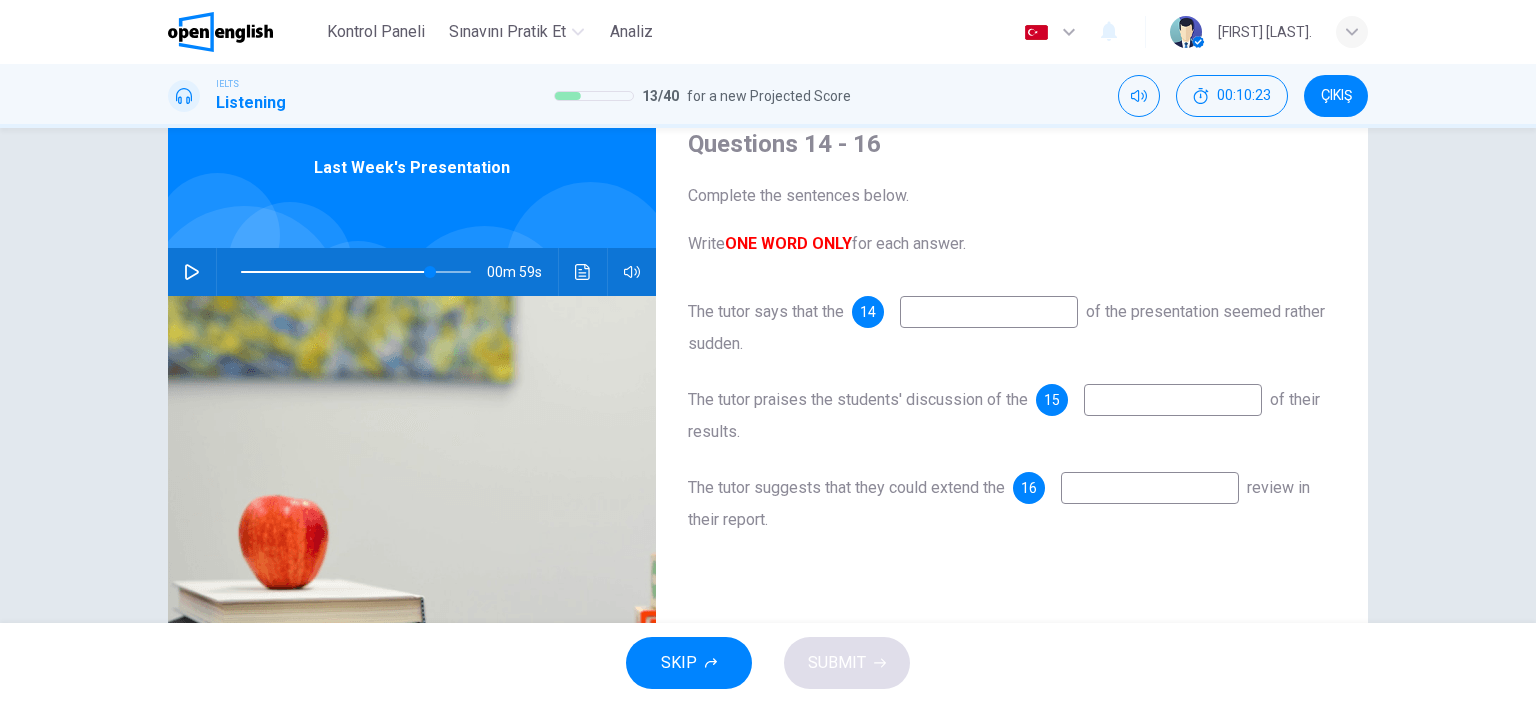 click 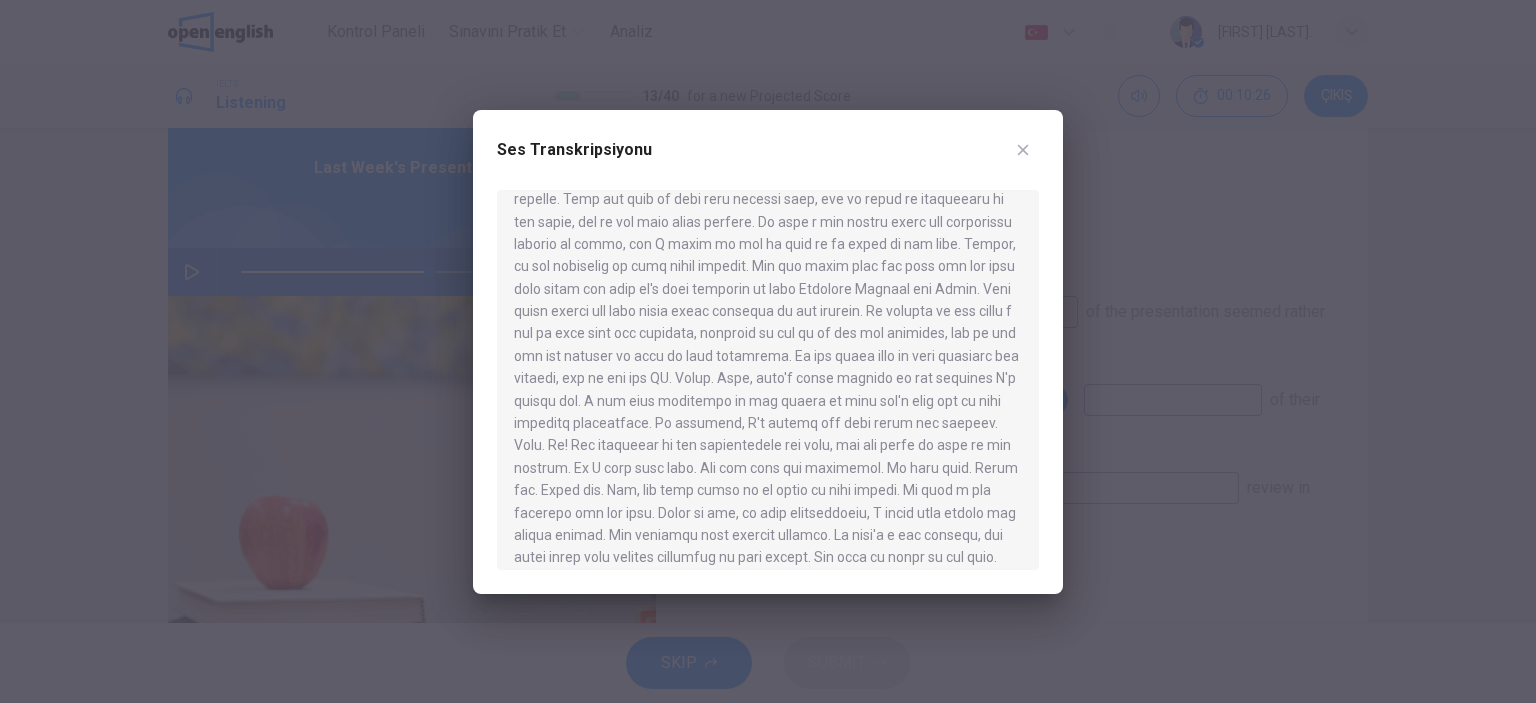 scroll, scrollTop: 1087, scrollLeft: 0, axis: vertical 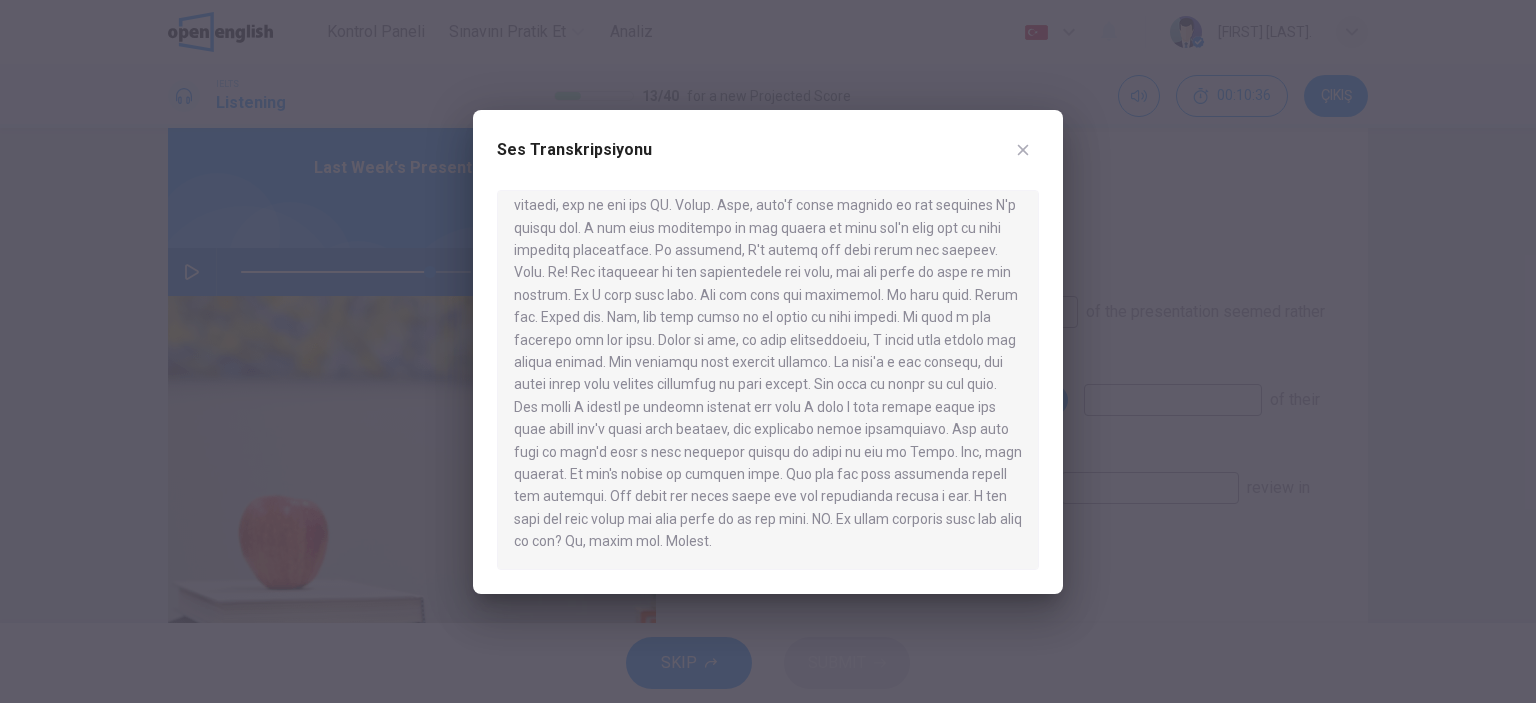 drag, startPoint x: 739, startPoint y: 271, endPoint x: 799, endPoint y: 273, distance: 60.033325 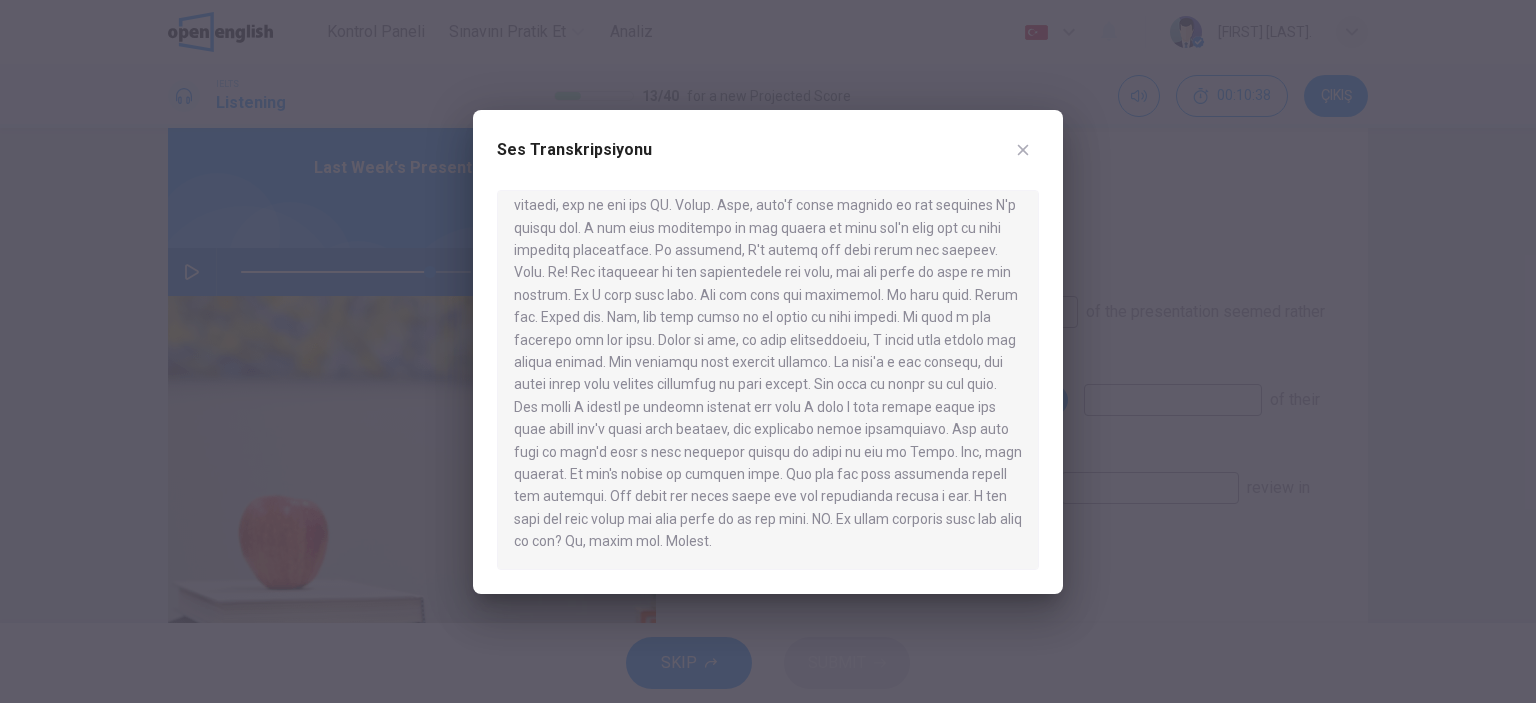 click 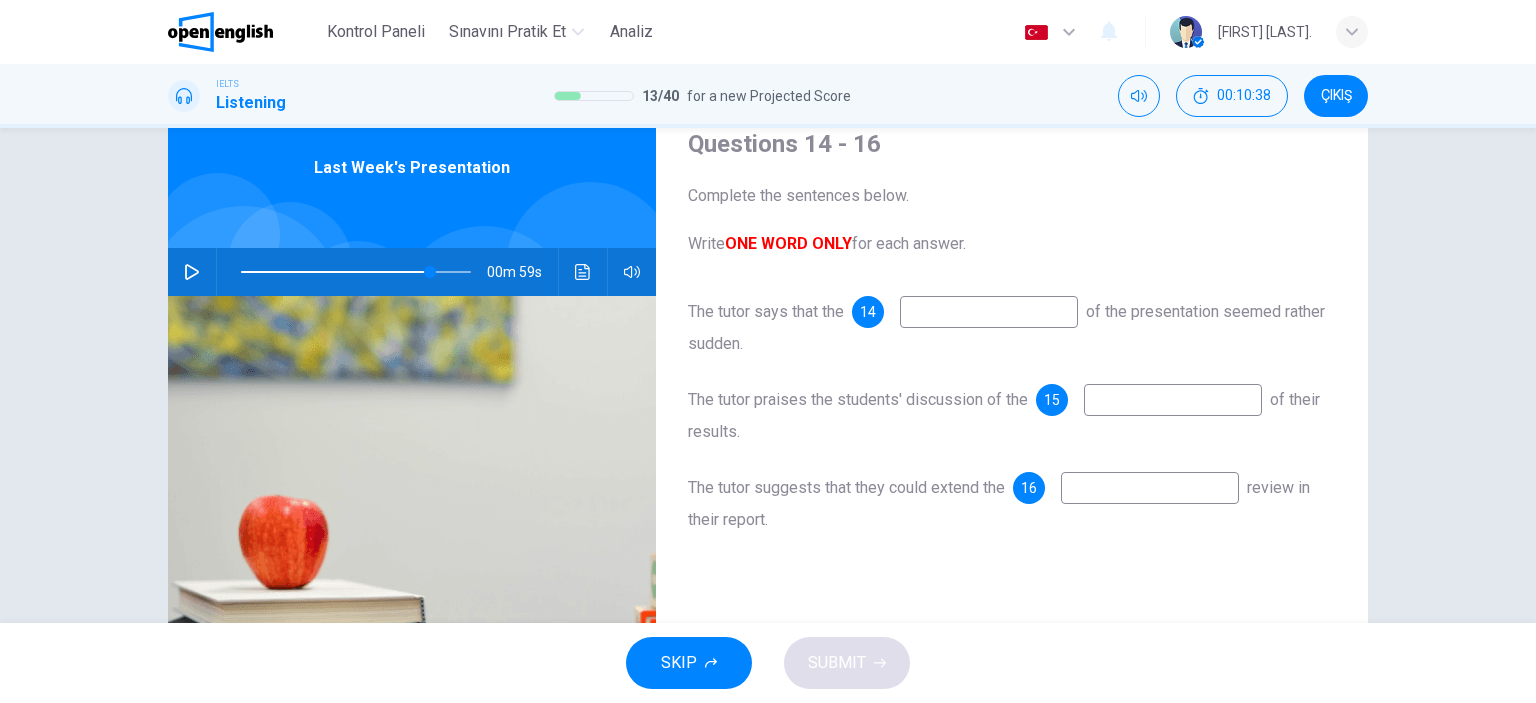 click at bounding box center [989, 312] 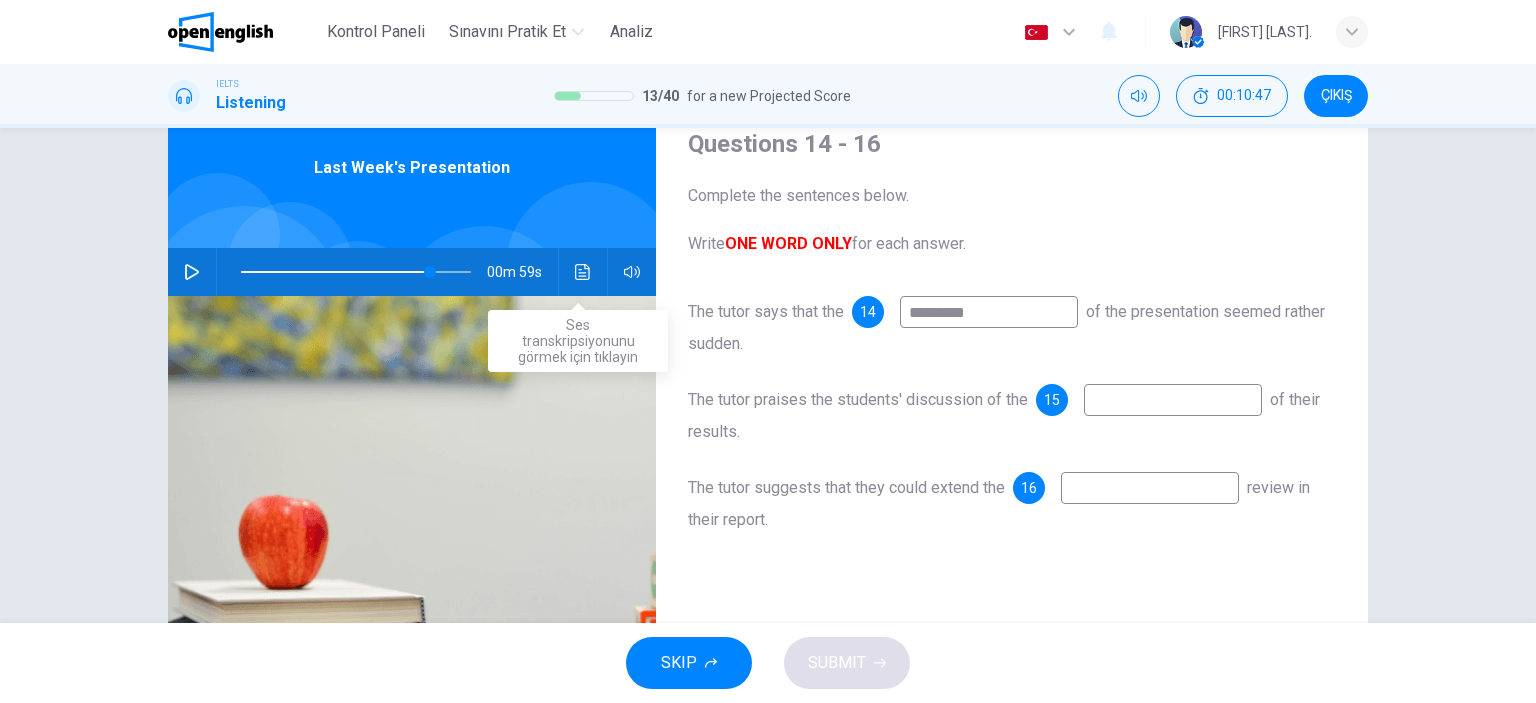 type on "*********" 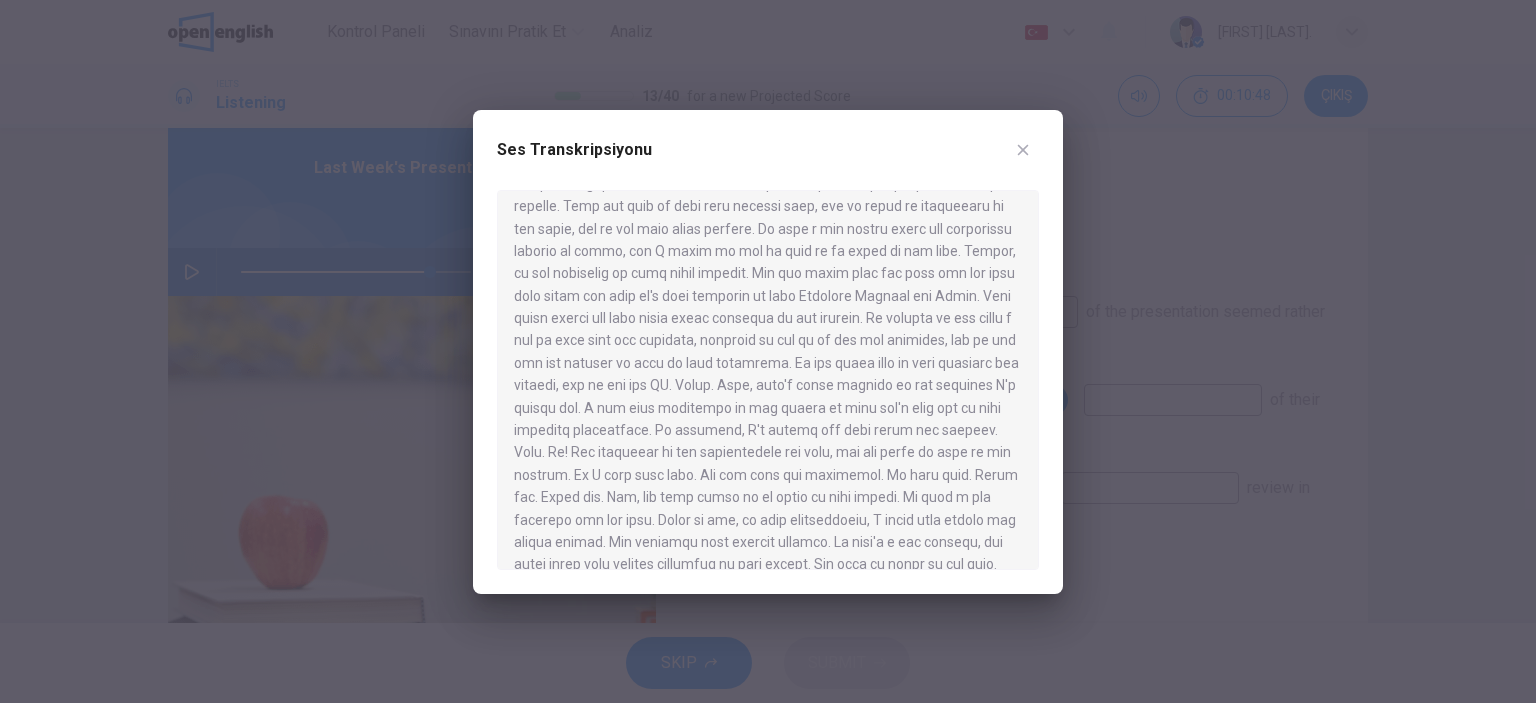 scroll, scrollTop: 1087, scrollLeft: 0, axis: vertical 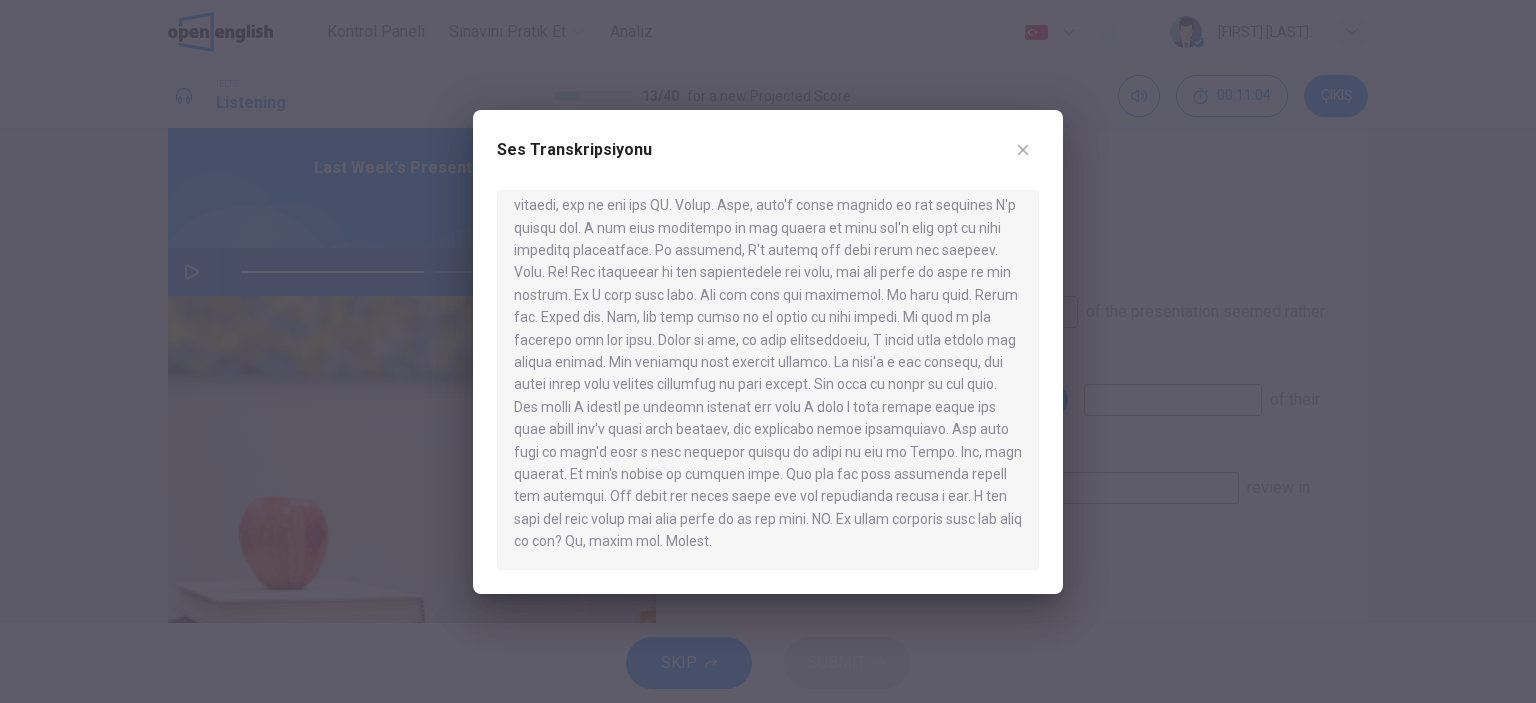 click 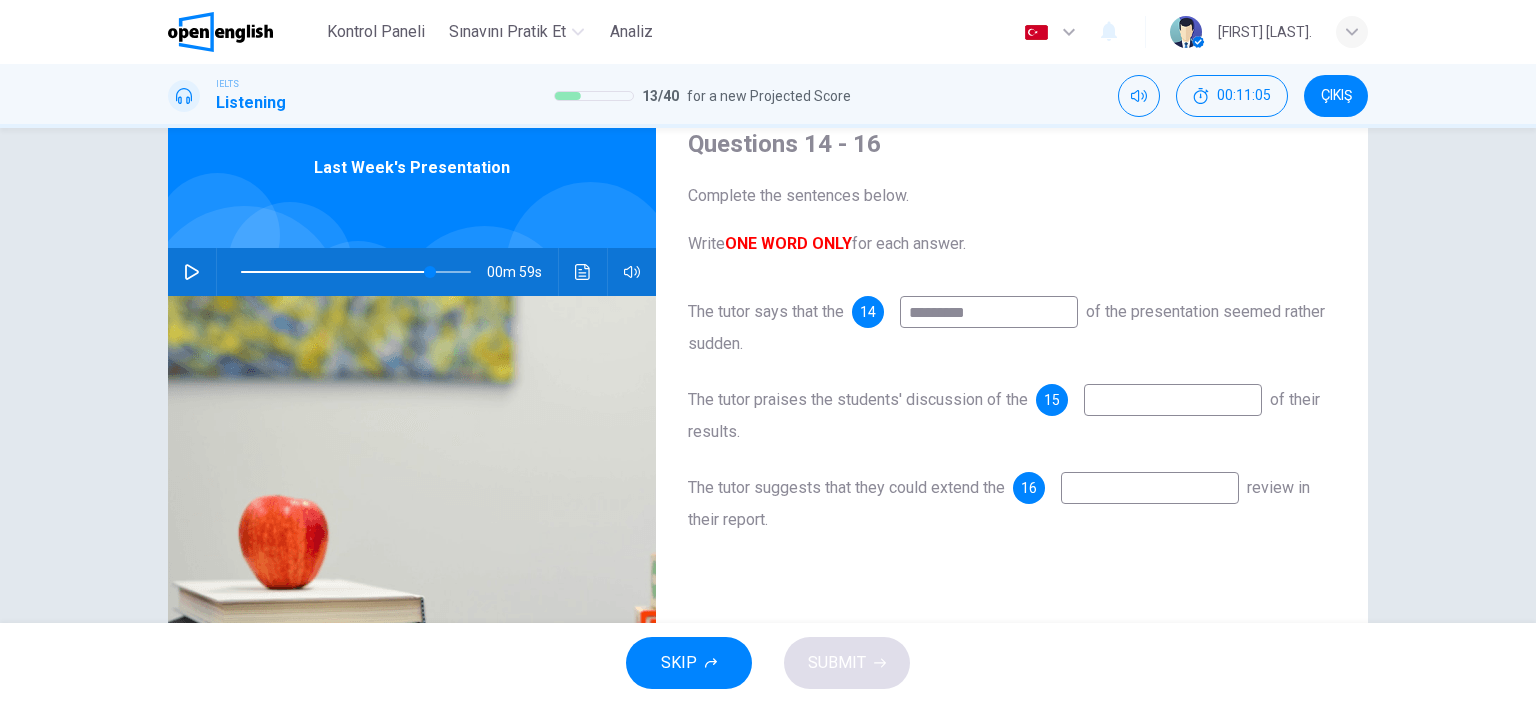click 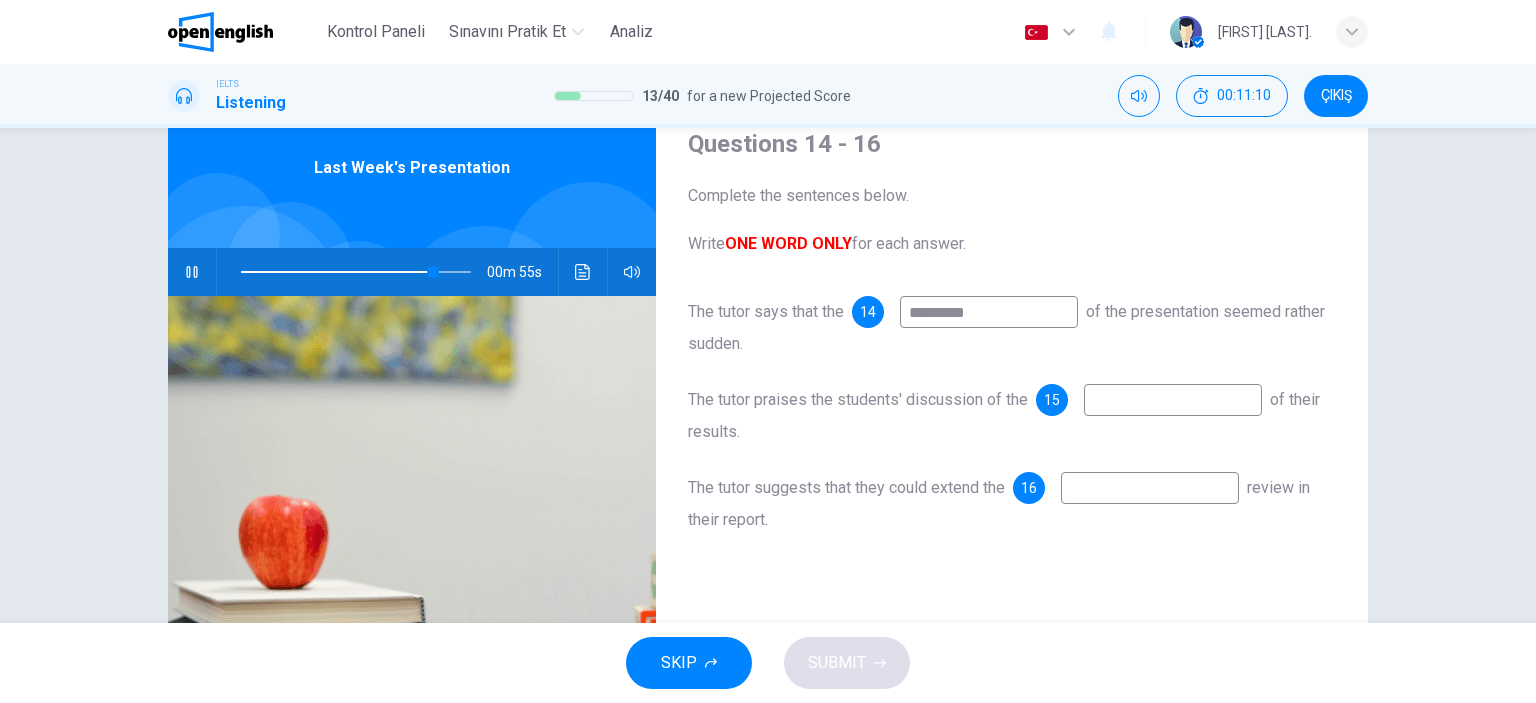 click at bounding box center [1173, 400] 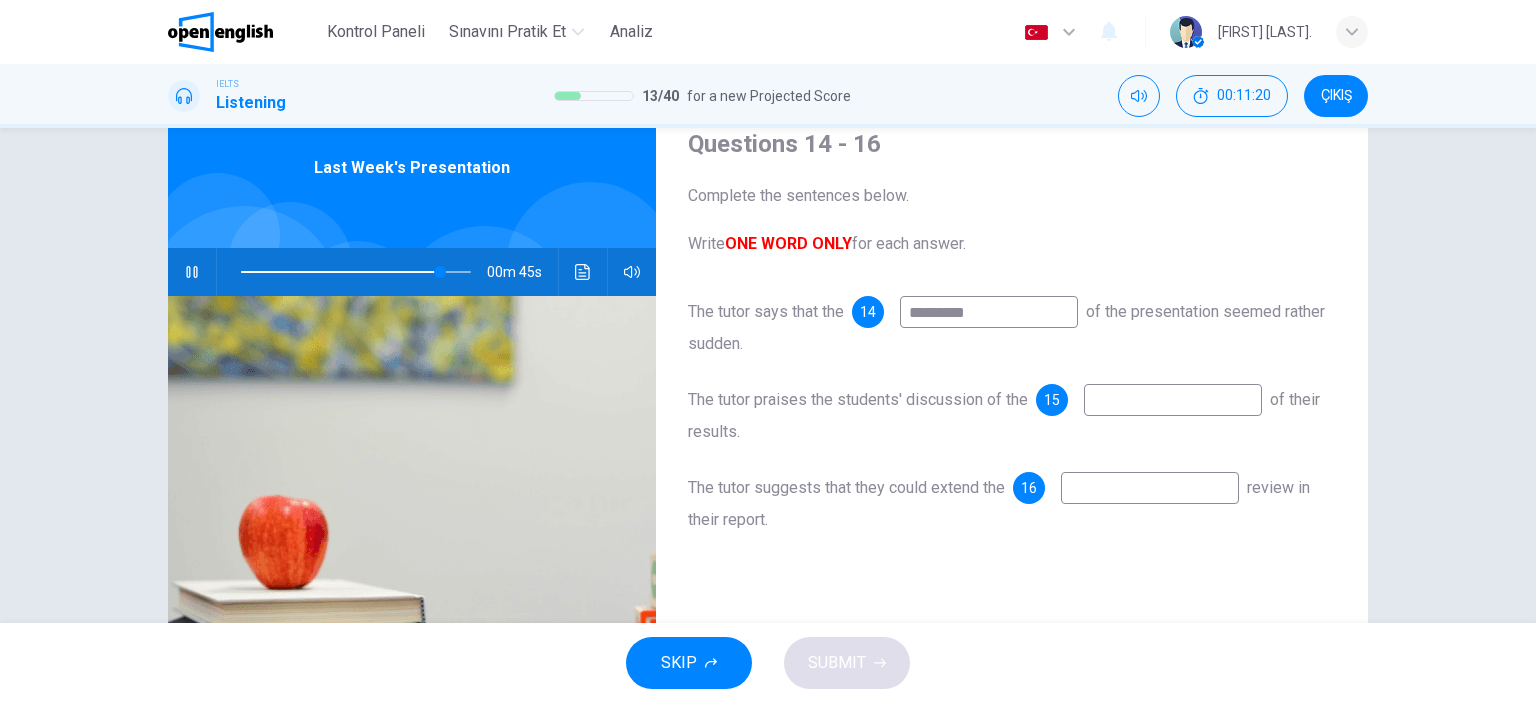 type on "**" 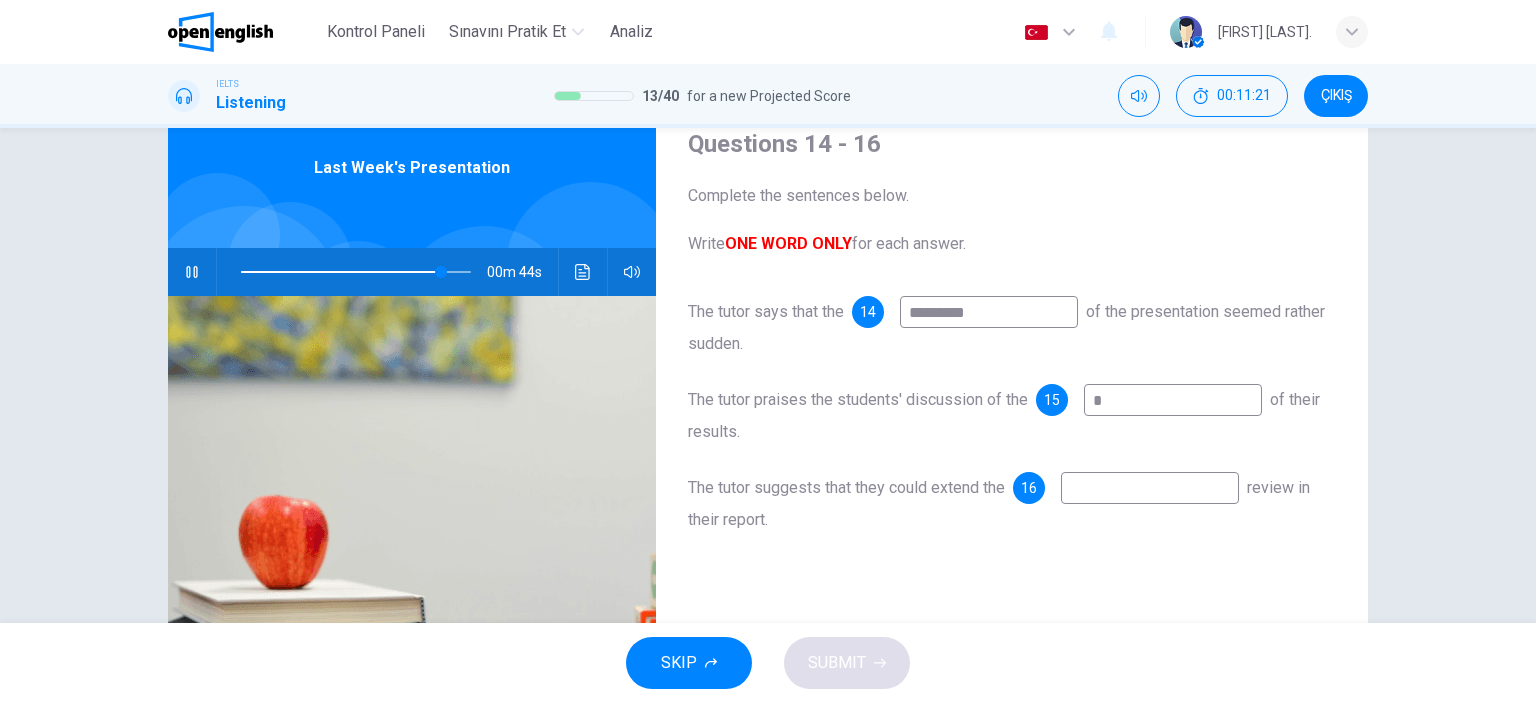 type on "**" 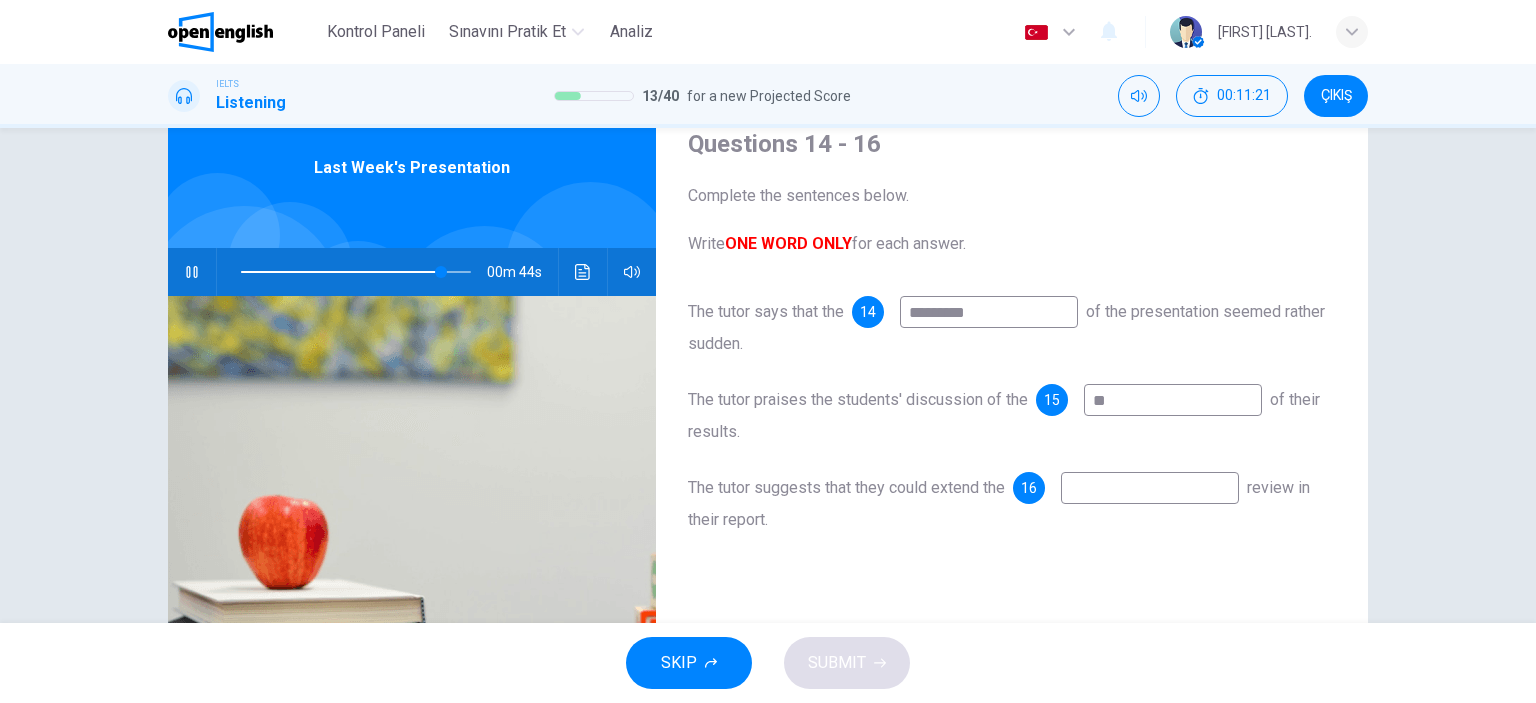 type on "**" 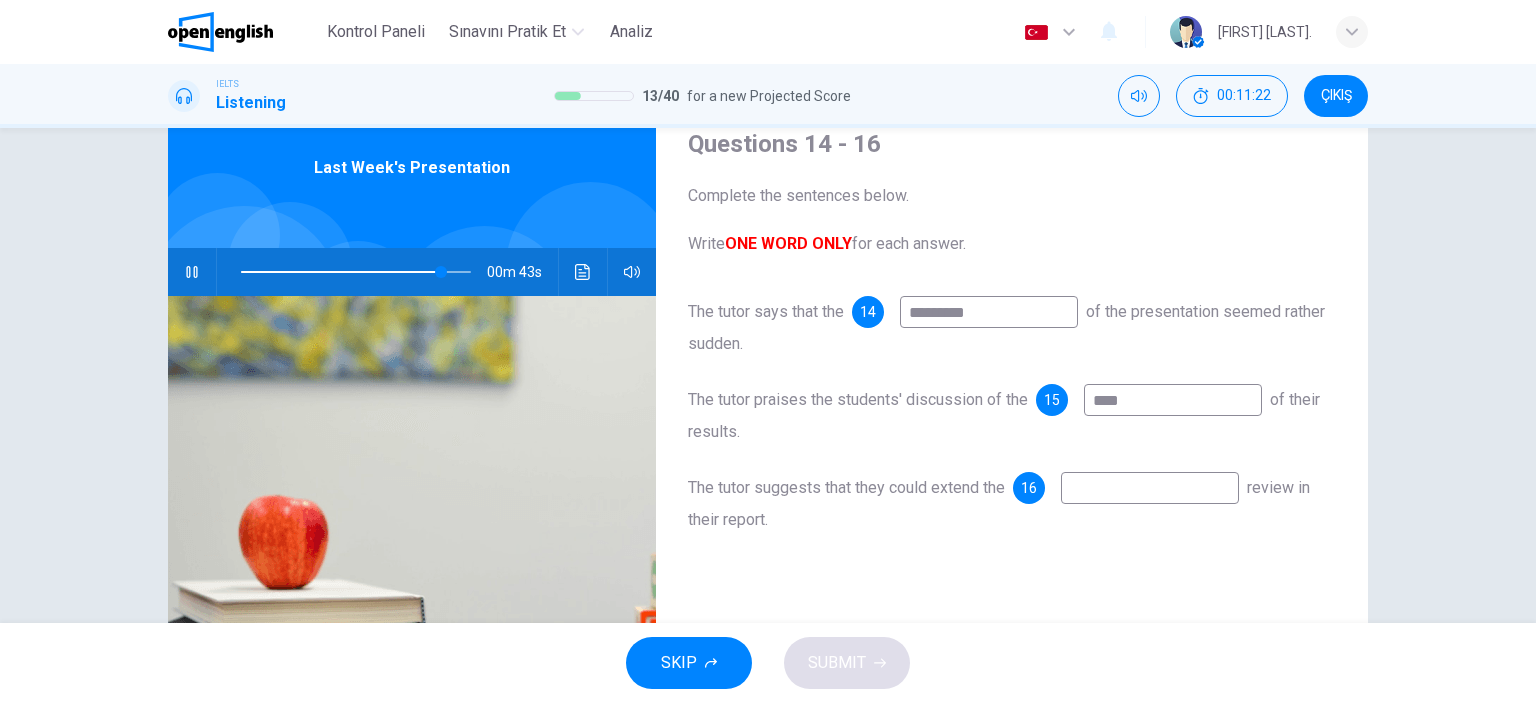 type on "*****" 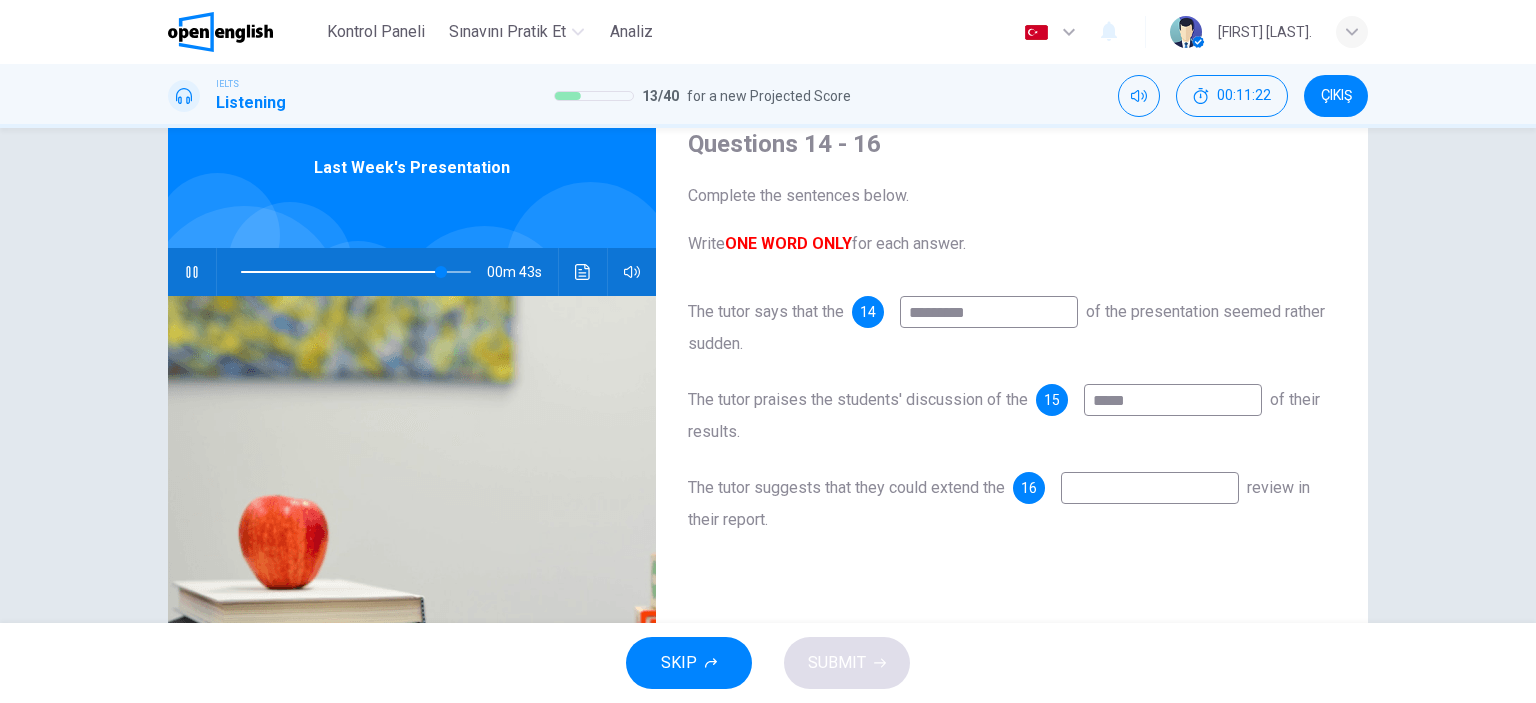 type on "**" 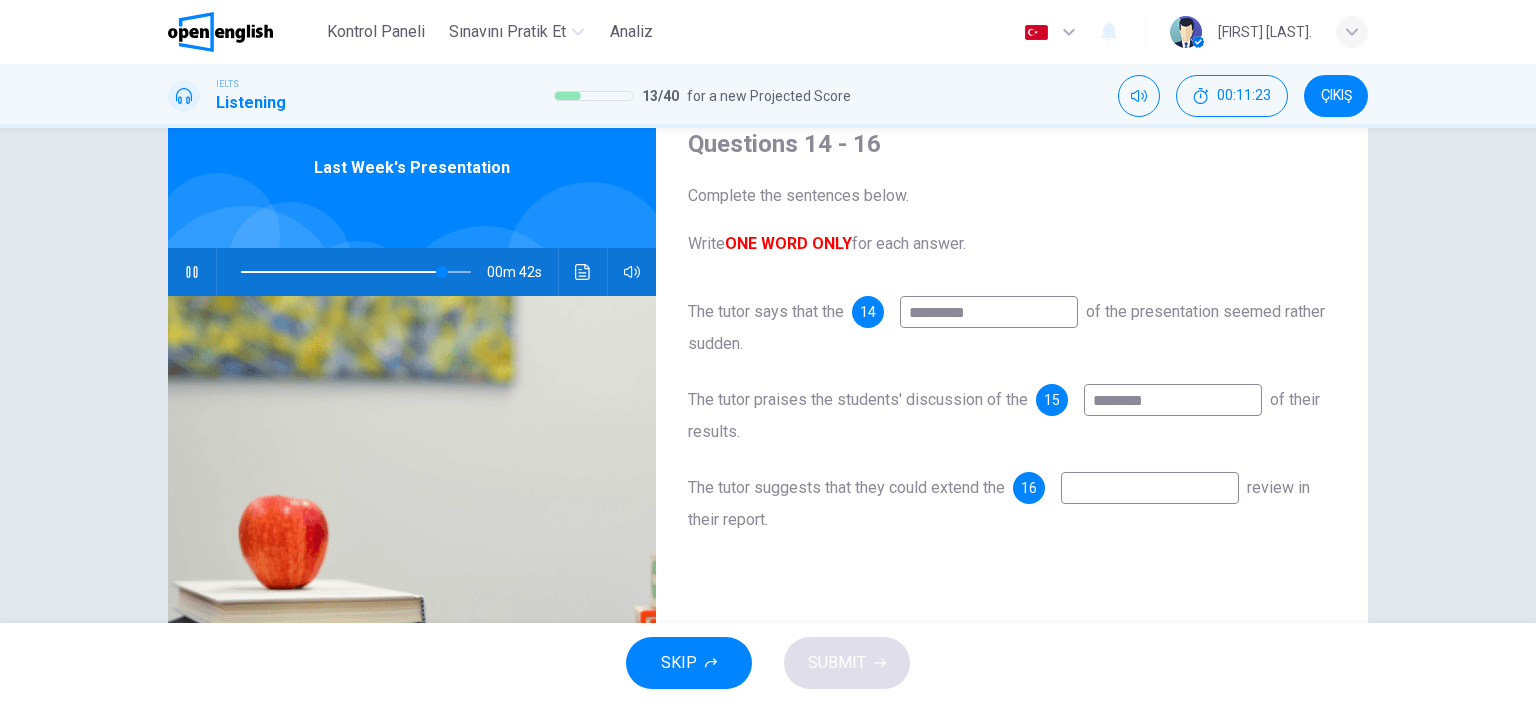 type on "*********" 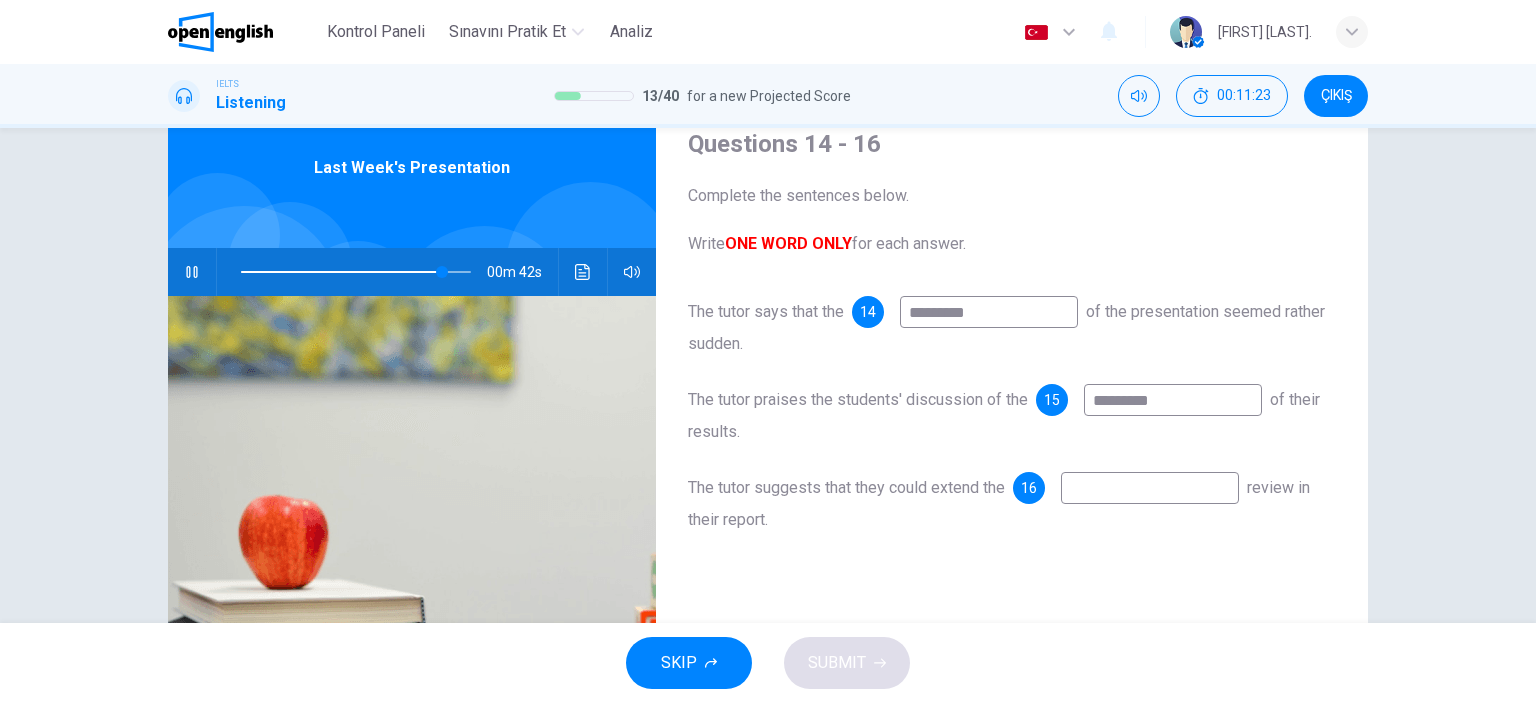 type on "**" 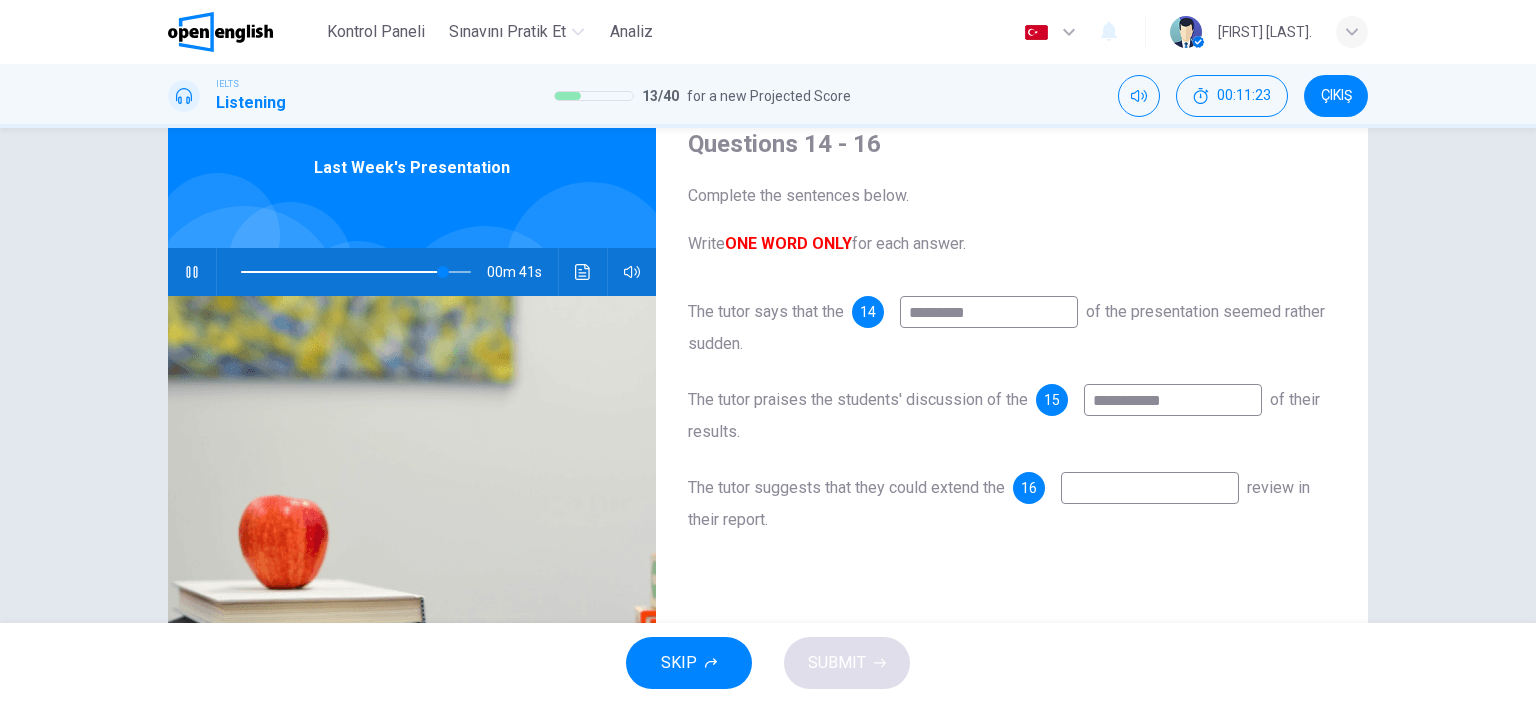 type on "**********" 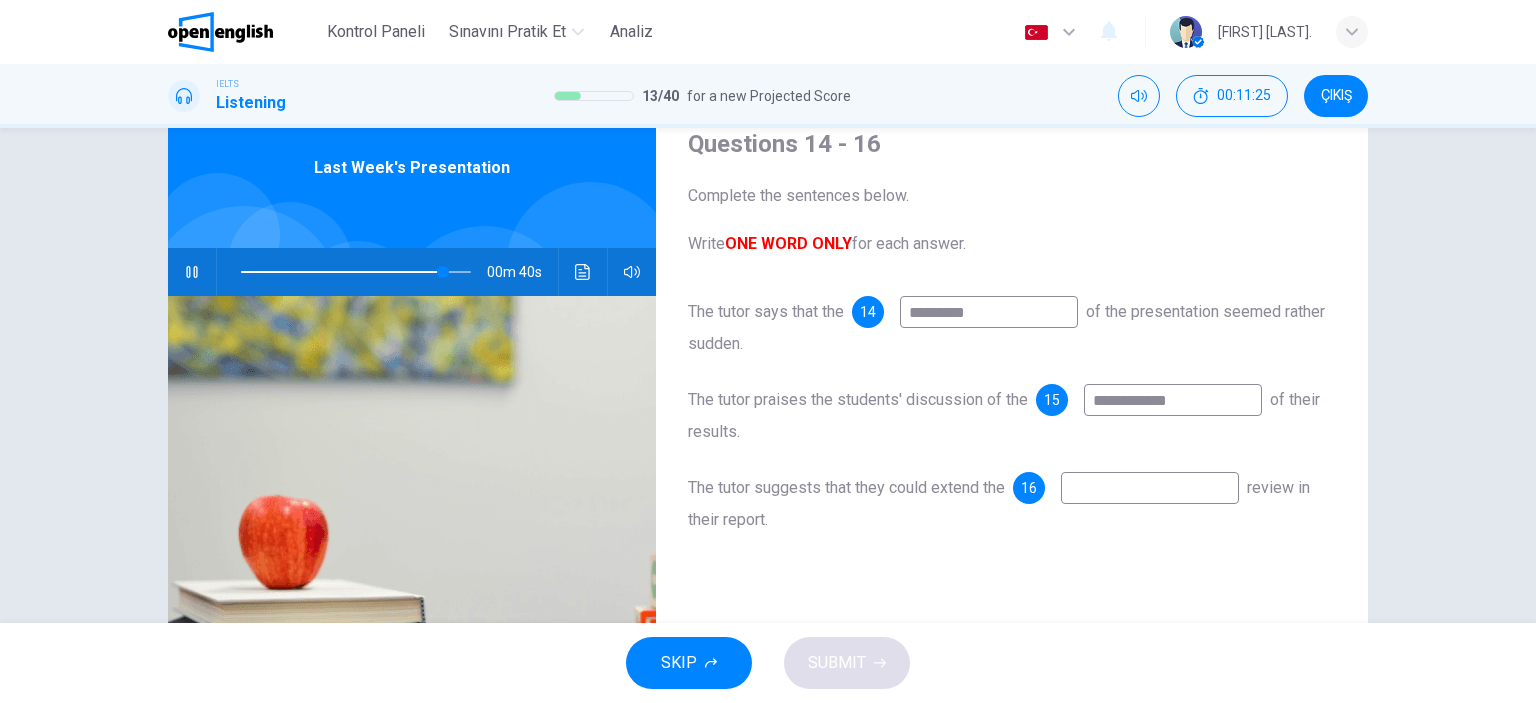 type on "**" 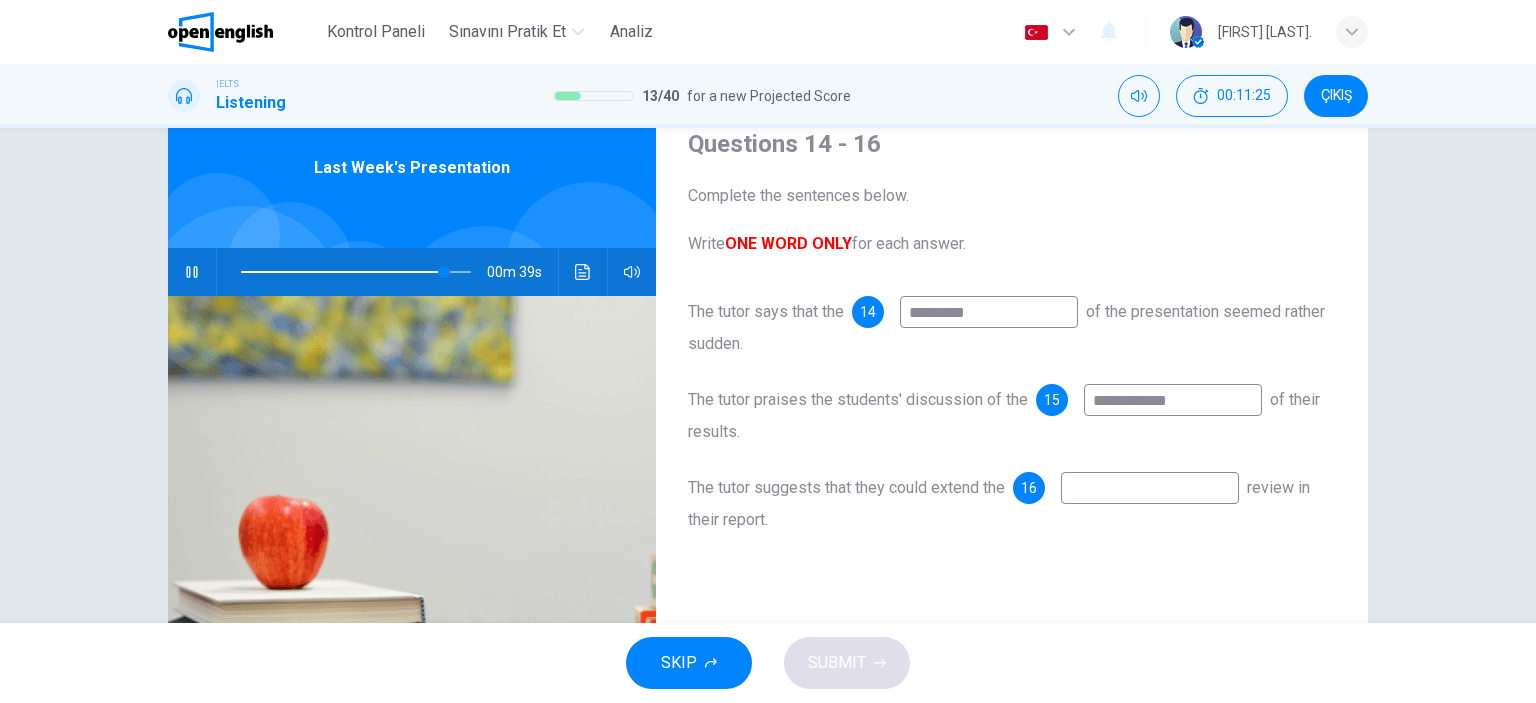 type on "**********" 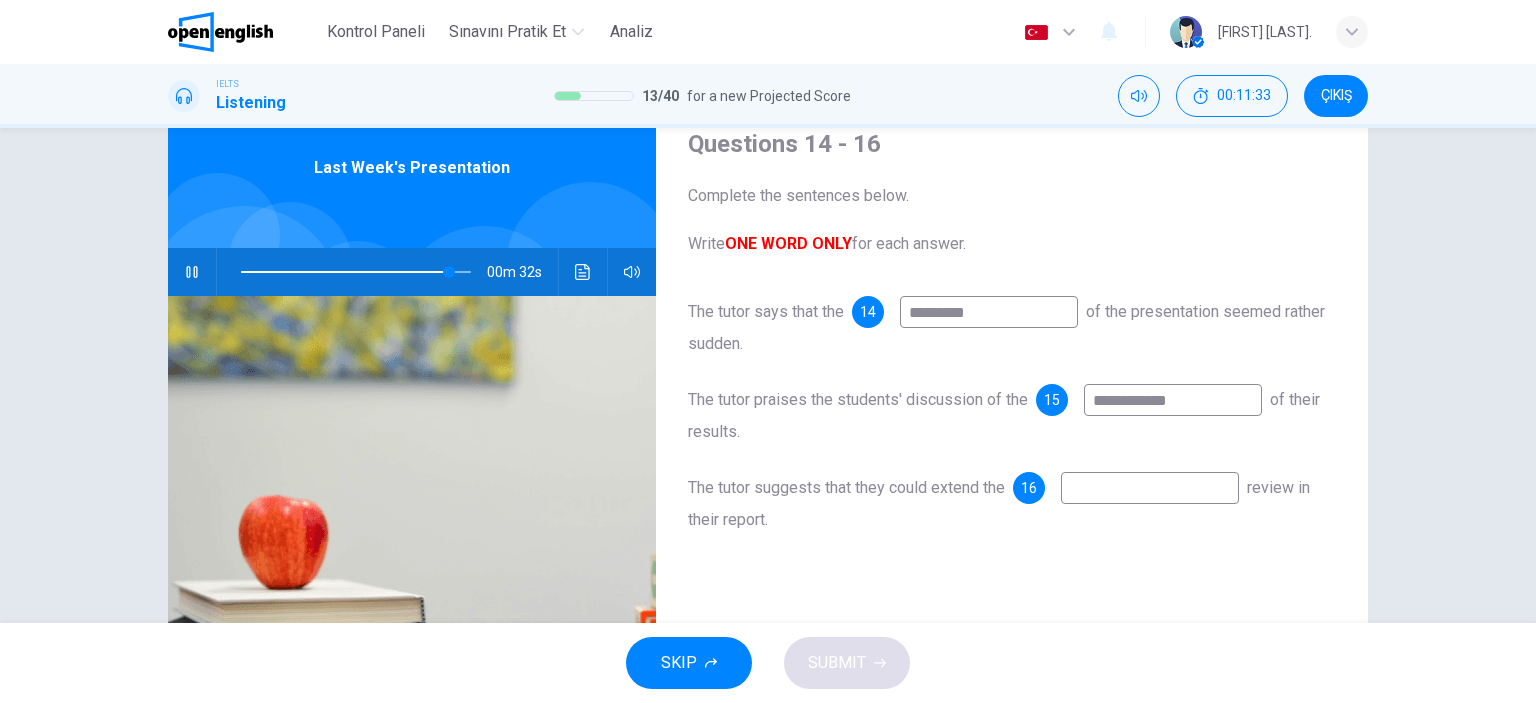 type on "**" 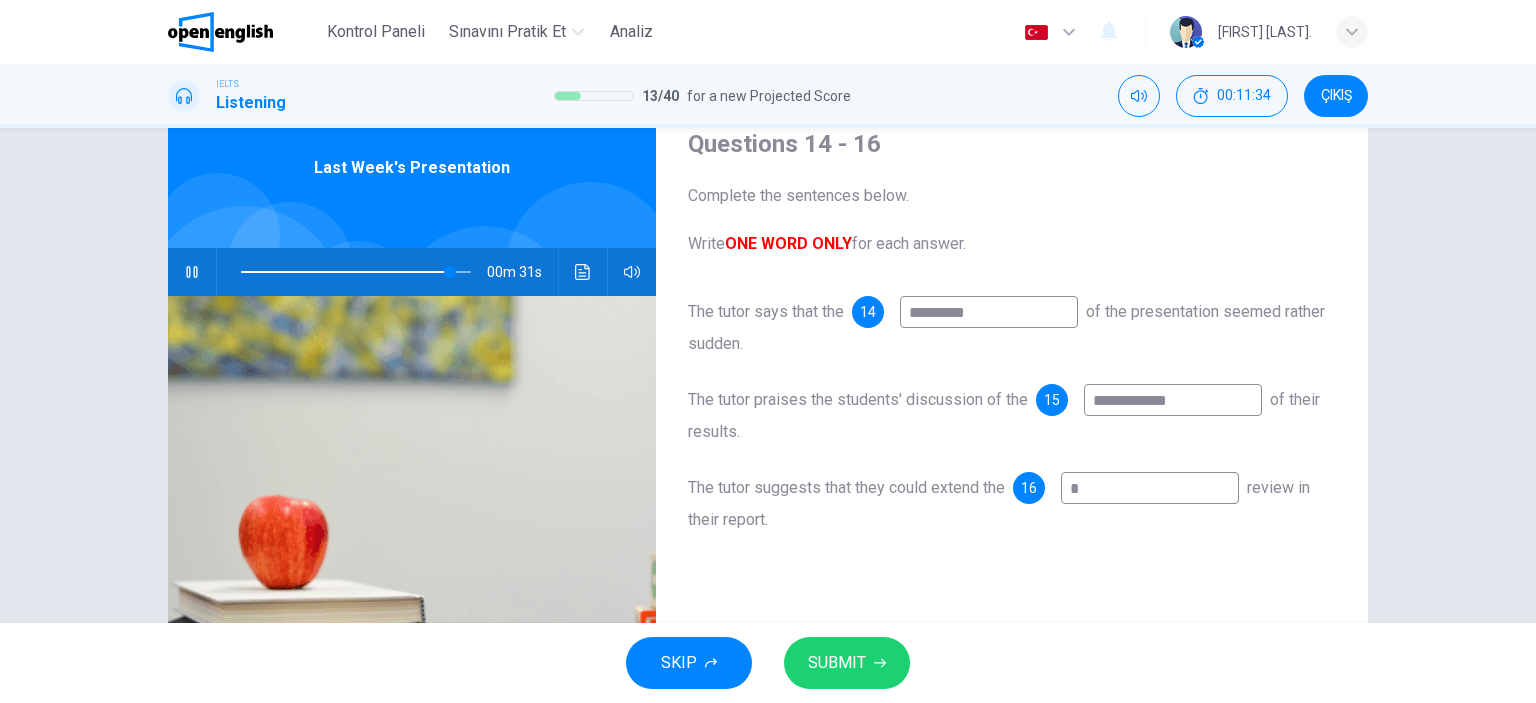 type on "**" 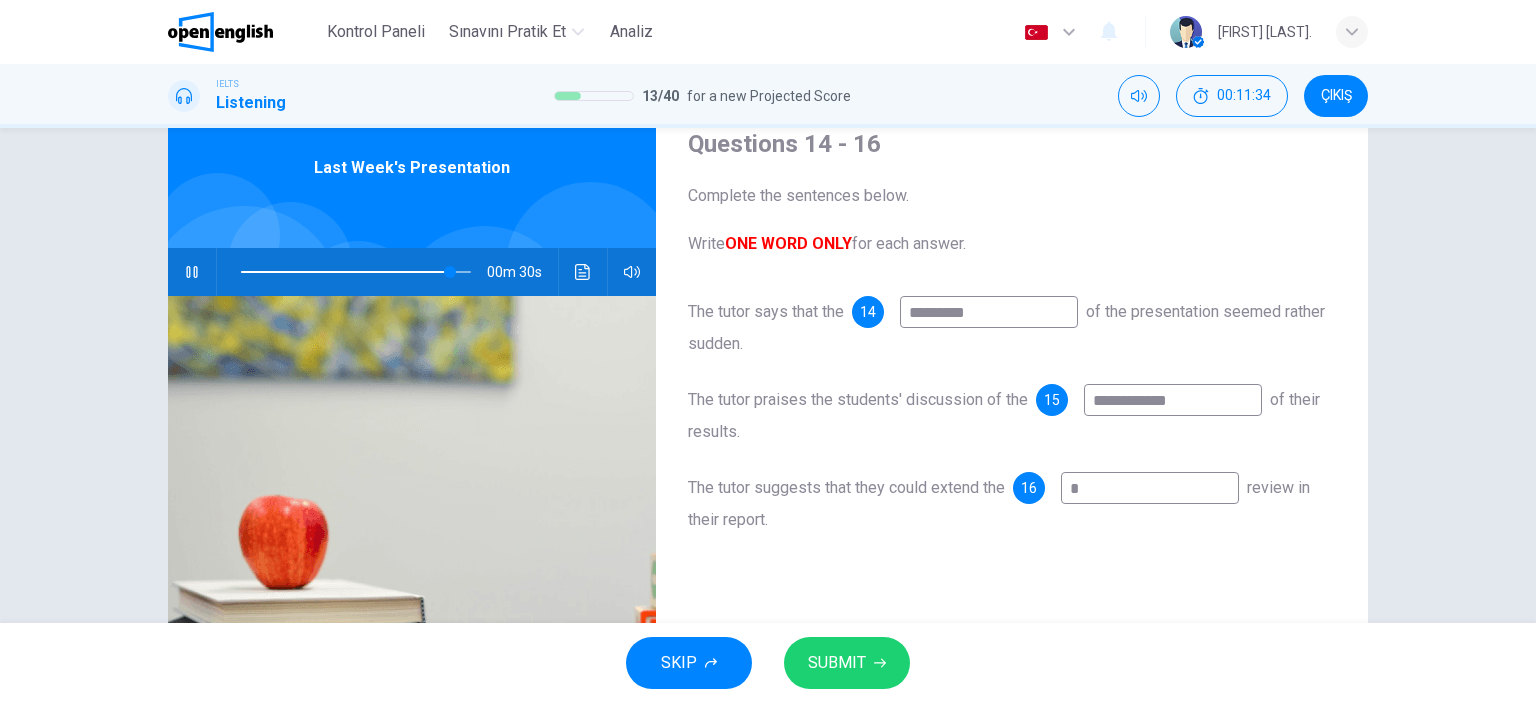 type 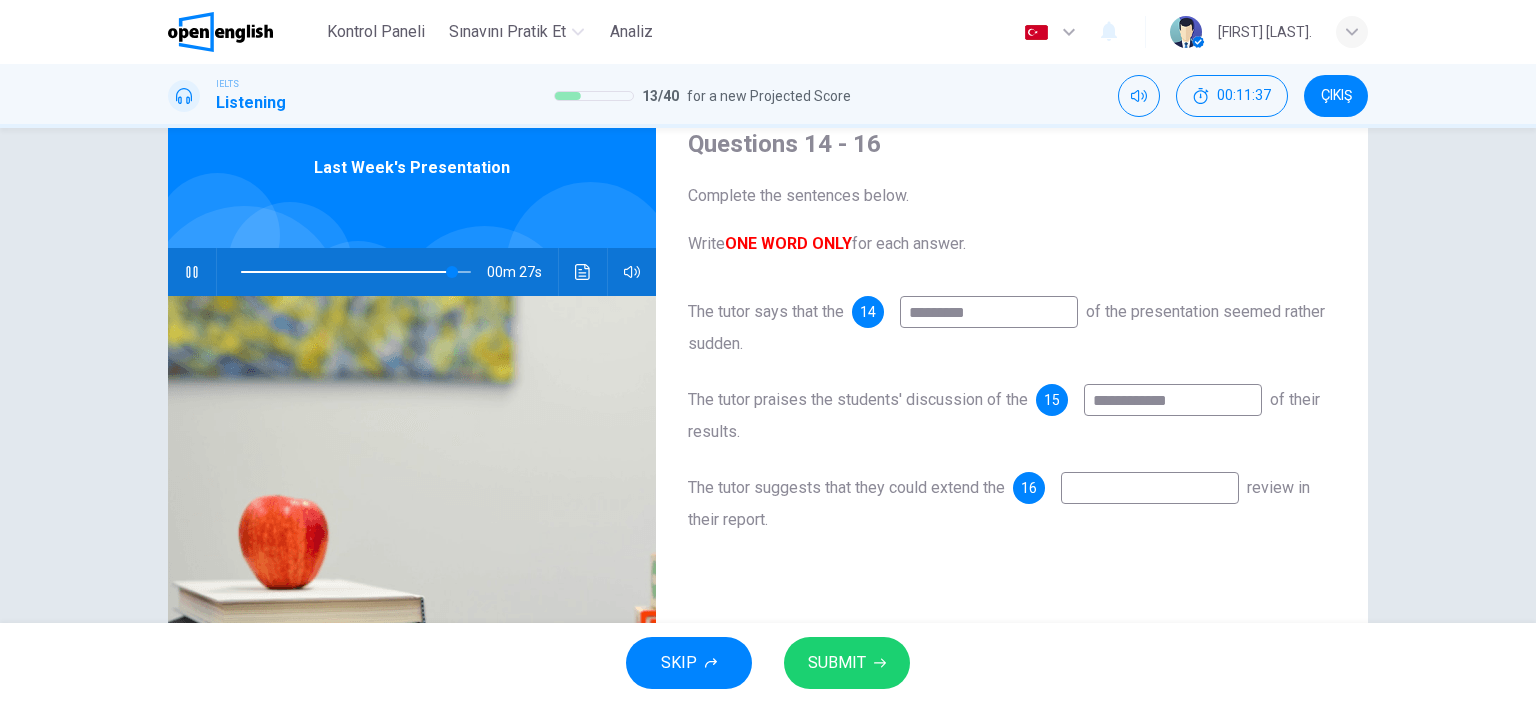 type on "**" 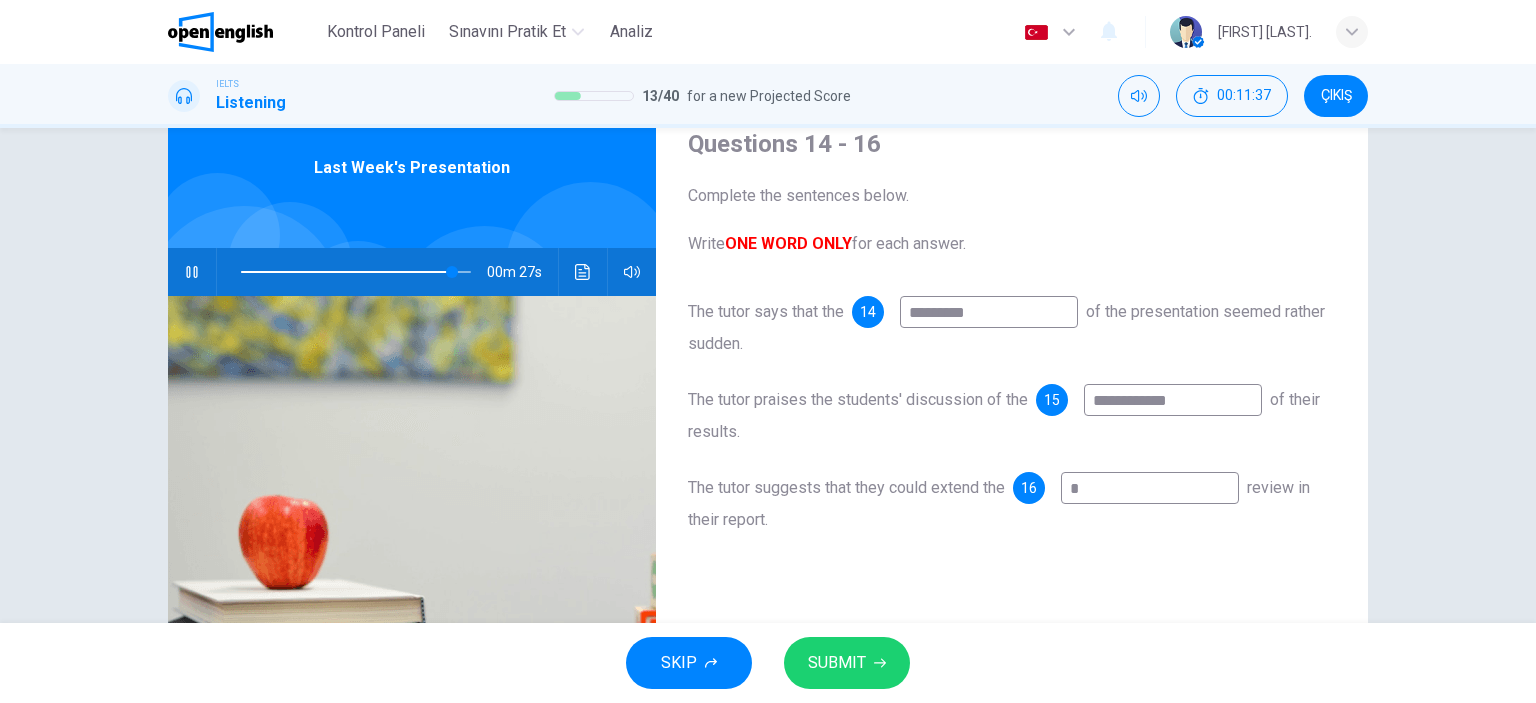 type on "**" 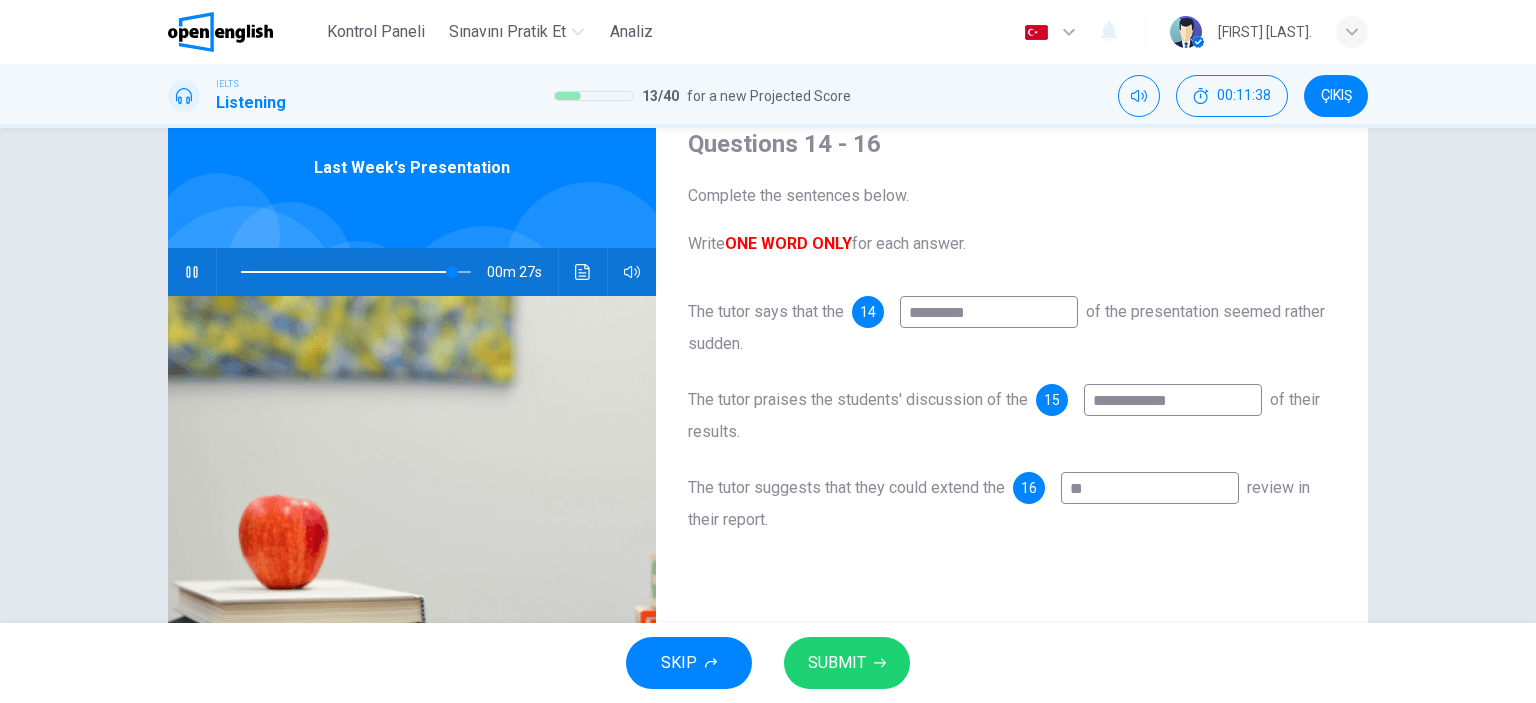 type on "**" 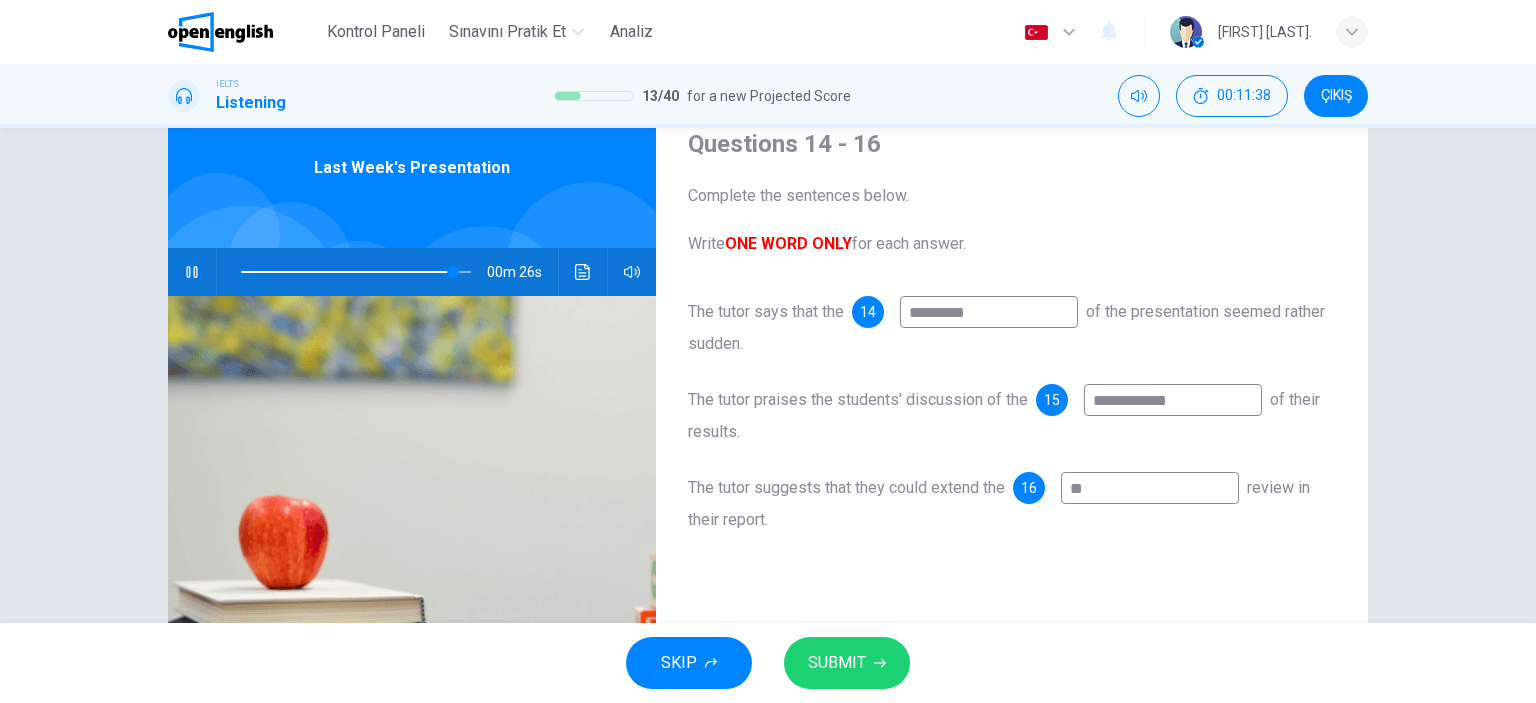 type on "***" 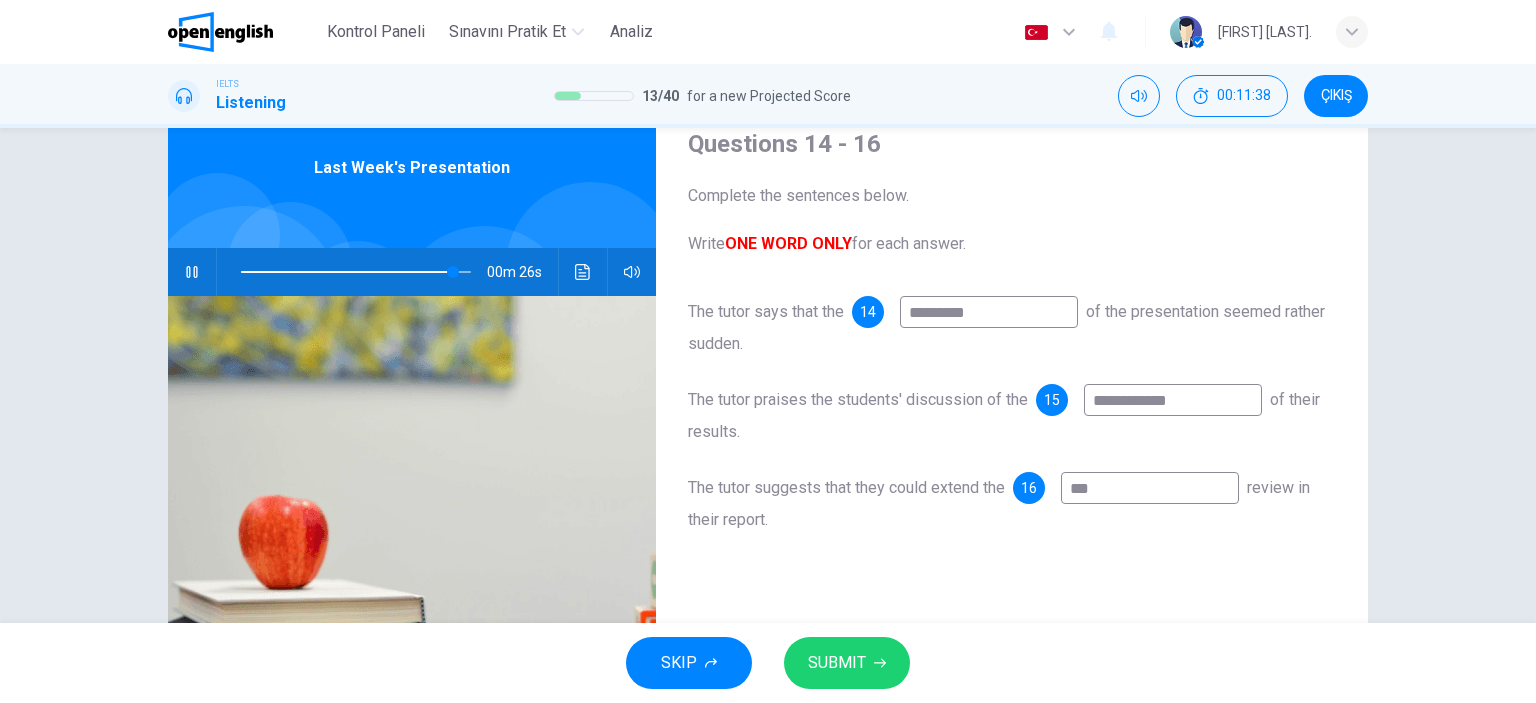 type on "**" 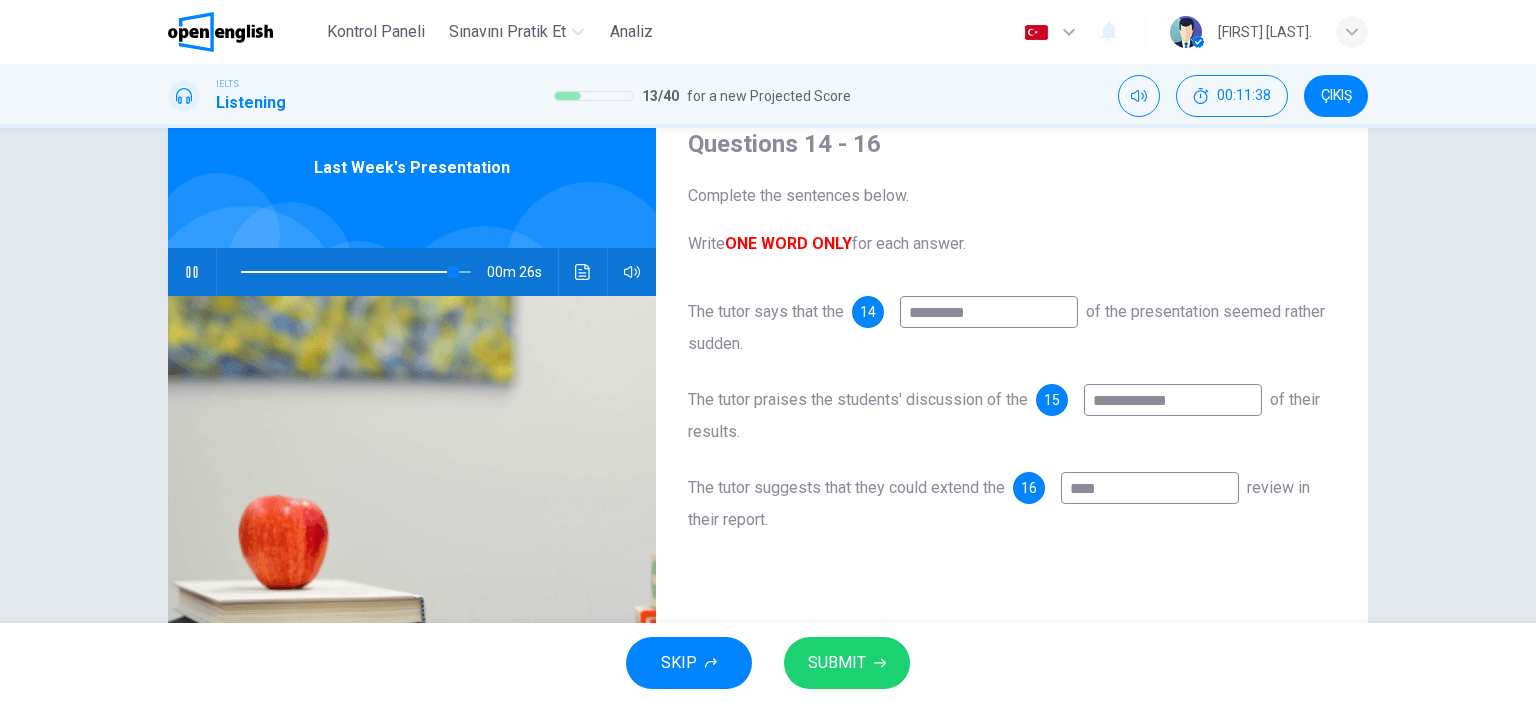 type on "**" 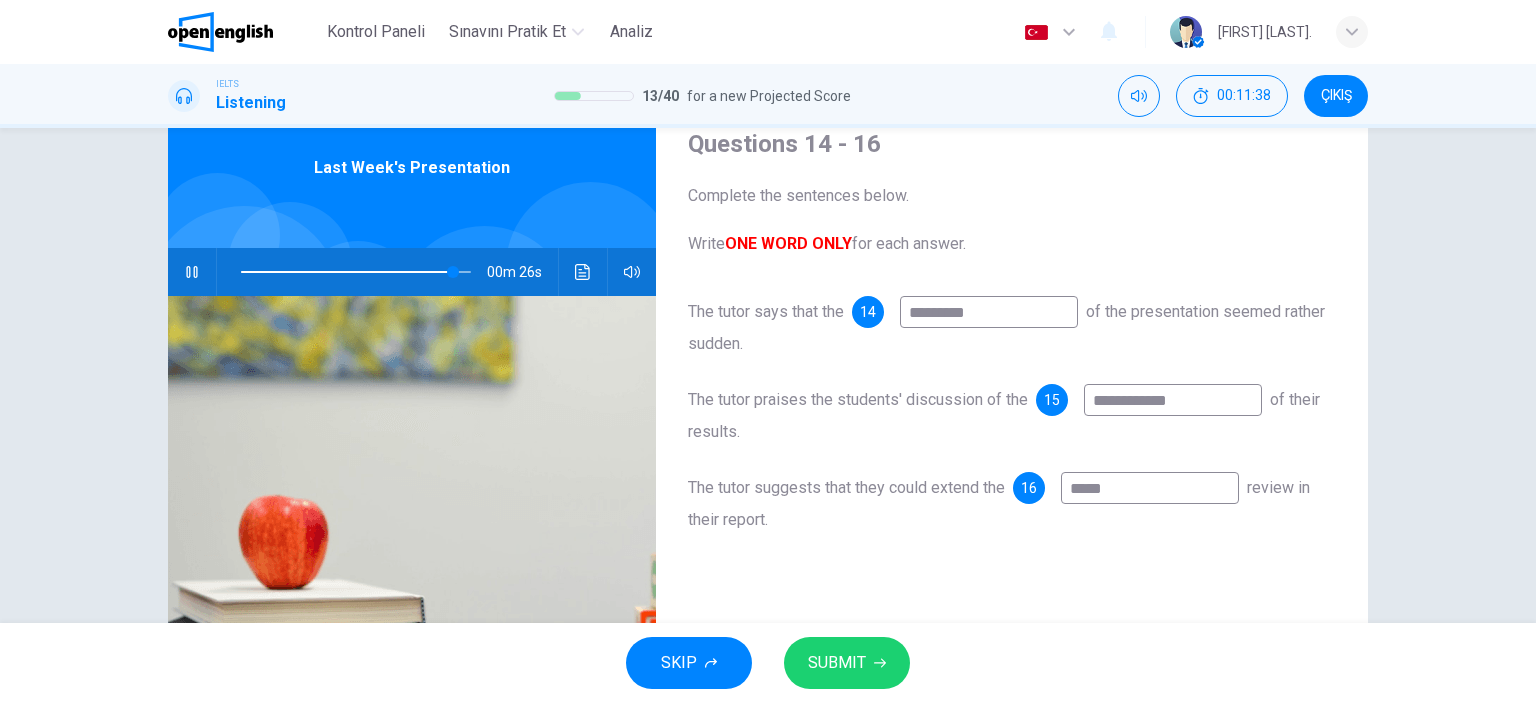 type on "******" 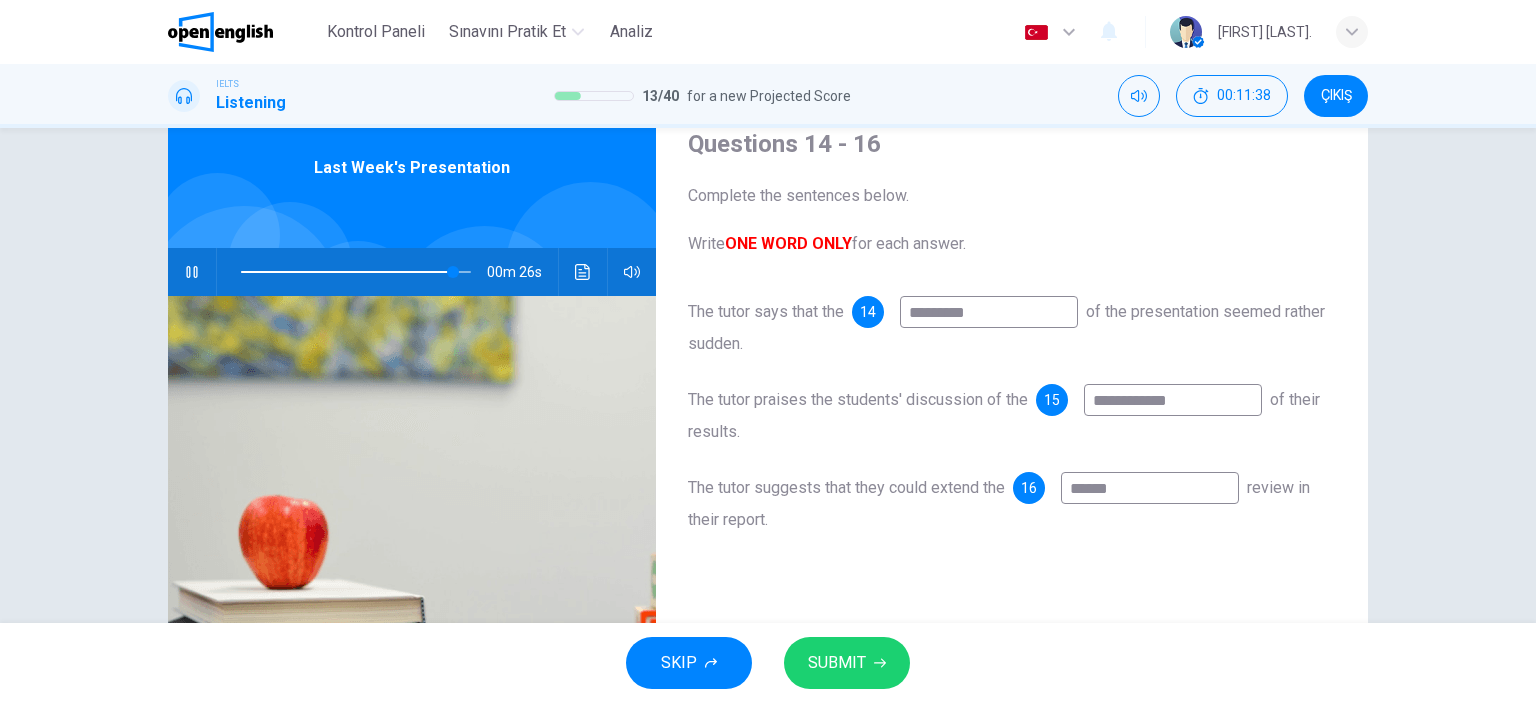 type on "**" 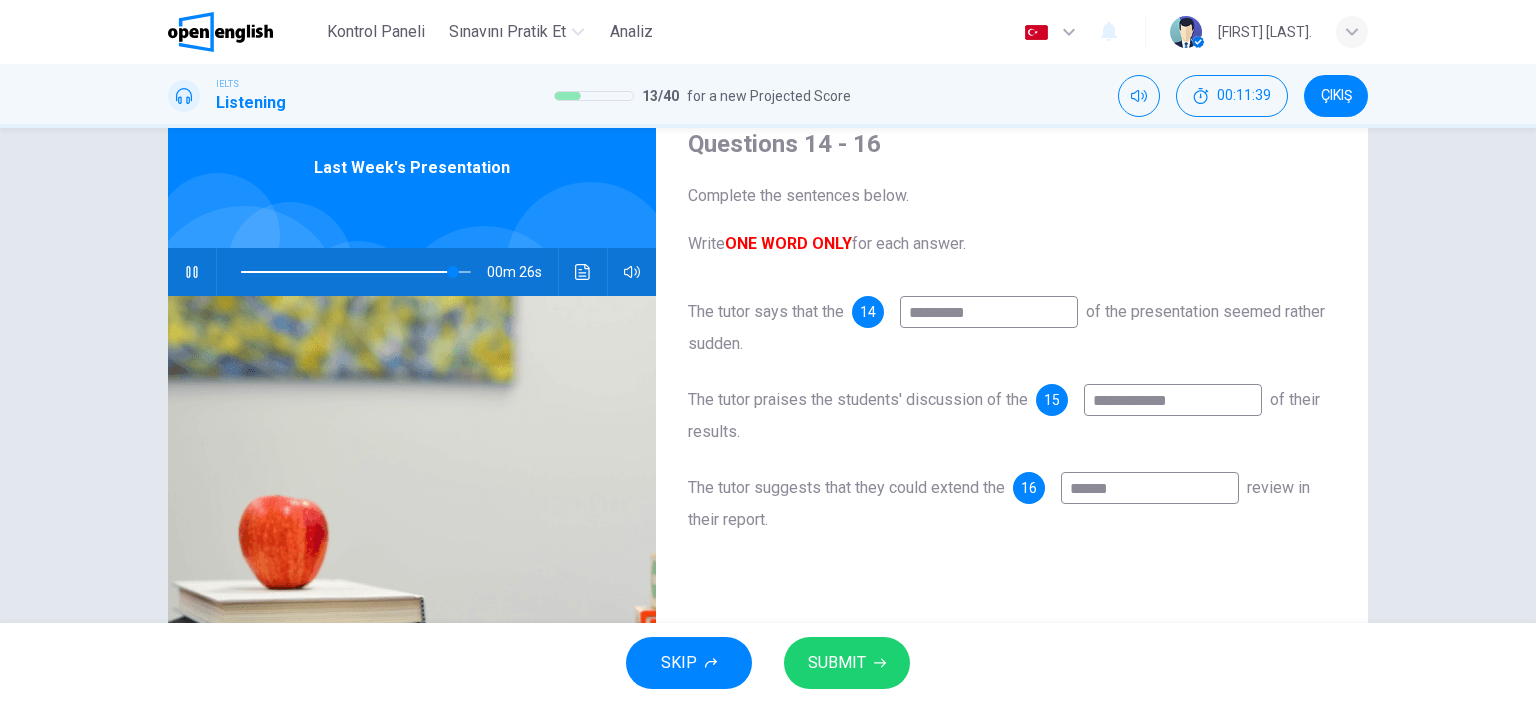 type on "*******" 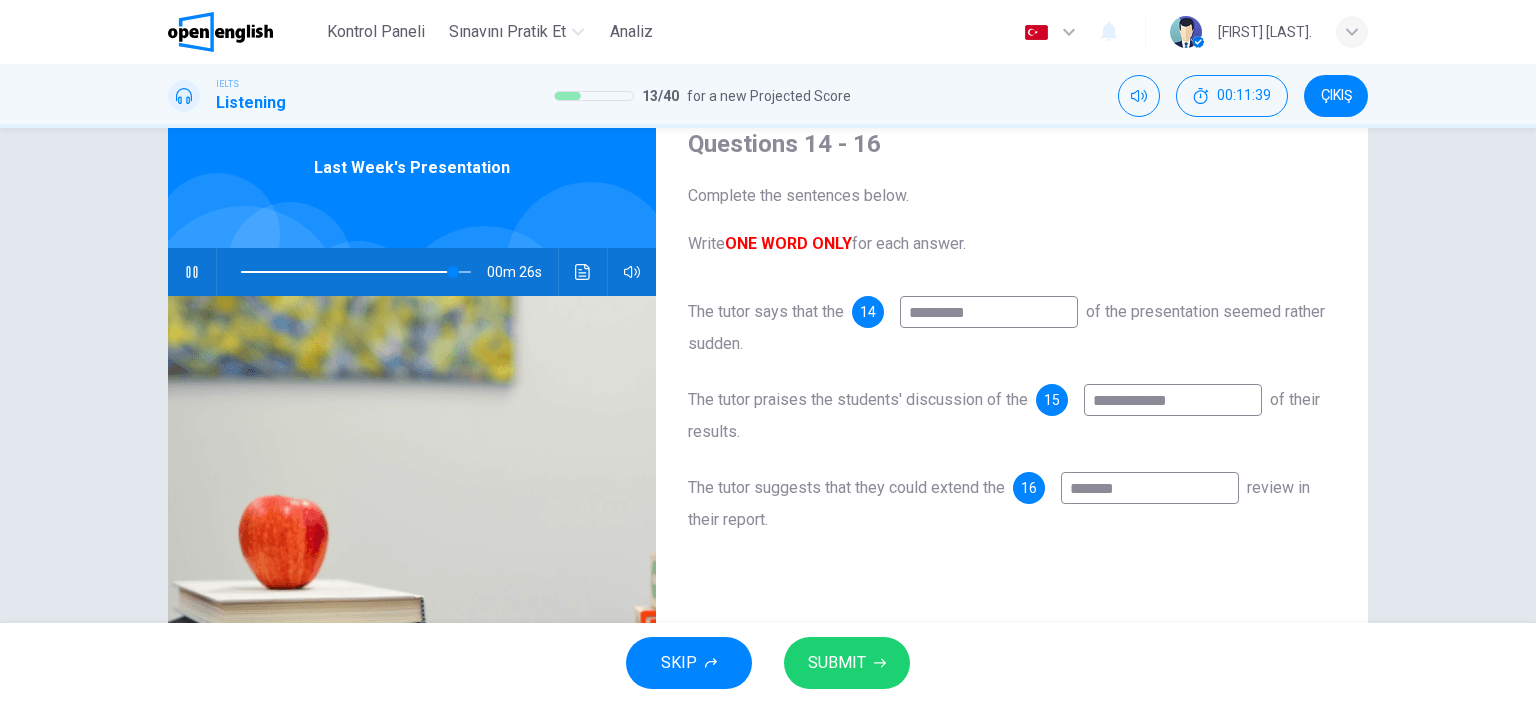 type on "**" 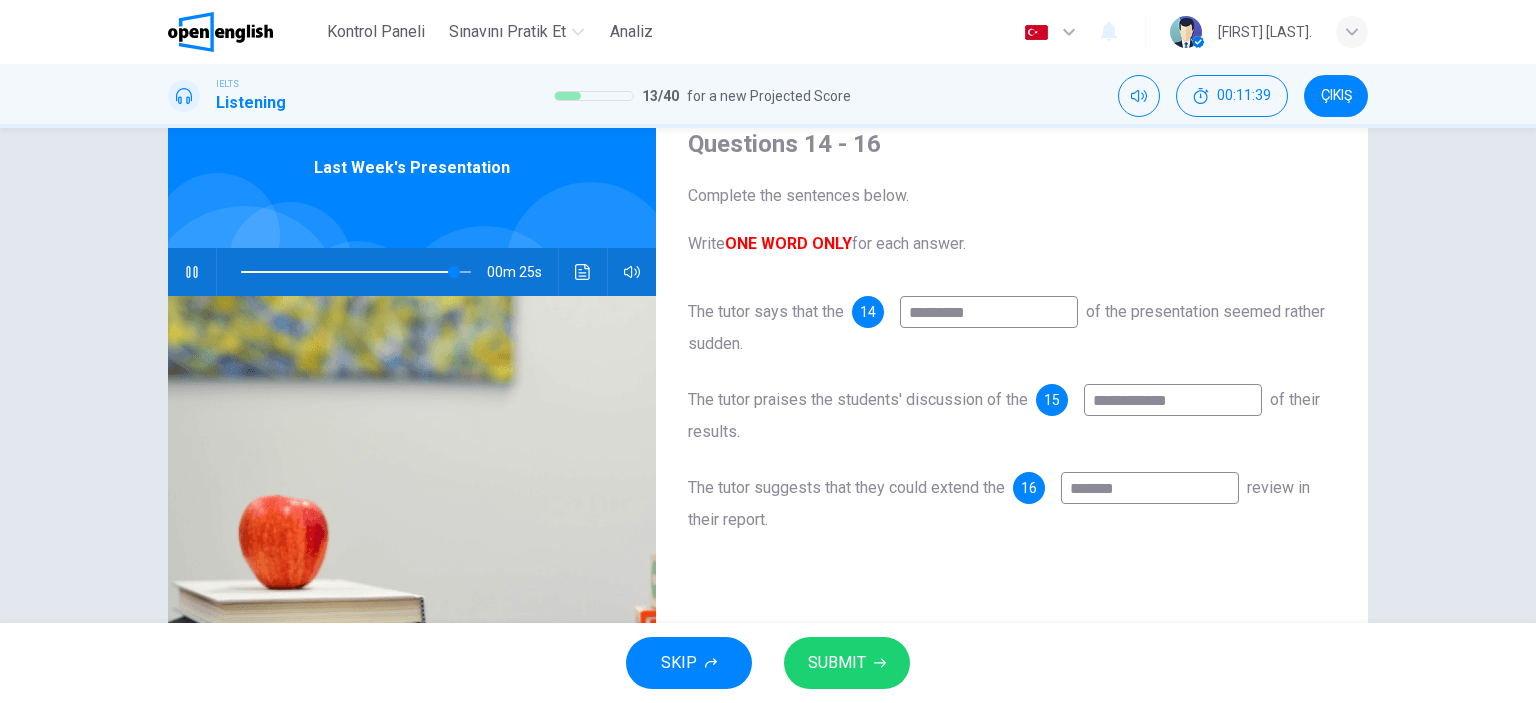 type on "********" 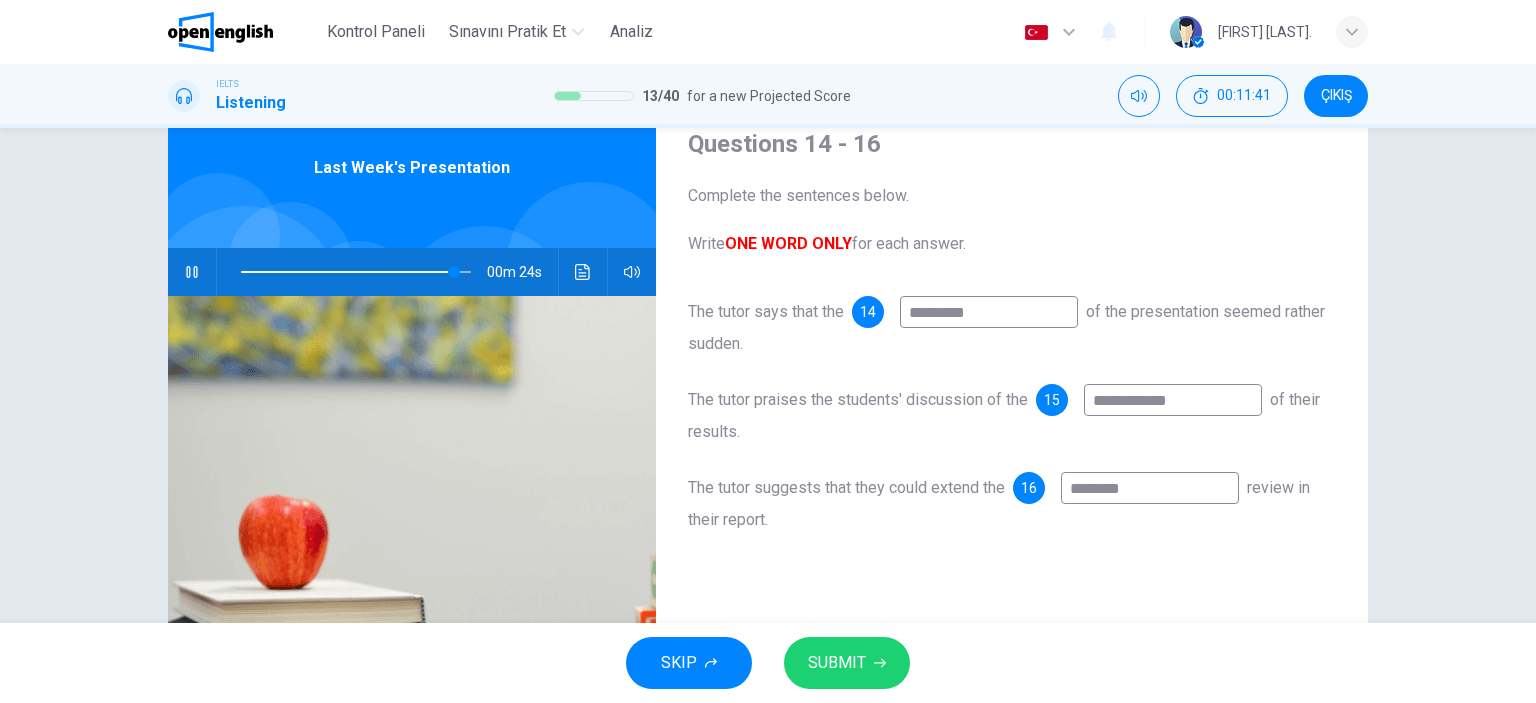 type on "**" 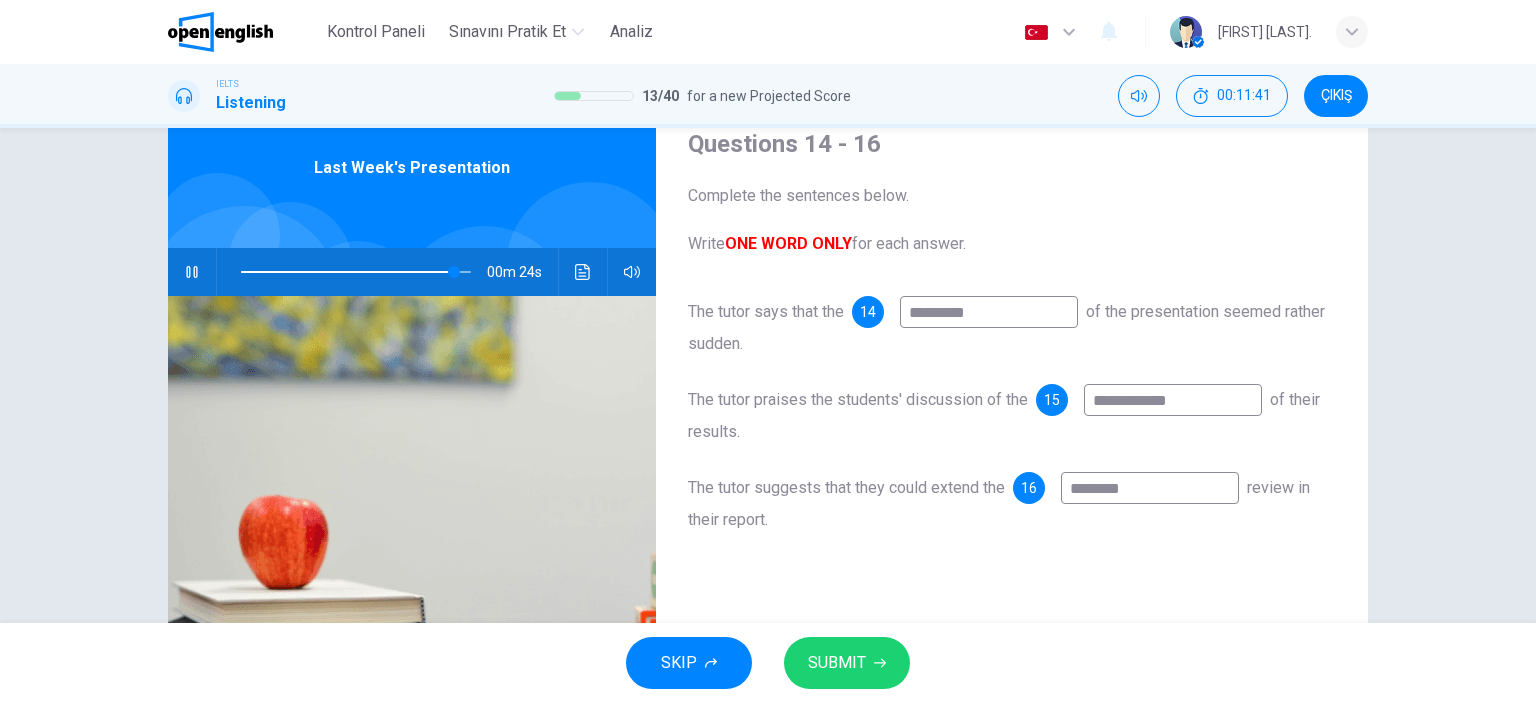 type on "*******" 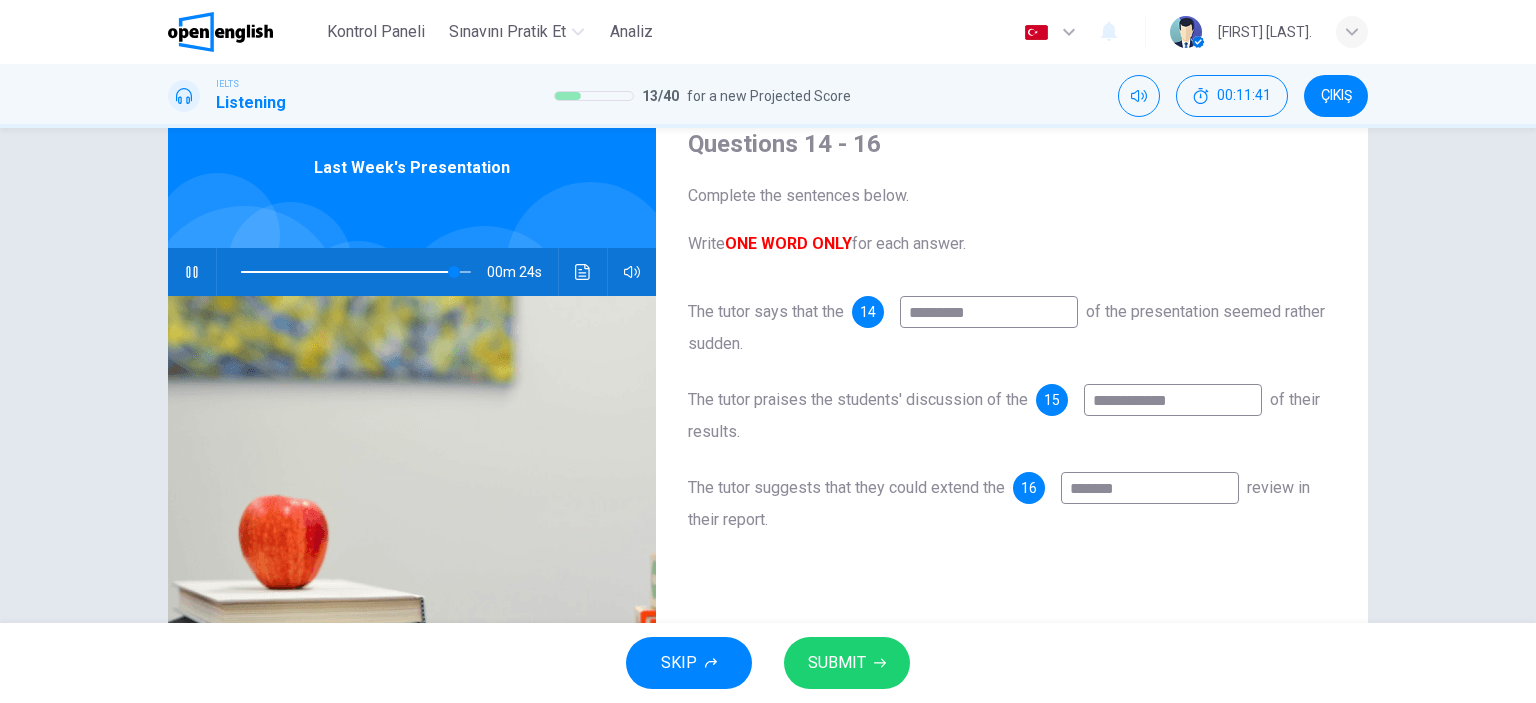 type on "**" 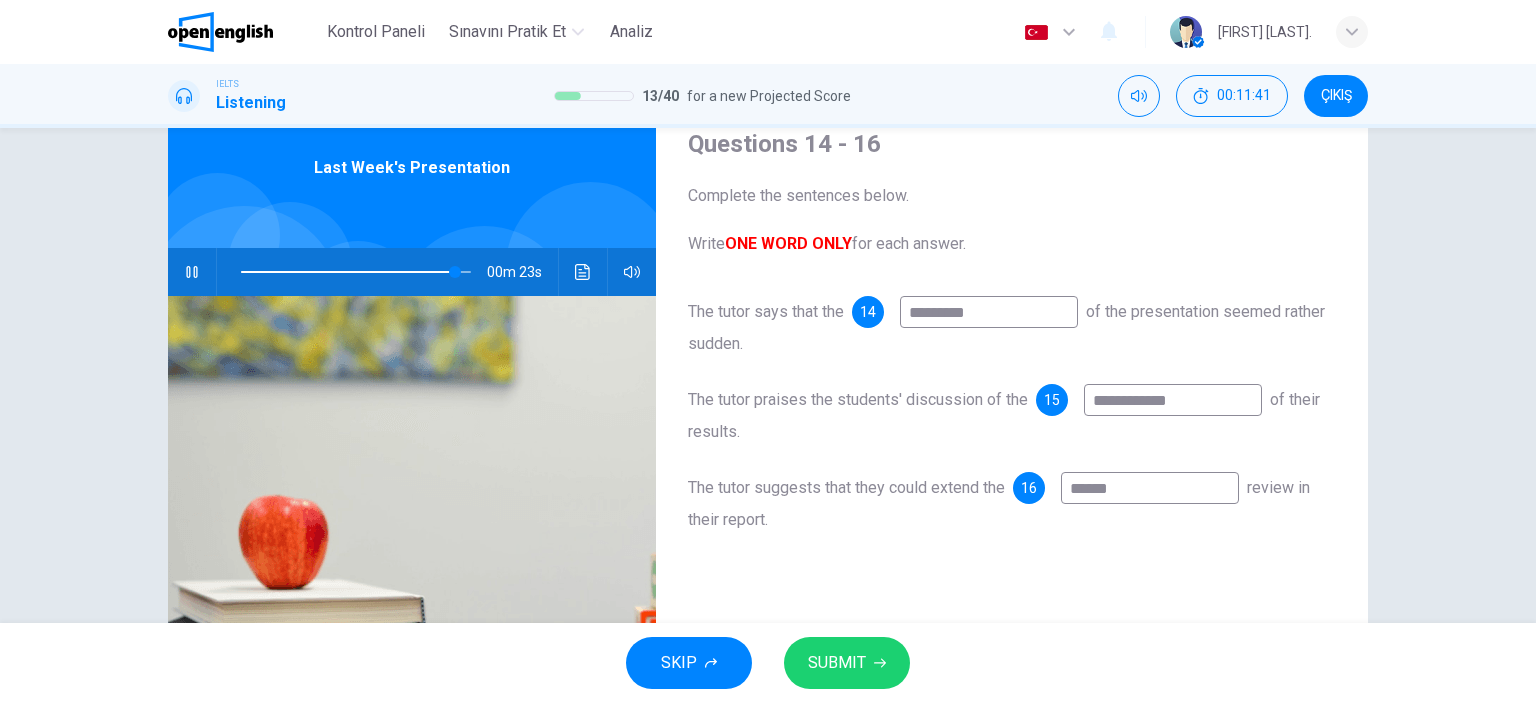 type on "*****" 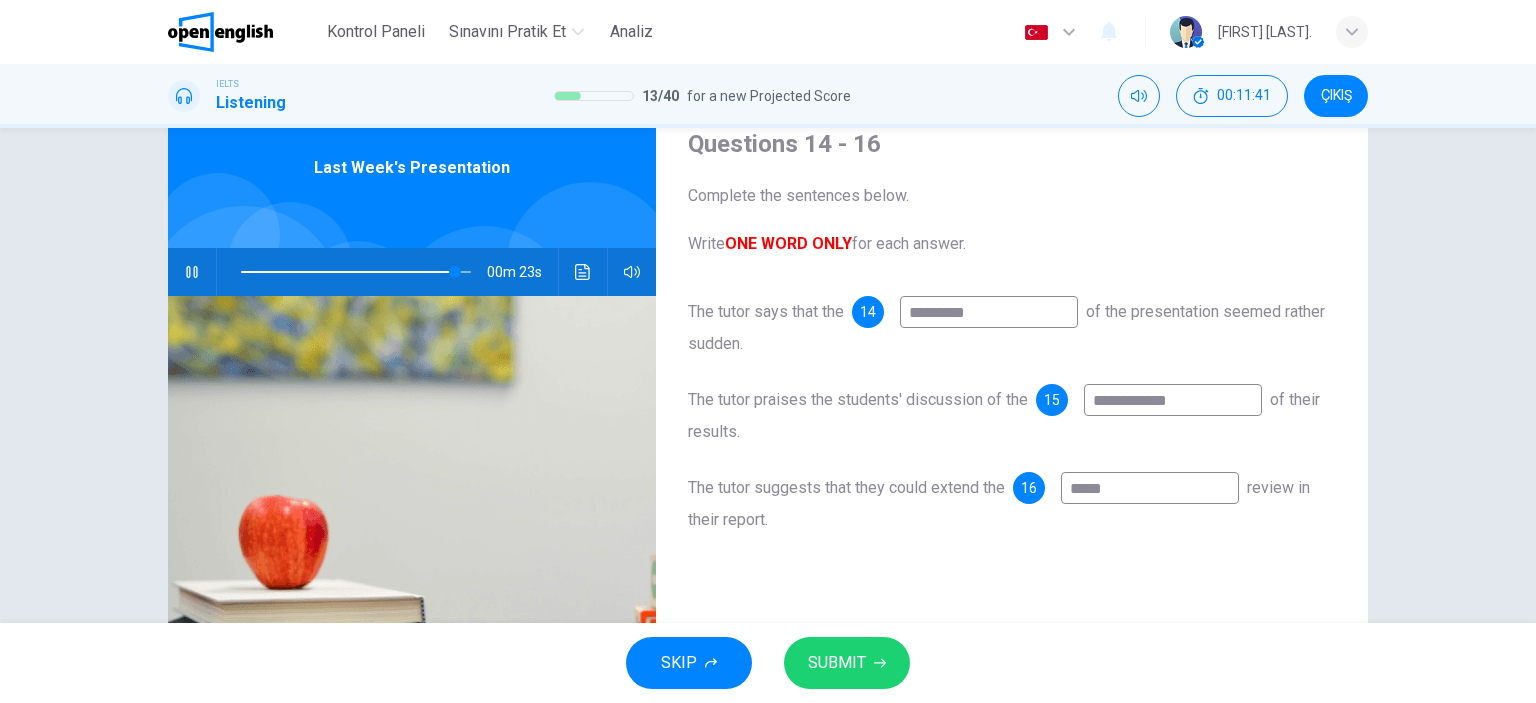 type on "**" 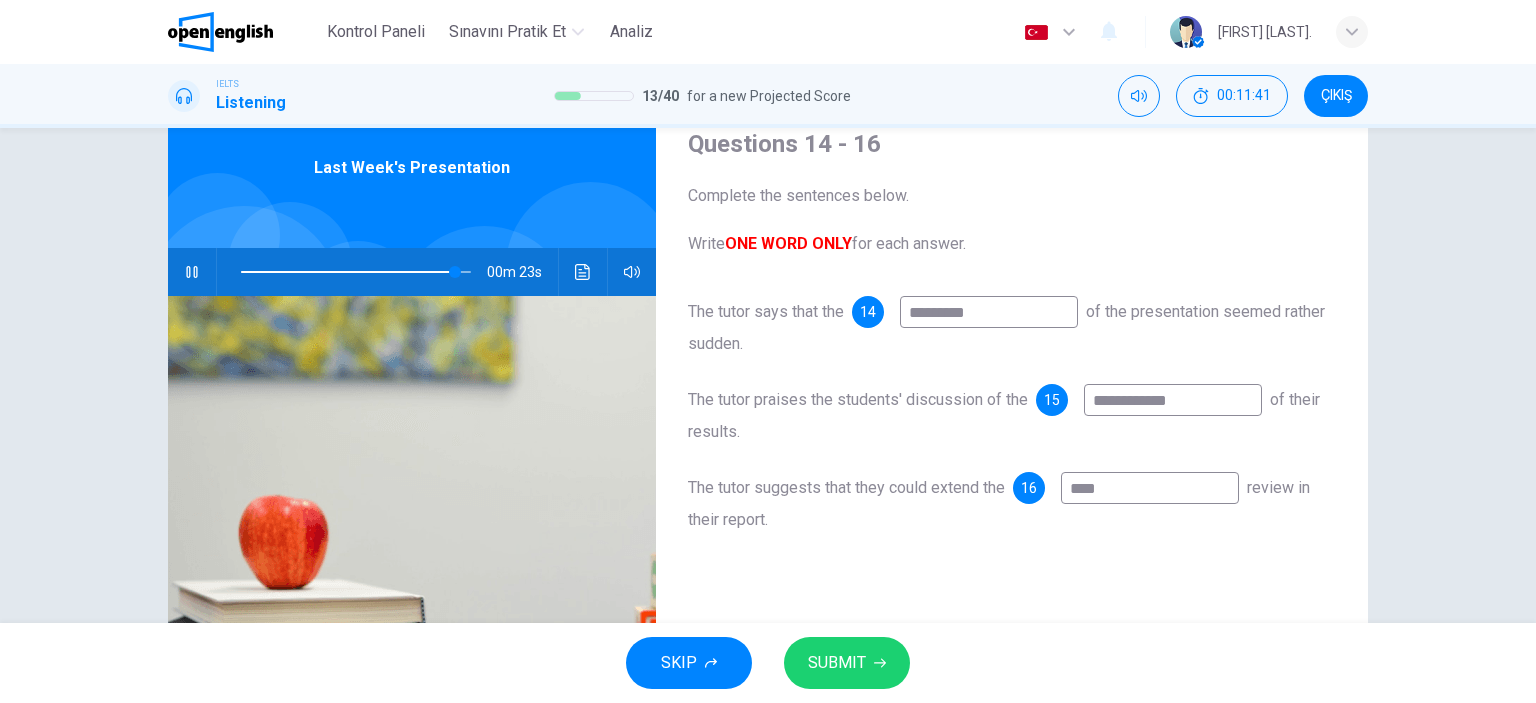 type on "**" 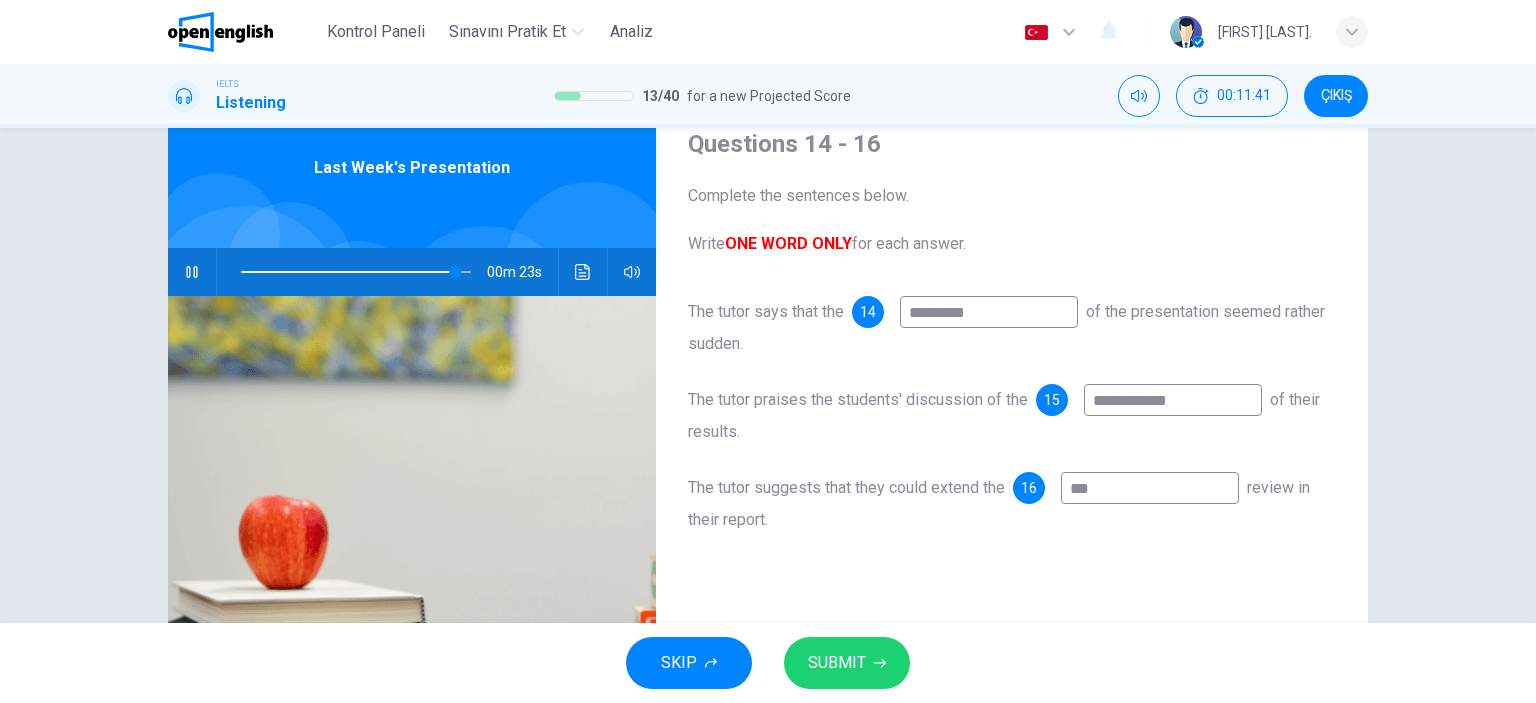 type on "**" 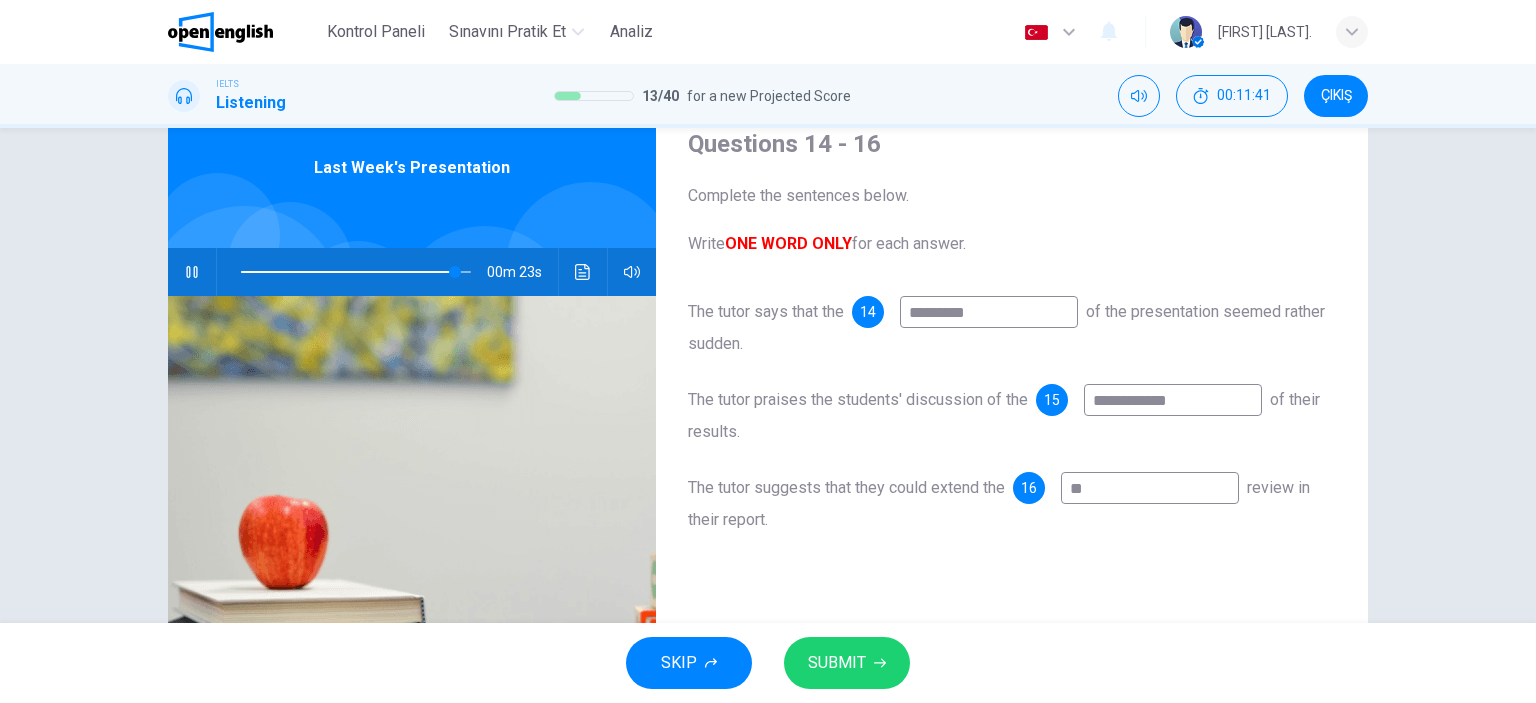 type on "**" 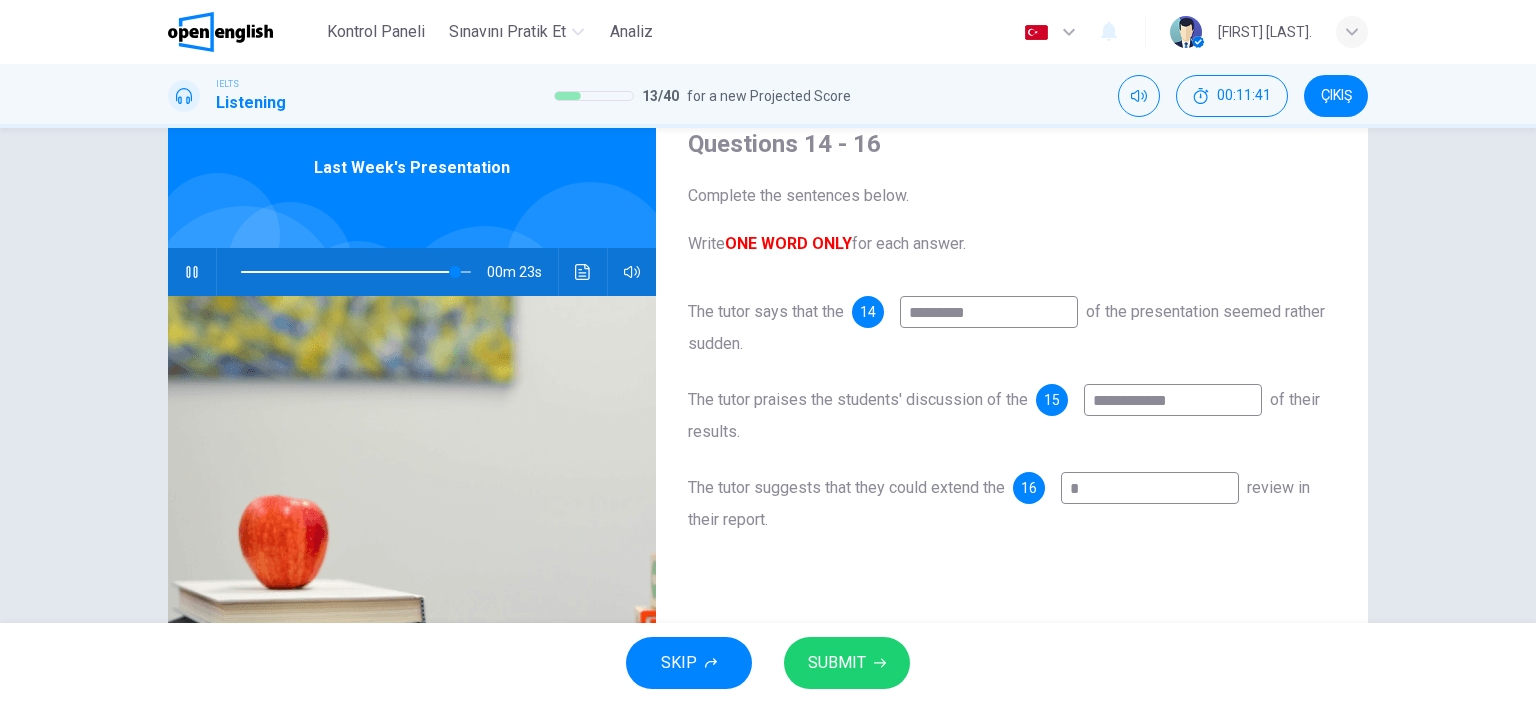 type on "**" 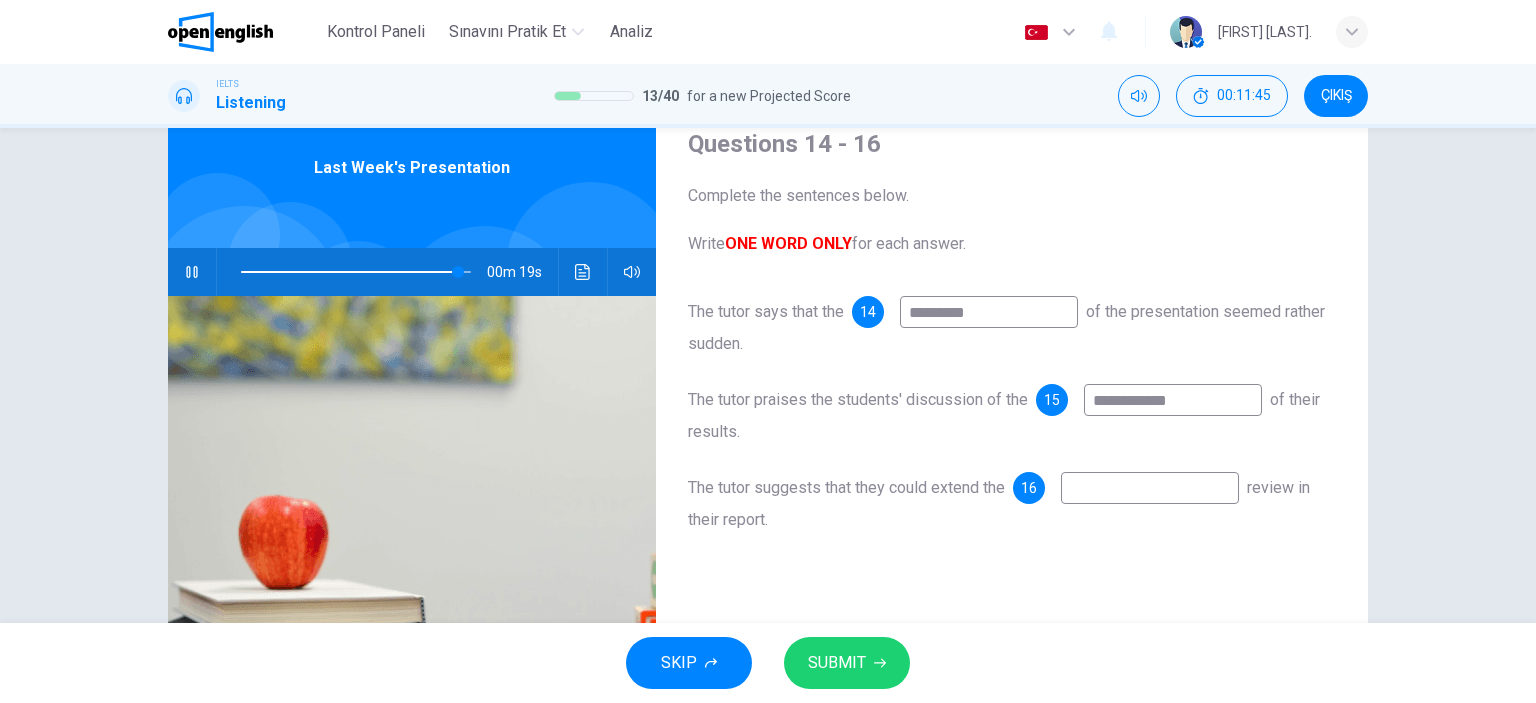 type on "**" 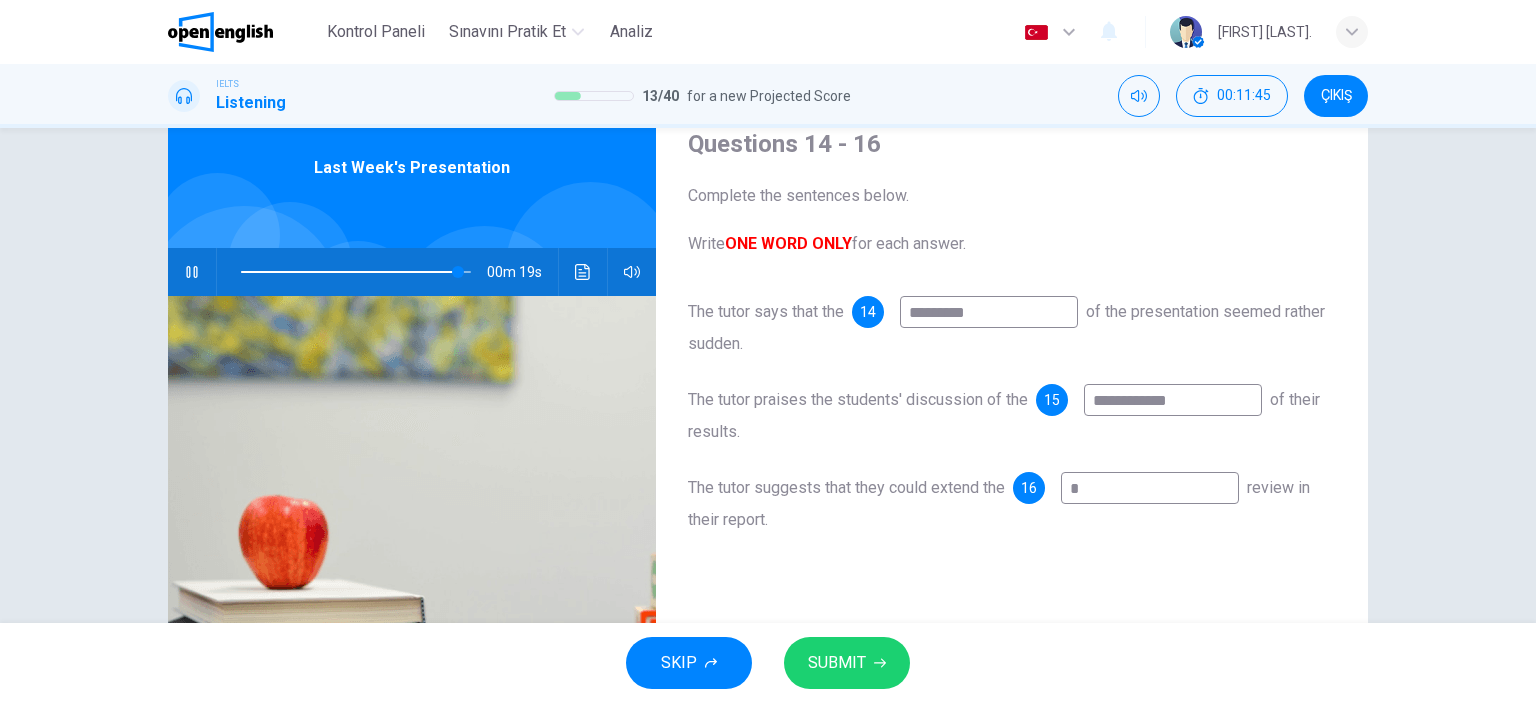 type on "**" 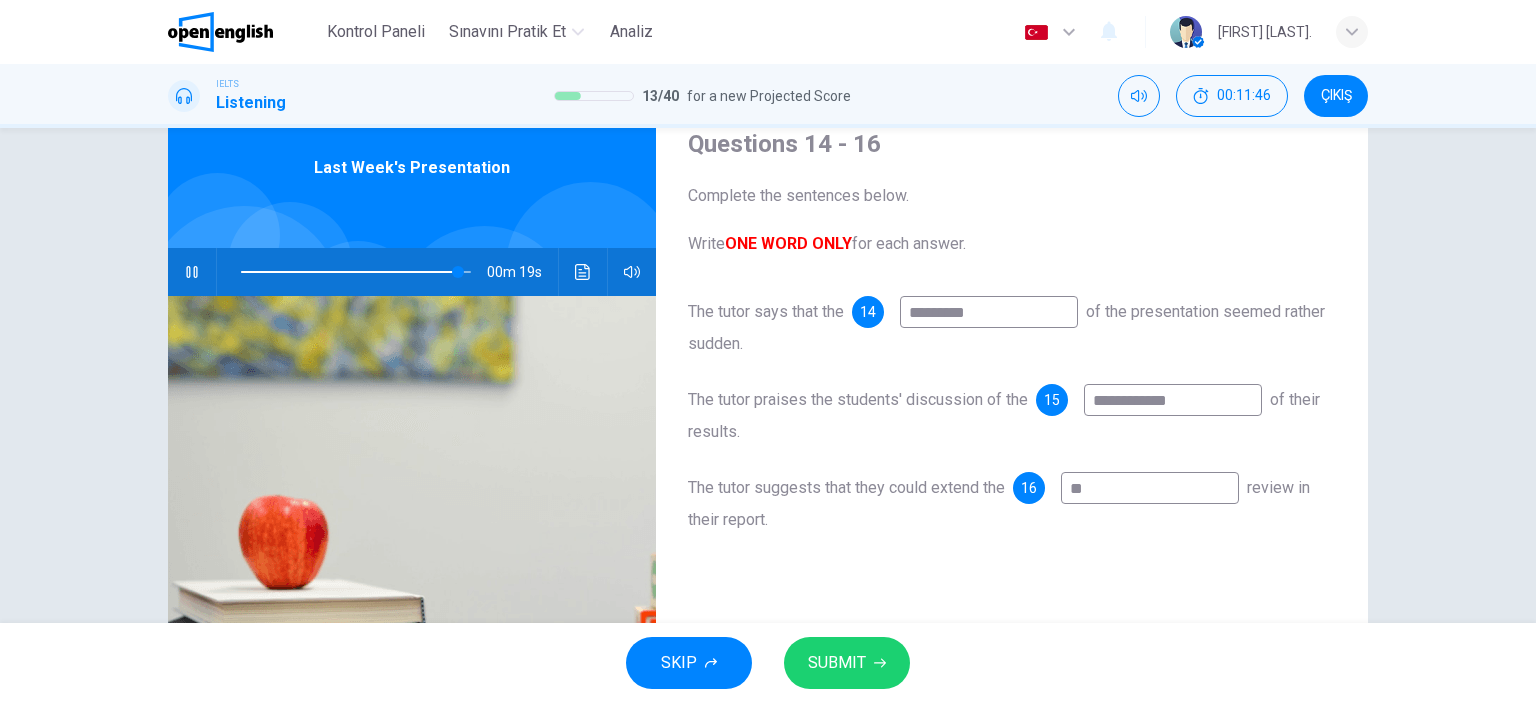type on "**" 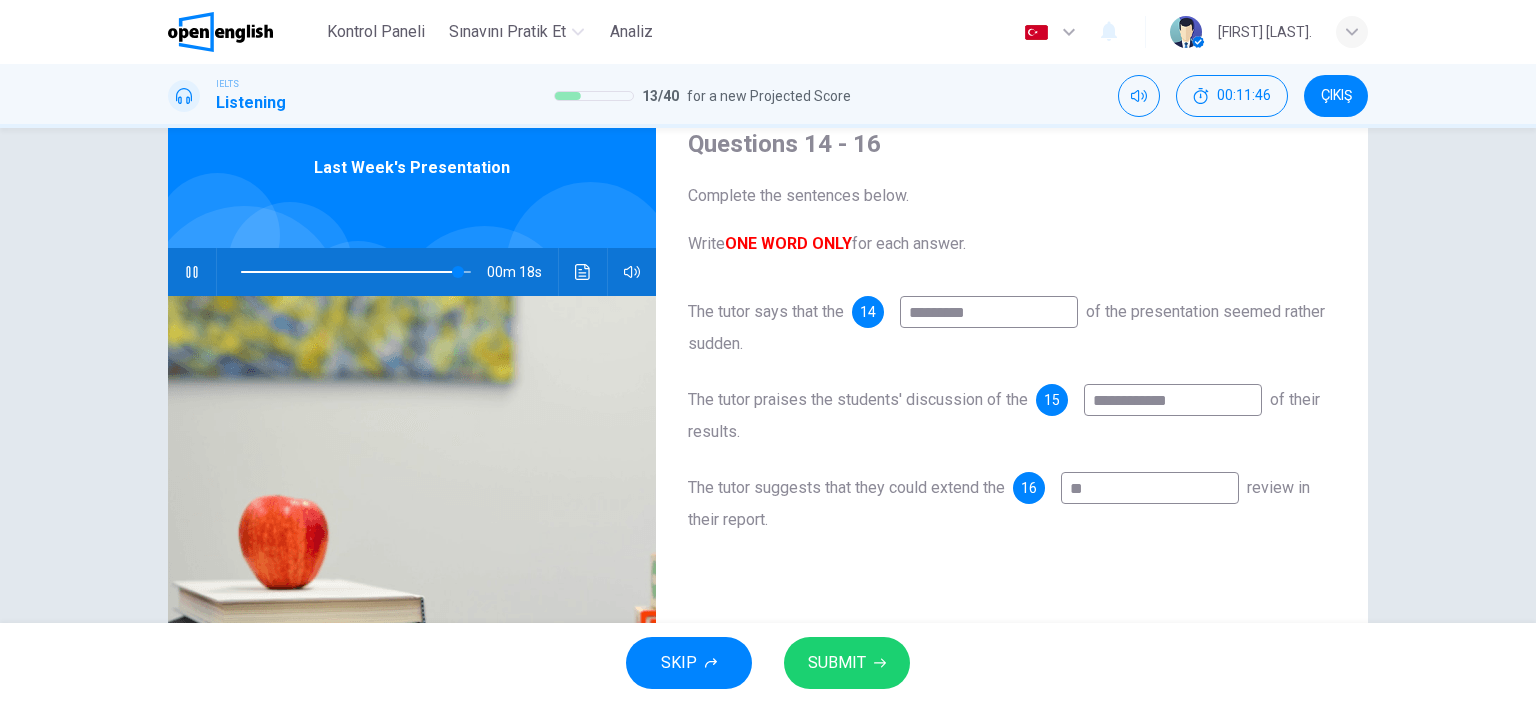 type on "***" 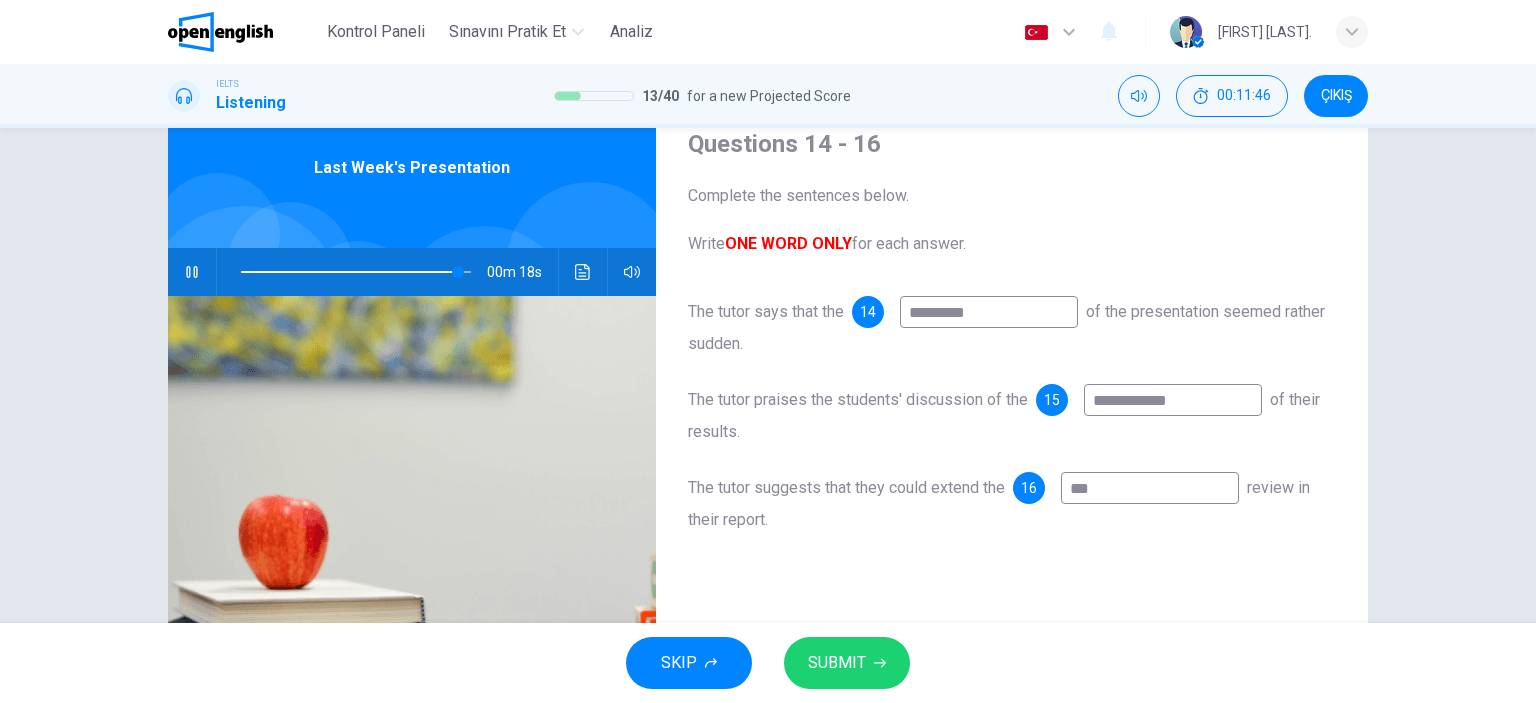 type on "**" 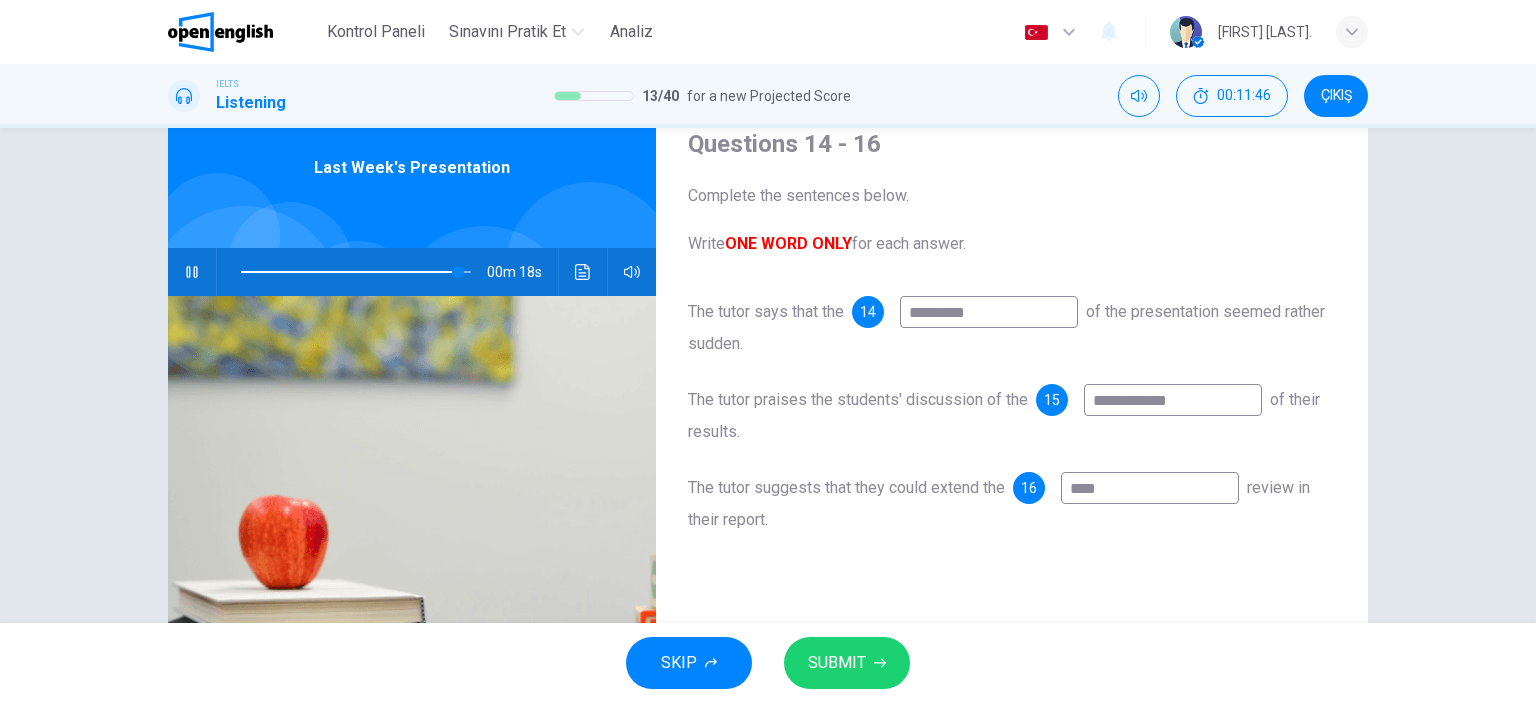 type on "**" 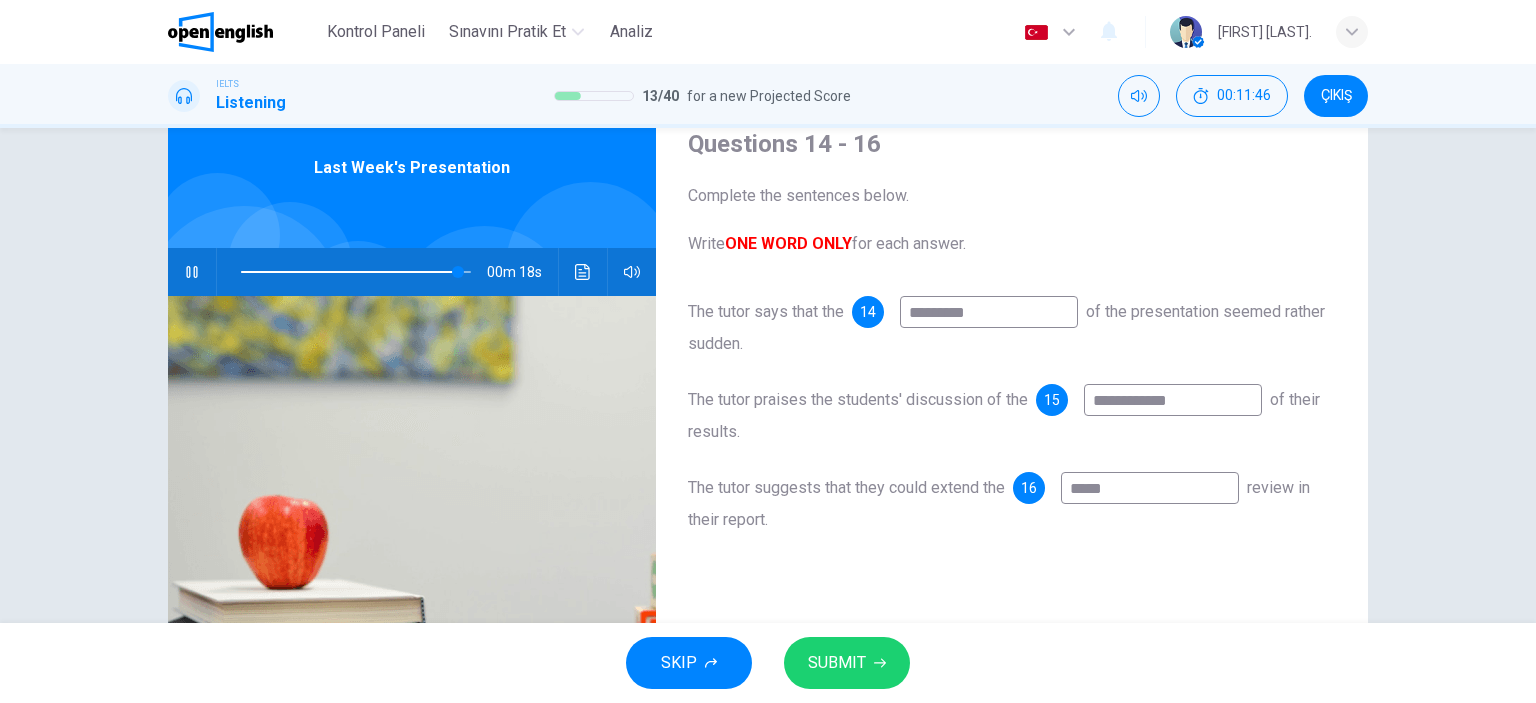 type on "**" 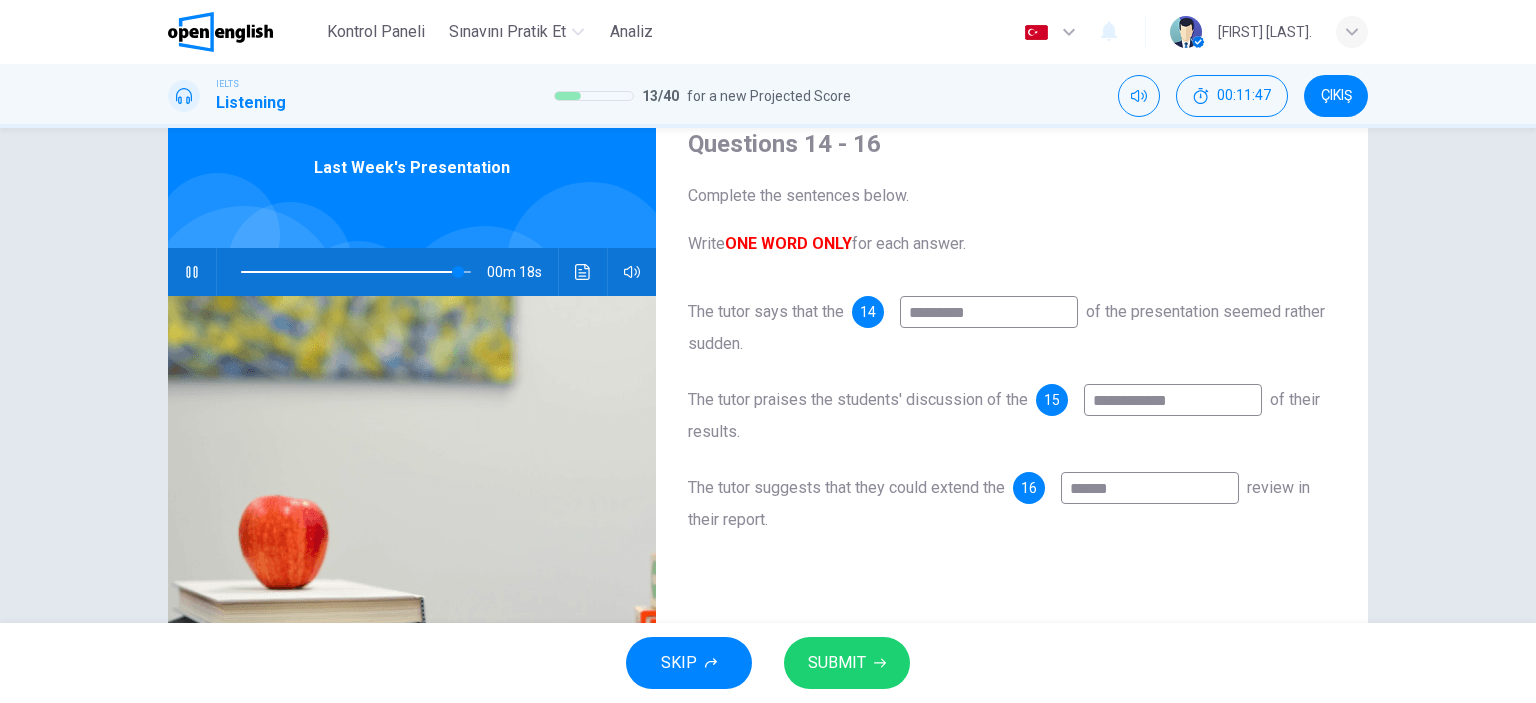 type on "**" 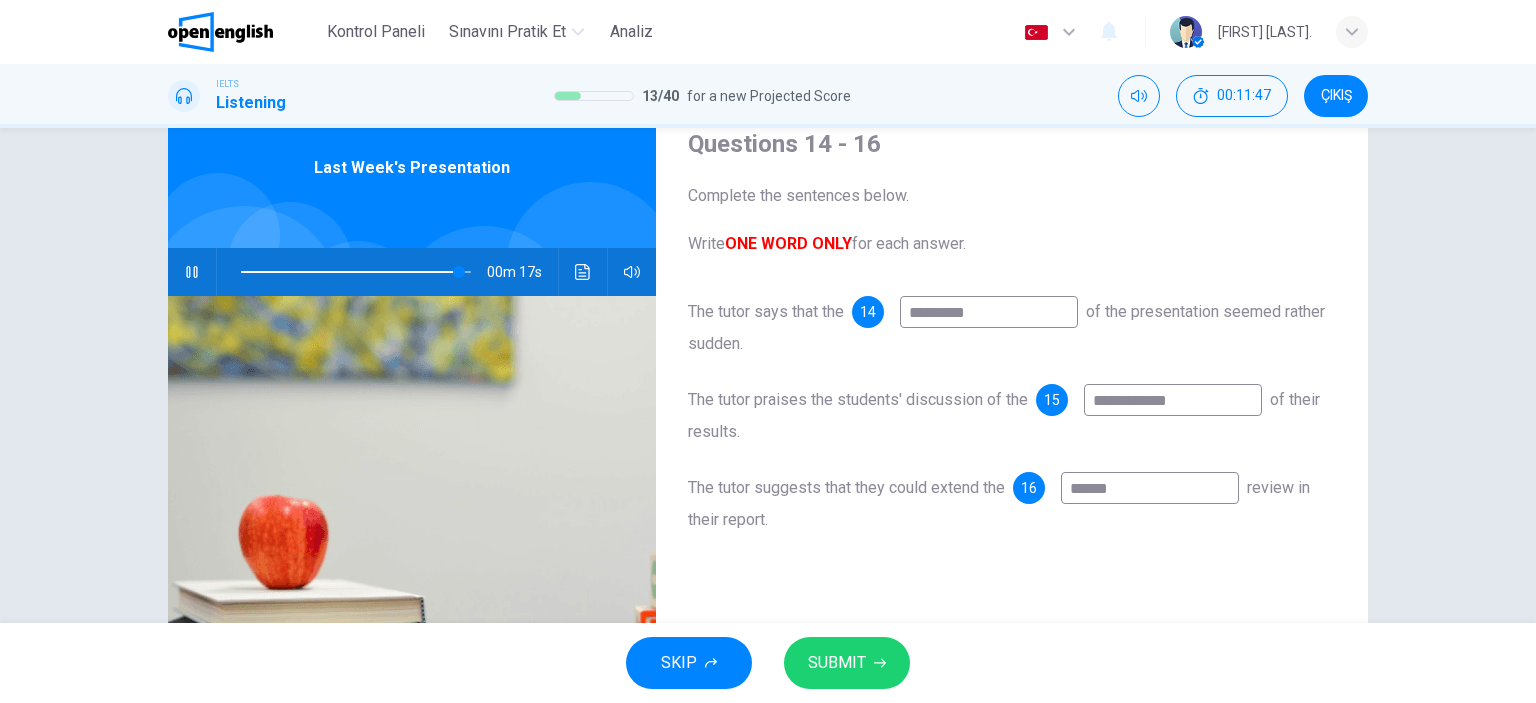 type on "*******" 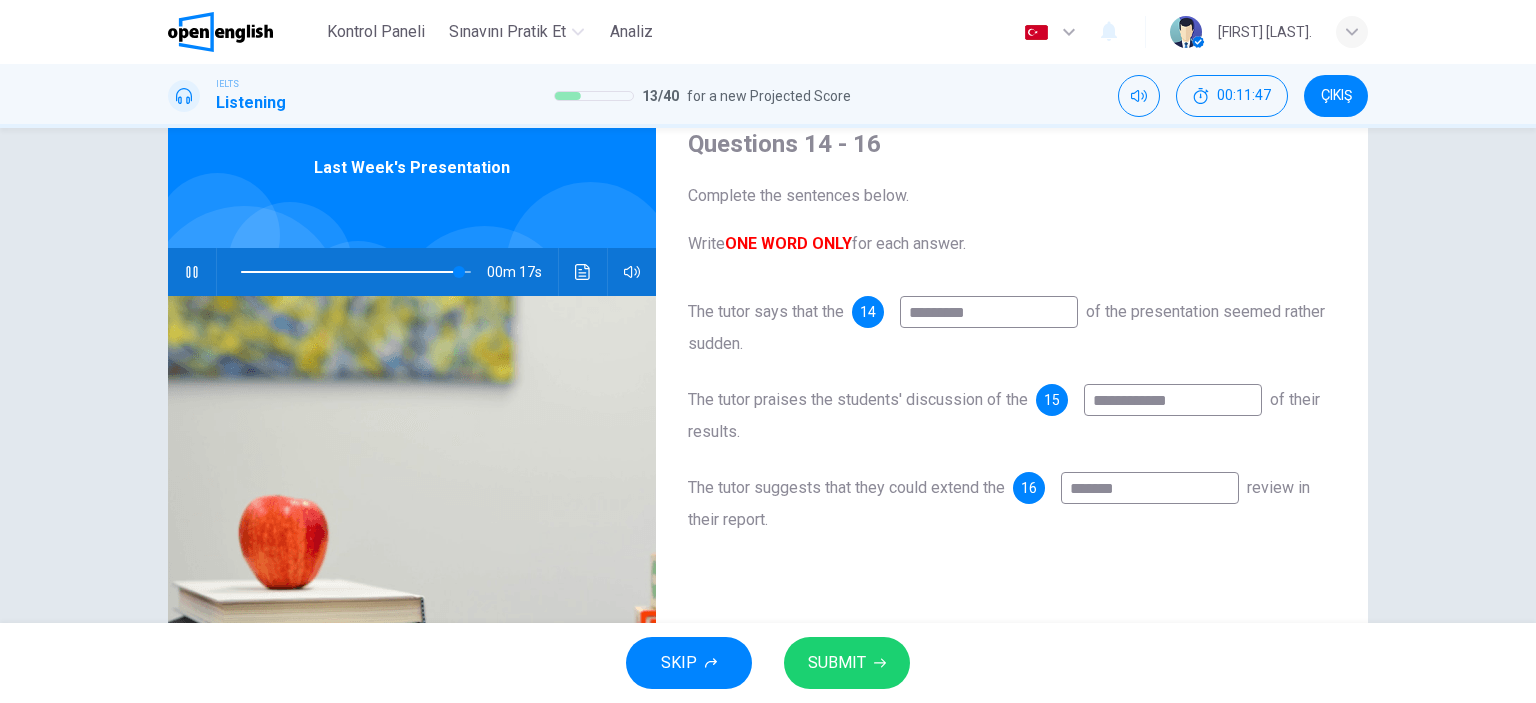 type on "**" 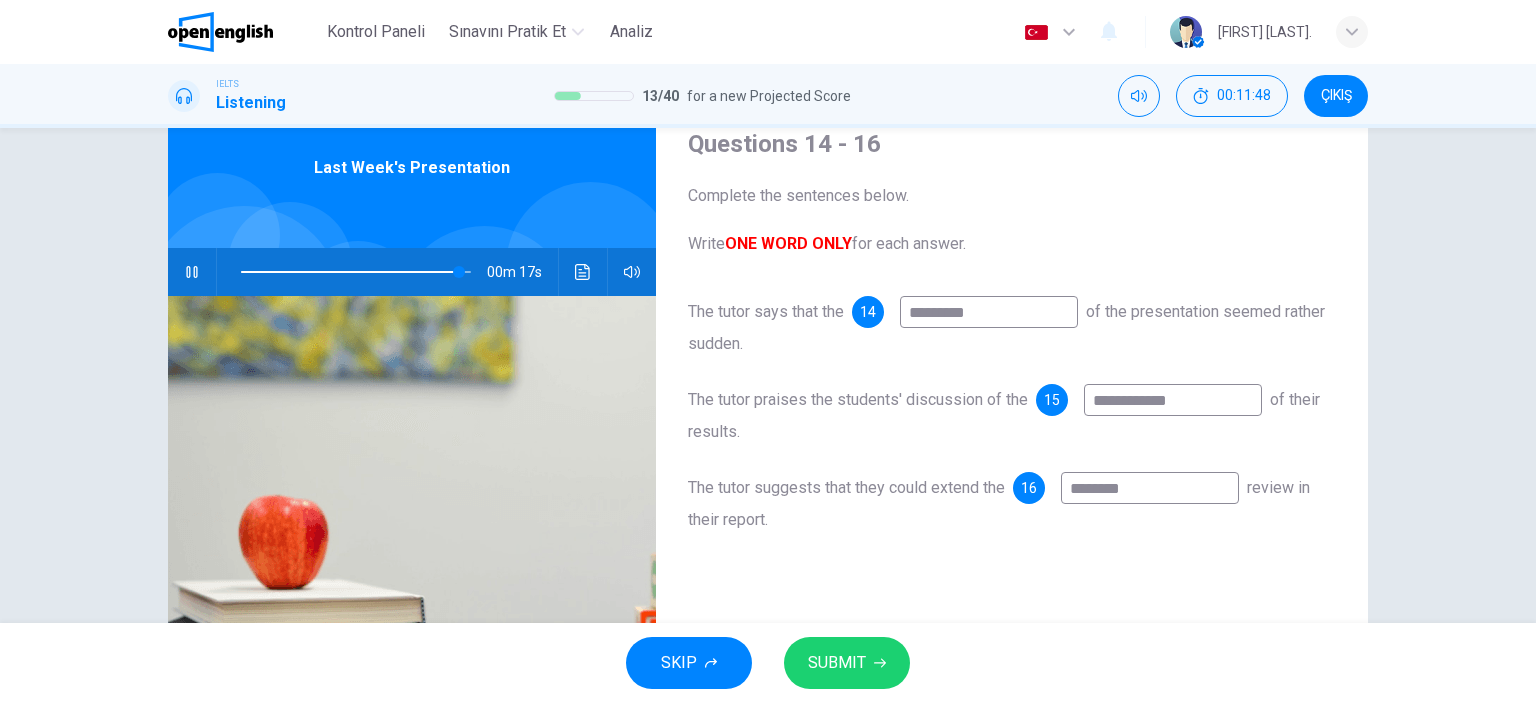 type on "**" 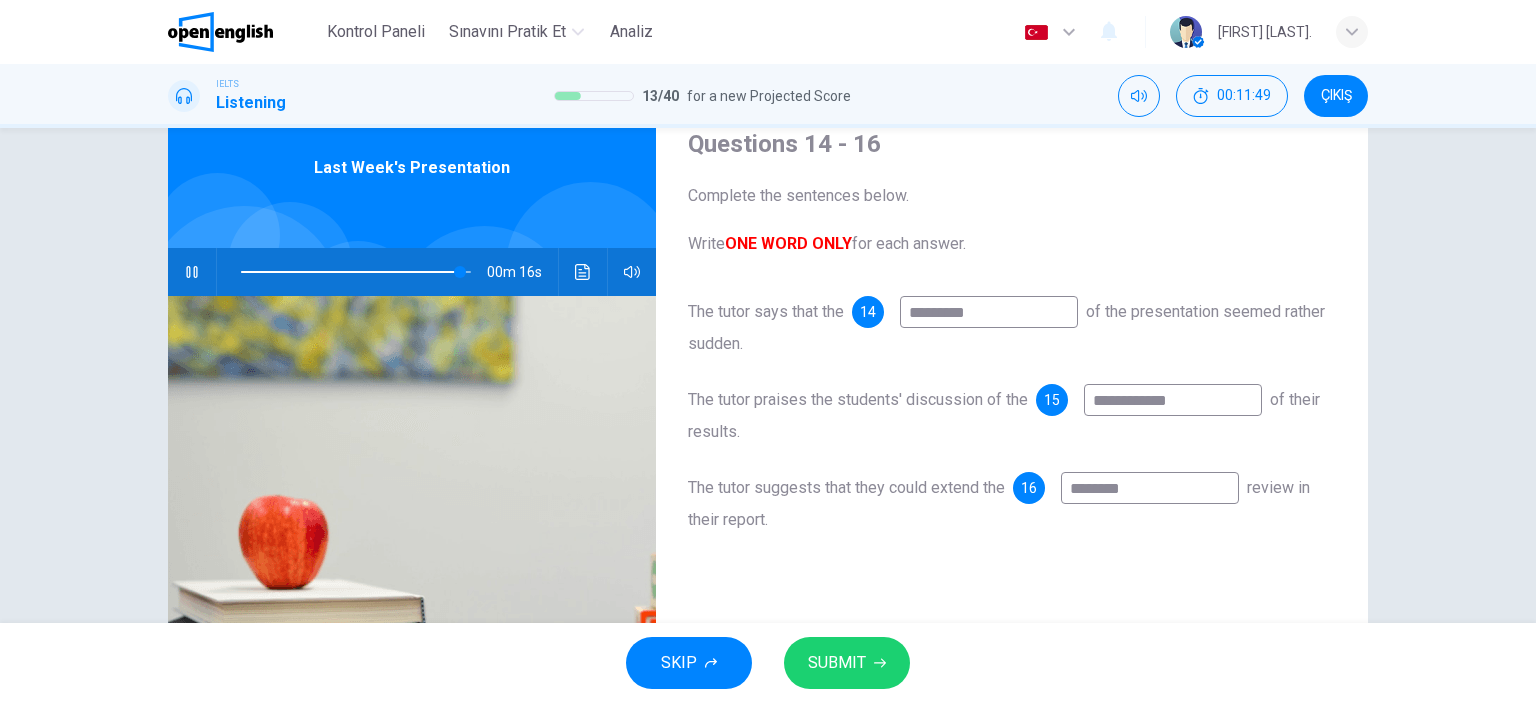 type on "********" 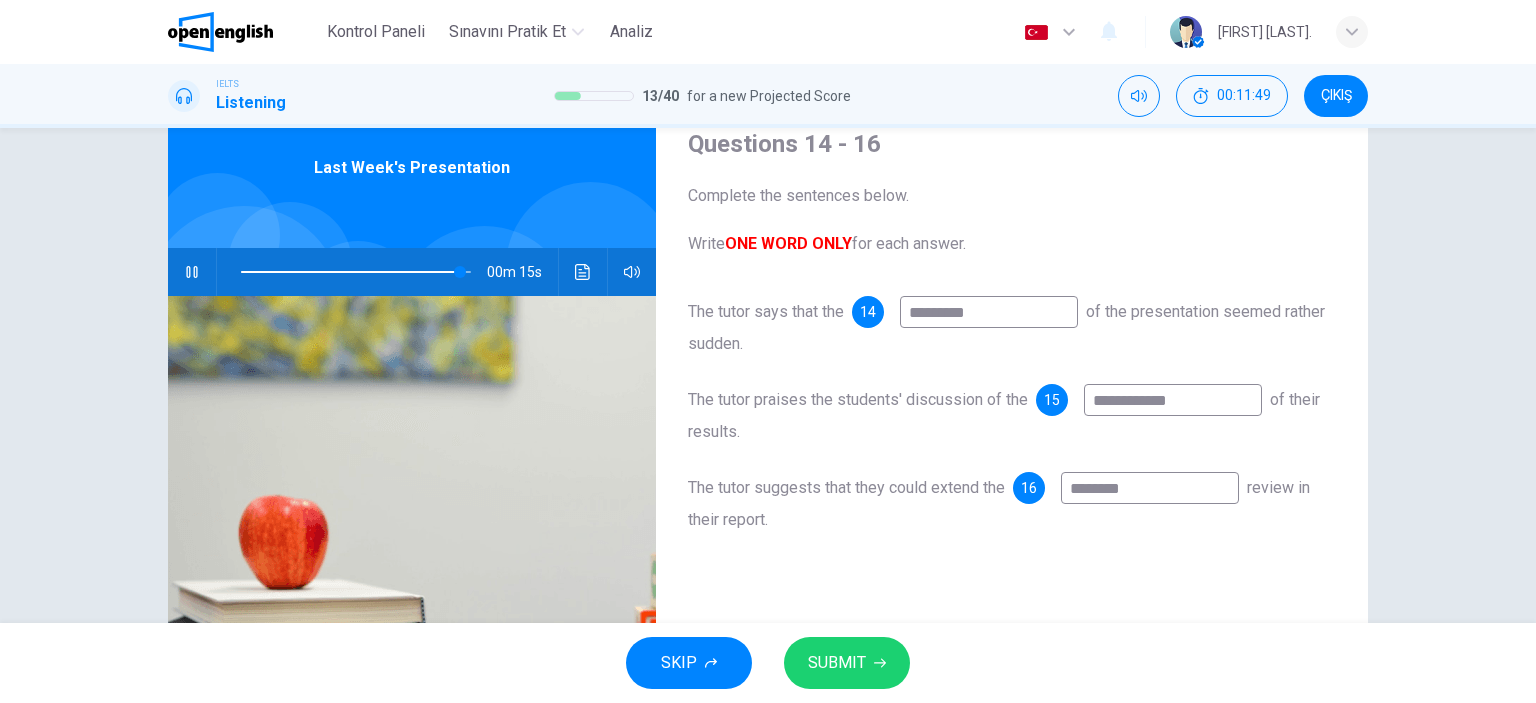 click on "The tutor suggests that they could extend the  16 ********  review in their report." at bounding box center [1012, 504] 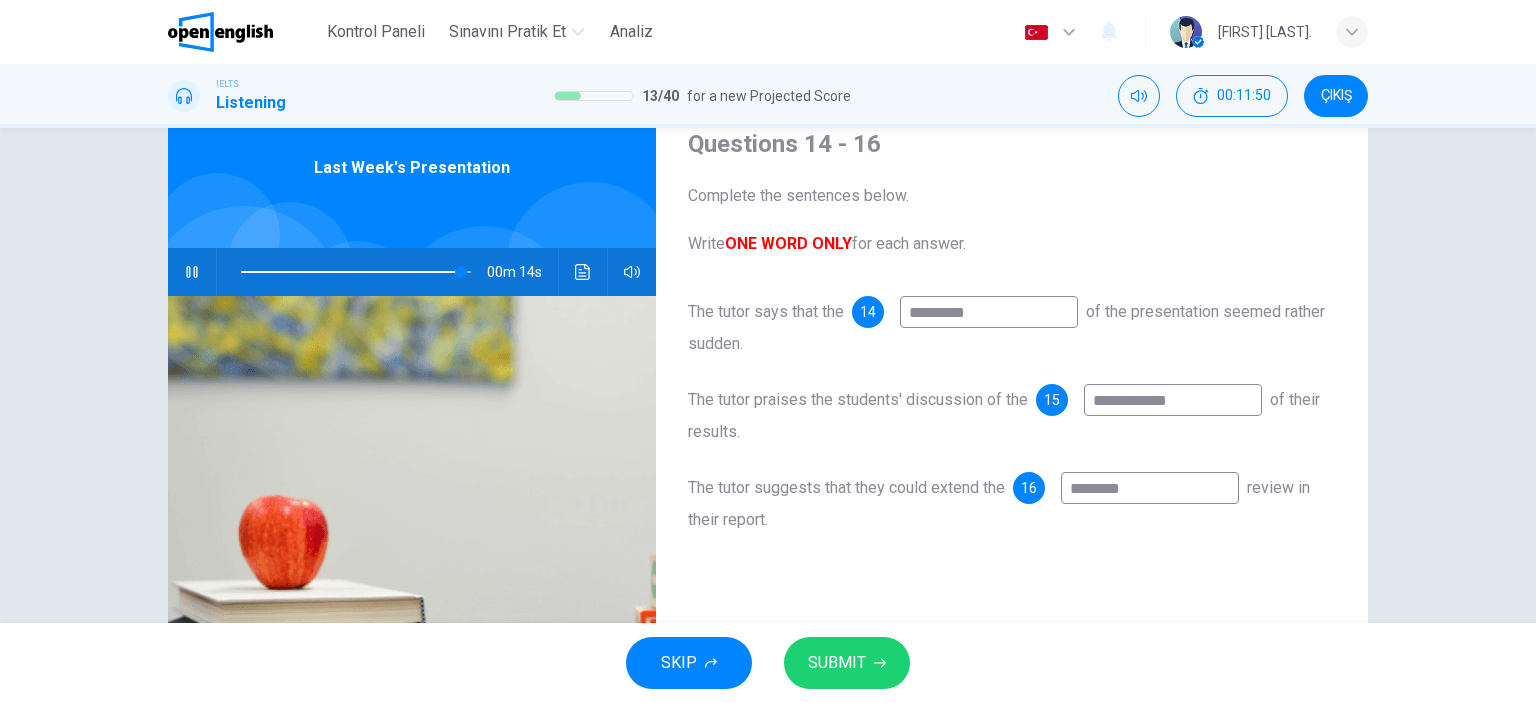 click on "SUBMIT" at bounding box center (837, 663) 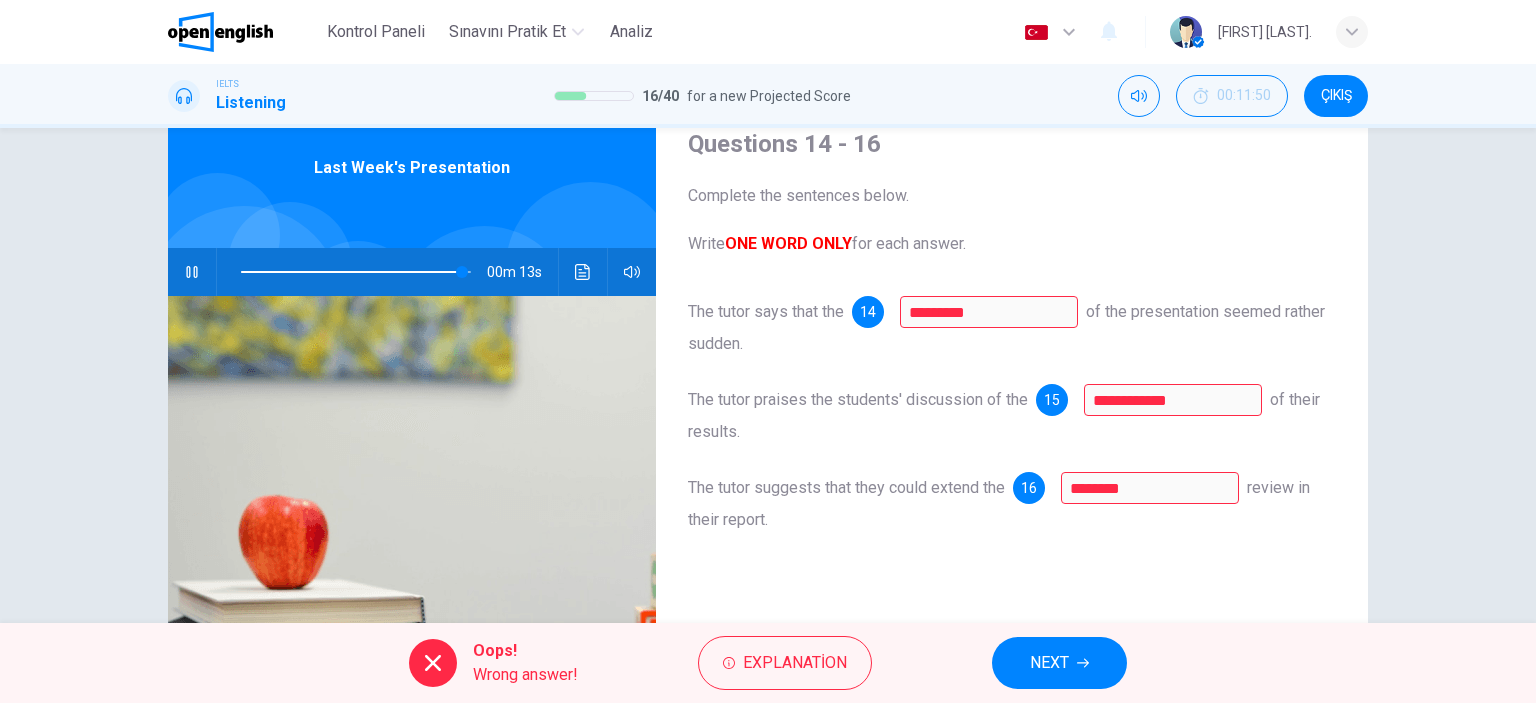 type on "**" 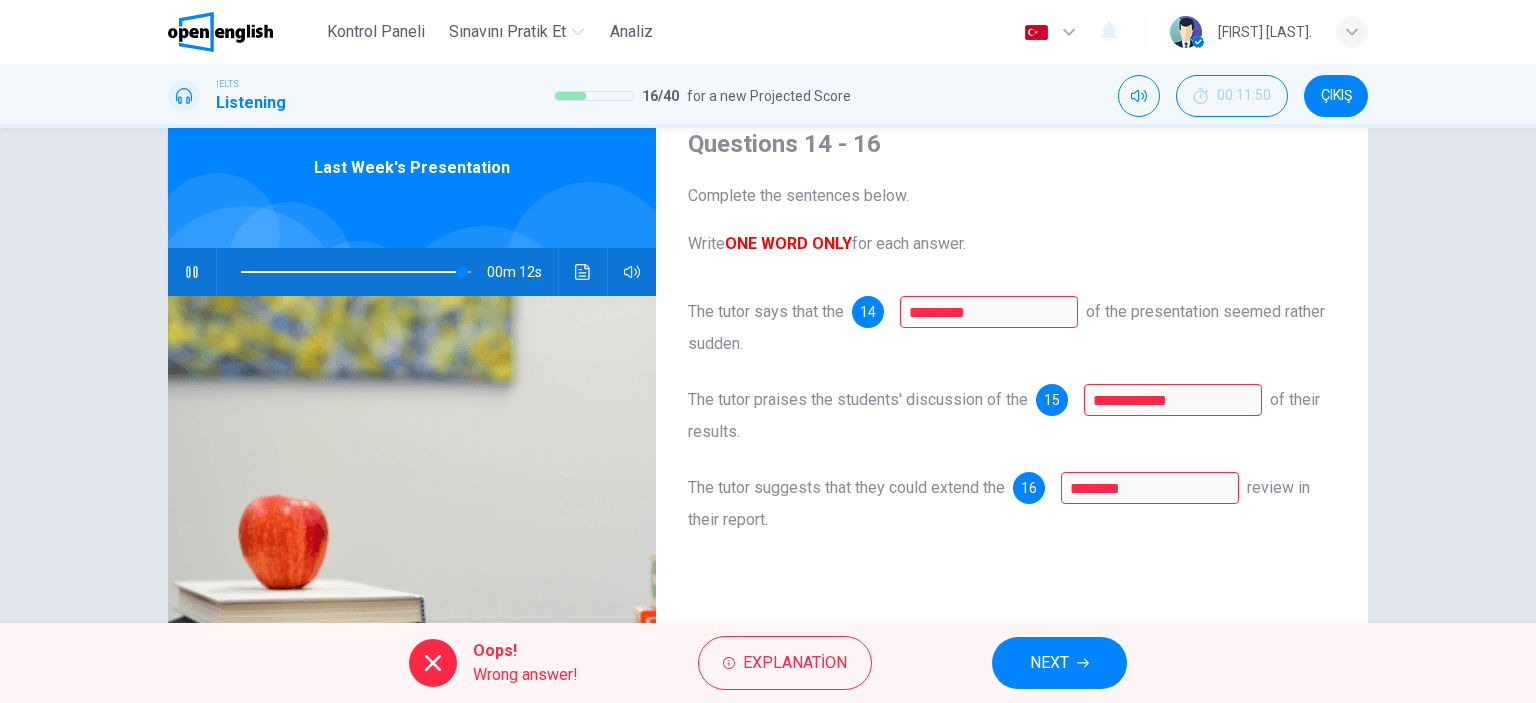 click on "NEXT" at bounding box center [1059, 663] 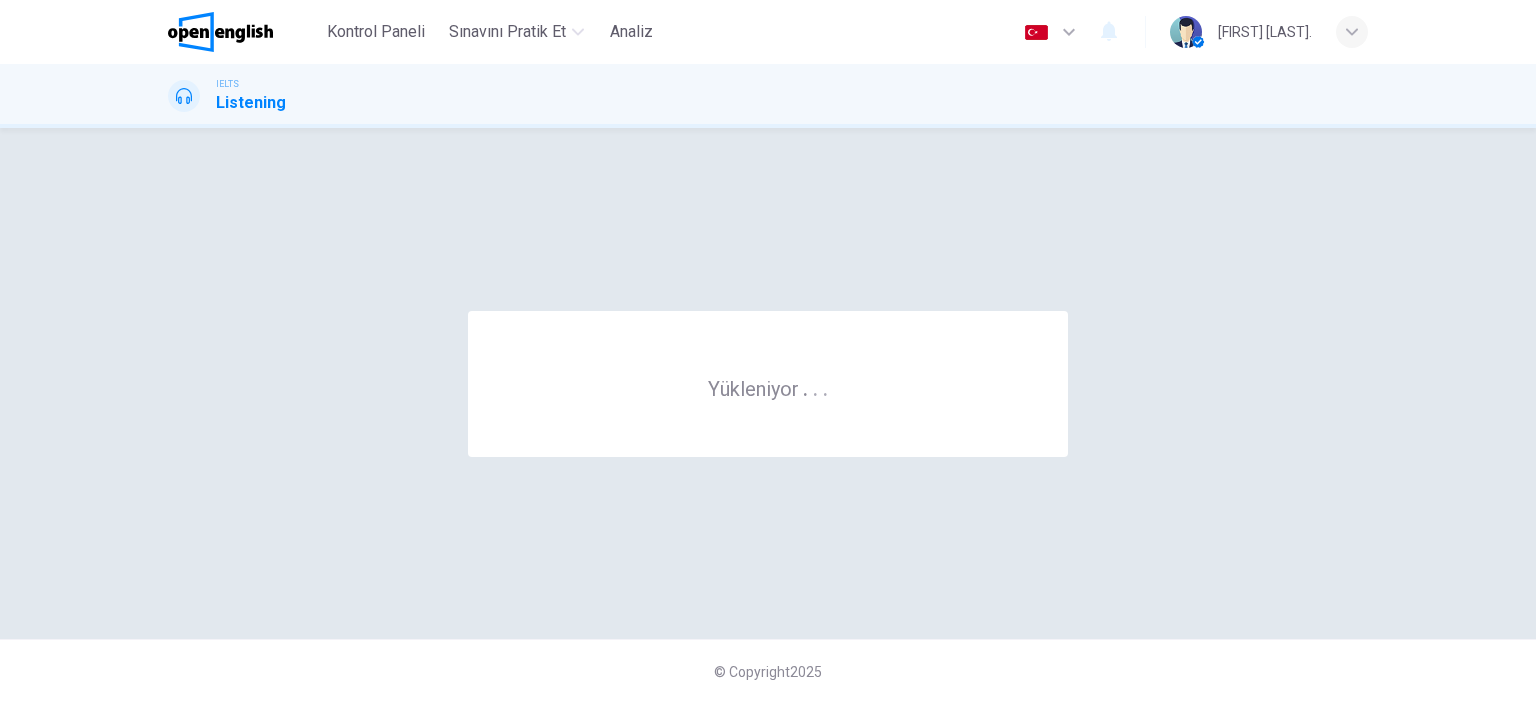 scroll, scrollTop: 0, scrollLeft: 0, axis: both 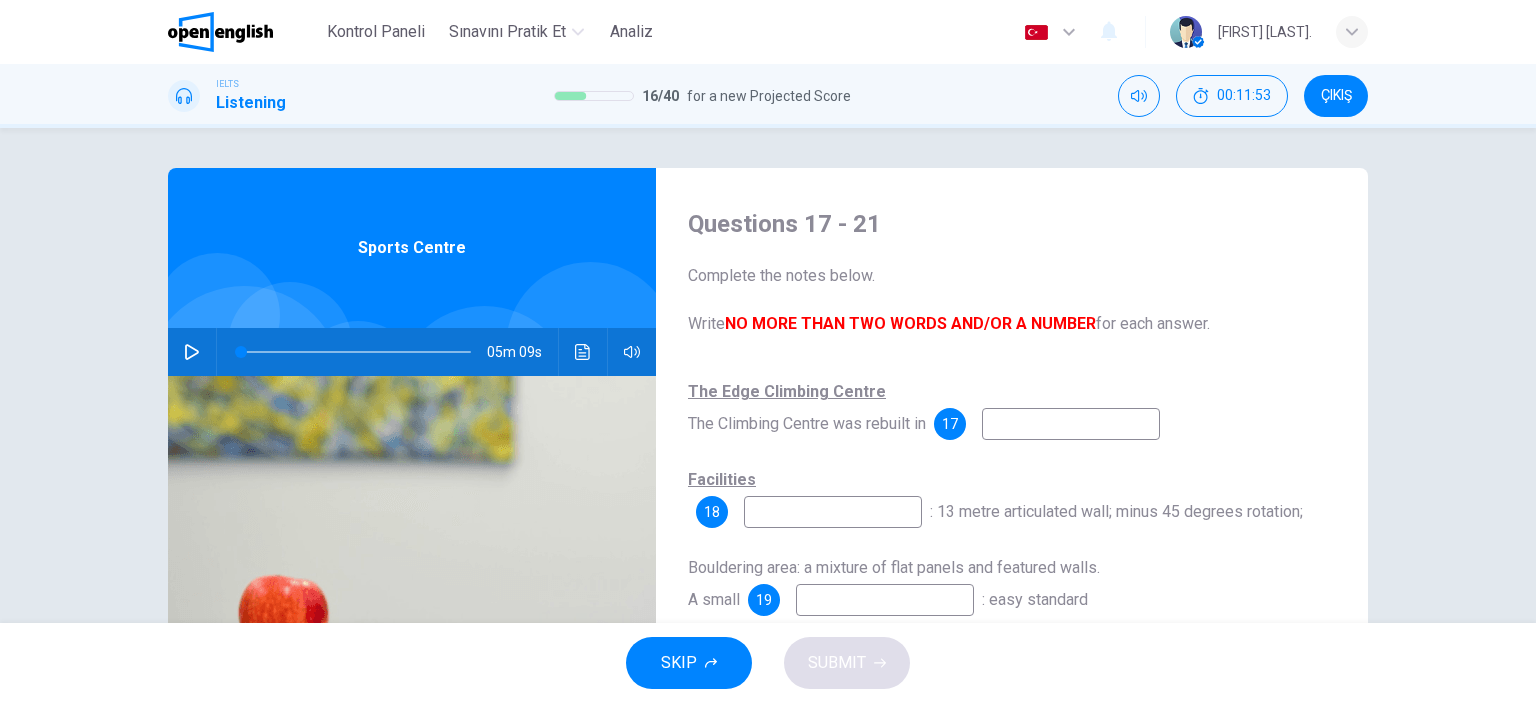 click 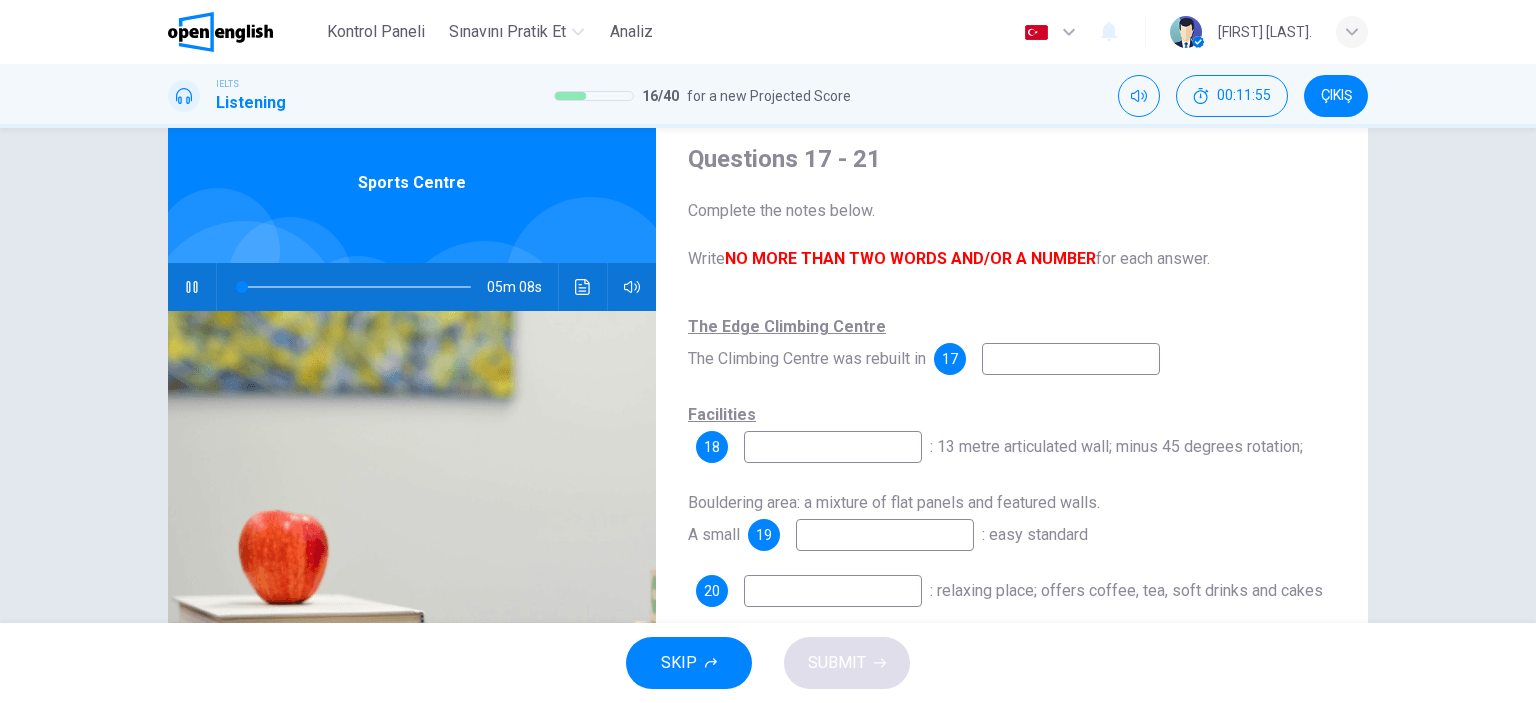scroll, scrollTop: 100, scrollLeft: 0, axis: vertical 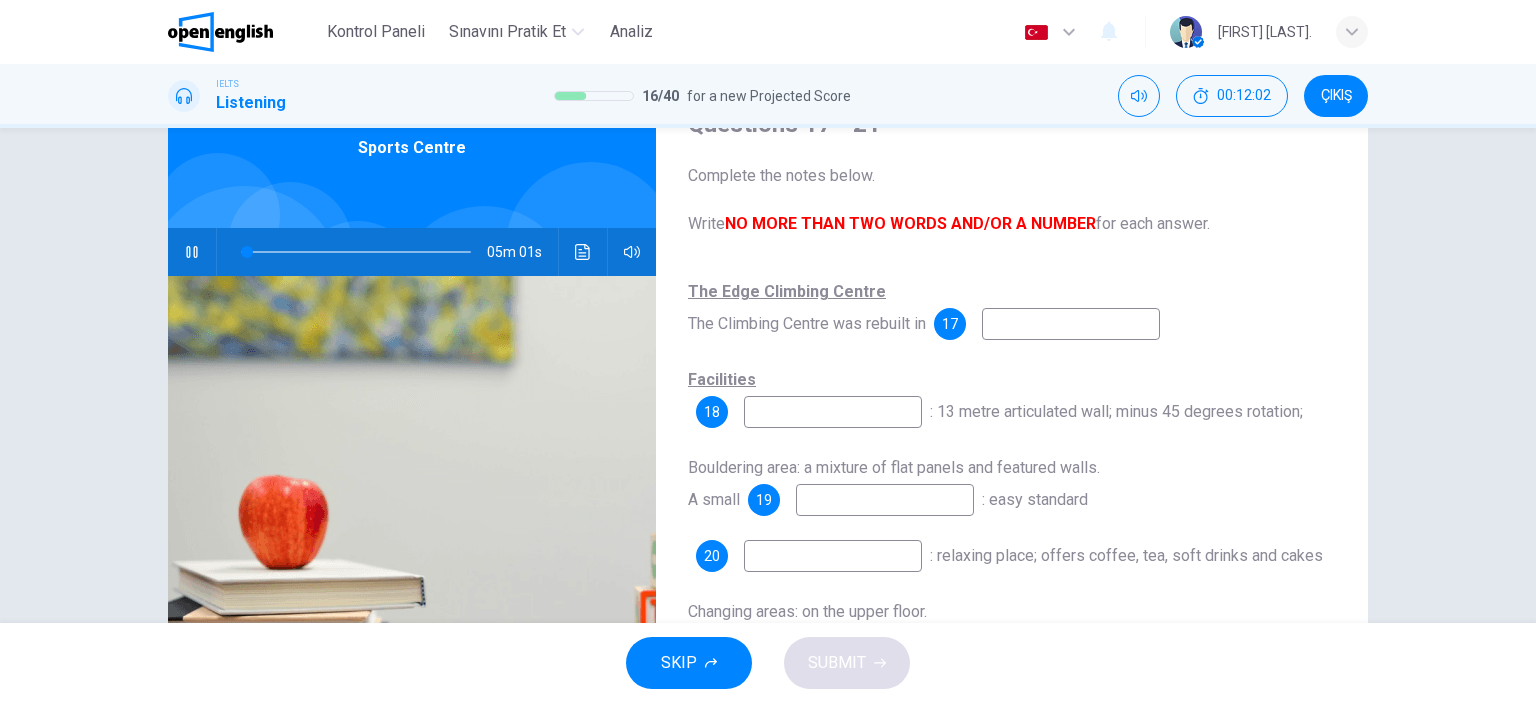 click at bounding box center [1071, 324] 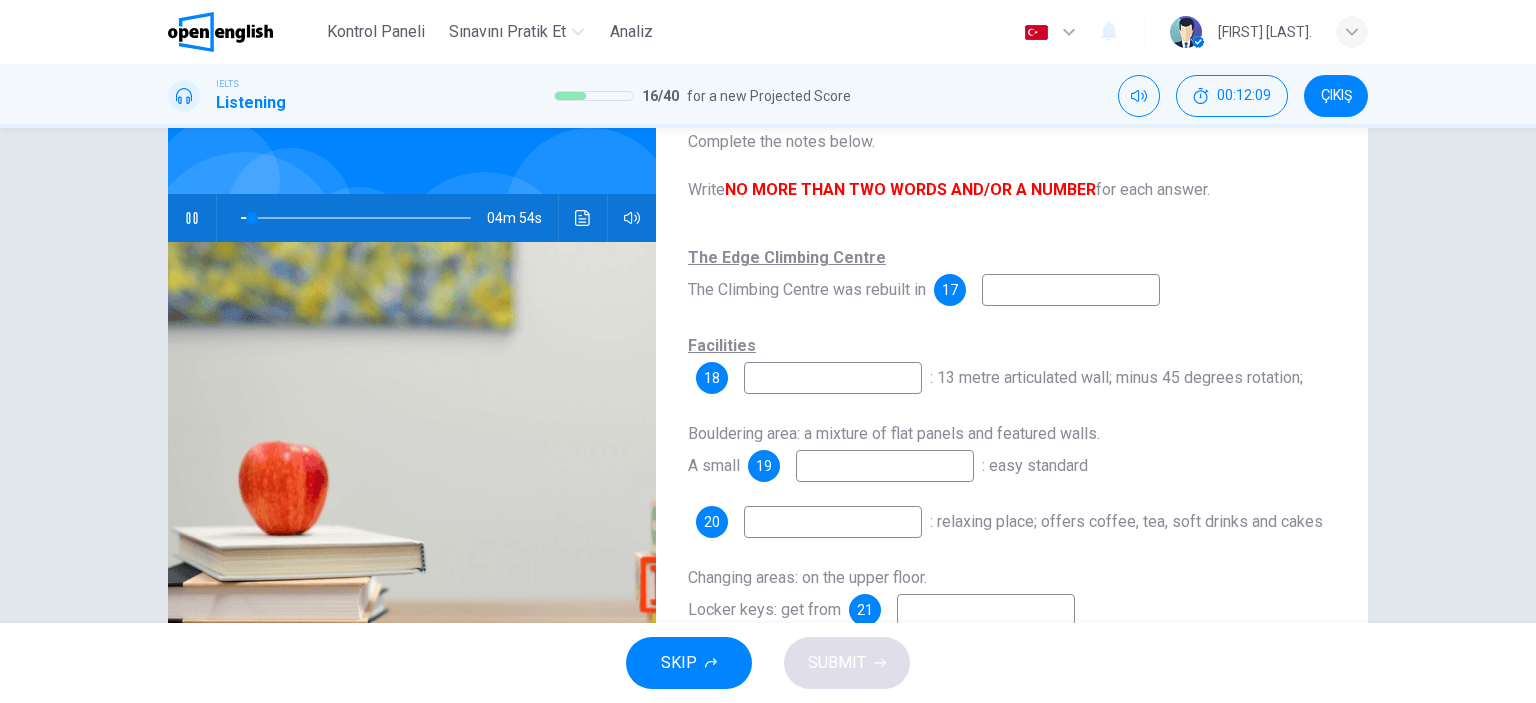 scroll, scrollTop: 100, scrollLeft: 0, axis: vertical 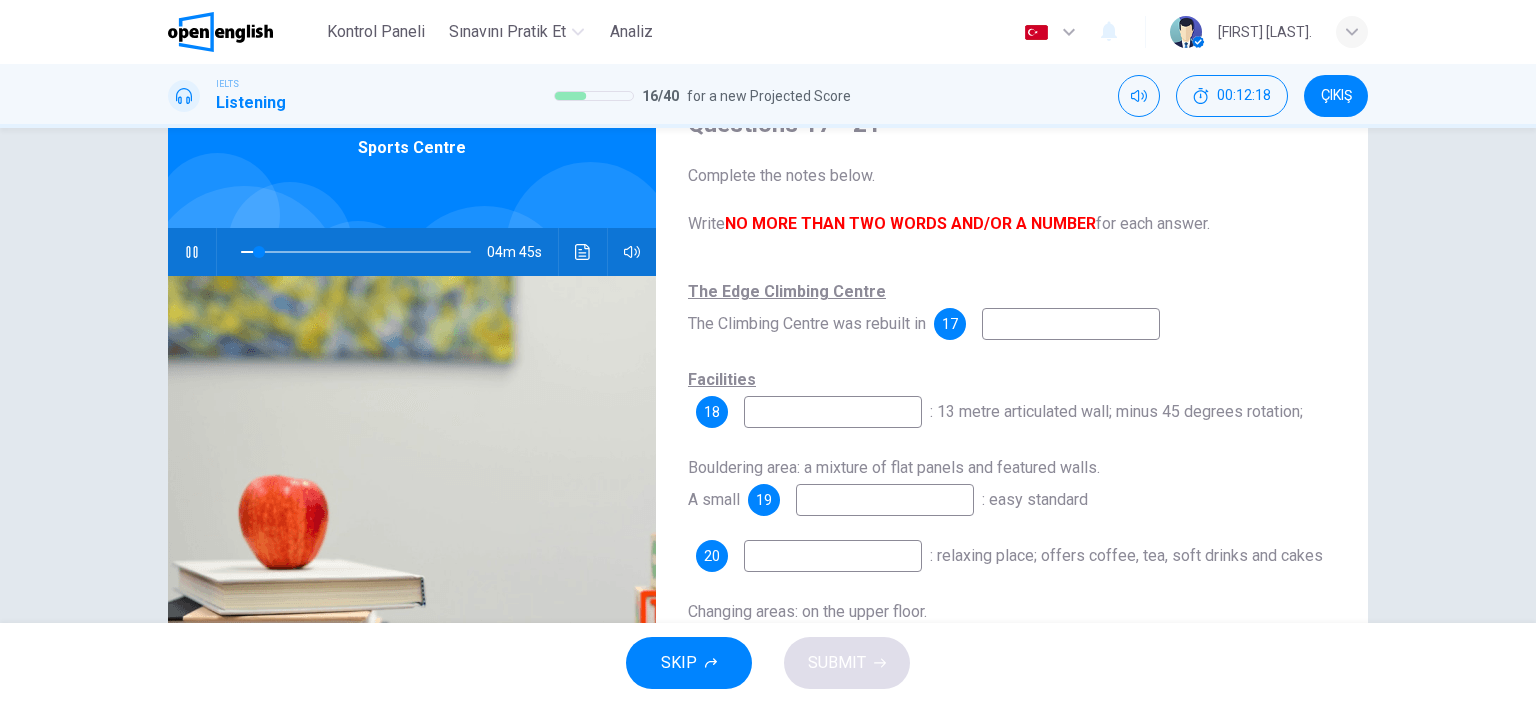 type on "*" 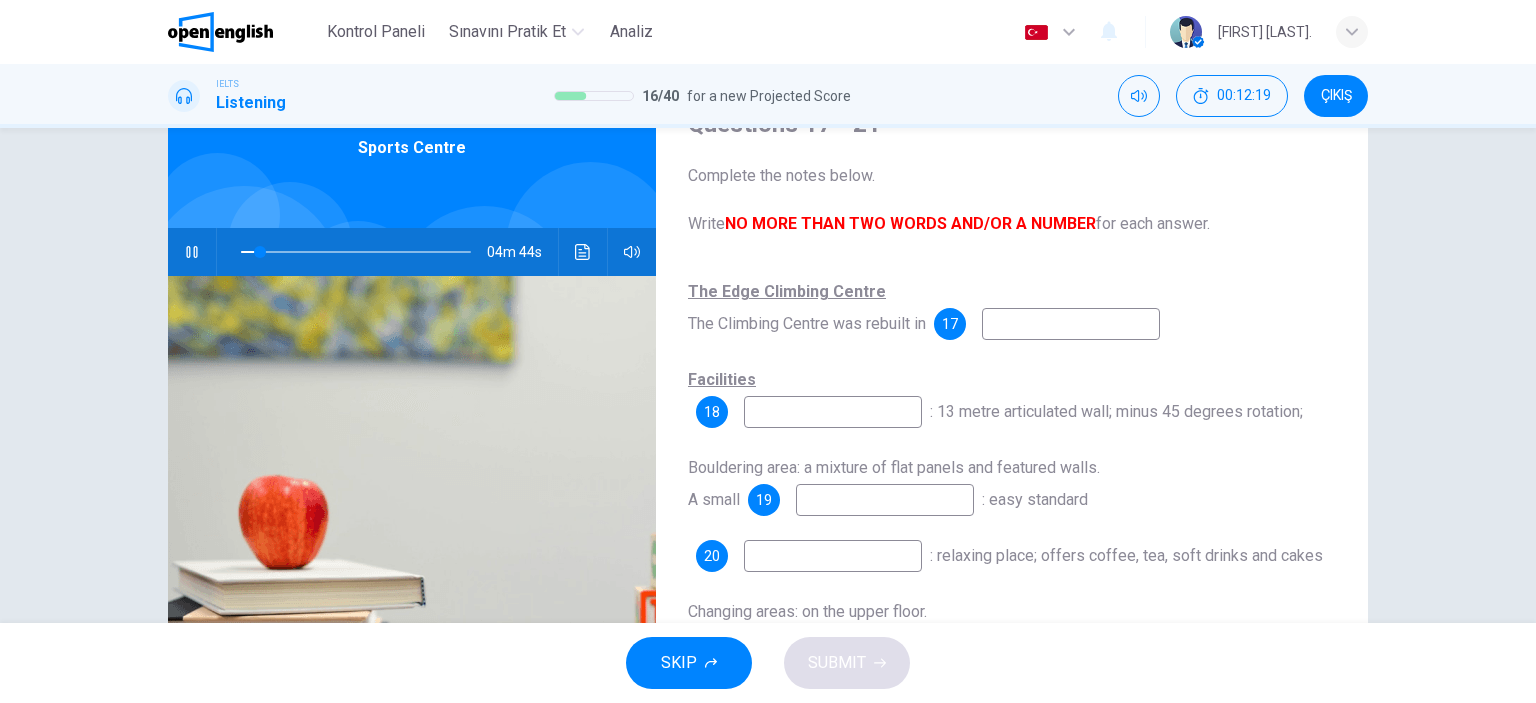 type on "*" 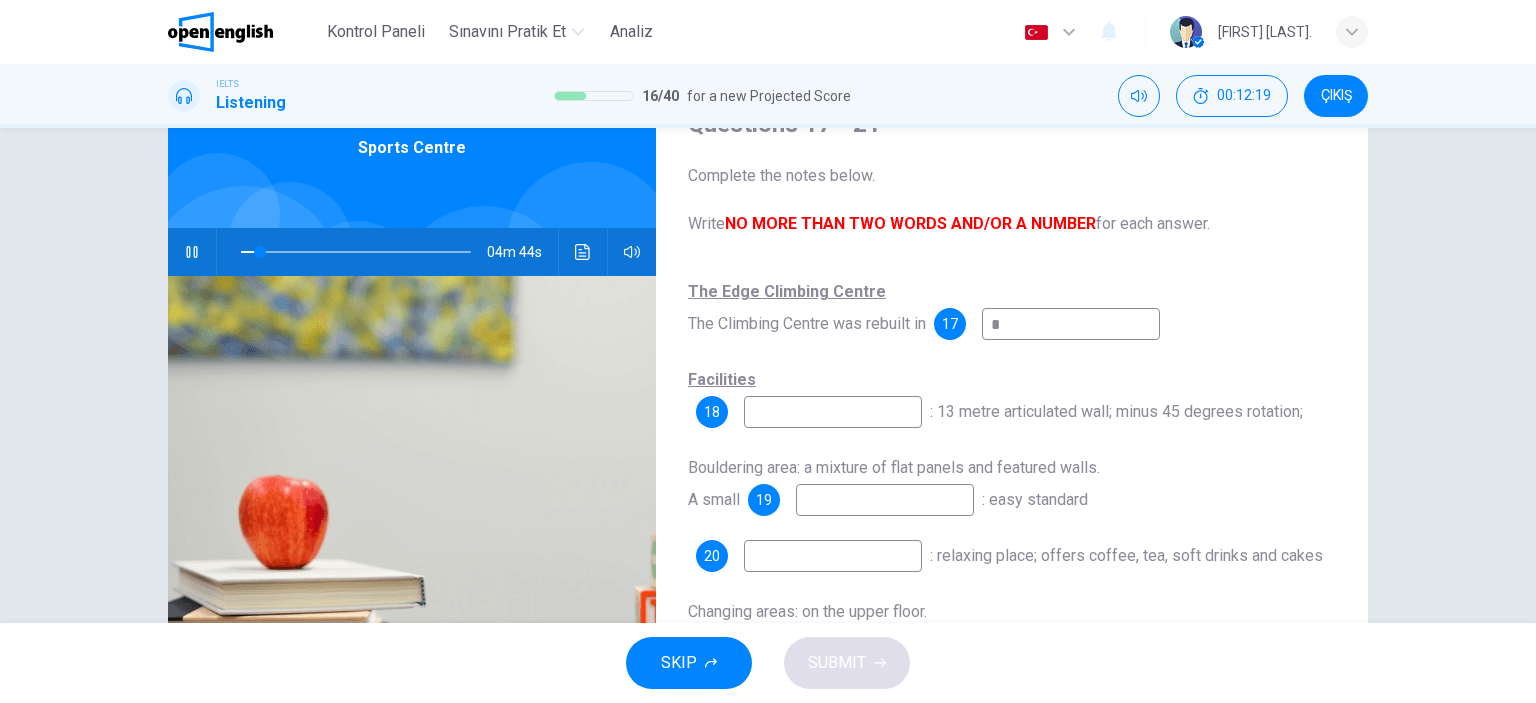 type on "*" 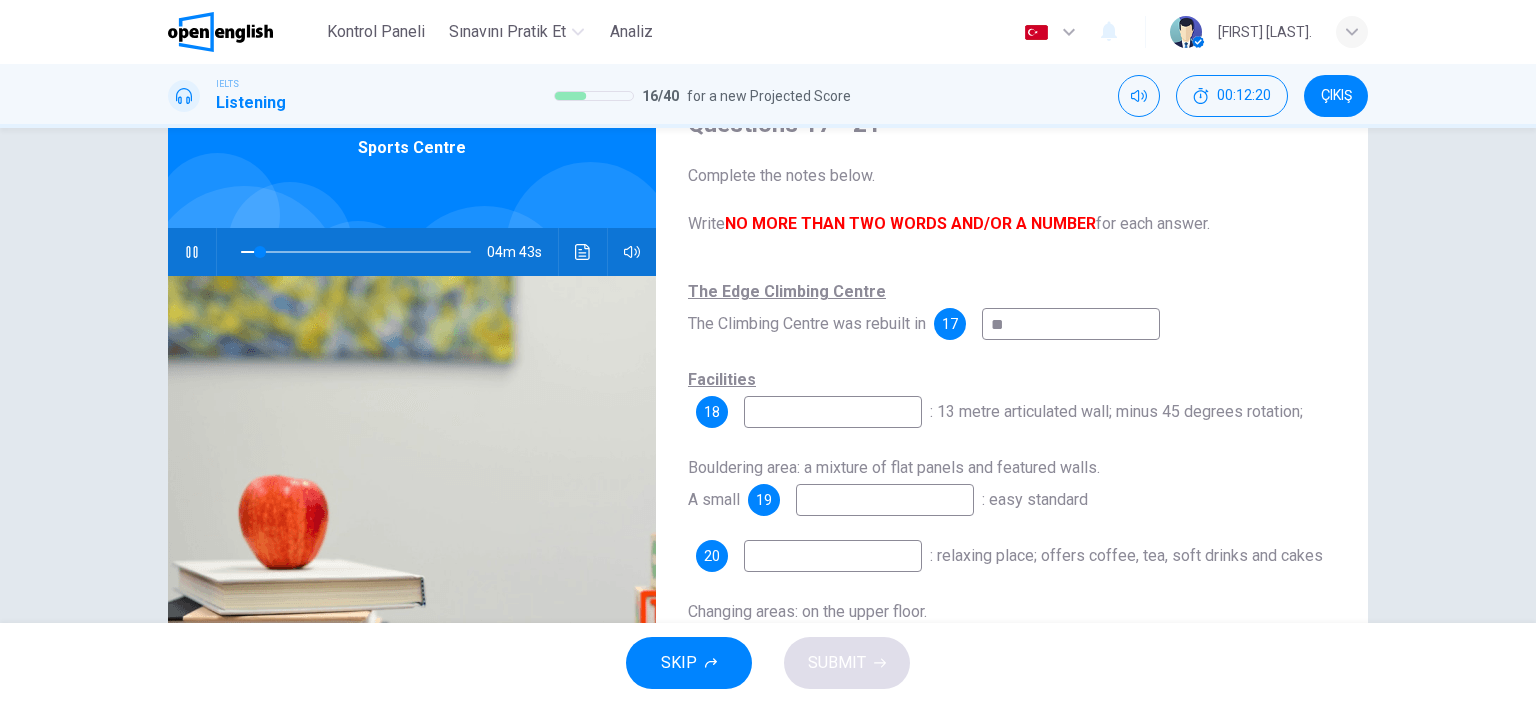 type on "***" 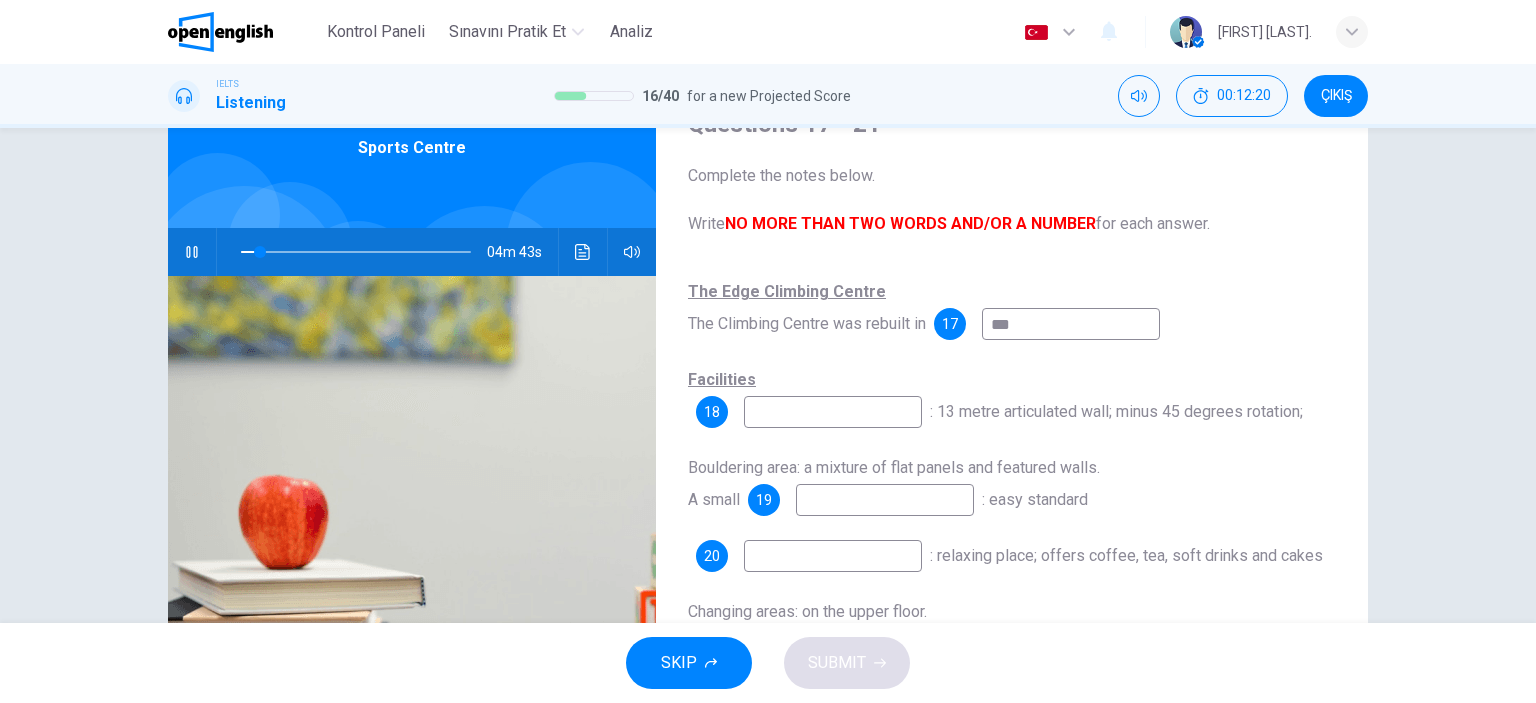 type on "*" 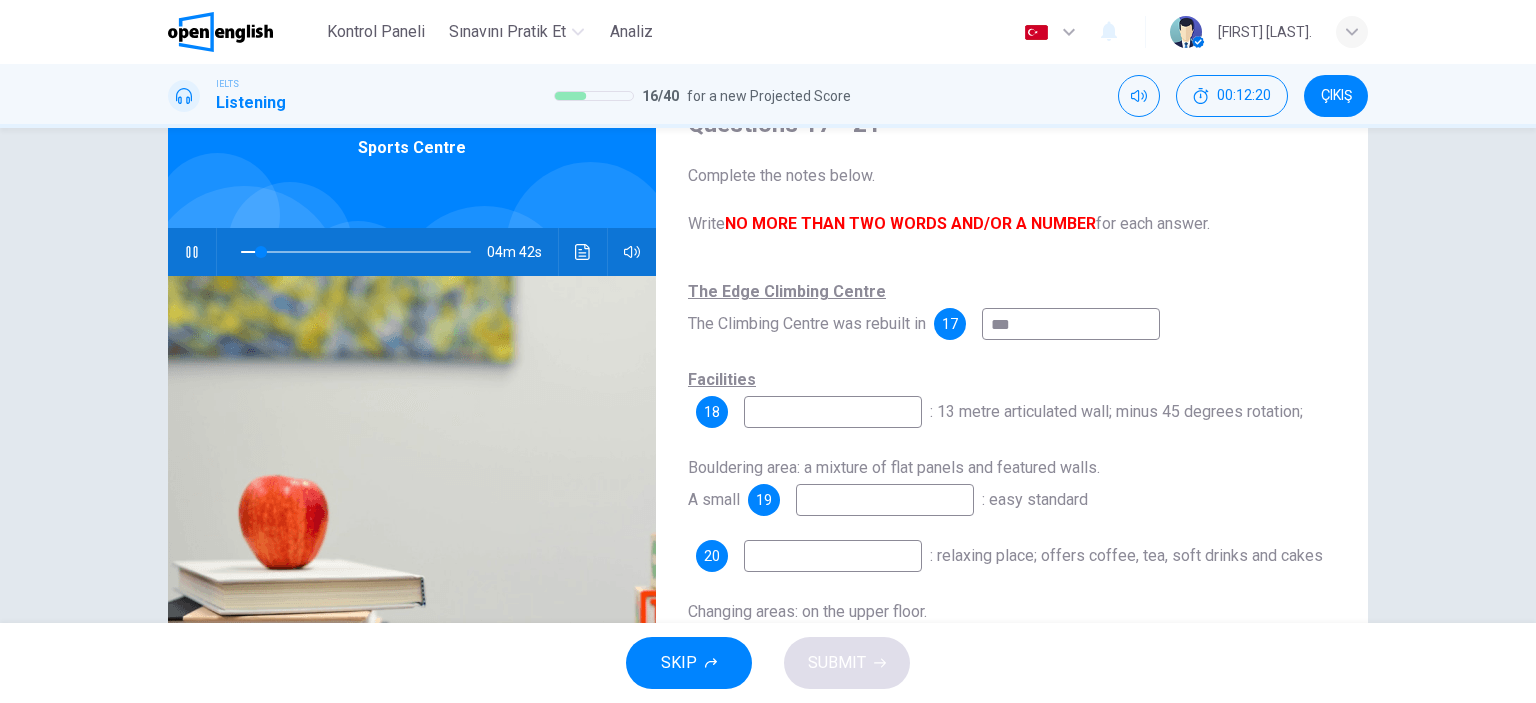 type on "****" 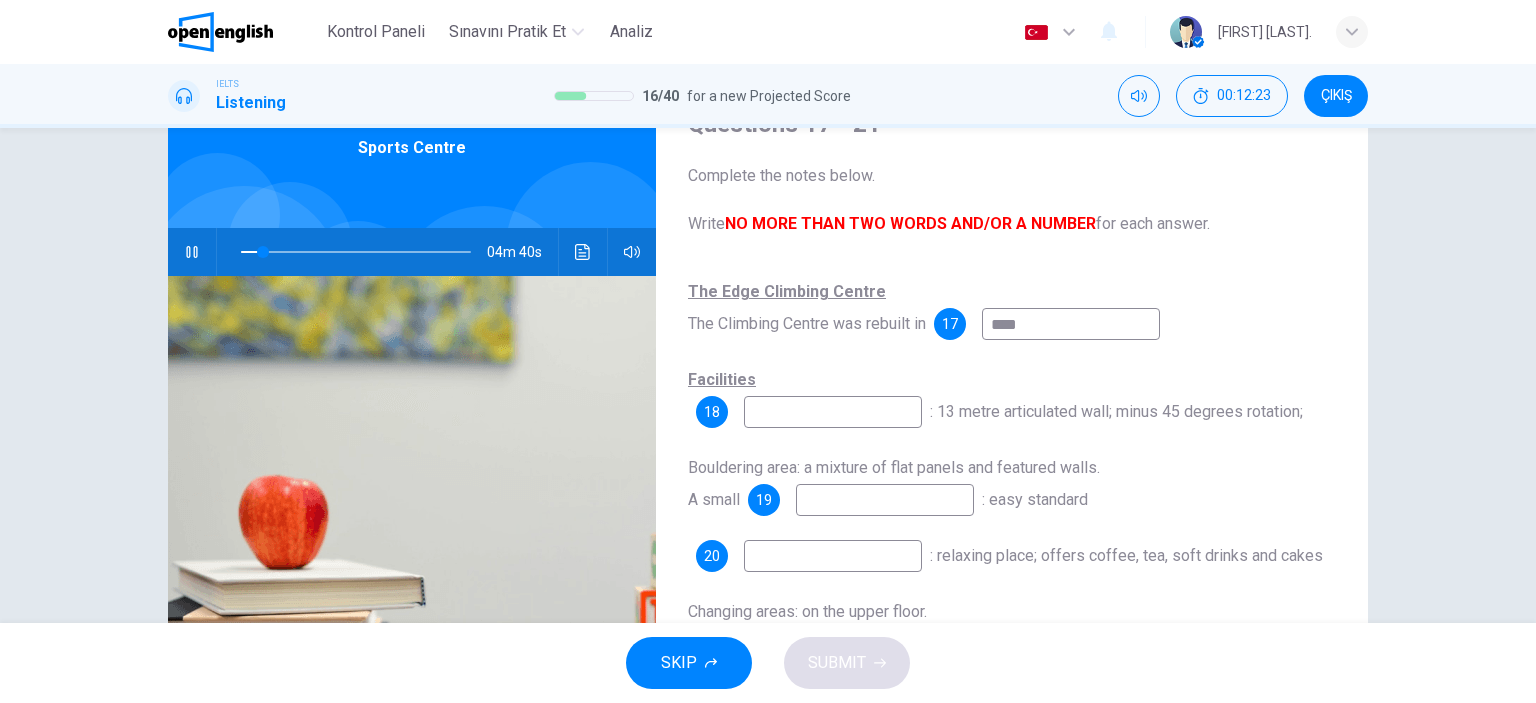 type on "**" 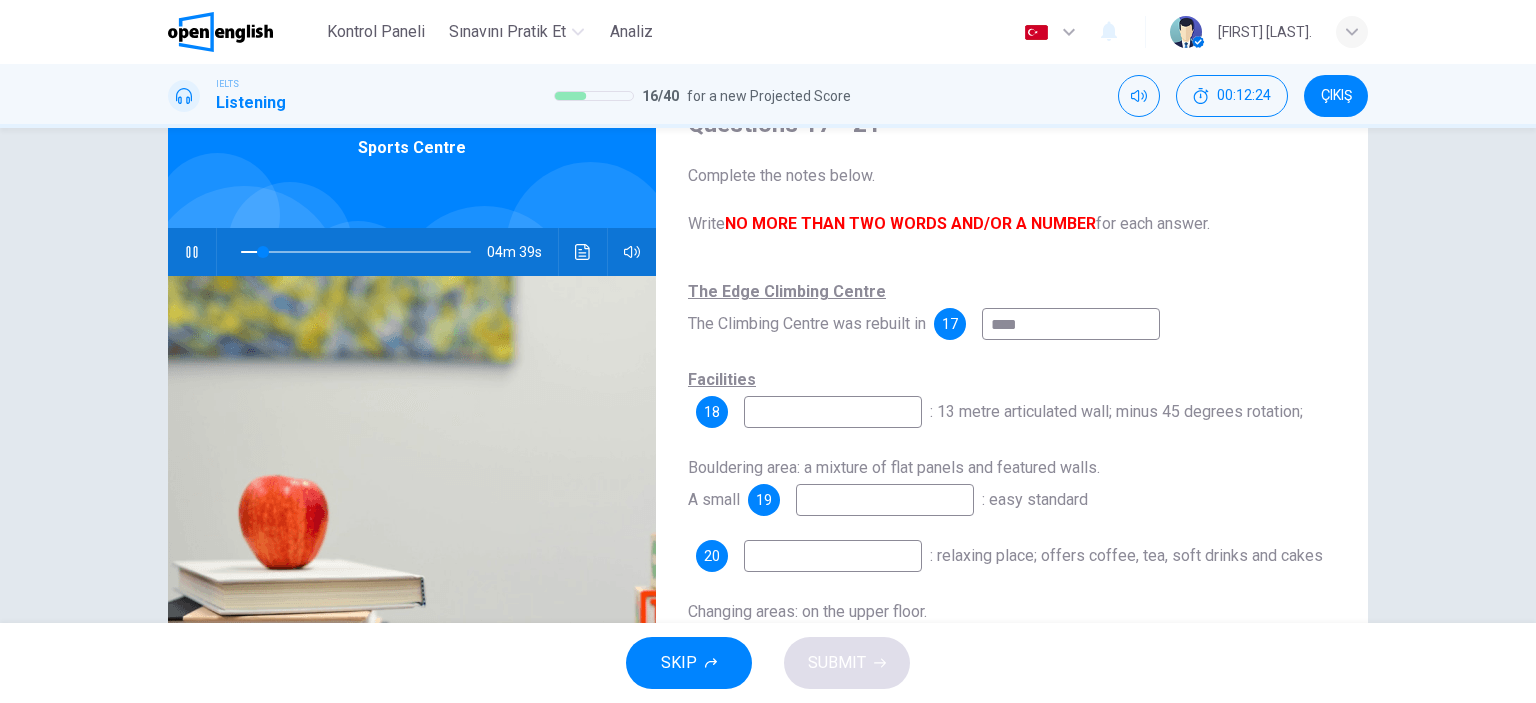 type on "***" 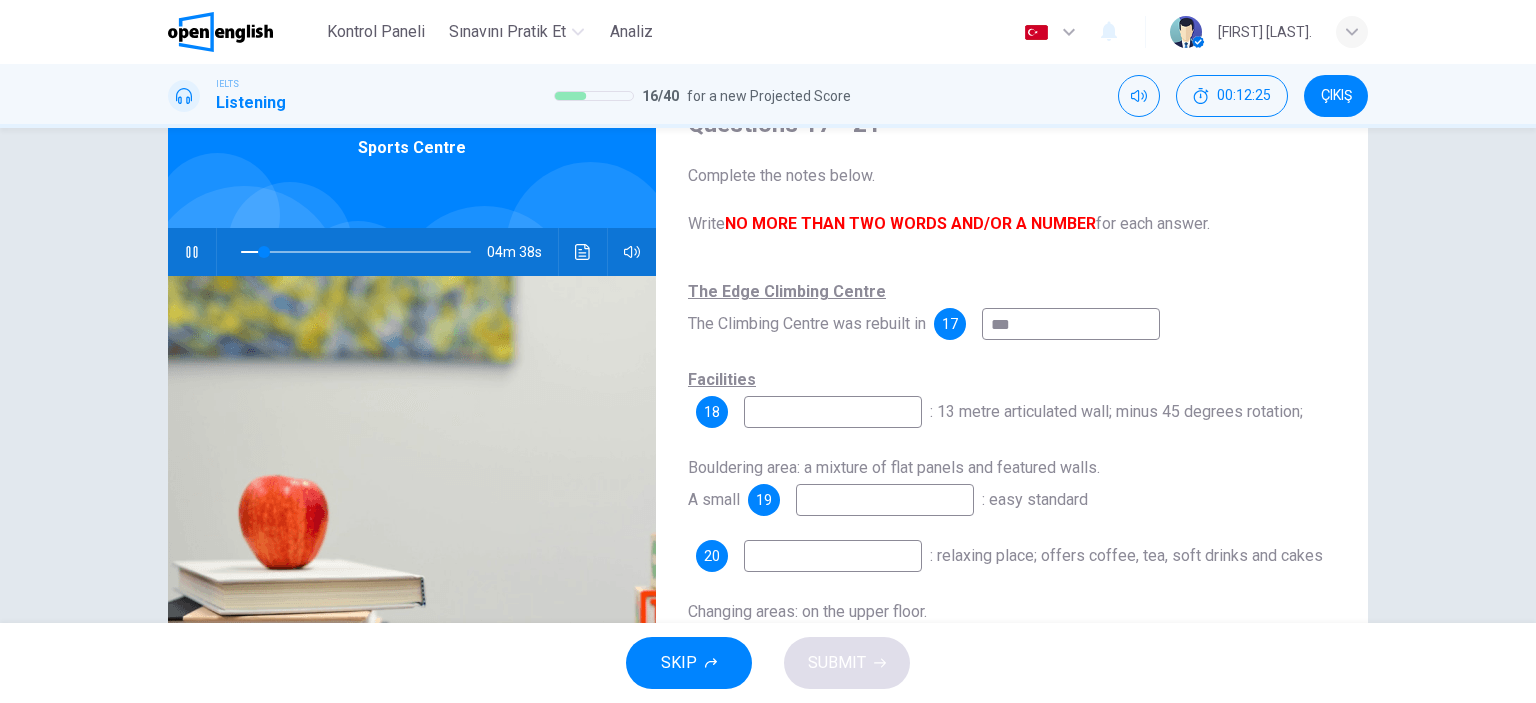 type on "**" 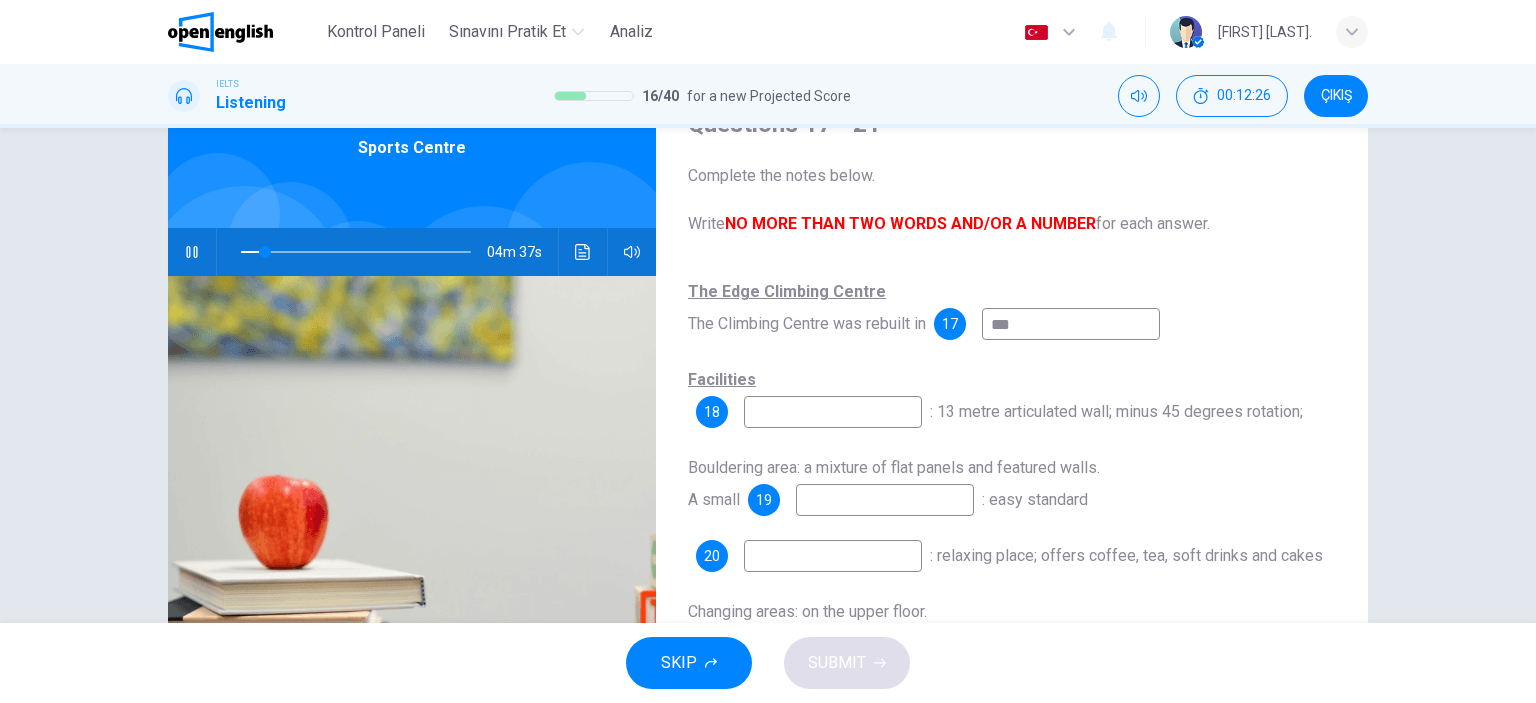 type on "****" 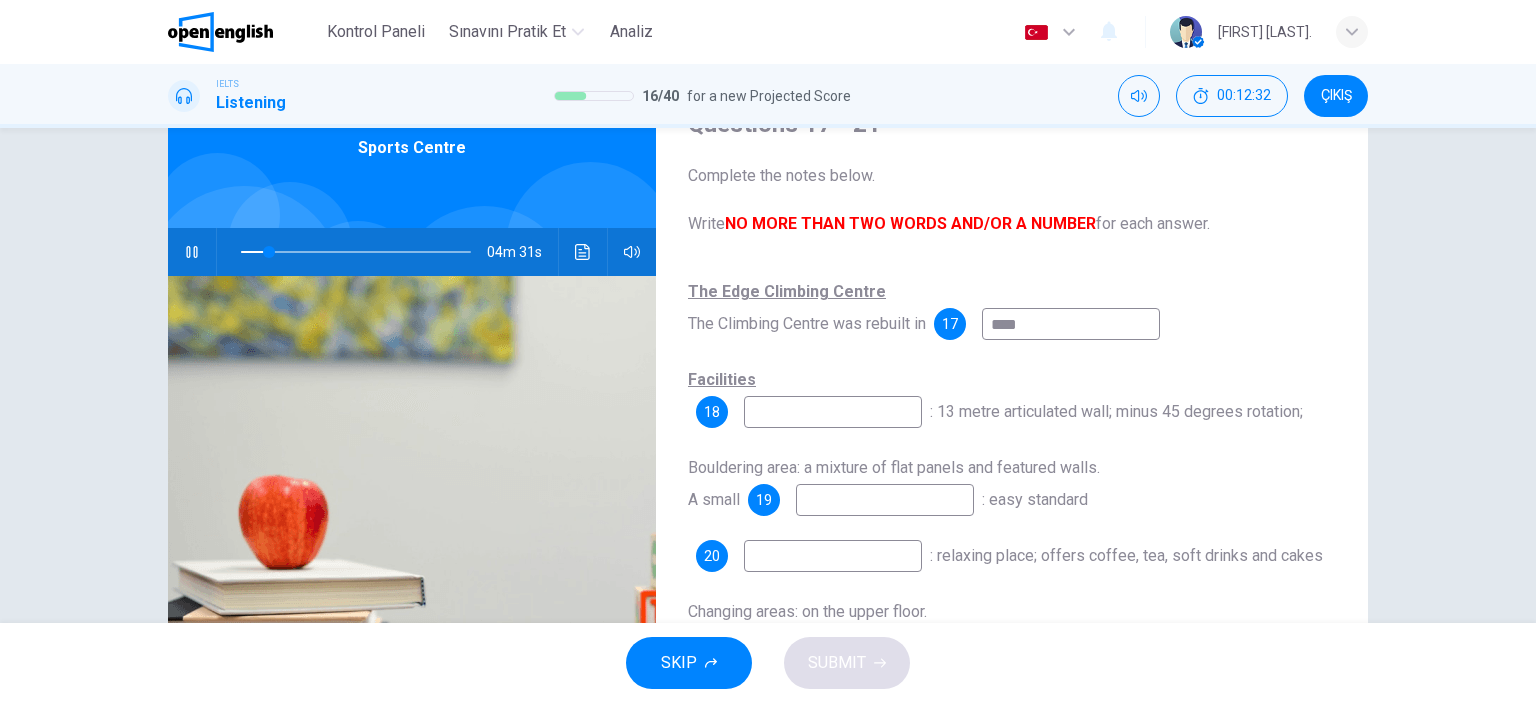 type on "**" 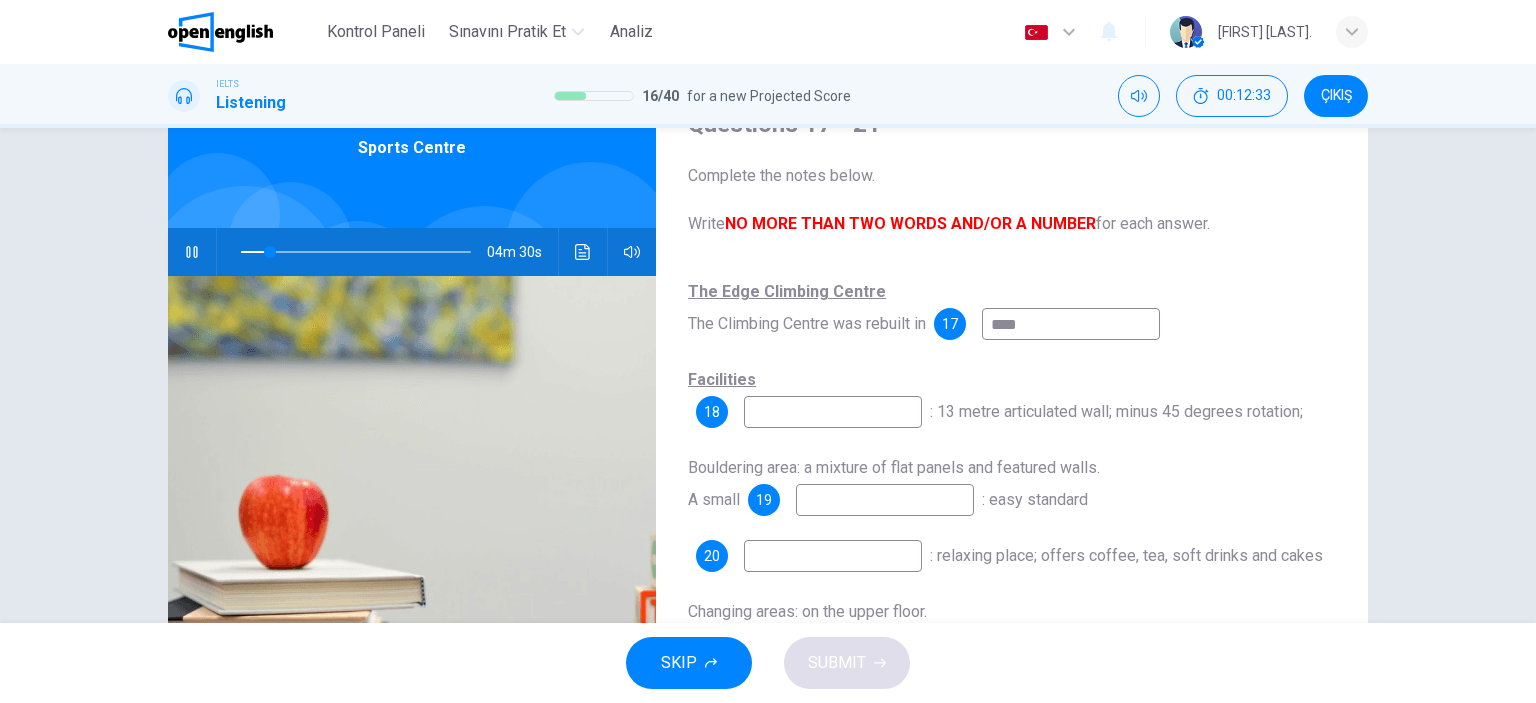 type on "****" 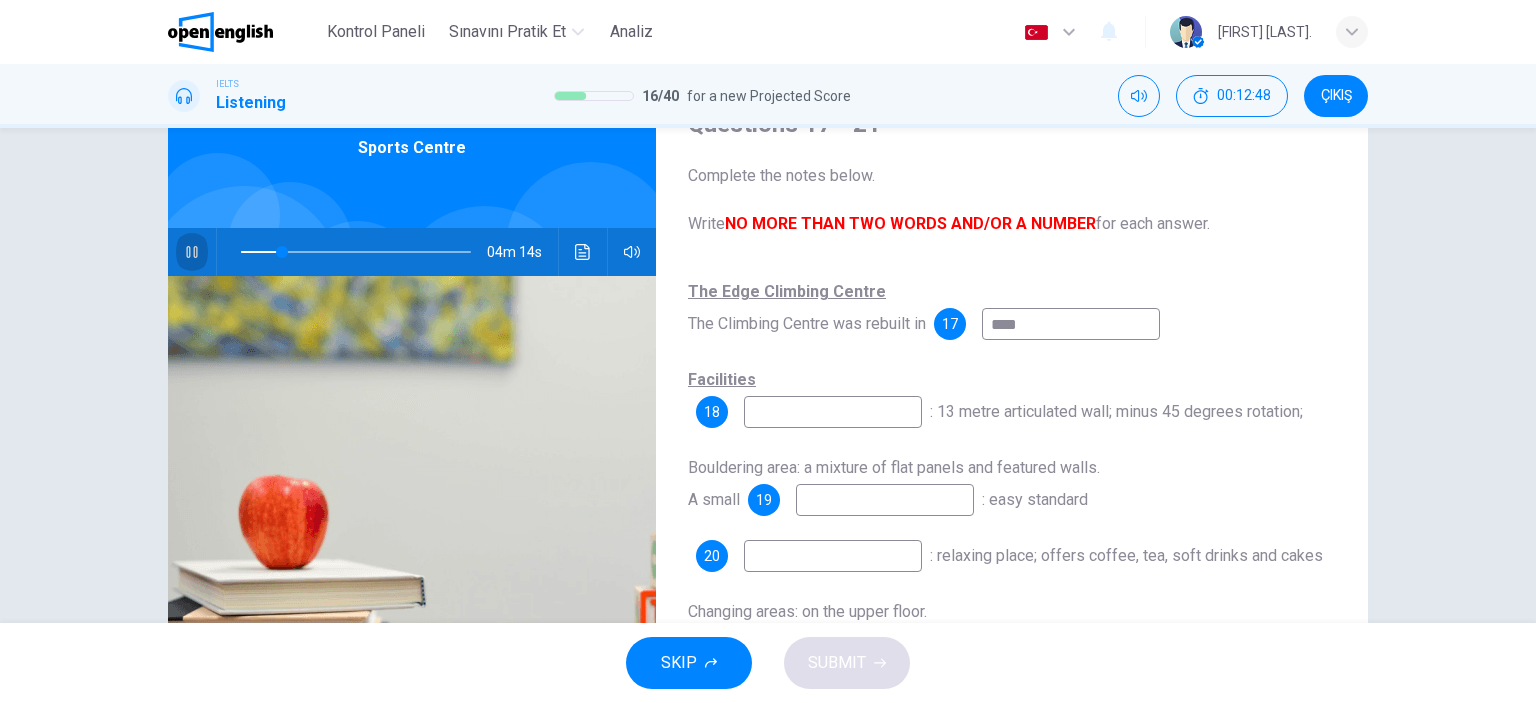click 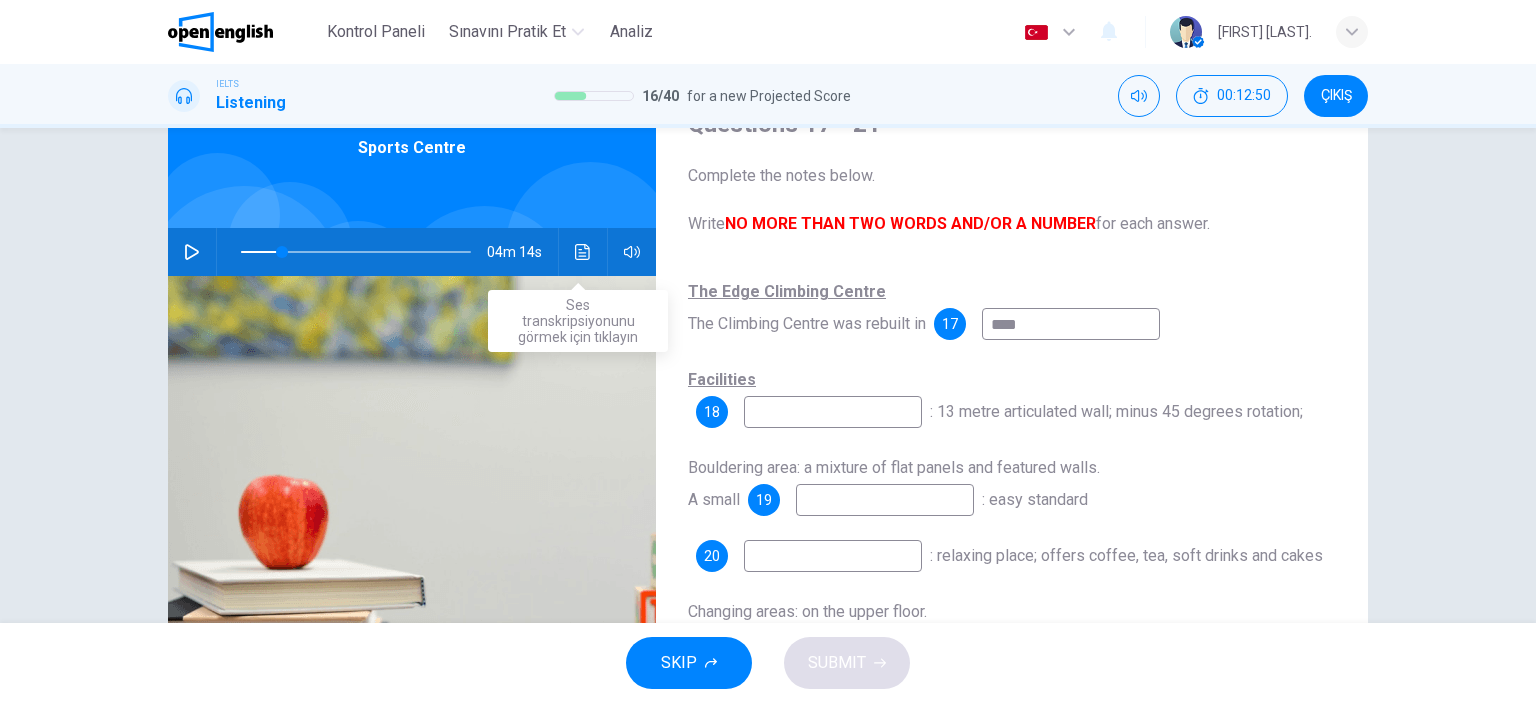 click 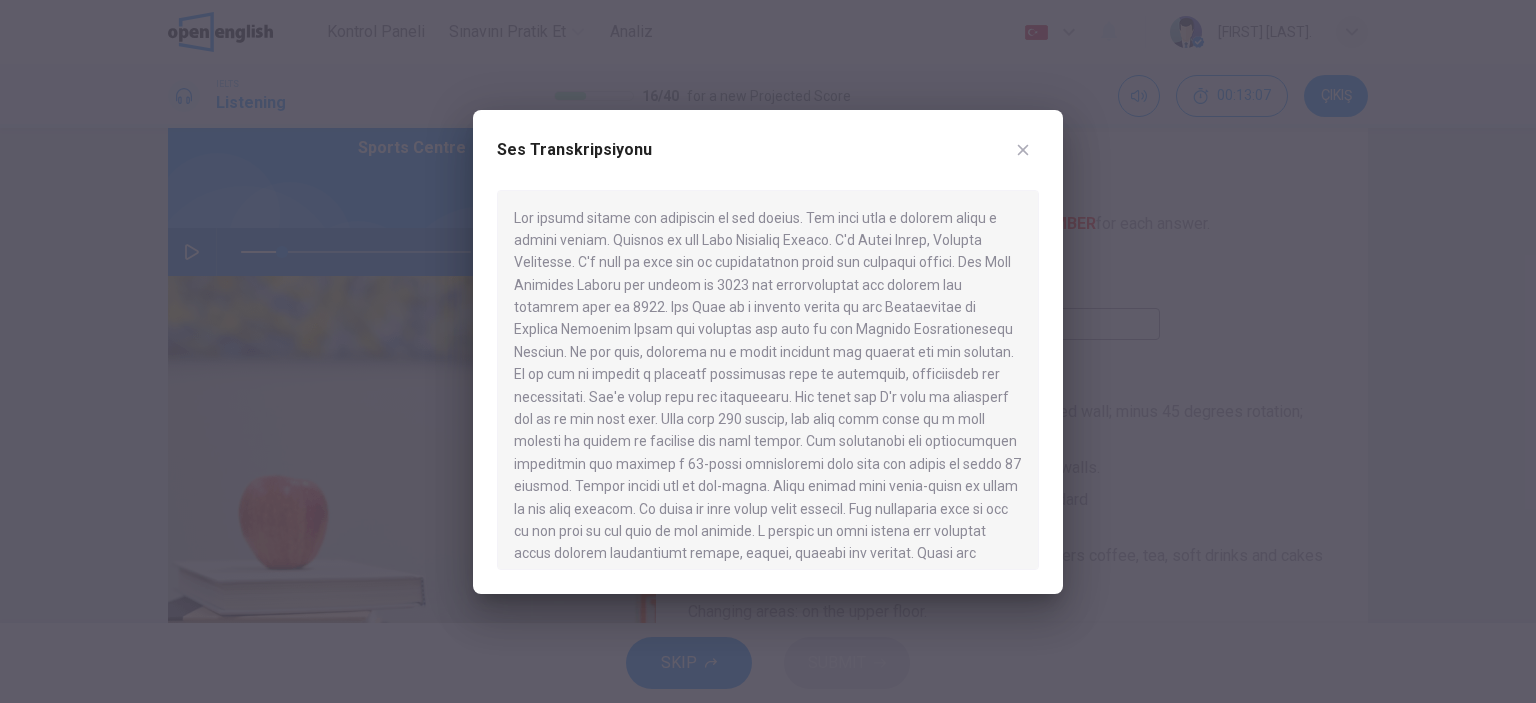 click 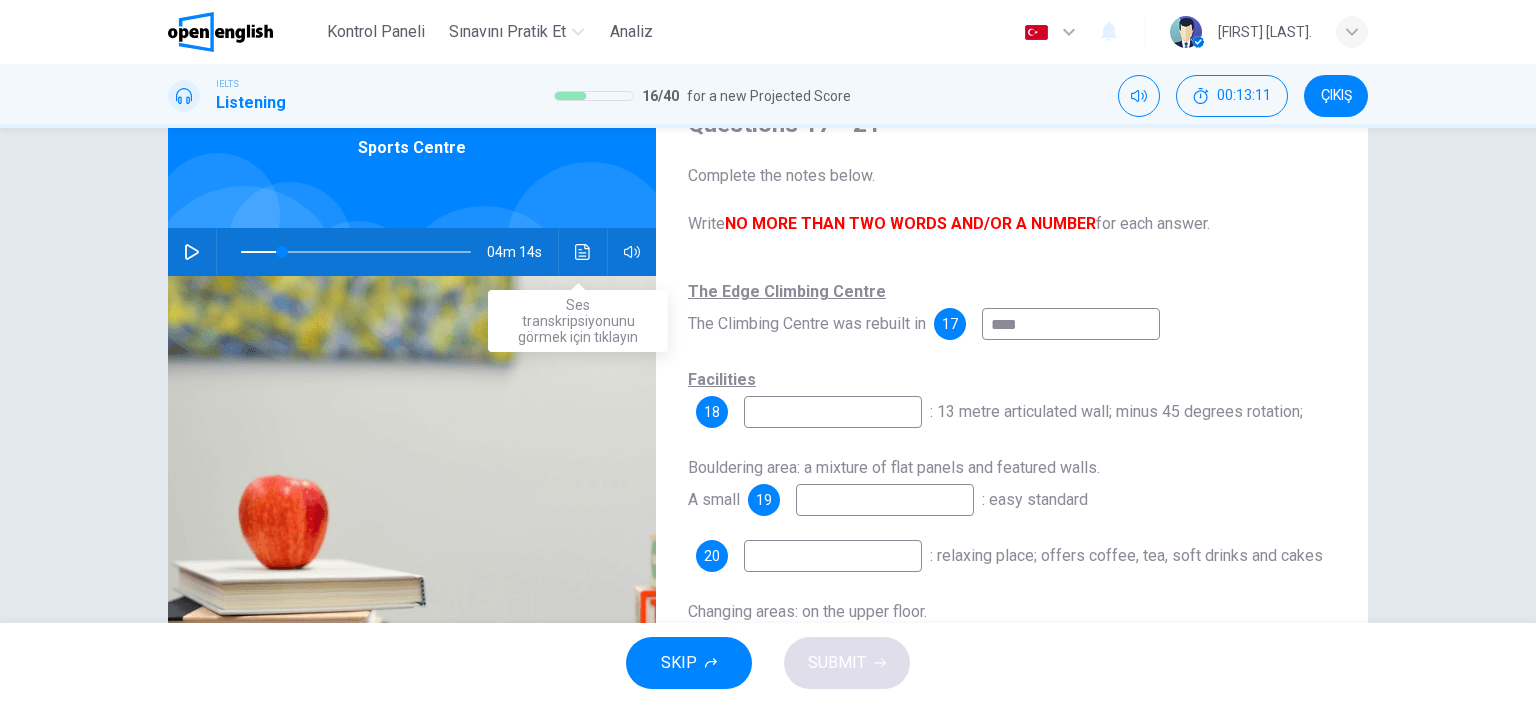 click 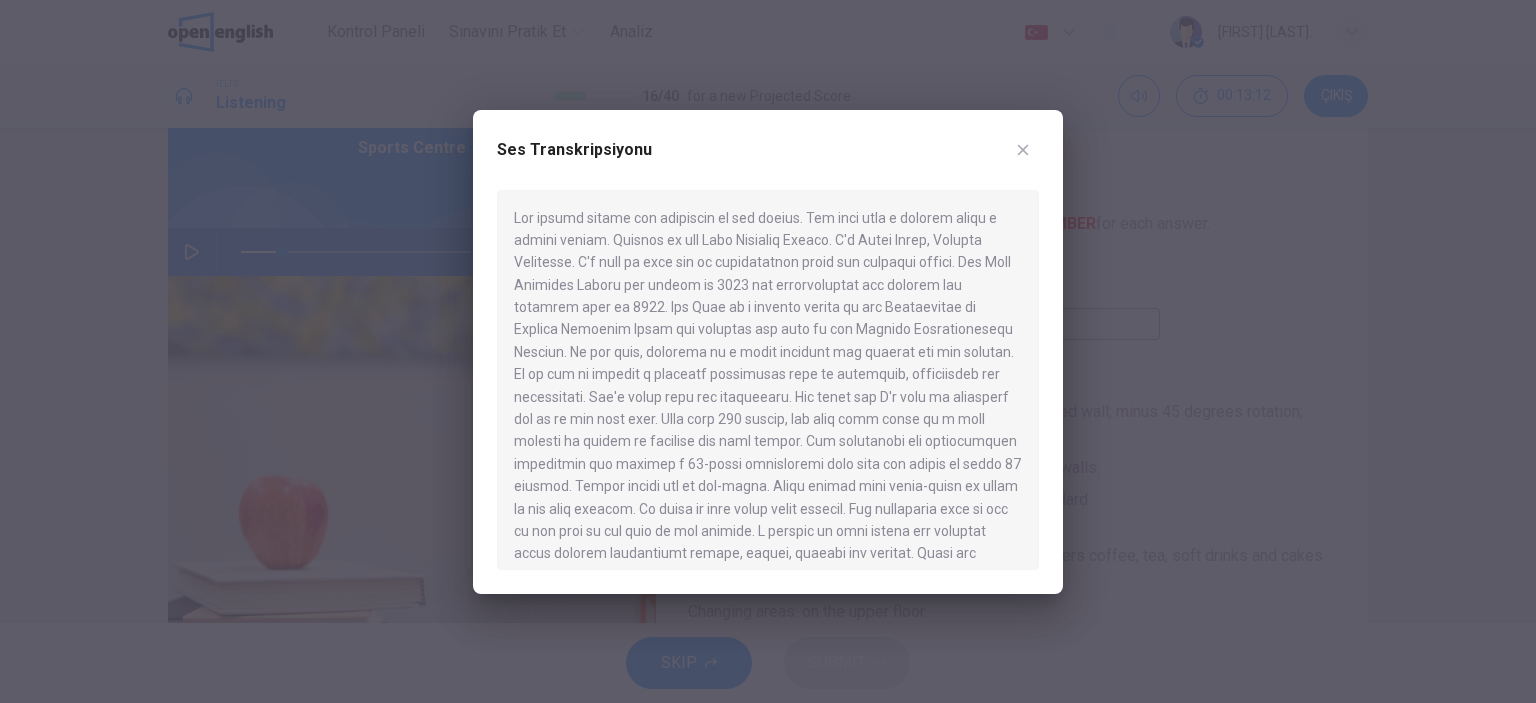 scroll, scrollTop: 100, scrollLeft: 0, axis: vertical 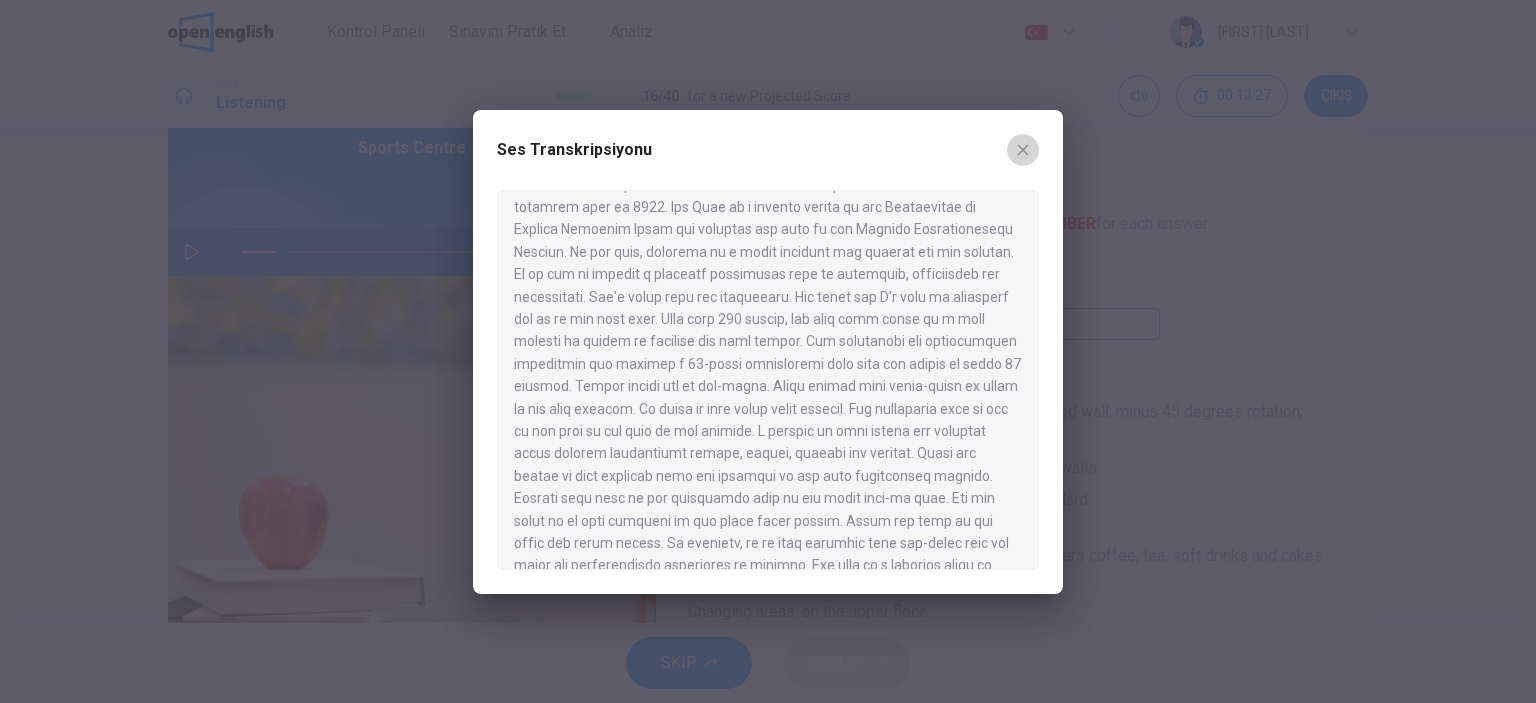 click 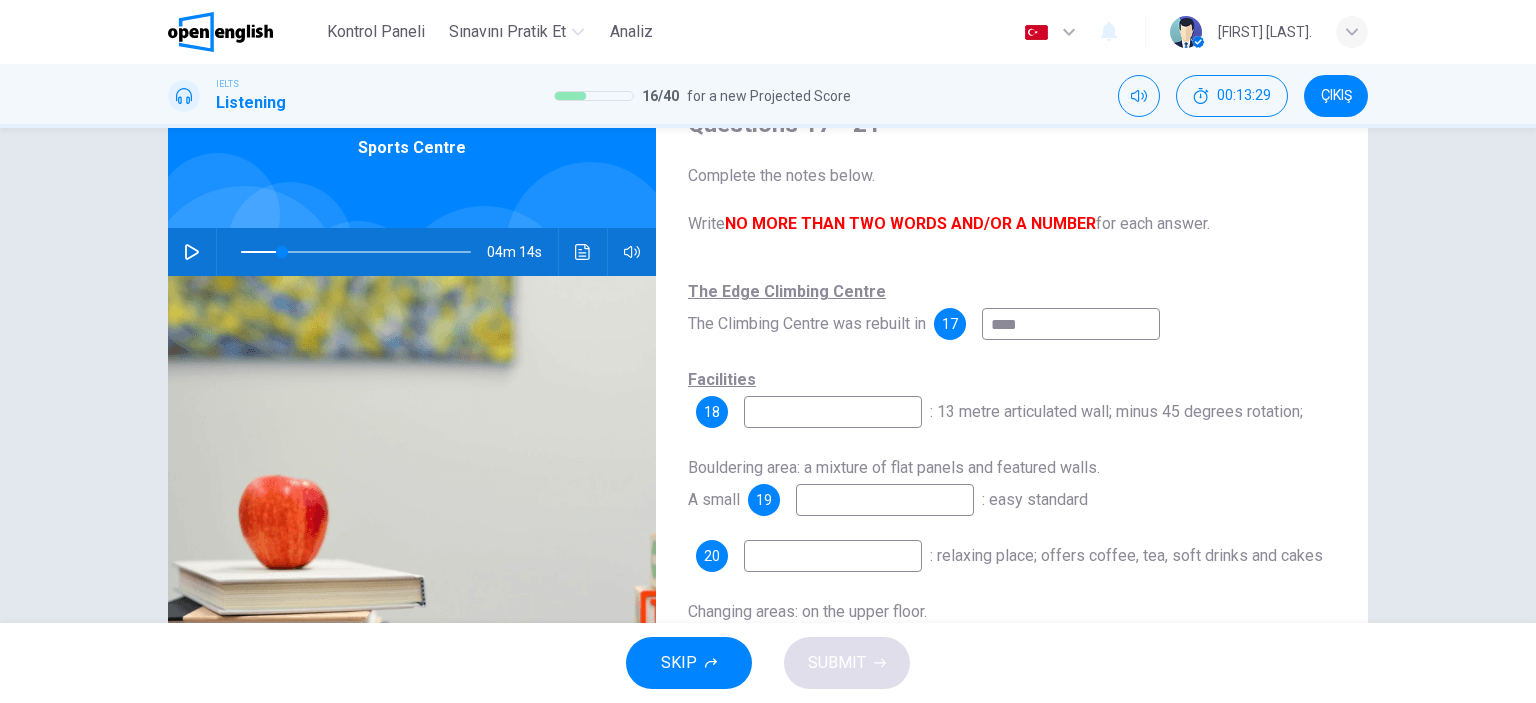 click at bounding box center (833, 412) 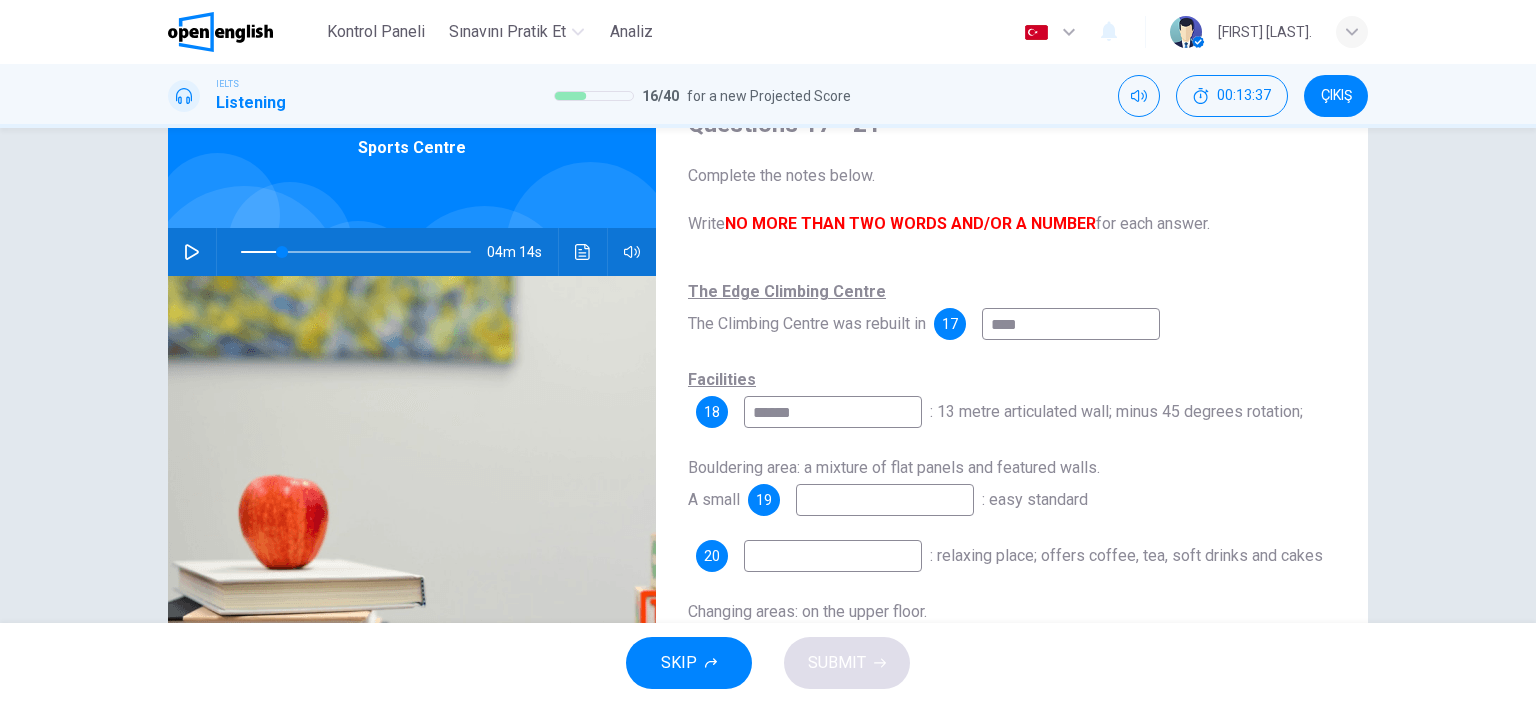 type on "*******" 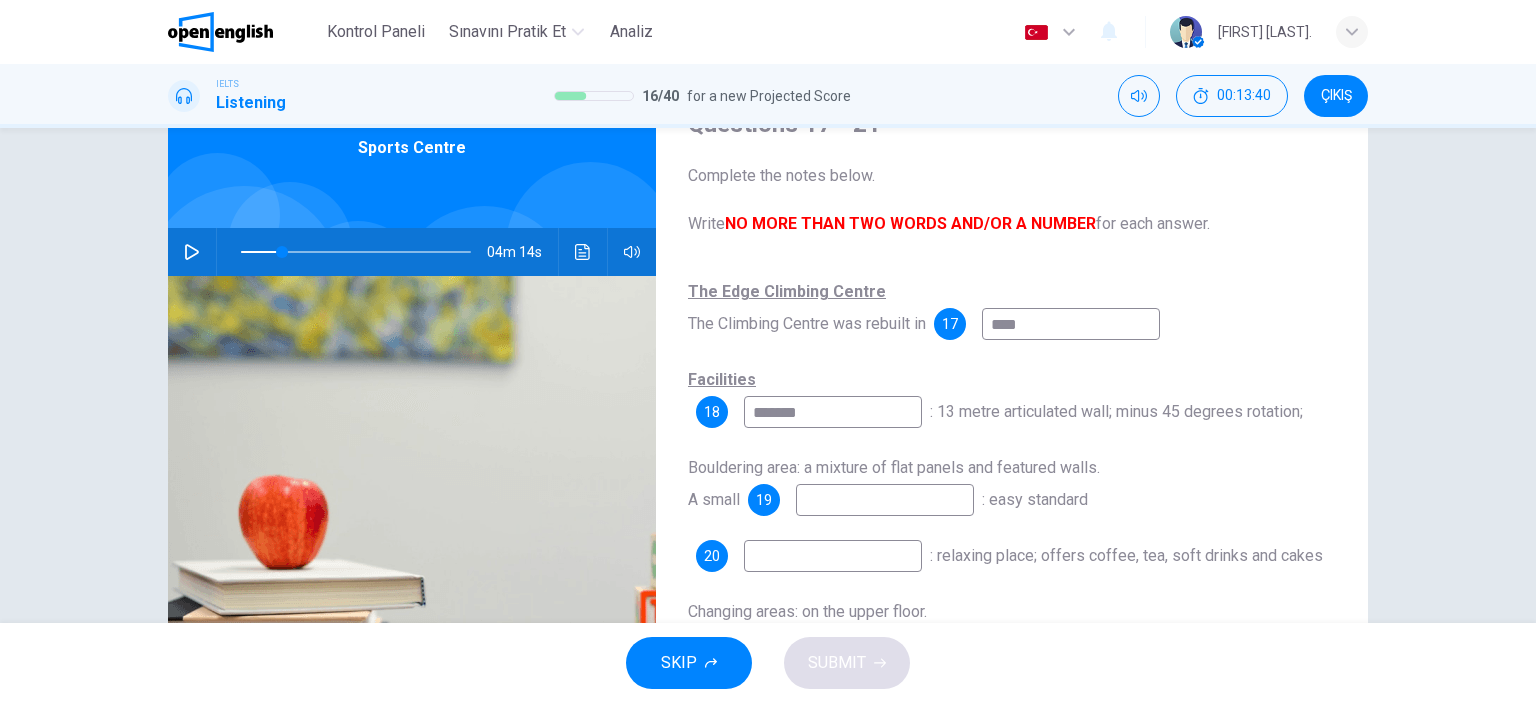 type on "**" 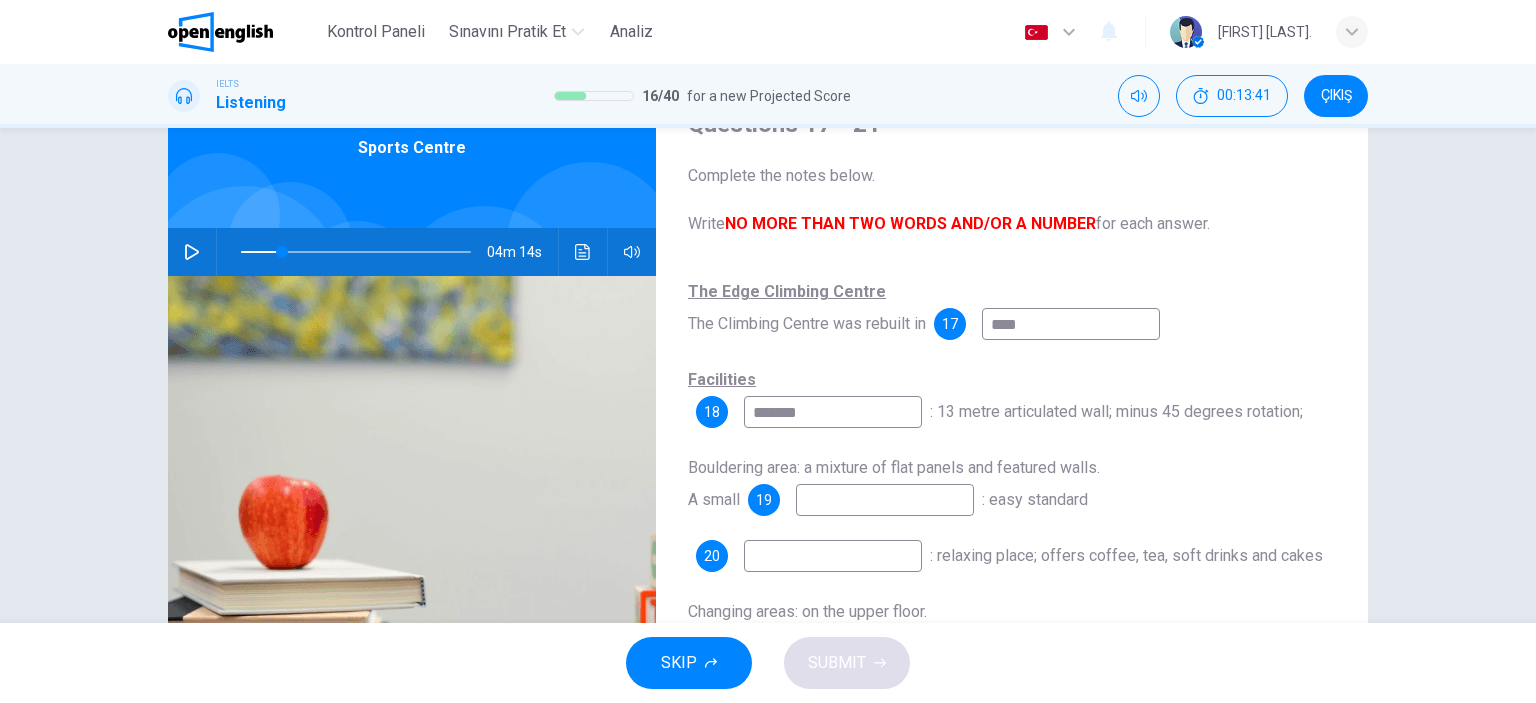 type on "*******" 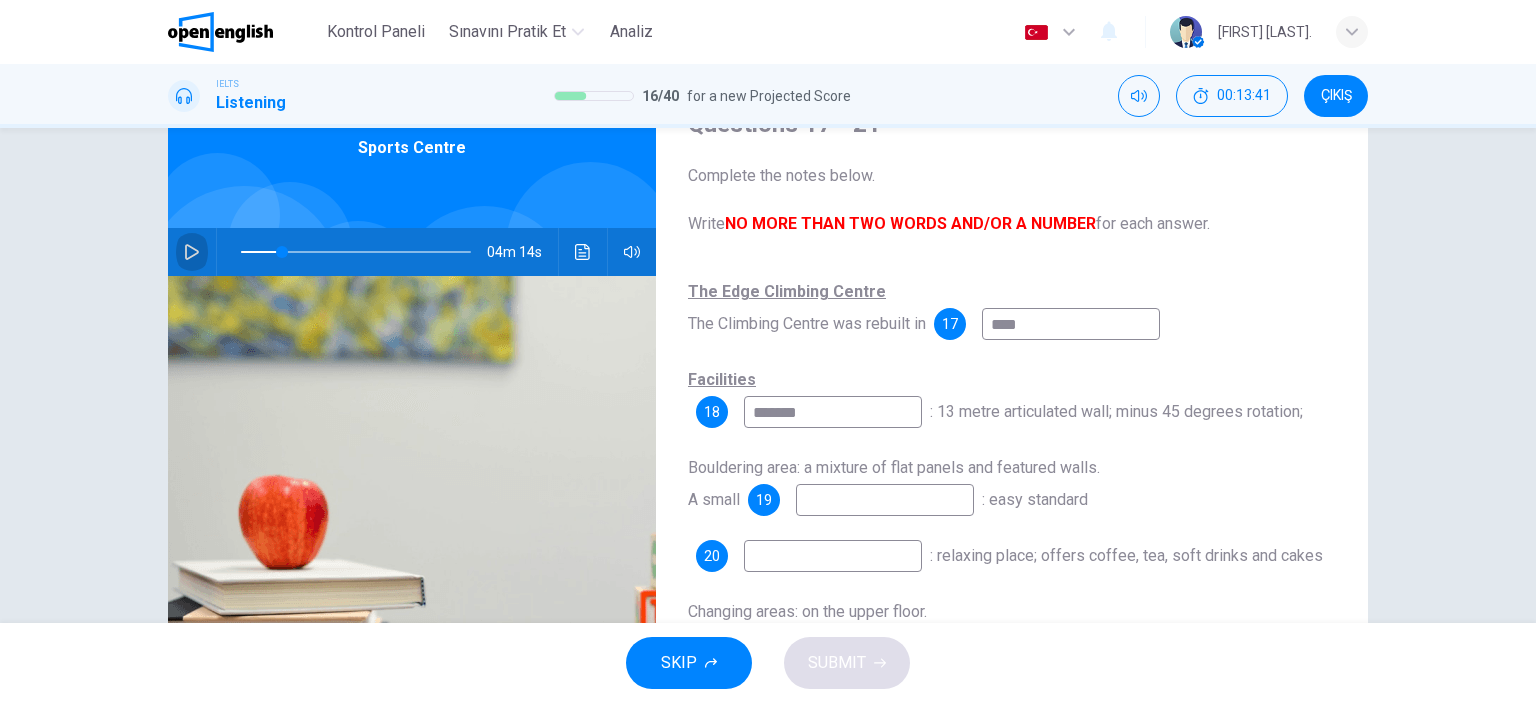 click at bounding box center [192, 252] 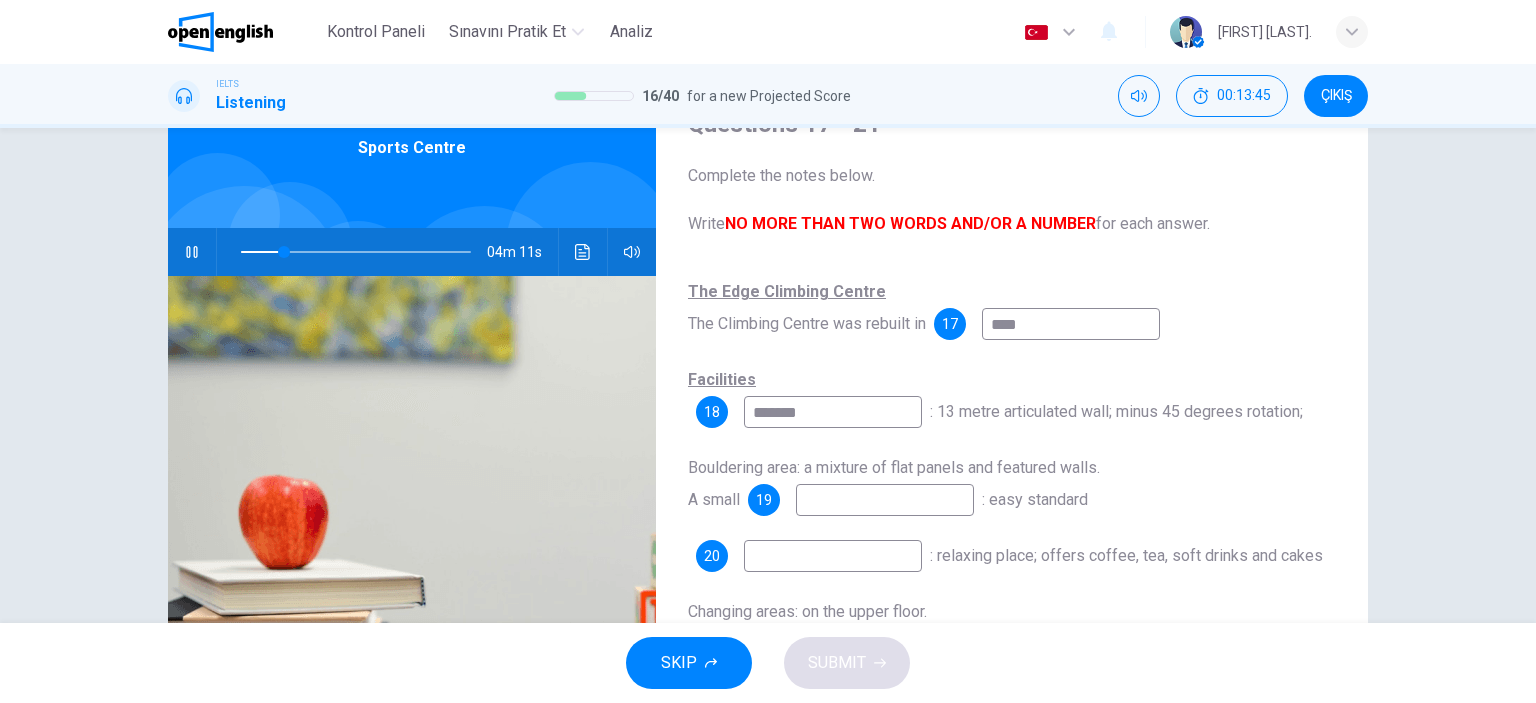 click on "****" at bounding box center (1071, 324) 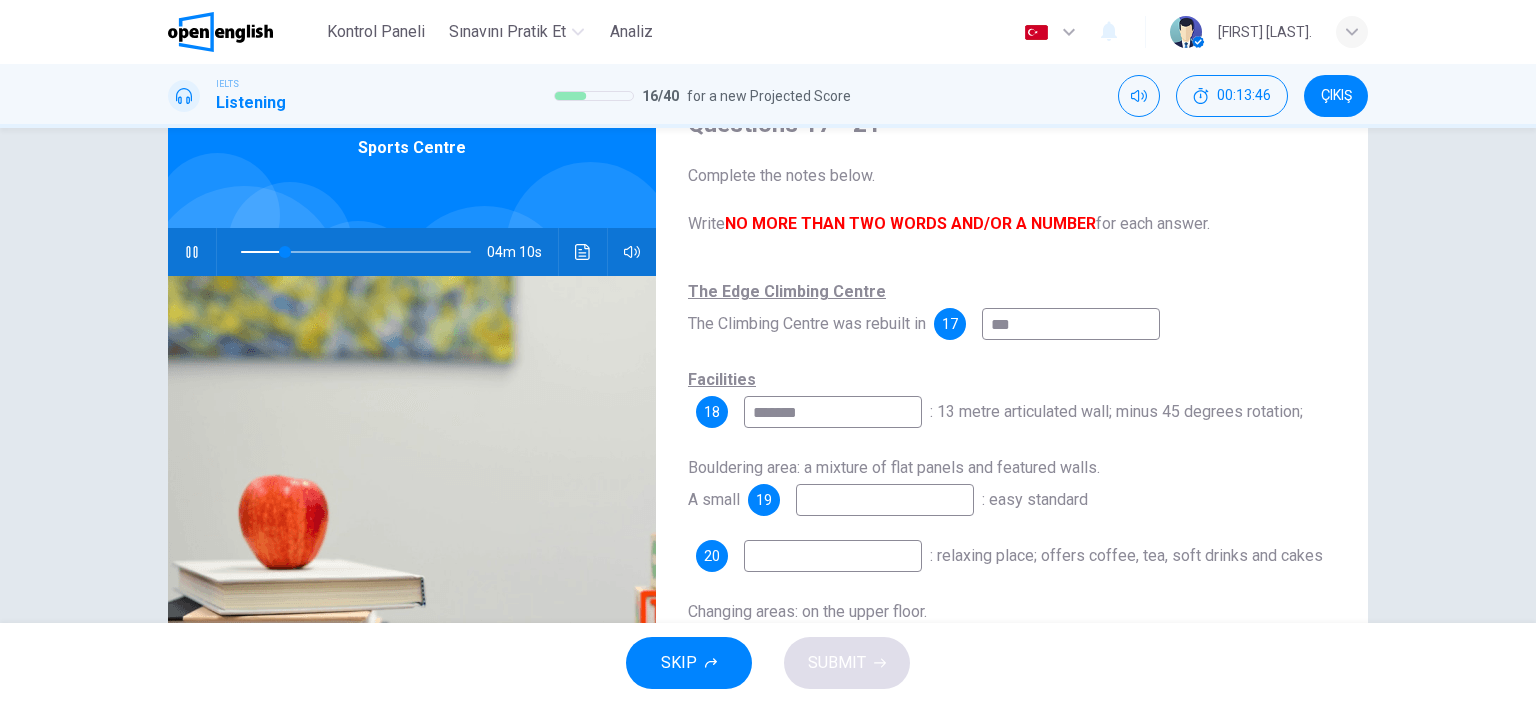 type on "****" 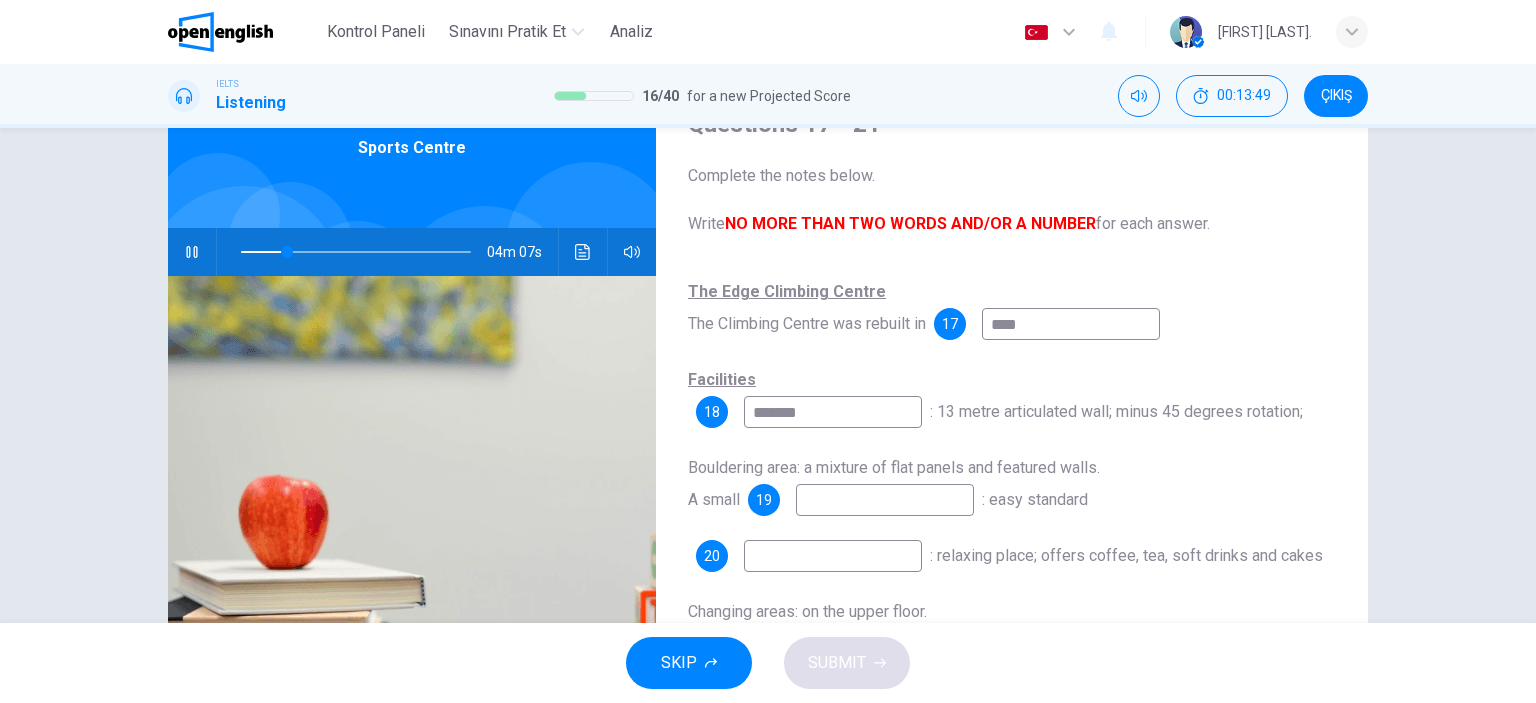 type on "**" 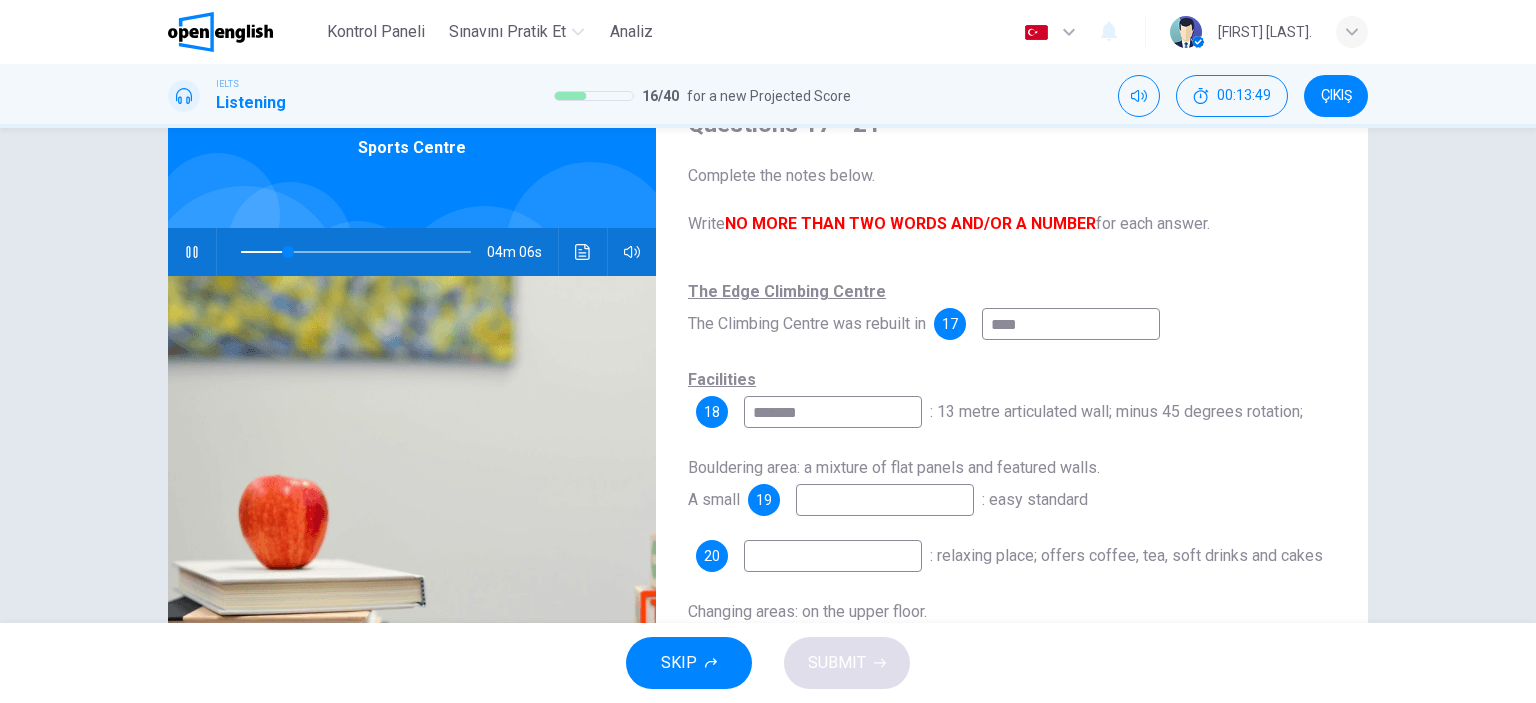 type on "****" 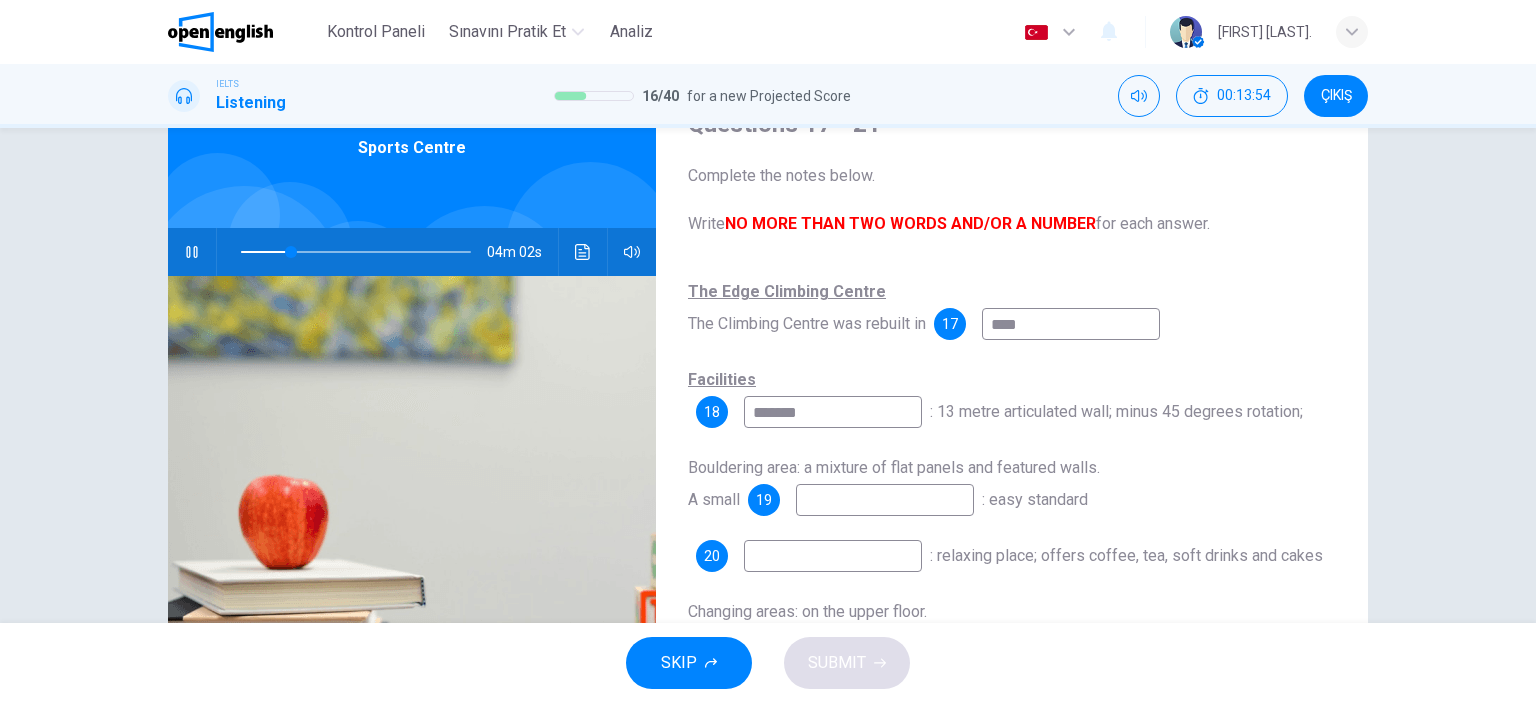 type on "**" 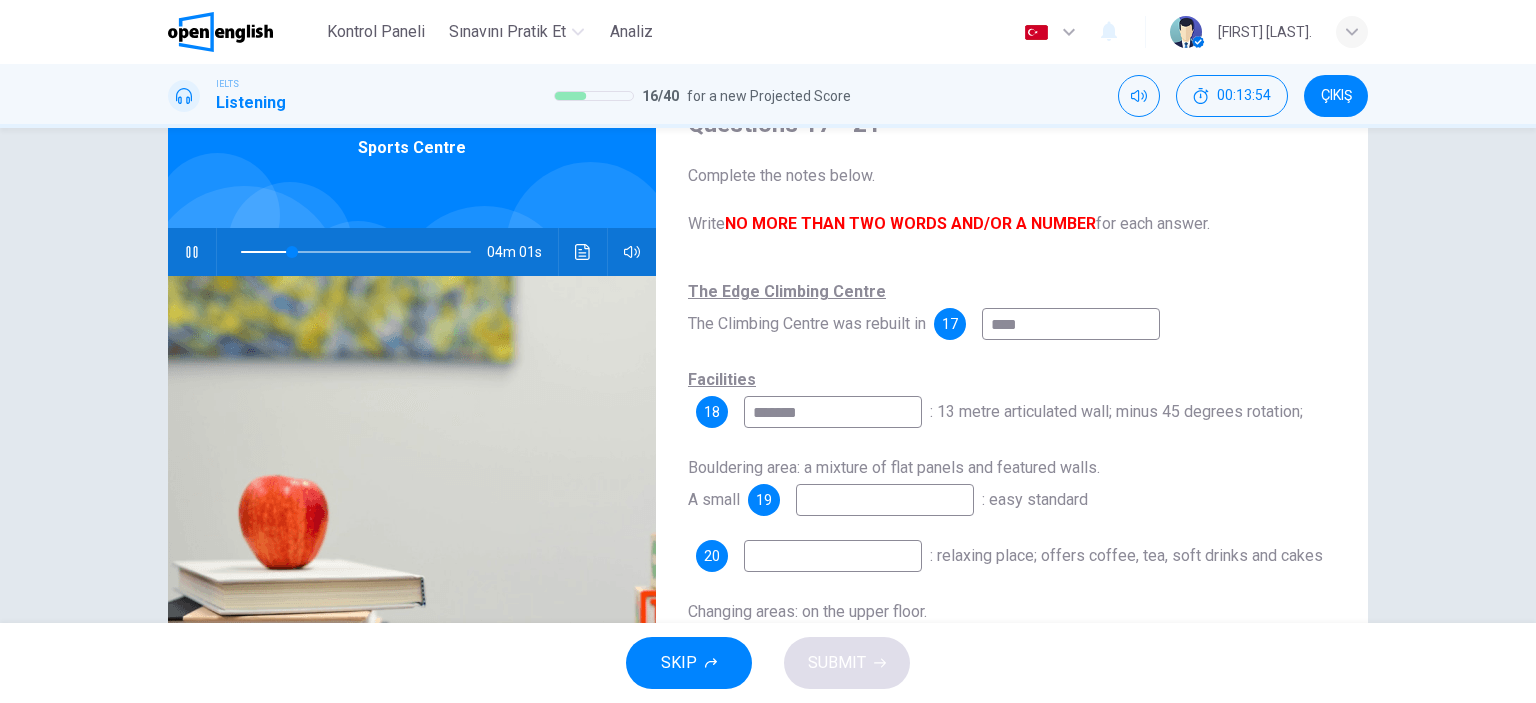 type on "******" 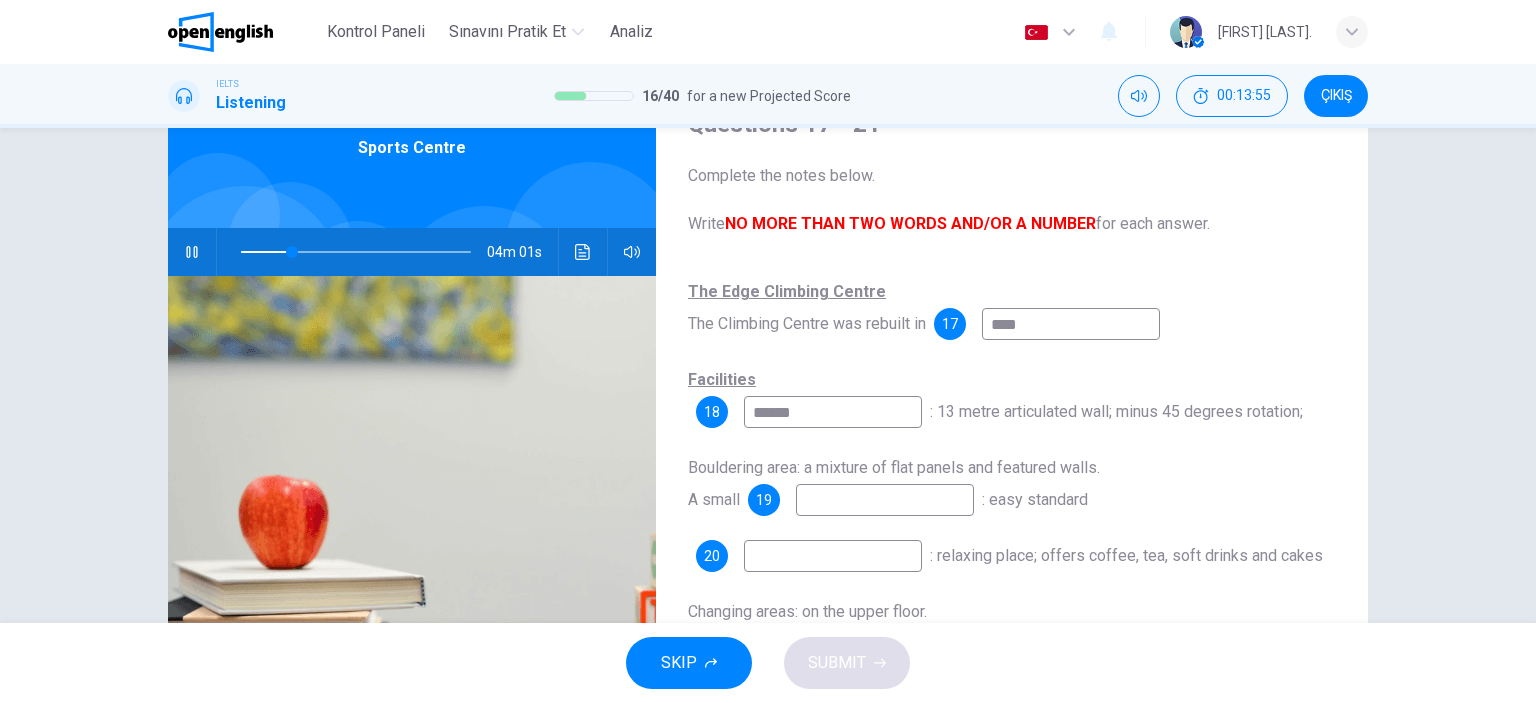 type on "**" 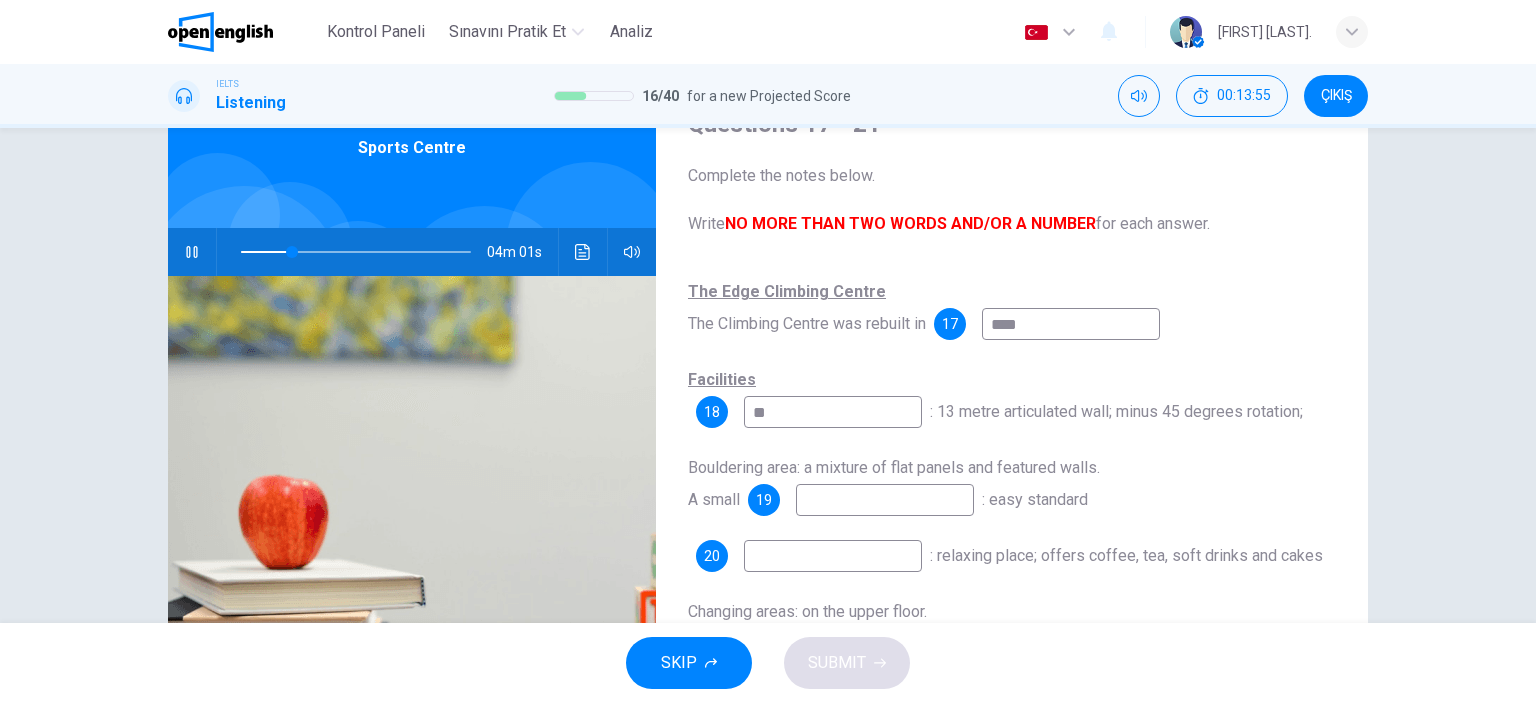 type on "*" 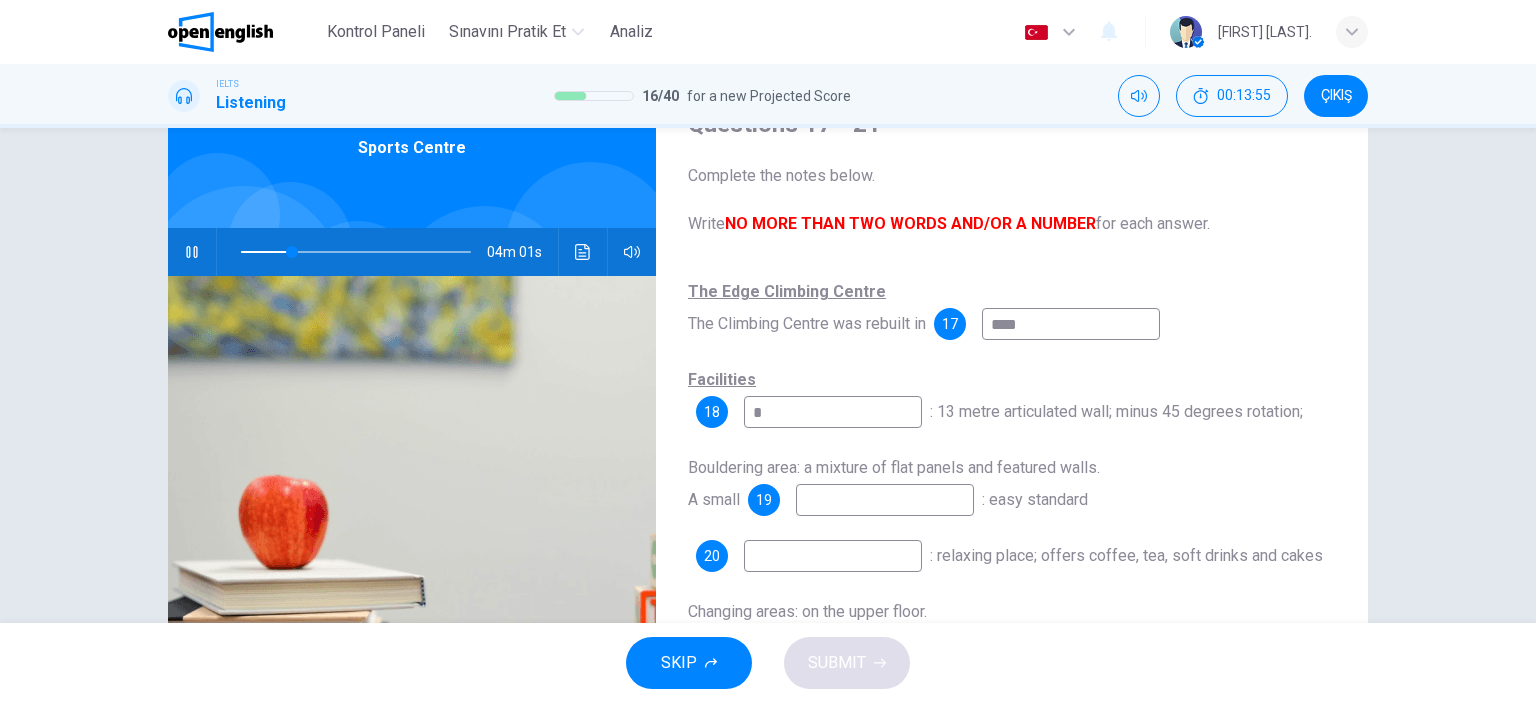 type 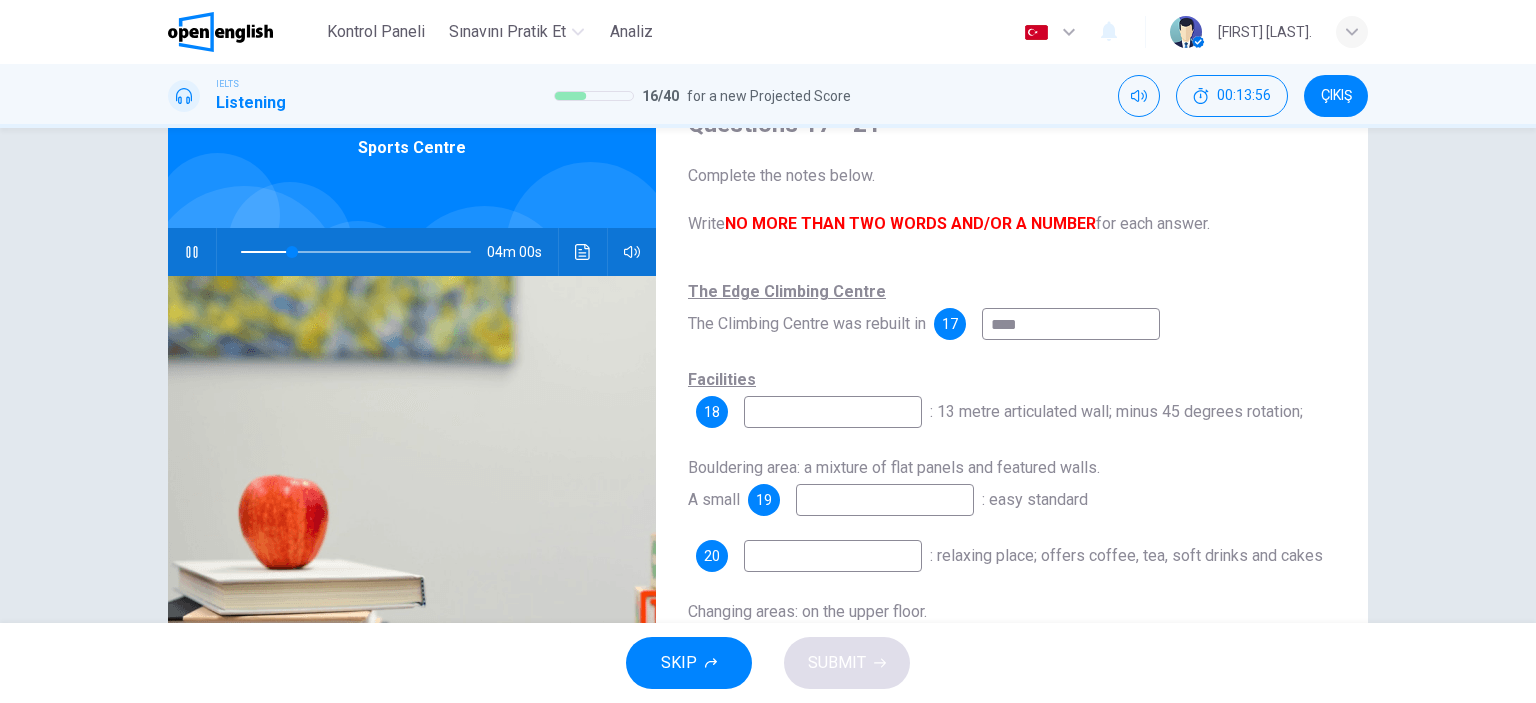 type on "**" 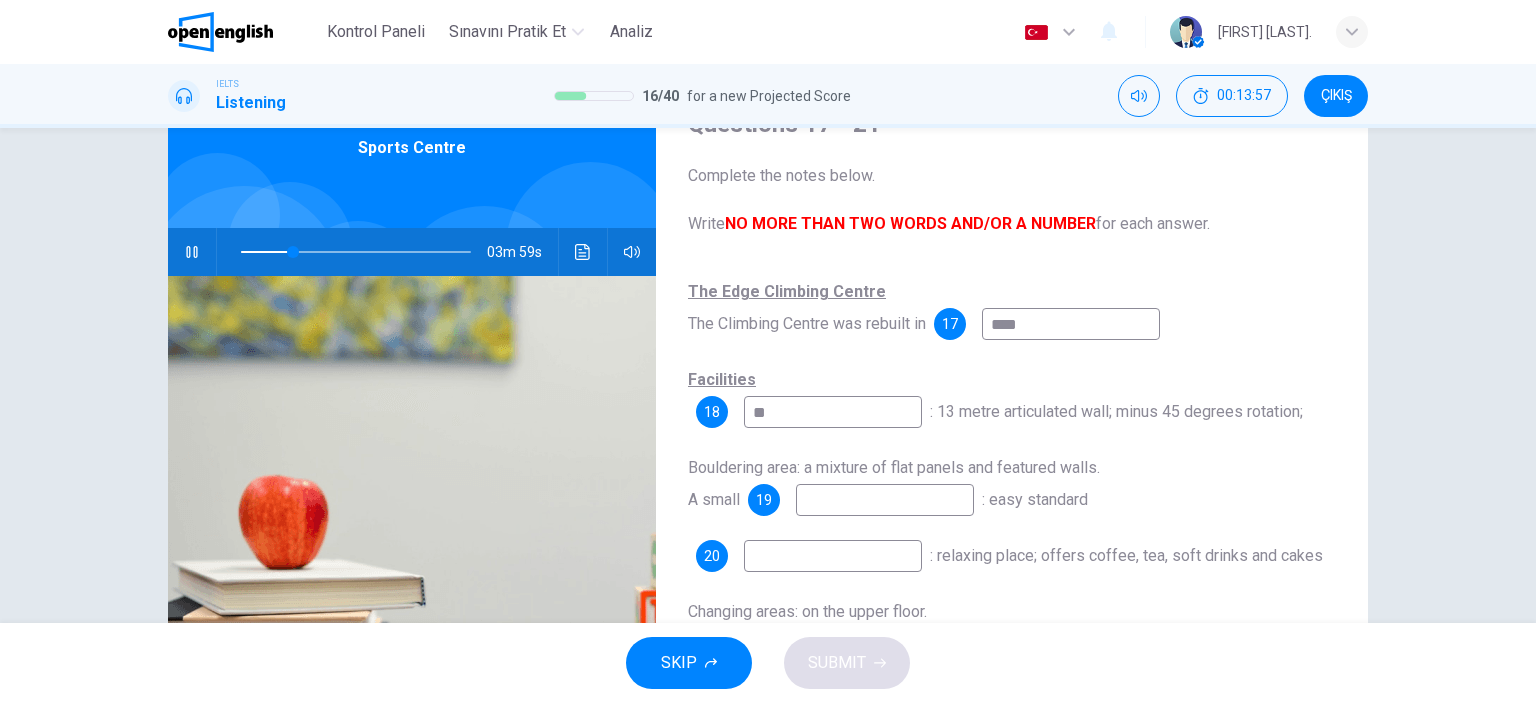 type on "***" 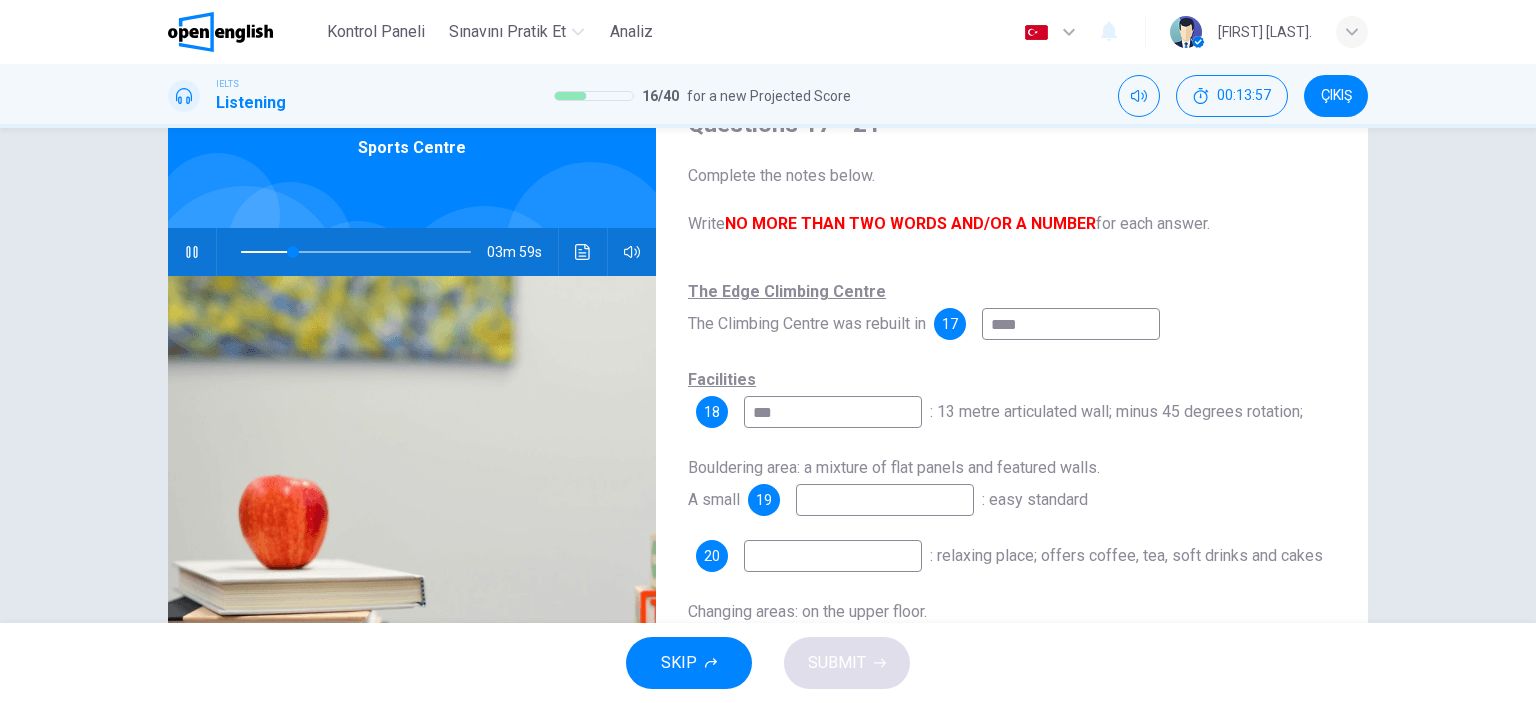 type on "**" 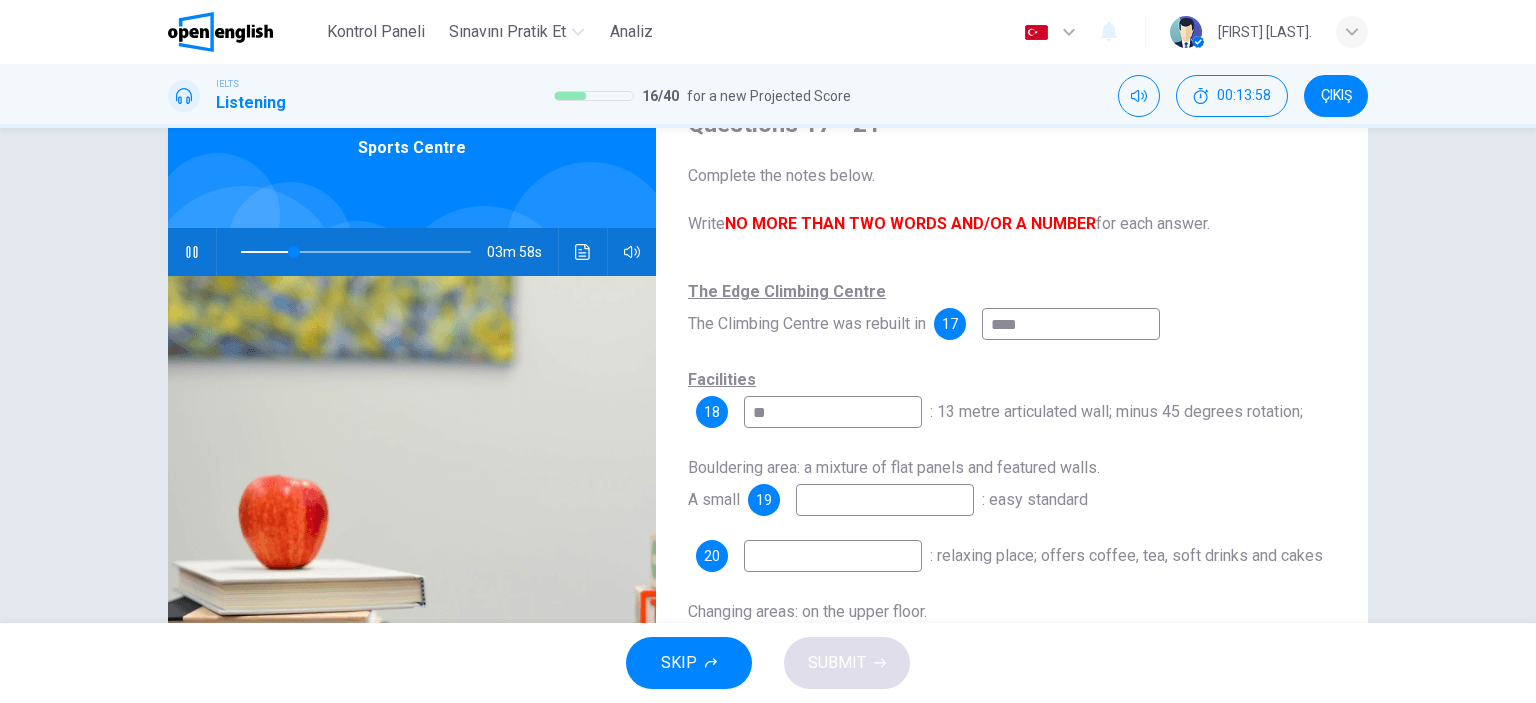 type on "***" 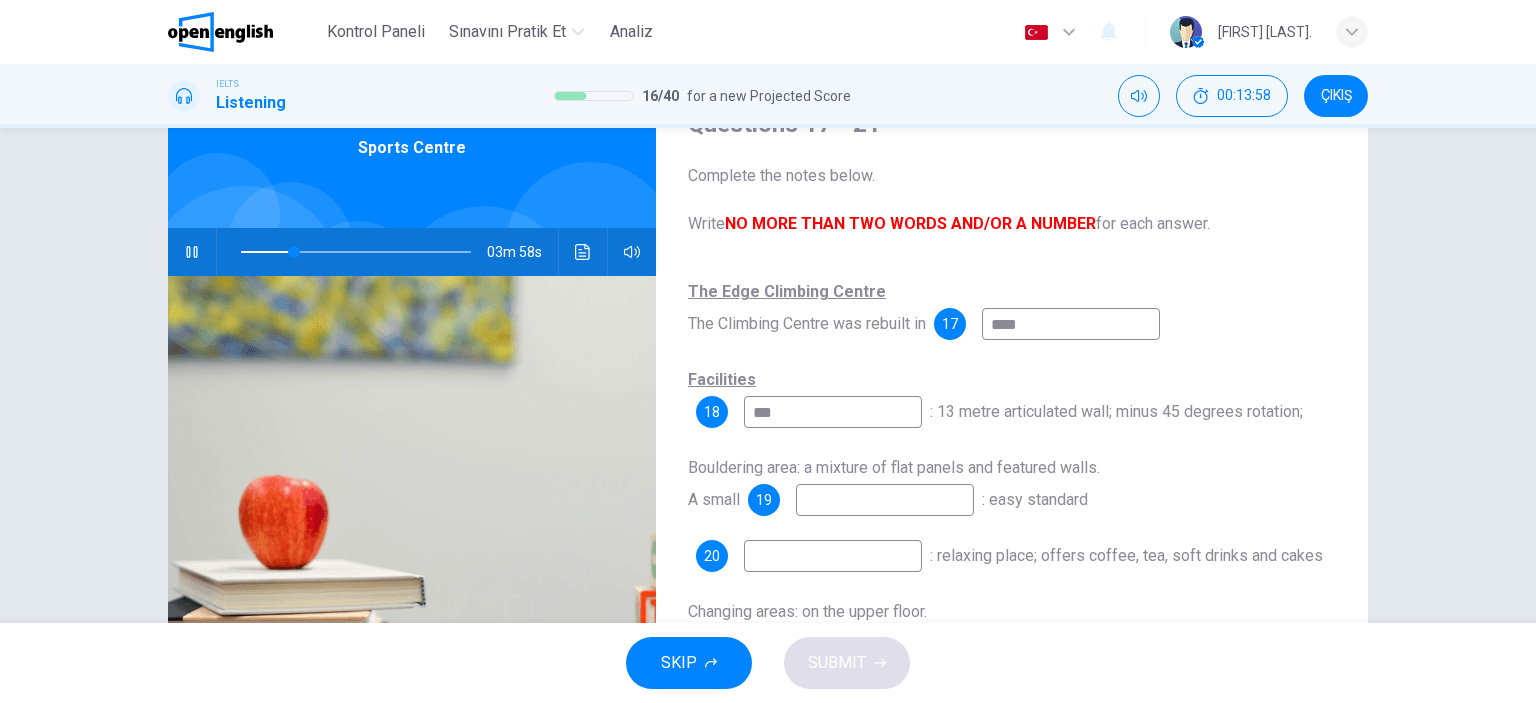 type on "**" 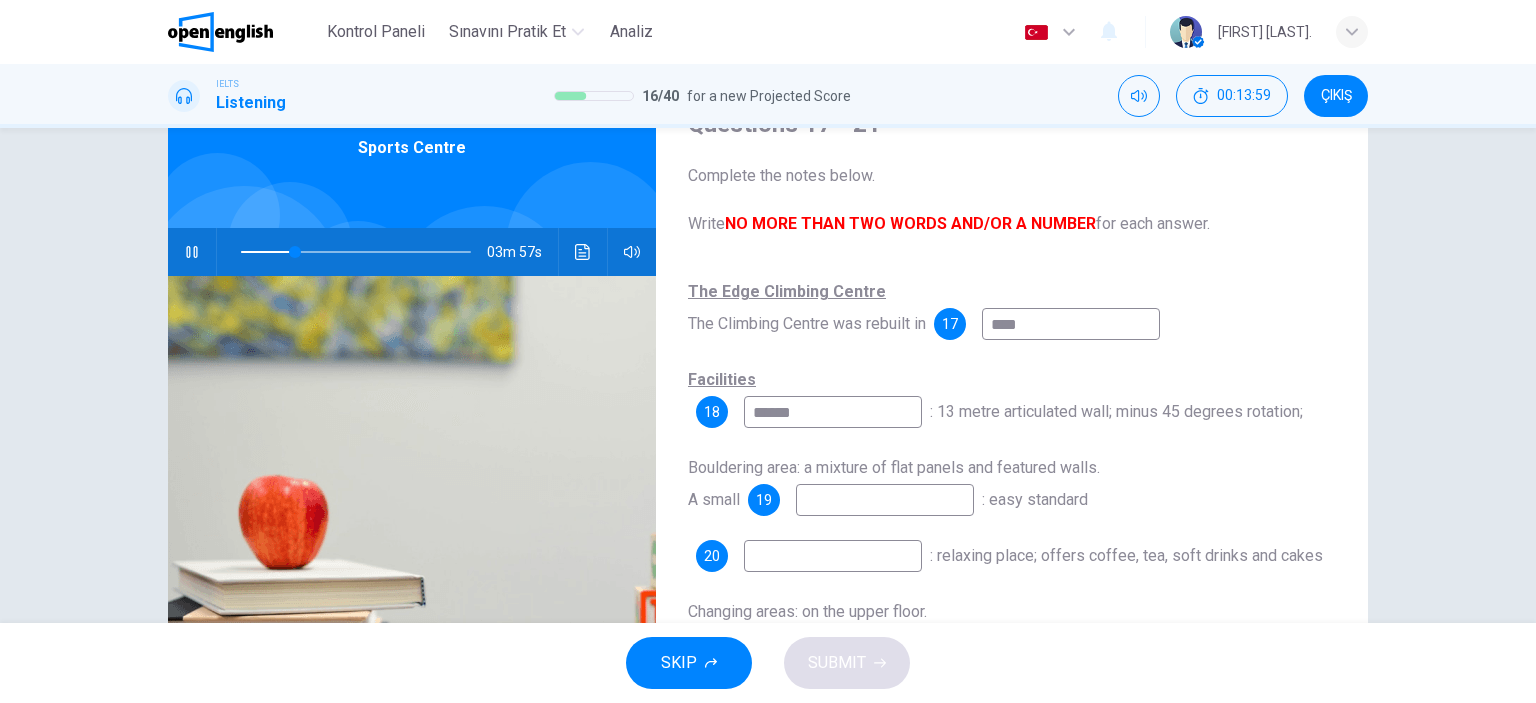 type on "*******" 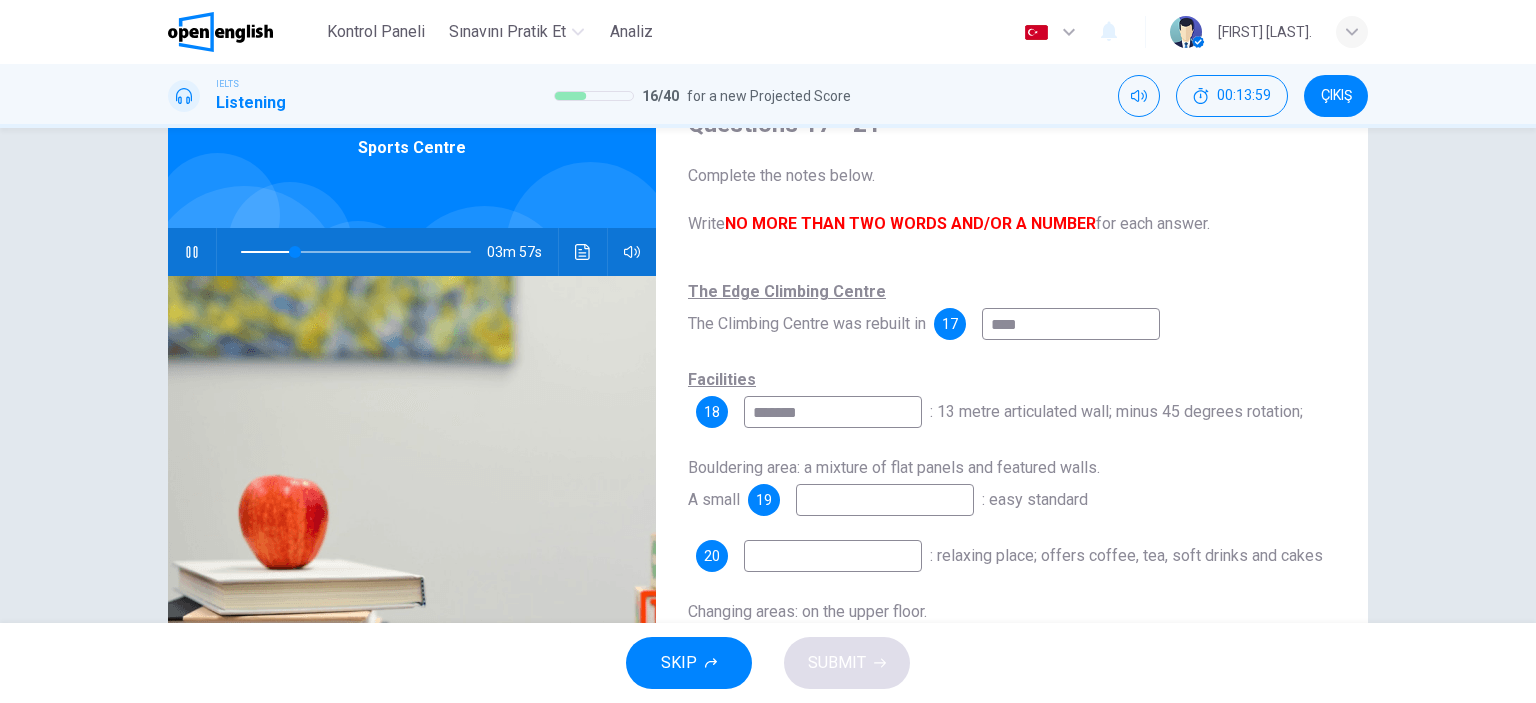 type on "**" 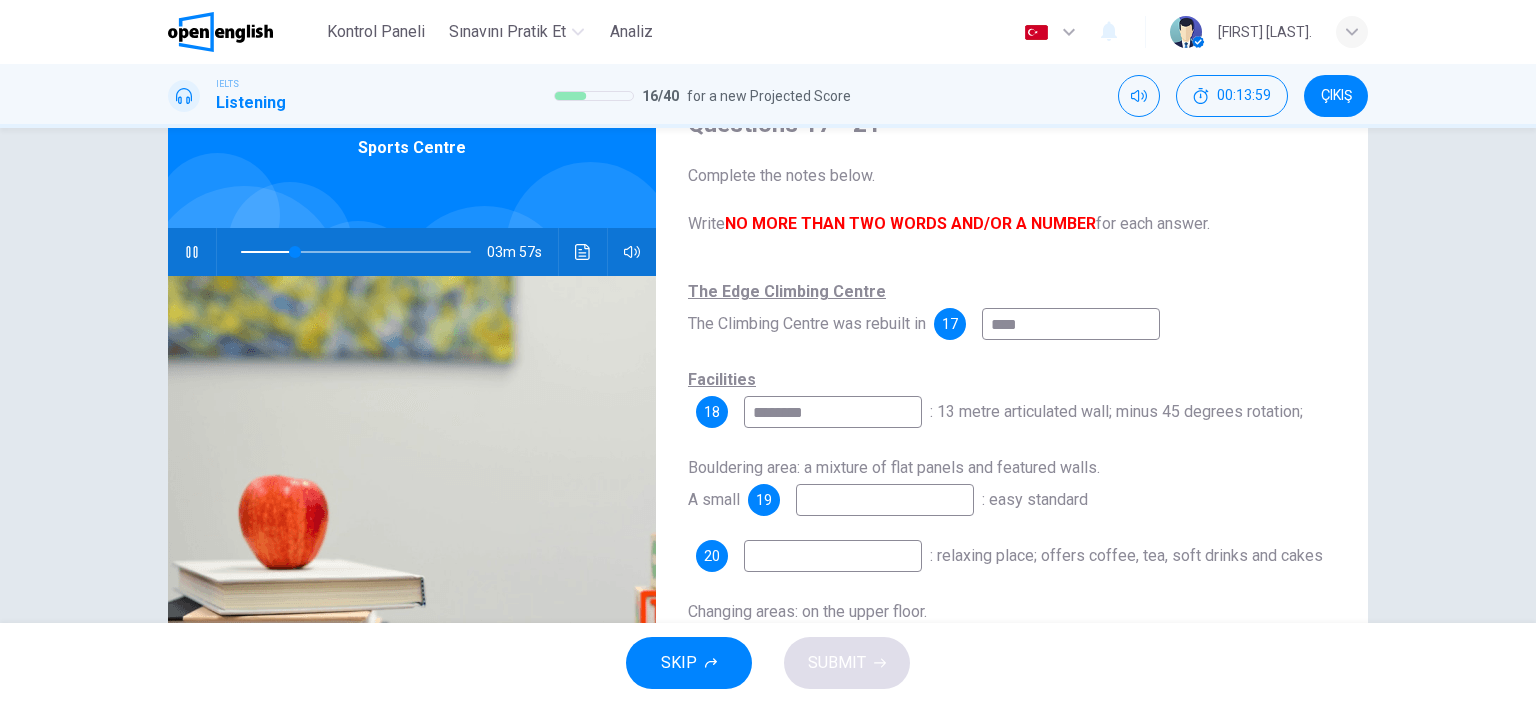 type on "*********" 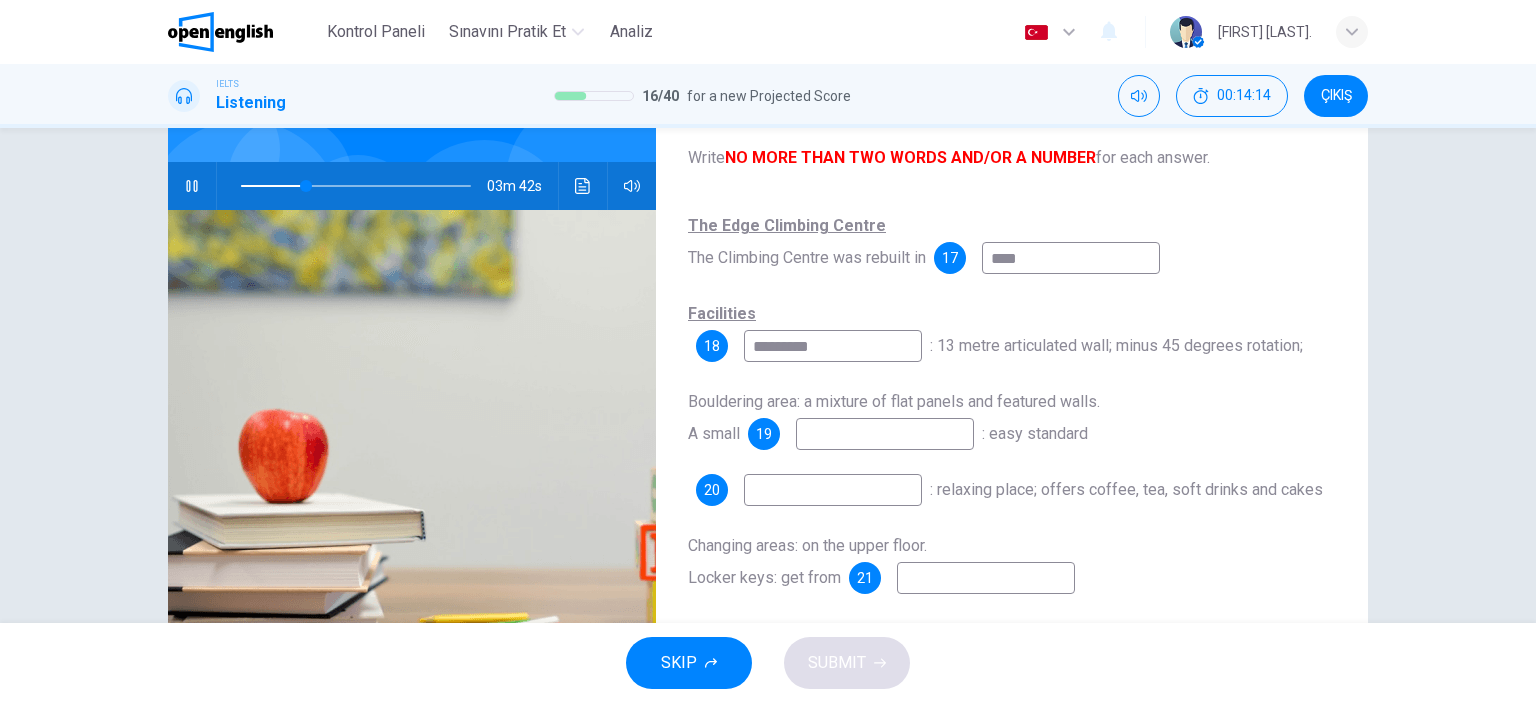 scroll, scrollTop: 200, scrollLeft: 0, axis: vertical 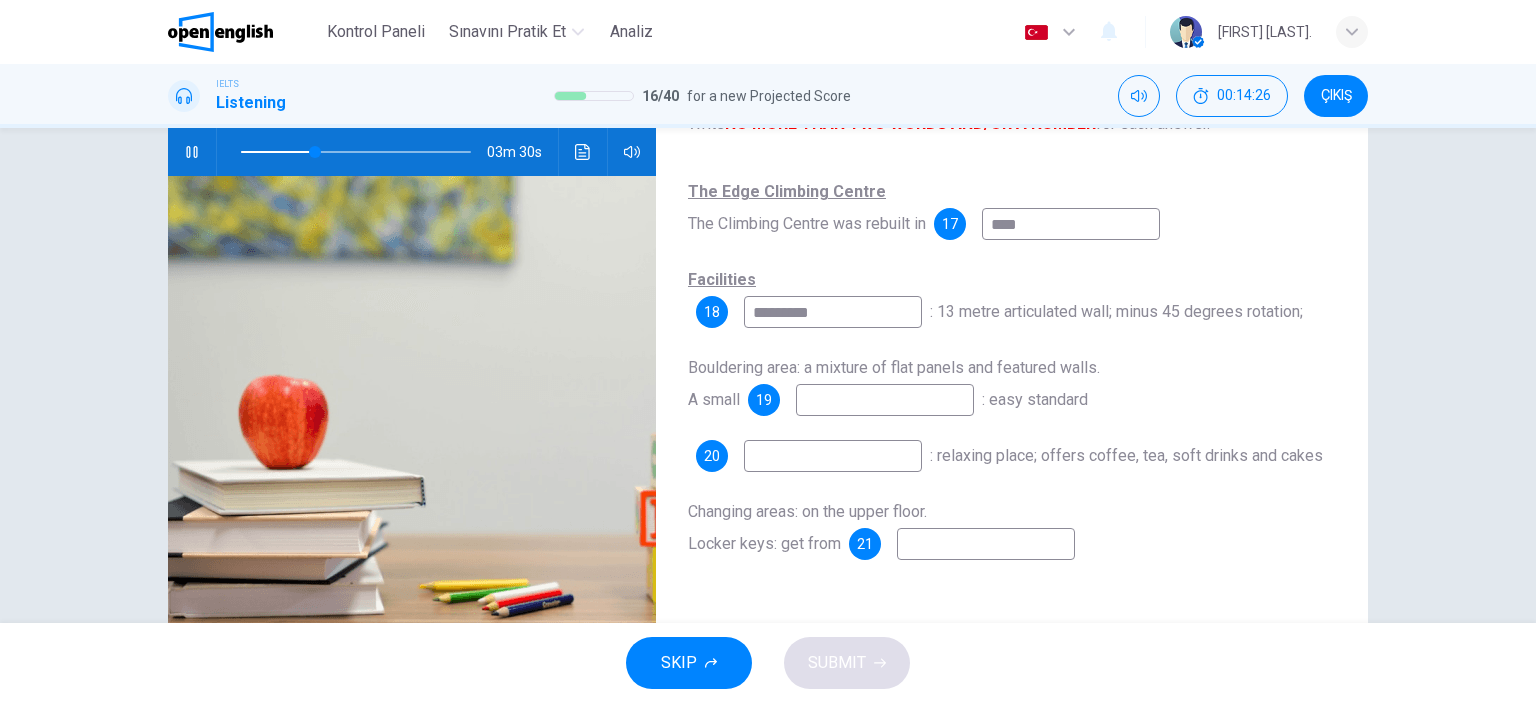 type on "**" 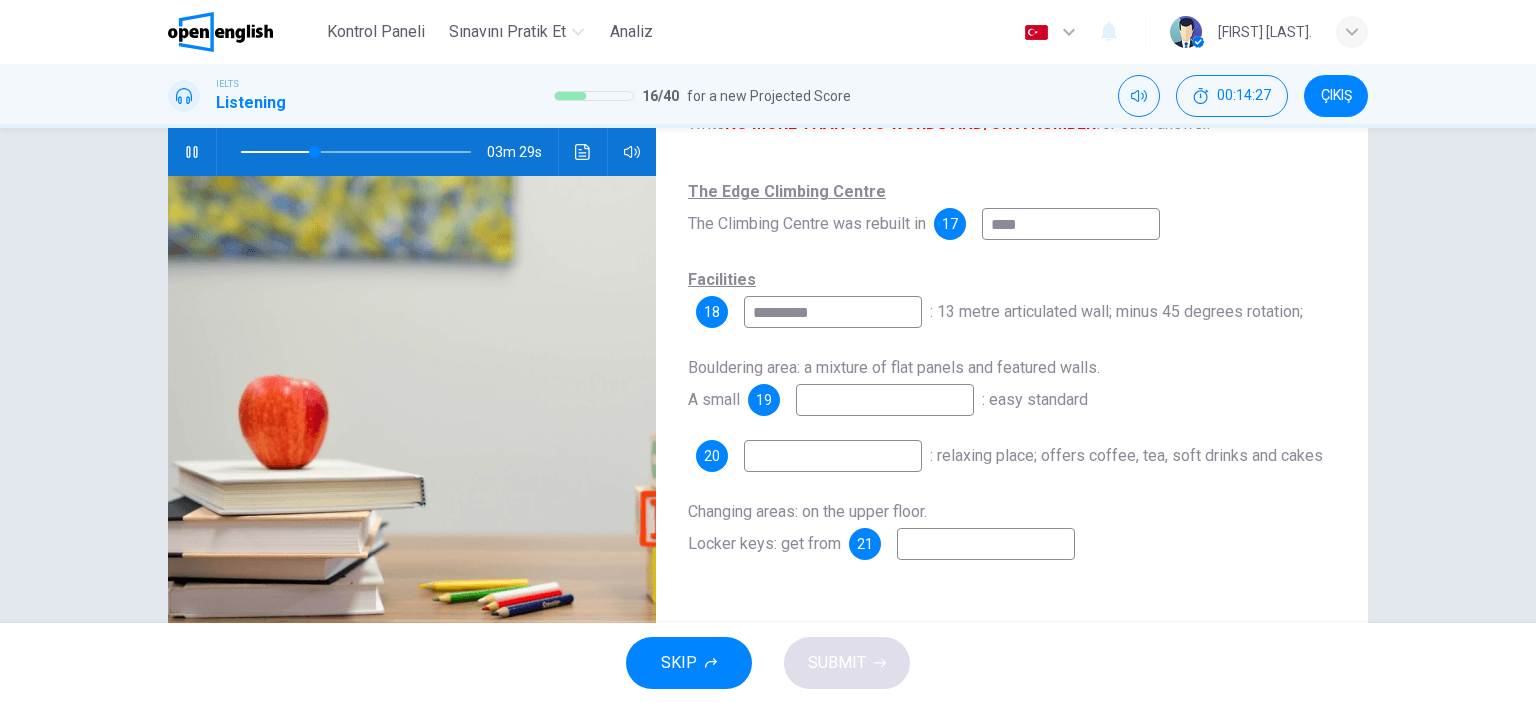 type on "*********" 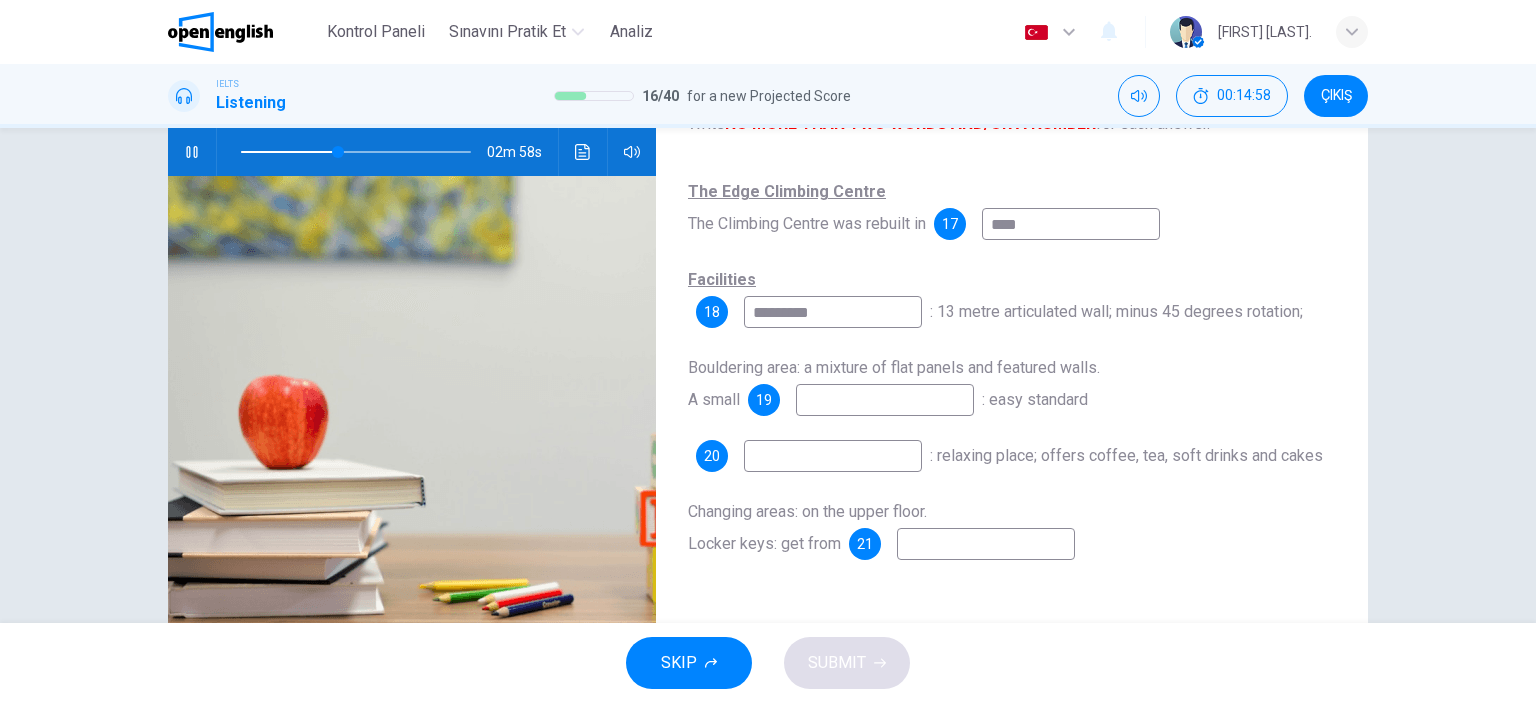 type on "**" 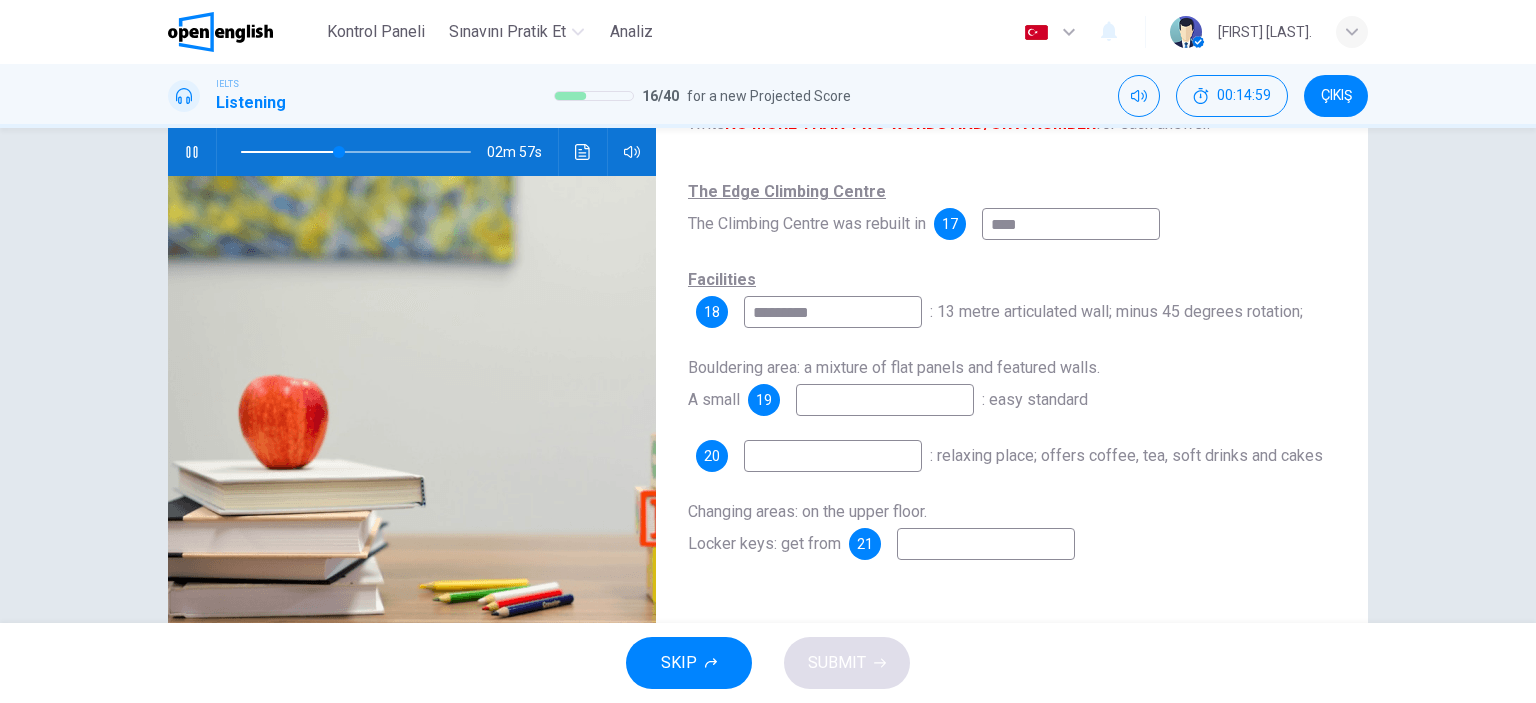 type on "*" 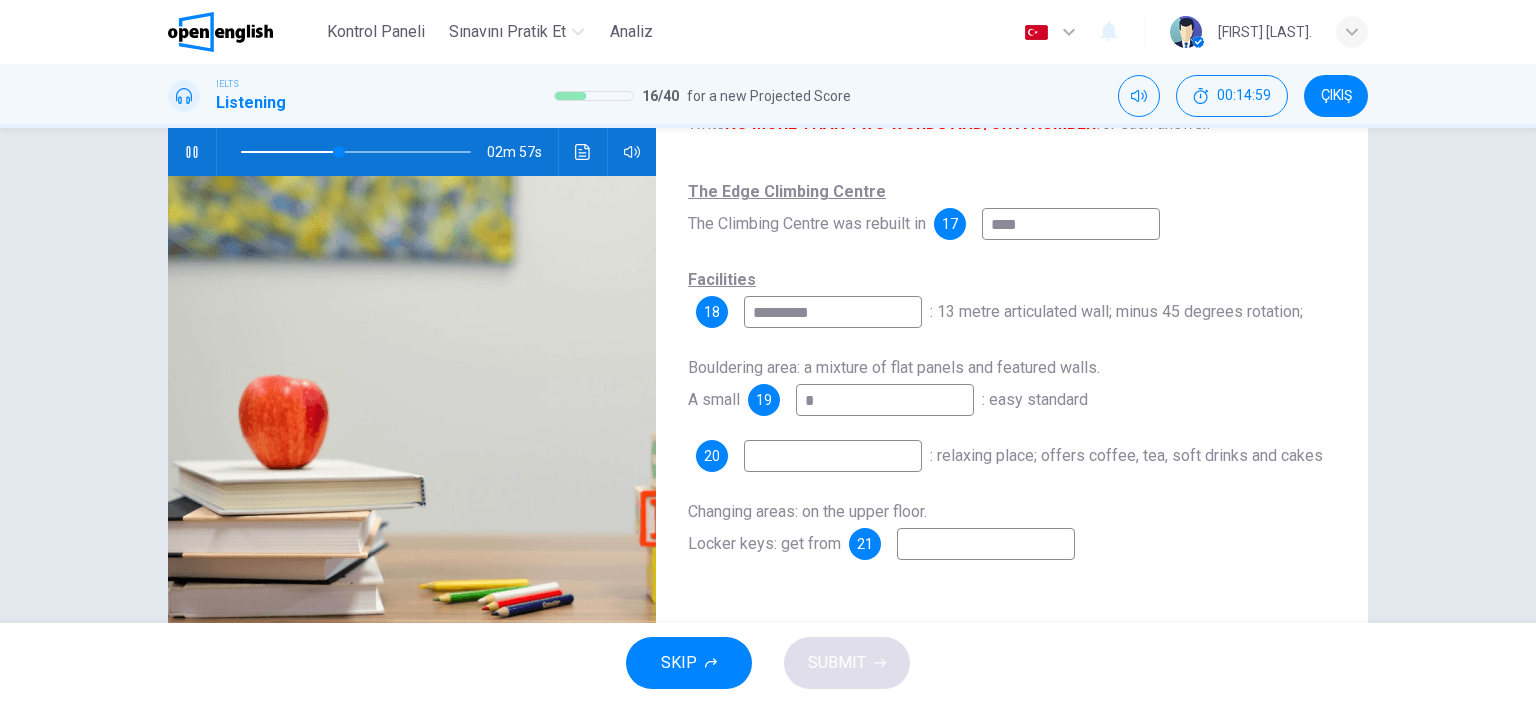 type on "**" 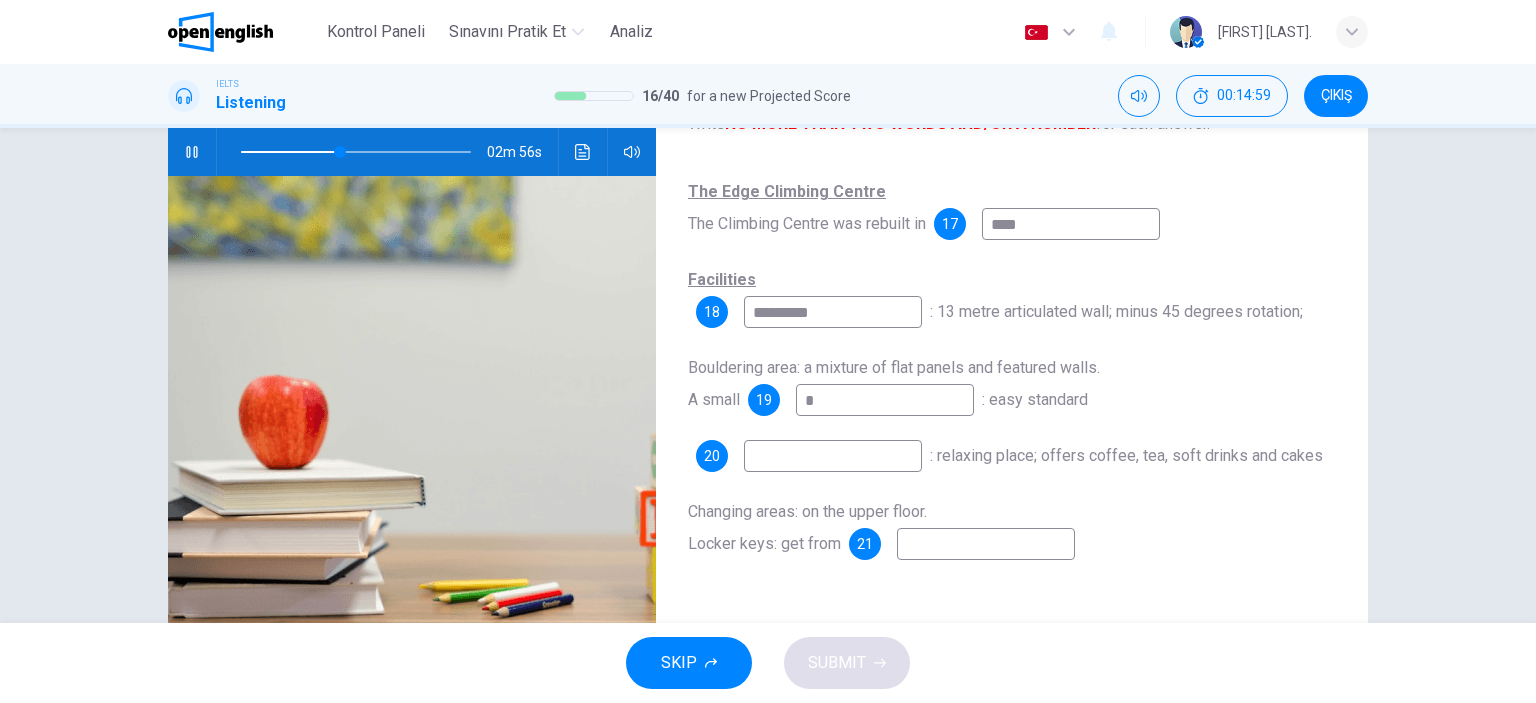 type on "**" 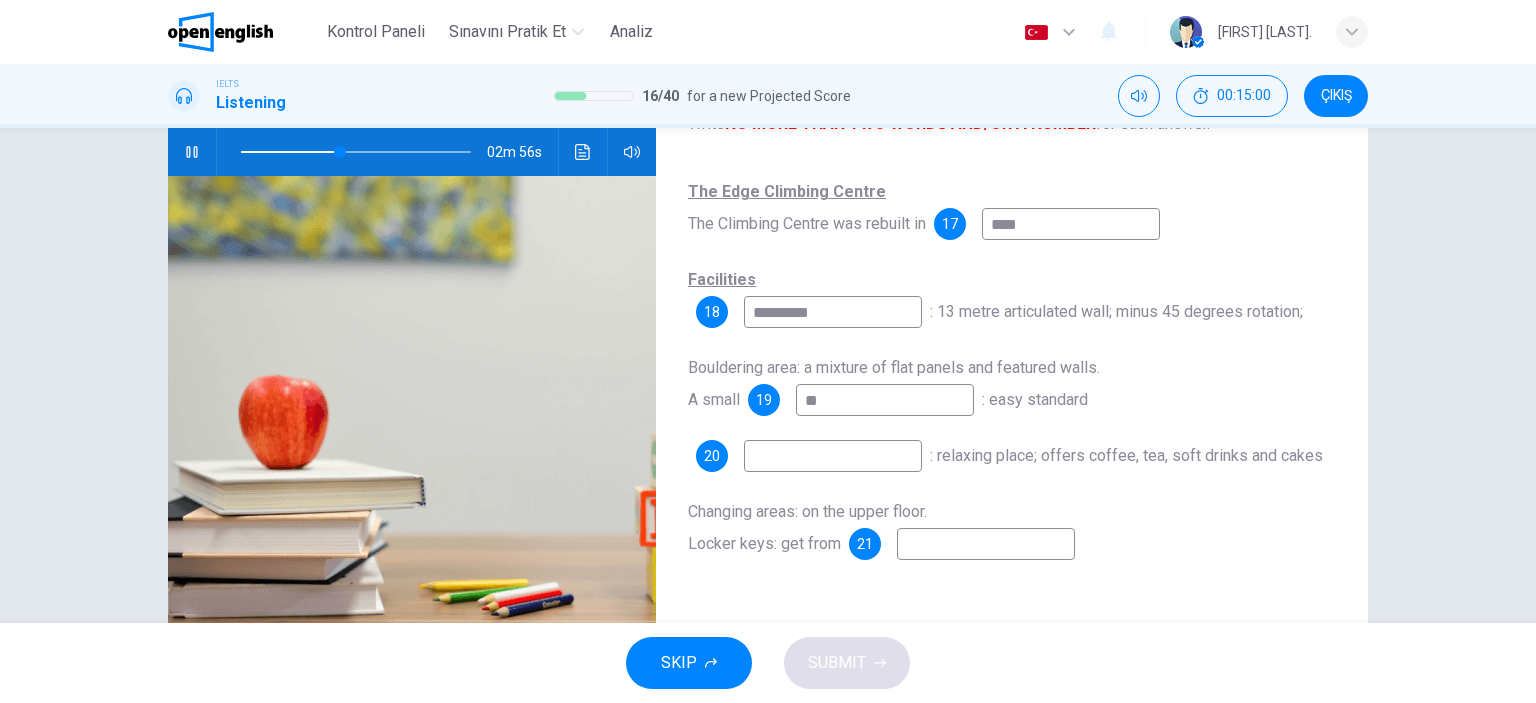 type on "**" 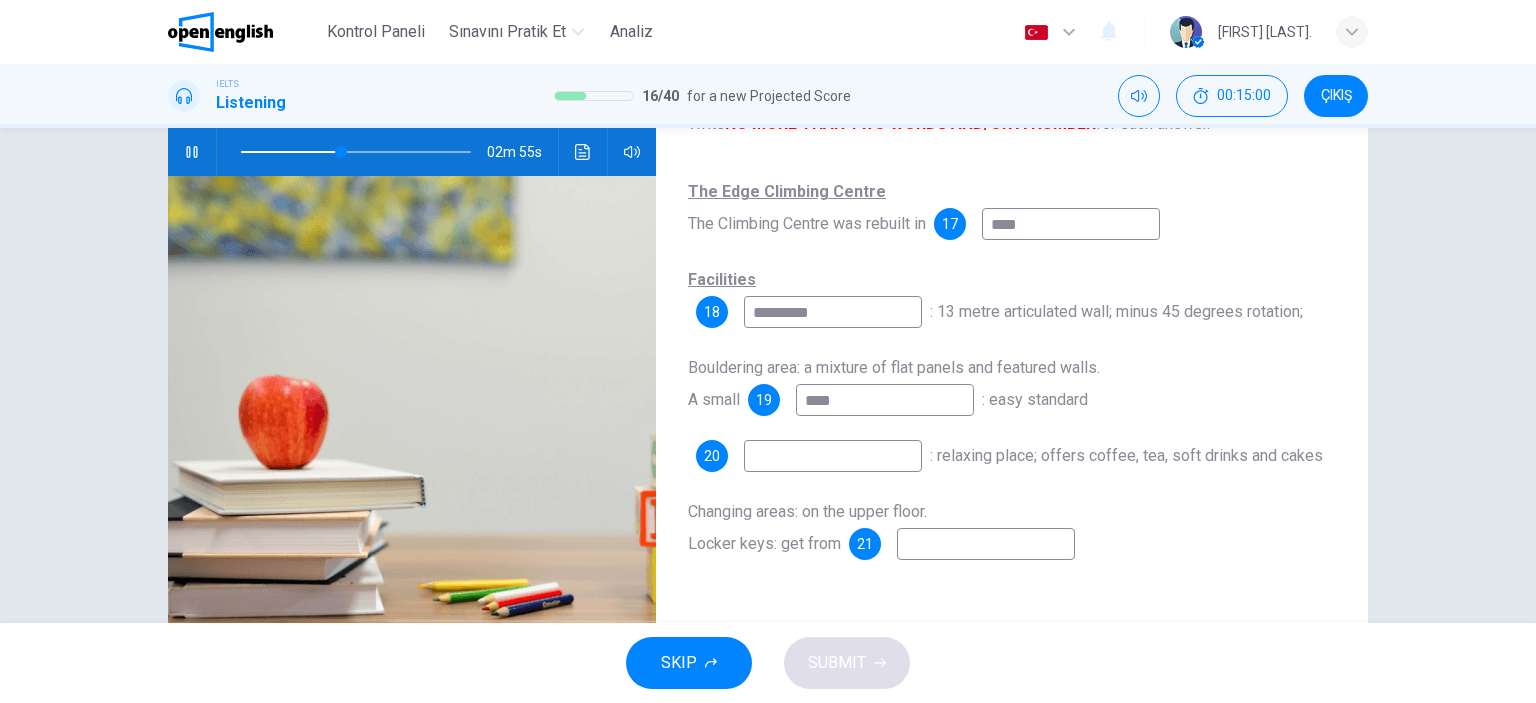 type on "****" 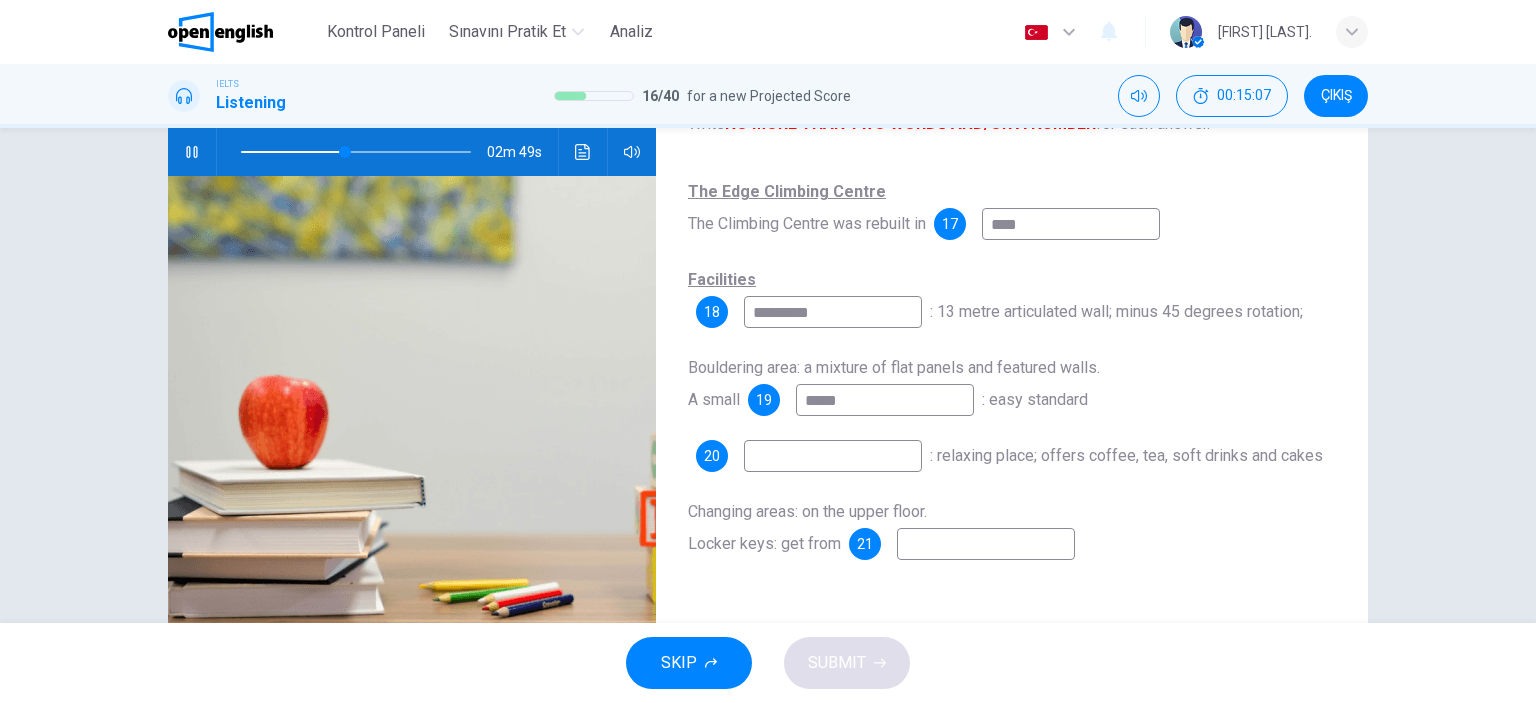 type on "**" 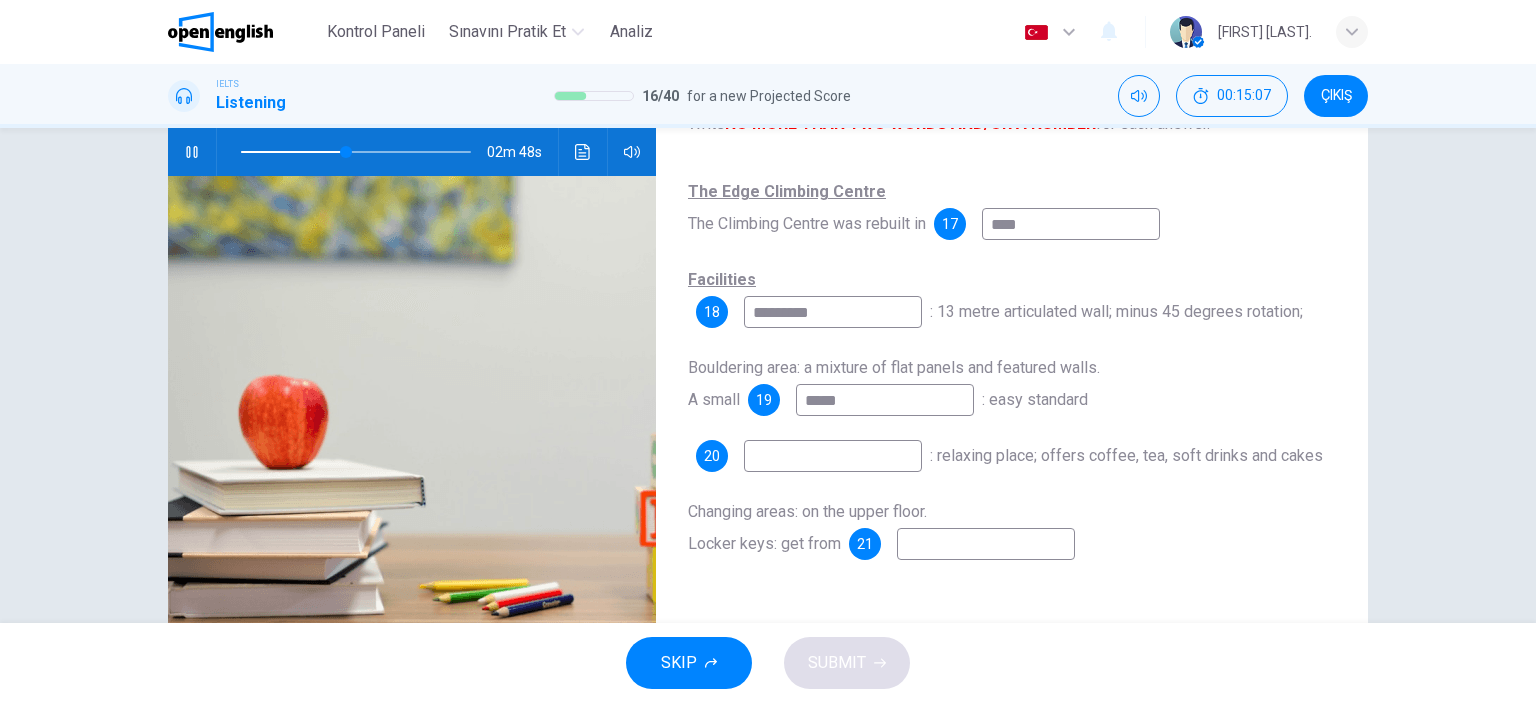 type on "******" 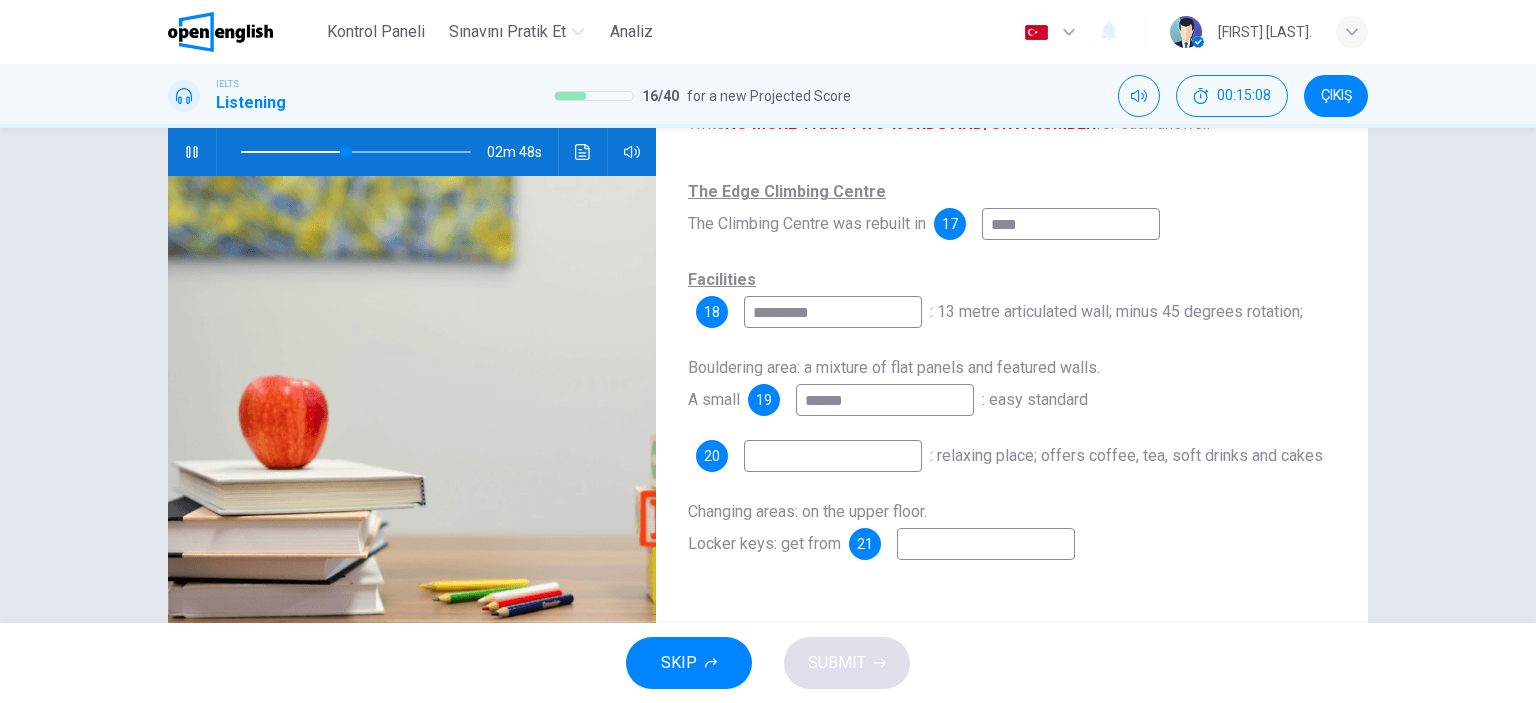 type on "**" 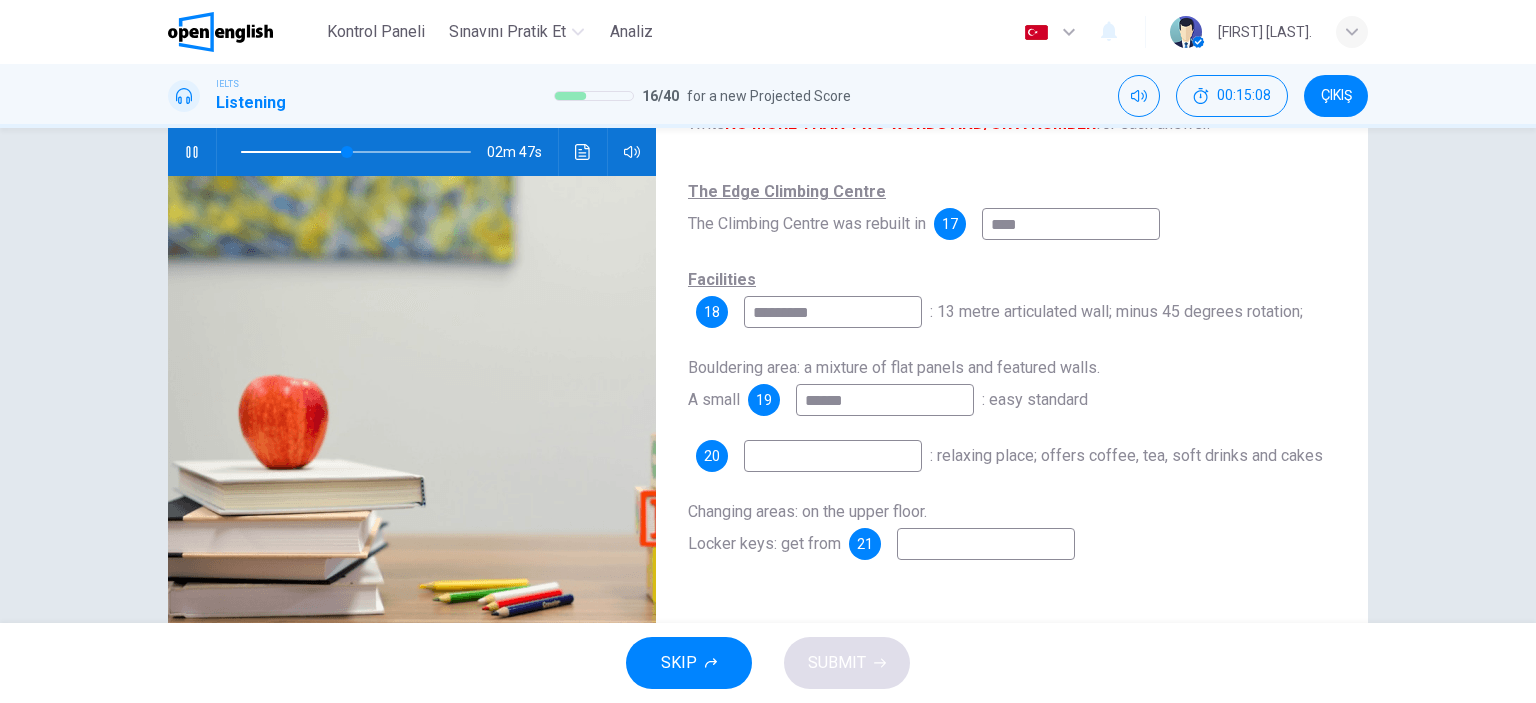 type on "*******" 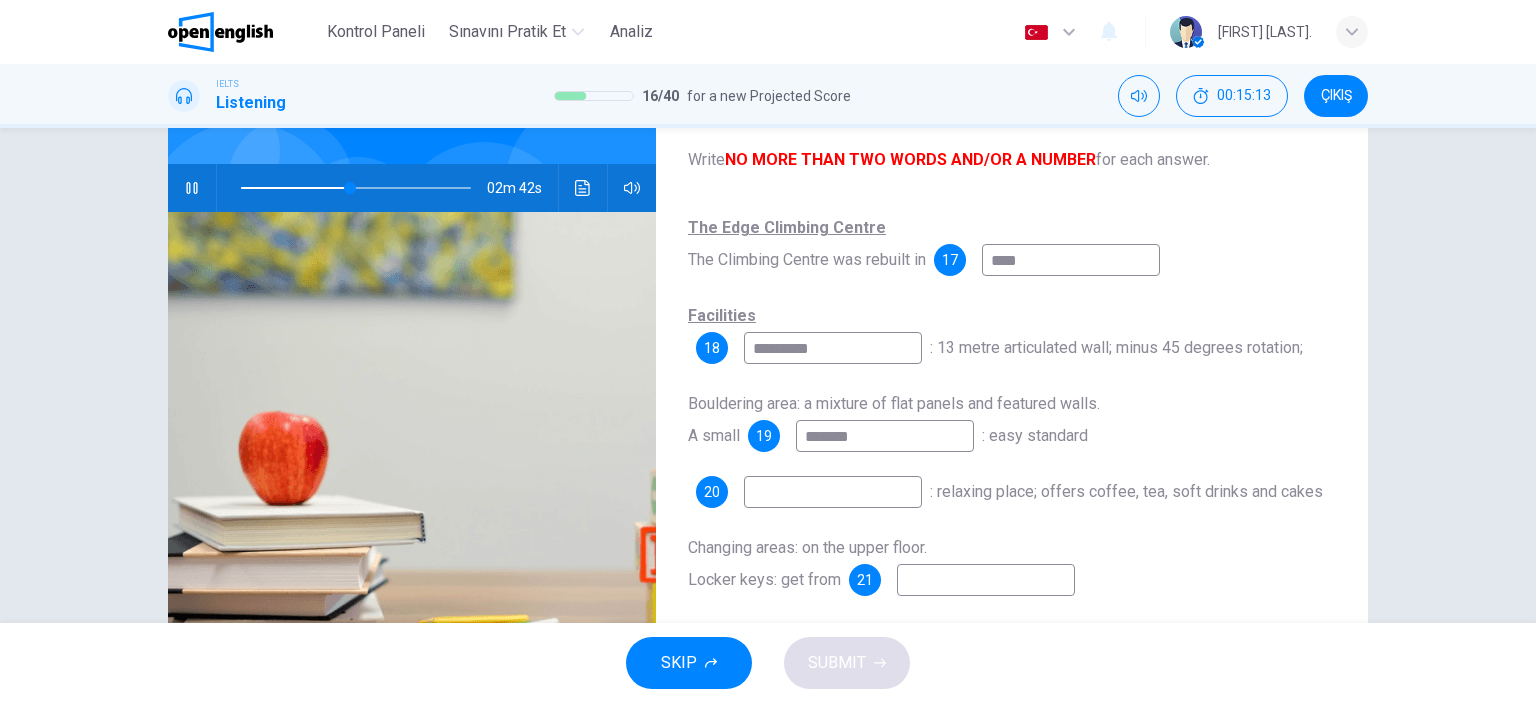 scroll, scrollTop: 200, scrollLeft: 0, axis: vertical 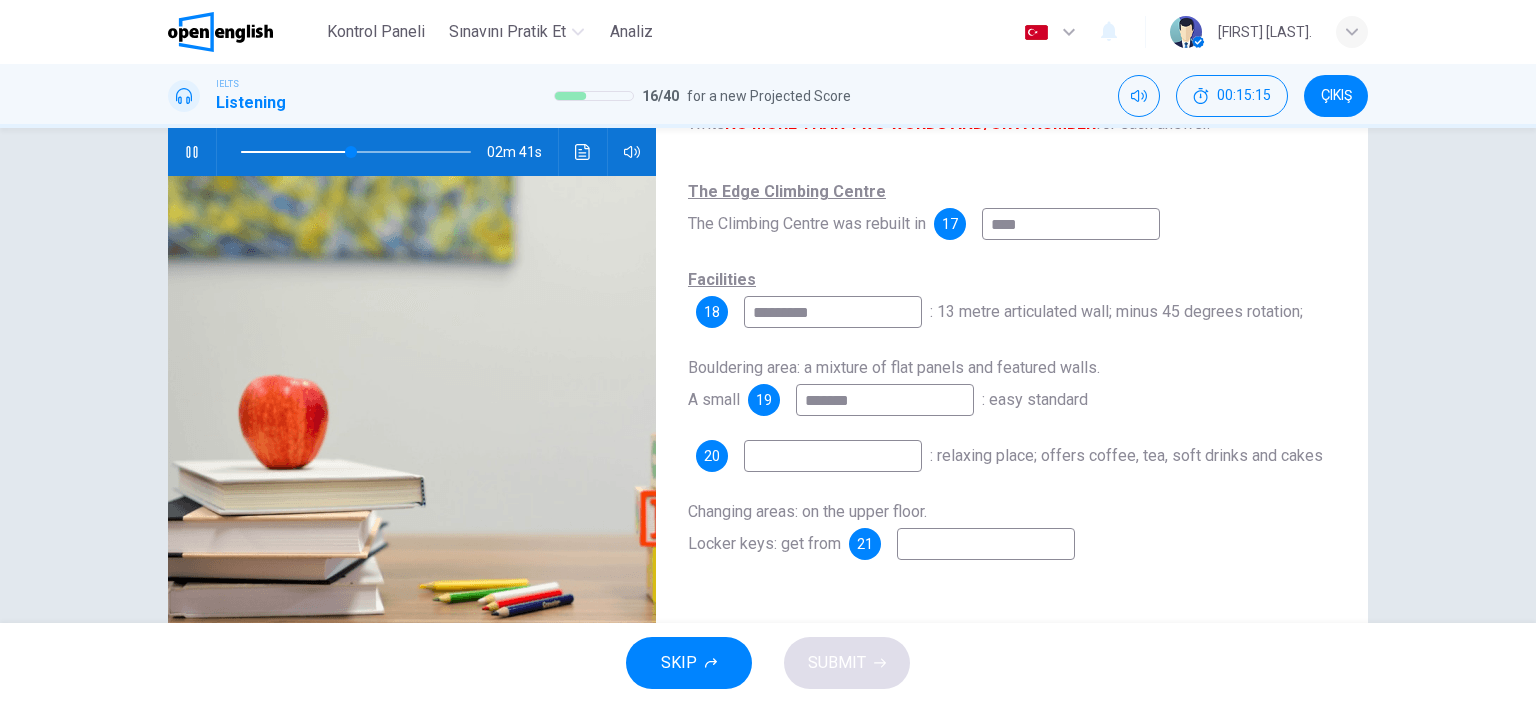 type on "**" 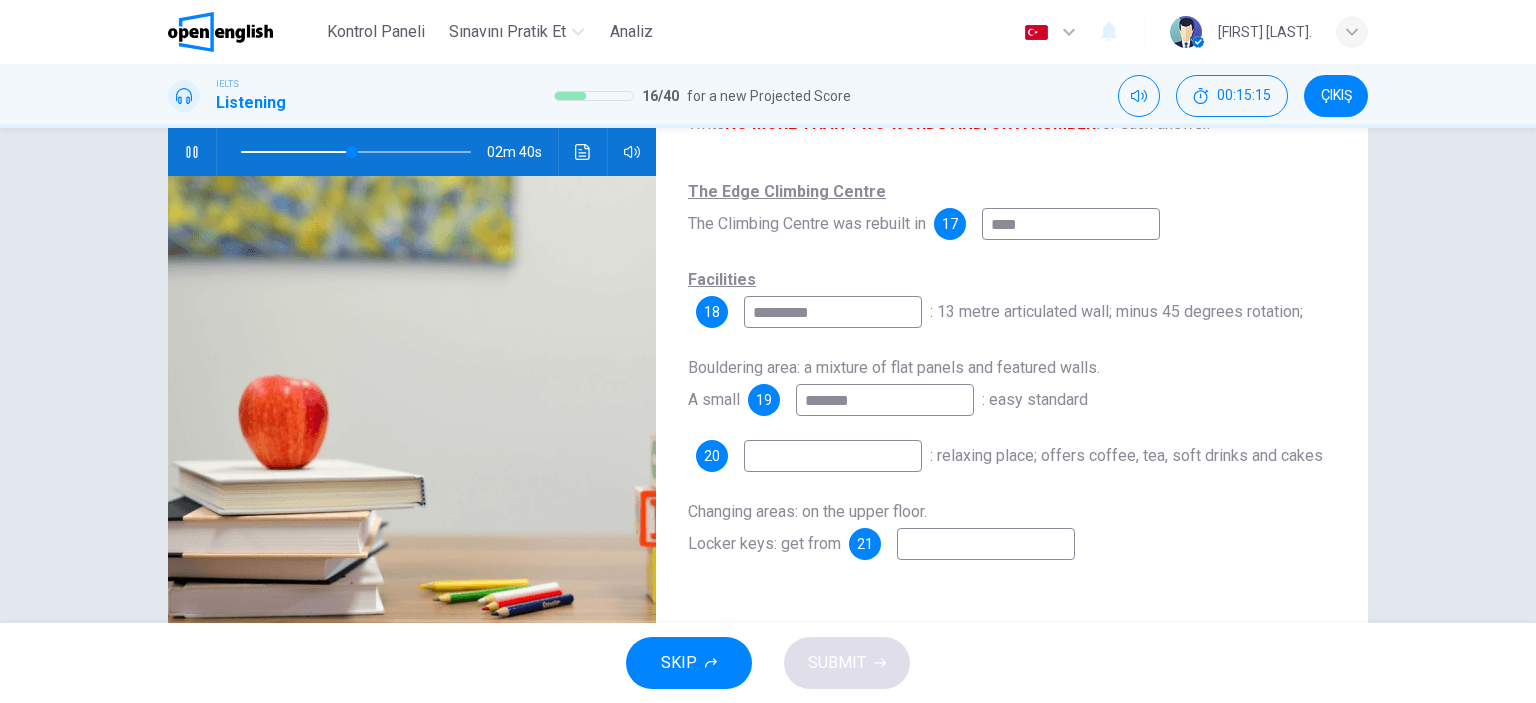 type on "*******" 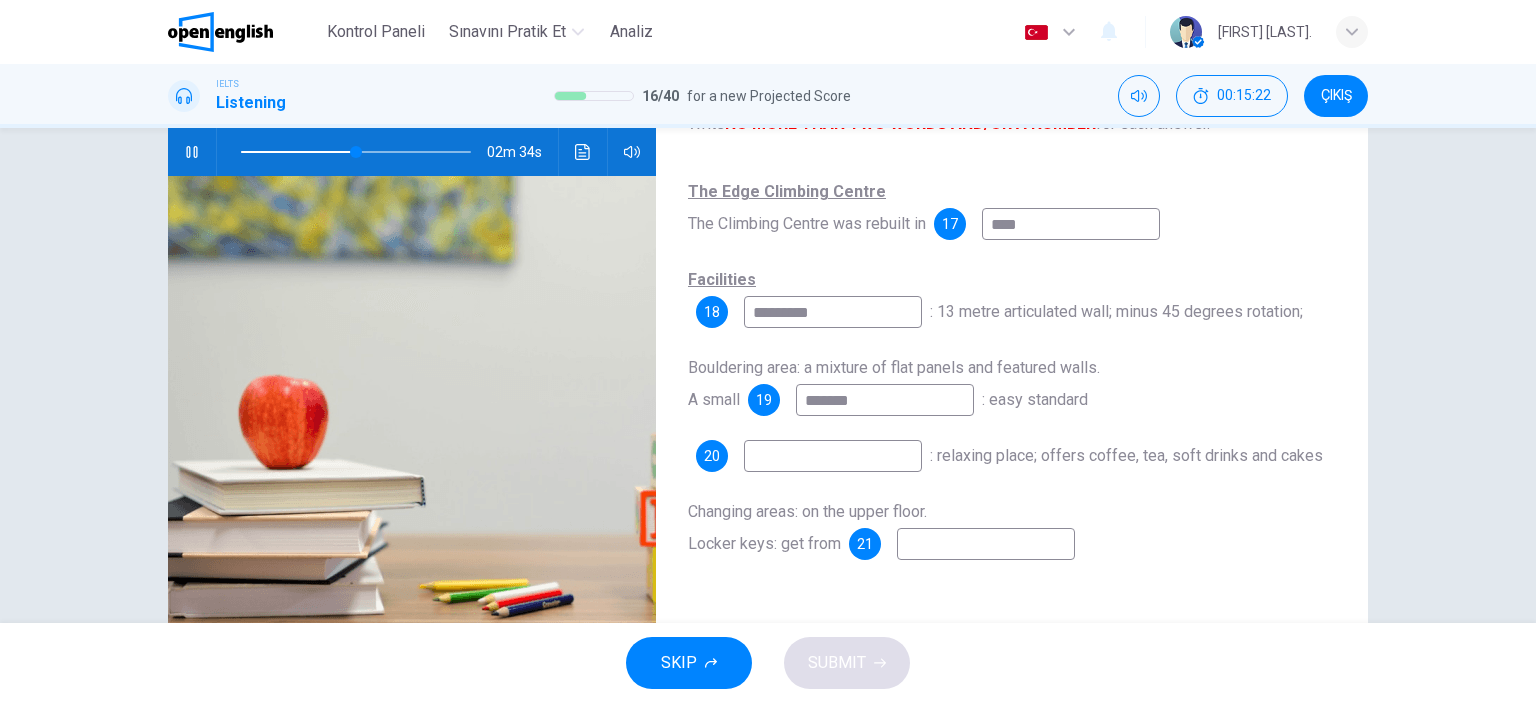 type on "**" 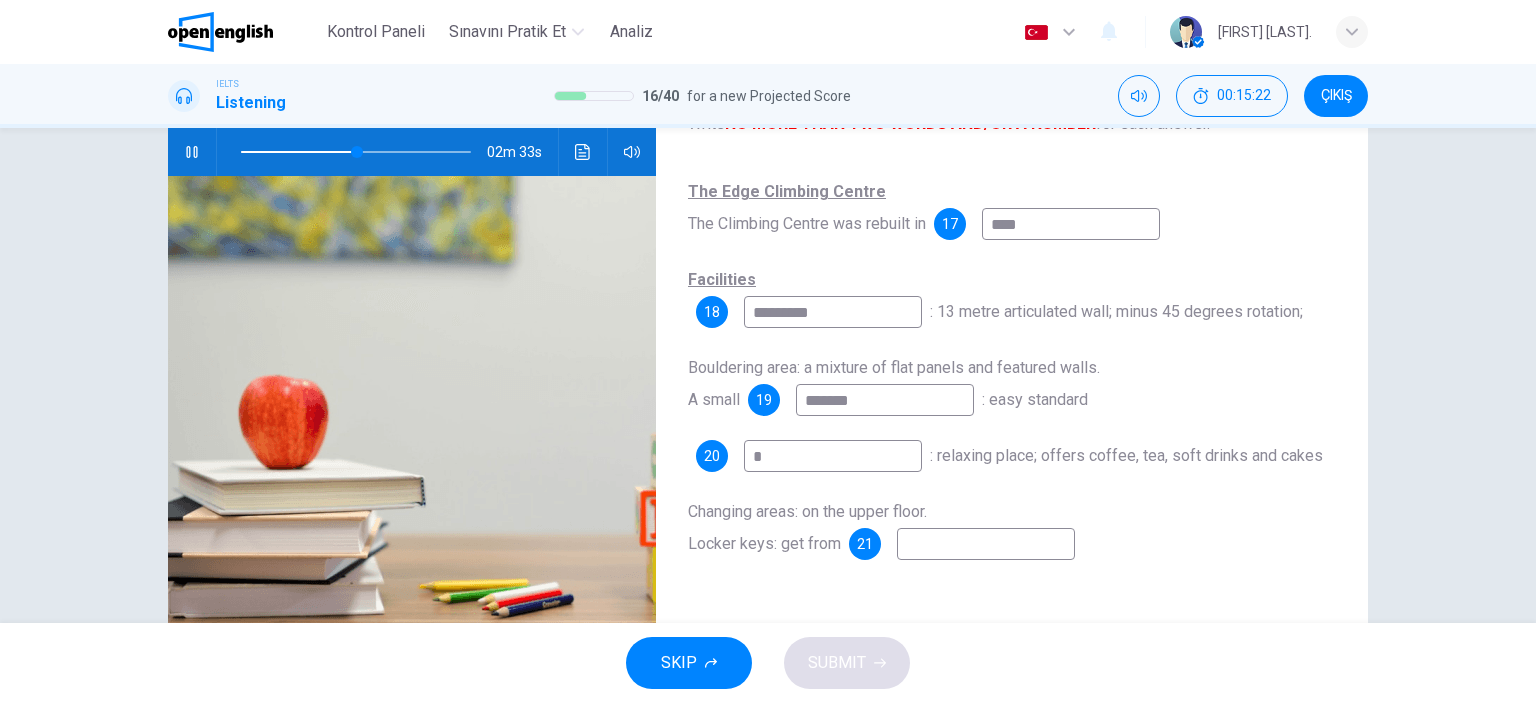 type on "**" 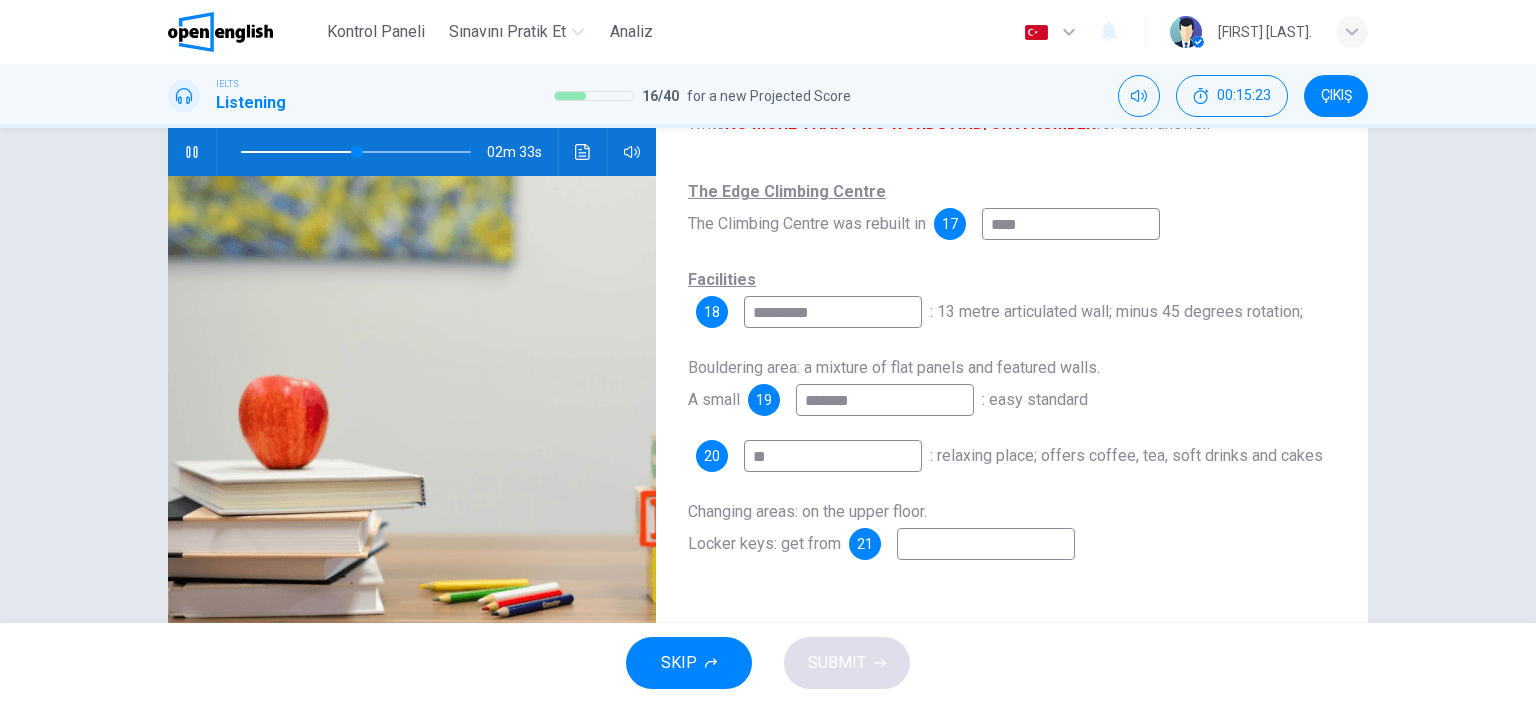 type on "**" 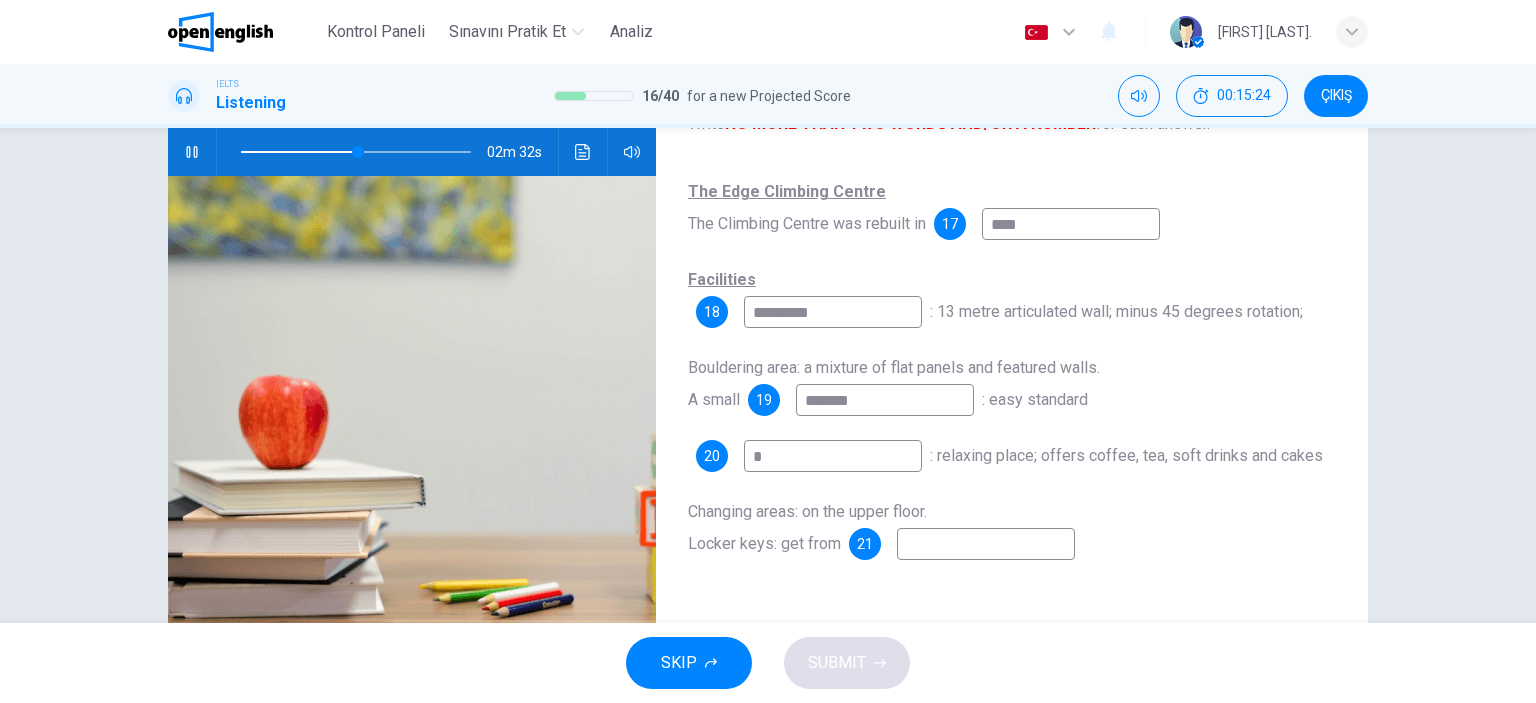 type on "**" 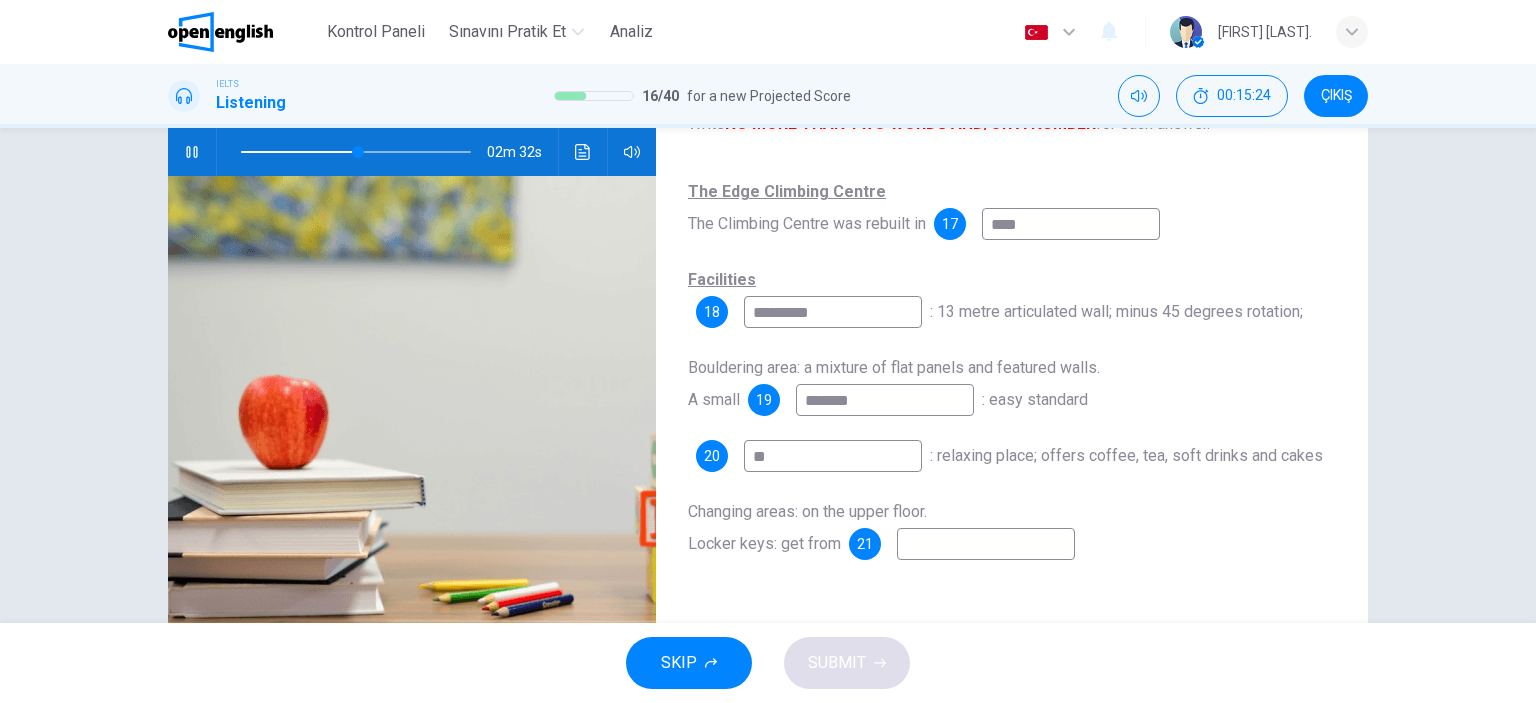 type 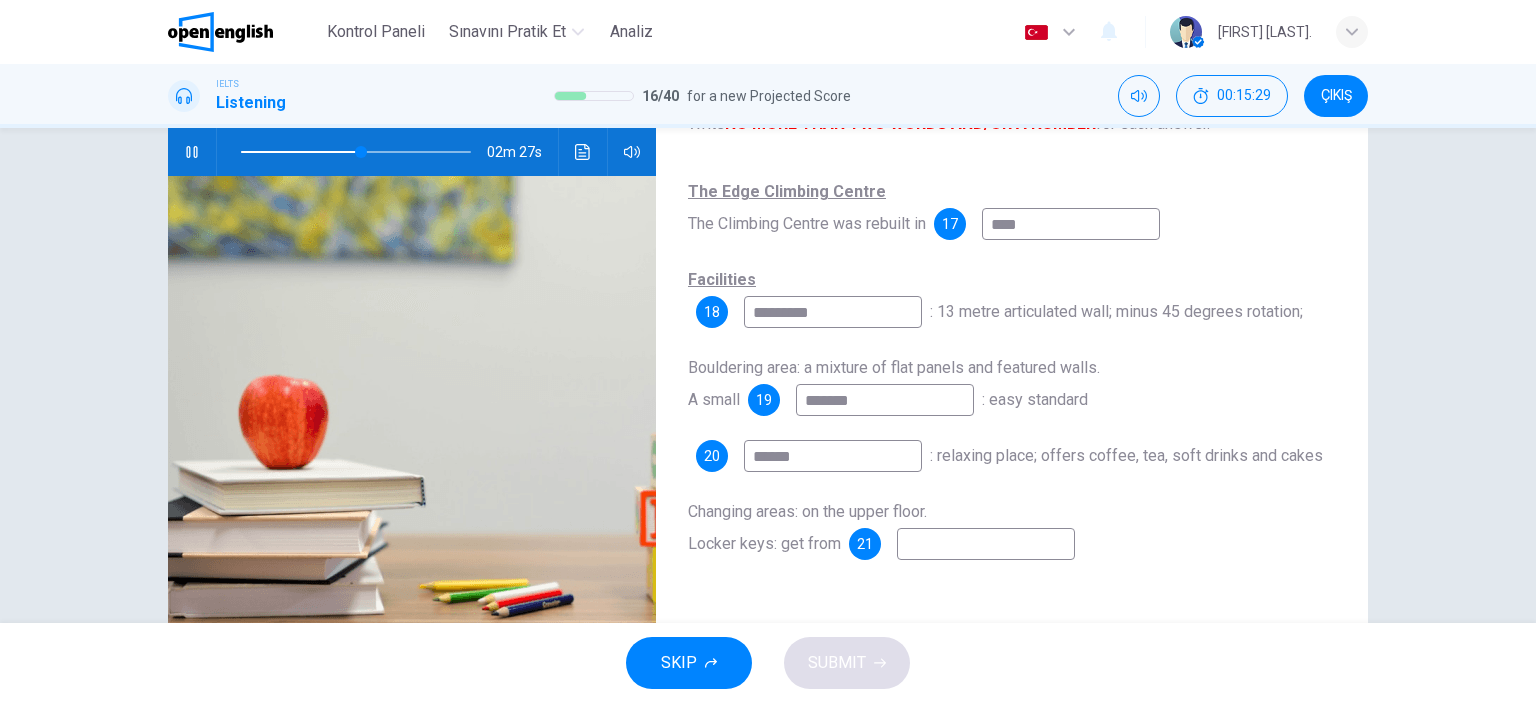 scroll, scrollTop: 280, scrollLeft: 0, axis: vertical 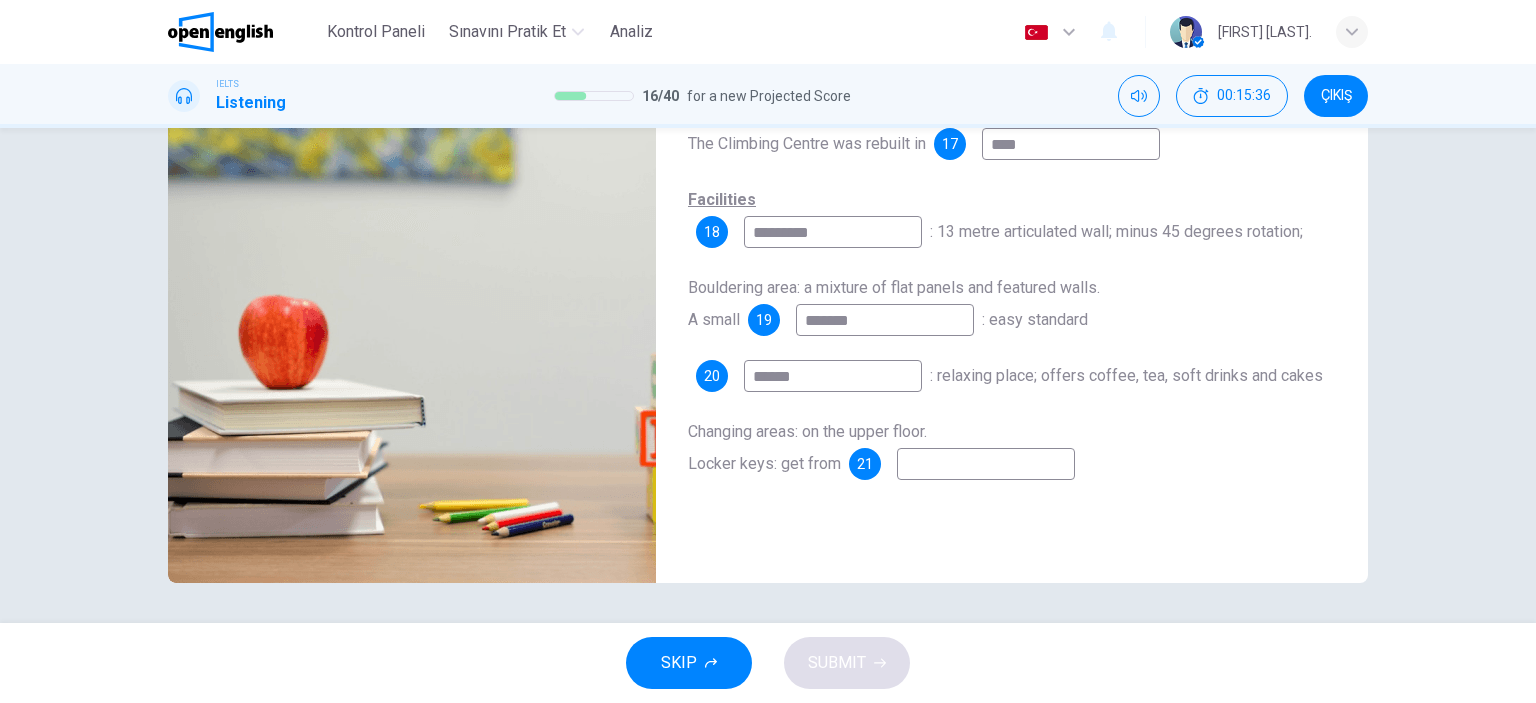 click at bounding box center (986, 464) 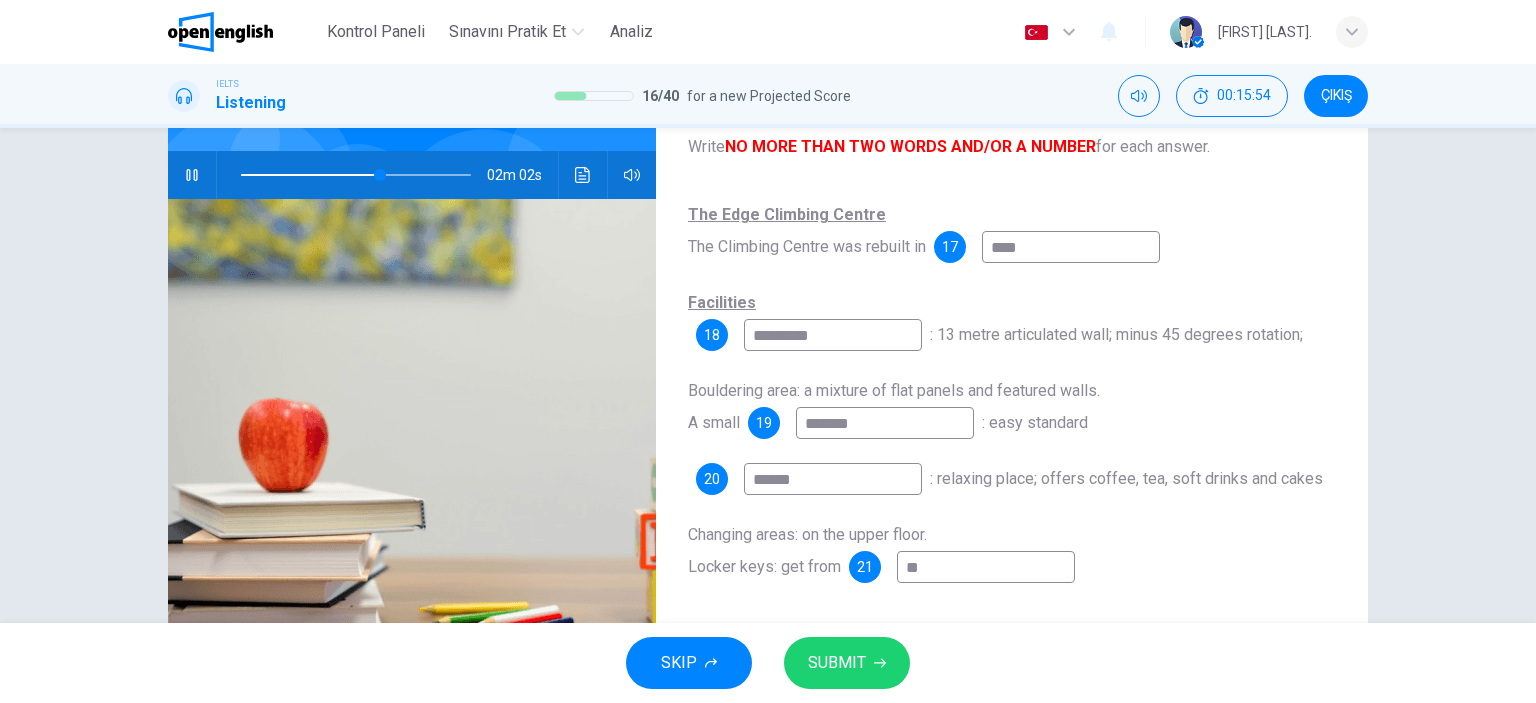 scroll, scrollTop: 80, scrollLeft: 0, axis: vertical 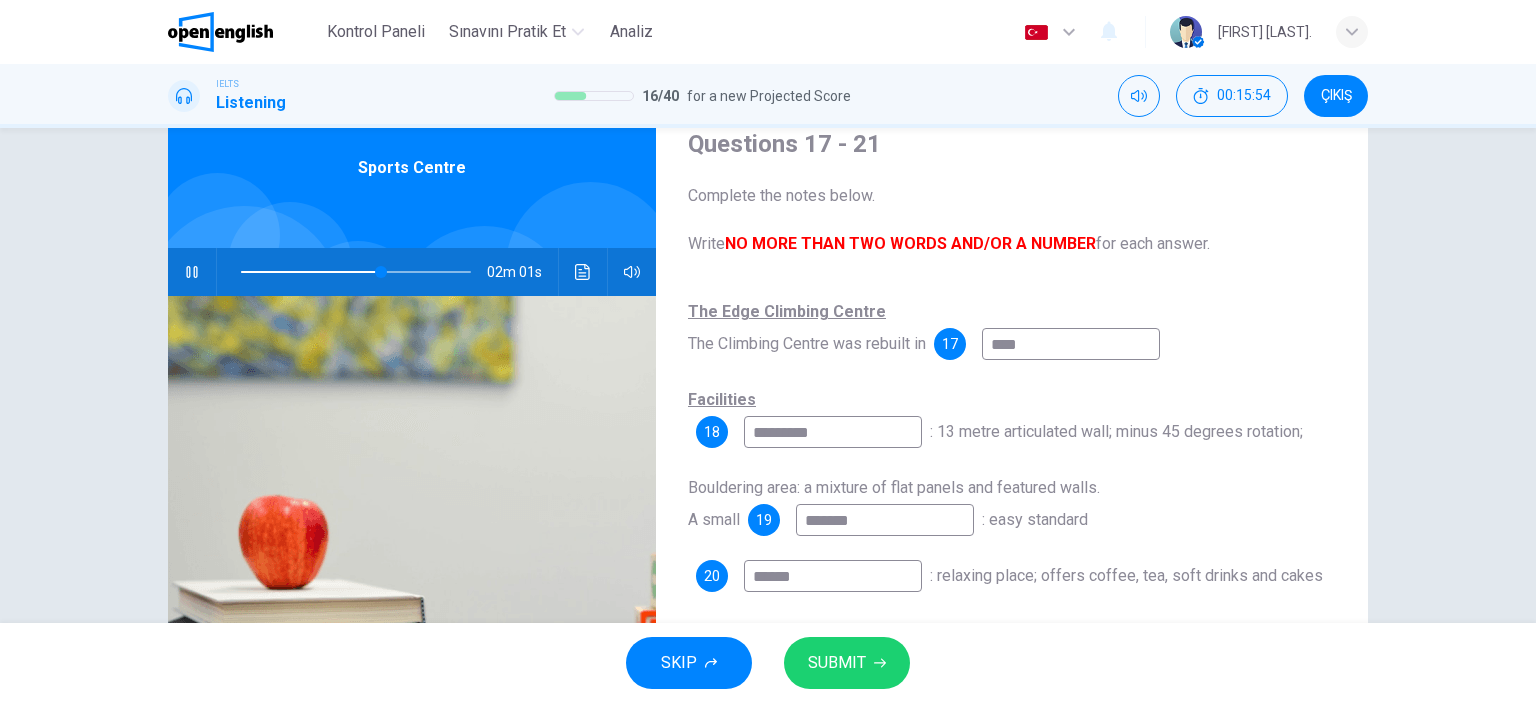 click 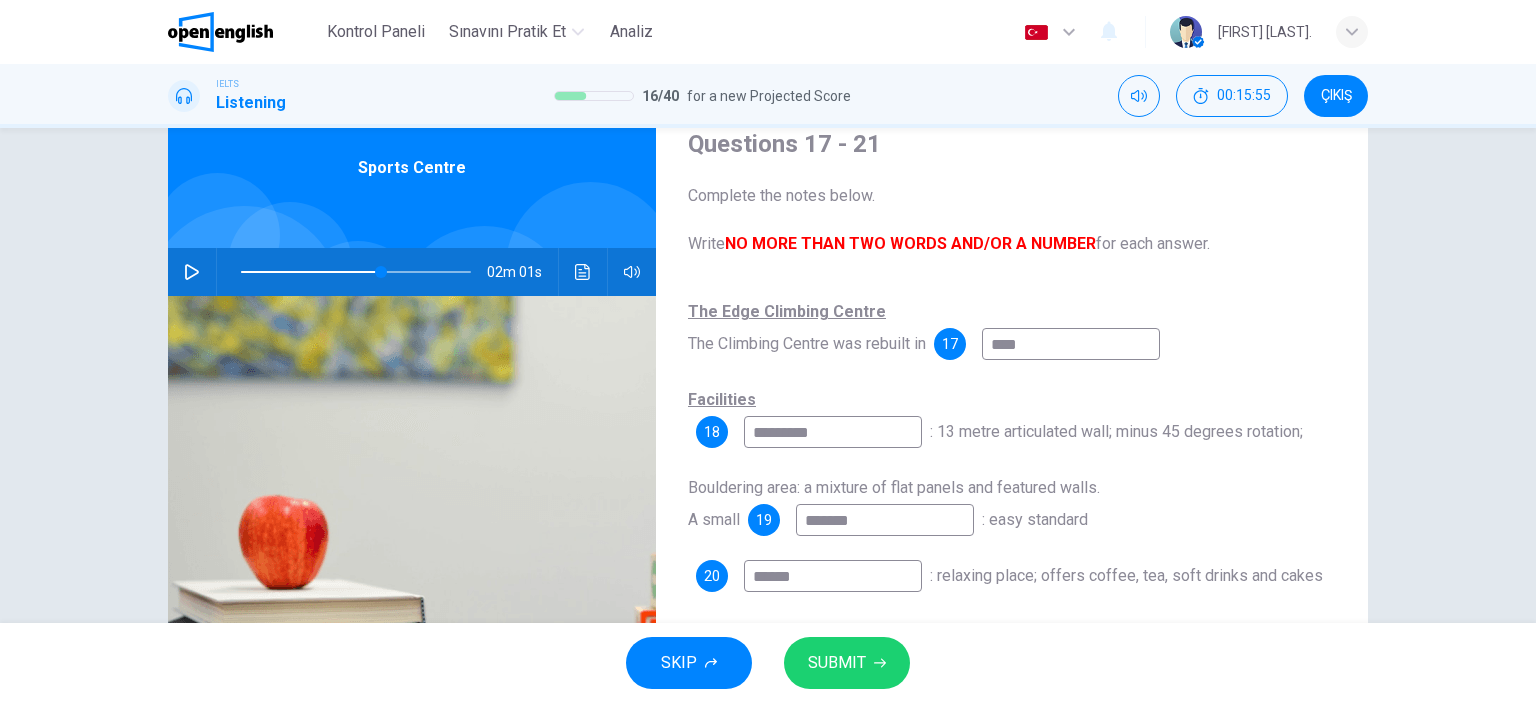 scroll, scrollTop: 180, scrollLeft: 0, axis: vertical 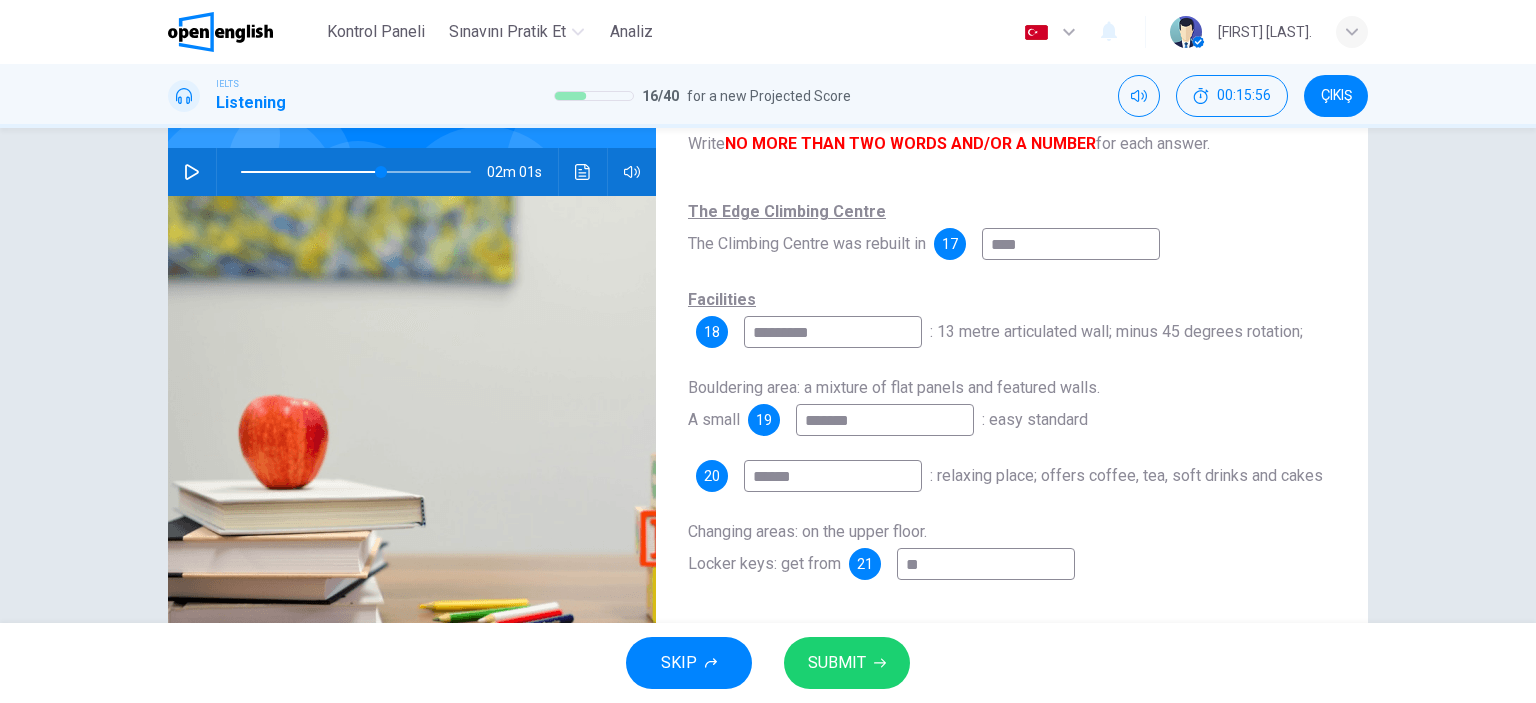 click on "**" at bounding box center [986, 564] 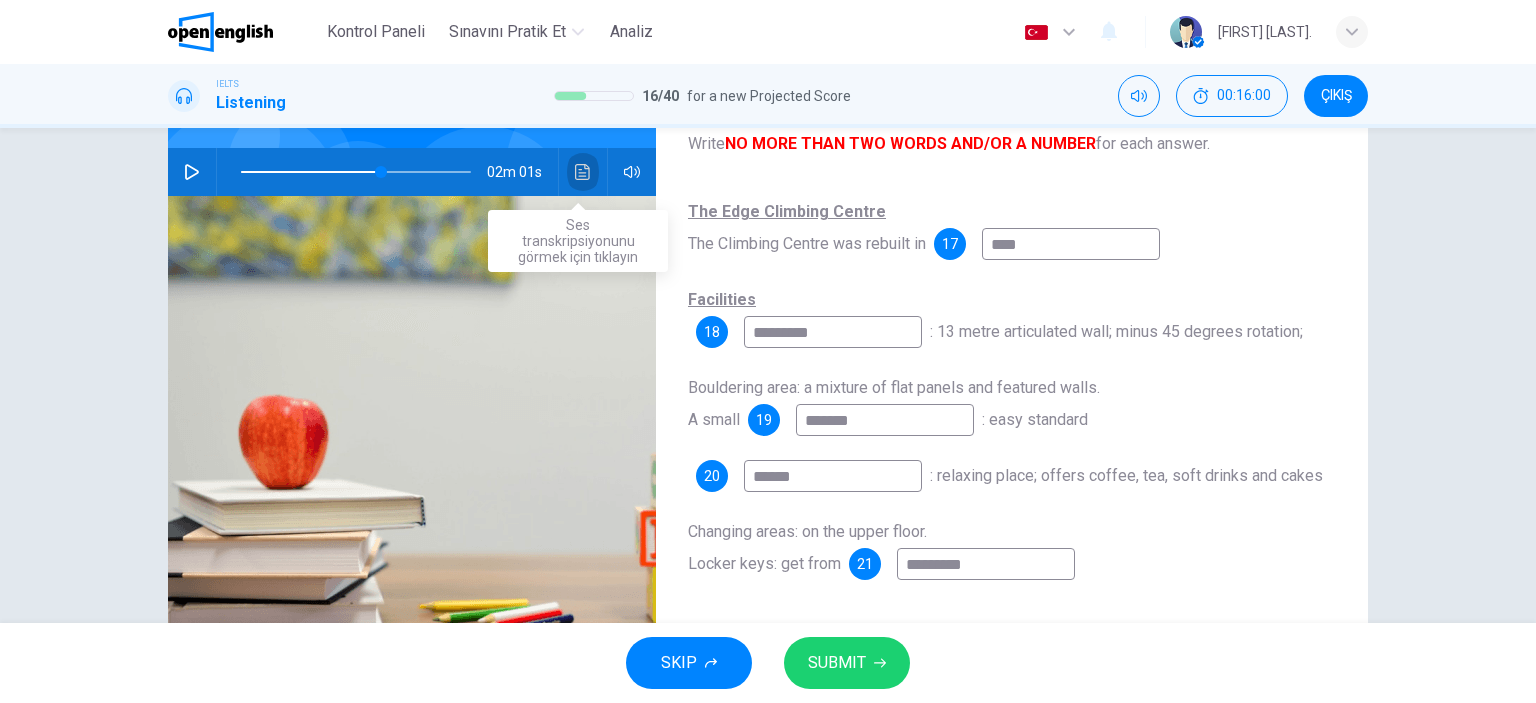 click 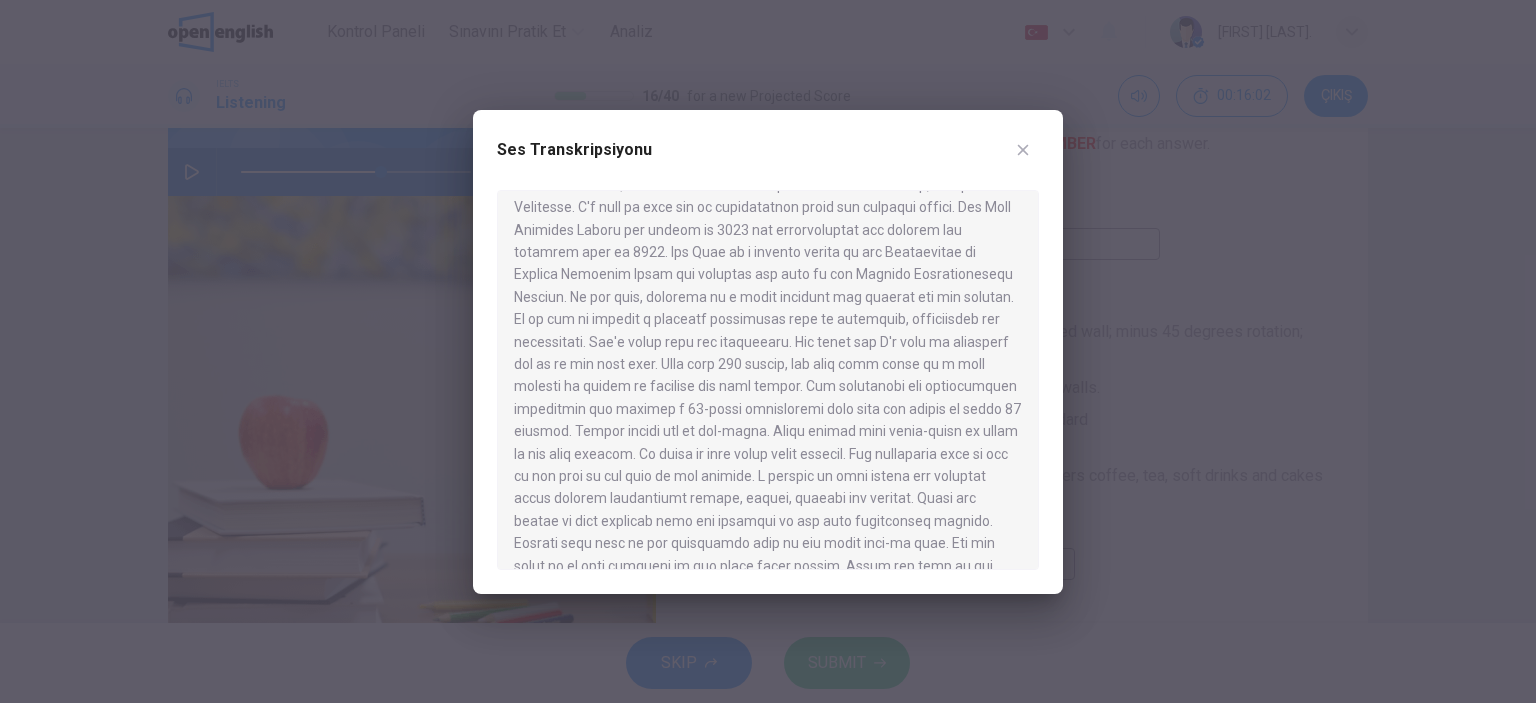 scroll, scrollTop: 100, scrollLeft: 0, axis: vertical 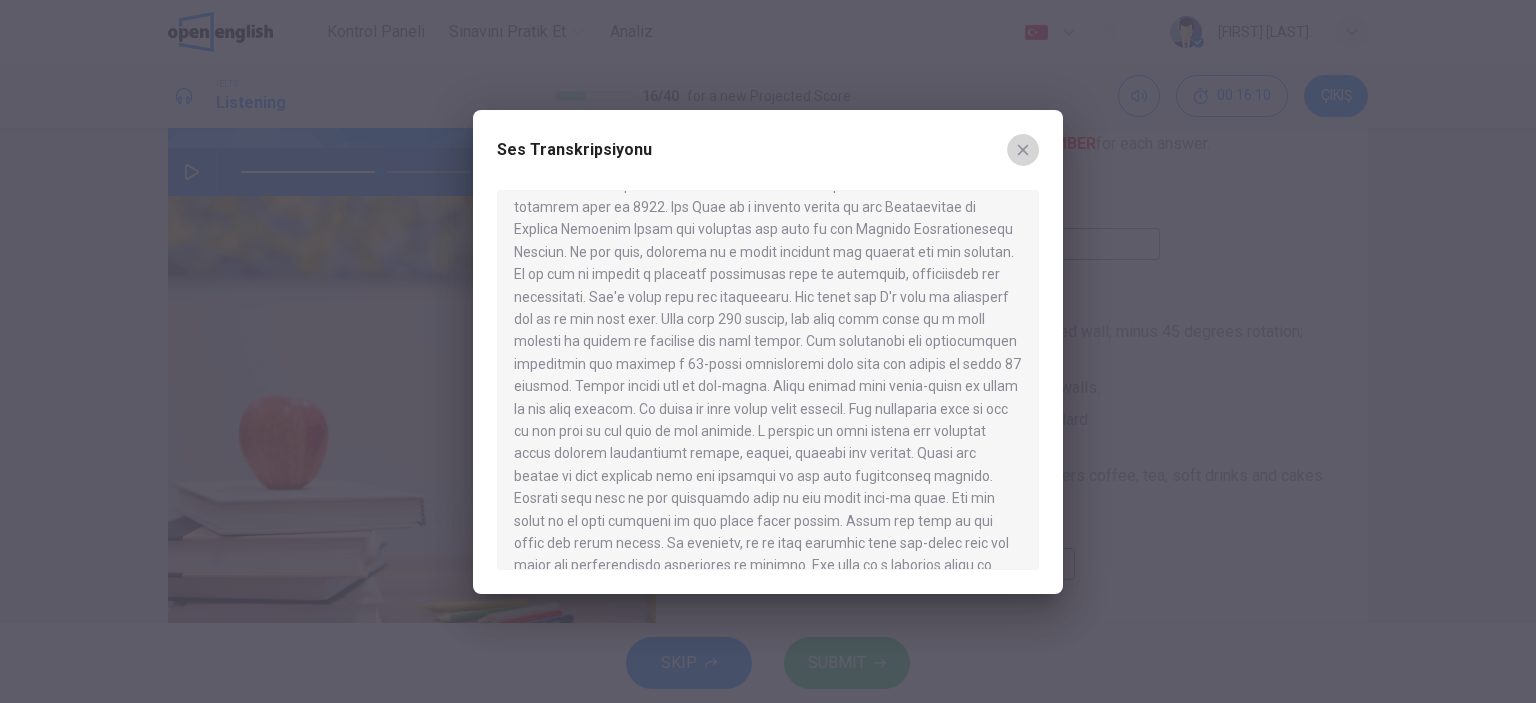 click at bounding box center (1023, 150) 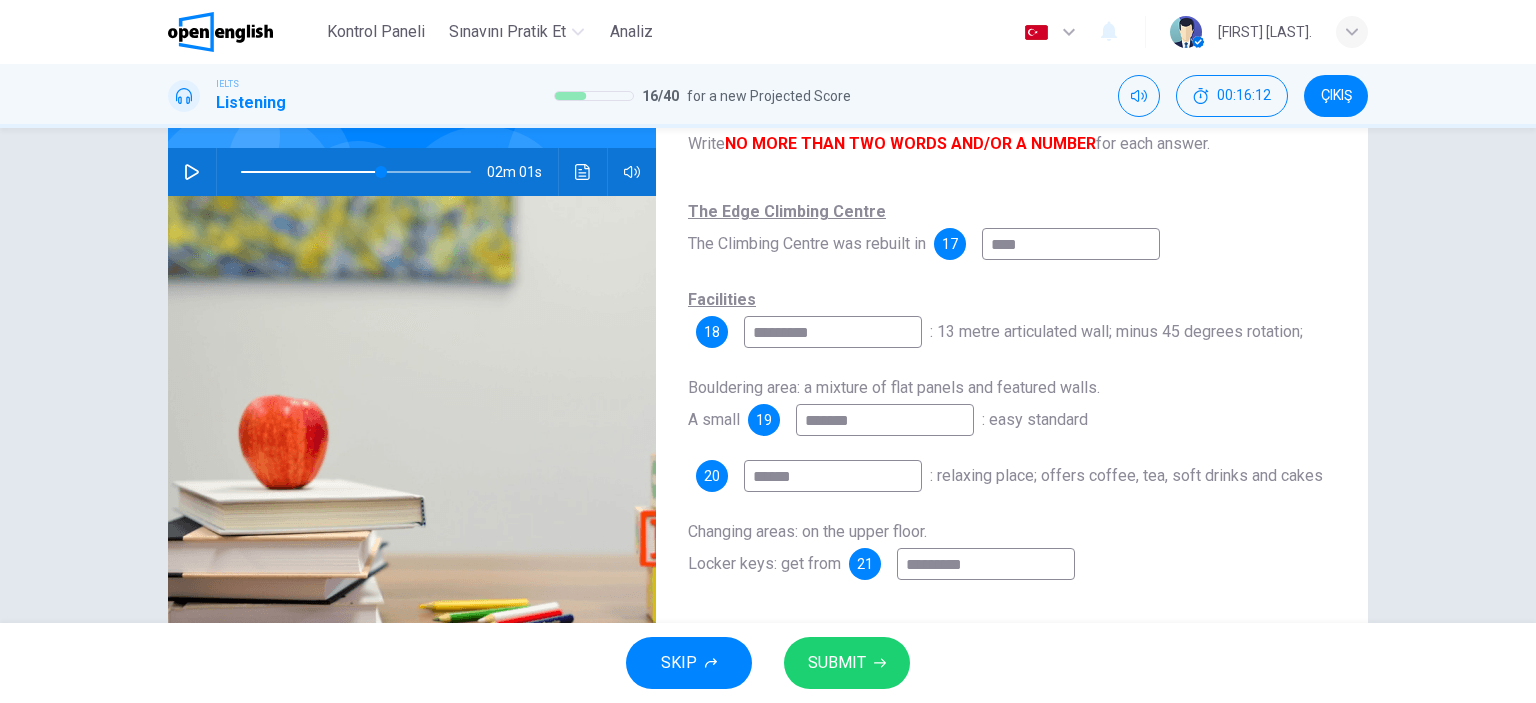 click on "*******" at bounding box center (885, 420) 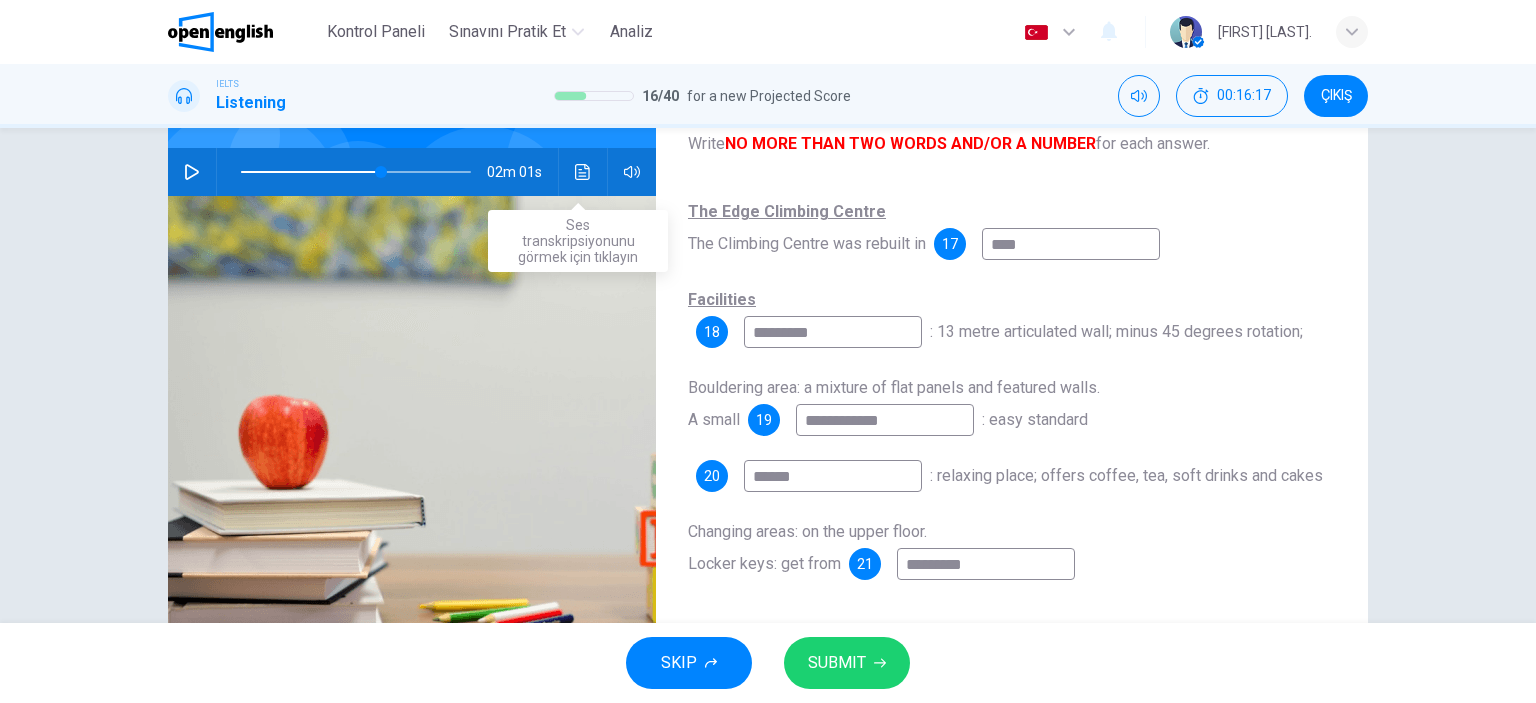 click 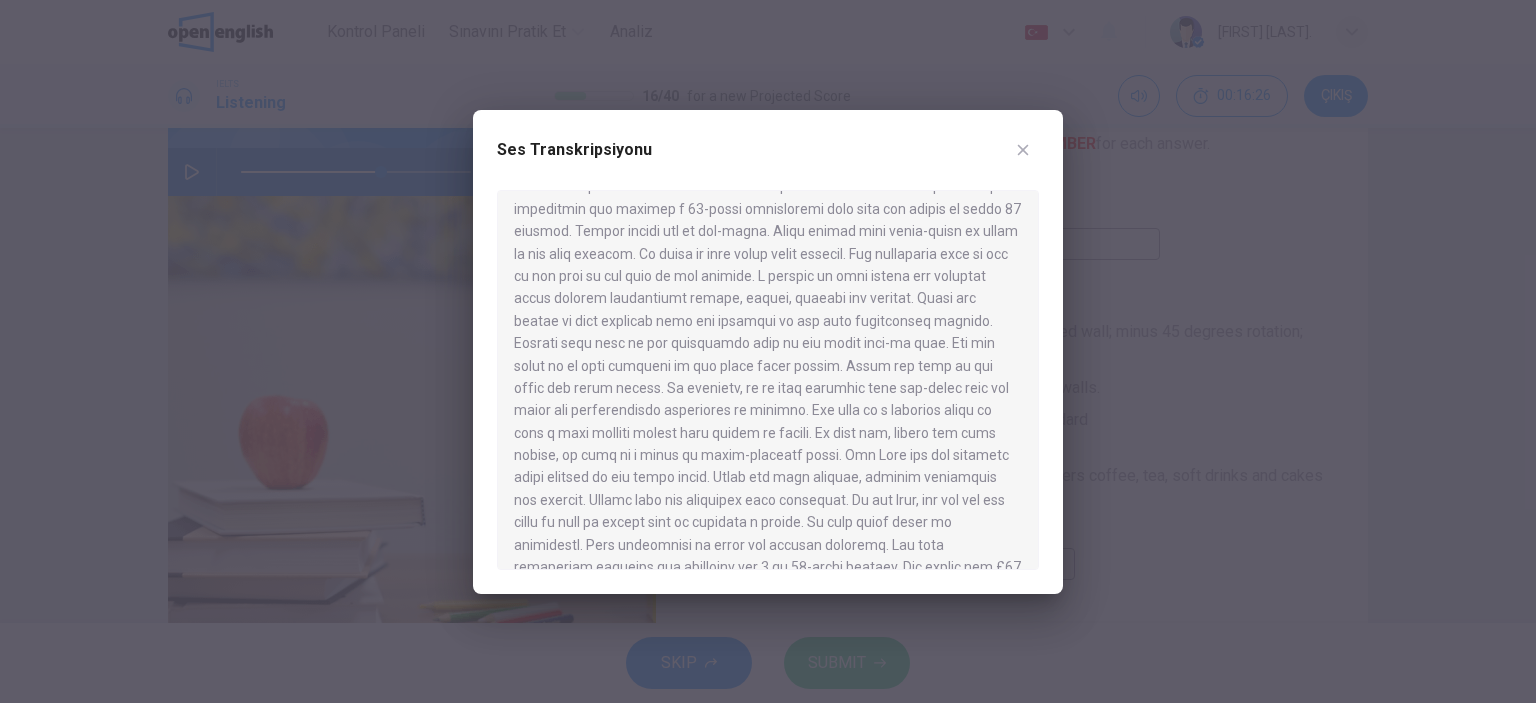 scroll, scrollTop: 300, scrollLeft: 0, axis: vertical 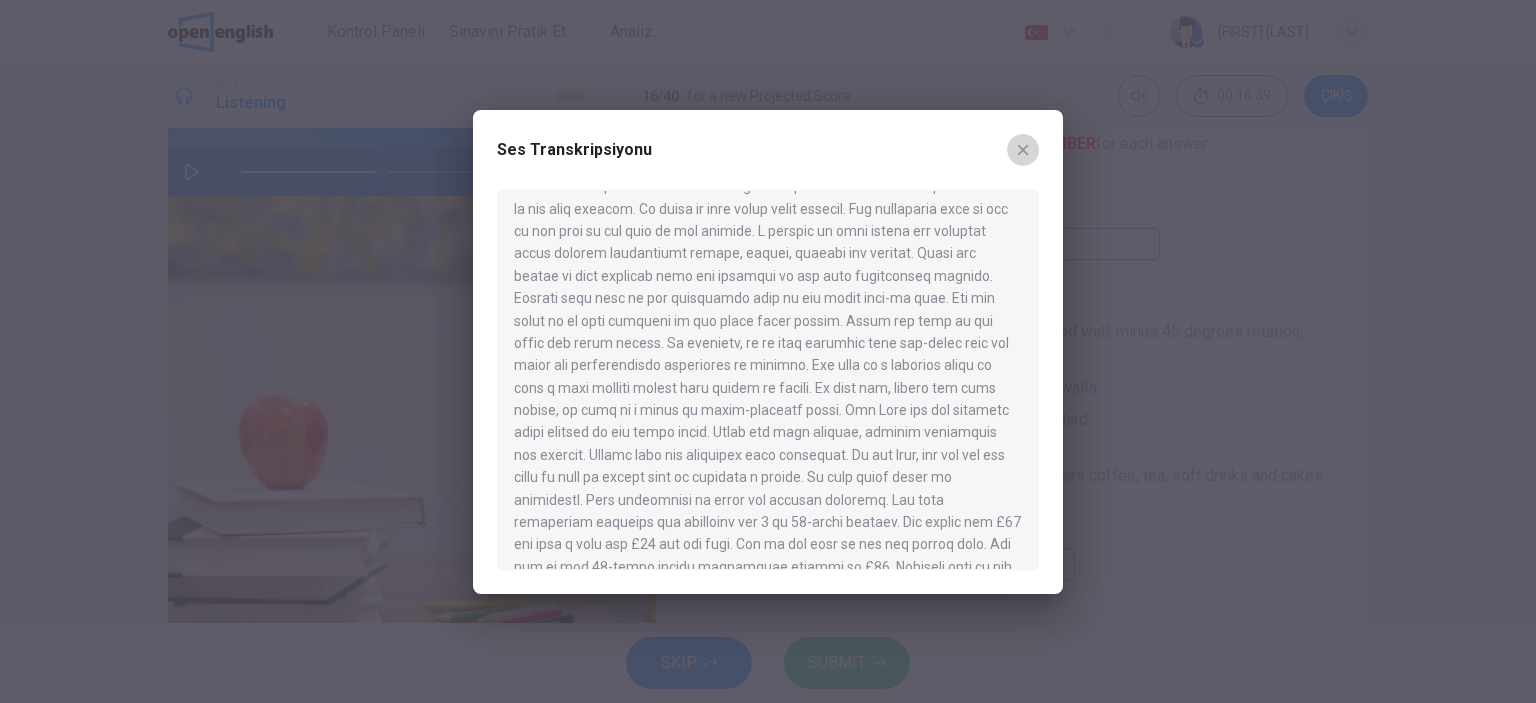 click at bounding box center [1023, 150] 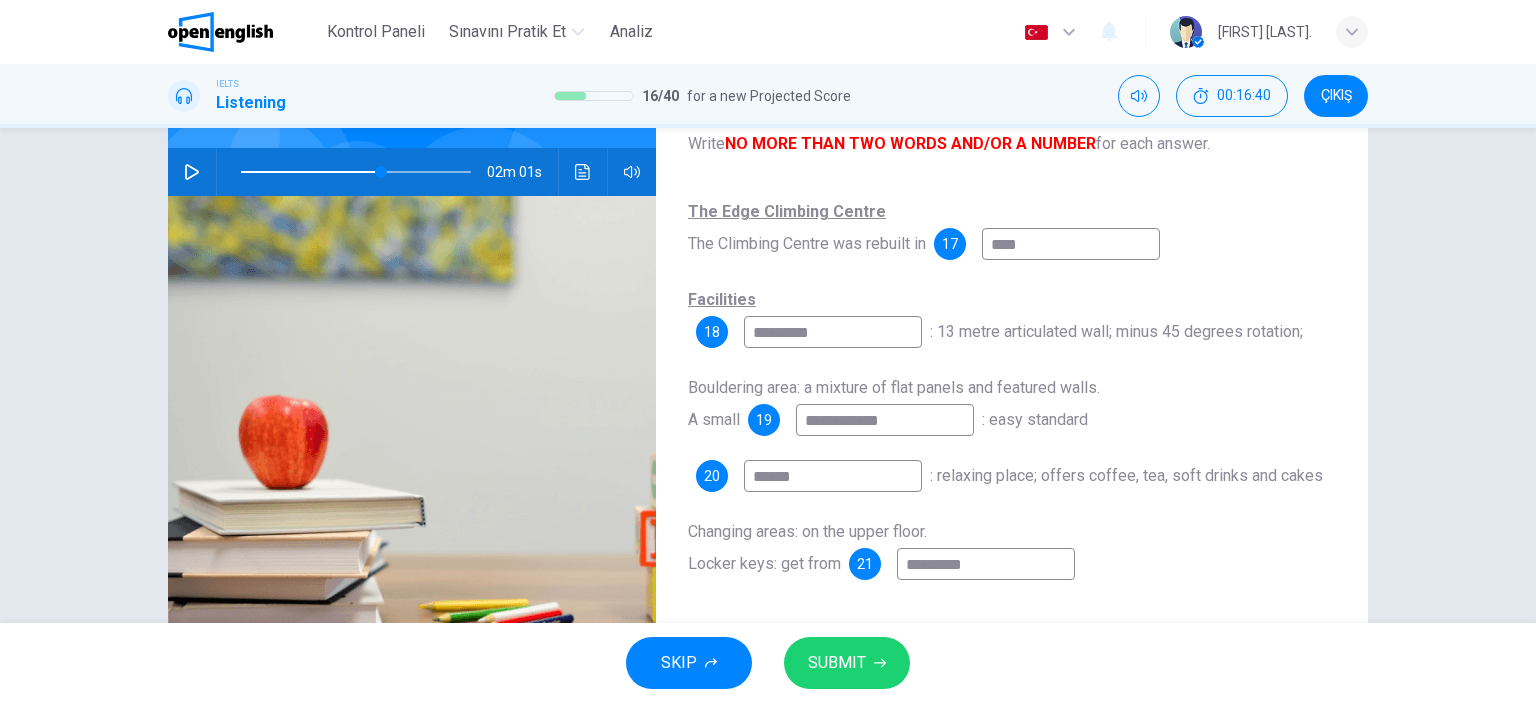 click on "*********" at bounding box center [986, 564] 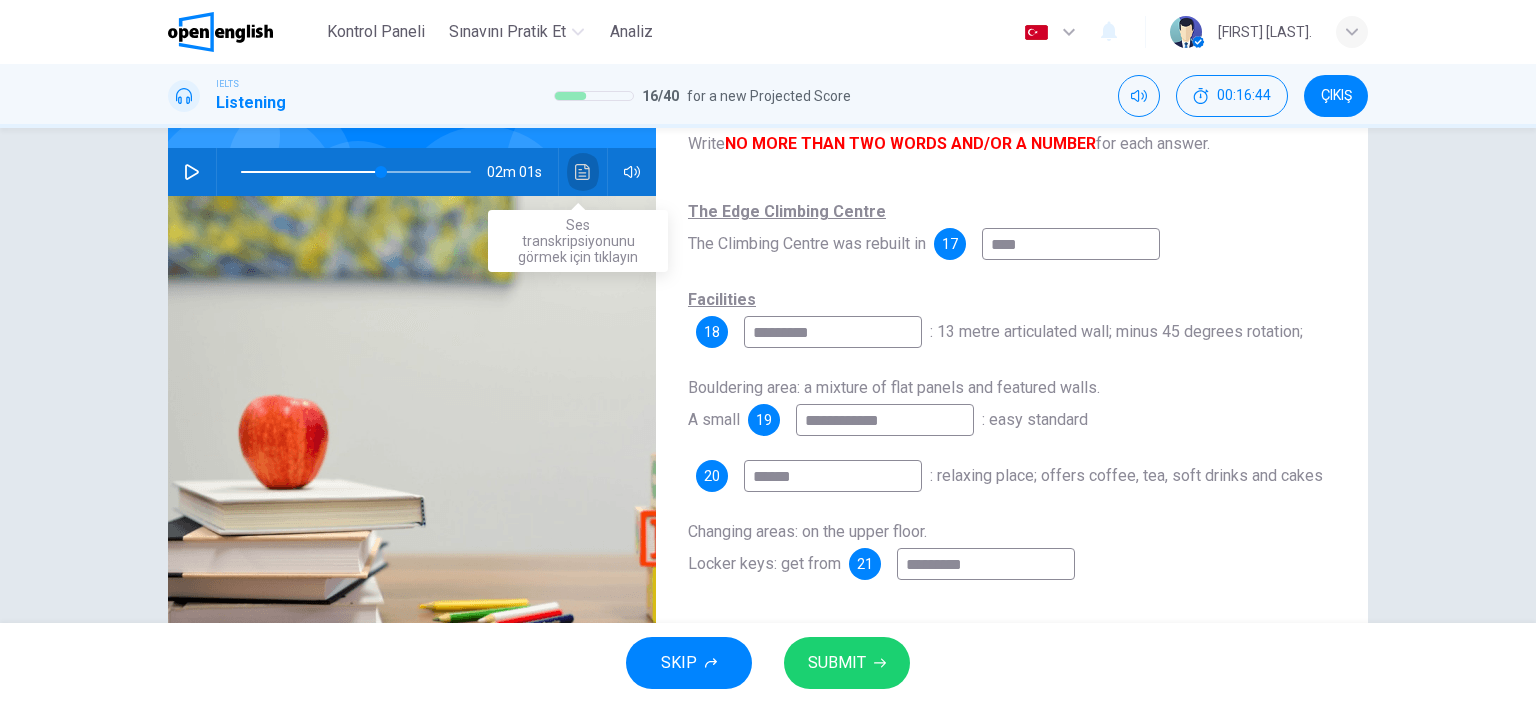 click 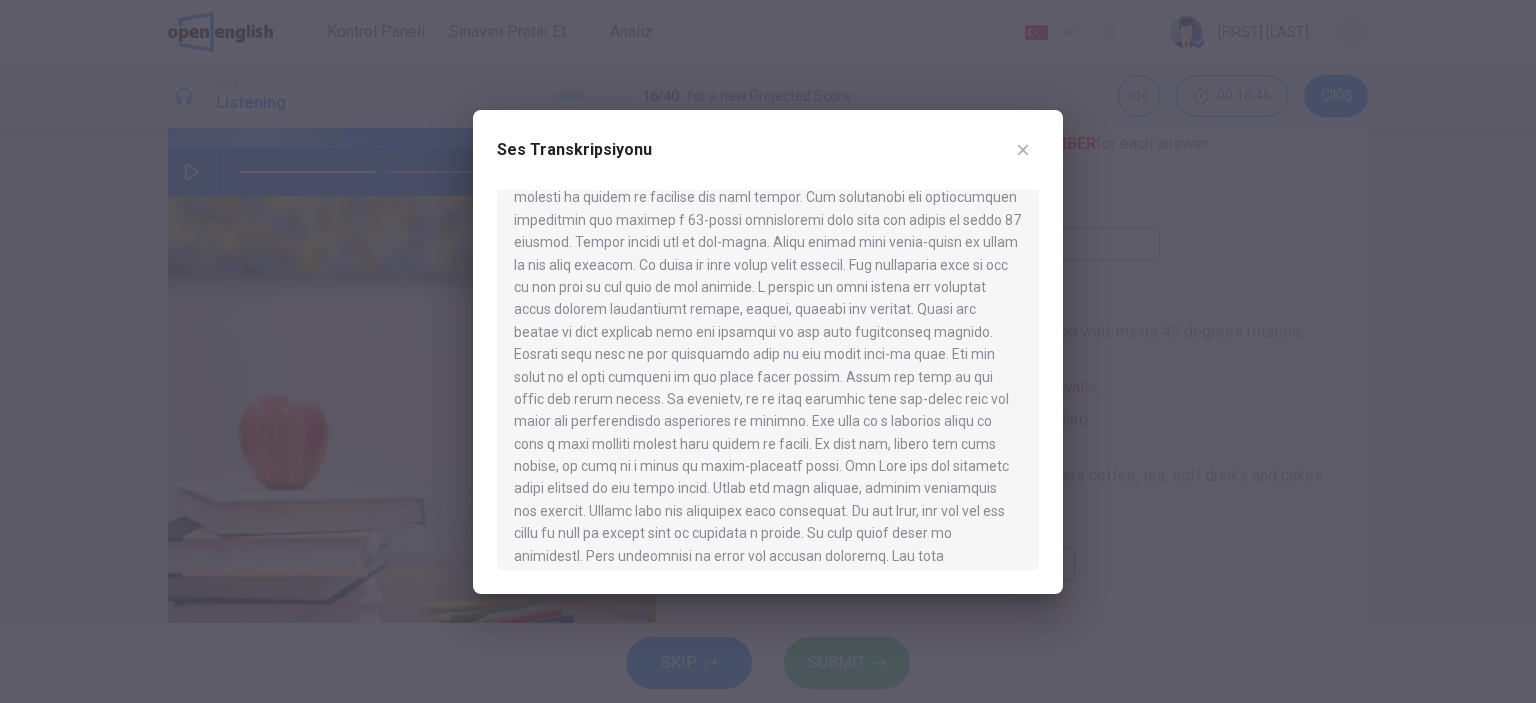scroll, scrollTop: 200, scrollLeft: 0, axis: vertical 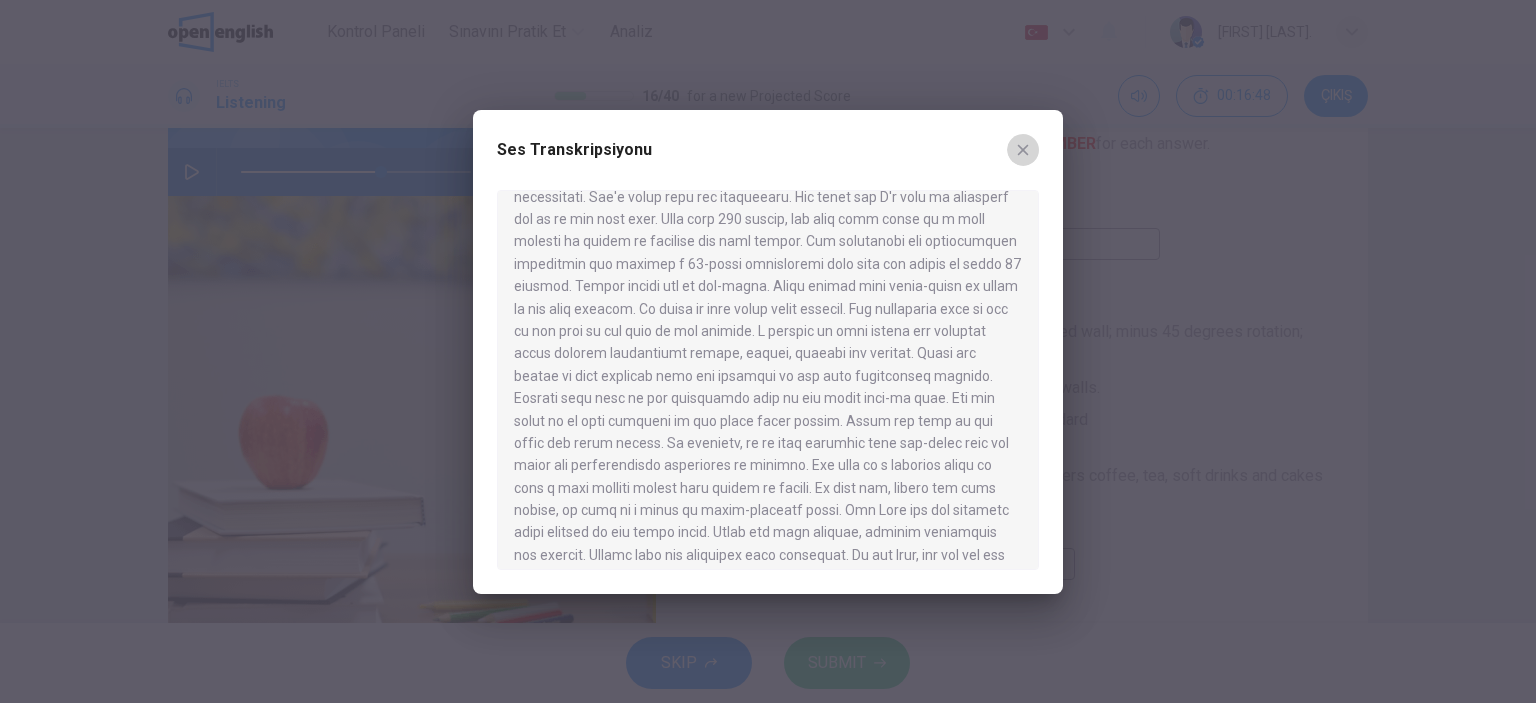 click at bounding box center (1023, 150) 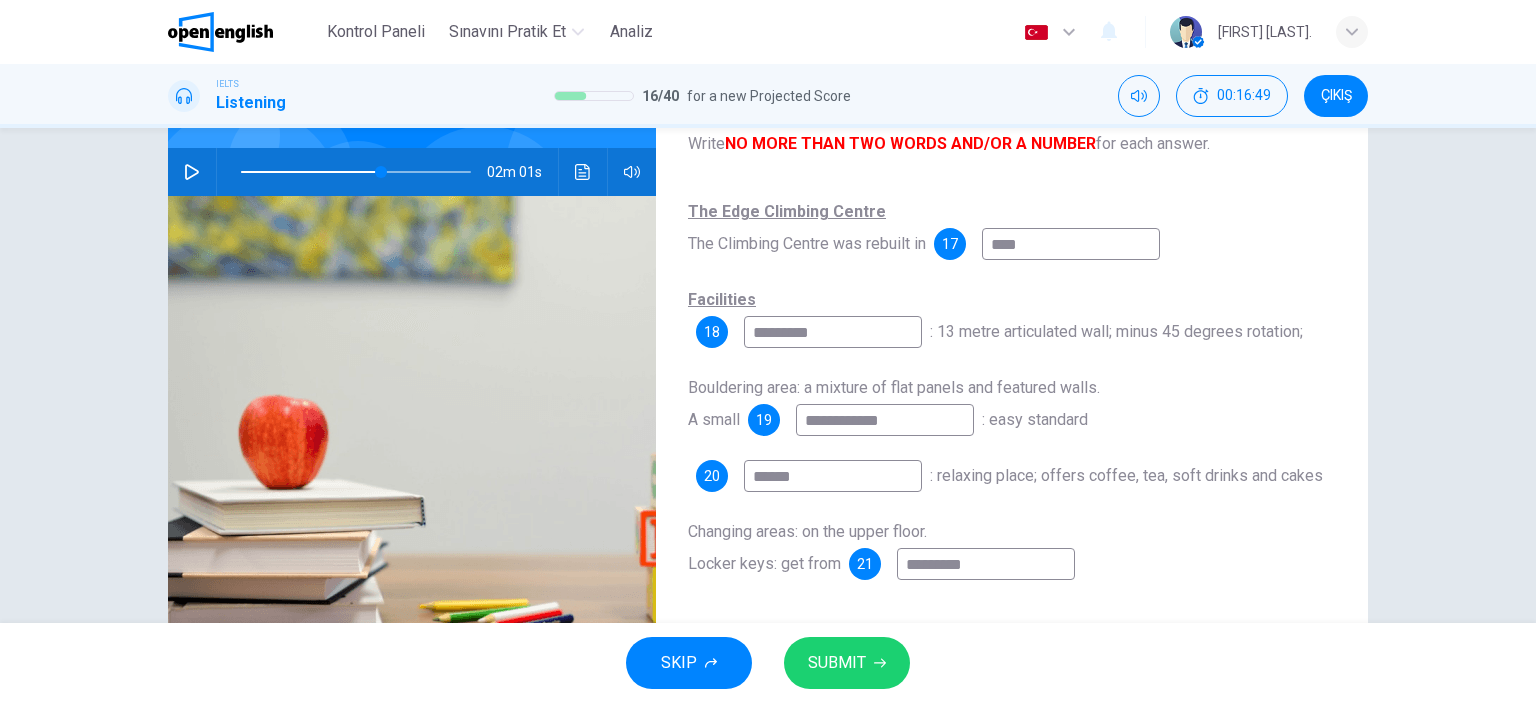 click on "******" at bounding box center [833, 476] 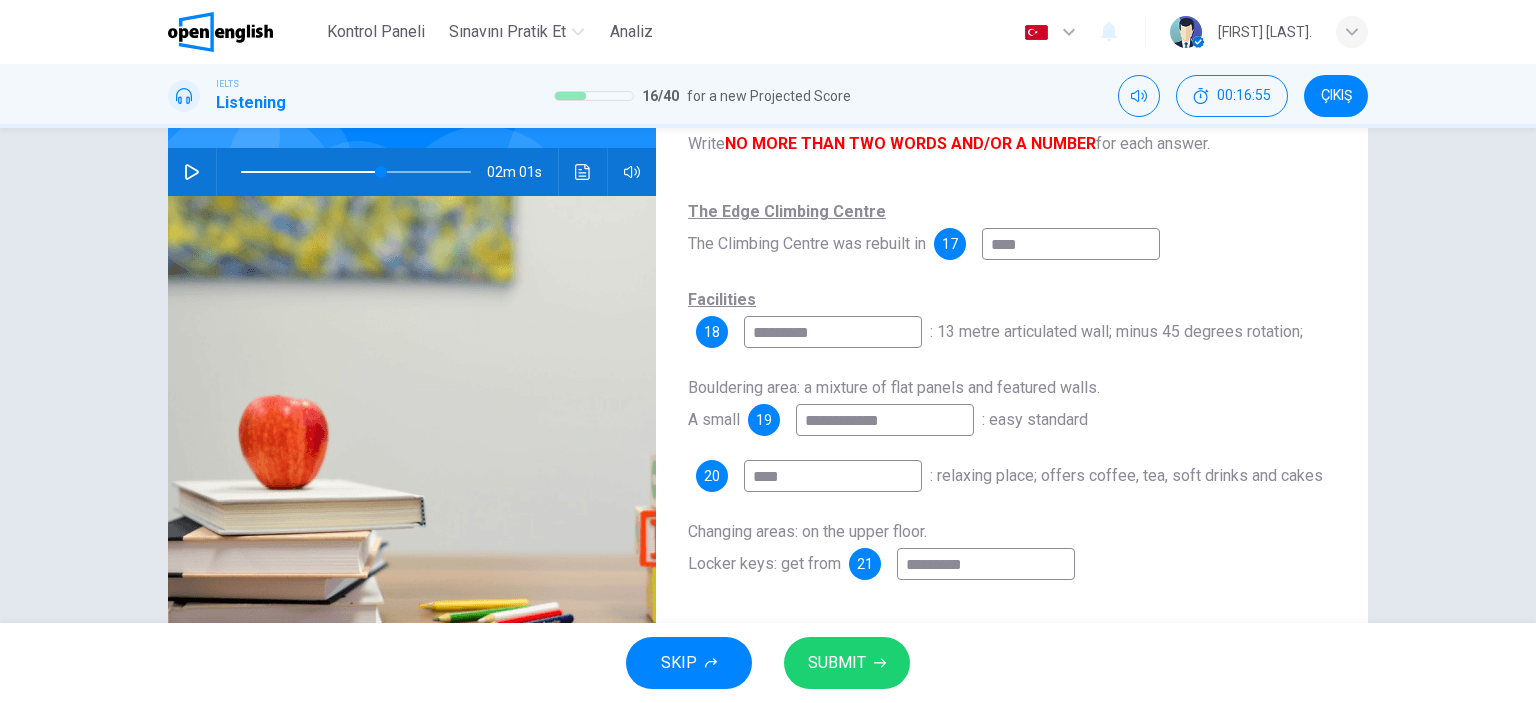click on "SUBMIT" at bounding box center (837, 663) 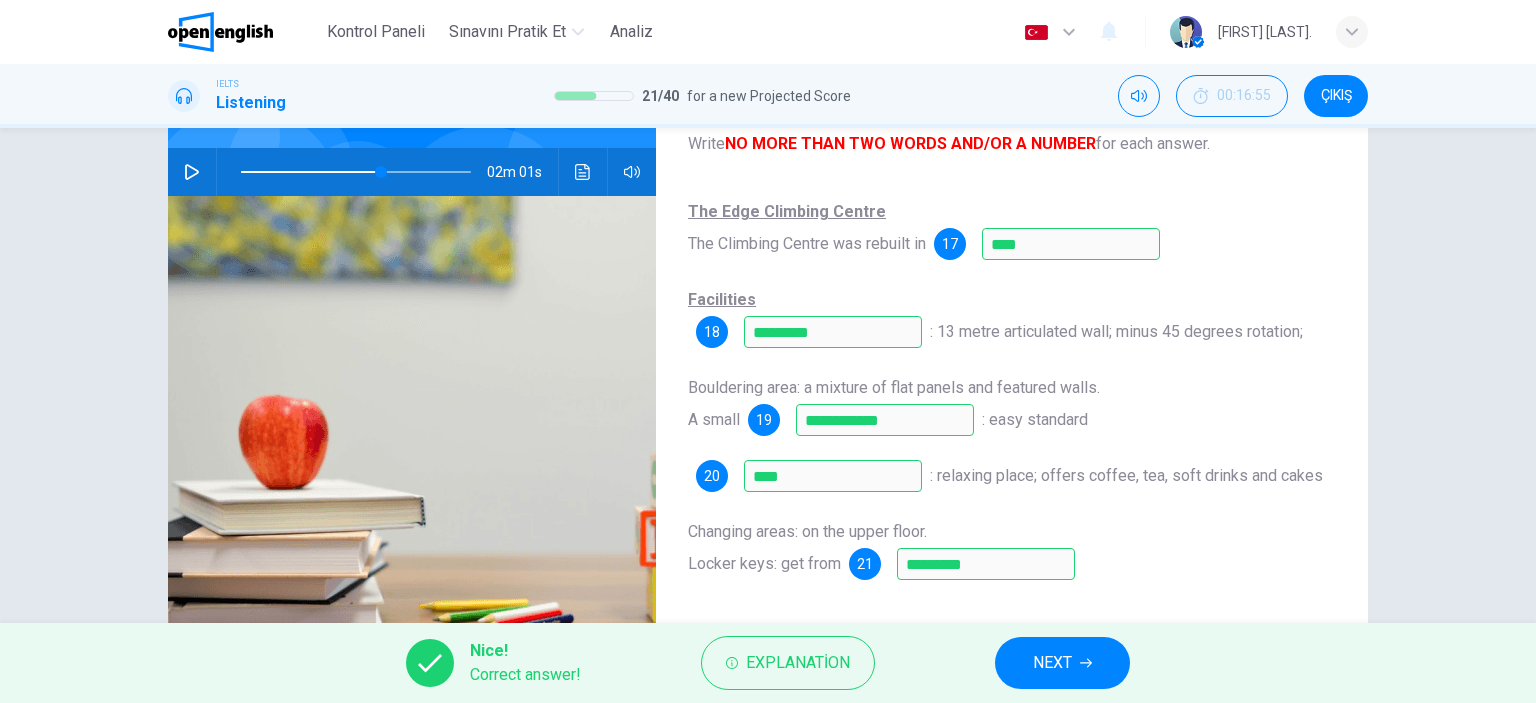 scroll, scrollTop: 280, scrollLeft: 0, axis: vertical 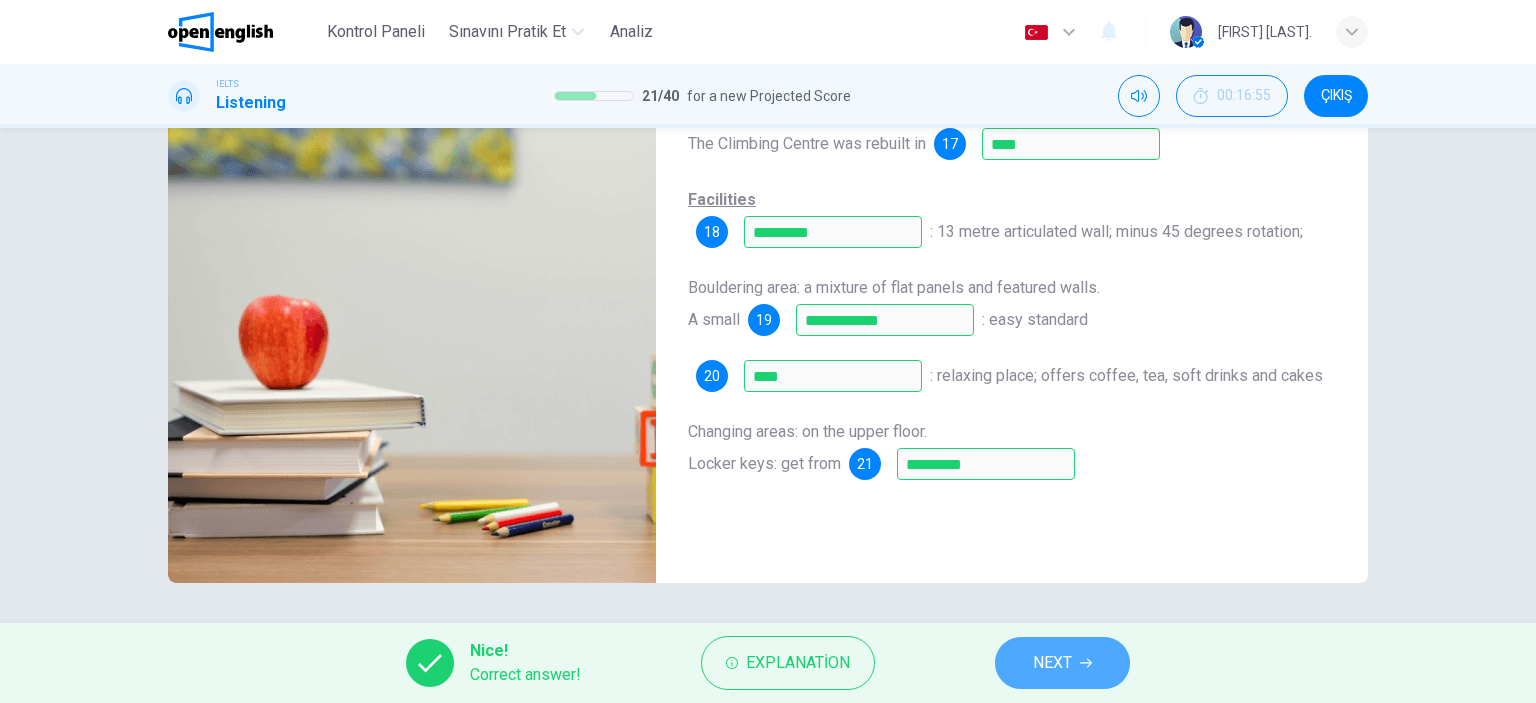click on "NEXT" at bounding box center [1052, 663] 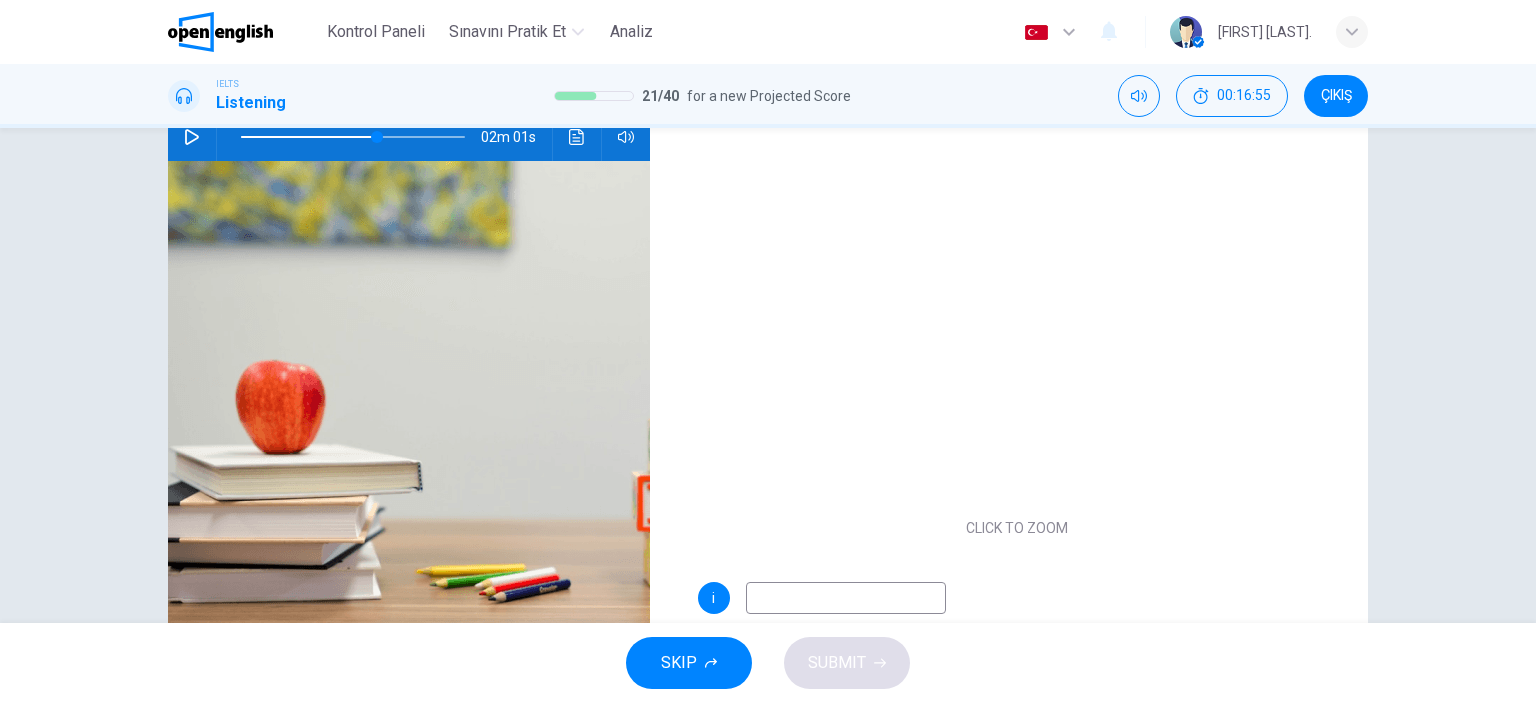 scroll, scrollTop: 180, scrollLeft: 0, axis: vertical 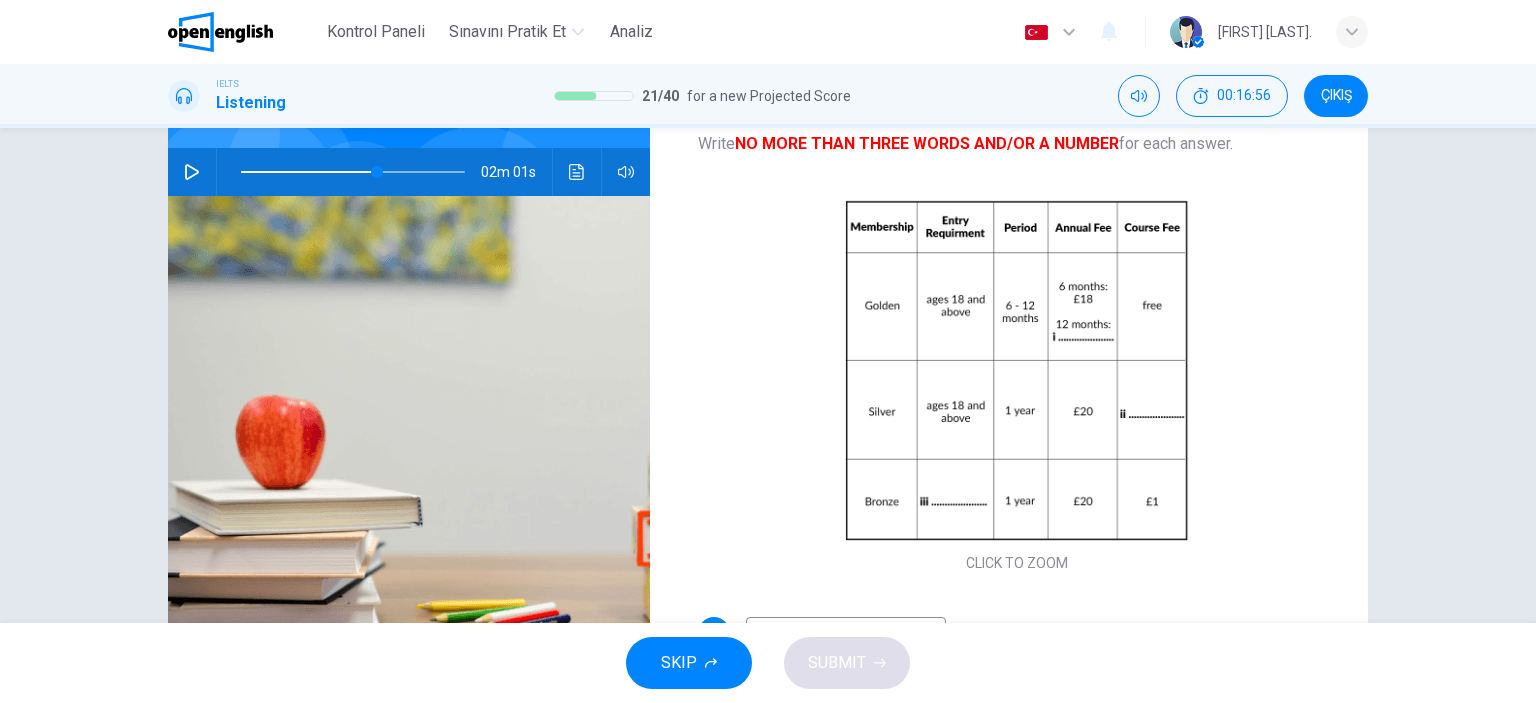 click 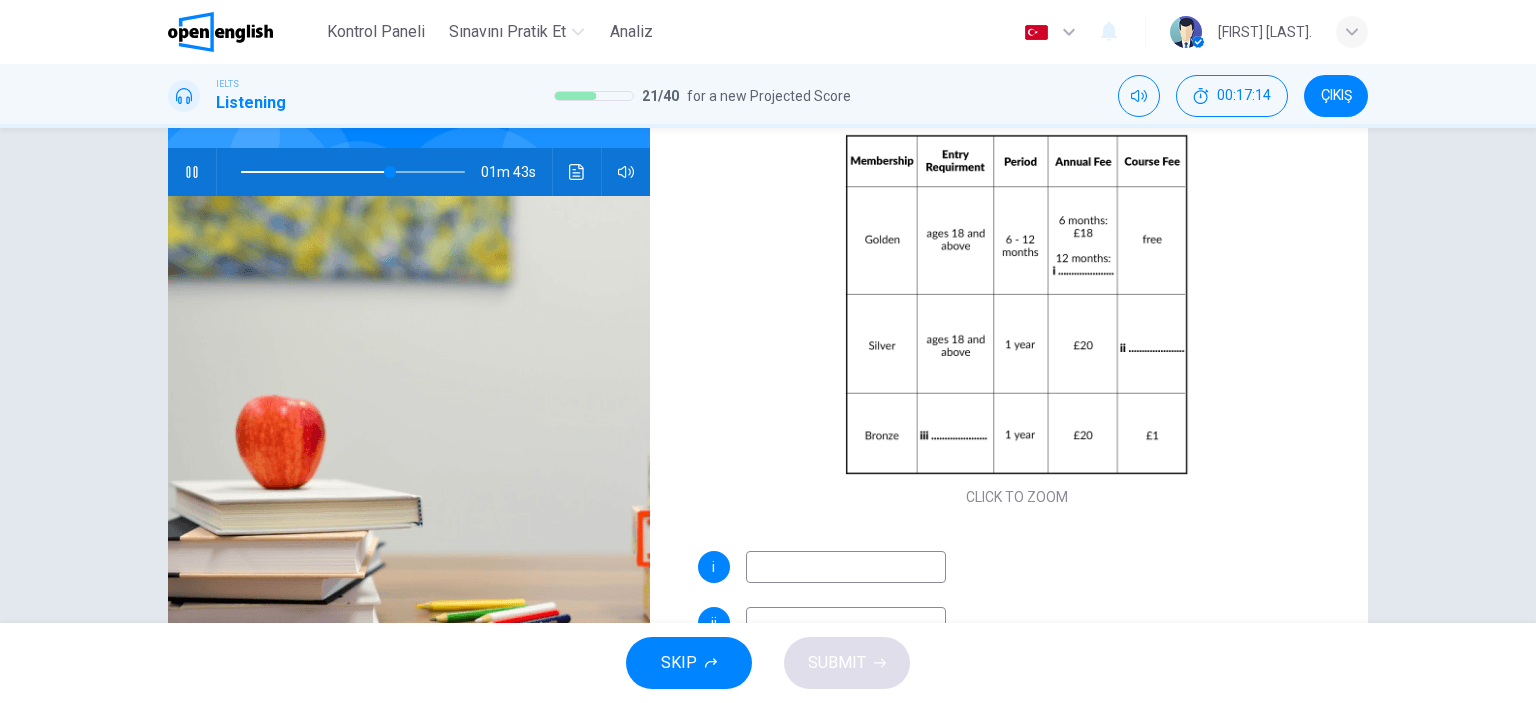 scroll, scrollTop: 85, scrollLeft: 0, axis: vertical 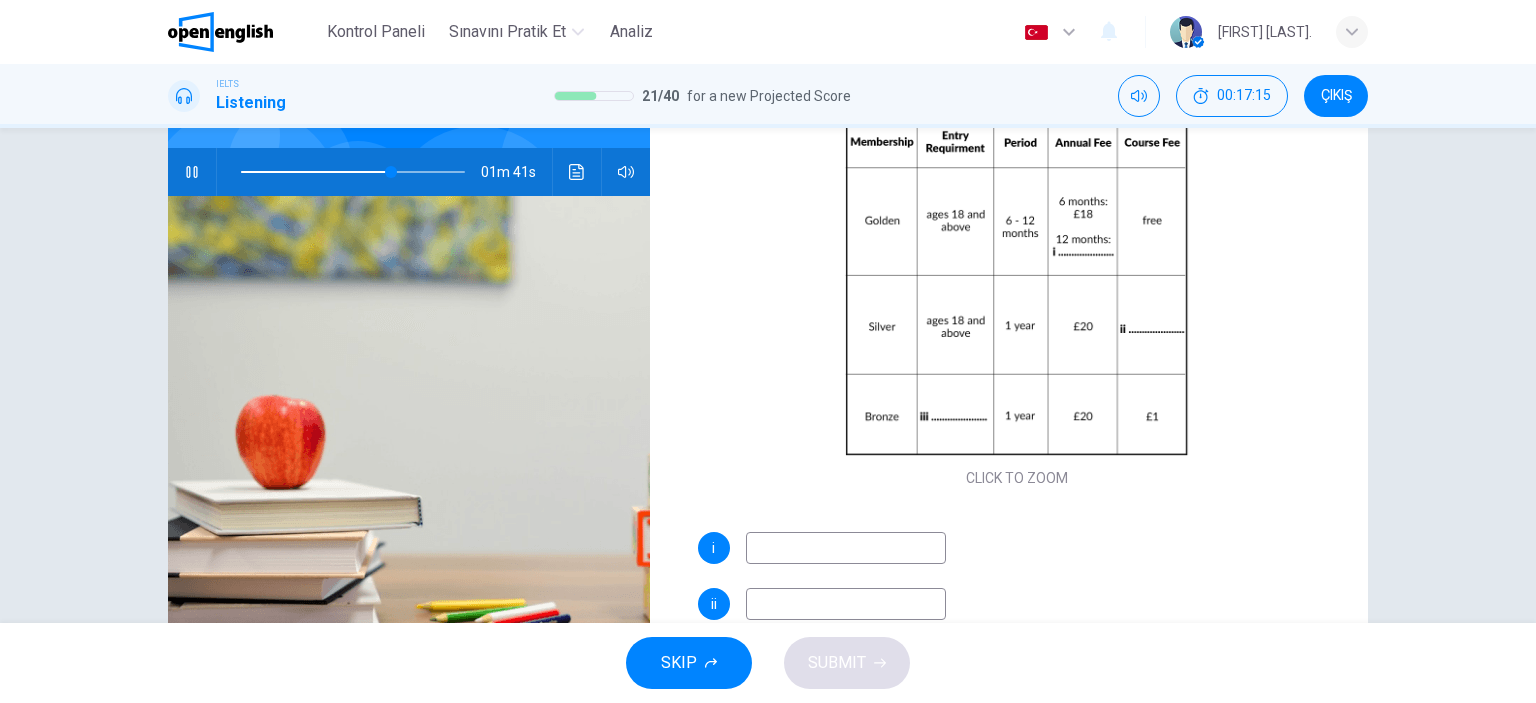click at bounding box center [846, 548] 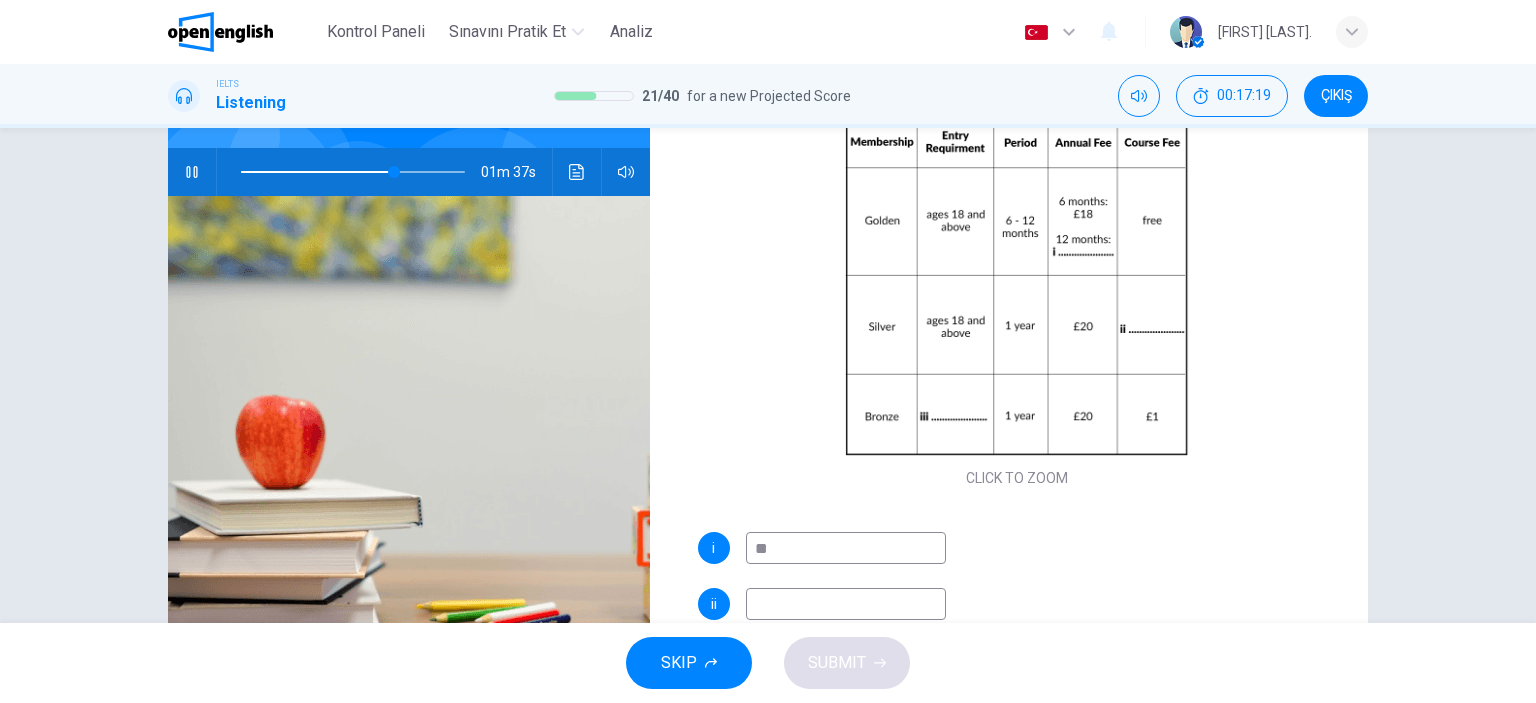 click at bounding box center (846, 604) 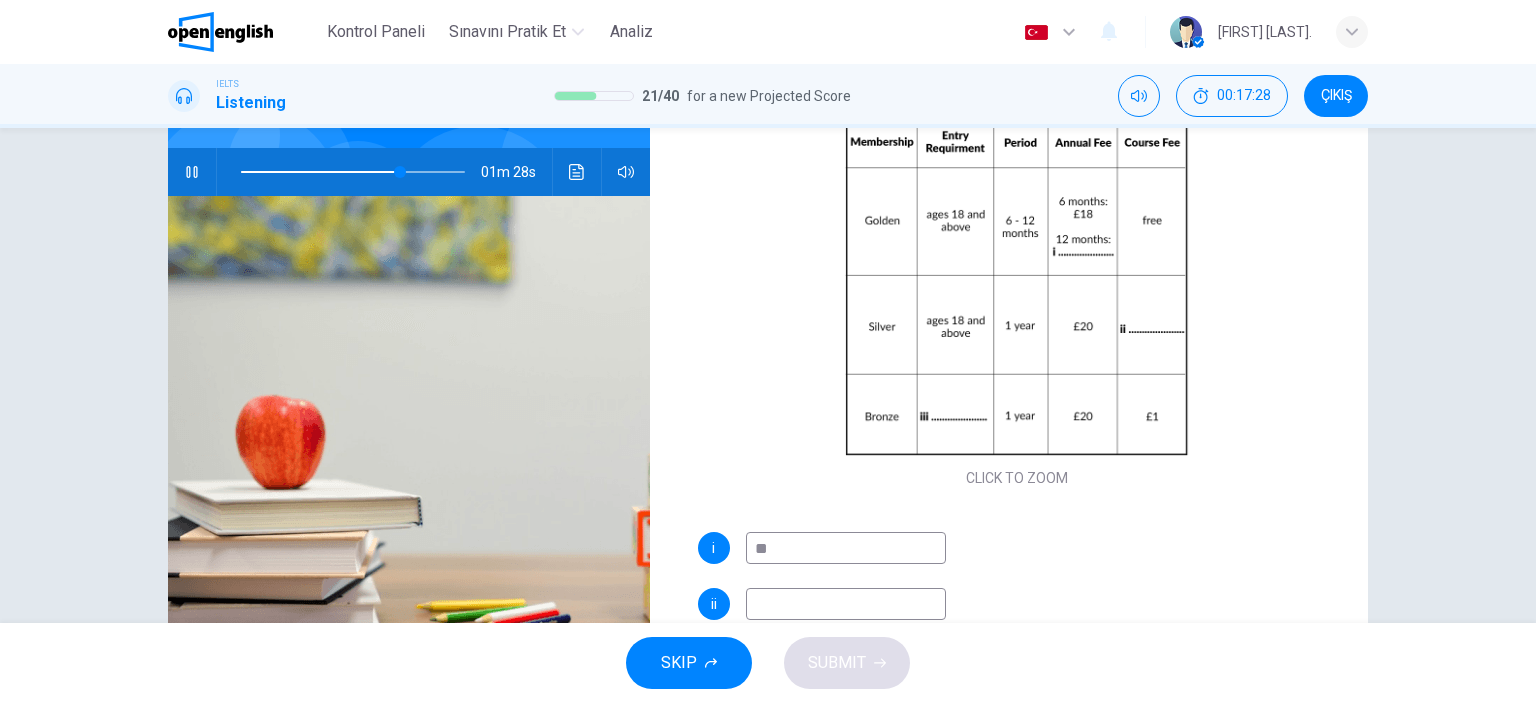 scroll, scrollTop: 117, scrollLeft: 0, axis: vertical 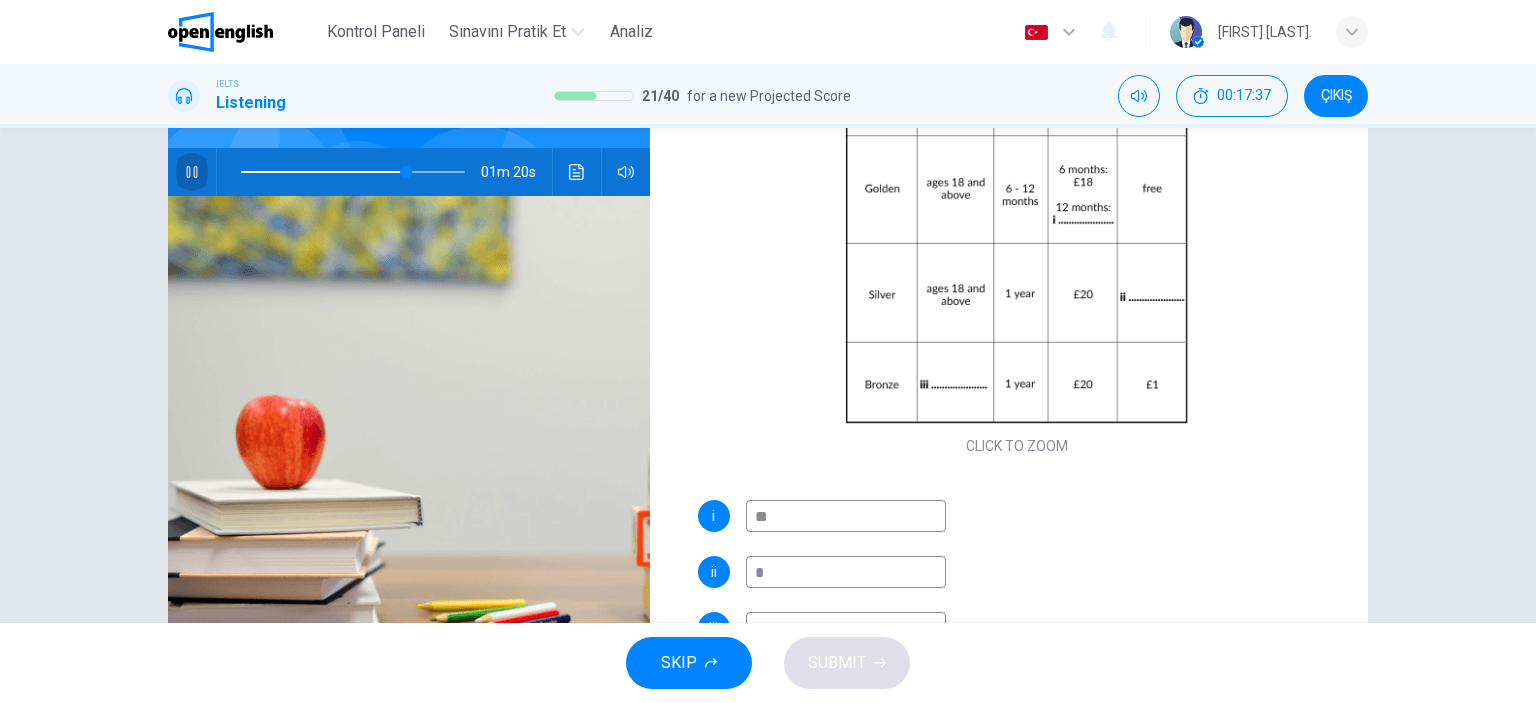 click 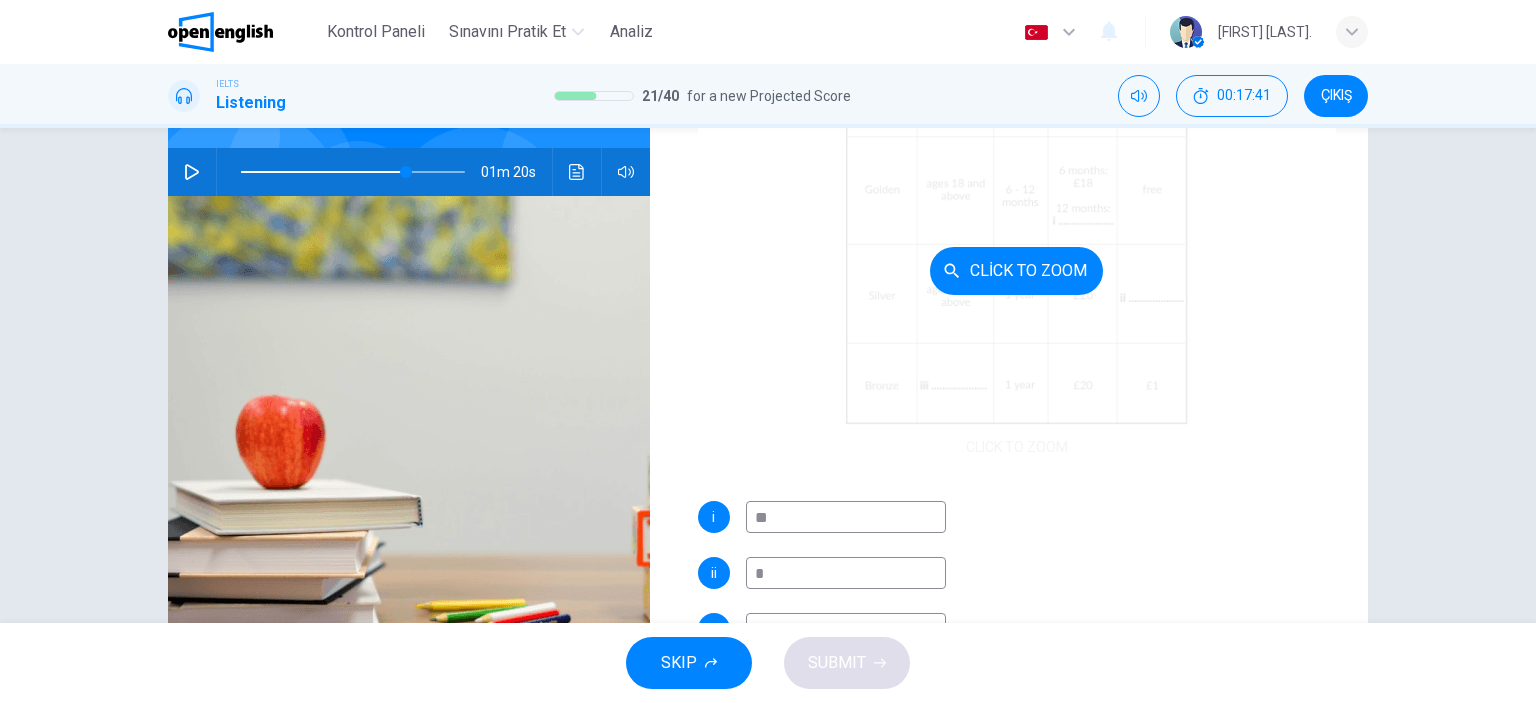 scroll, scrollTop: 117, scrollLeft: 0, axis: vertical 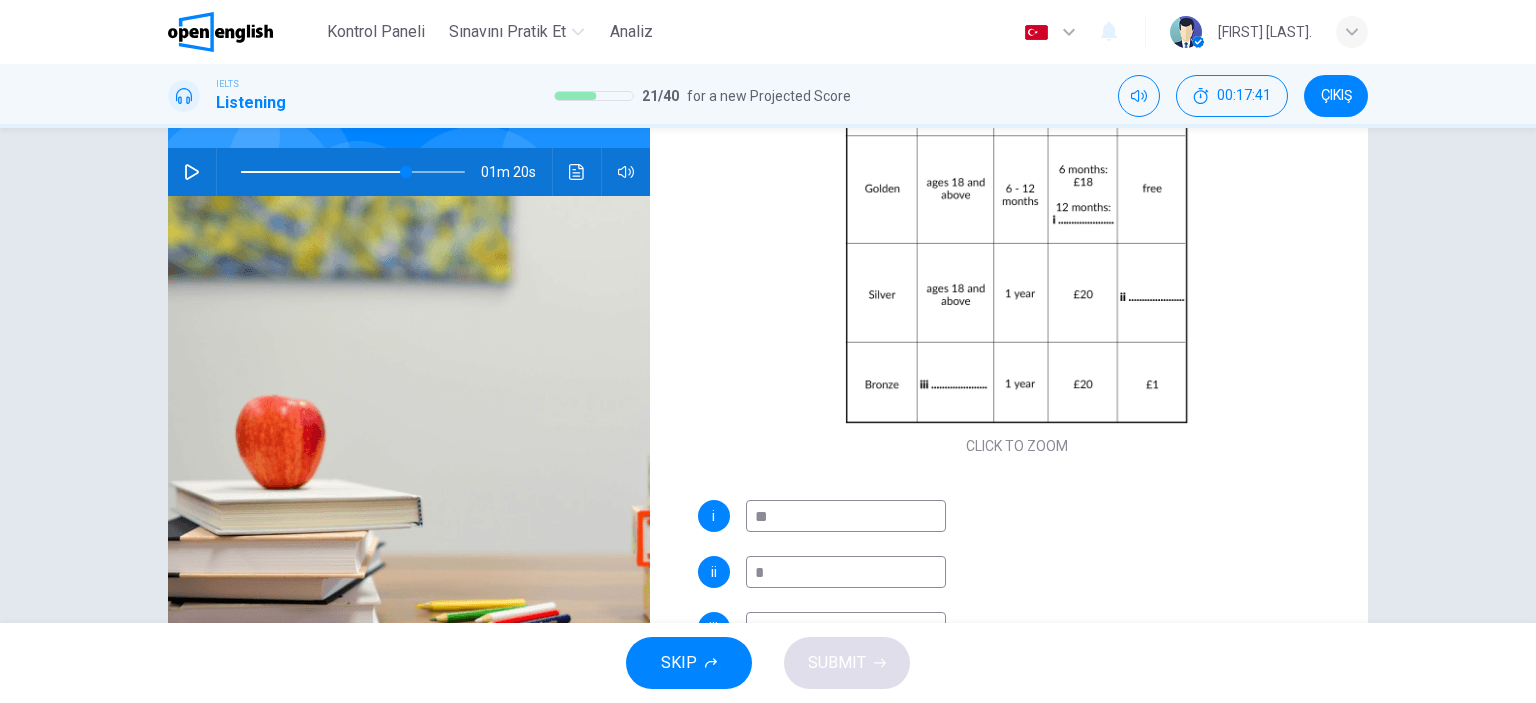 click on "*" at bounding box center (846, 572) 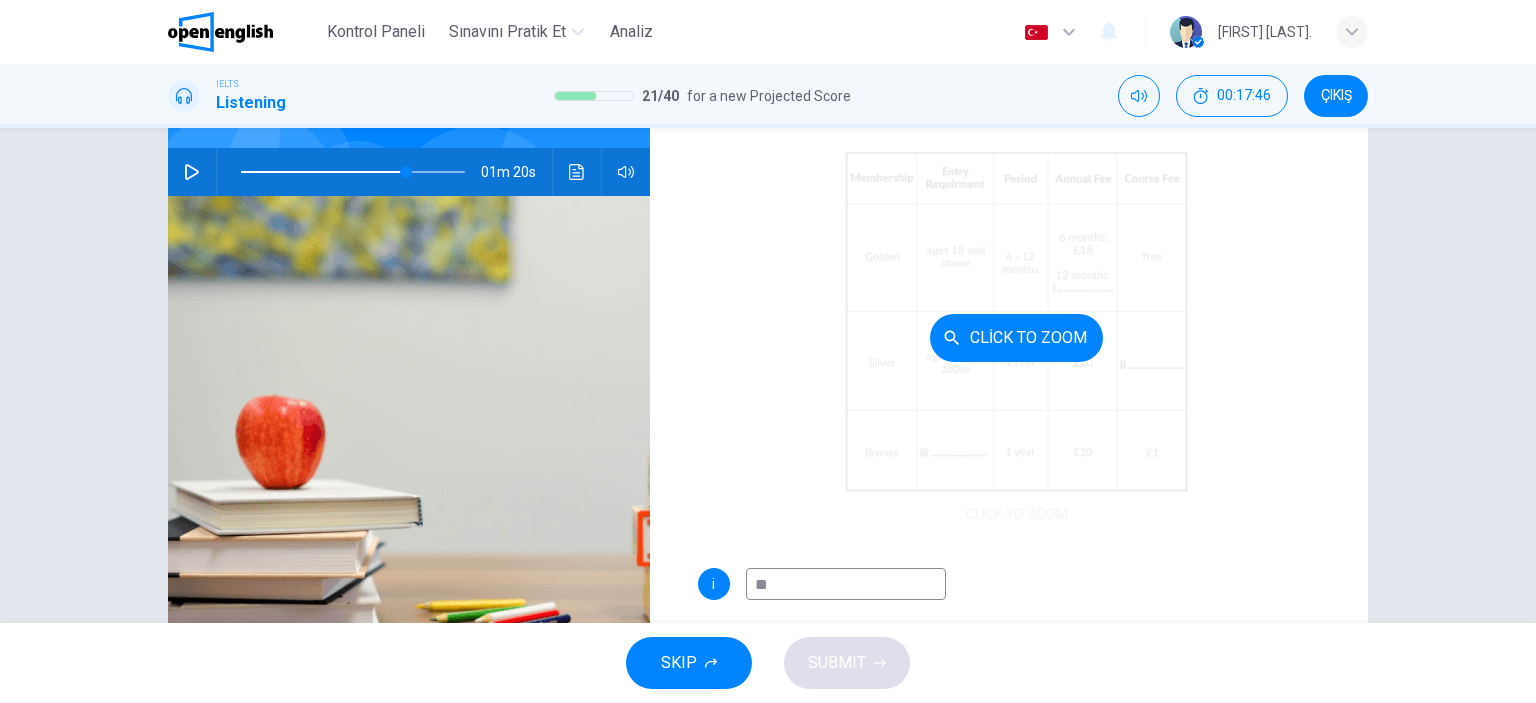 scroll, scrollTop: 117, scrollLeft: 0, axis: vertical 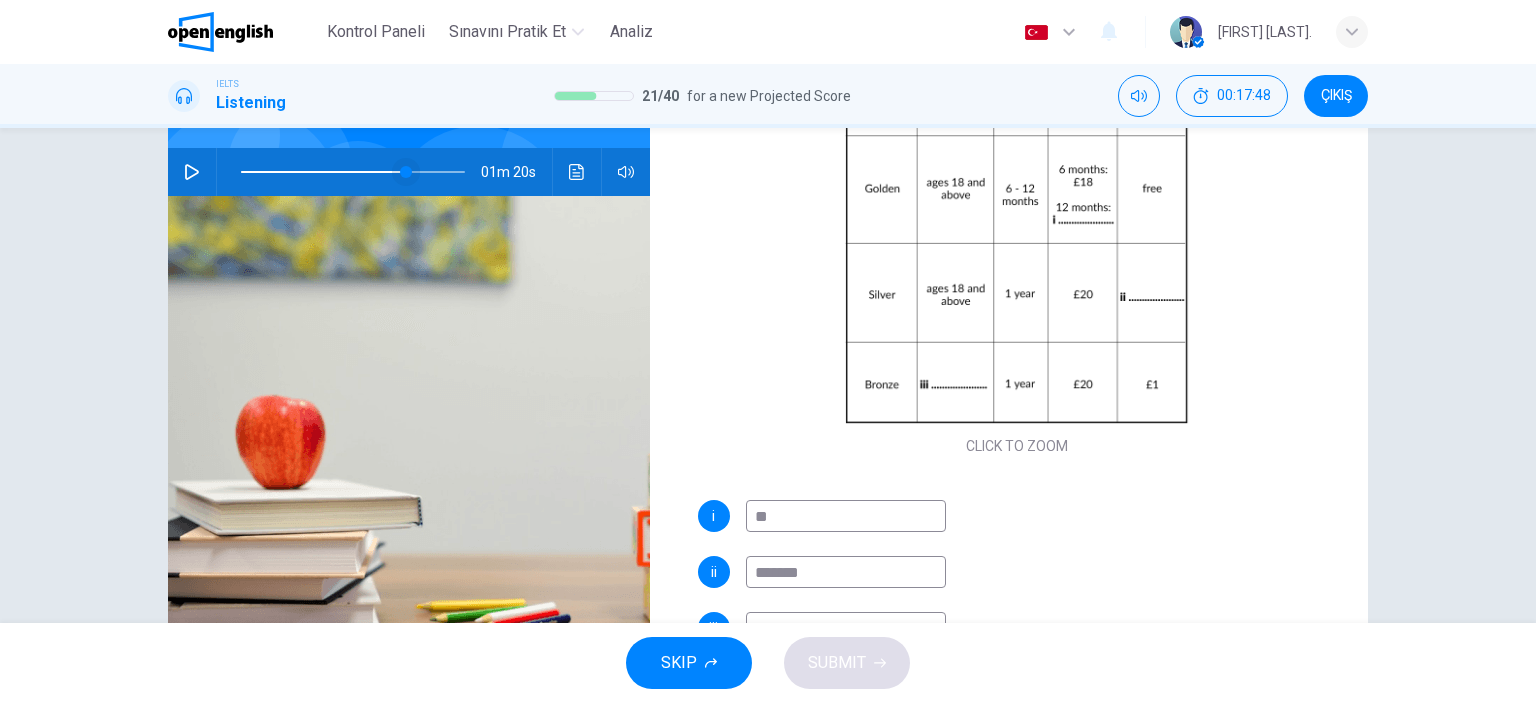 click at bounding box center (406, 172) 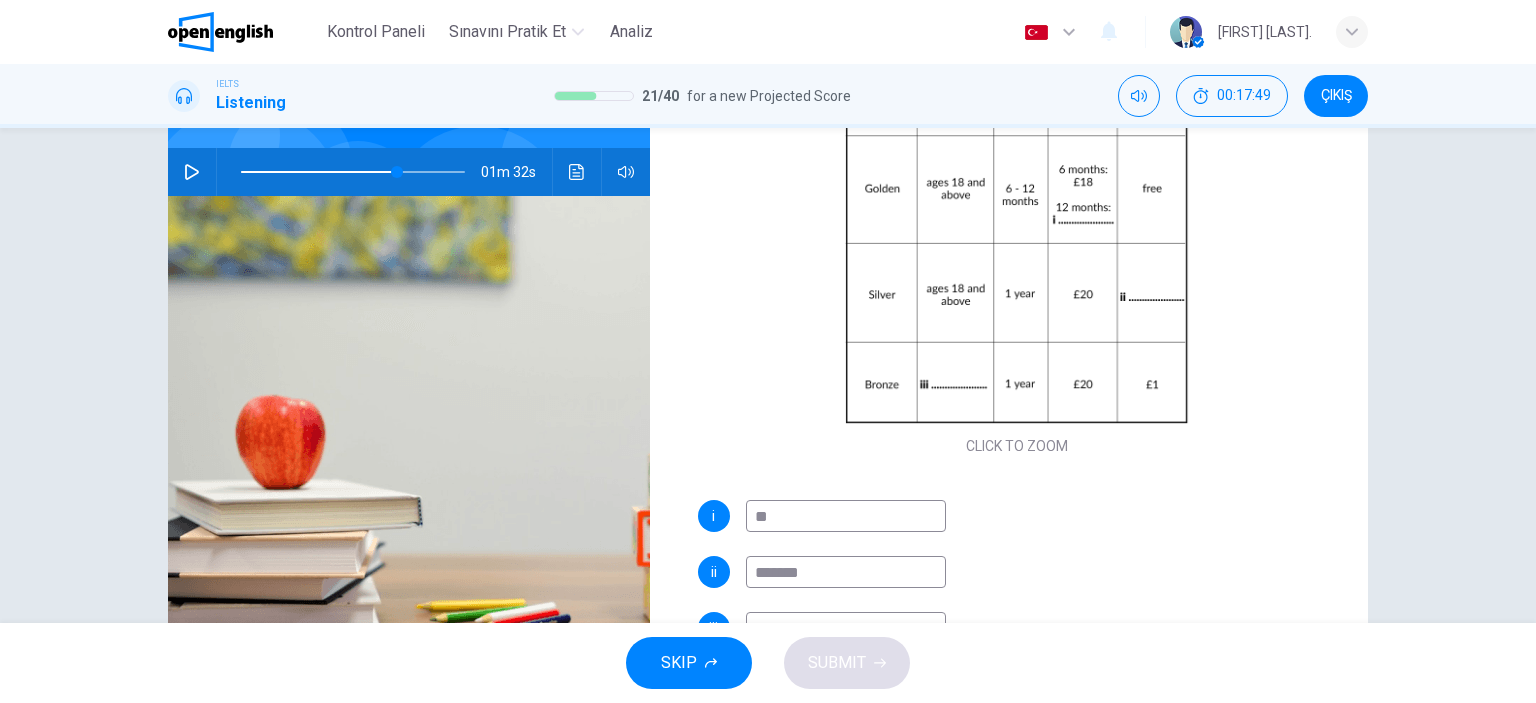 click 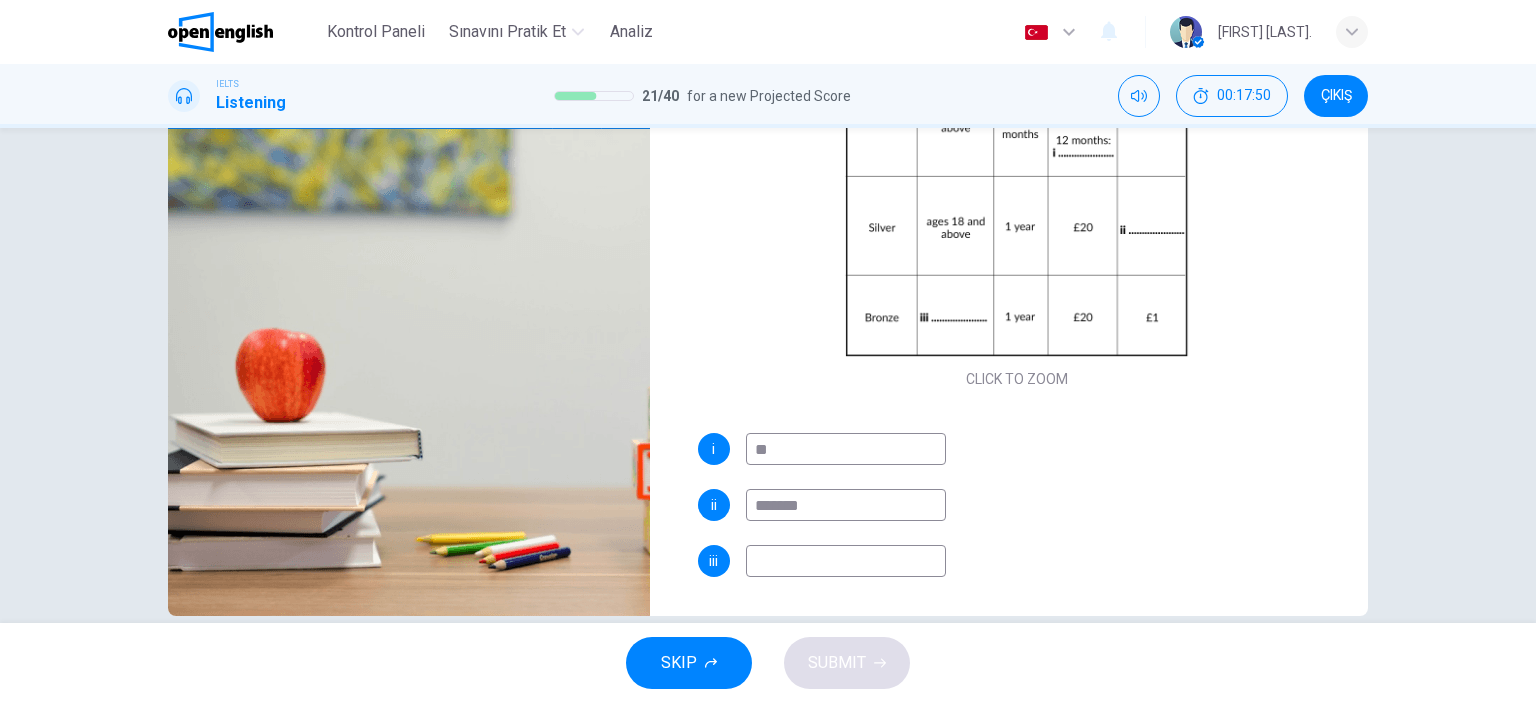 scroll, scrollTop: 280, scrollLeft: 0, axis: vertical 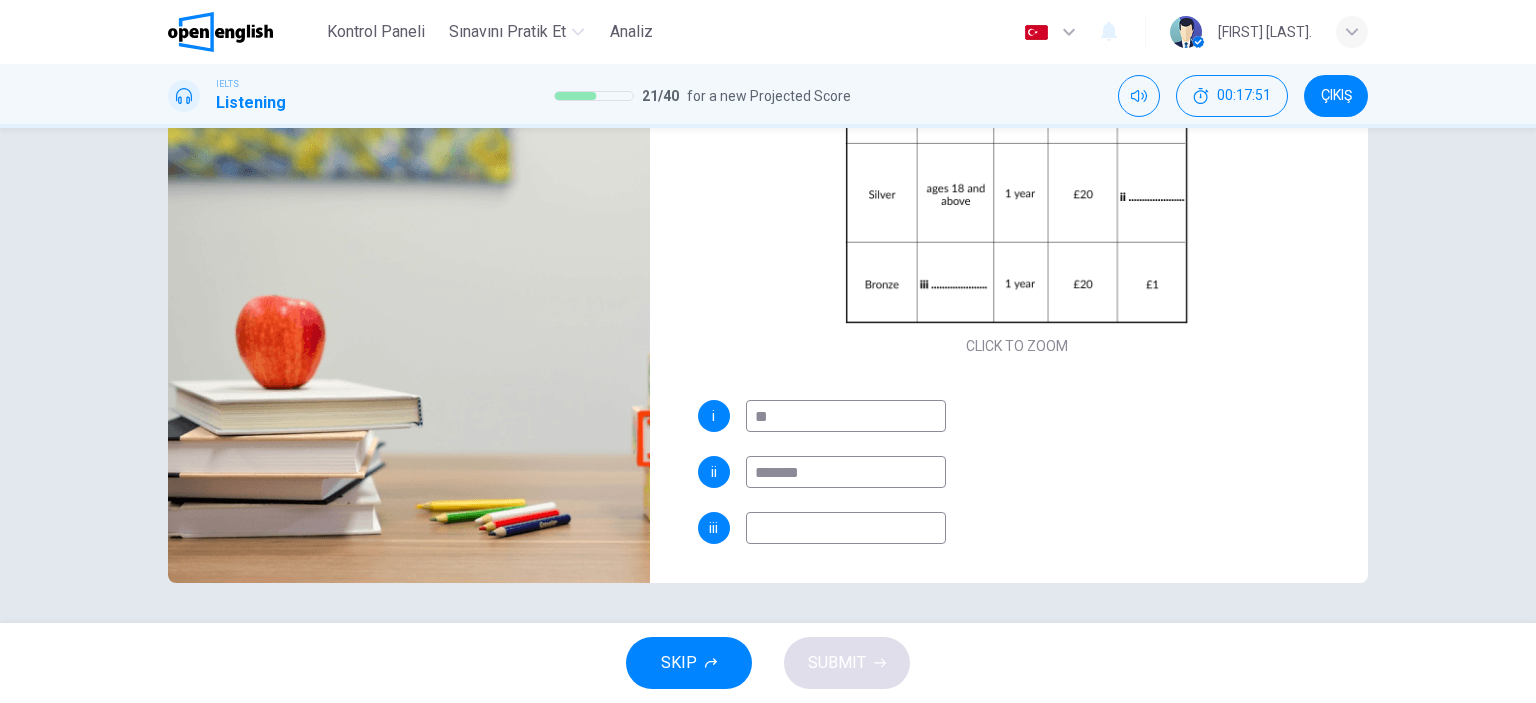 click at bounding box center [846, 528] 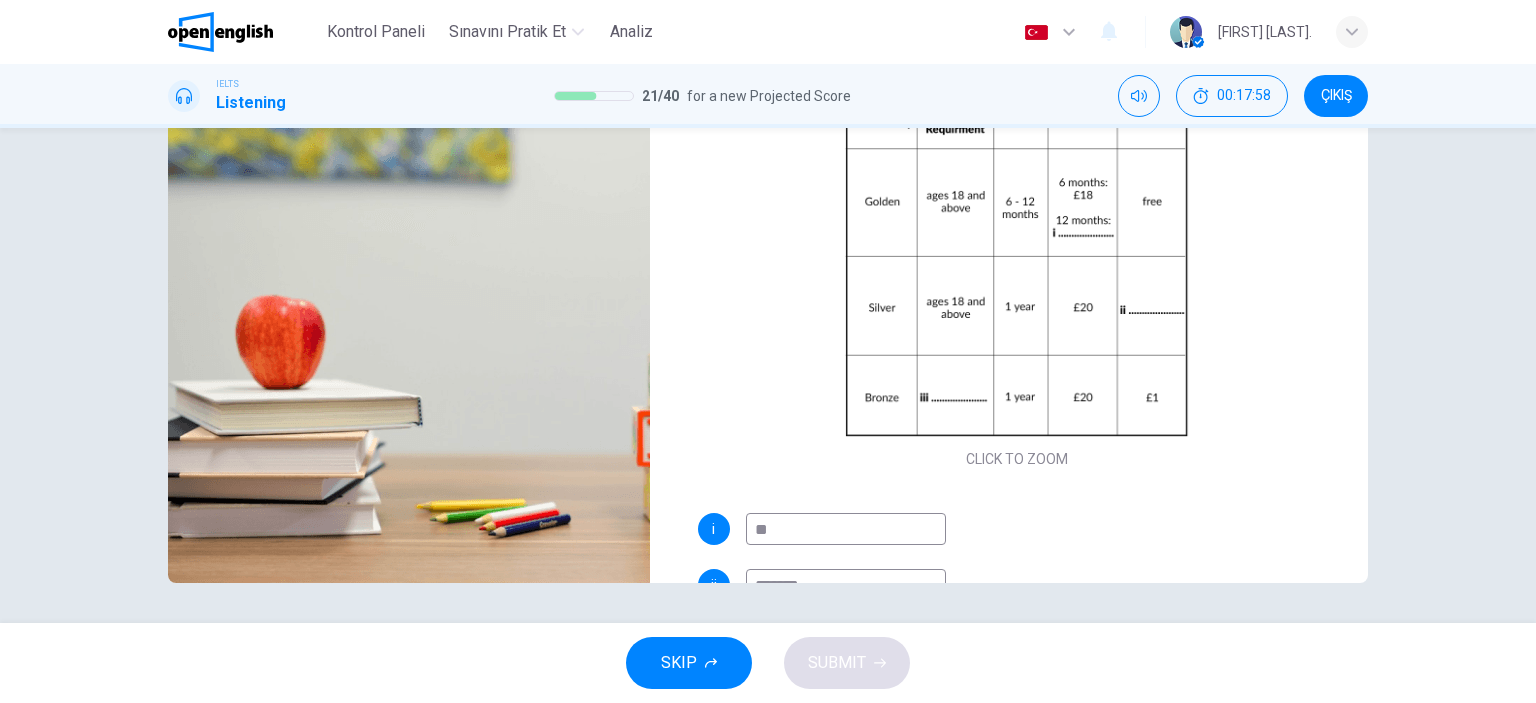 scroll, scrollTop: 0, scrollLeft: 0, axis: both 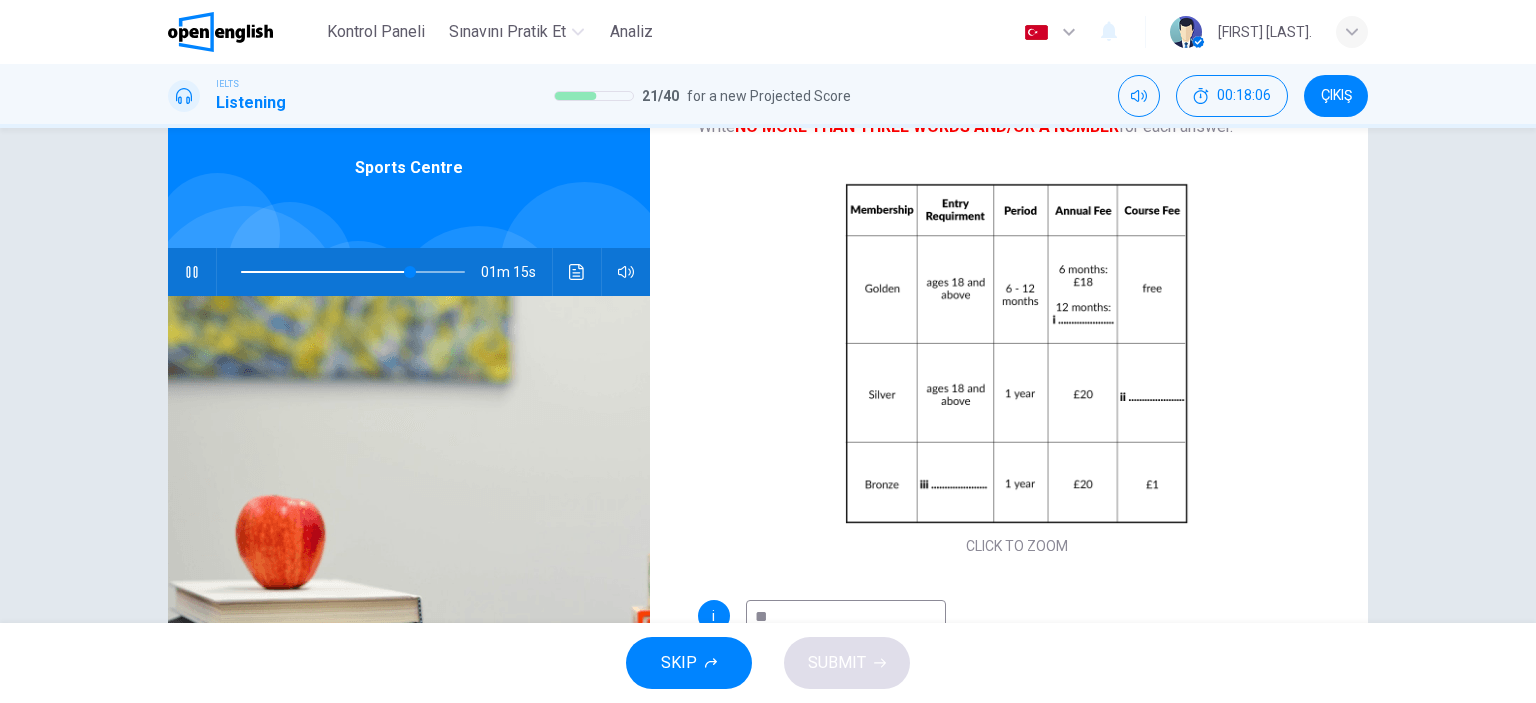 click at bounding box center [192, 272] 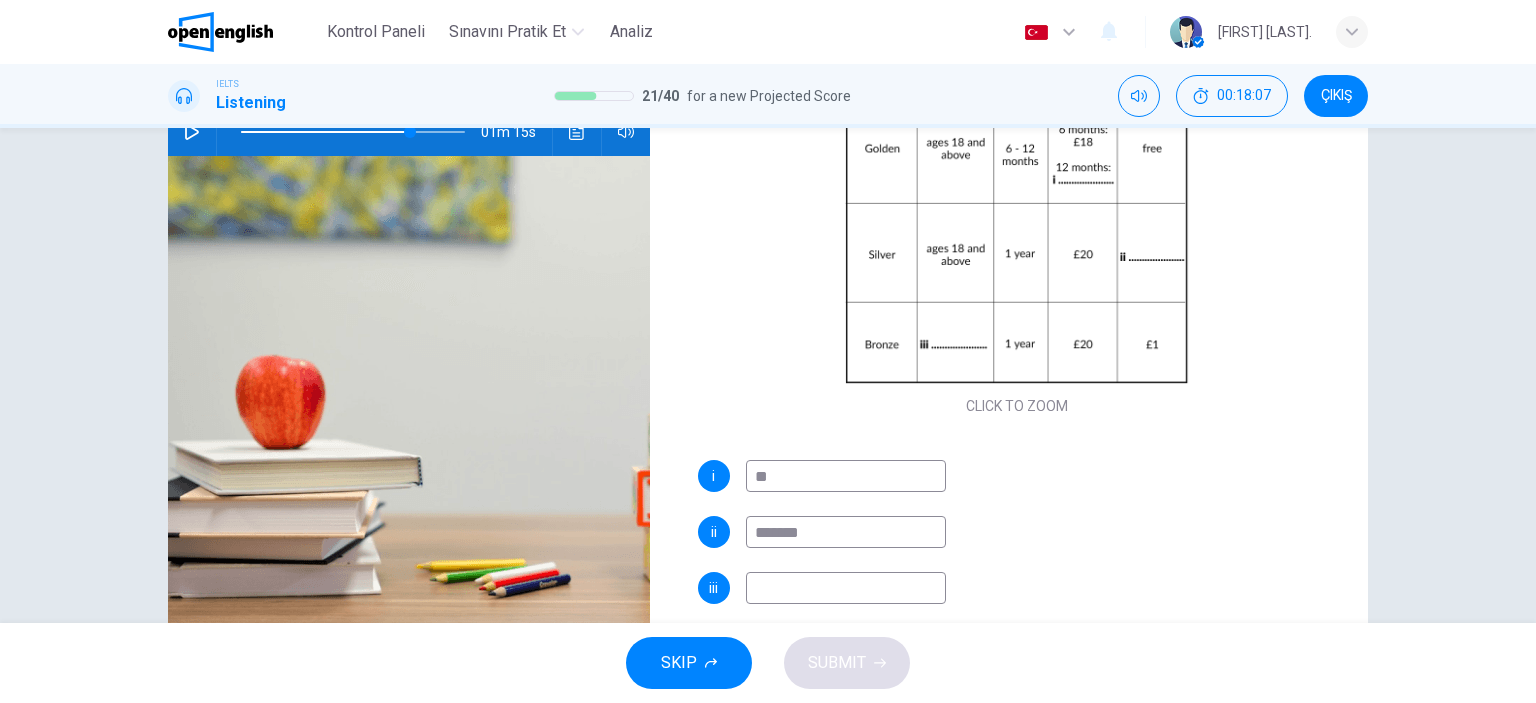 scroll, scrollTop: 280, scrollLeft: 0, axis: vertical 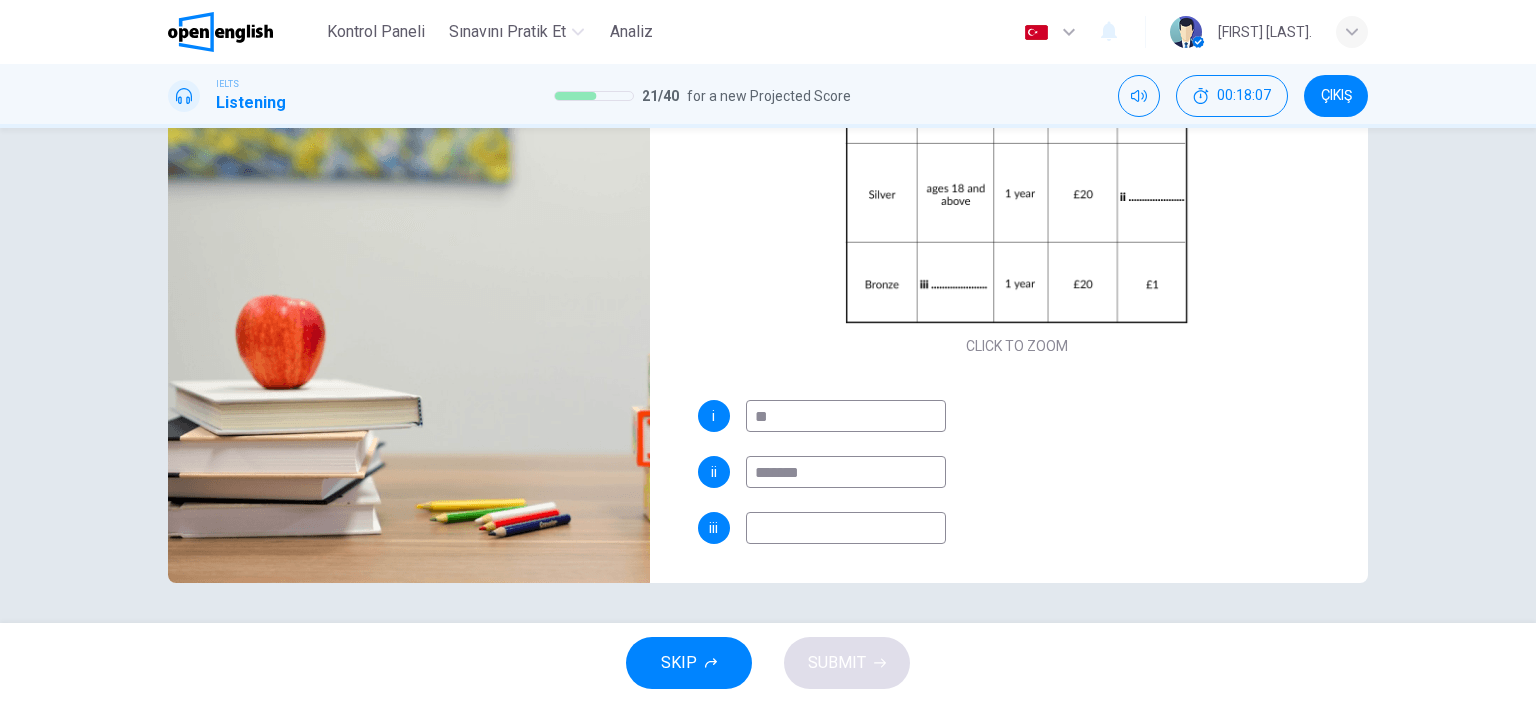click at bounding box center [846, 528] 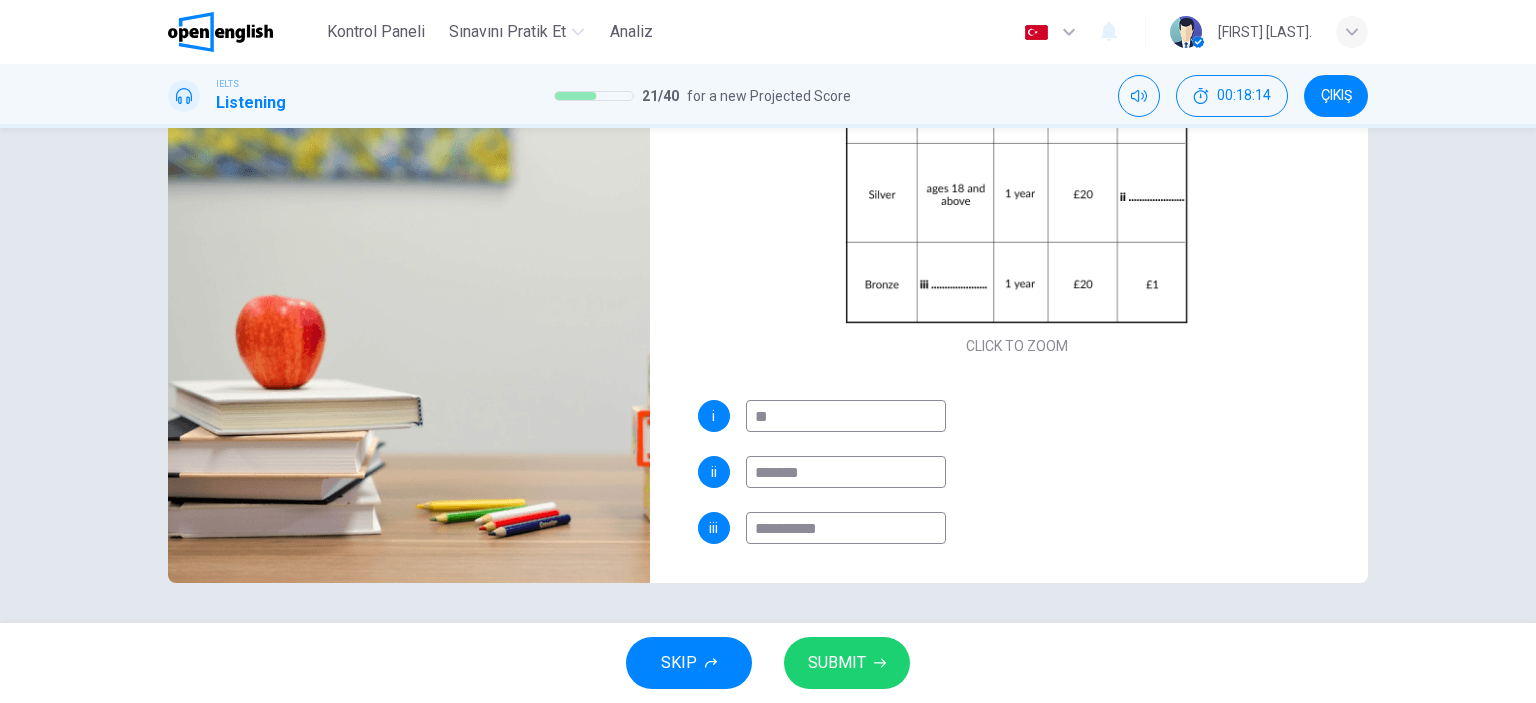 click on "*******" at bounding box center [846, 472] 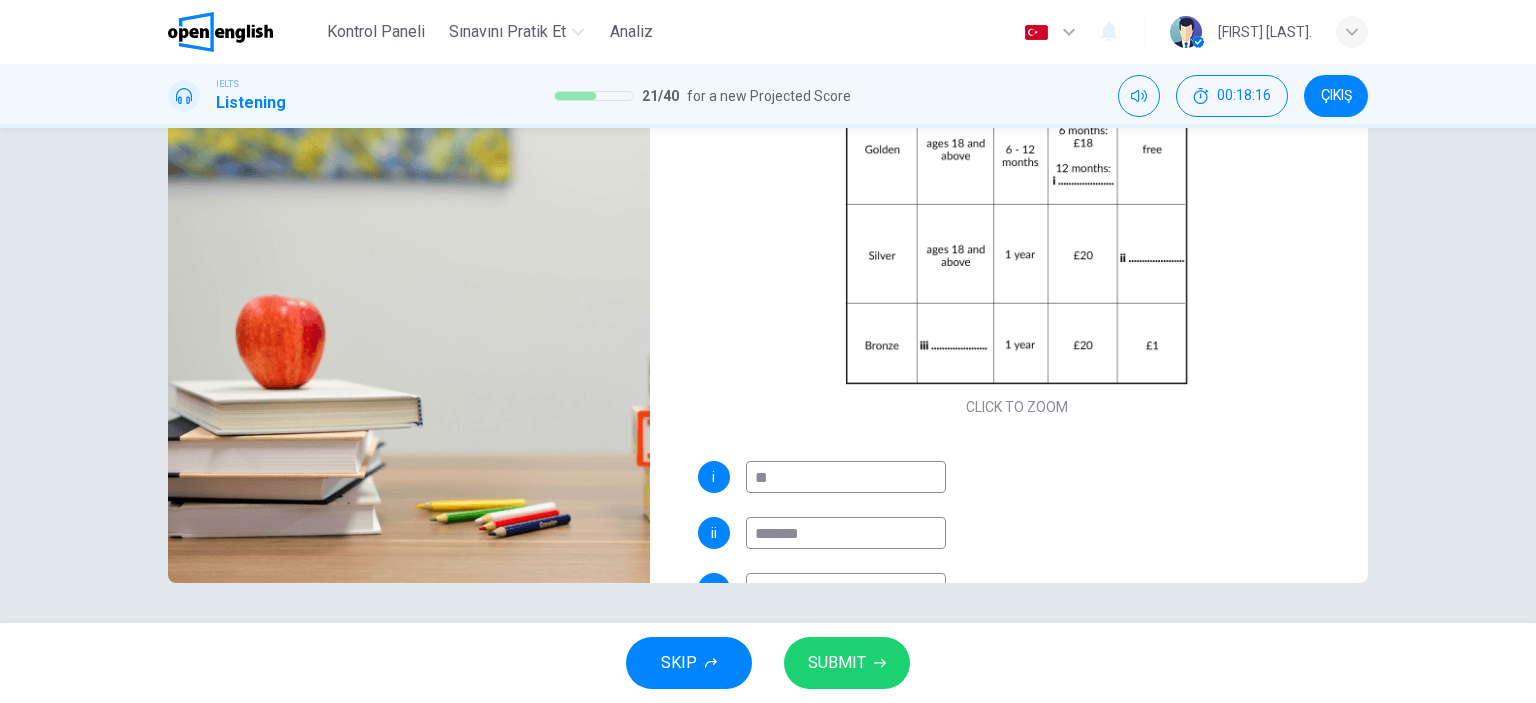 scroll, scrollTop: 0, scrollLeft: 0, axis: both 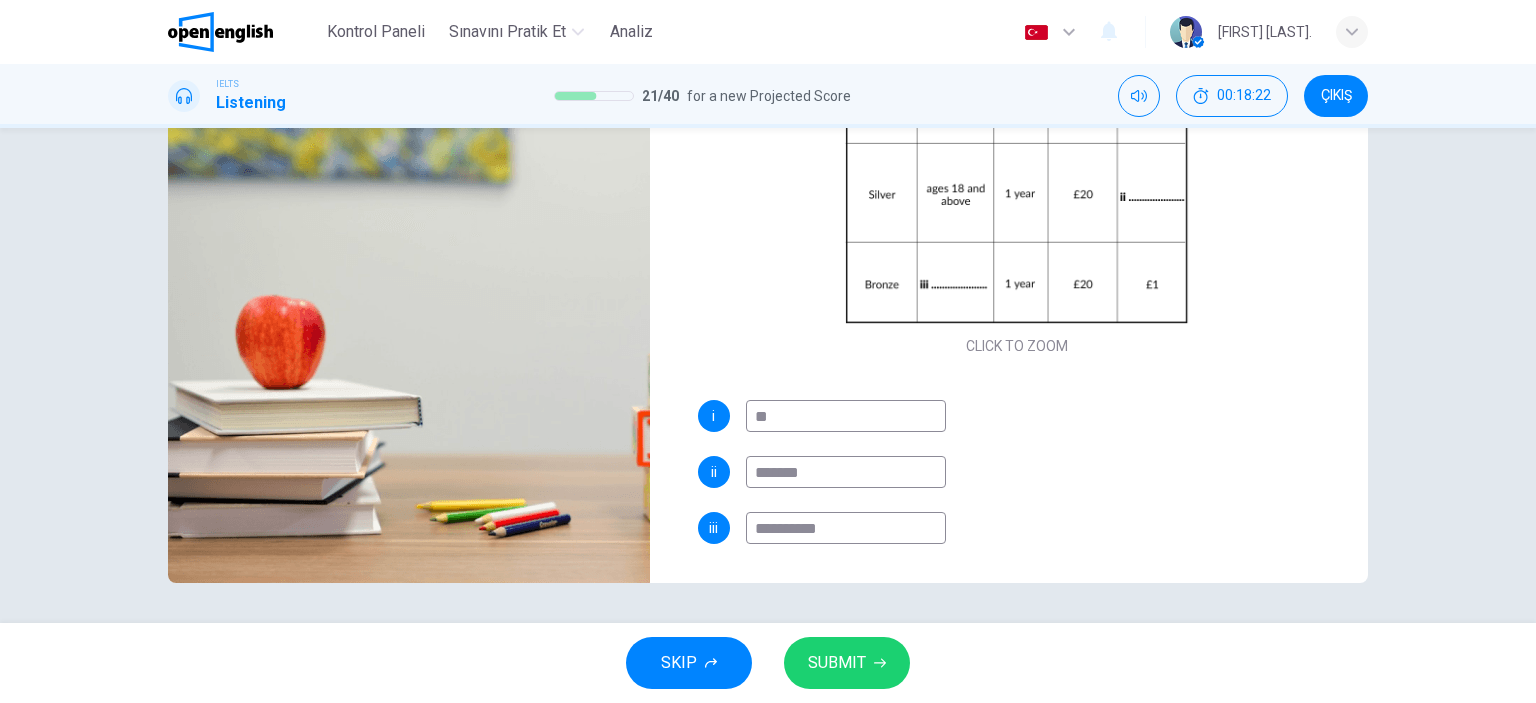 click on "*******" at bounding box center [846, 472] 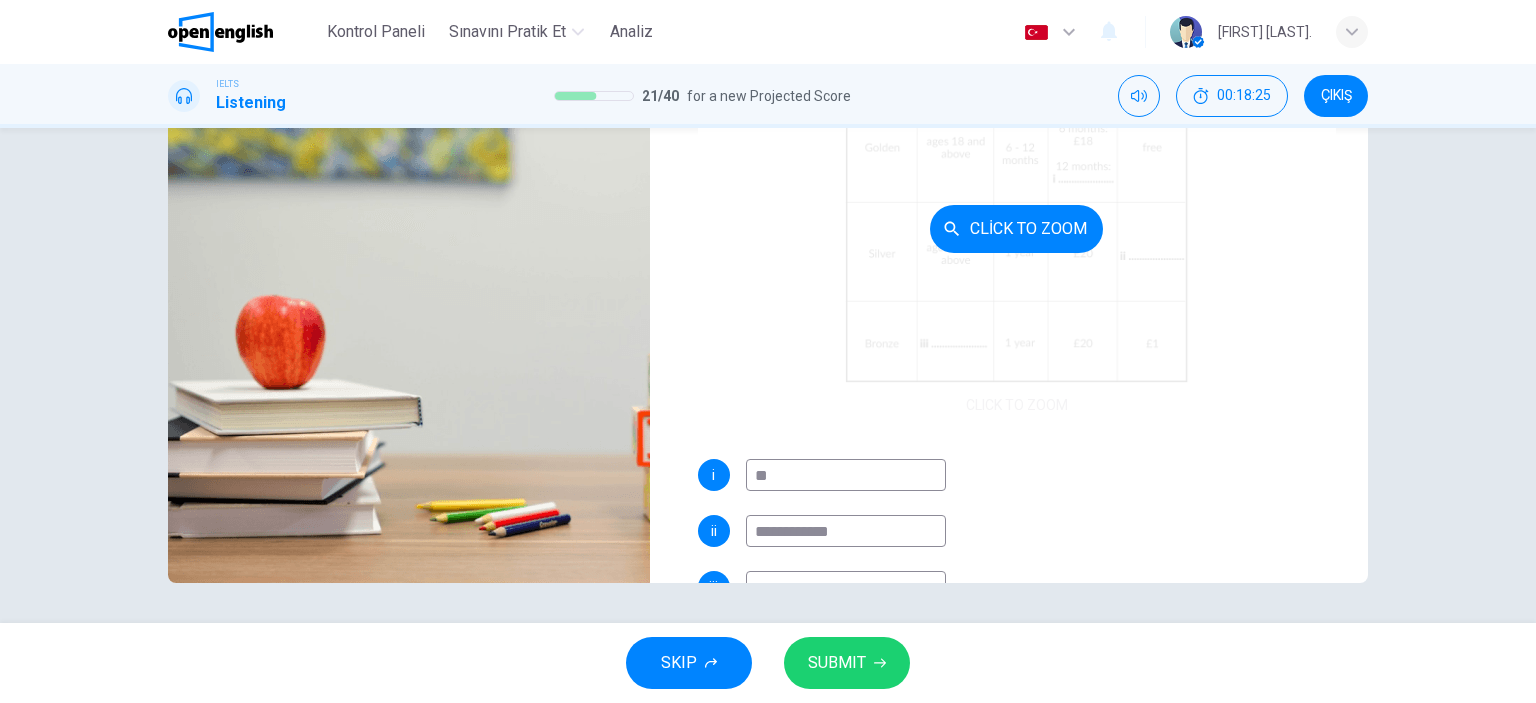 scroll, scrollTop: 0, scrollLeft: 0, axis: both 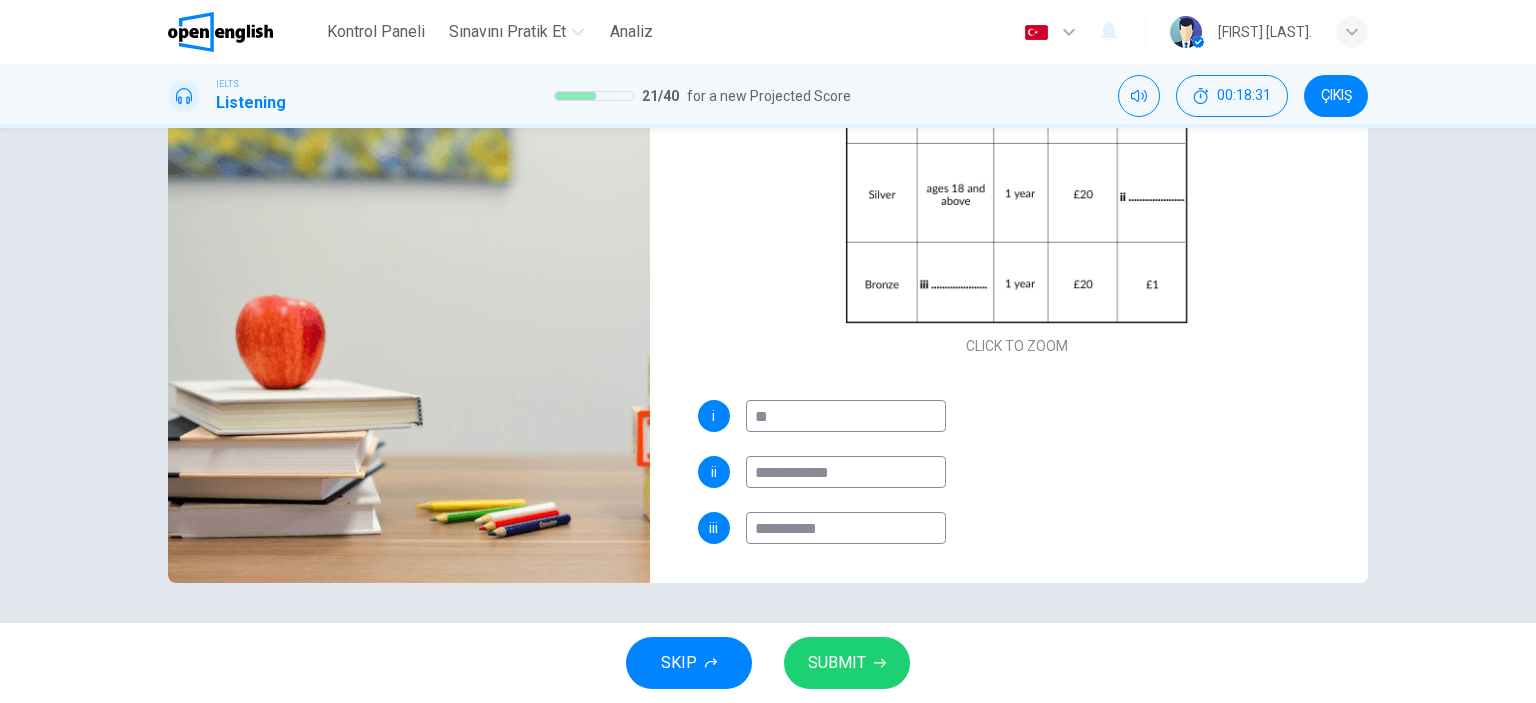 drag, startPoint x: 868, startPoint y: 473, endPoint x: 808, endPoint y: 466, distance: 60.40695 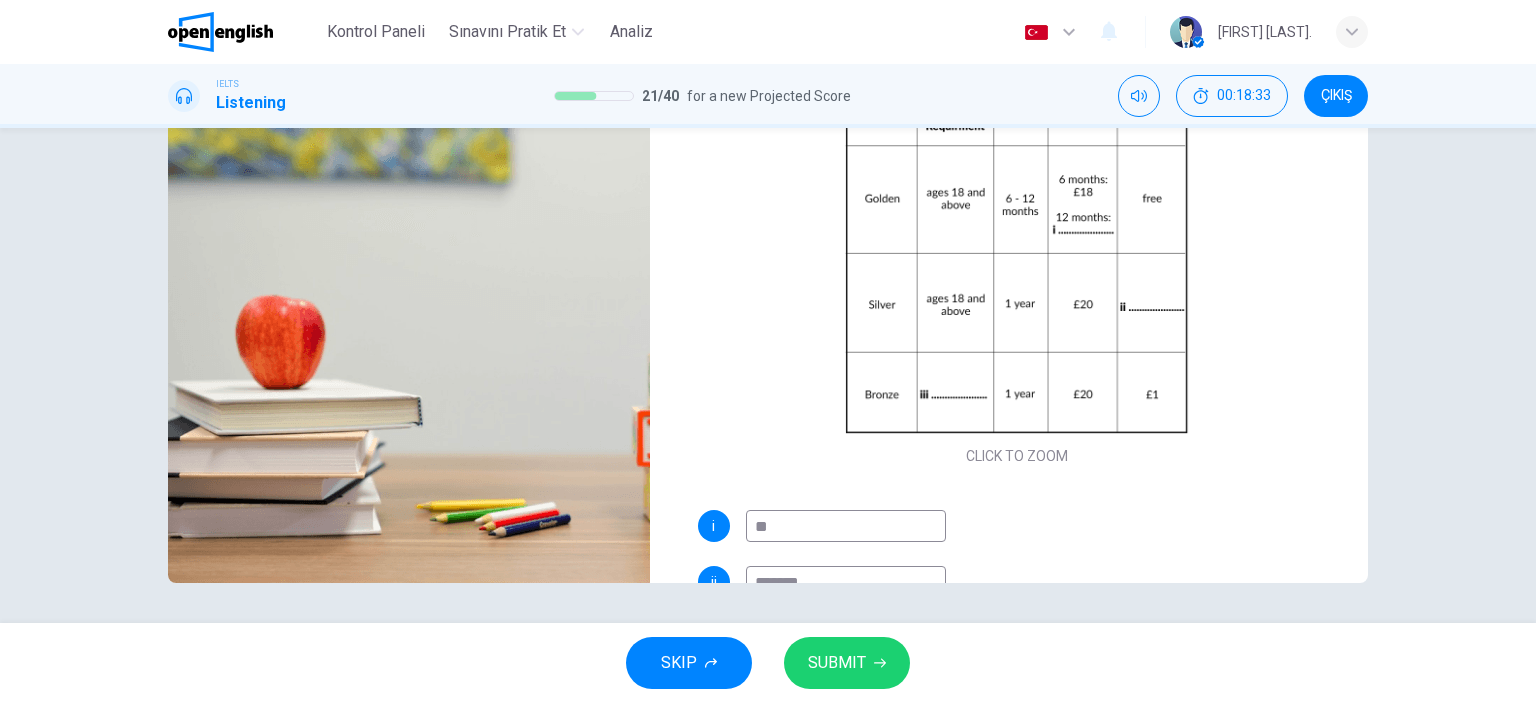 scroll, scrollTop: 0, scrollLeft: 0, axis: both 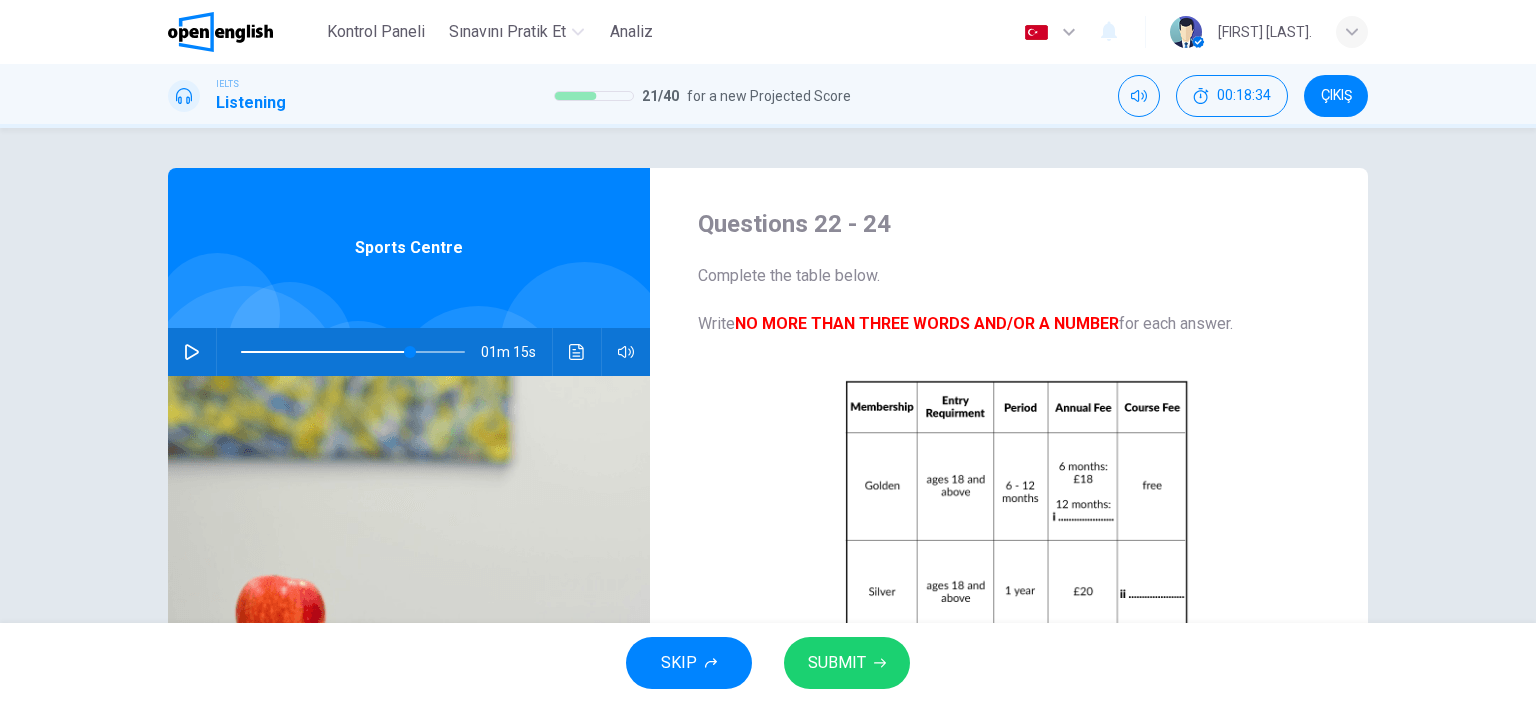 click at bounding box center (192, 352) 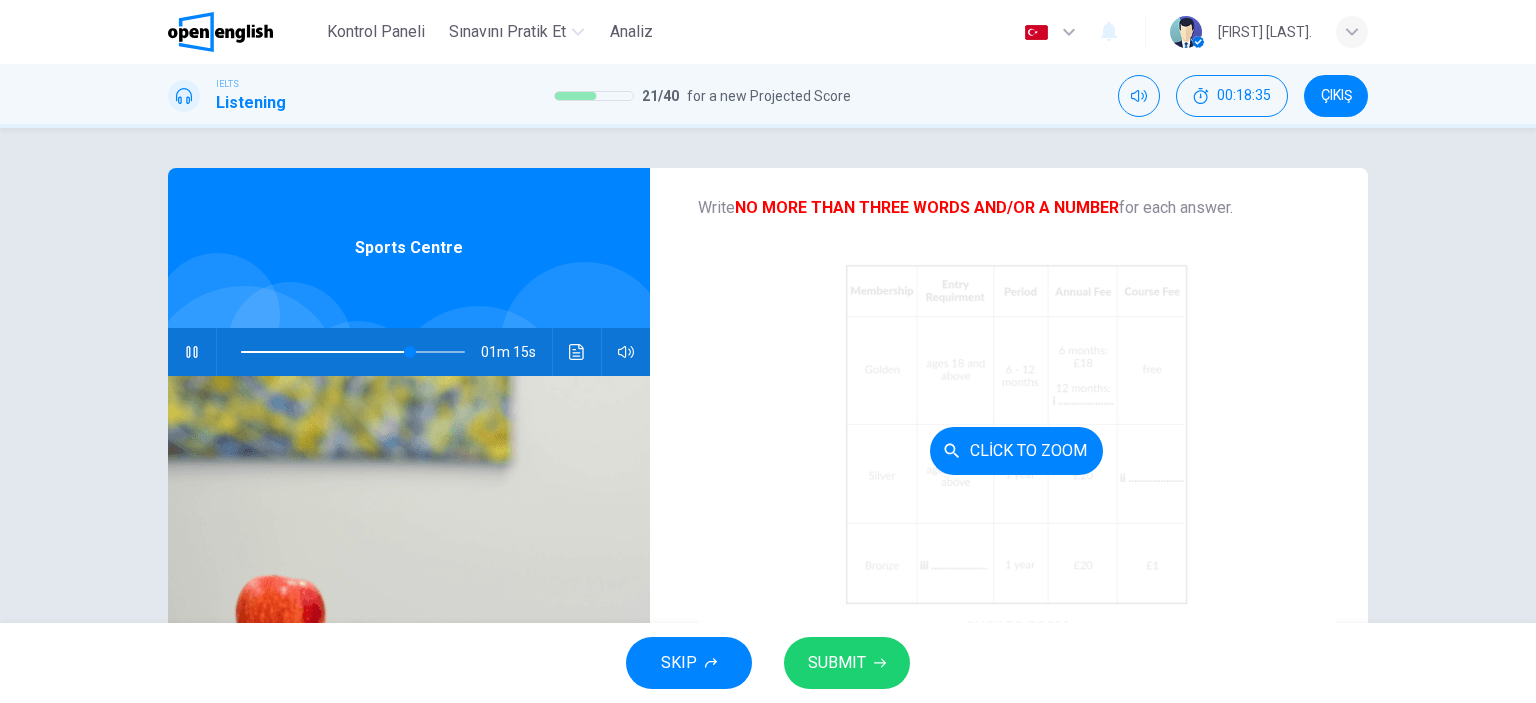 scroll 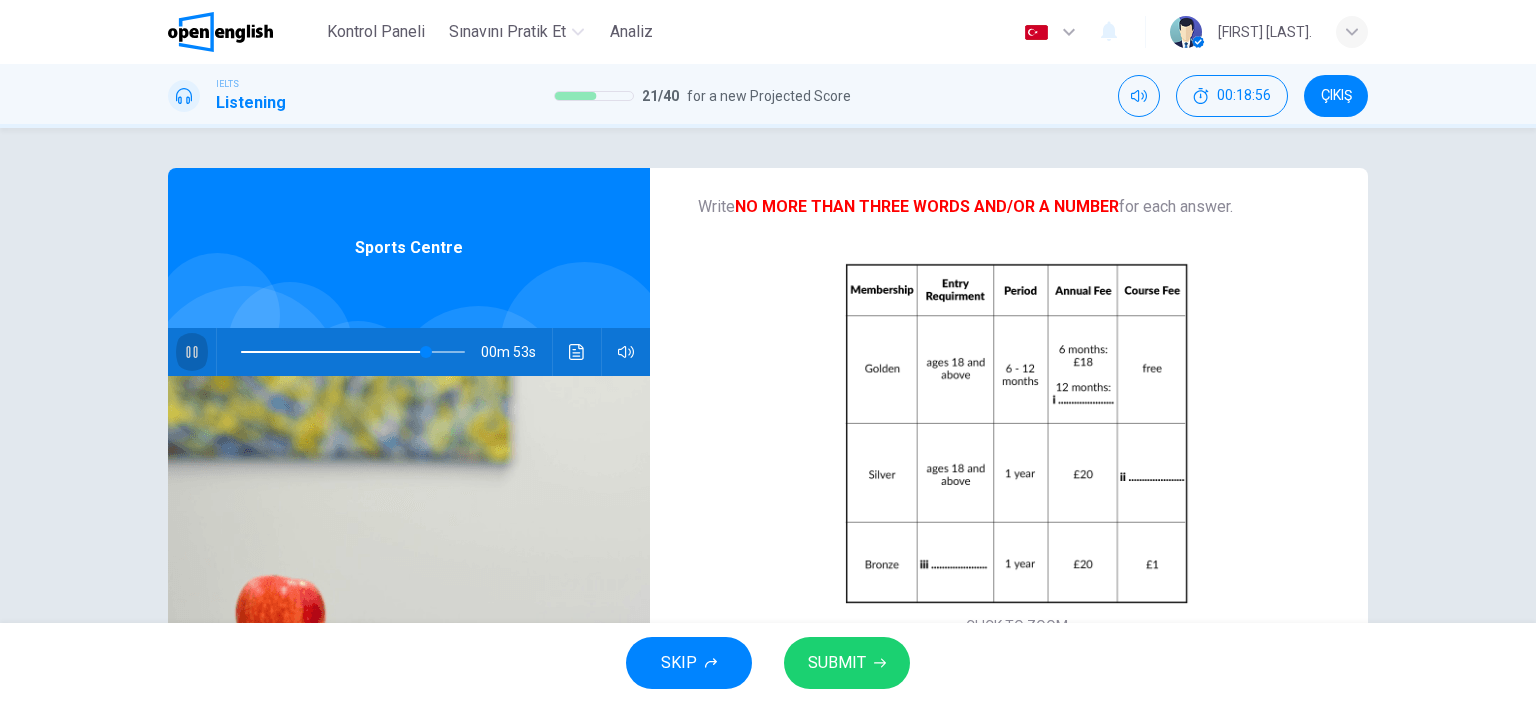 click at bounding box center (192, 352) 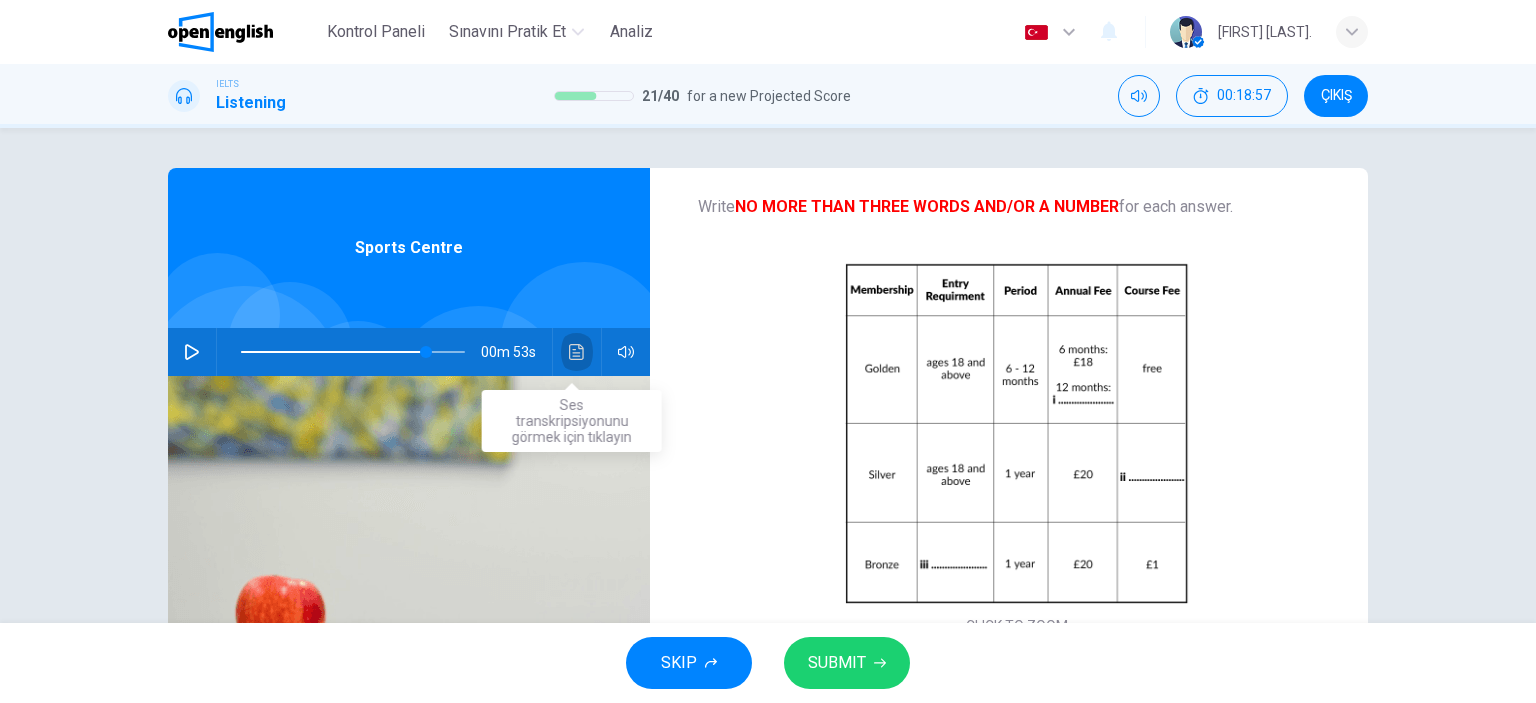 click 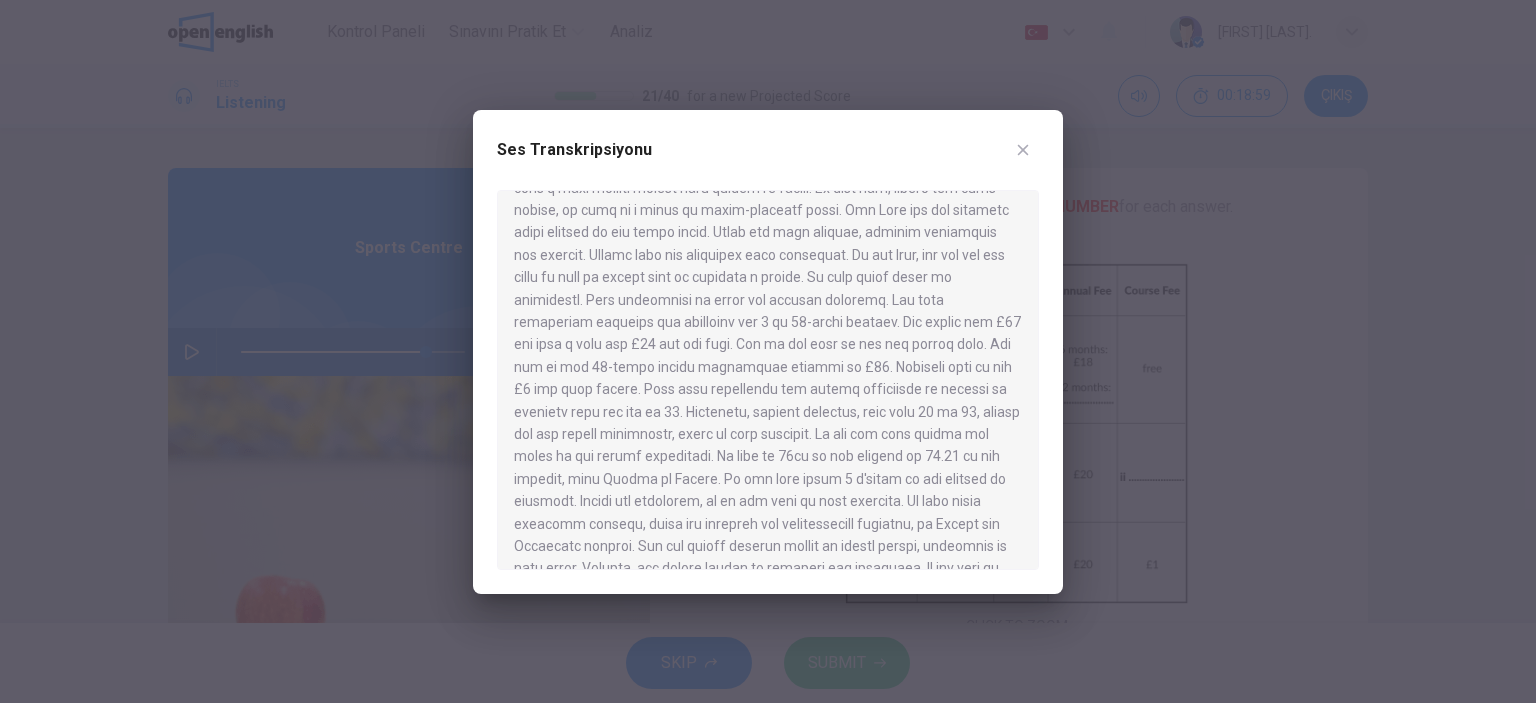 scroll, scrollTop: 594, scrollLeft: 0, axis: vertical 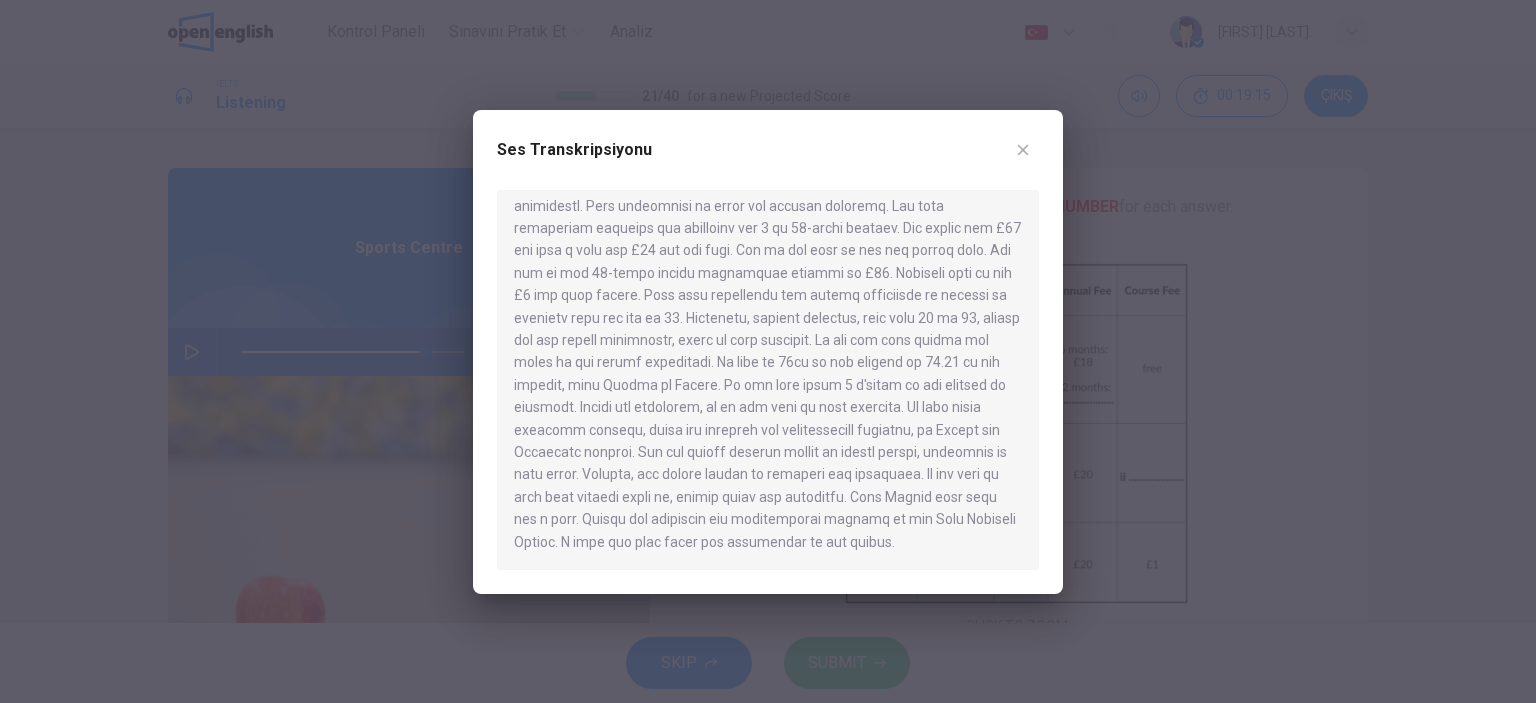 drag, startPoint x: 1031, startPoint y: 148, endPoint x: 1013, endPoint y: 155, distance: 19.313208 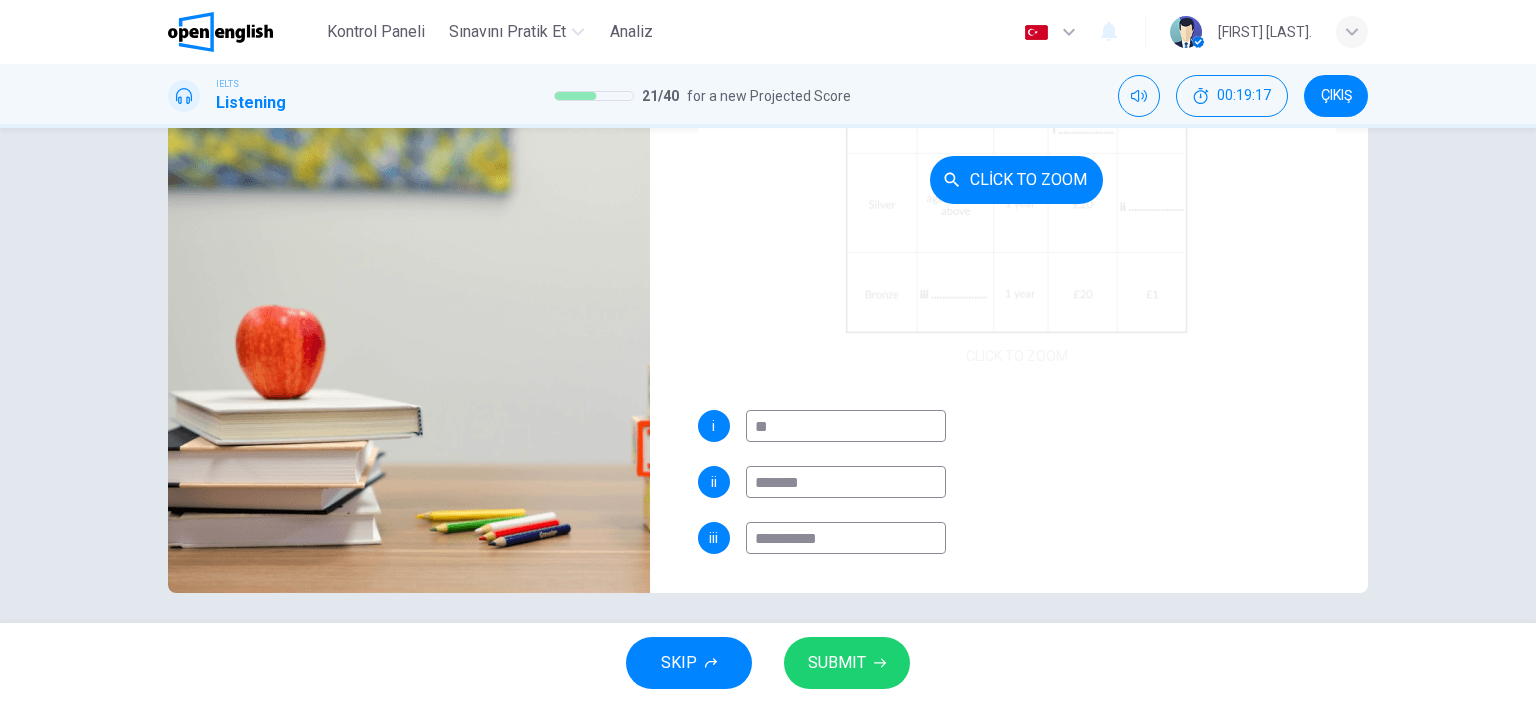 scroll, scrollTop: 280, scrollLeft: 0, axis: vertical 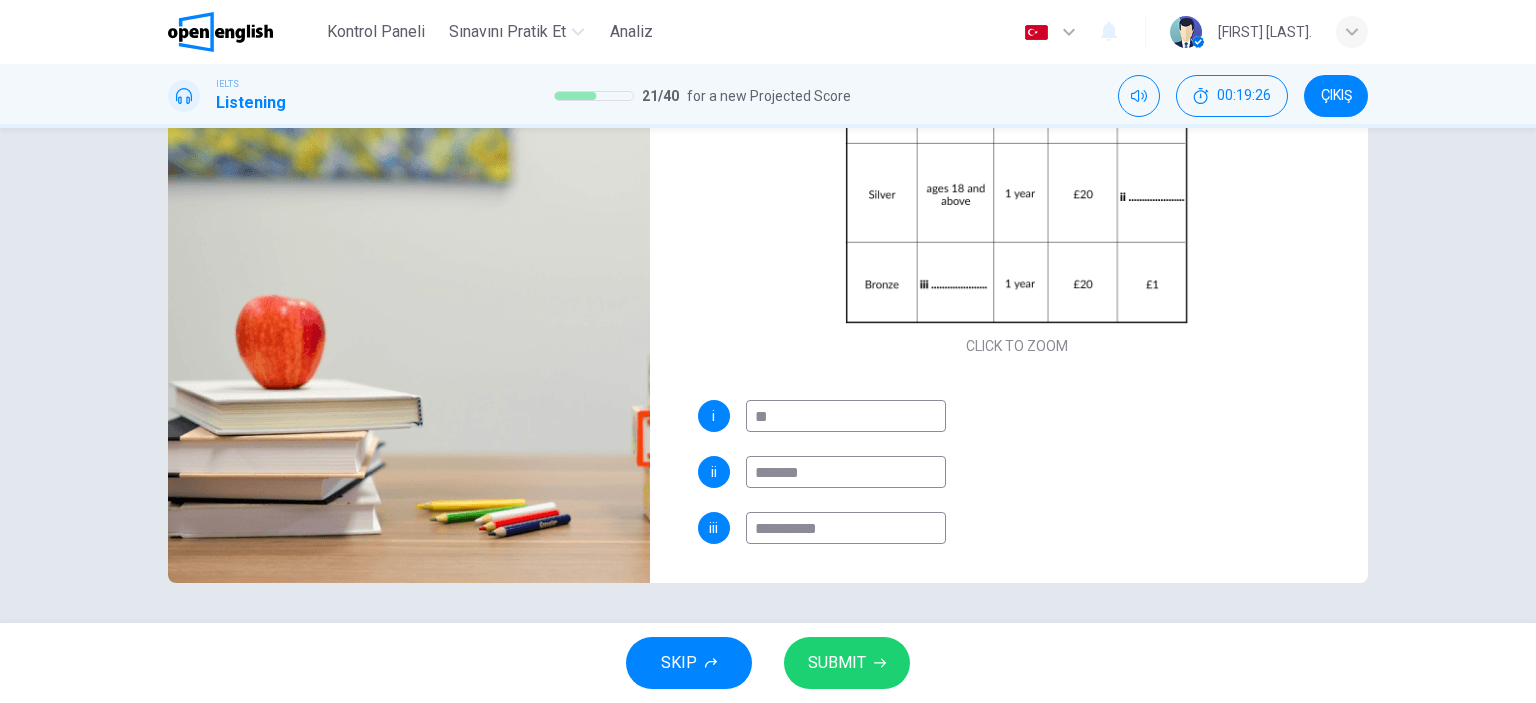 drag, startPoint x: 853, startPoint y: 519, endPoint x: 783, endPoint y: 527, distance: 70.45566 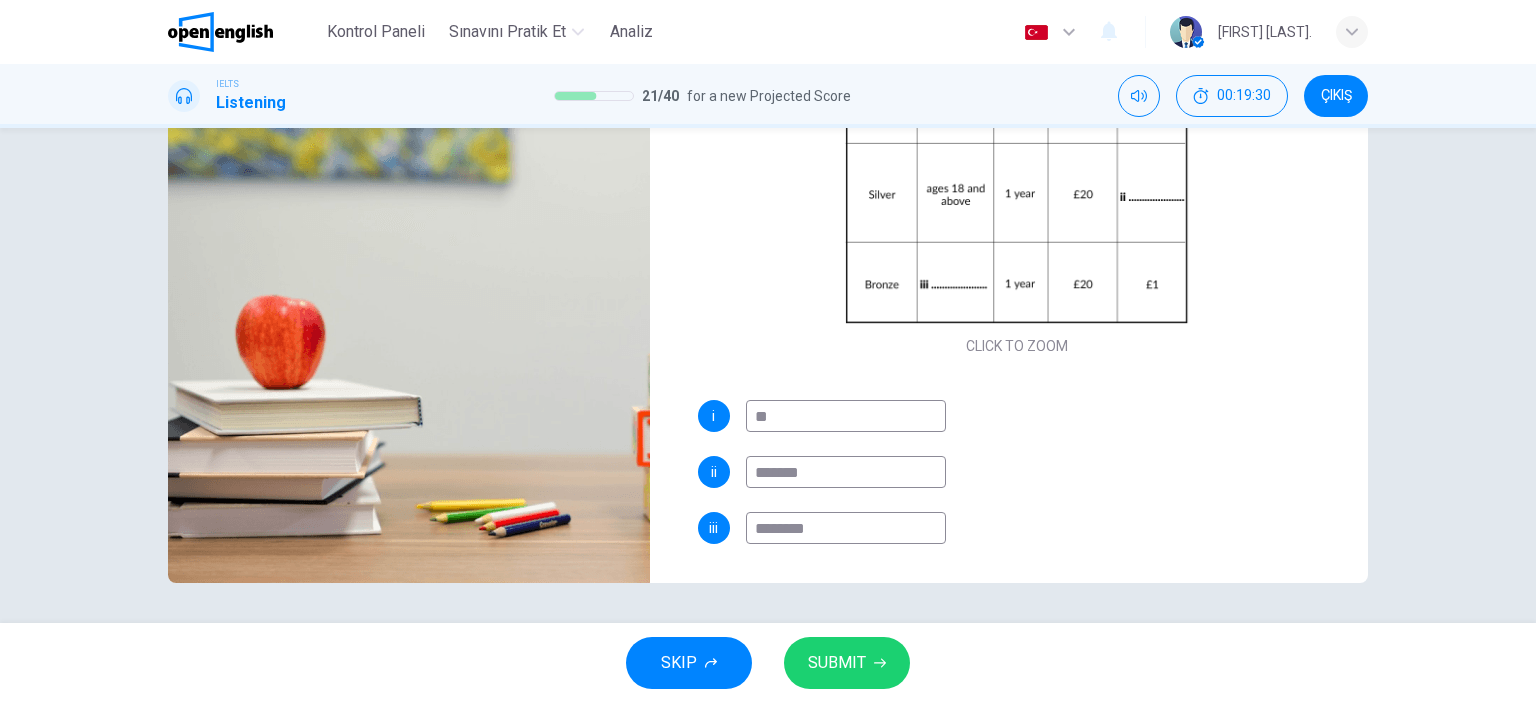 click on "********" at bounding box center [846, 528] 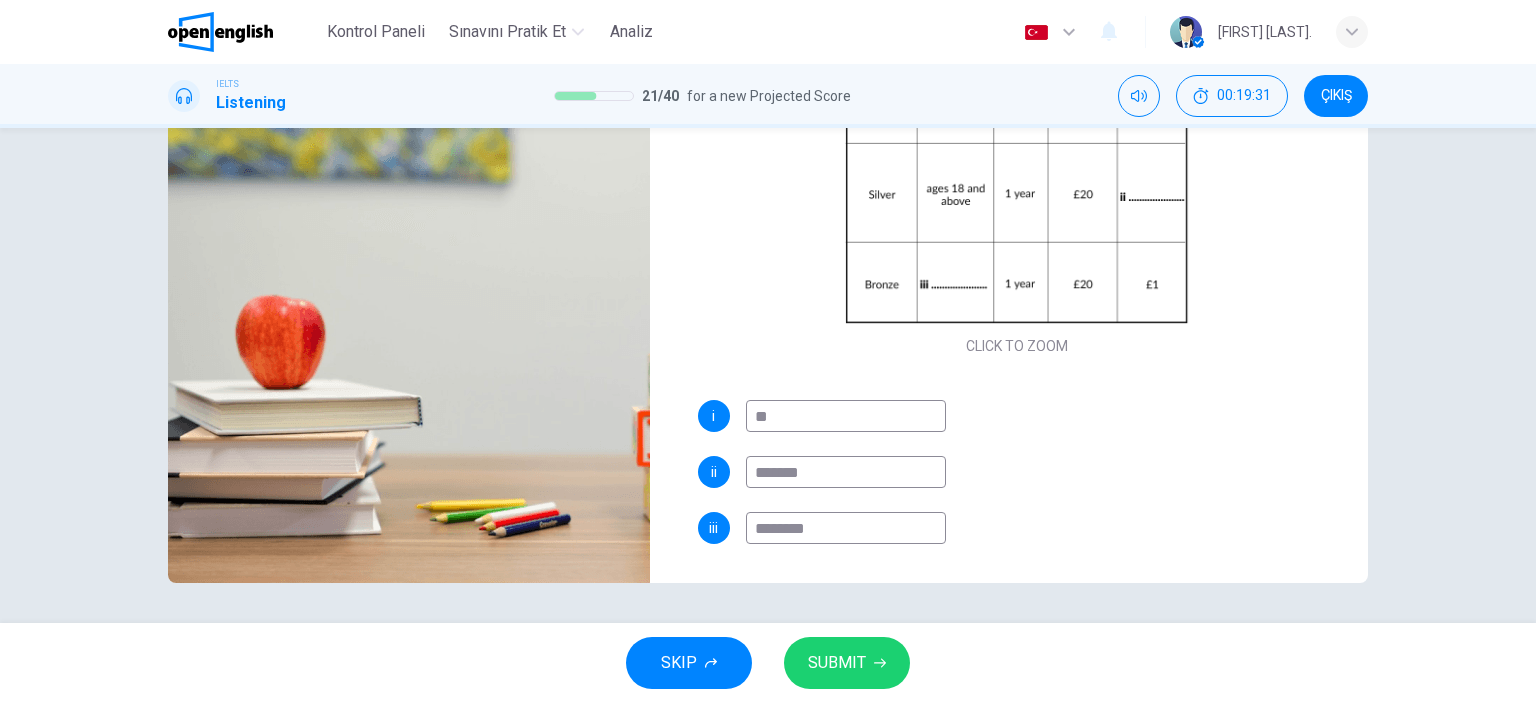 click on "********" at bounding box center [846, 528] 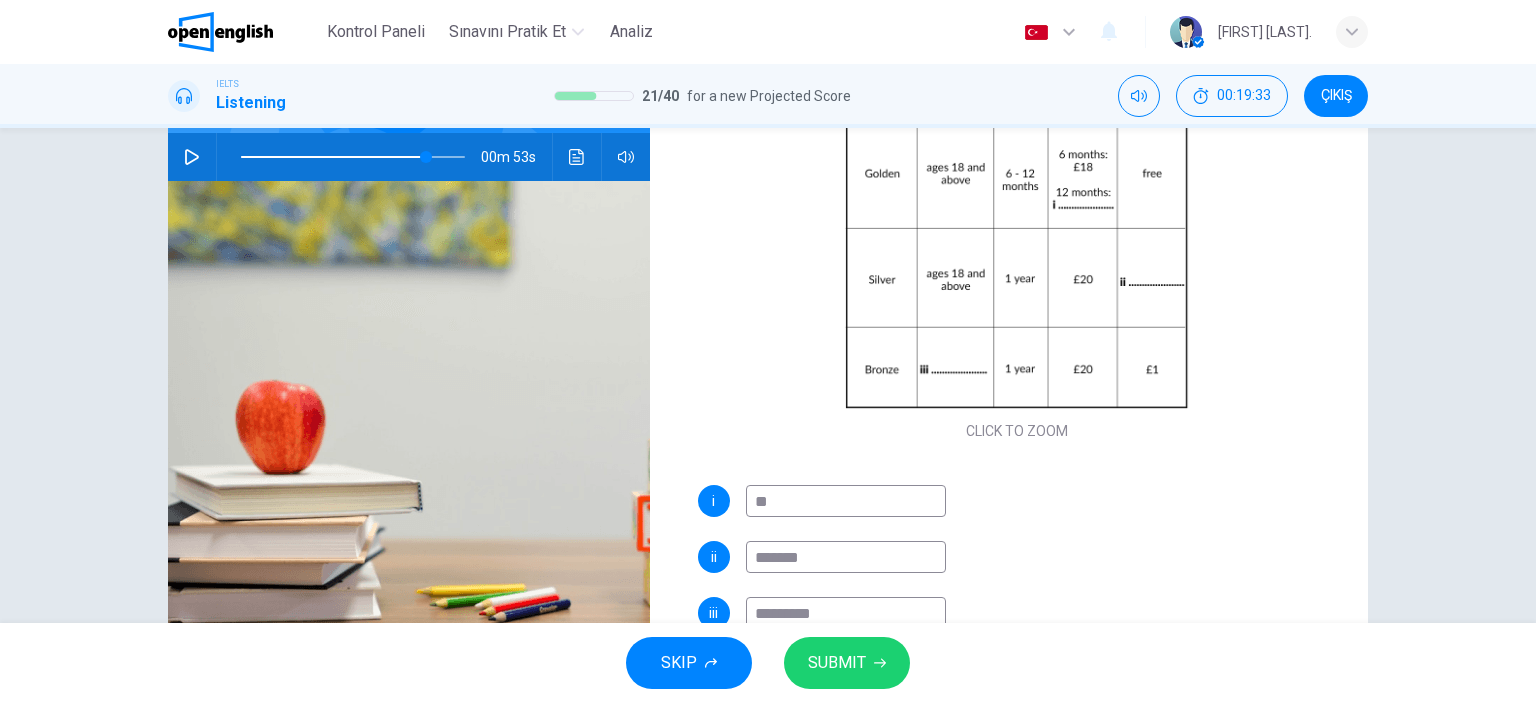 scroll, scrollTop: 80, scrollLeft: 0, axis: vertical 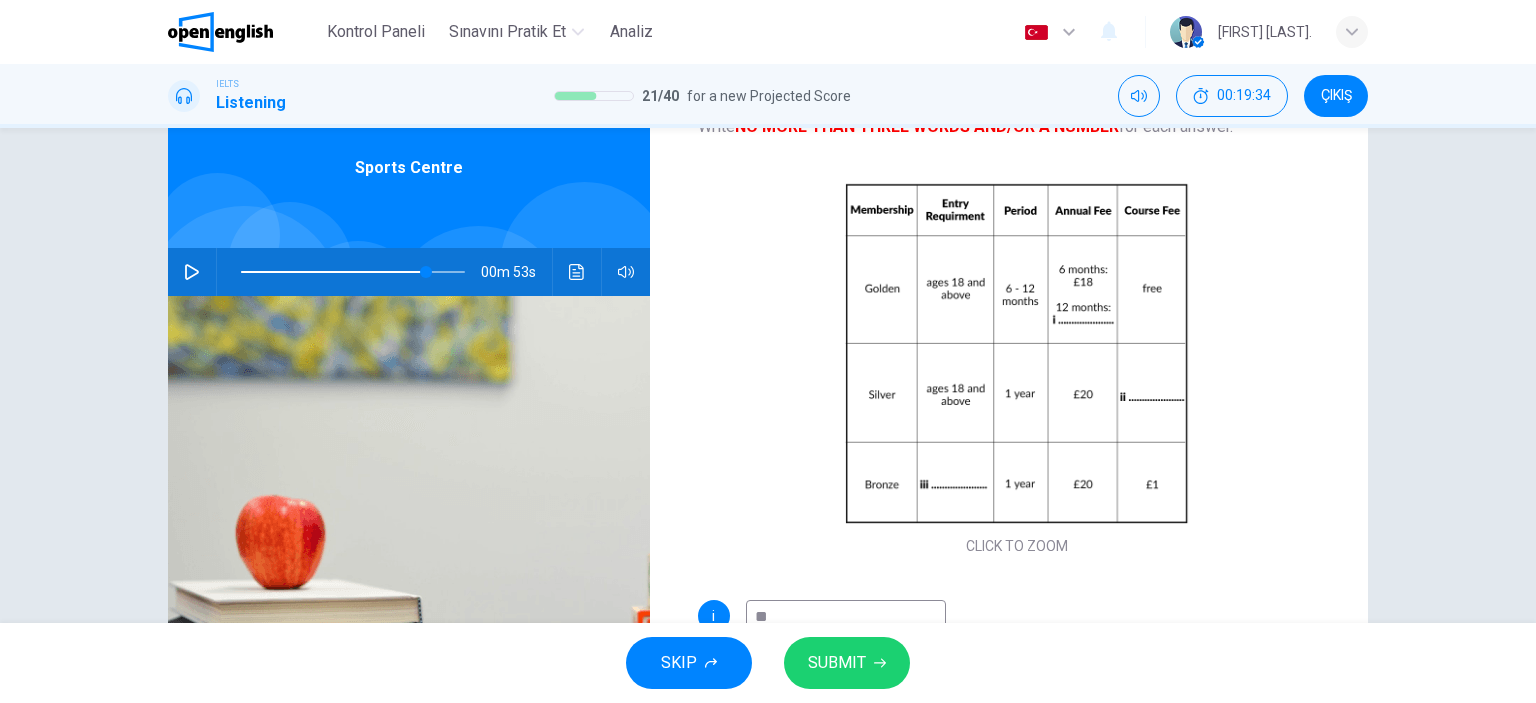 click on "SUBMIT" at bounding box center [837, 663] 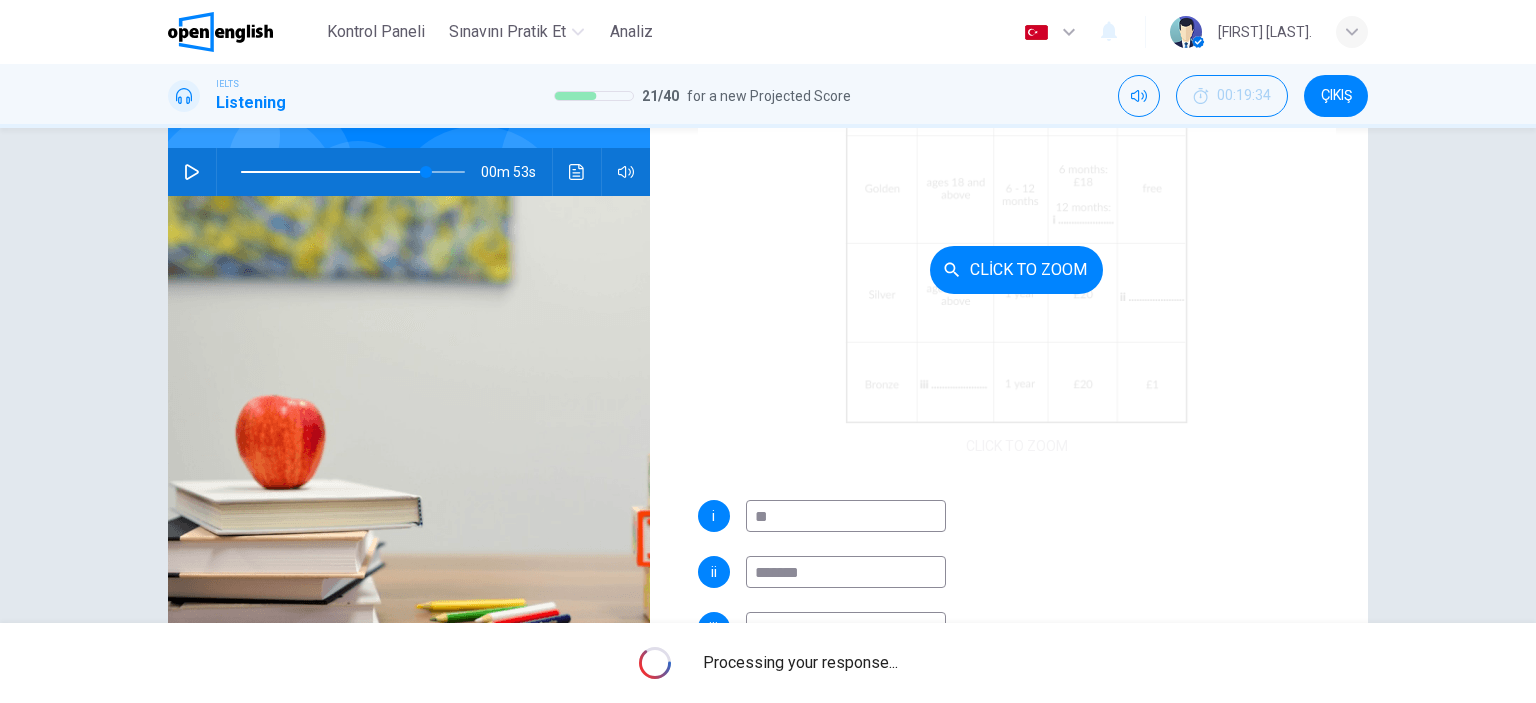 scroll, scrollTop: 280, scrollLeft: 0, axis: vertical 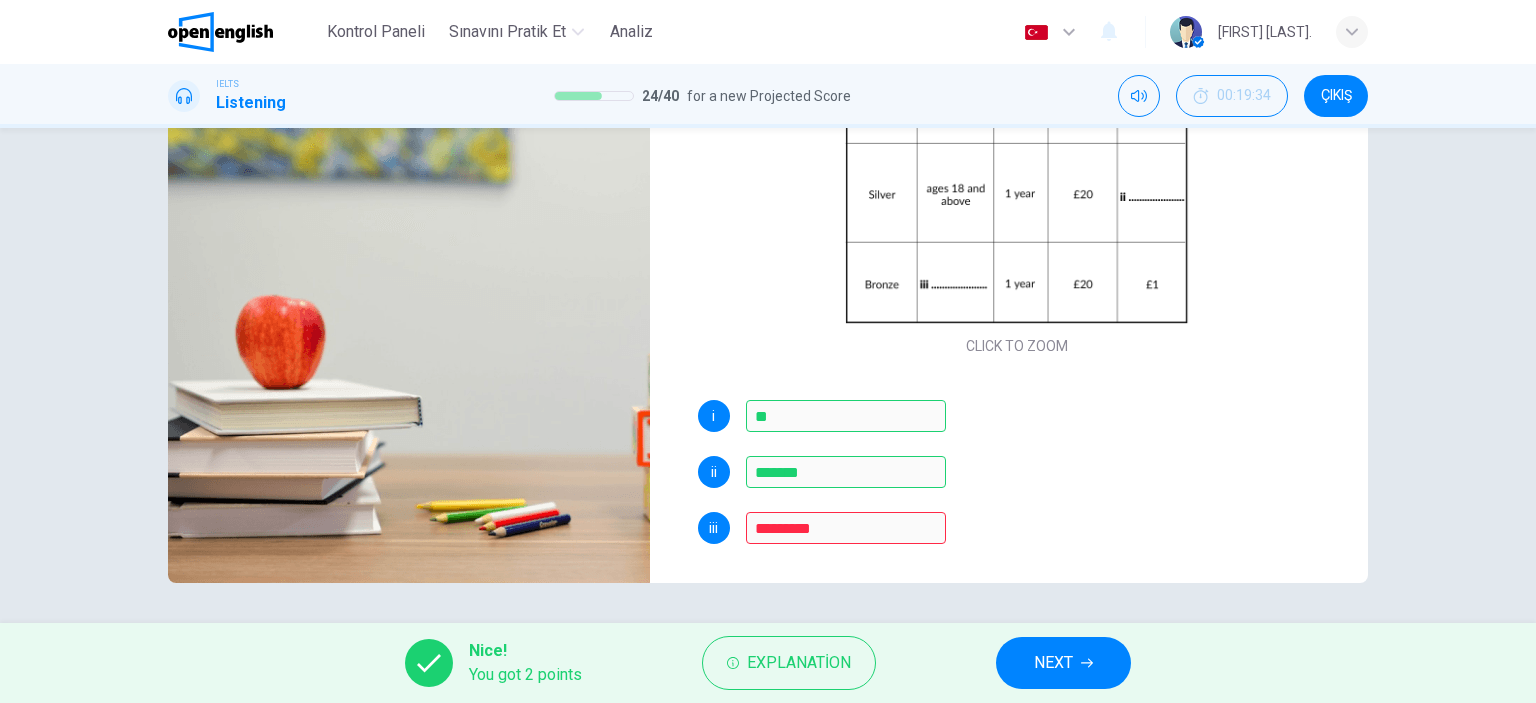 click on "iii" at bounding box center (713, 528) 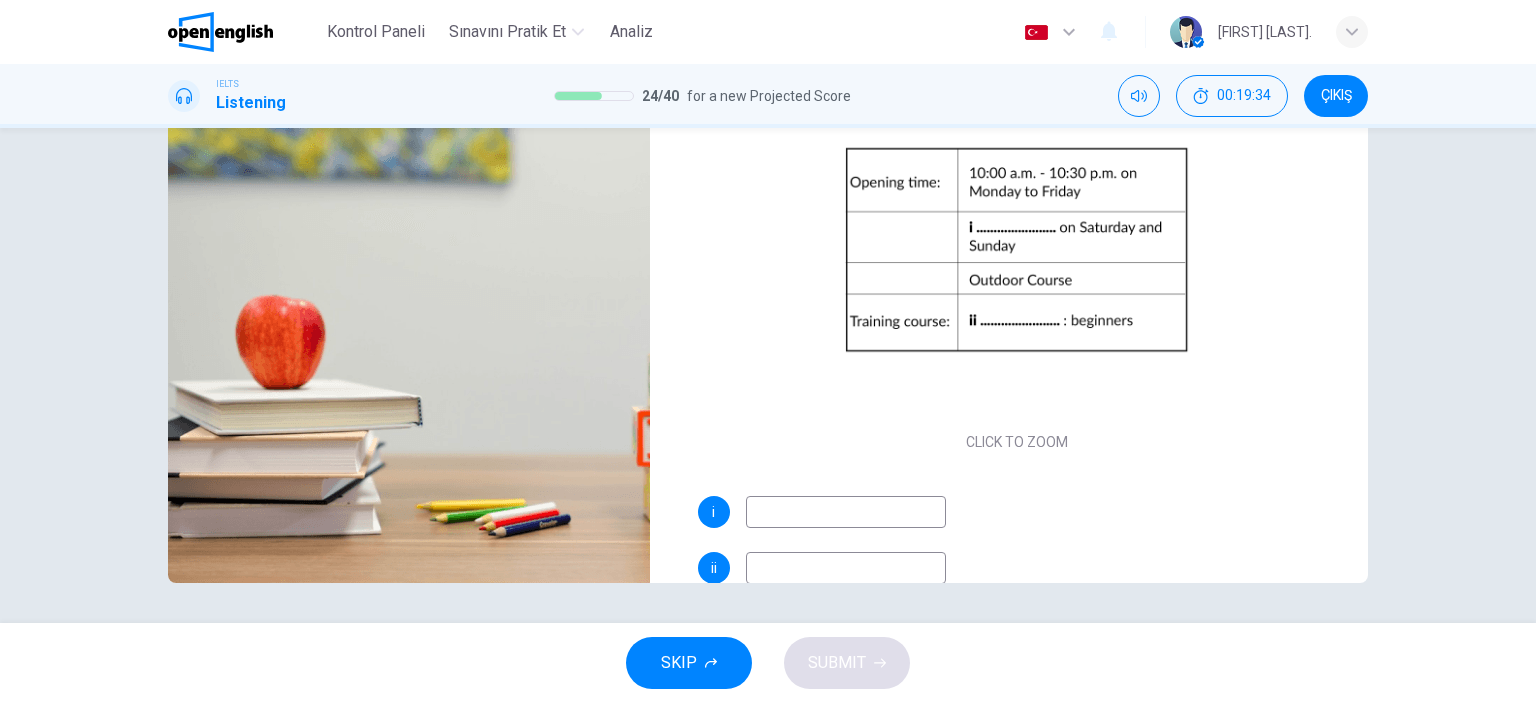 scroll, scrollTop: 0, scrollLeft: 0, axis: both 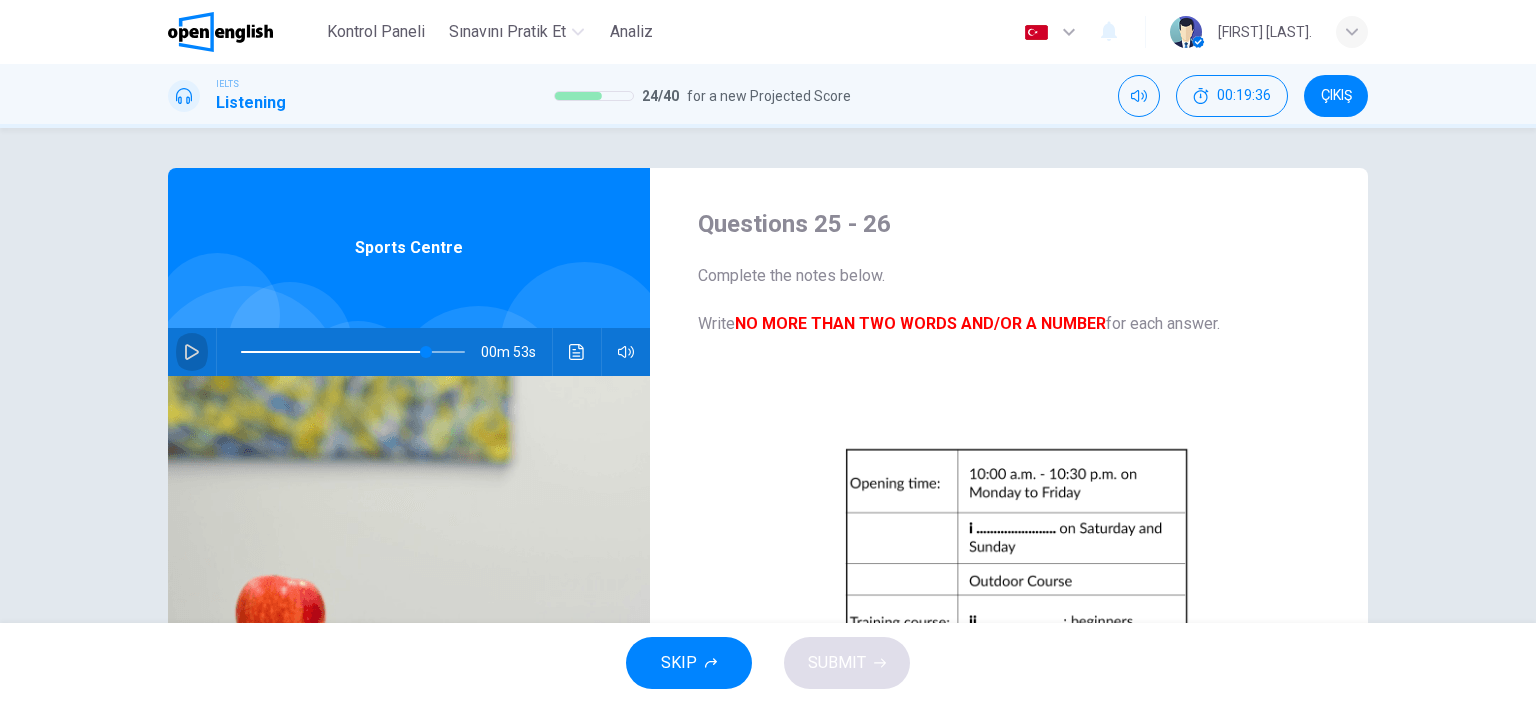 click 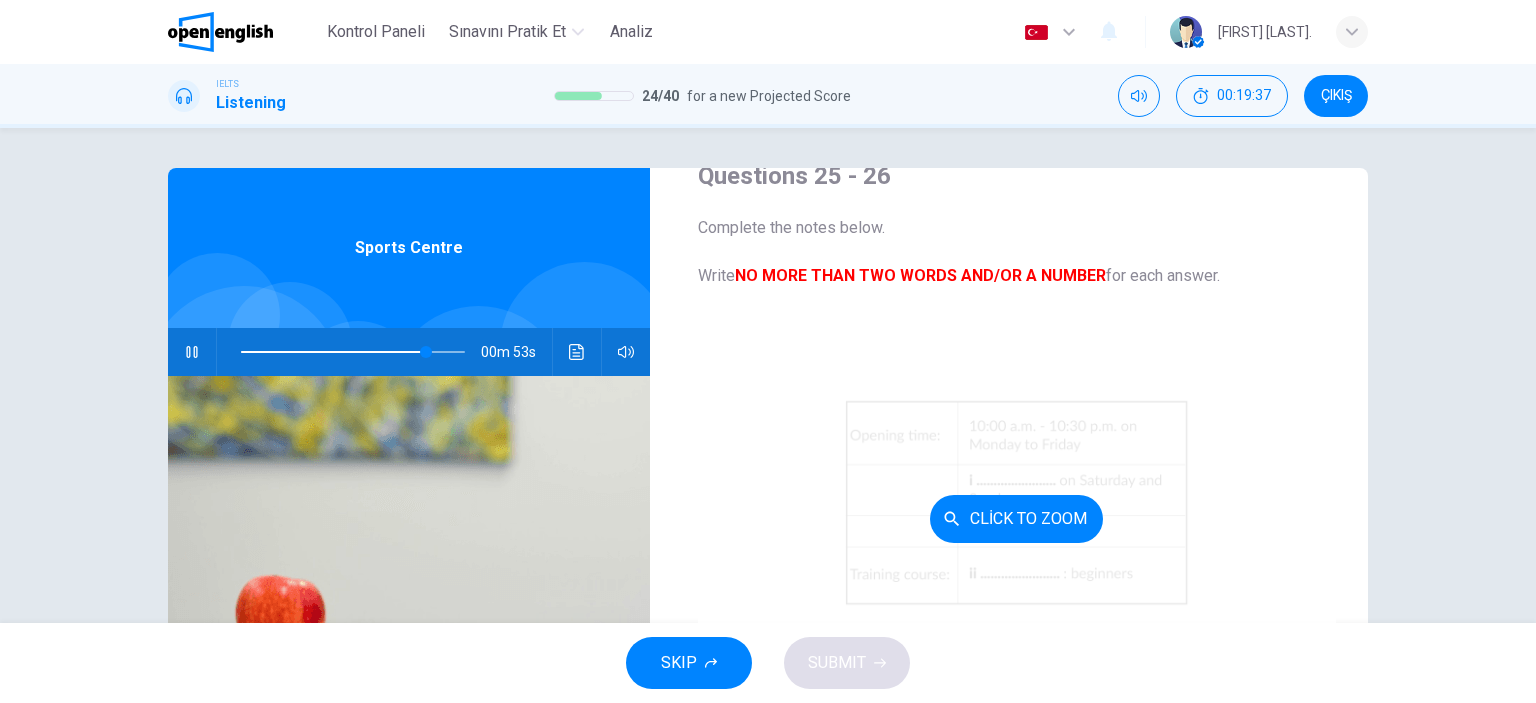 scroll, scrollTop: 61, scrollLeft: 0, axis: vertical 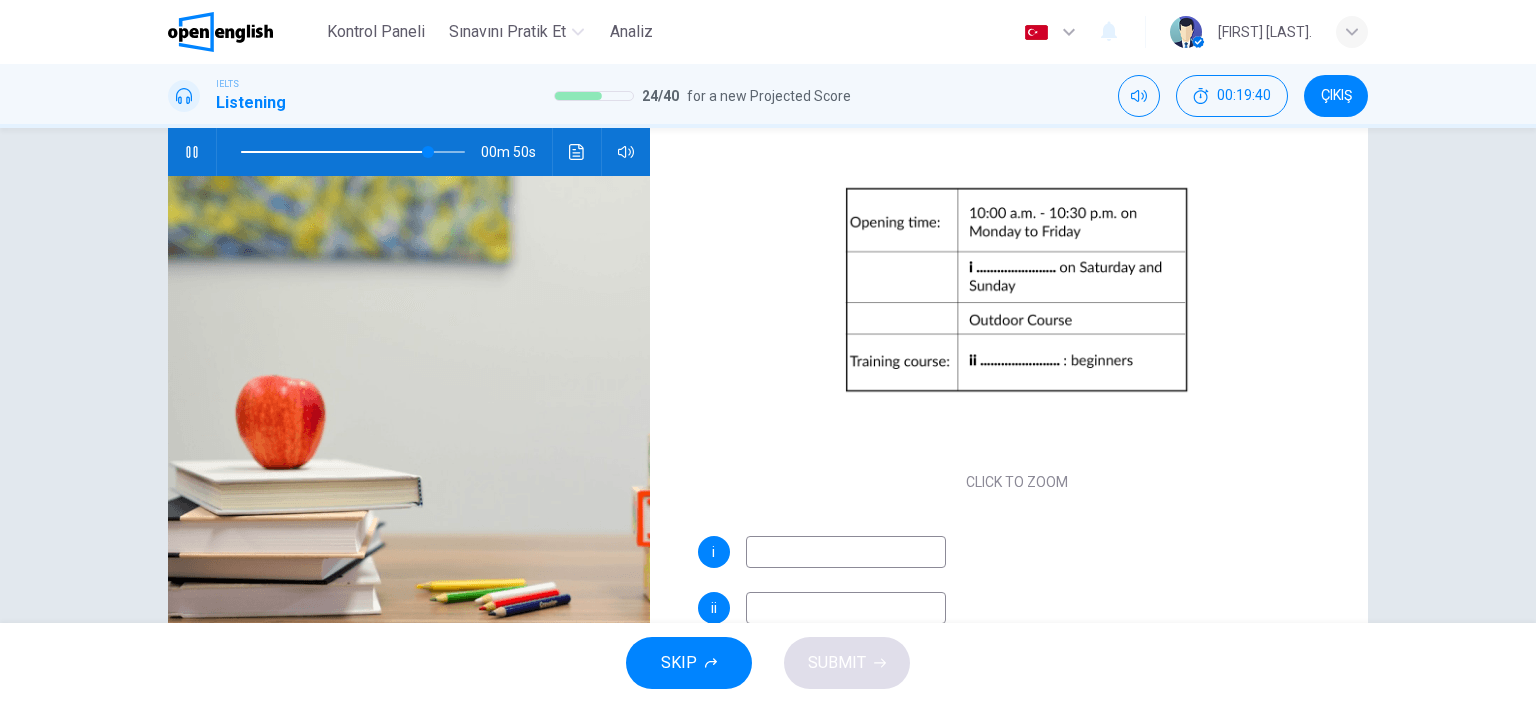 click at bounding box center [846, 552] 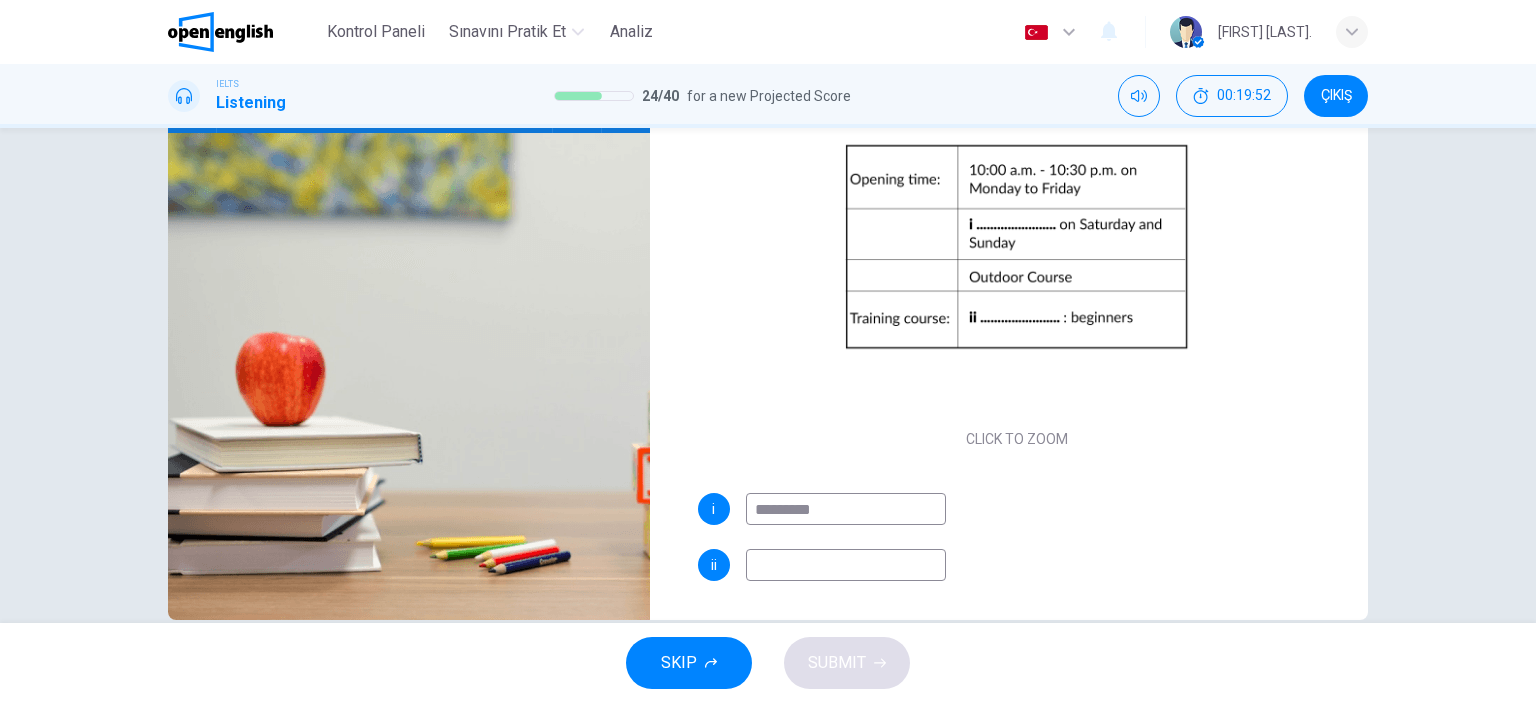 scroll, scrollTop: 280, scrollLeft: 0, axis: vertical 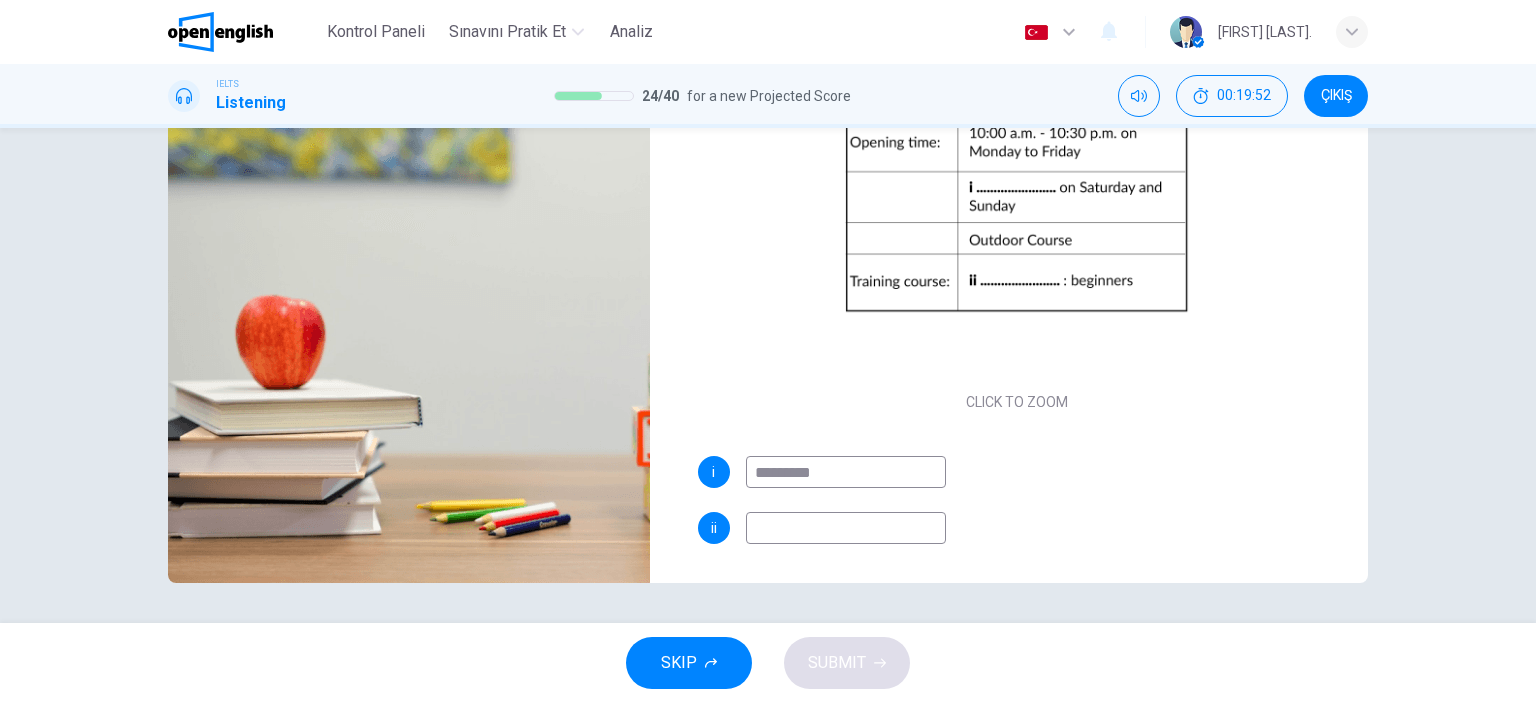 click at bounding box center [846, 528] 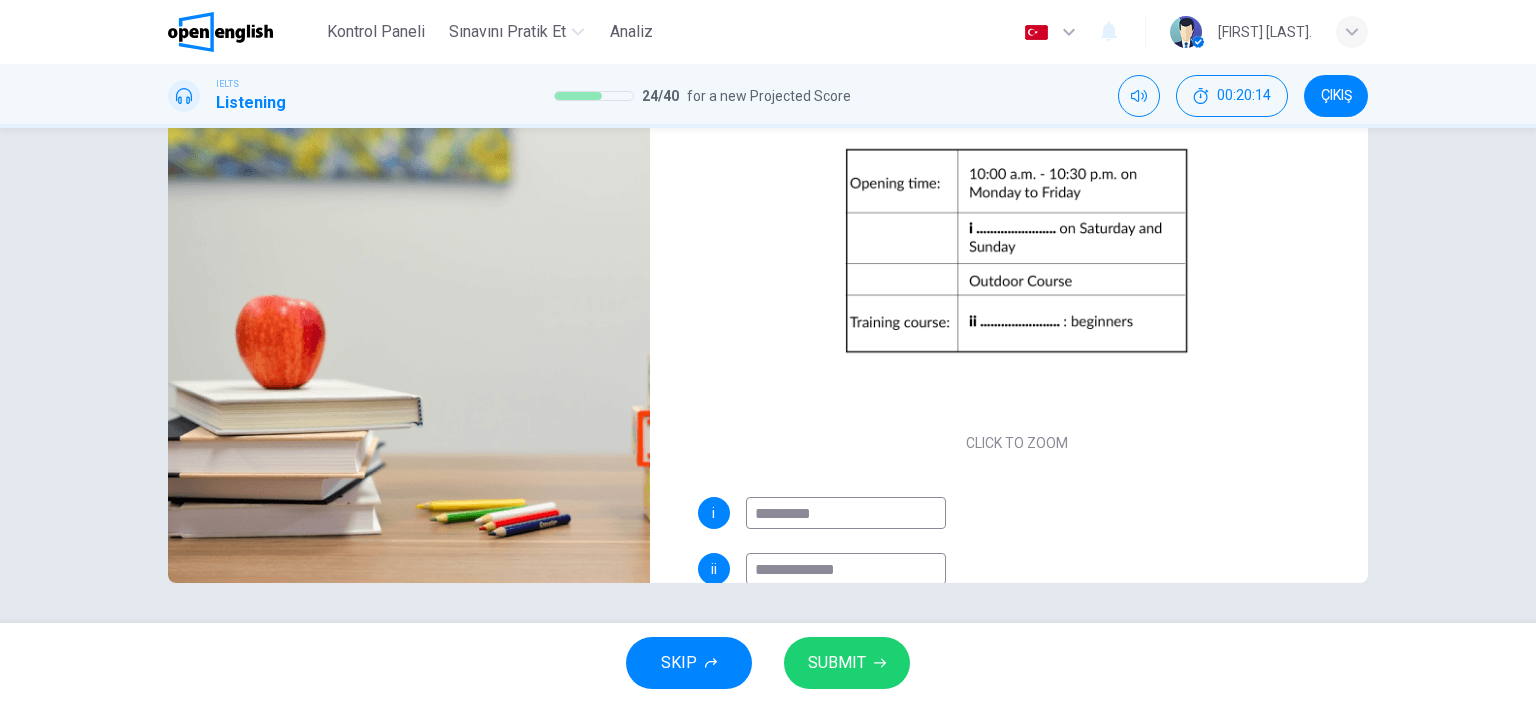 scroll, scrollTop: 0, scrollLeft: 0, axis: both 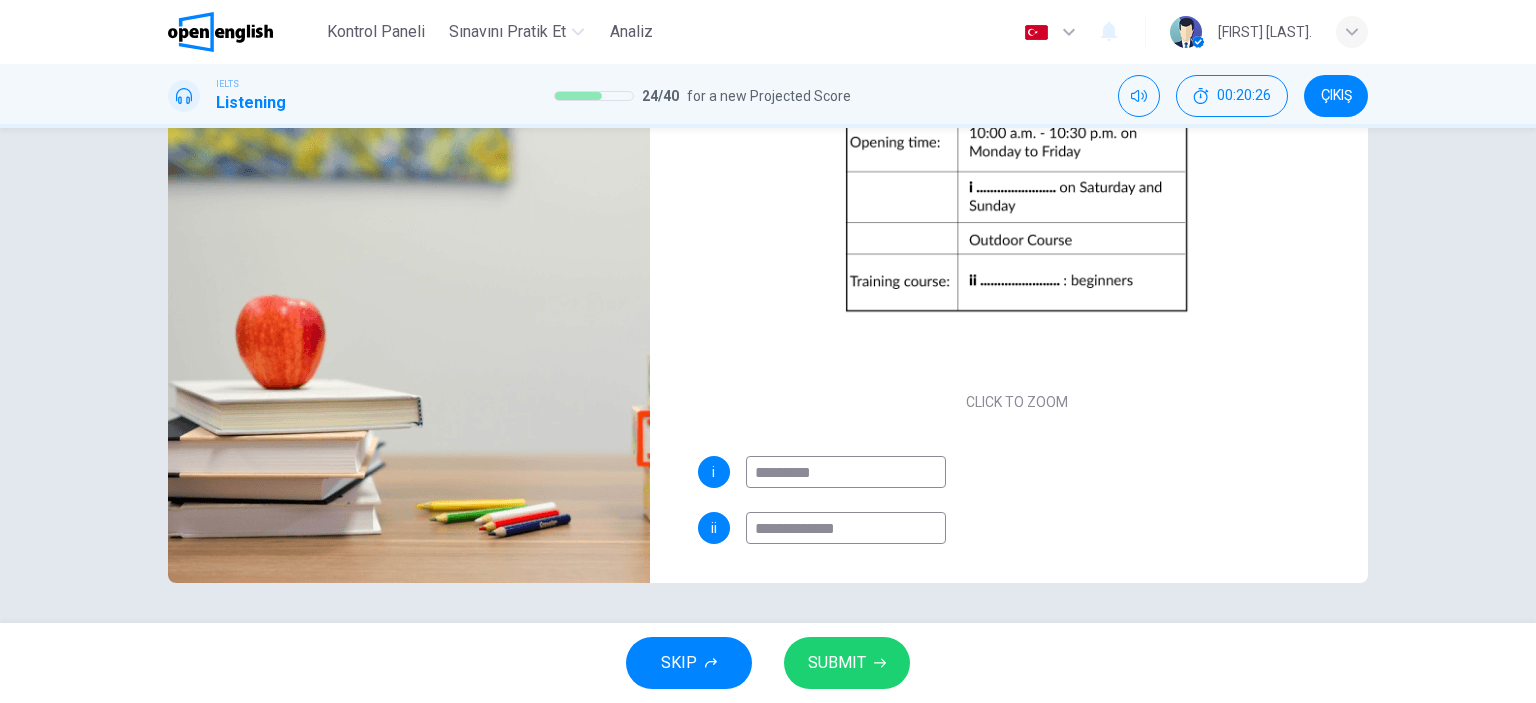 click on "SUBMIT" at bounding box center [837, 663] 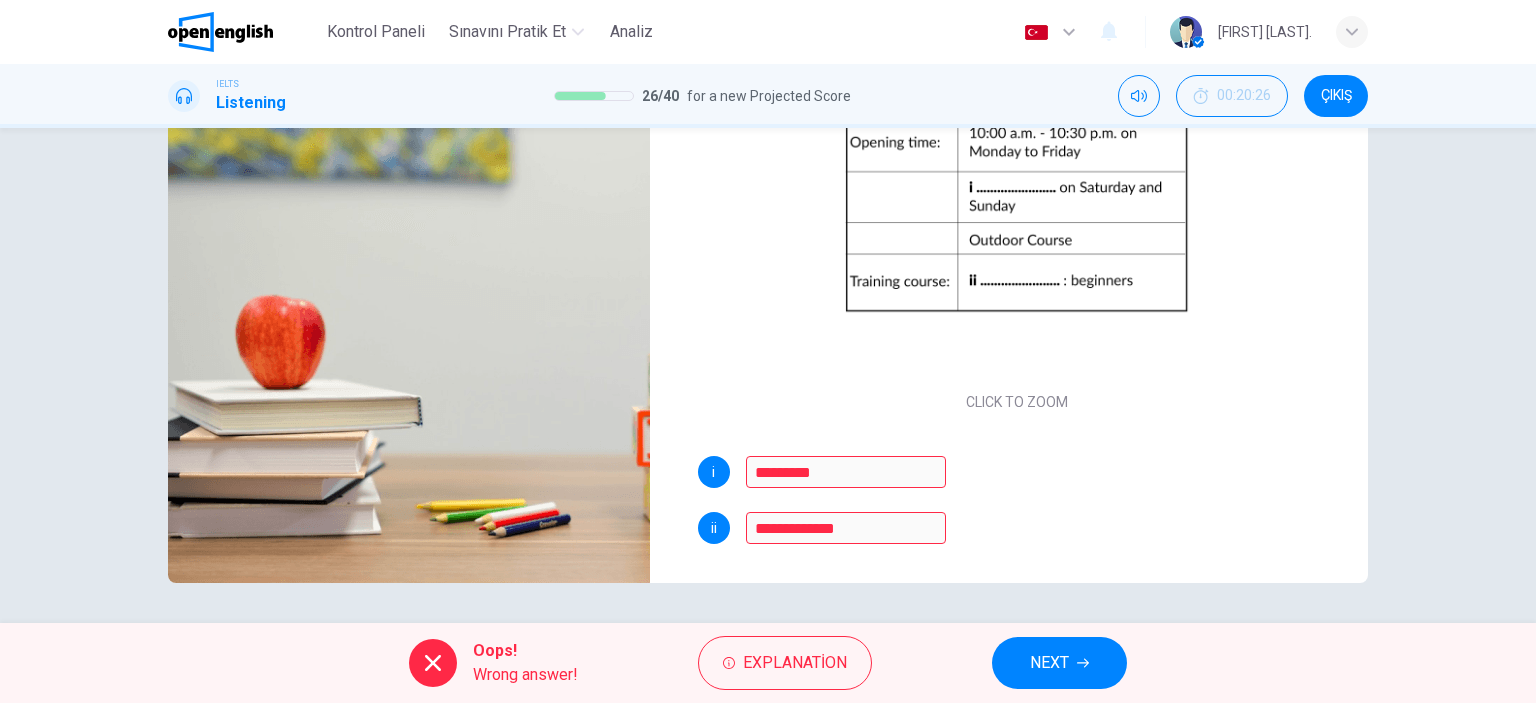 click on "ii" at bounding box center (714, 528) 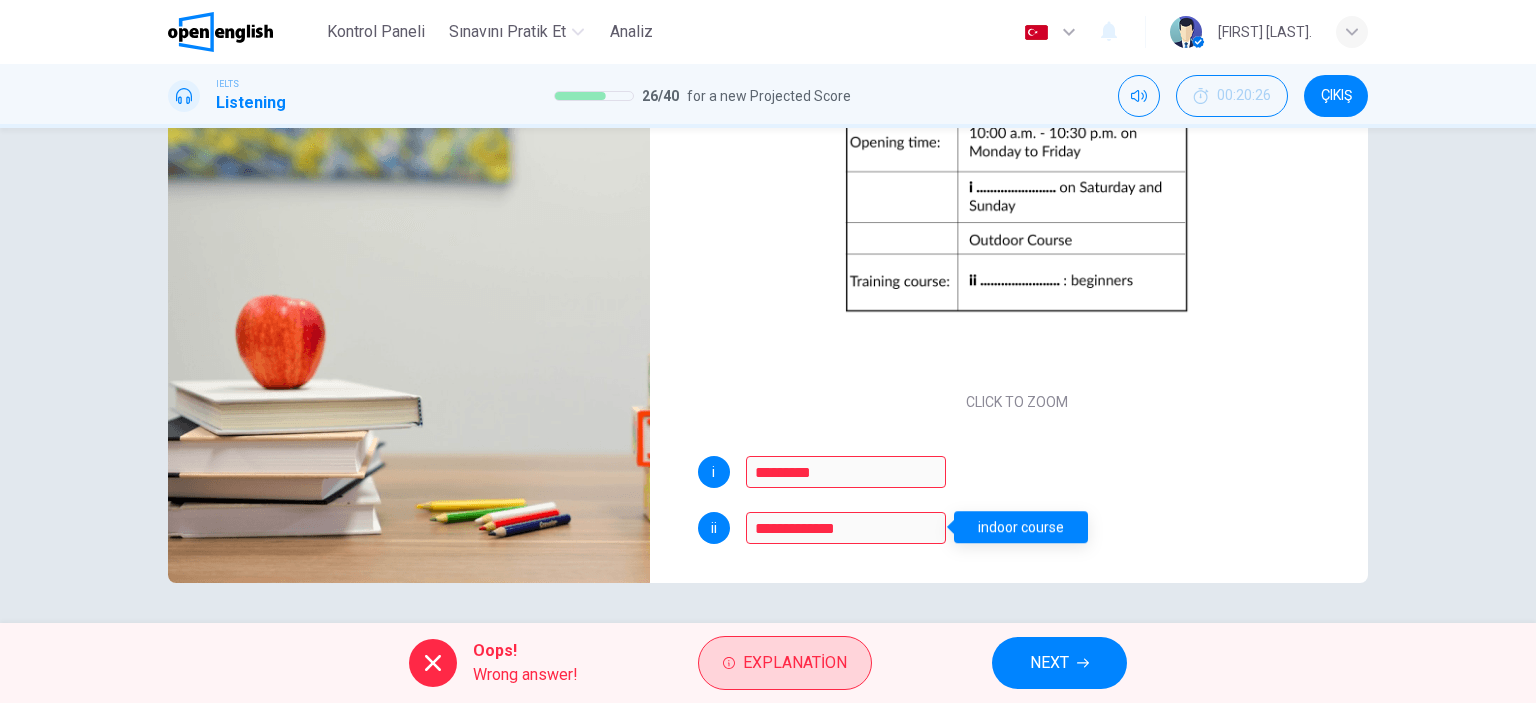 click on "Explanation" at bounding box center [795, 663] 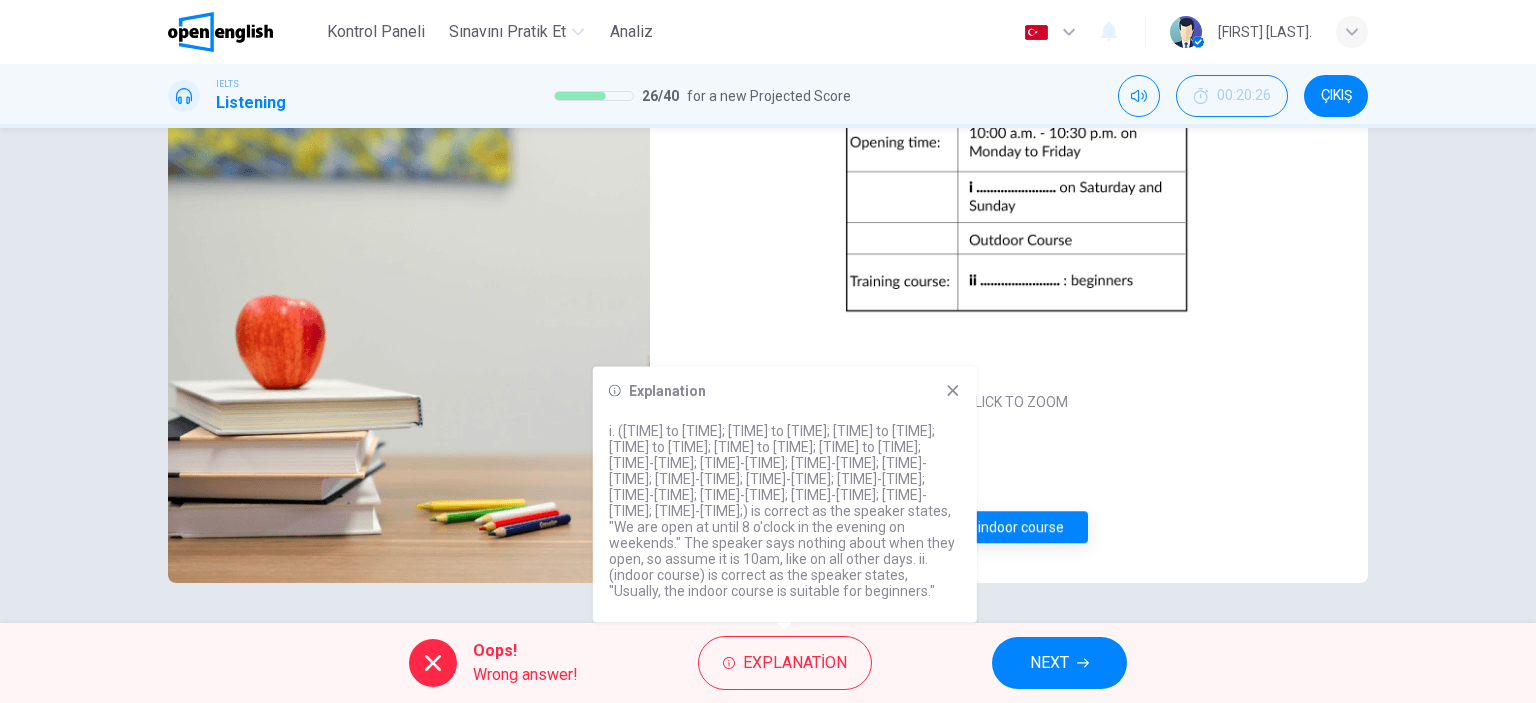 click on "**********" at bounding box center [768, 375] 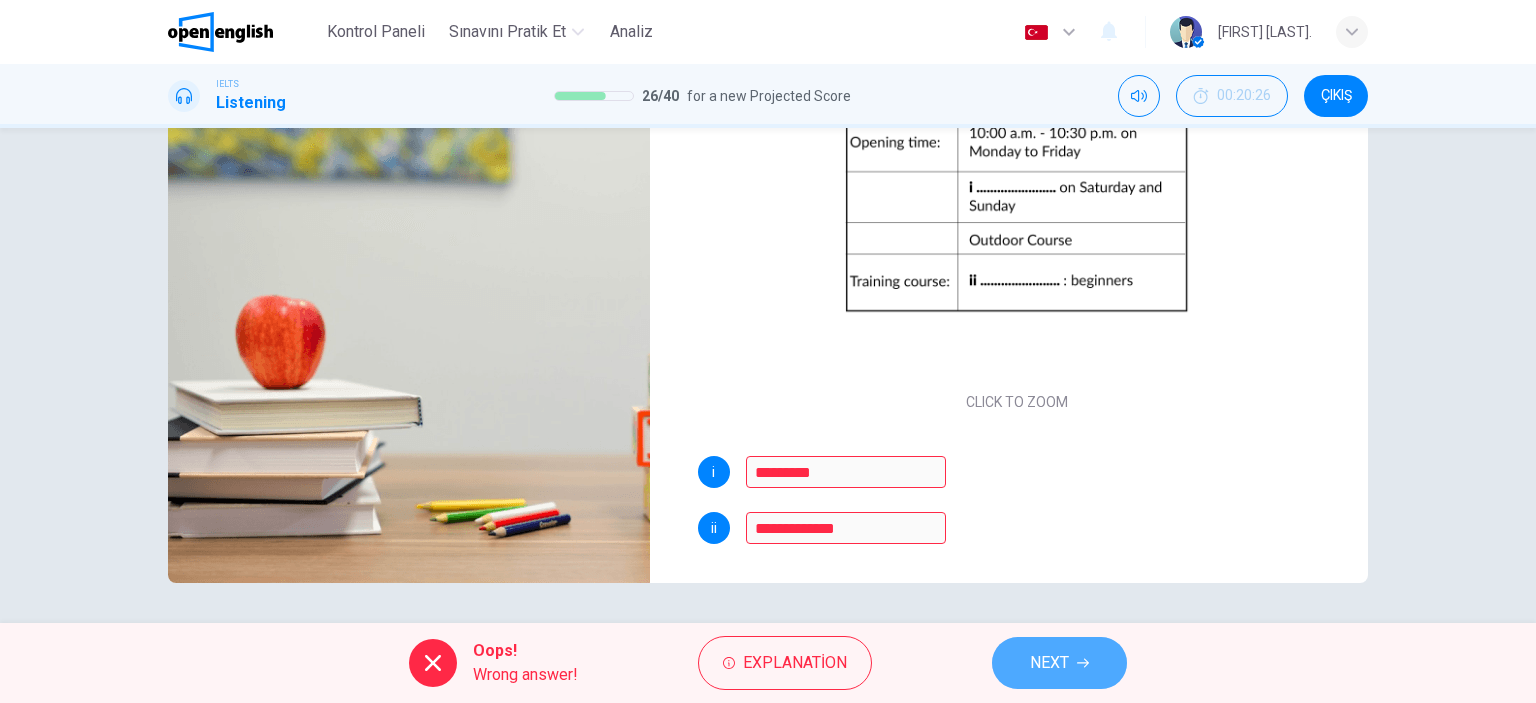 click on "NEXT" at bounding box center [1049, 663] 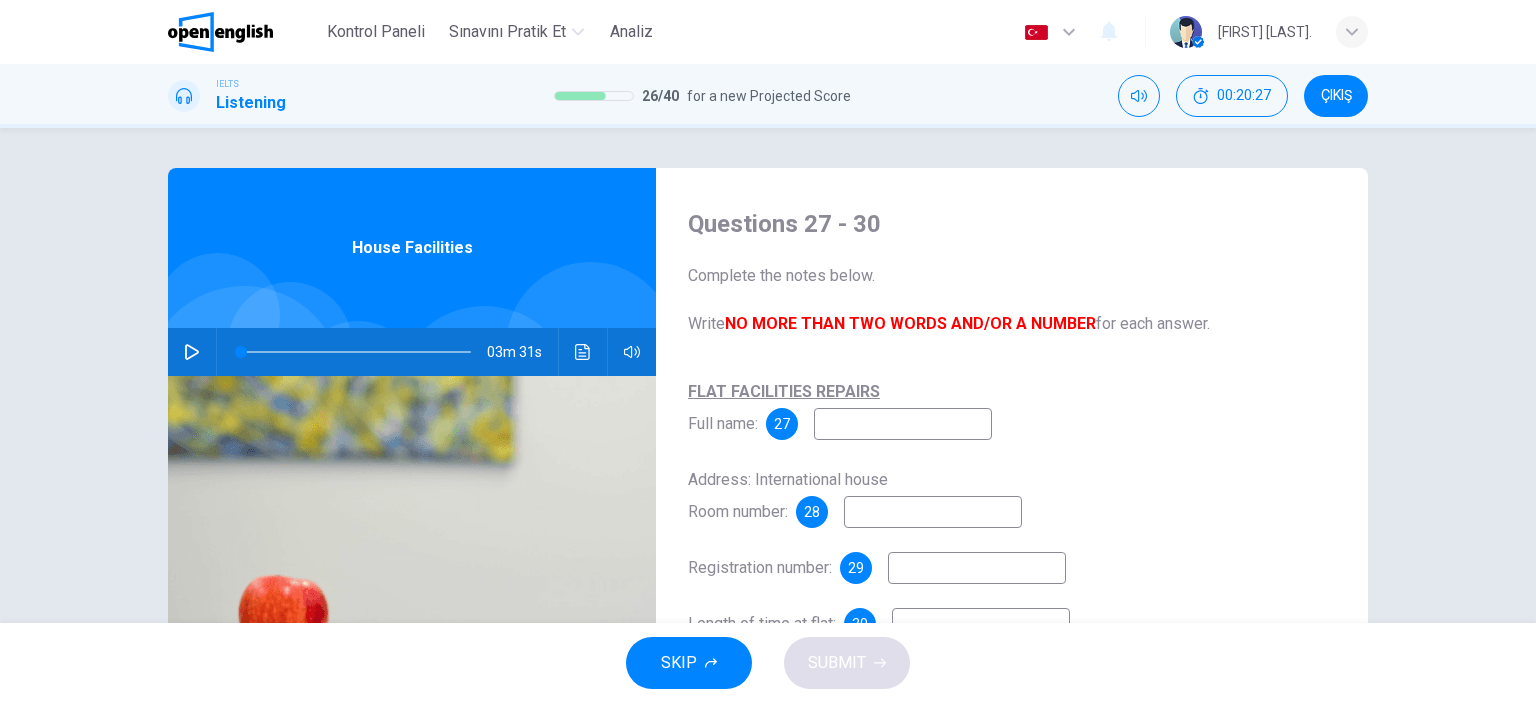 click 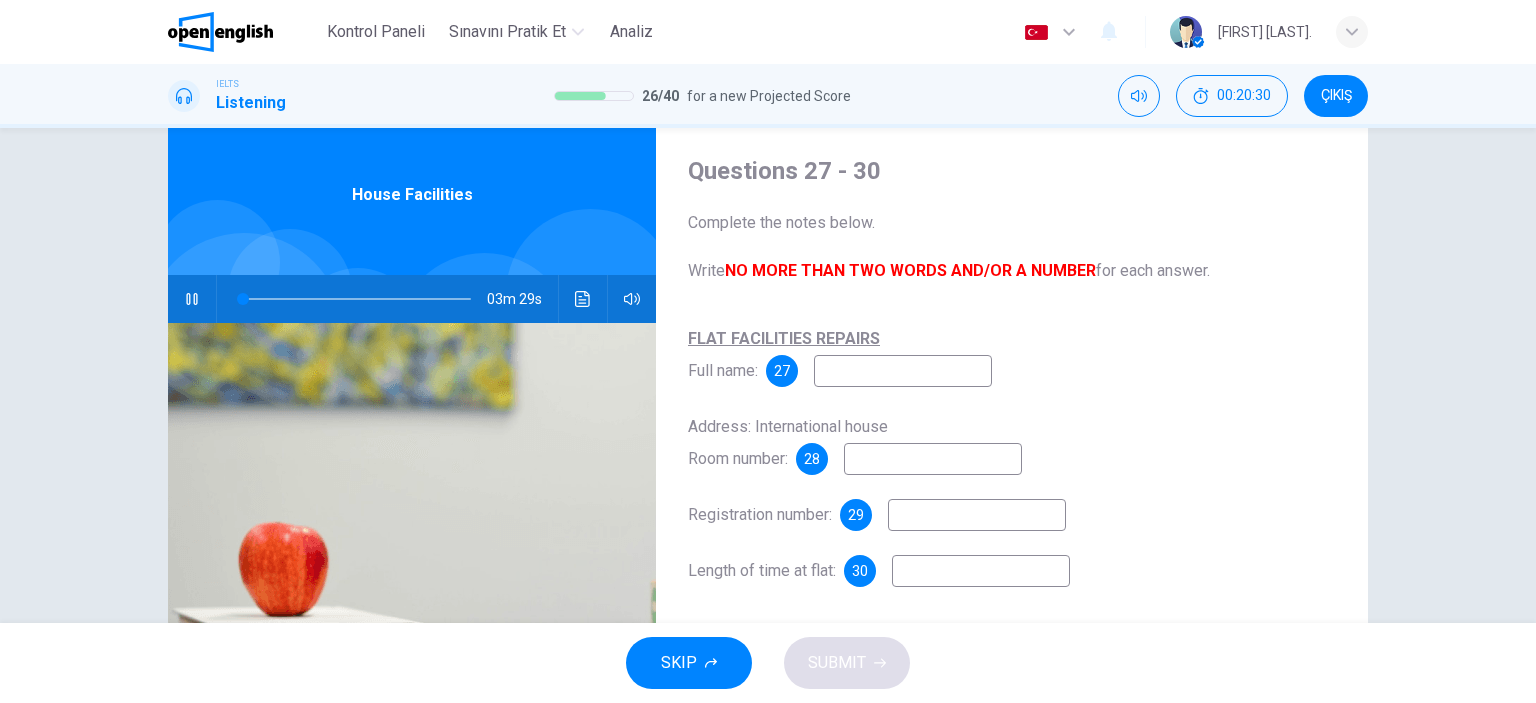 scroll, scrollTop: 100, scrollLeft: 0, axis: vertical 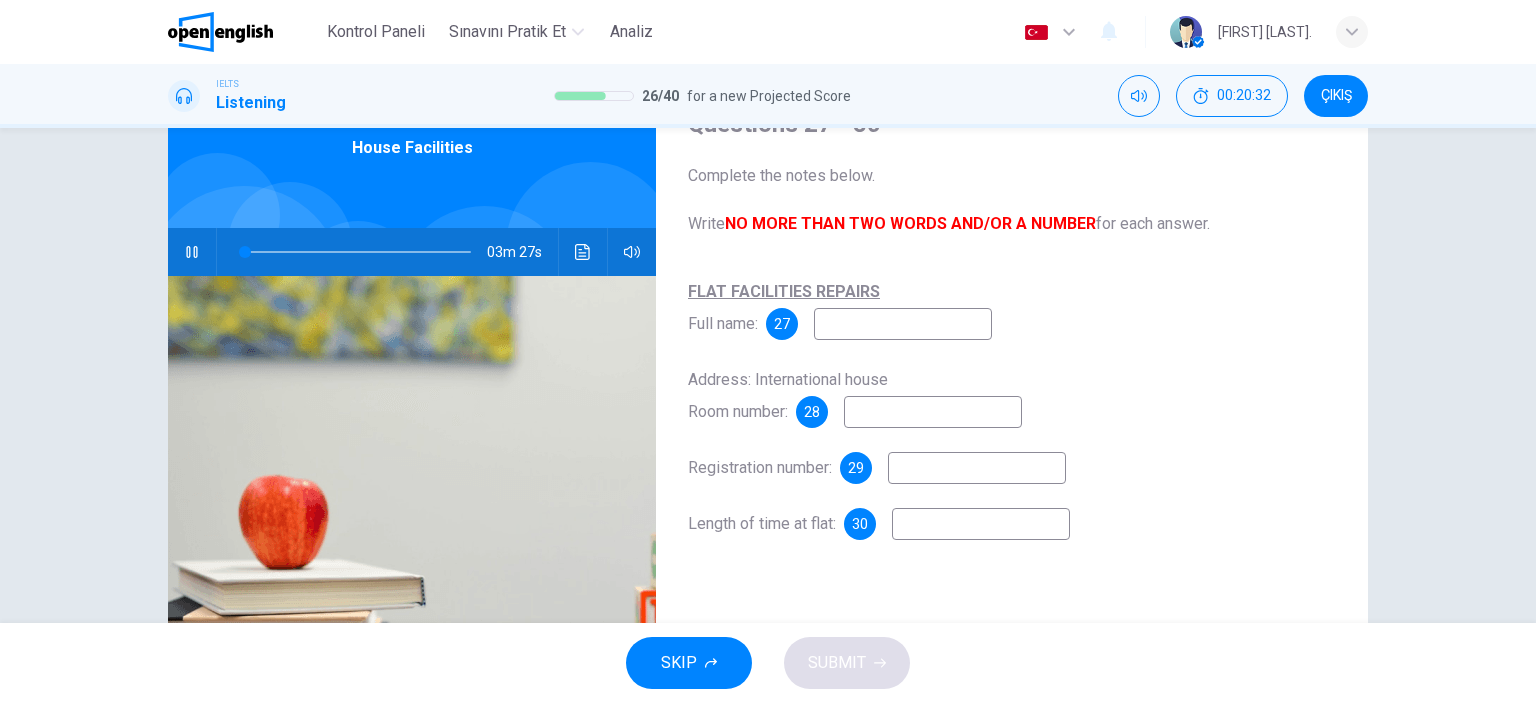 click at bounding box center [903, 324] 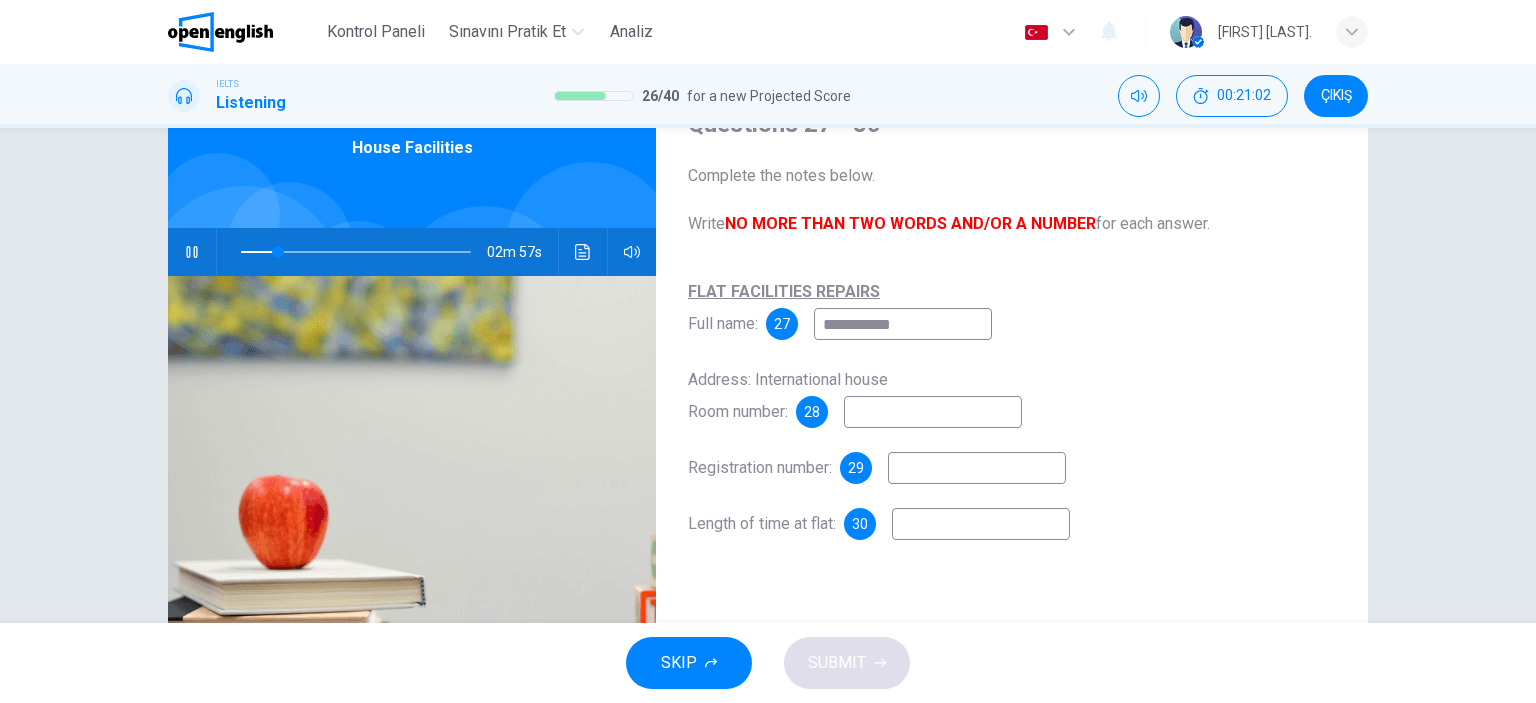 click at bounding box center (933, 412) 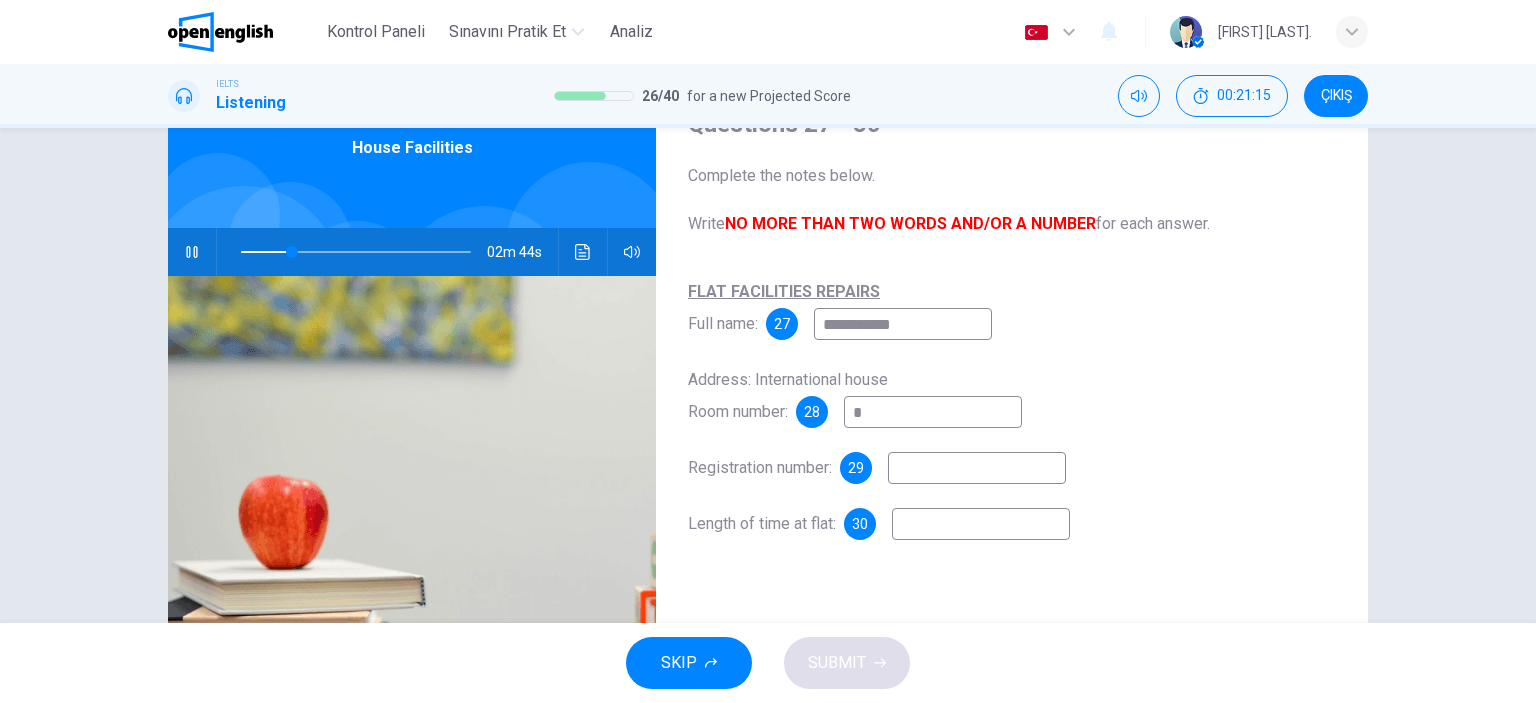 click at bounding box center (192, 252) 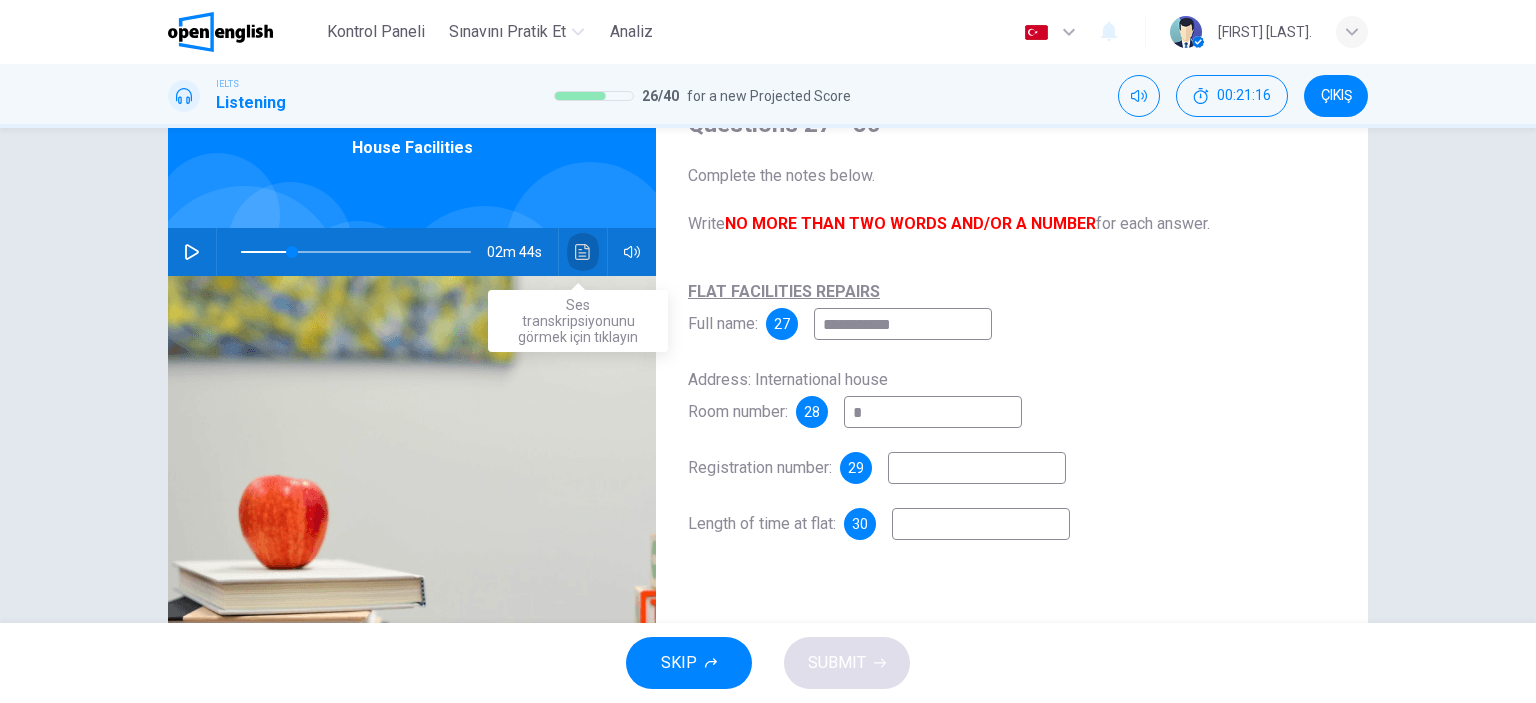 click 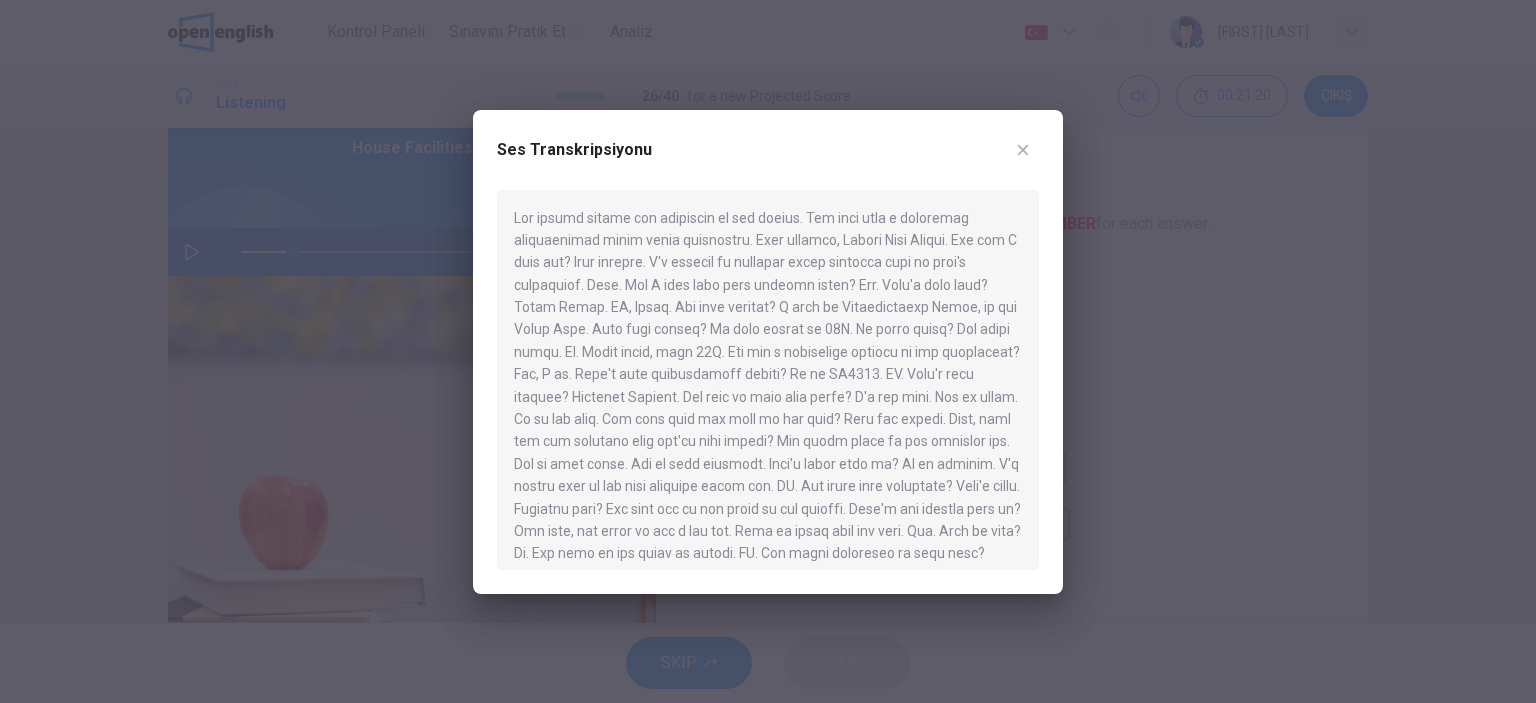 click 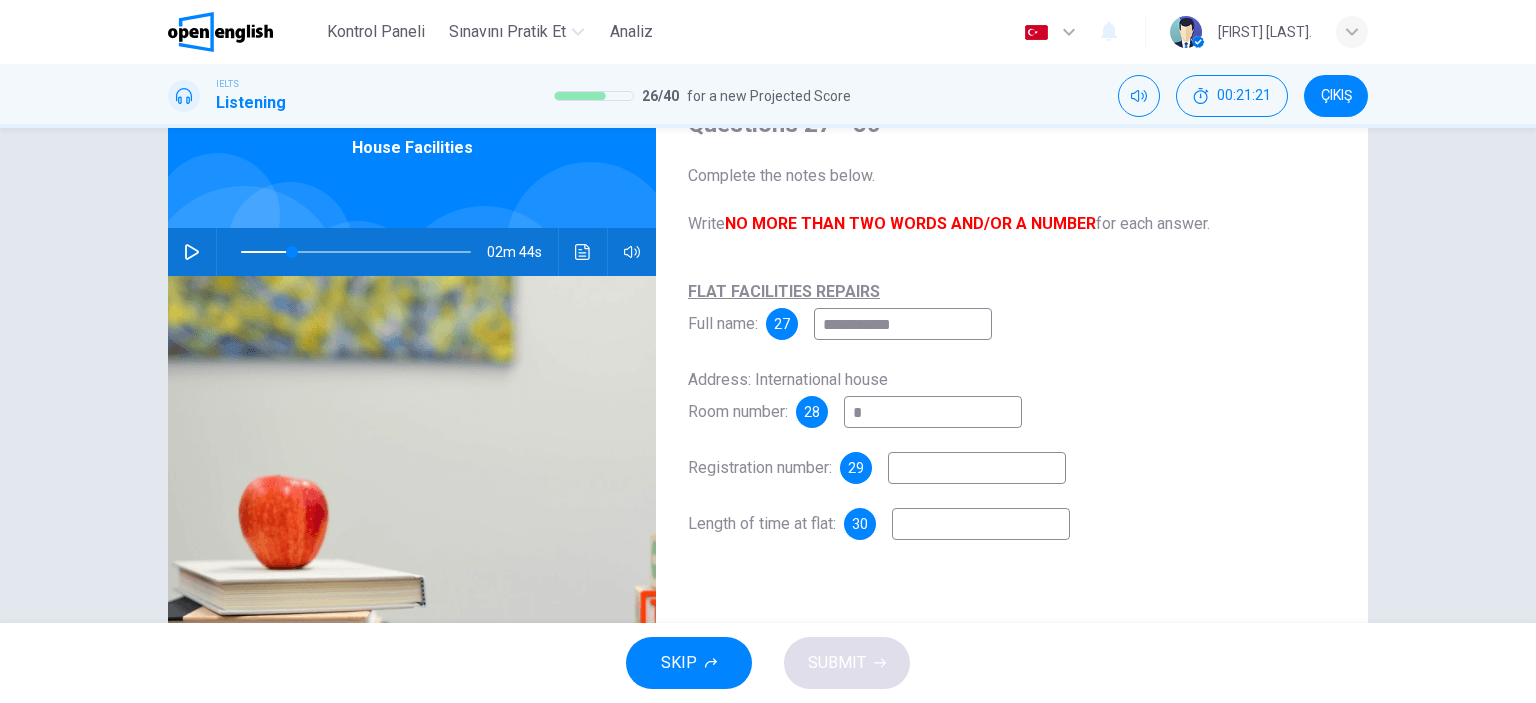 click on "*" at bounding box center [933, 412] 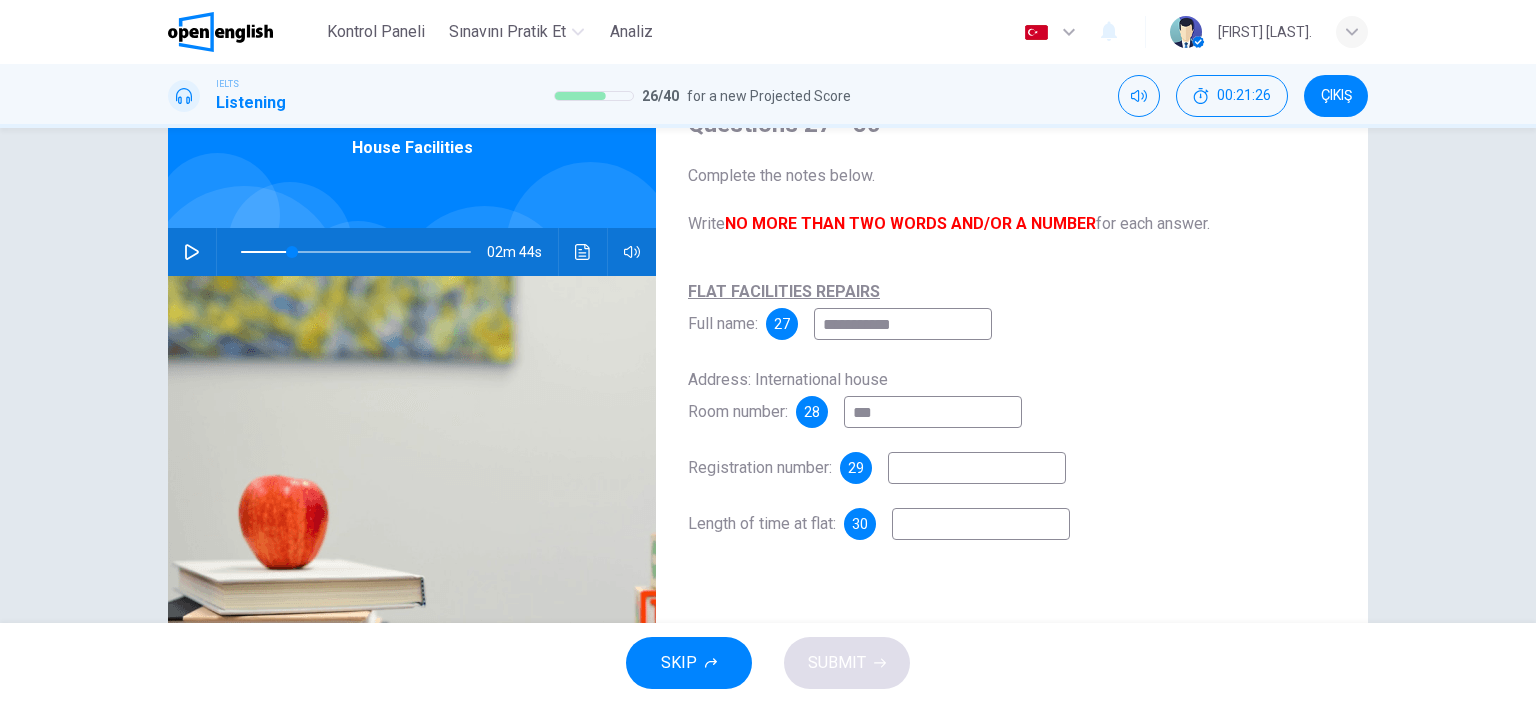 click 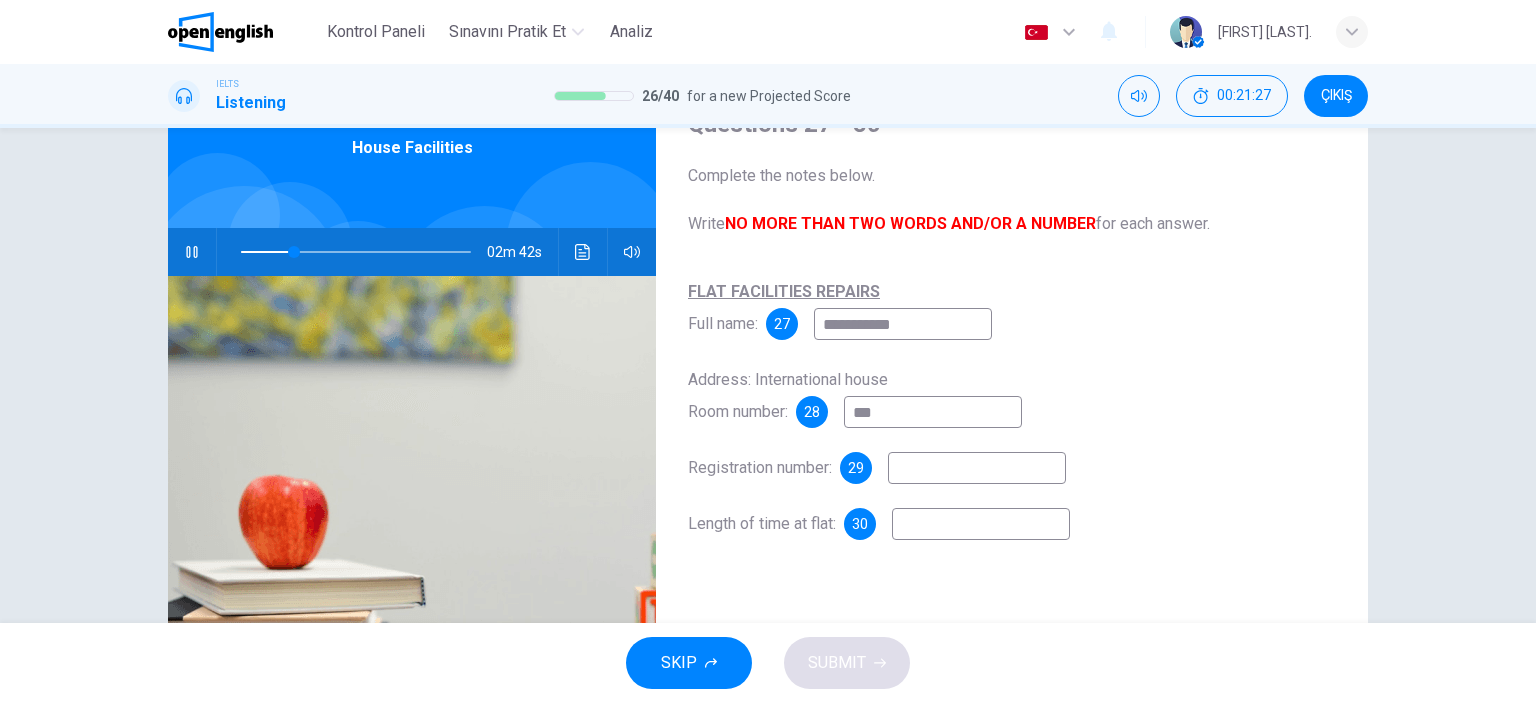 click at bounding box center (977, 468) 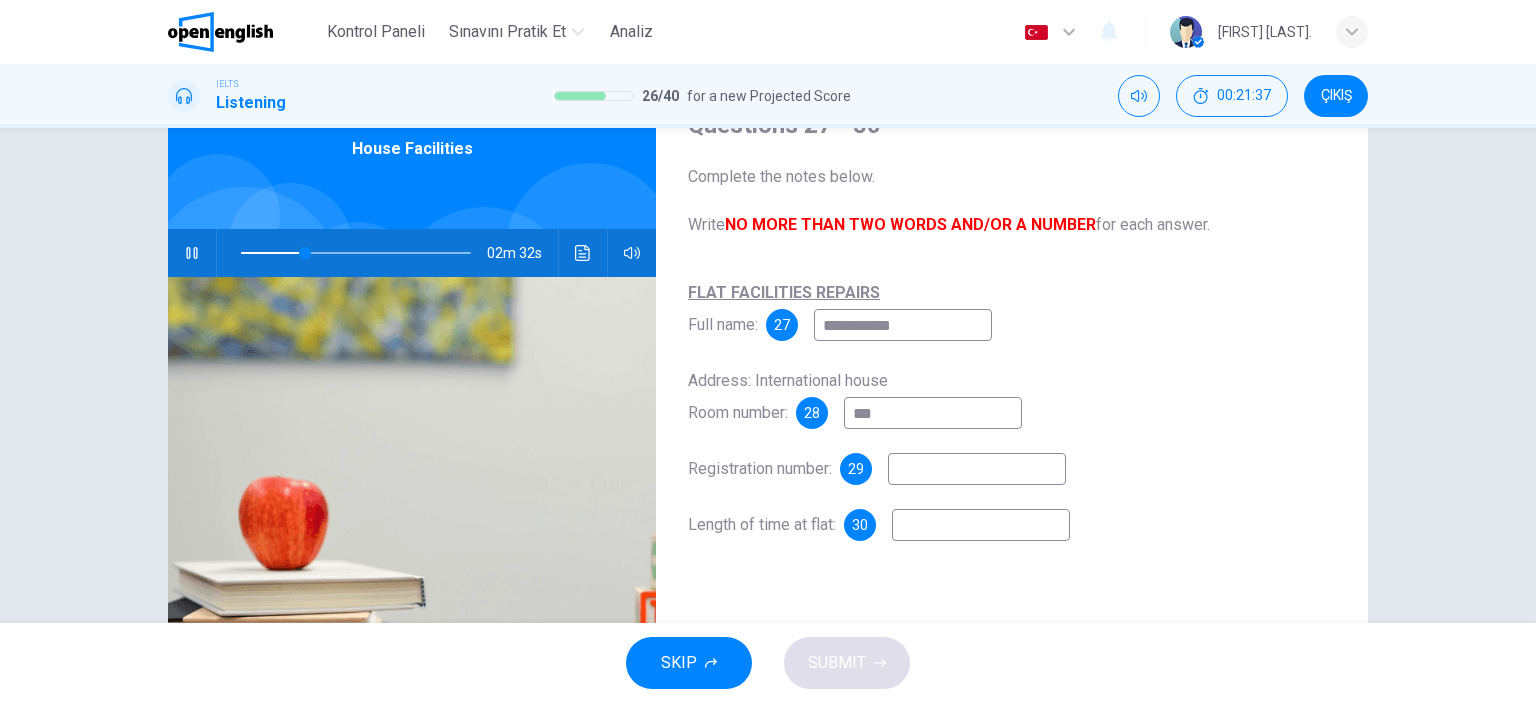 scroll, scrollTop: 100, scrollLeft: 0, axis: vertical 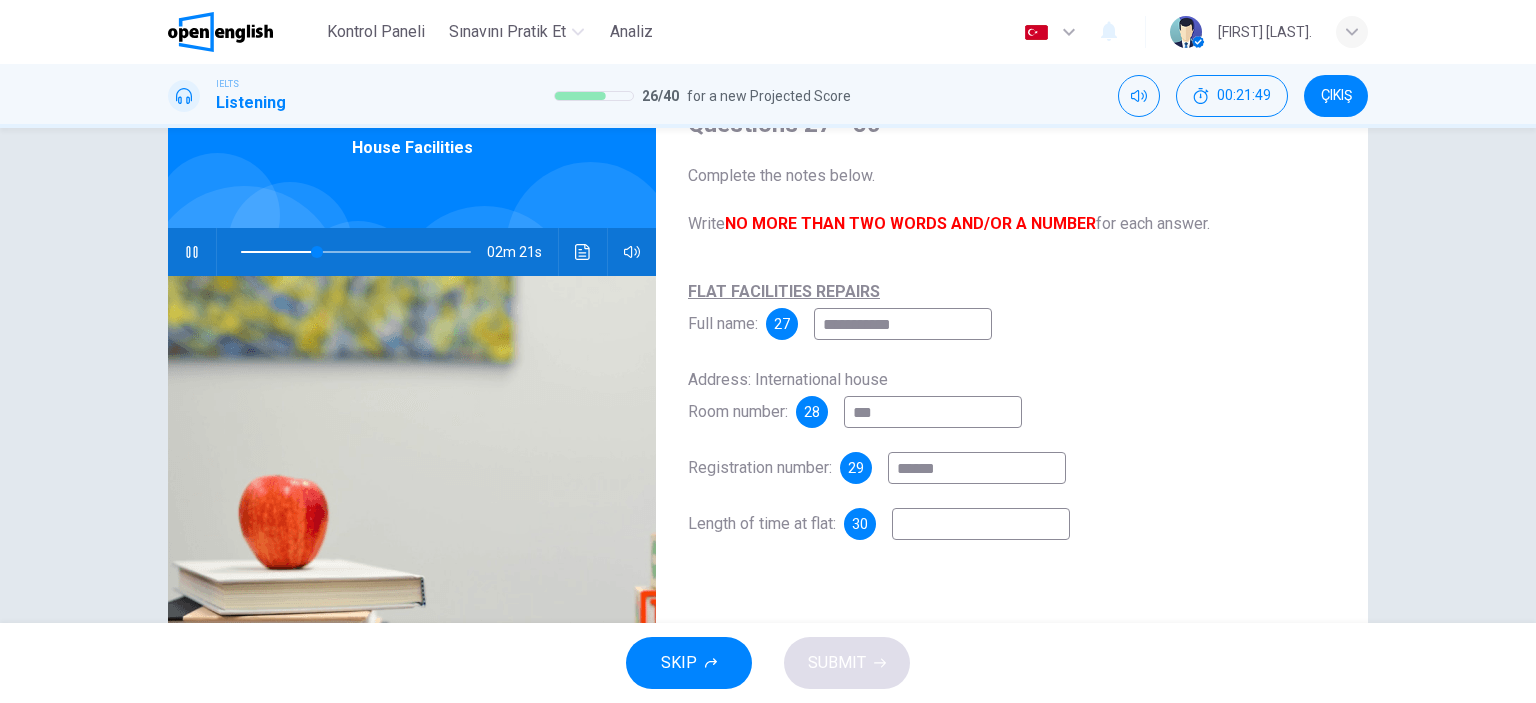 click at bounding box center [192, 252] 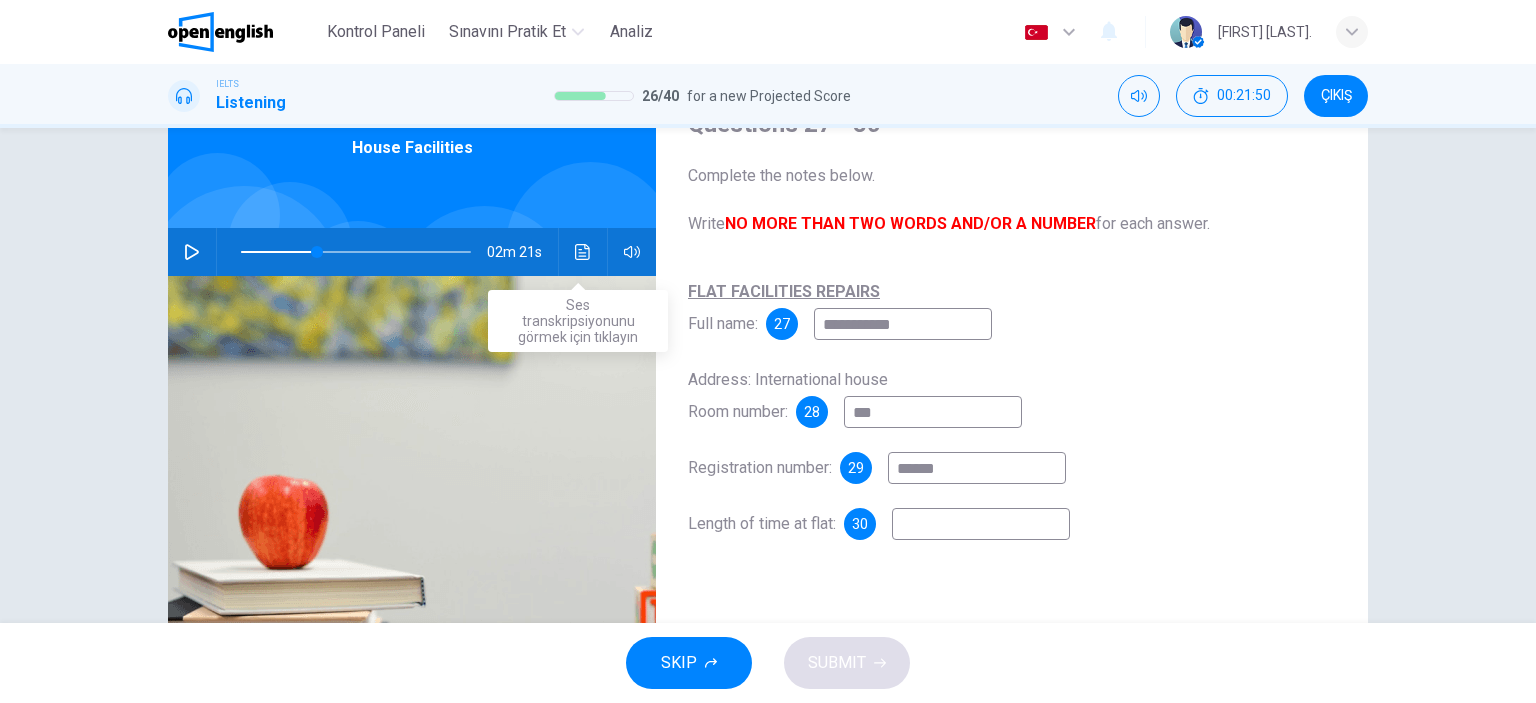 click at bounding box center [583, 252] 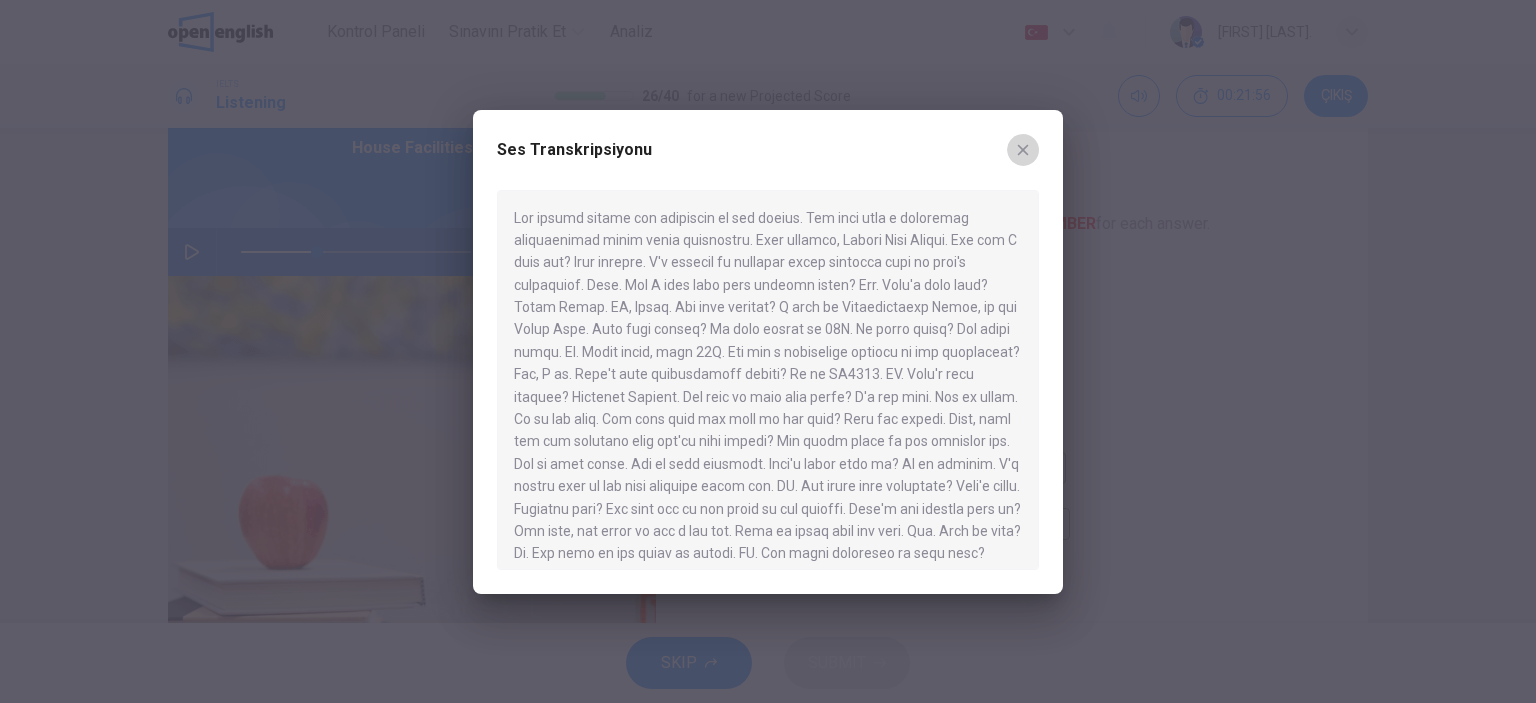 click 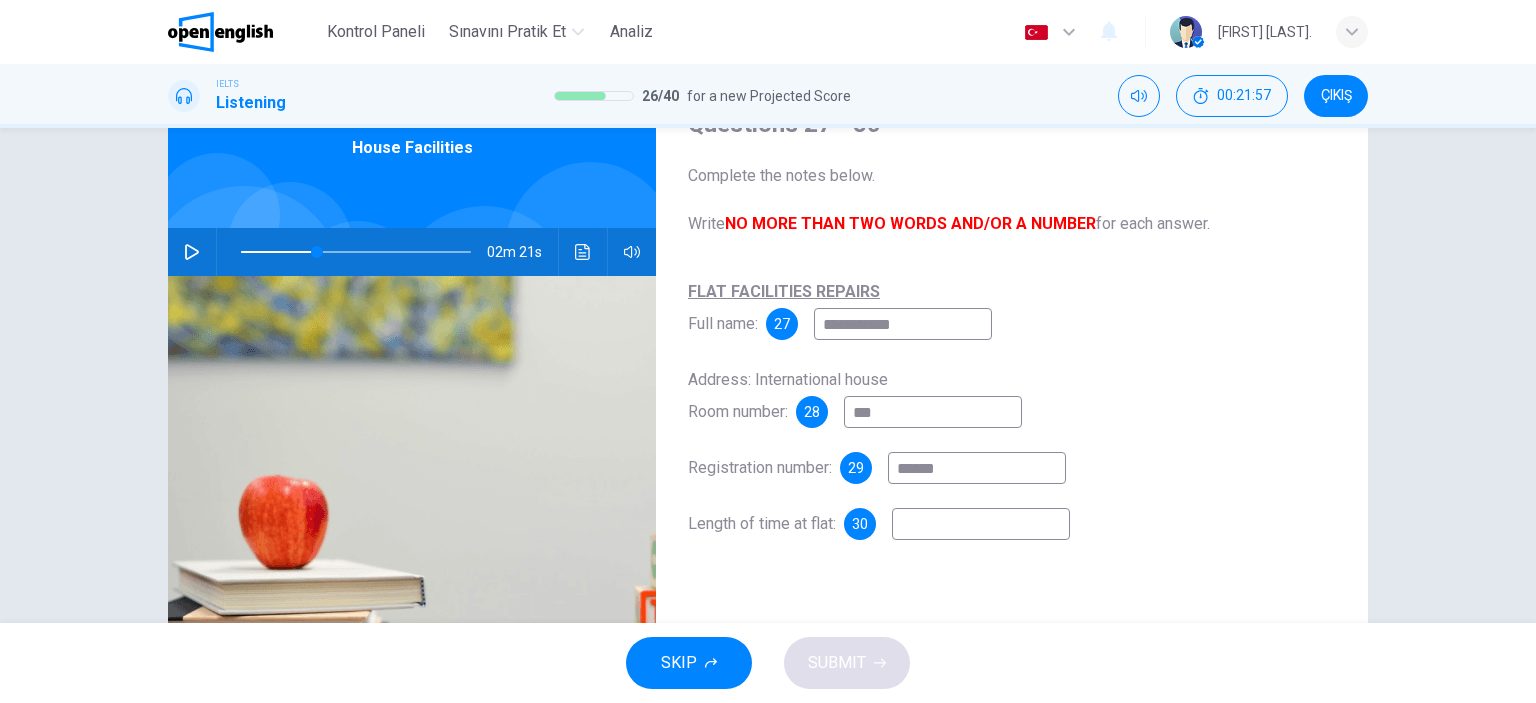 click on "******" at bounding box center [977, 468] 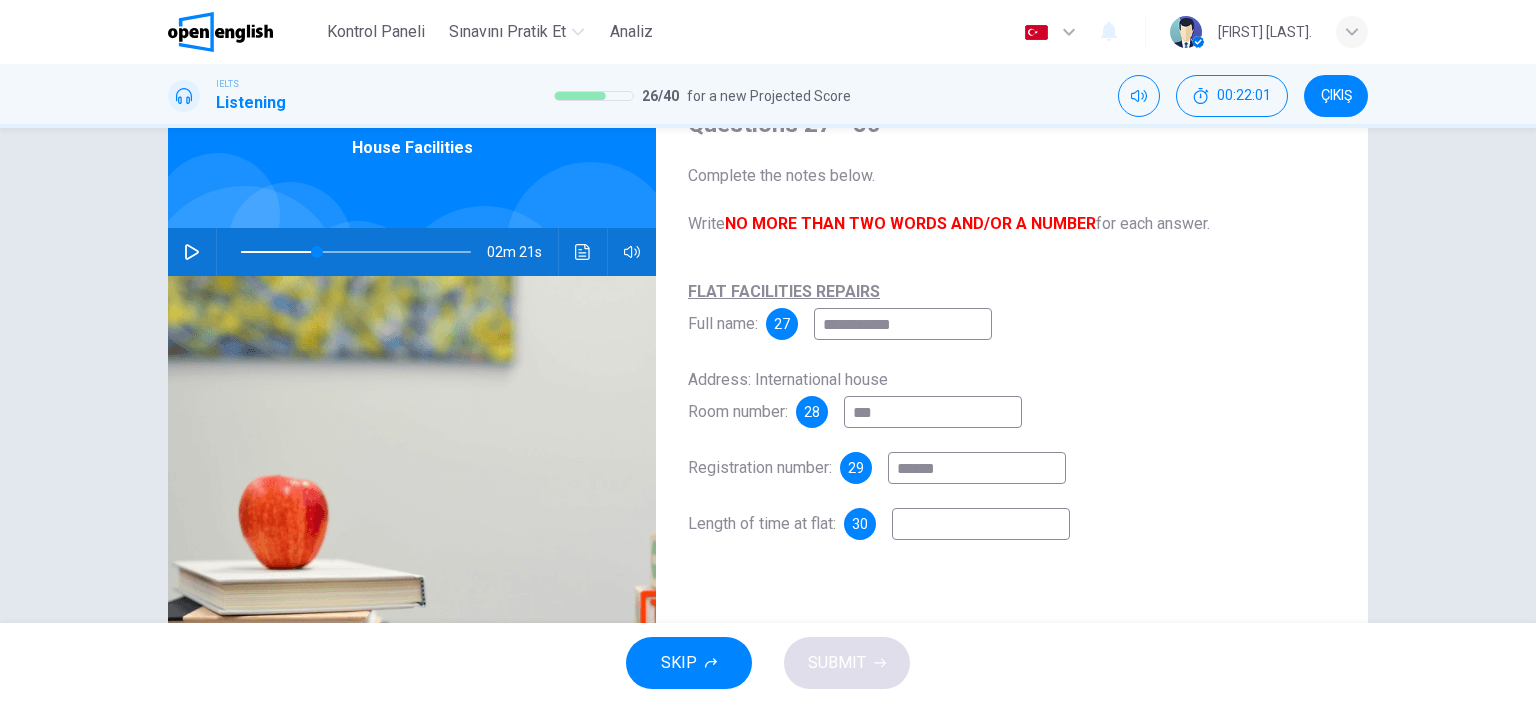 click at bounding box center [981, 524] 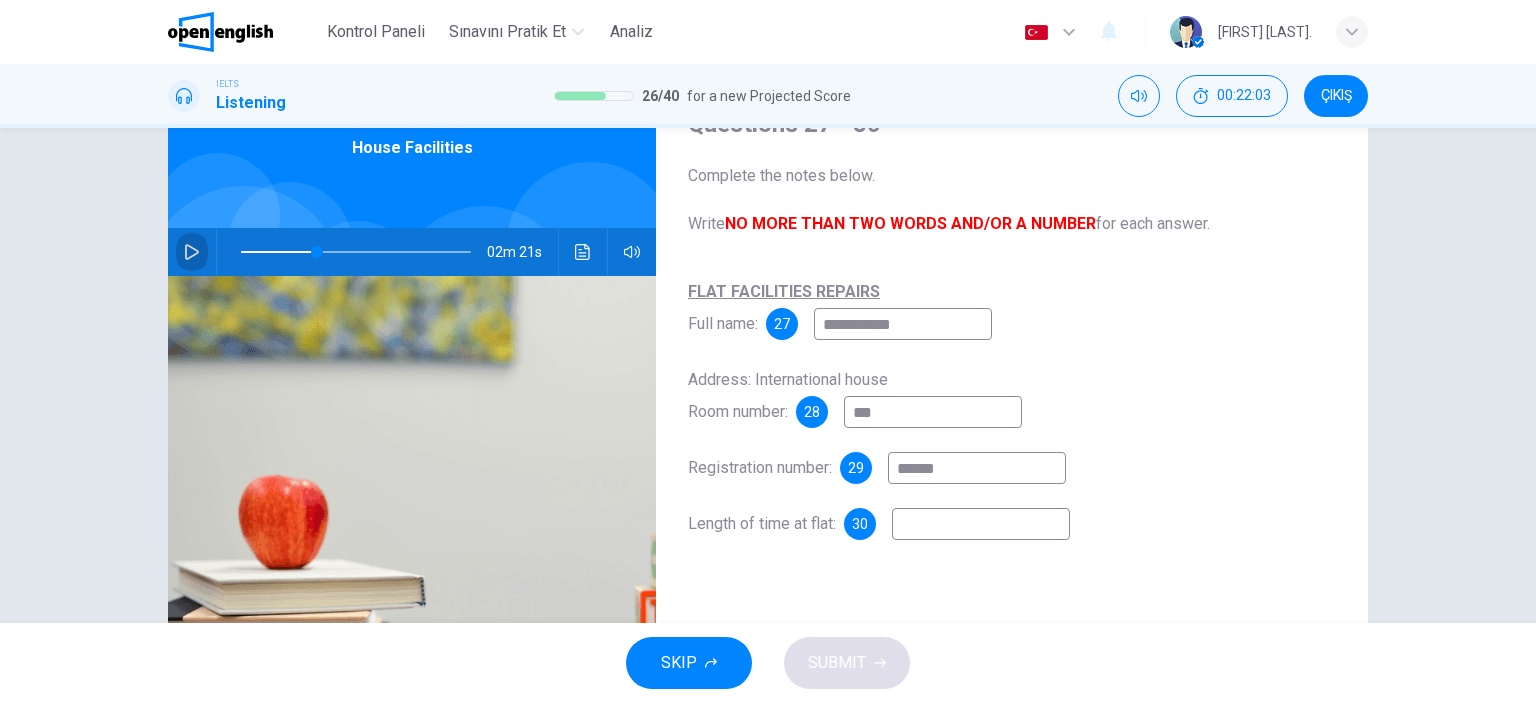 click 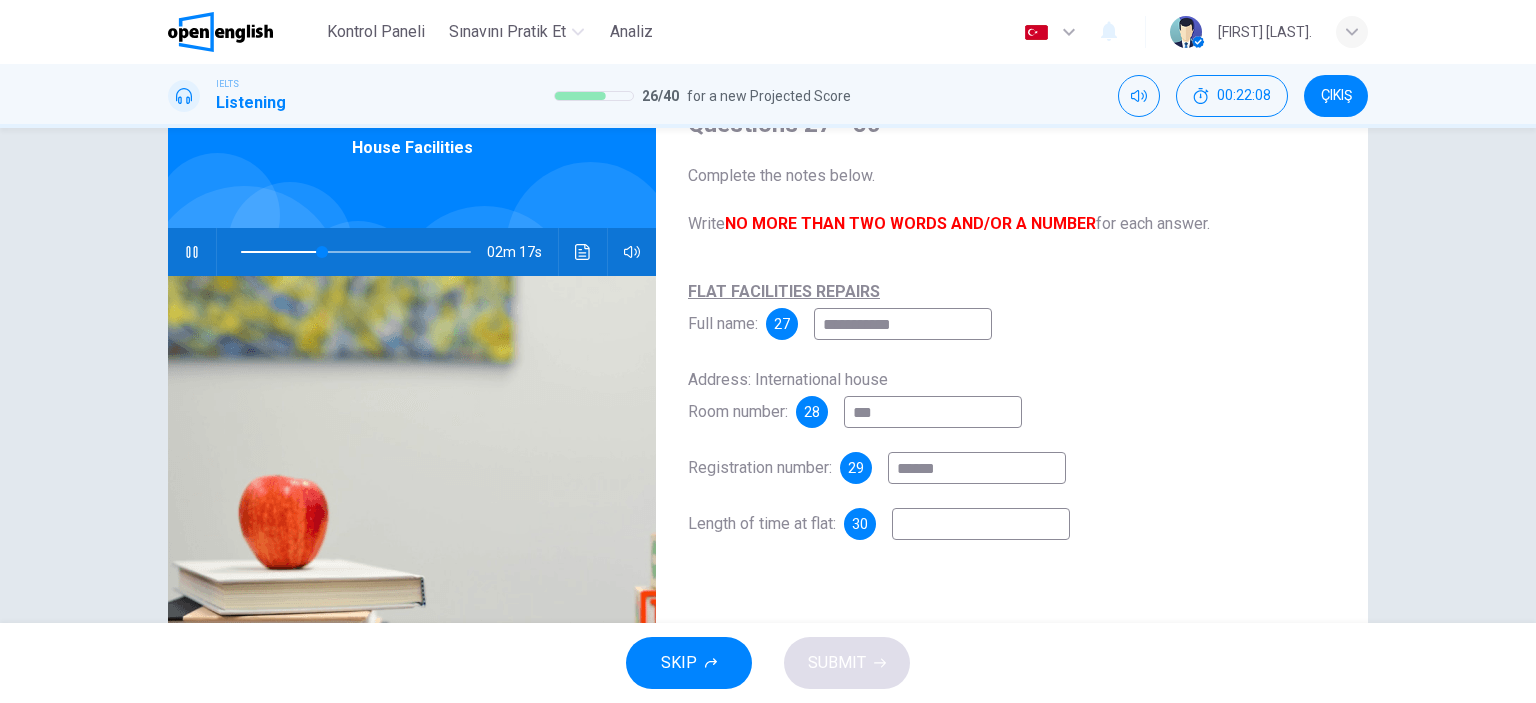 click at bounding box center (981, 524) 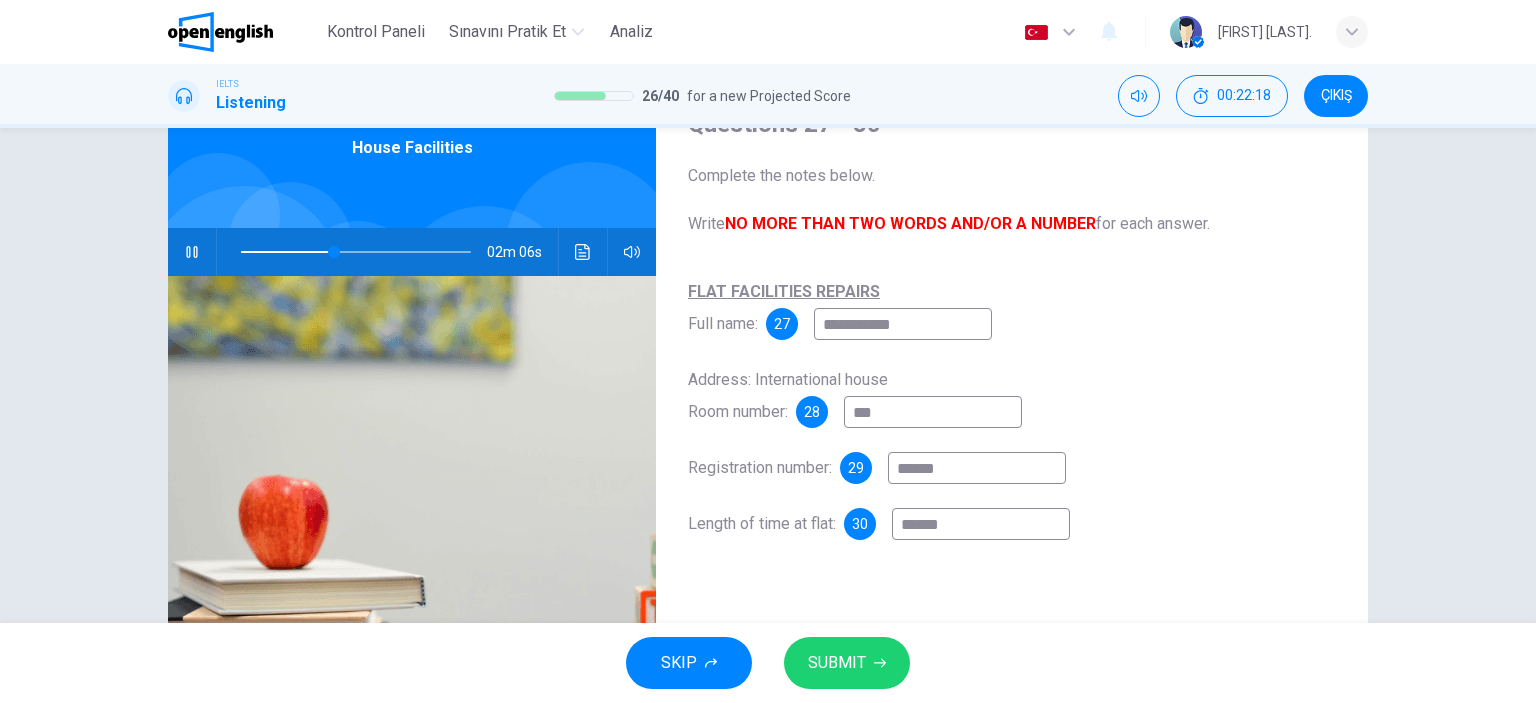 drag, startPoint x: 960, startPoint y: 527, endPoint x: 803, endPoint y: 519, distance: 157.20369 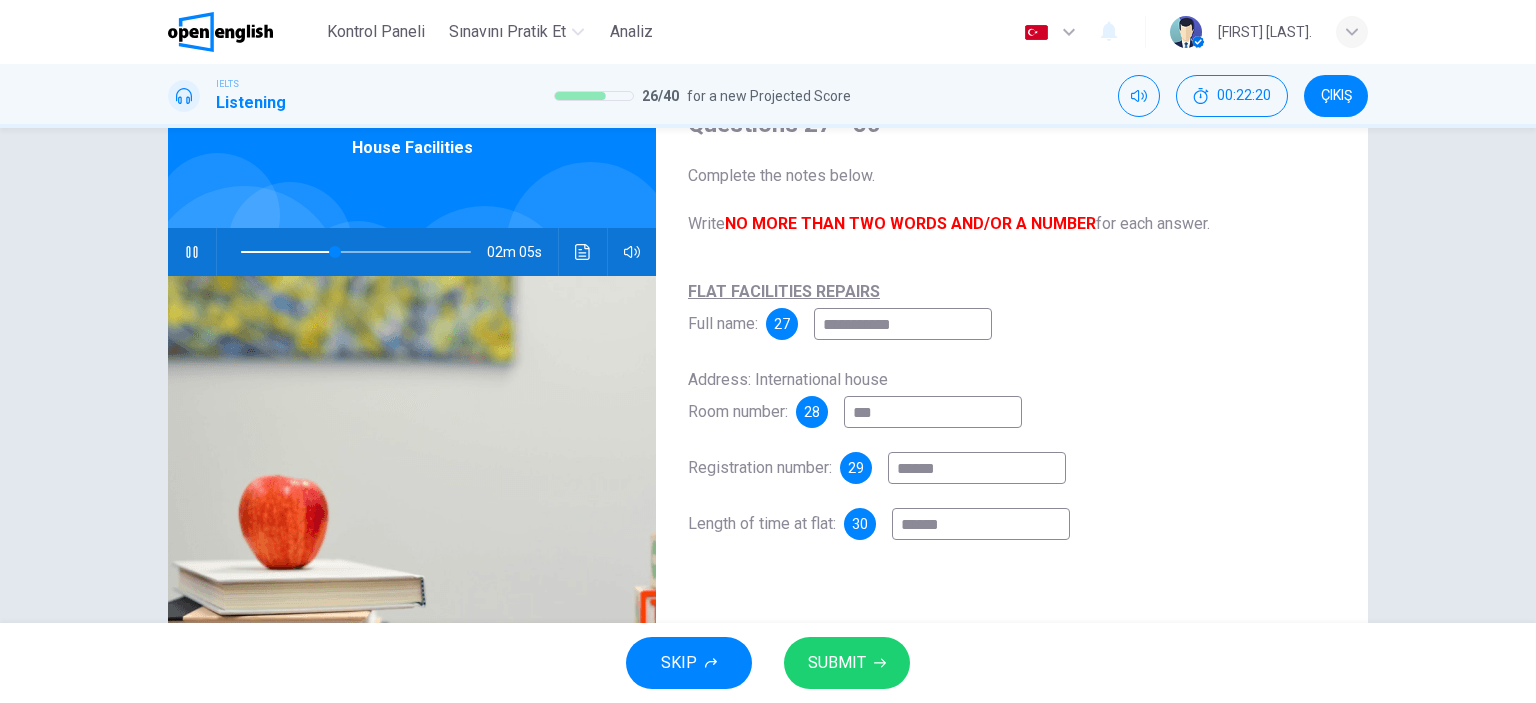 click on "Length of time at flat:  [NUMBER] ******" at bounding box center (1012, 524) 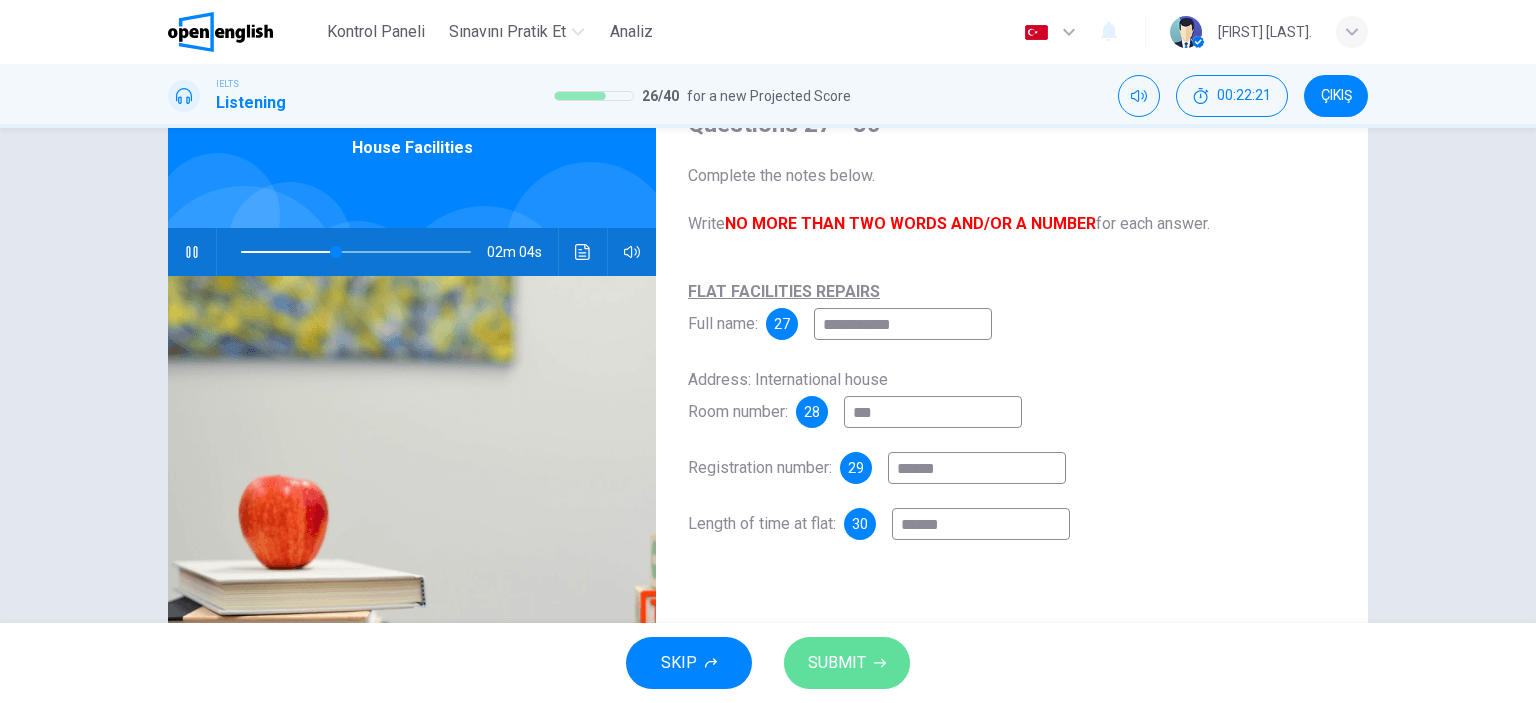 click on "SUBMIT" at bounding box center (837, 663) 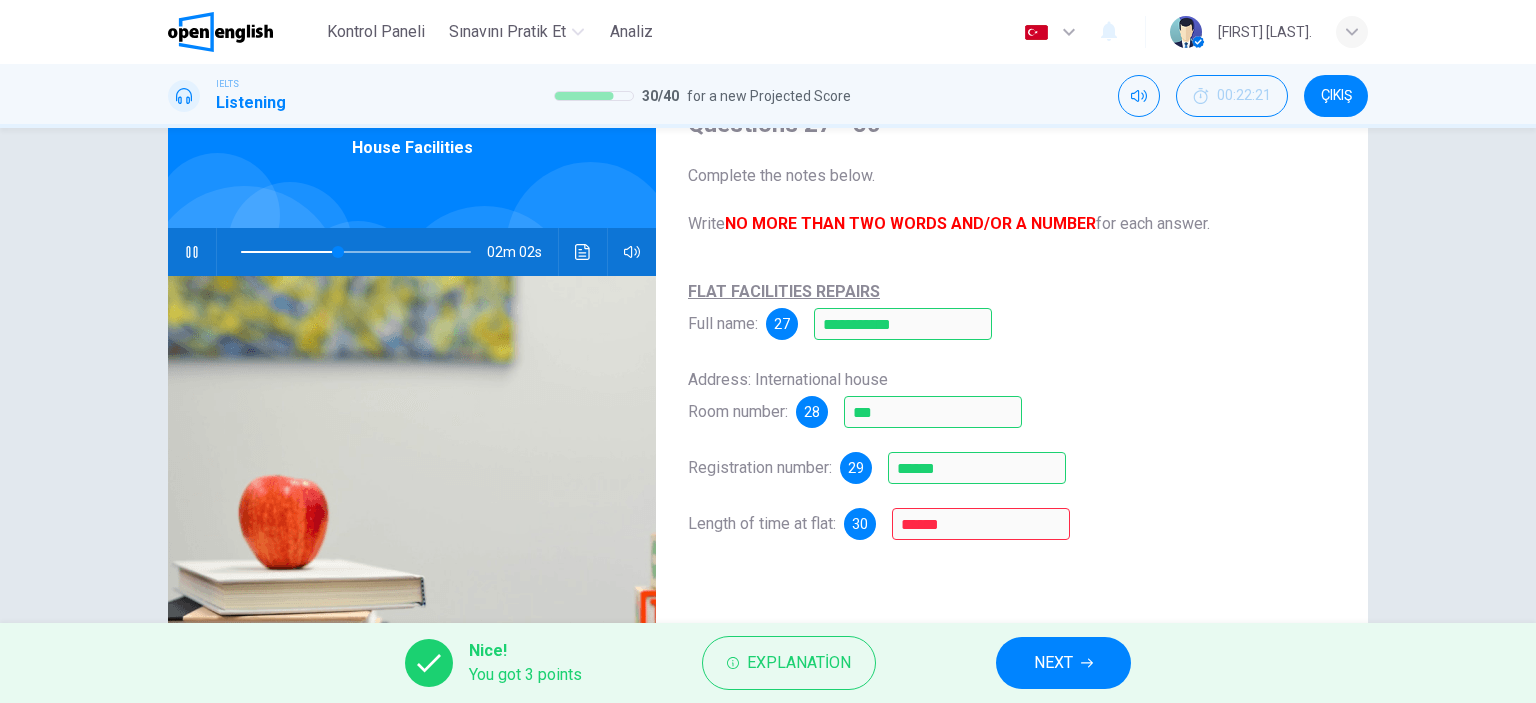 click on "**********" at bounding box center (1012, 428) 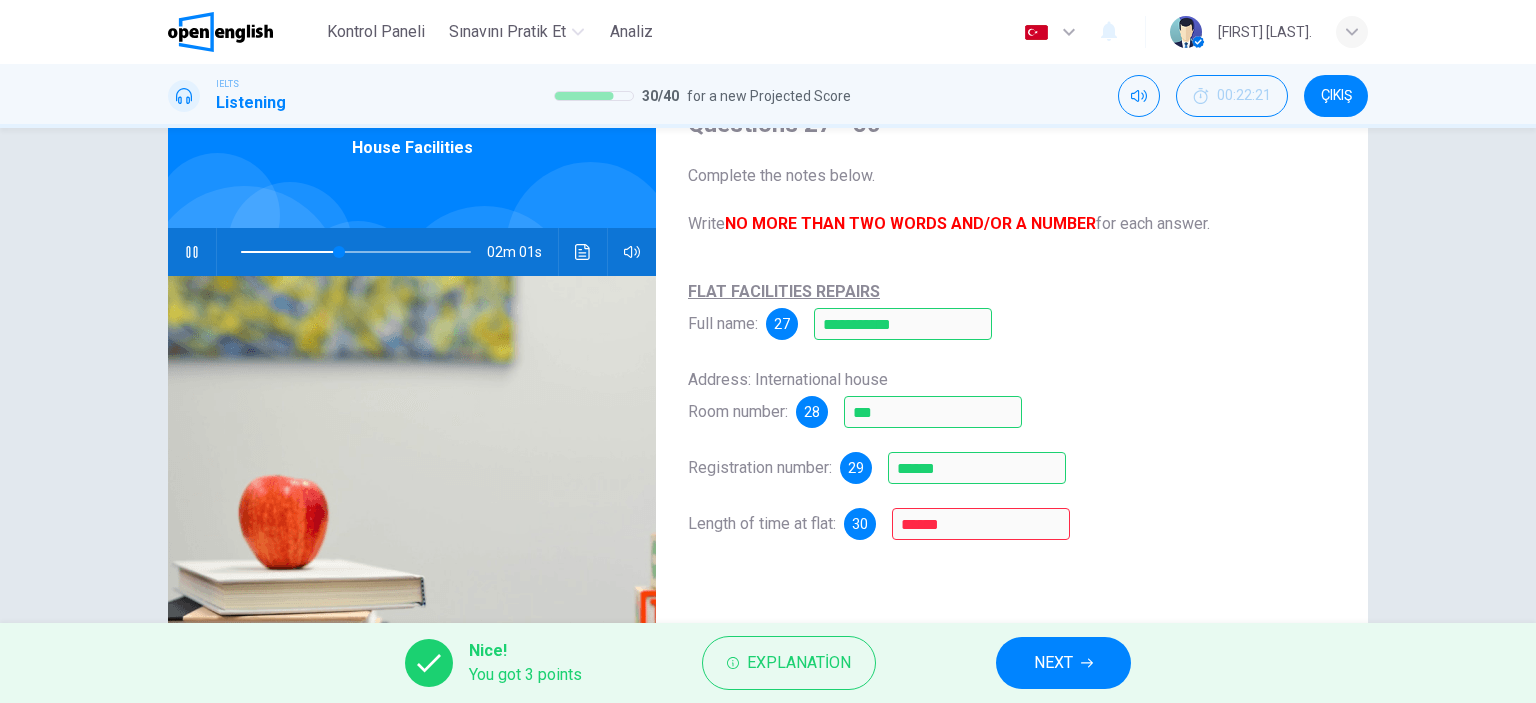 click on "NEXT" at bounding box center [1063, 663] 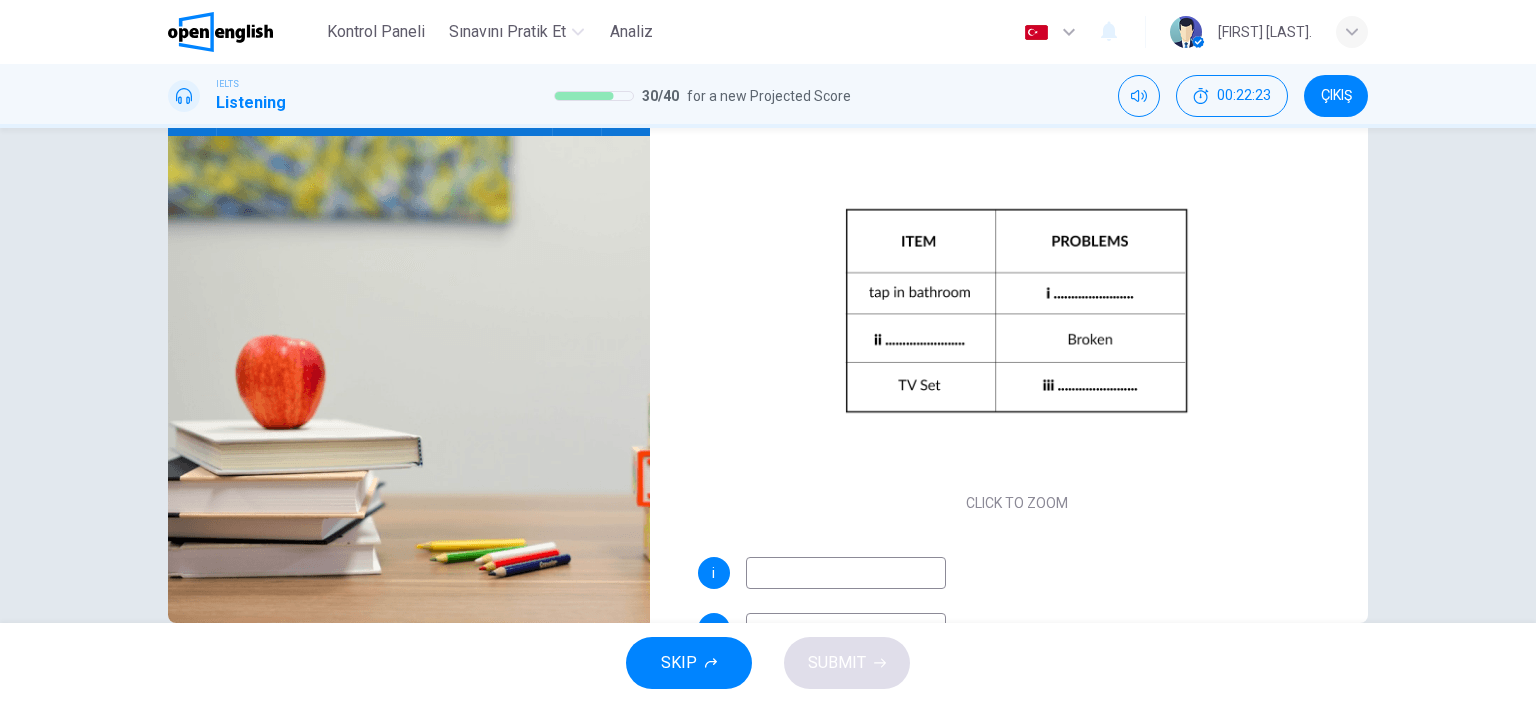 scroll, scrollTop: 280, scrollLeft: 0, axis: vertical 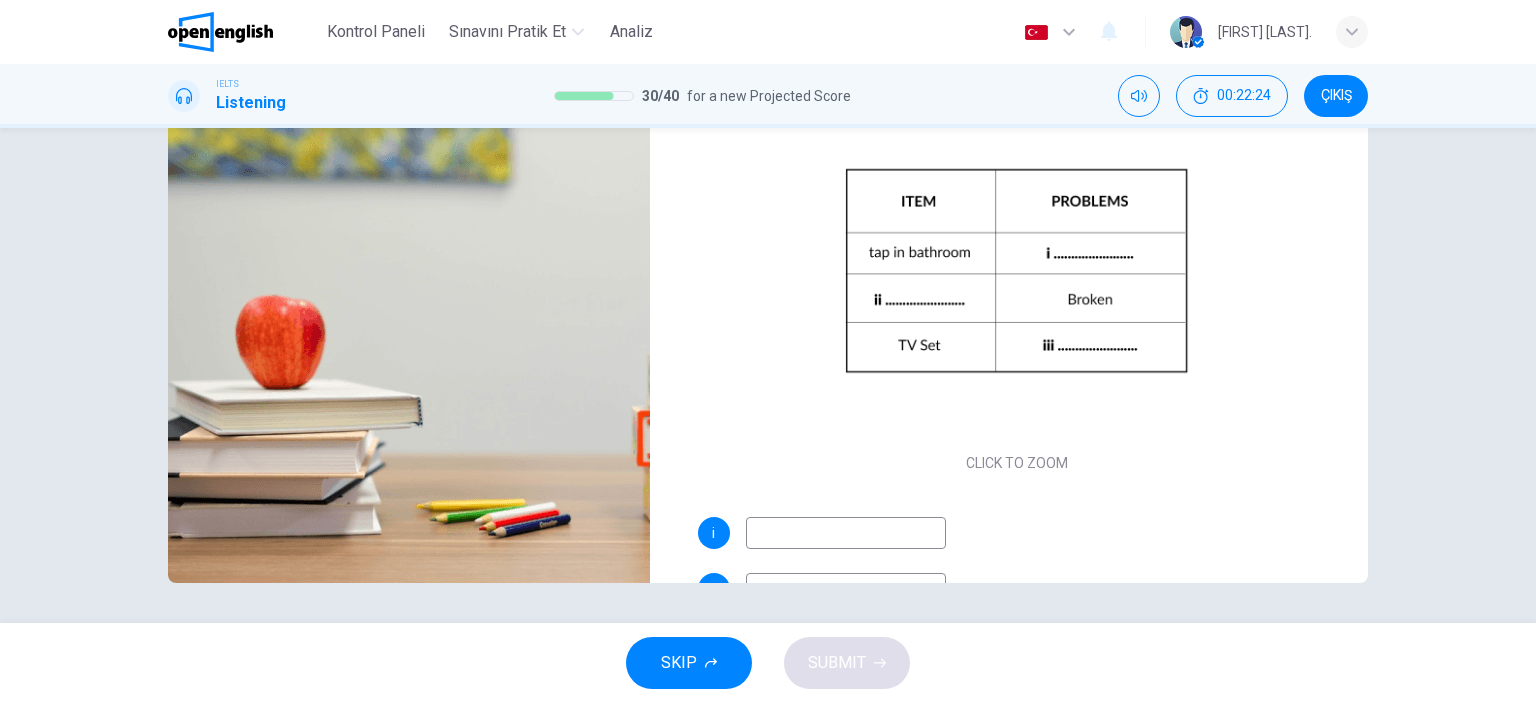 click at bounding box center (846, 533) 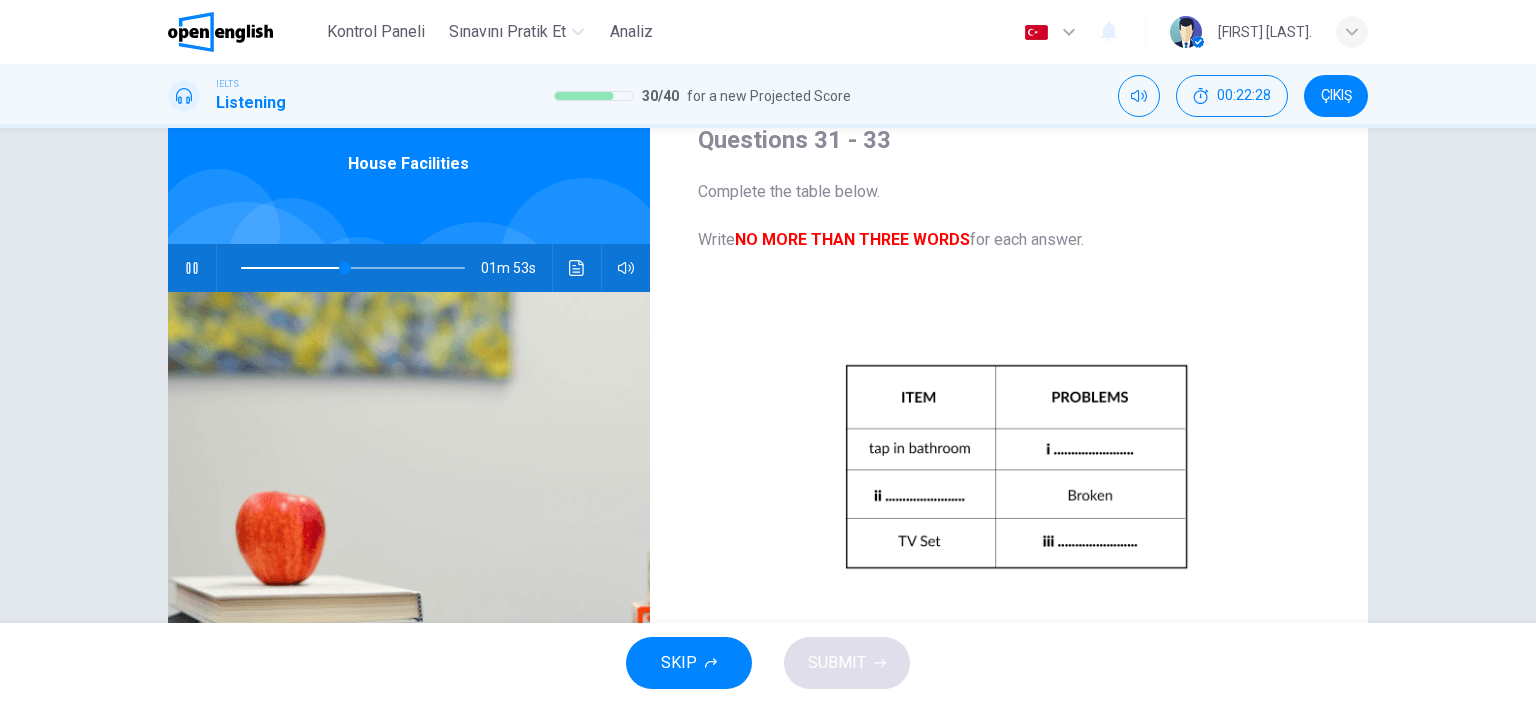 scroll, scrollTop: 80, scrollLeft: 0, axis: vertical 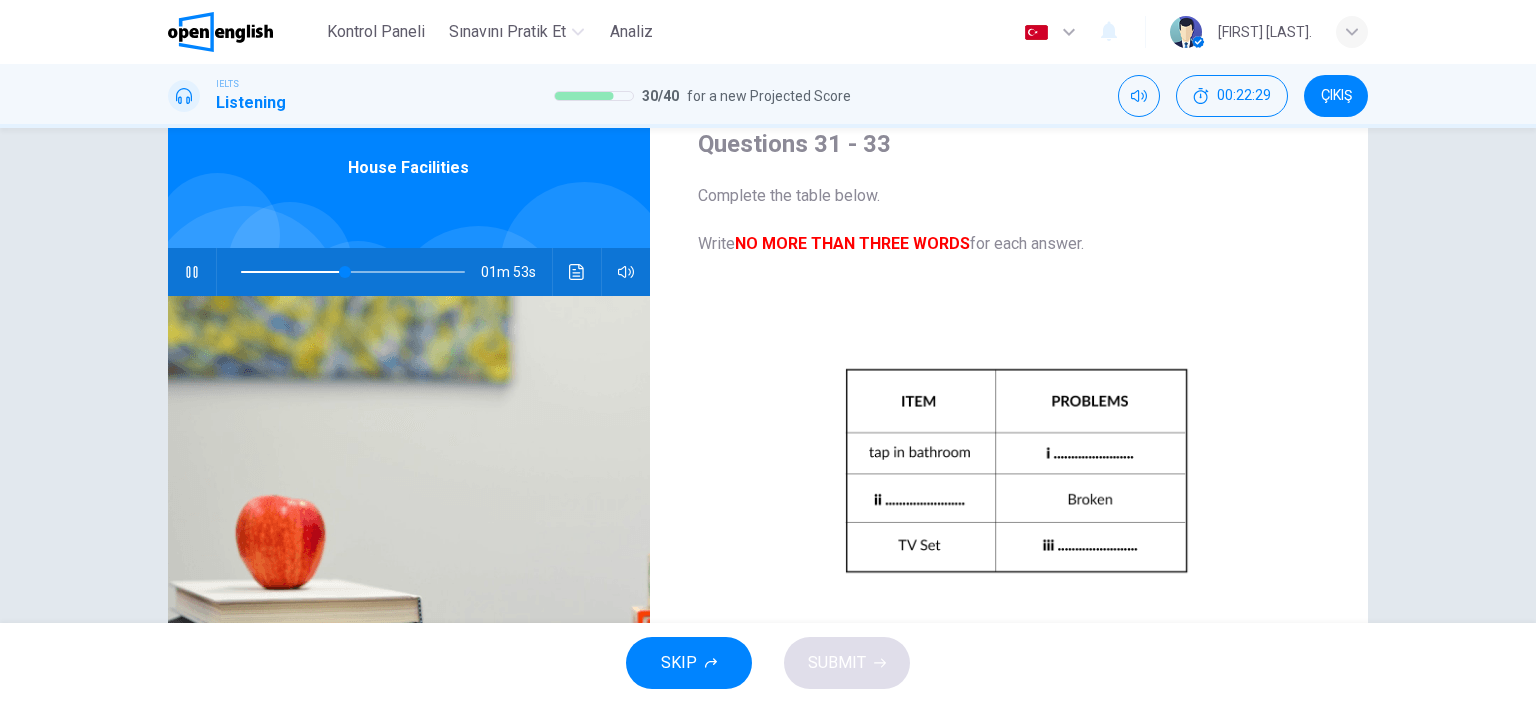 click at bounding box center (192, 272) 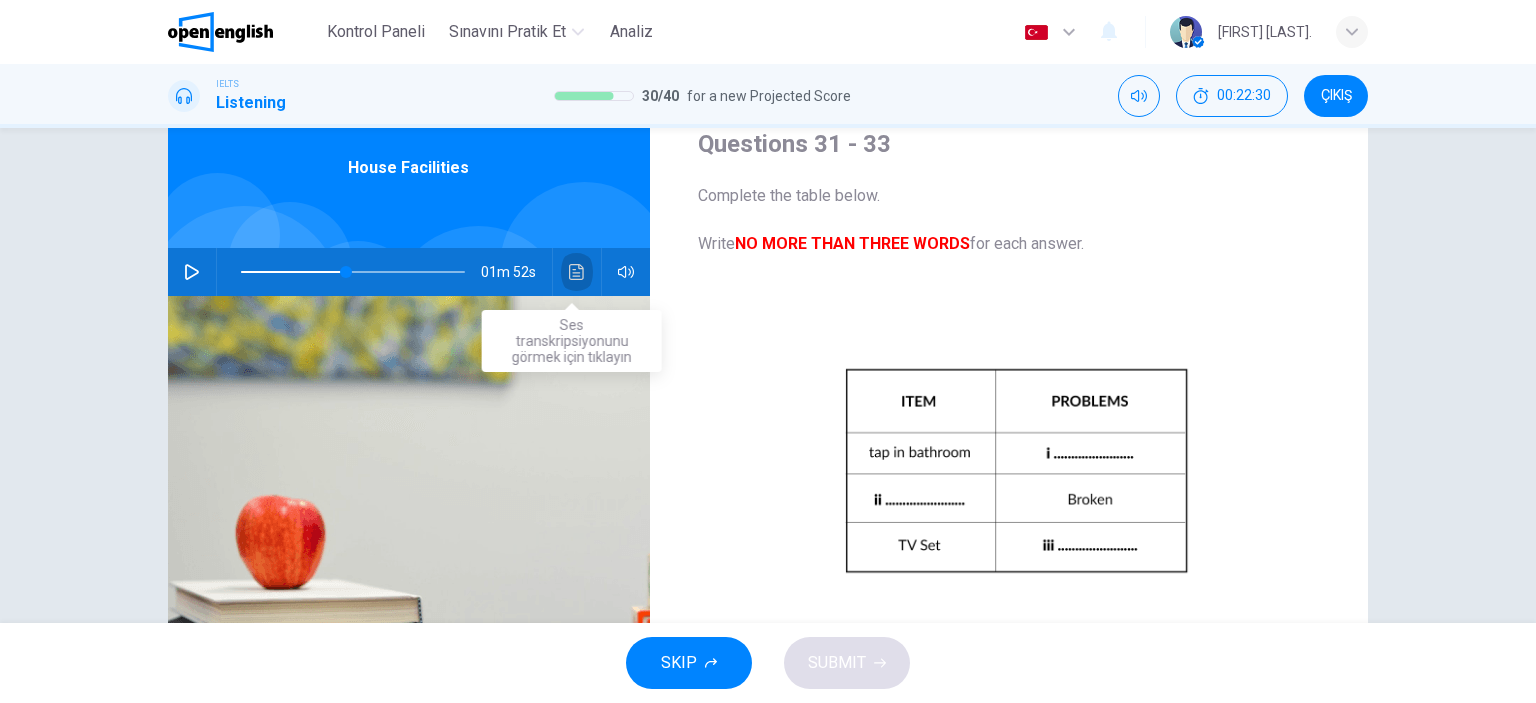 click at bounding box center [577, 272] 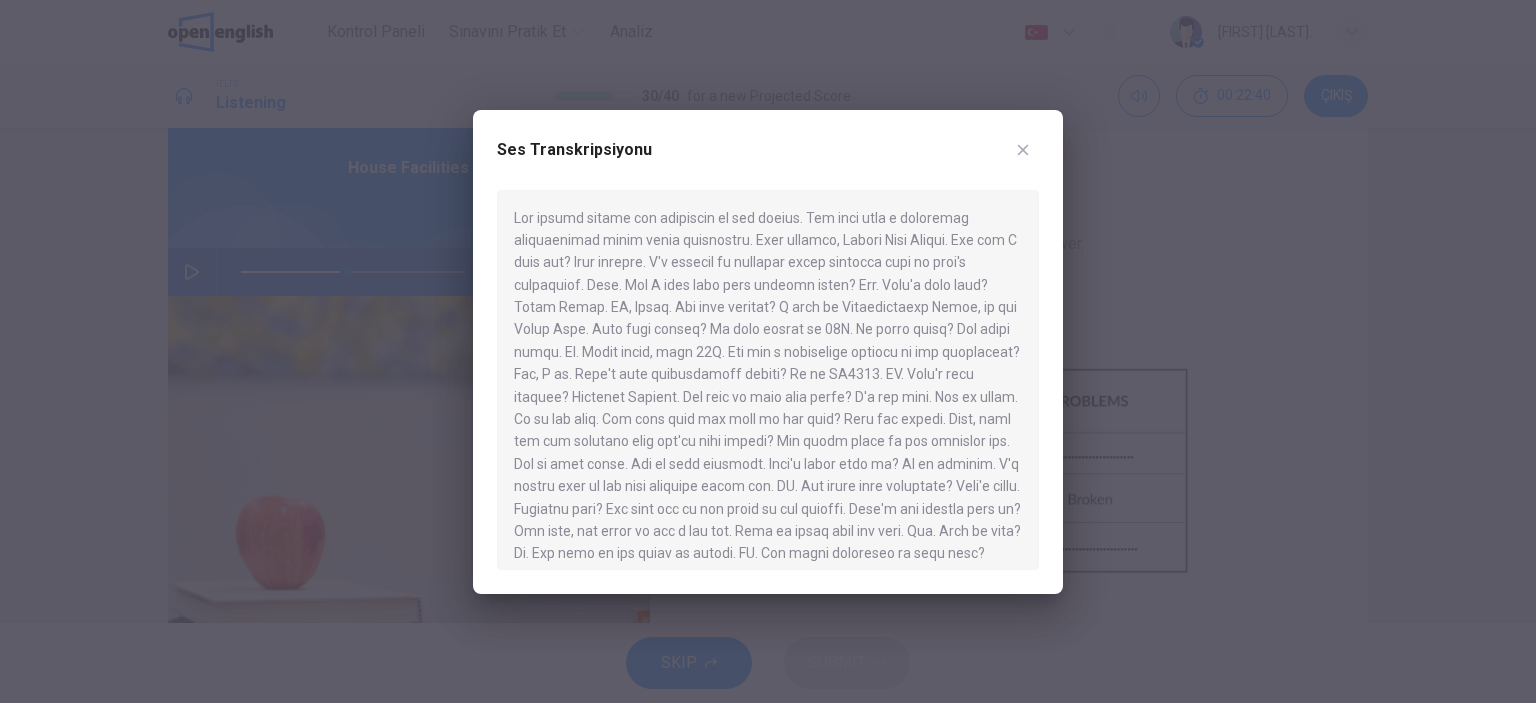 click 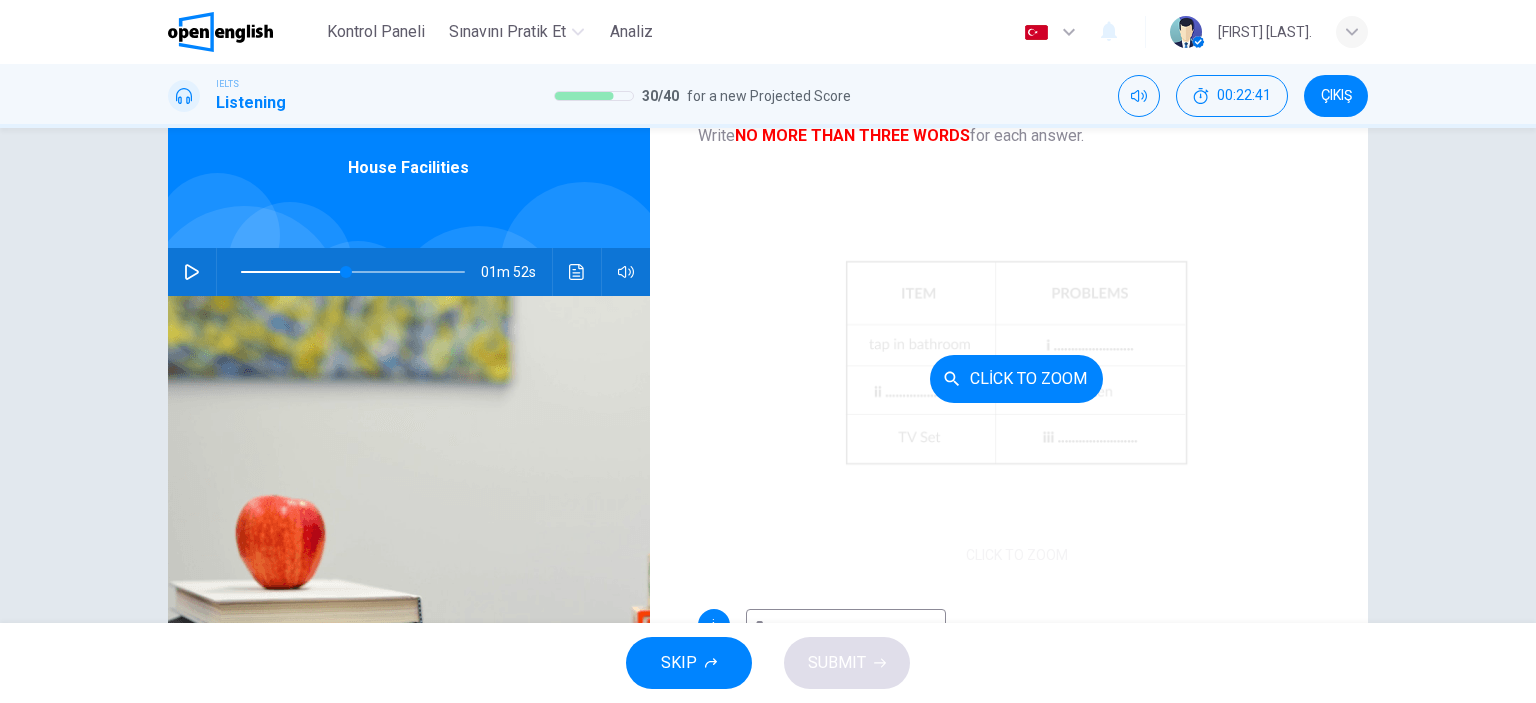 scroll, scrollTop: 117, scrollLeft: 0, axis: vertical 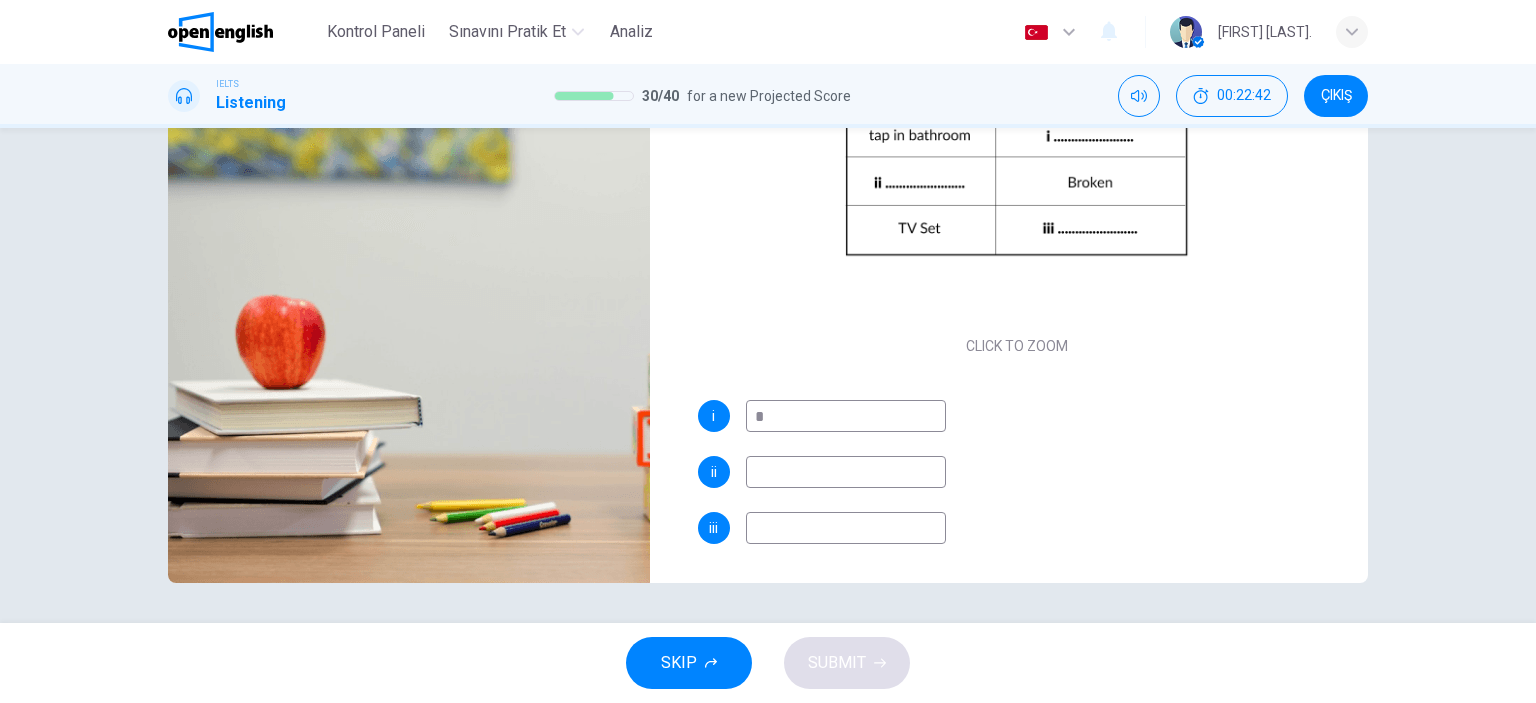 click on "*" at bounding box center (846, 416) 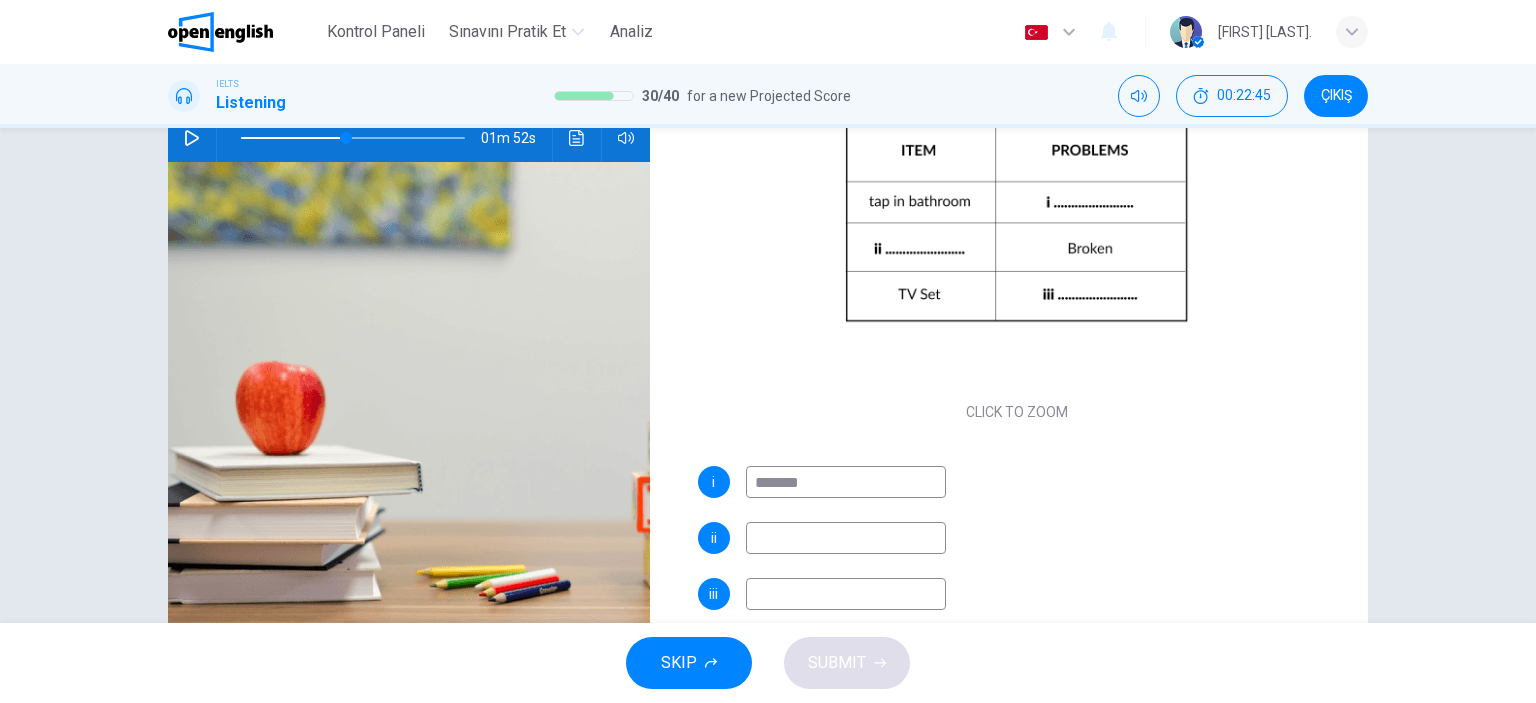 scroll, scrollTop: 180, scrollLeft: 0, axis: vertical 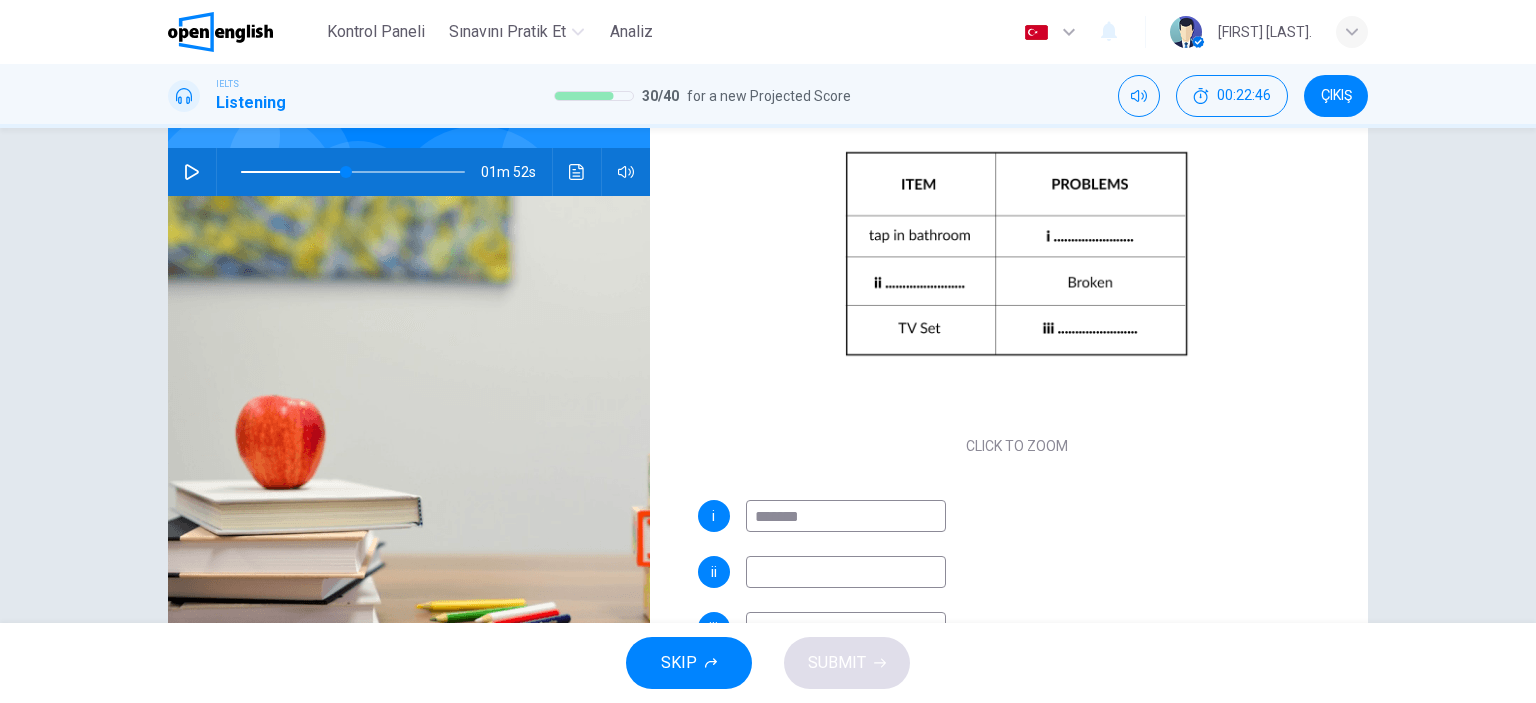 click on "01m 52s" at bounding box center [409, 172] 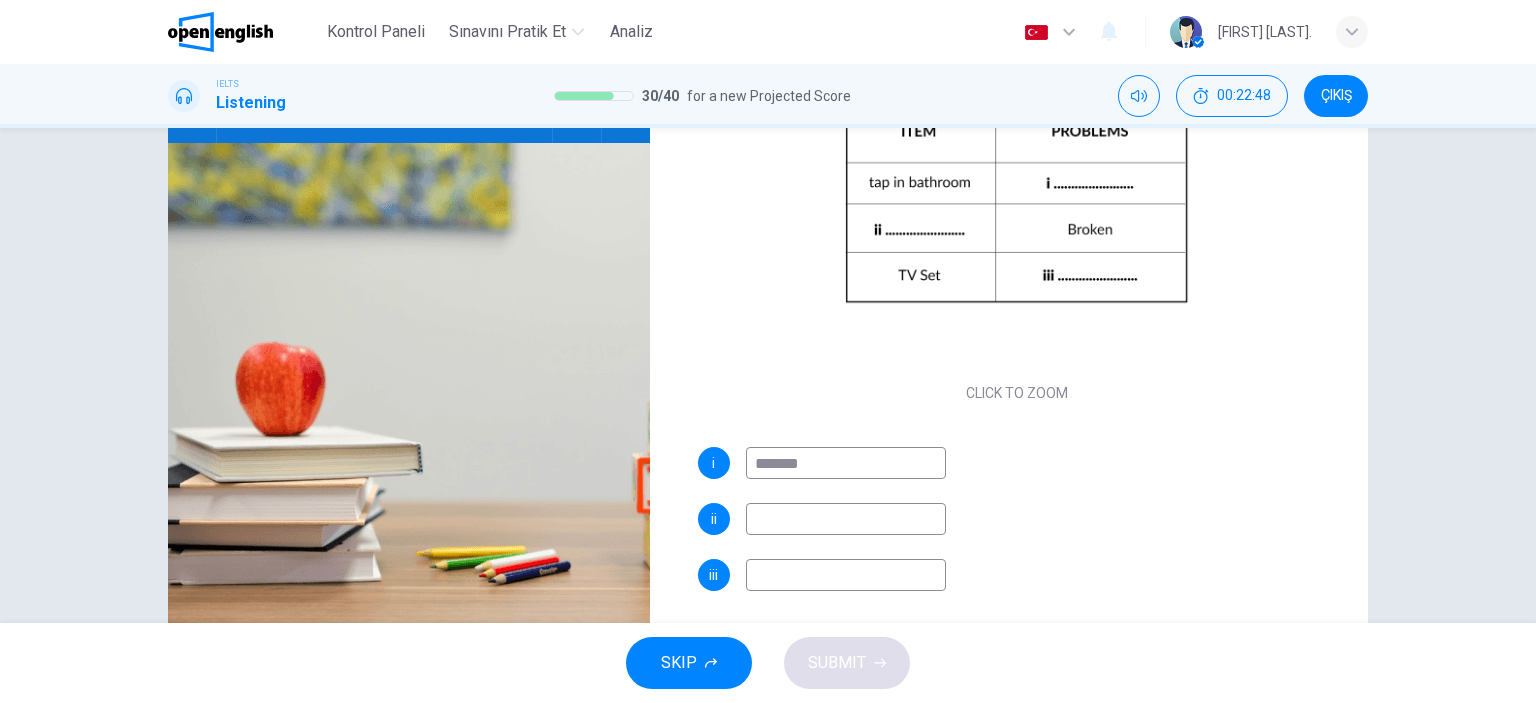 scroll, scrollTop: 280, scrollLeft: 0, axis: vertical 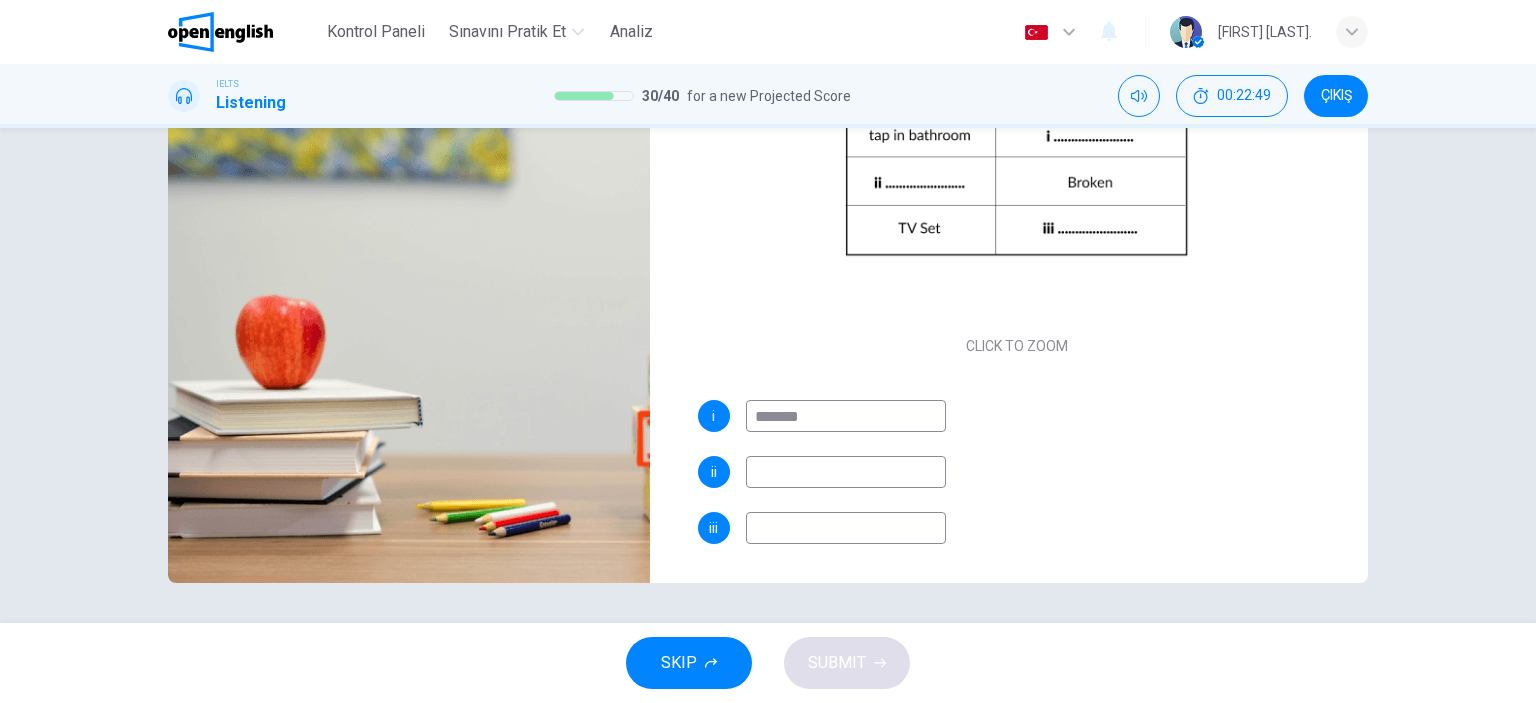 click at bounding box center (846, 472) 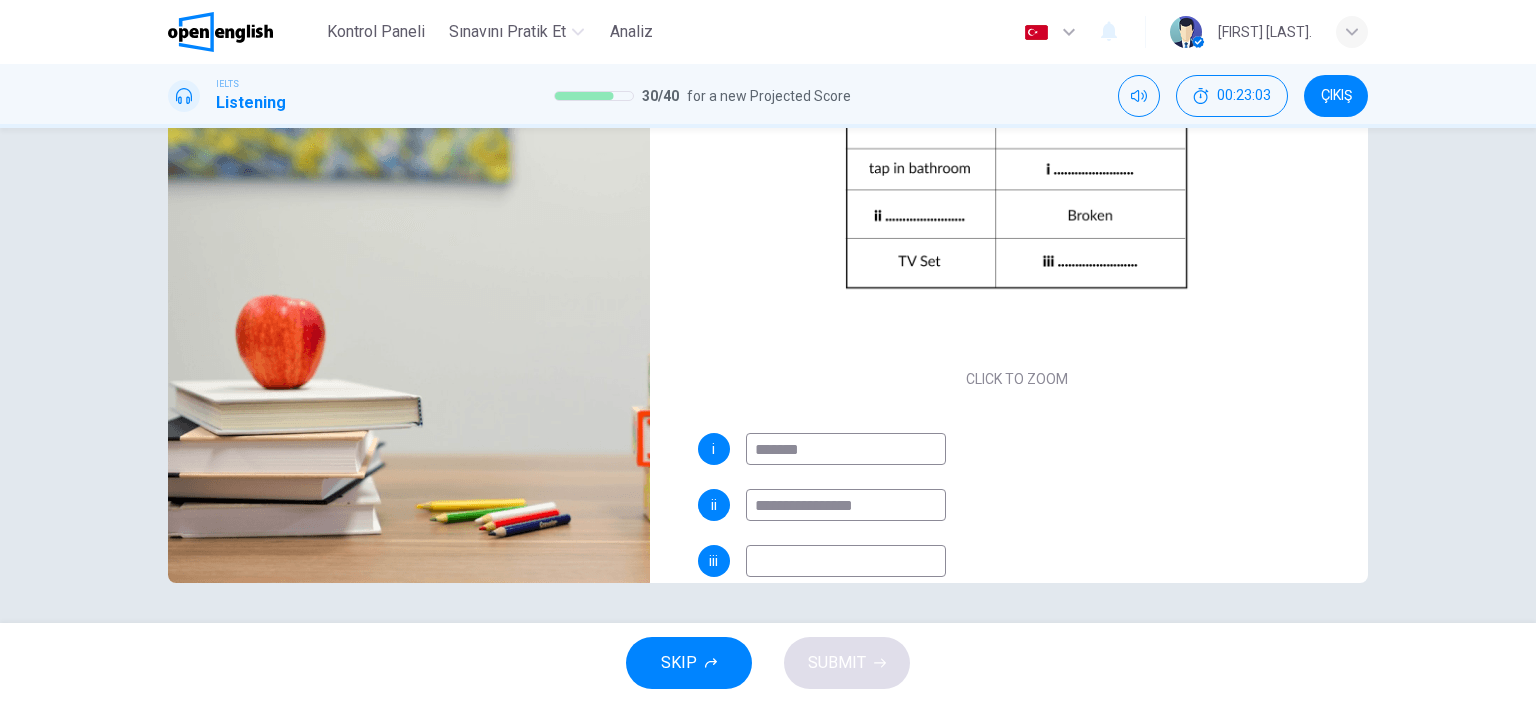 scroll, scrollTop: 117, scrollLeft: 0, axis: vertical 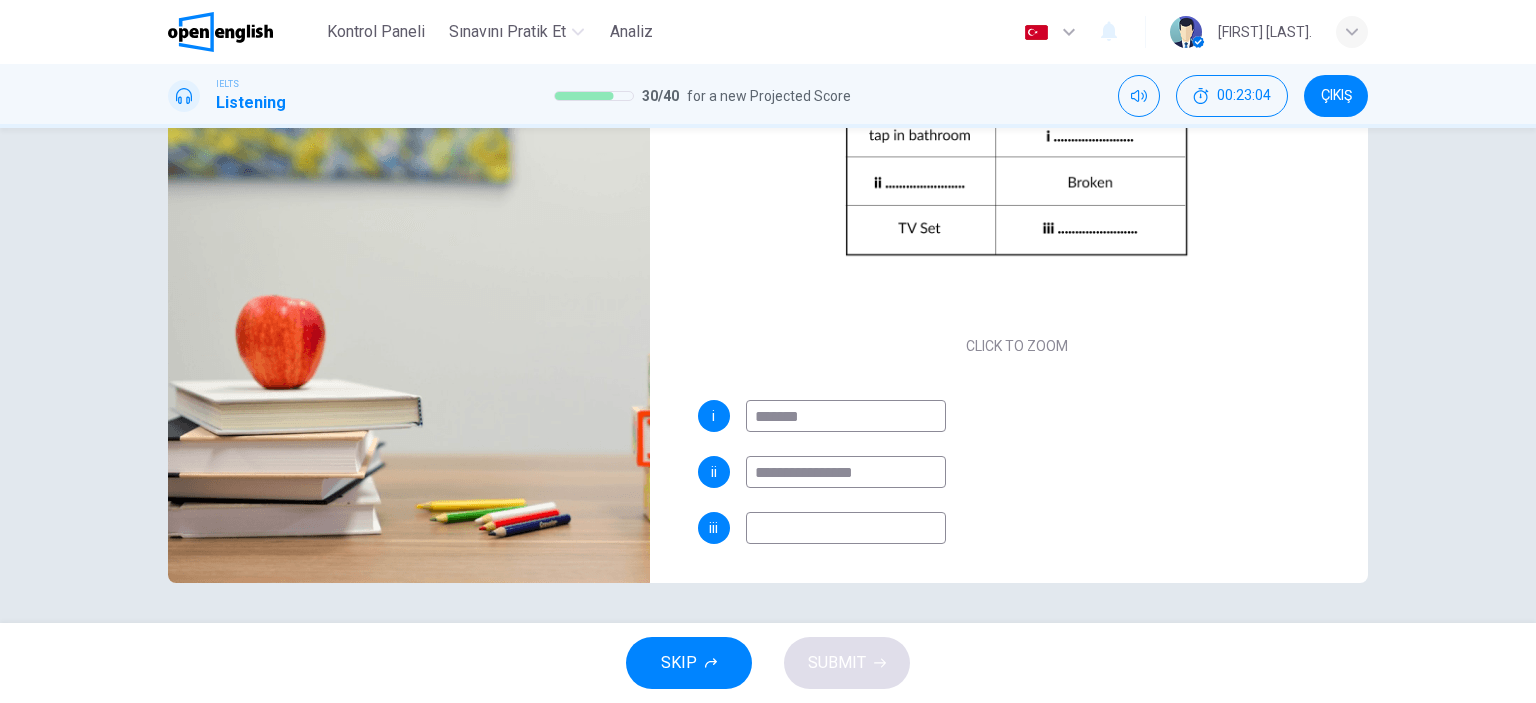 click at bounding box center [846, 528] 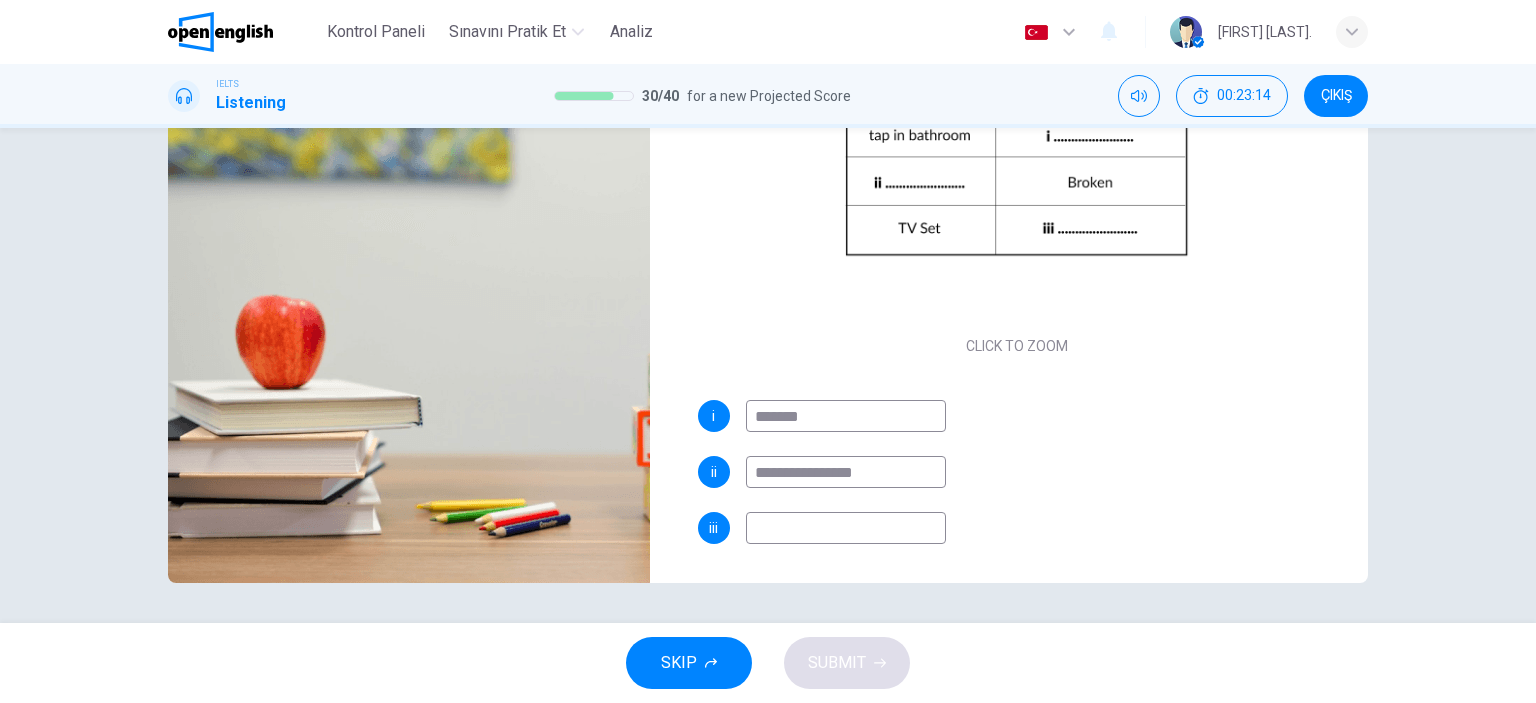 drag, startPoint x: 787, startPoint y: 470, endPoint x: 736, endPoint y: 470, distance: 51 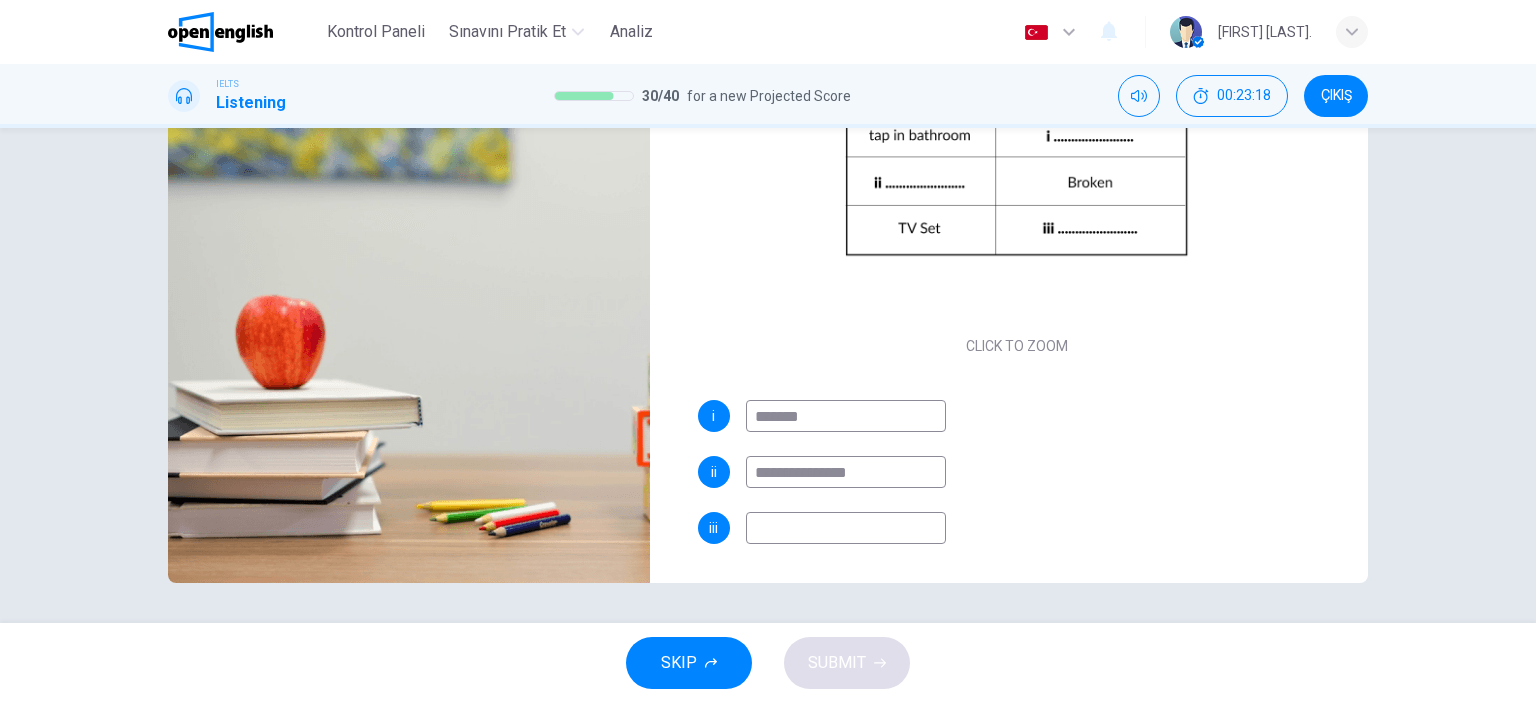 click at bounding box center (846, 528) 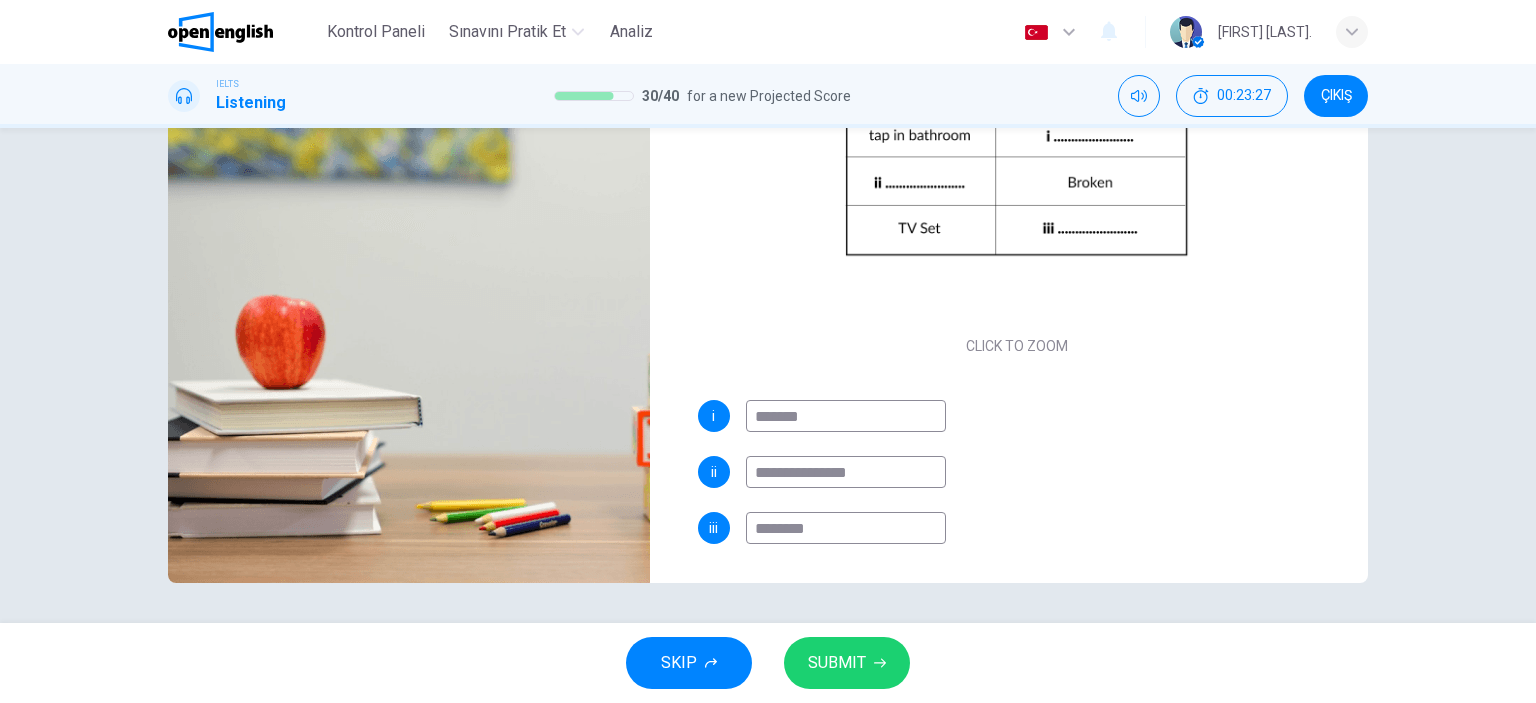 click on "SUBMIT" at bounding box center [847, 663] 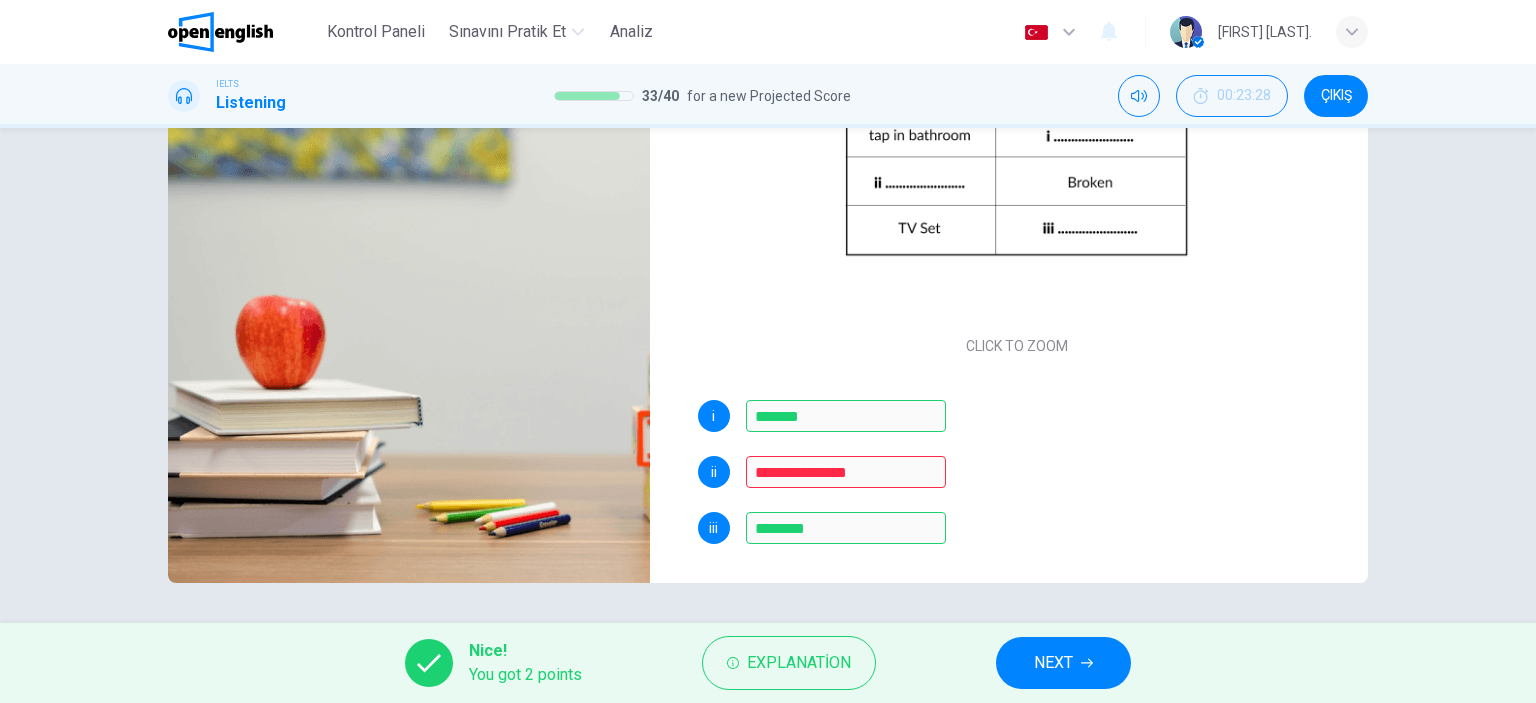click on "ii" at bounding box center [714, 472] 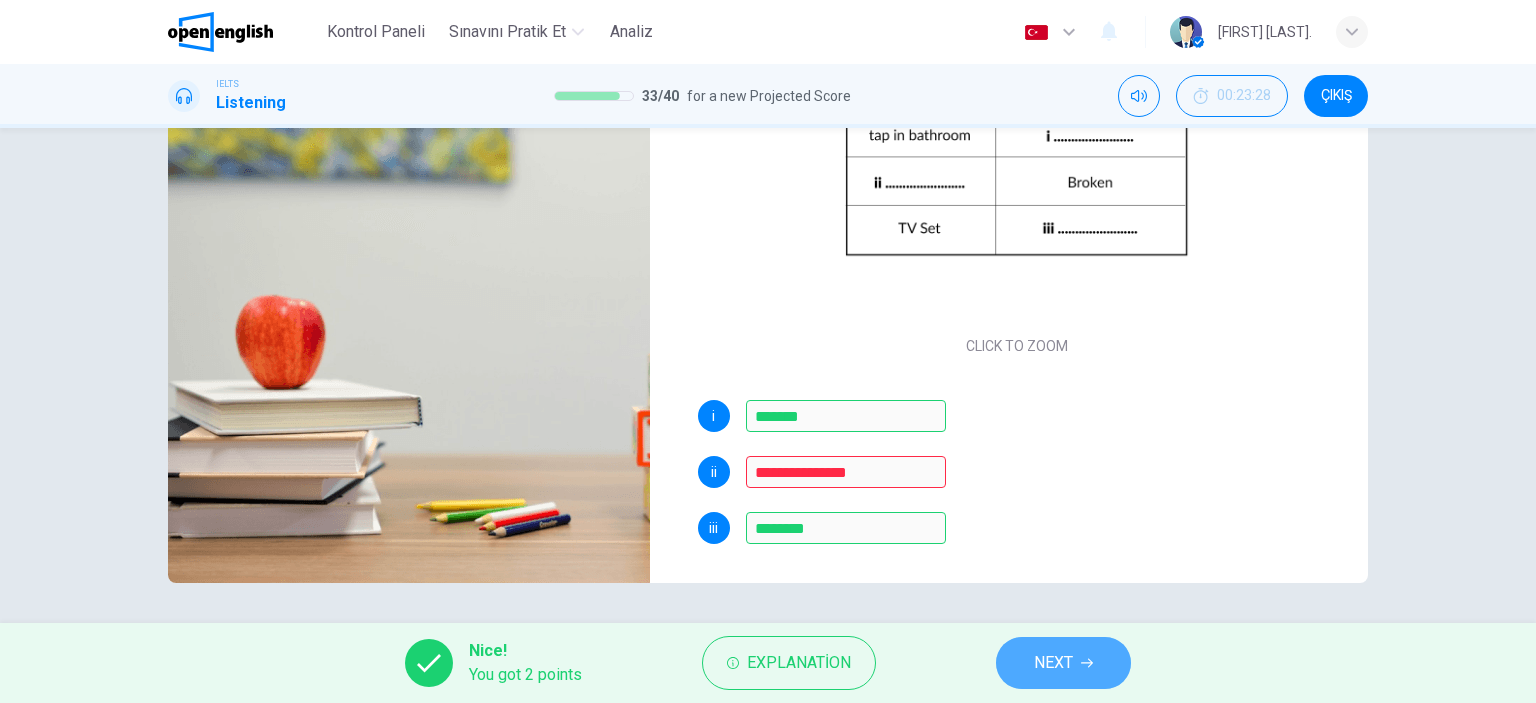 click on "NEXT" at bounding box center [1053, 663] 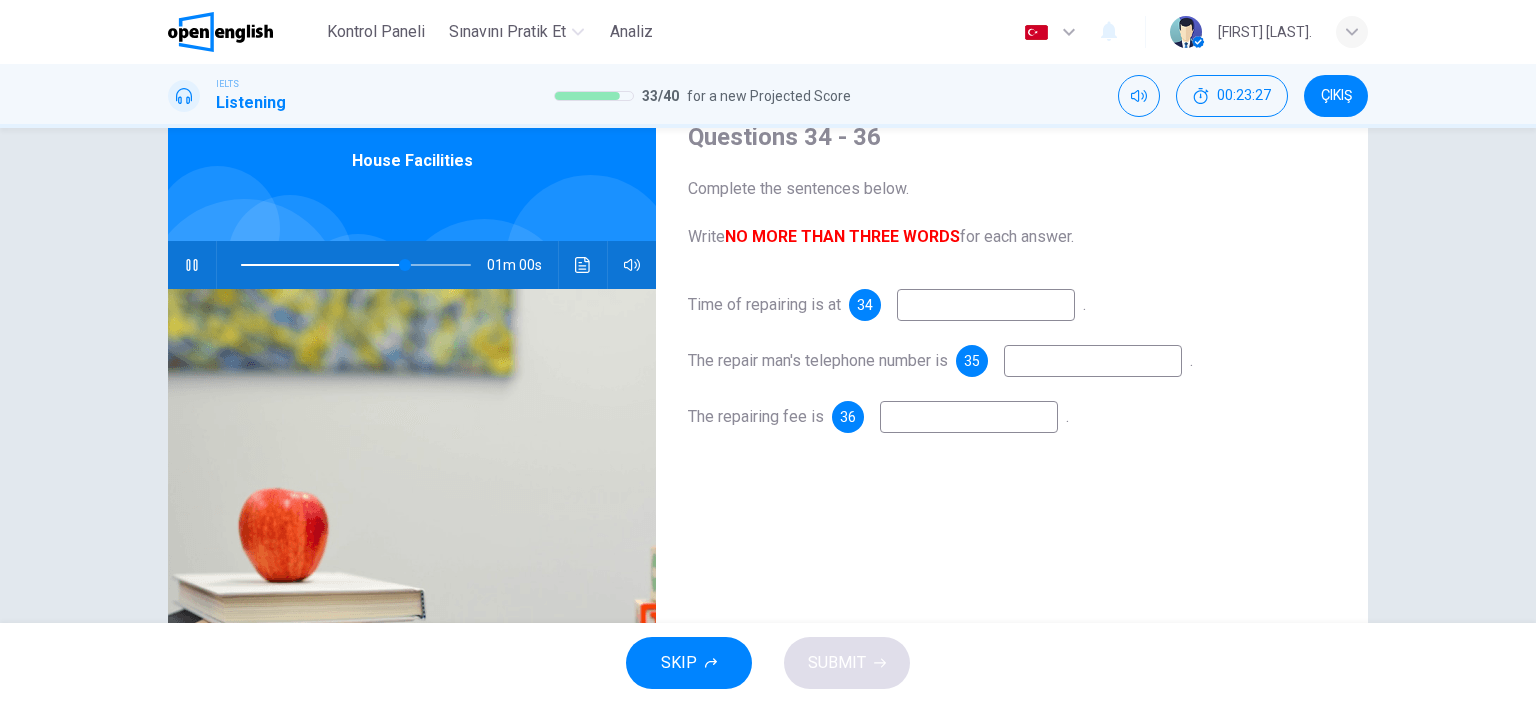 scroll, scrollTop: 80, scrollLeft: 0, axis: vertical 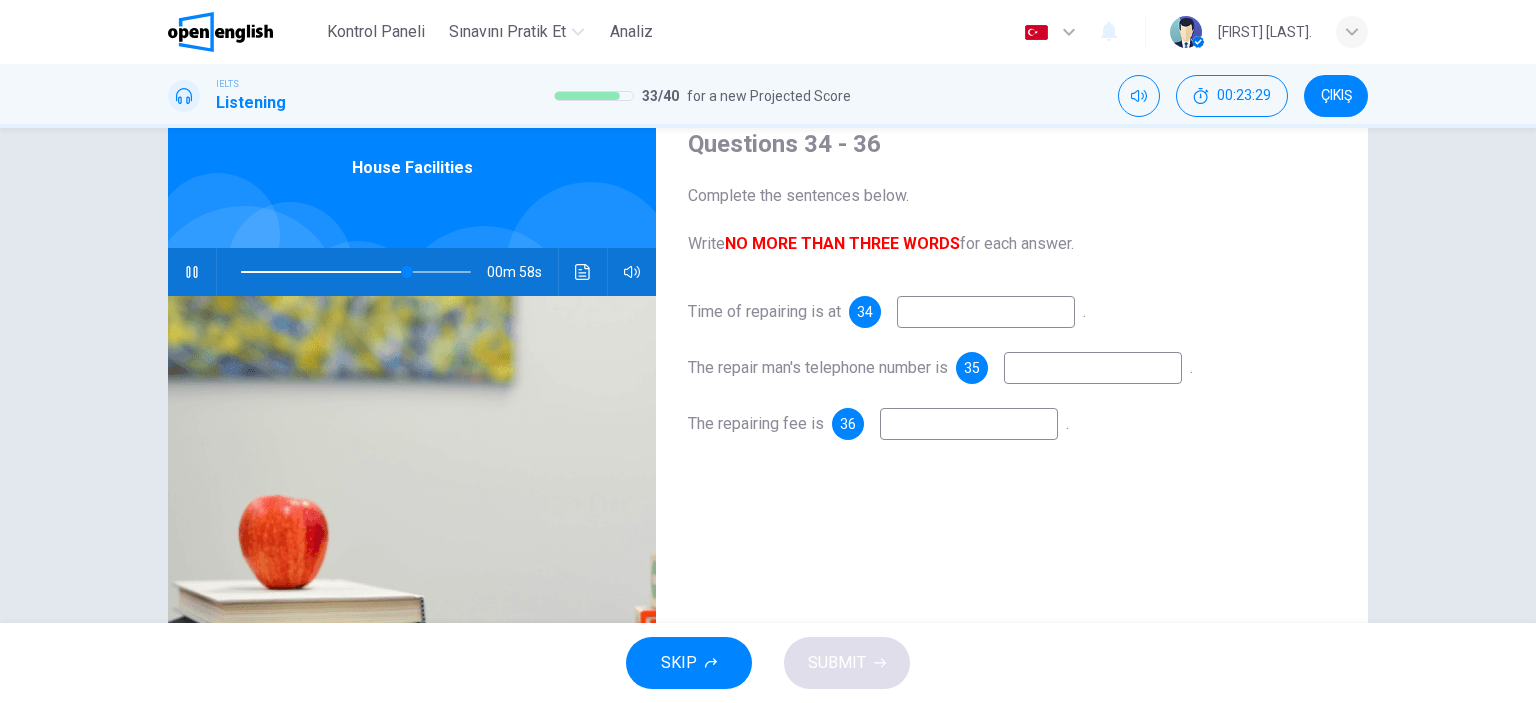 click at bounding box center (986, 312) 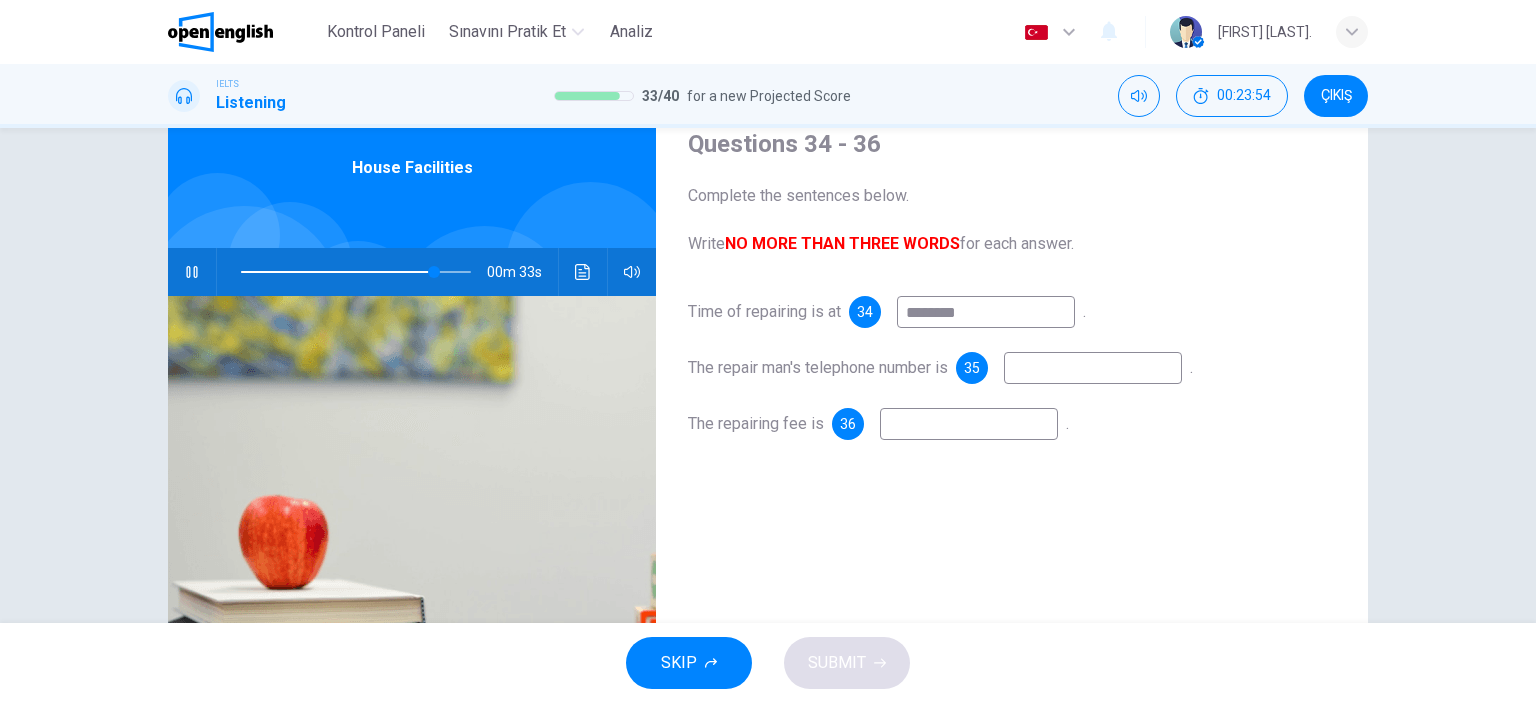 click on "********" at bounding box center (986, 312) 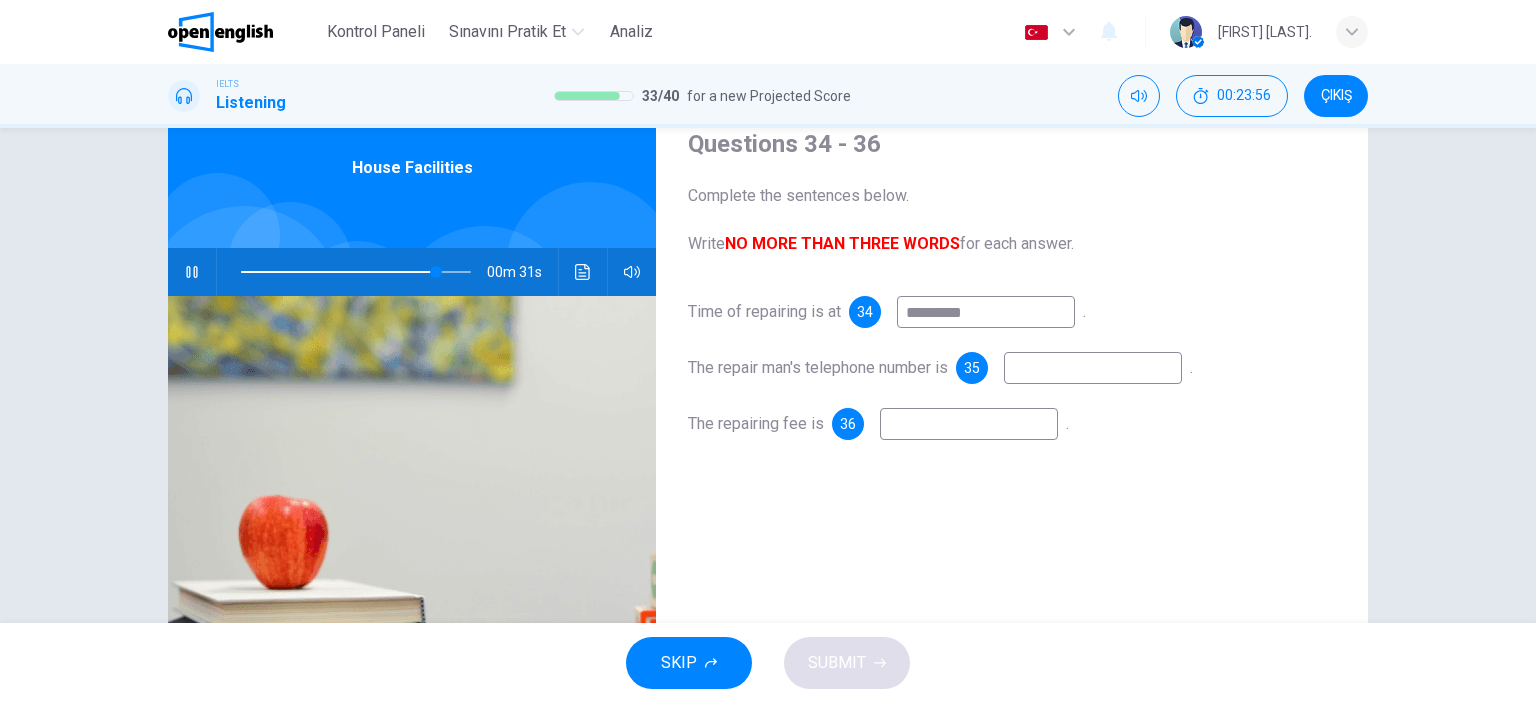 click at bounding box center (1093, 368) 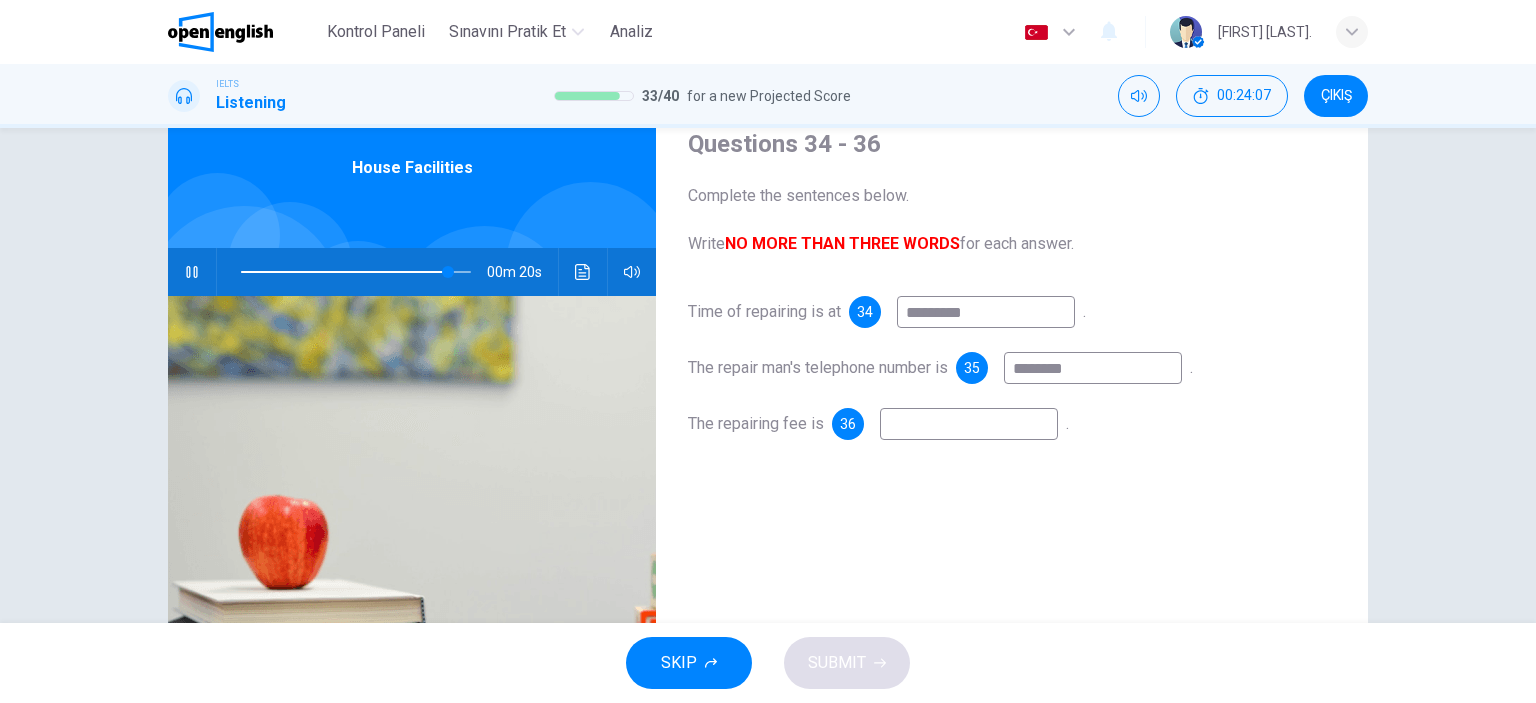 click at bounding box center (969, 424) 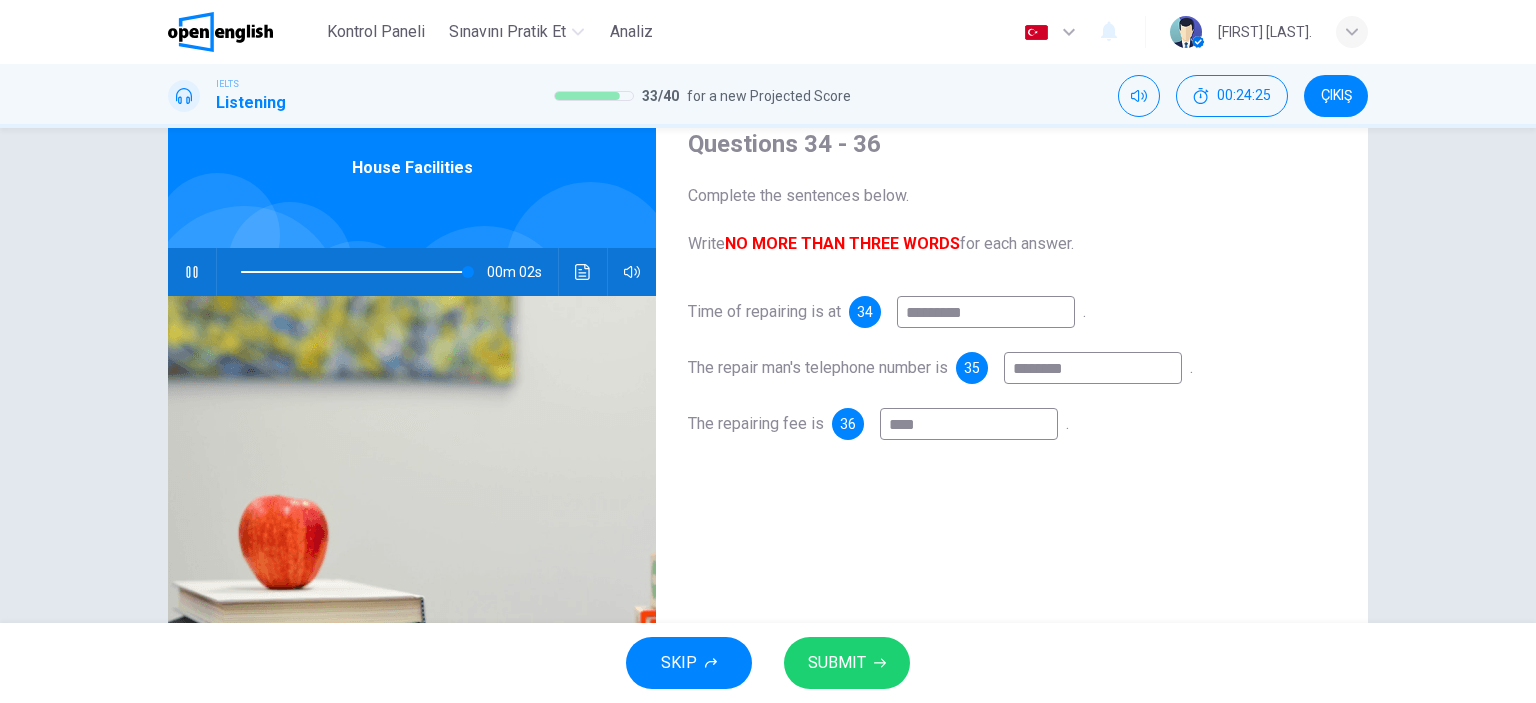 click on "SUBMIT" at bounding box center [837, 663] 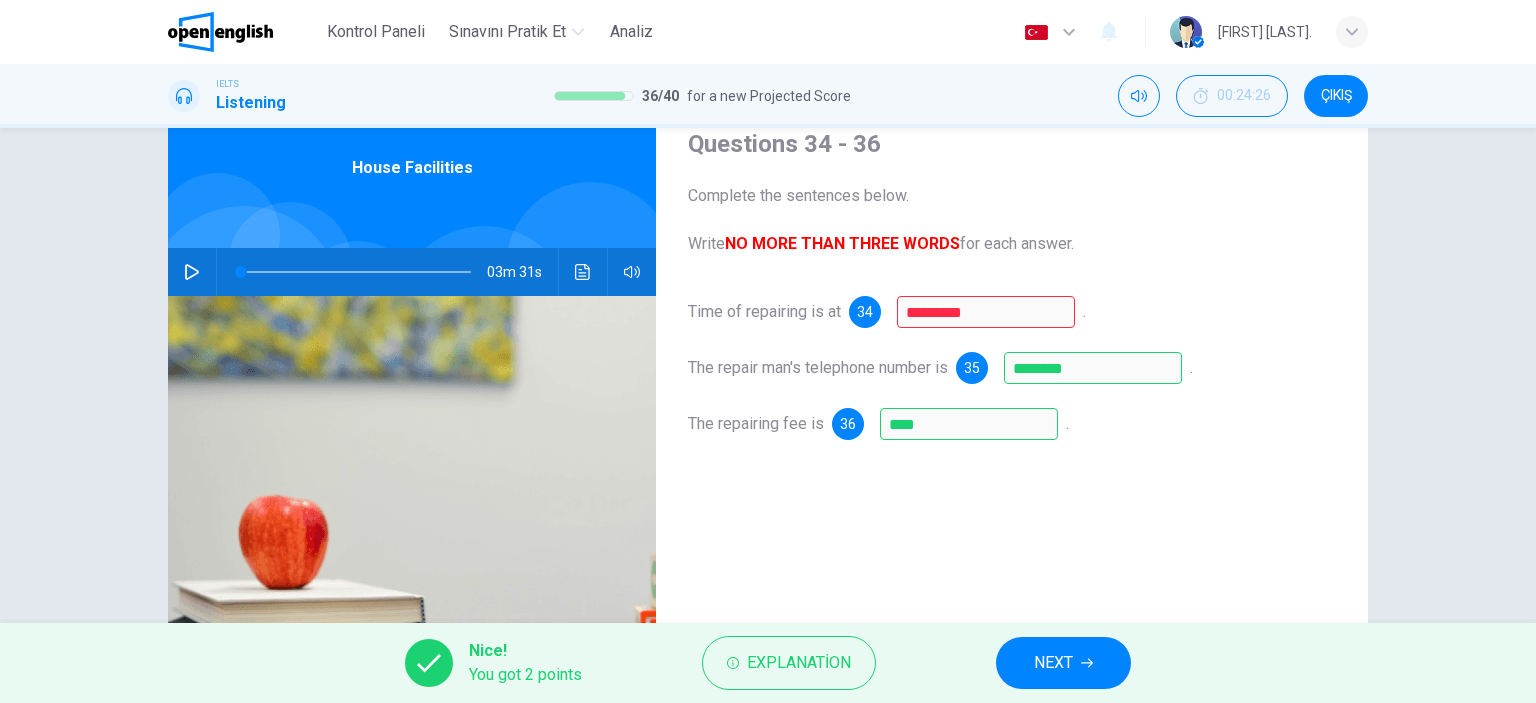 click on "NEXT" at bounding box center (1053, 663) 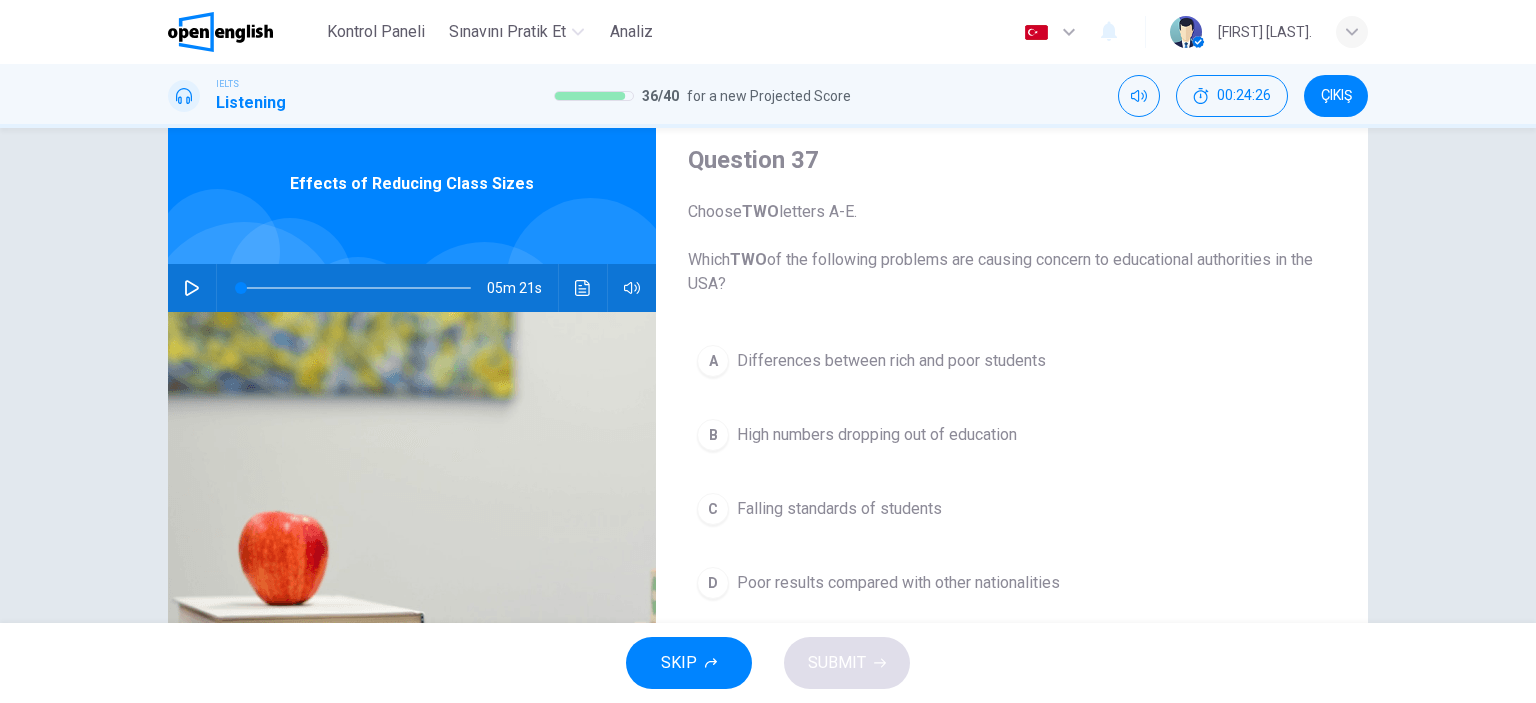 scroll, scrollTop: 100, scrollLeft: 0, axis: vertical 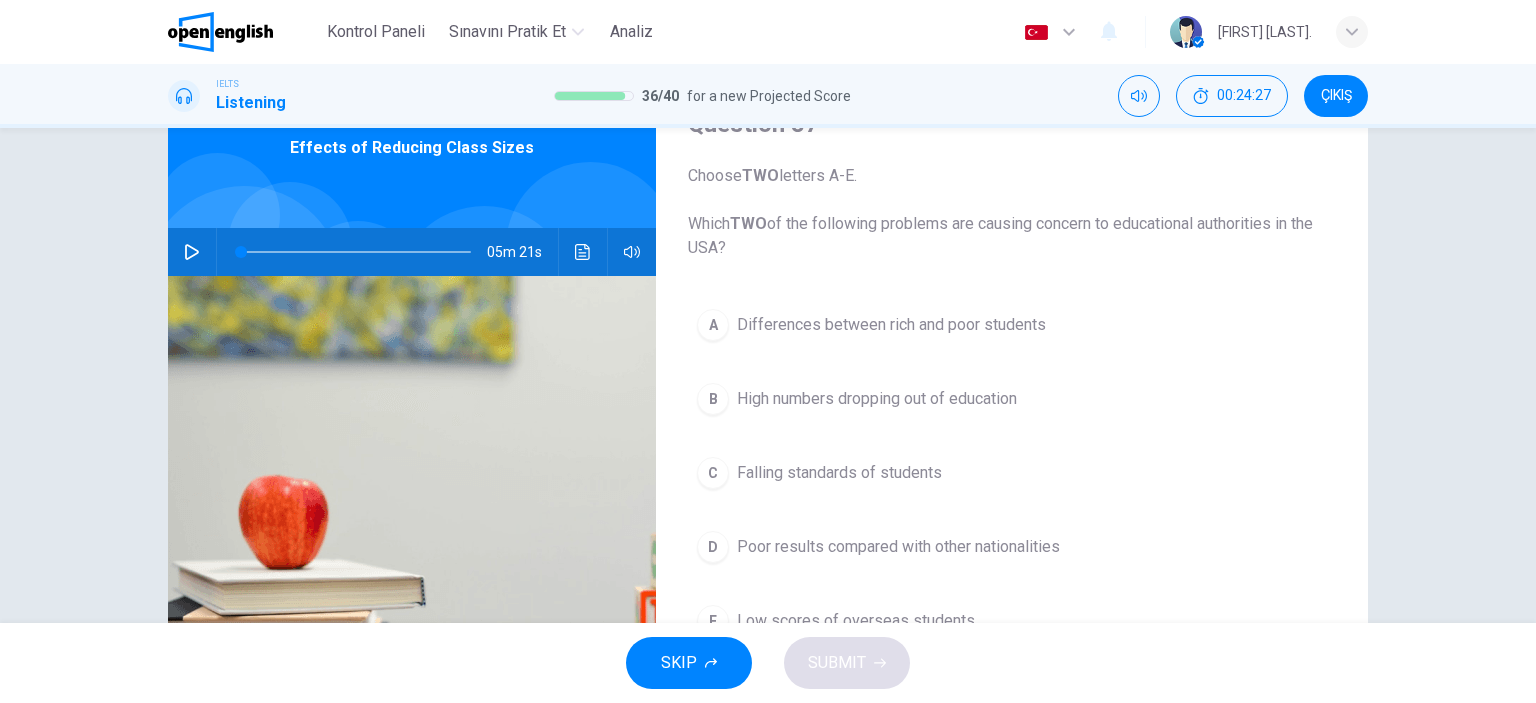 click 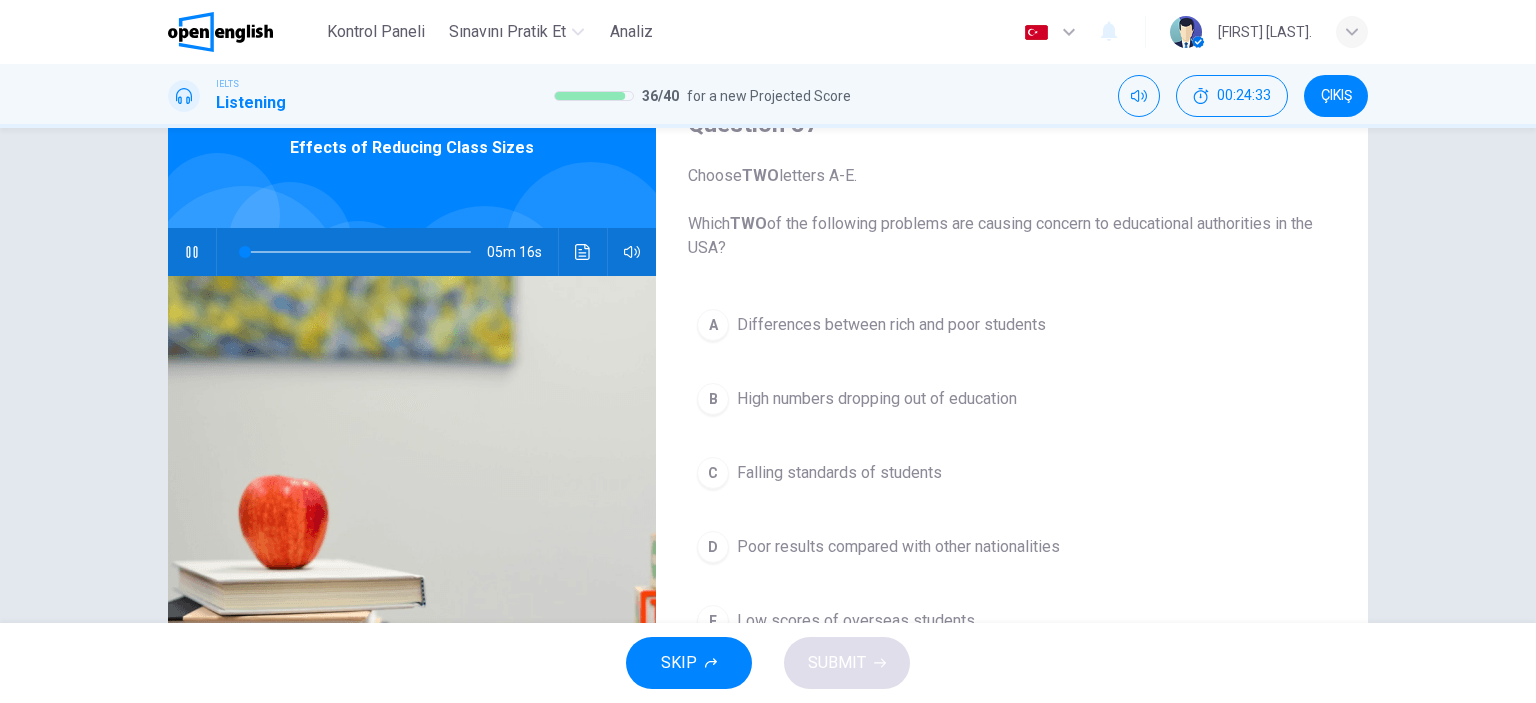 drag, startPoint x: 896, startPoint y: 219, endPoint x: 964, endPoint y: 215, distance: 68.117546 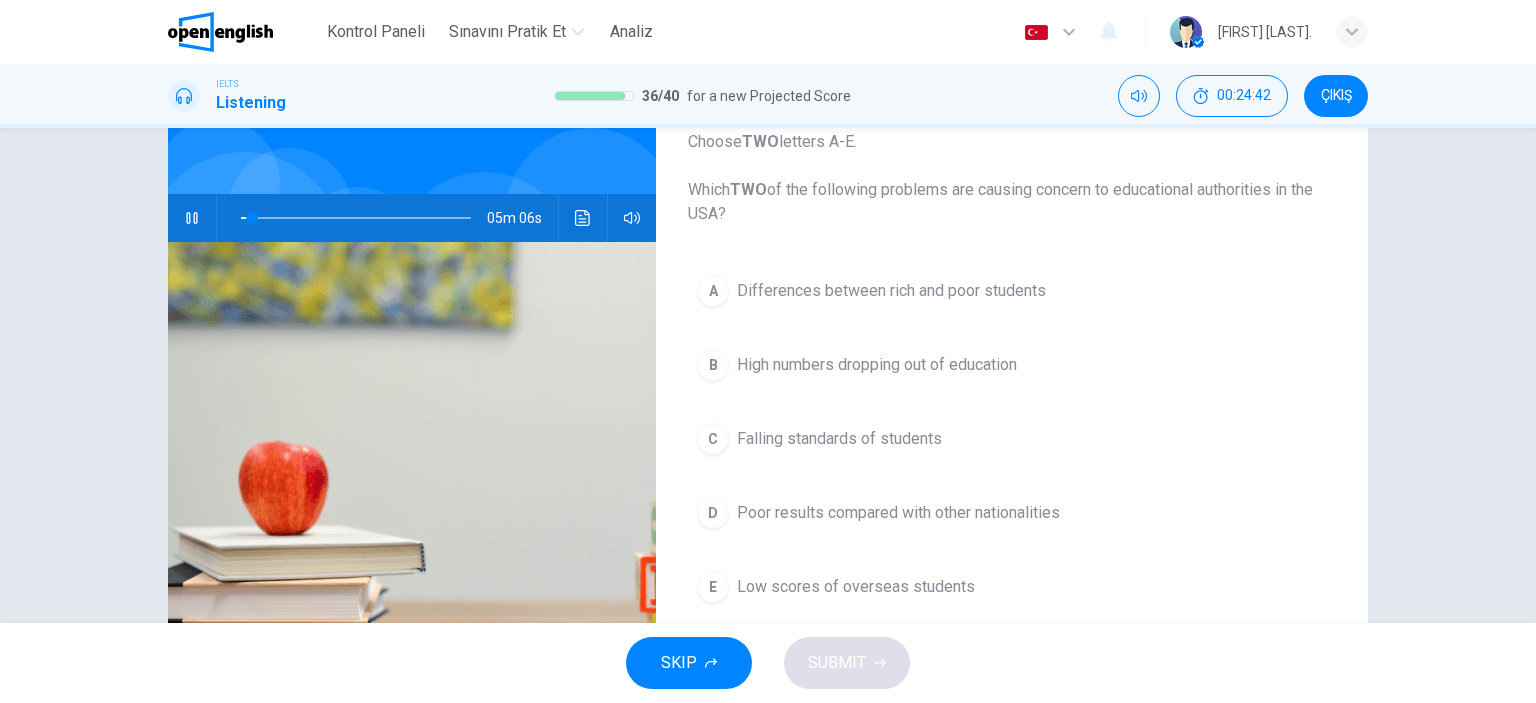 scroll, scrollTop: 100, scrollLeft: 0, axis: vertical 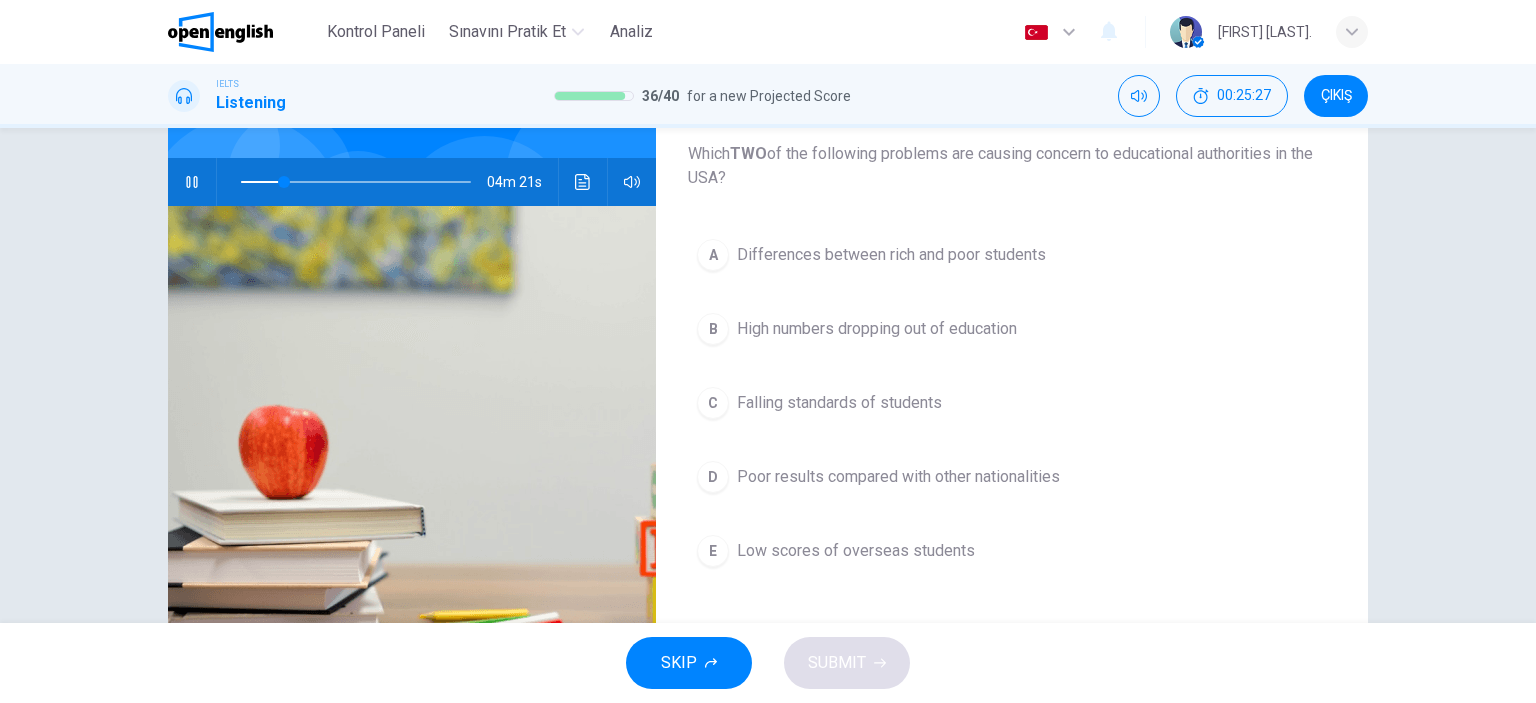 click on "Falling standards of students" at bounding box center [839, 403] 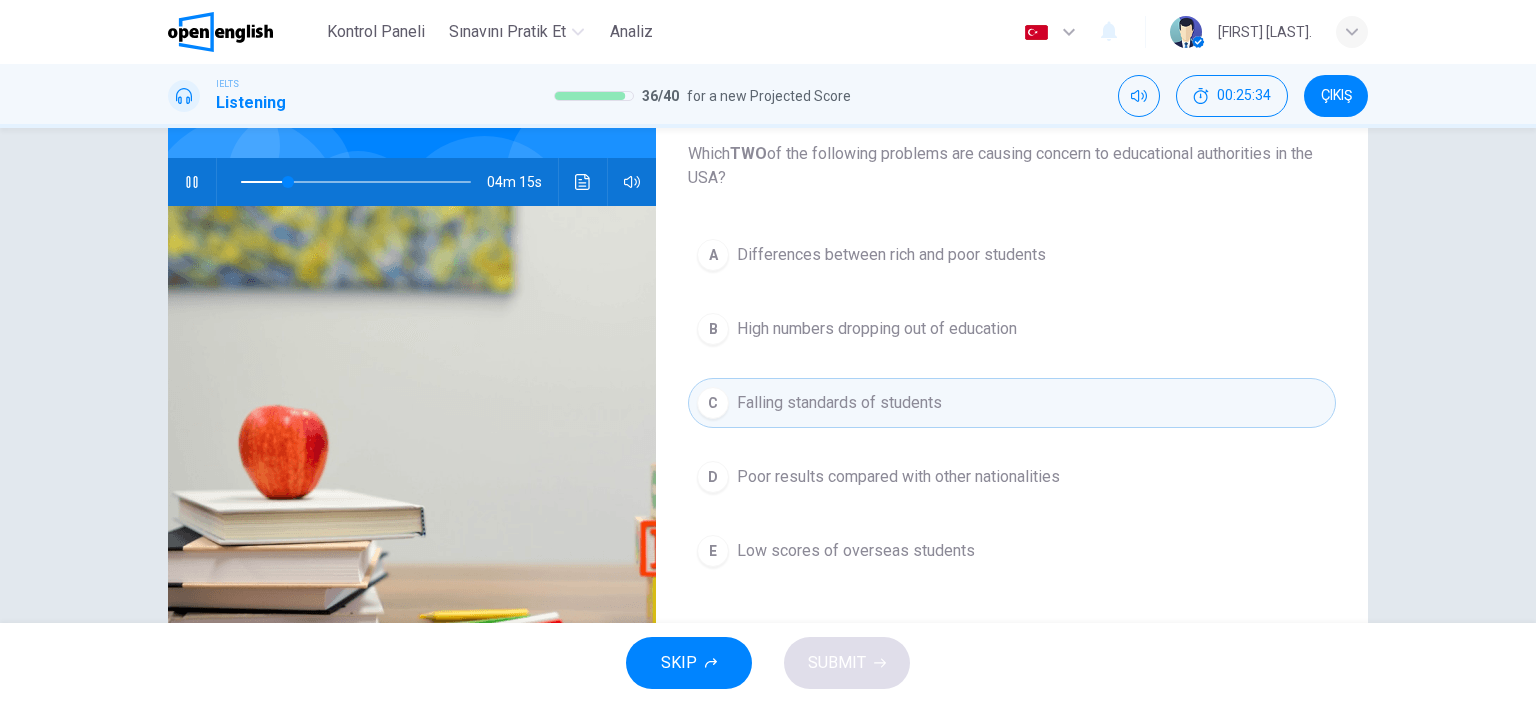 click on "Poor results compared with other nationalities" at bounding box center (898, 477) 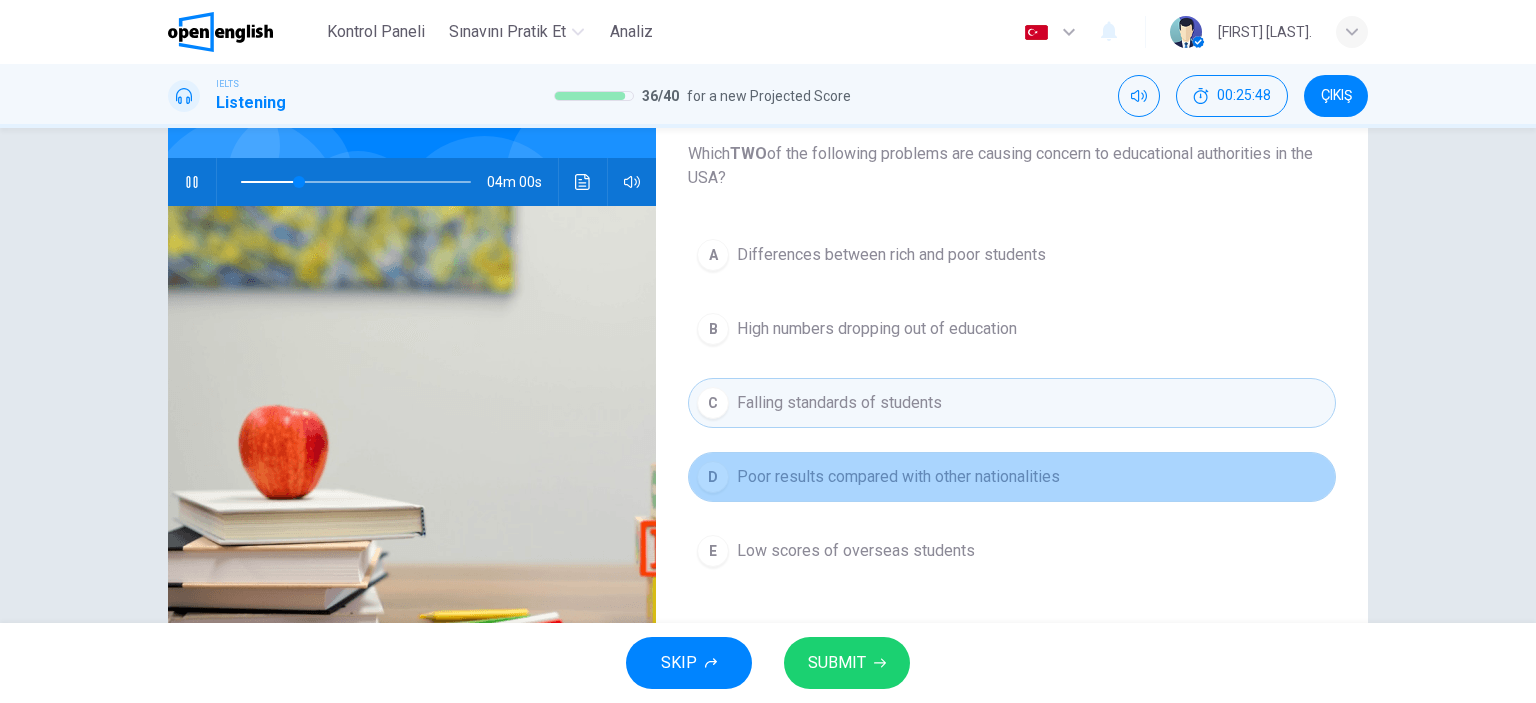 click on "D Poor results compared with other nationalities" at bounding box center (1012, 477) 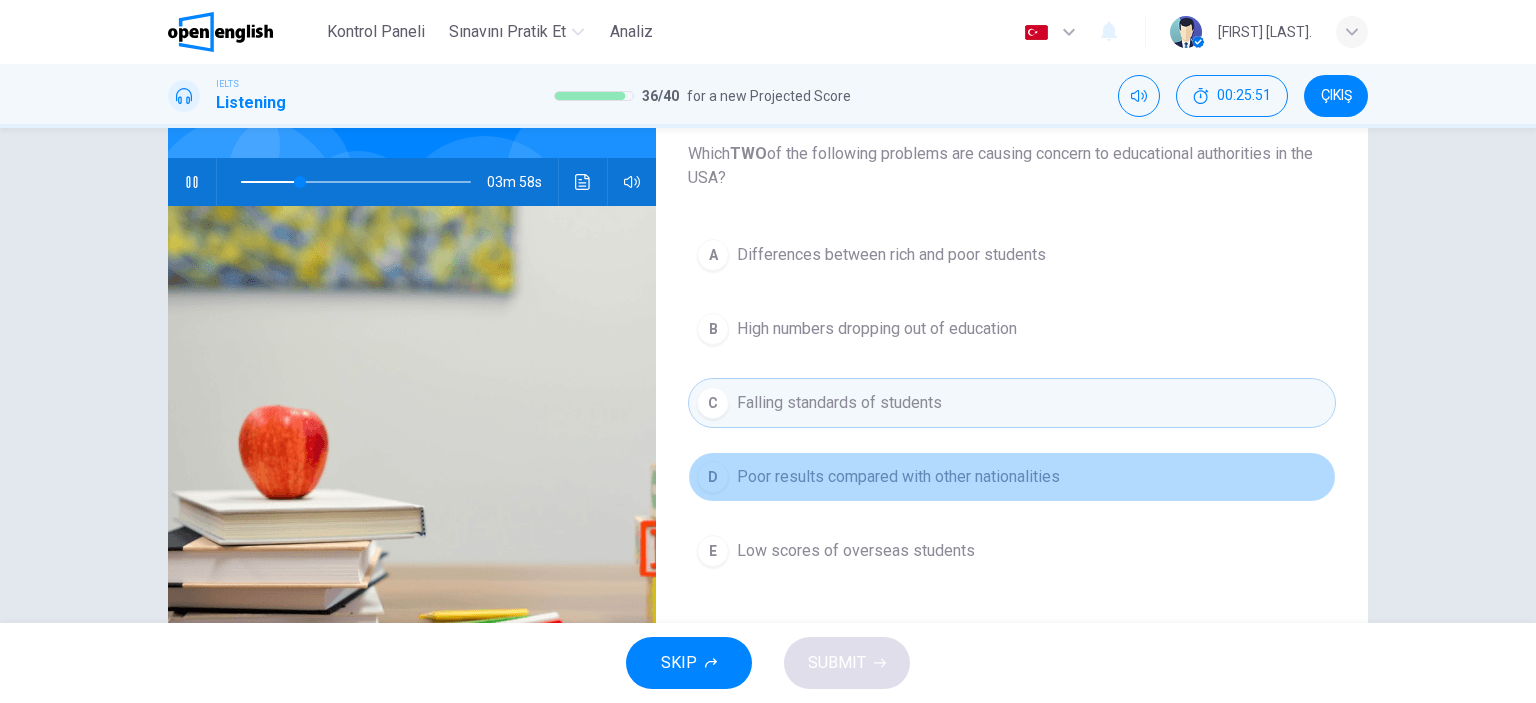 click on "Poor results compared with other nationalities" at bounding box center [898, 477] 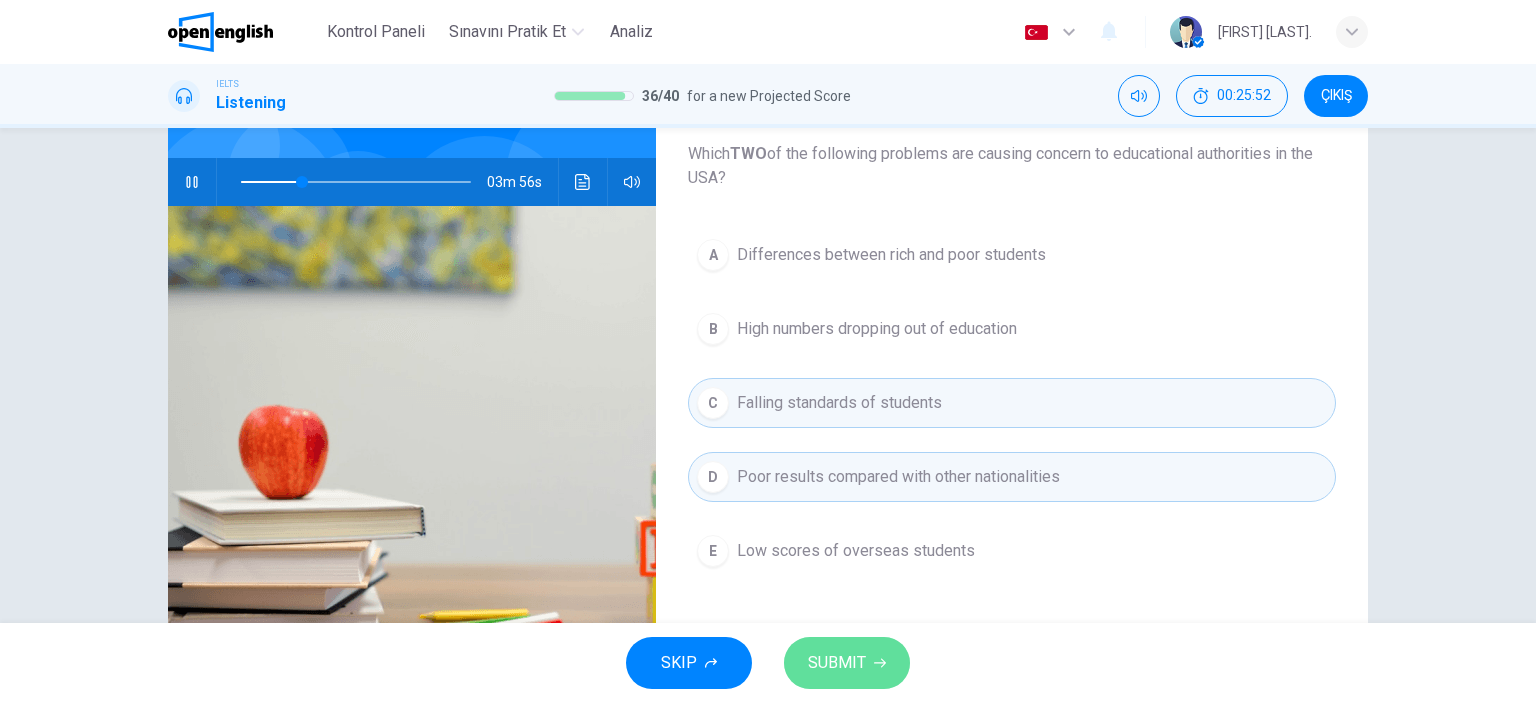 click on "SUBMIT" at bounding box center [837, 663] 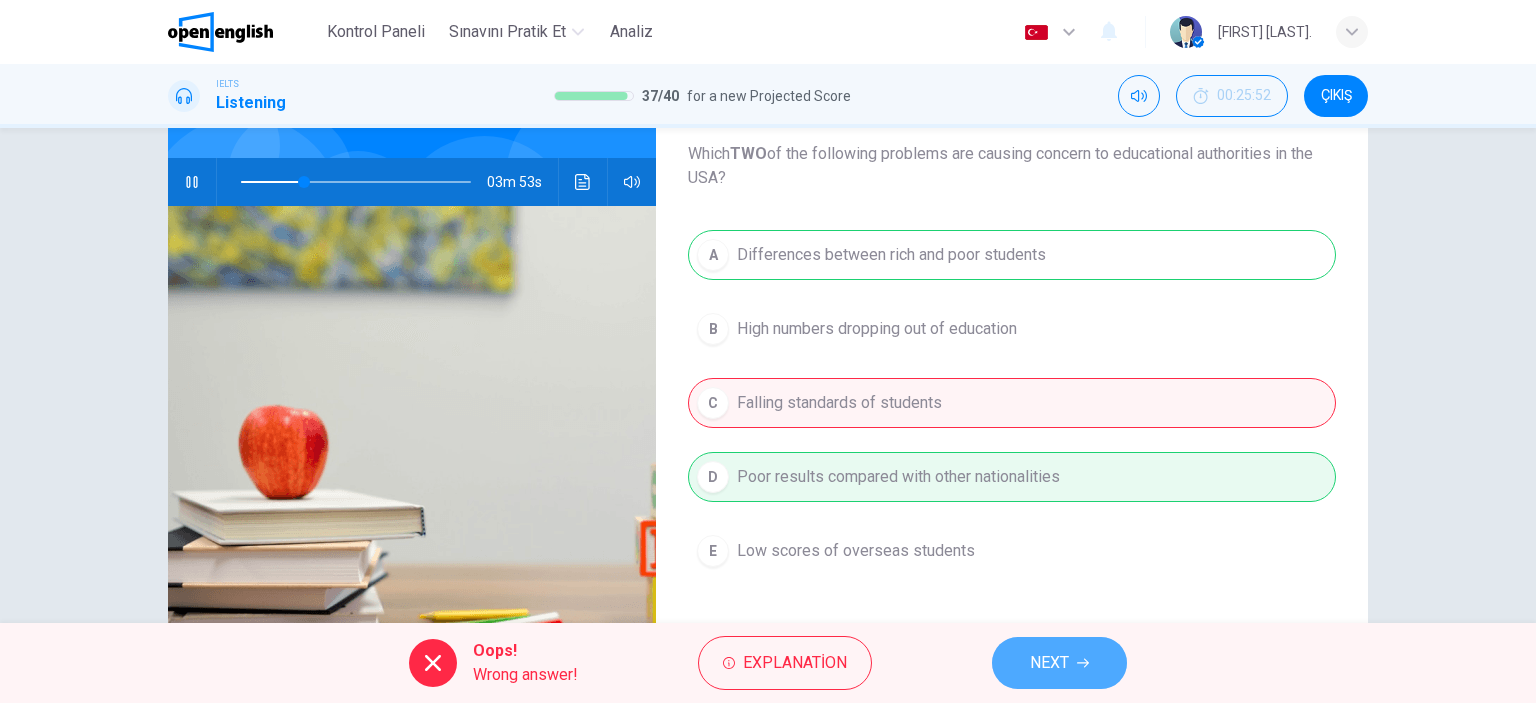 click on "NEXT" at bounding box center (1049, 663) 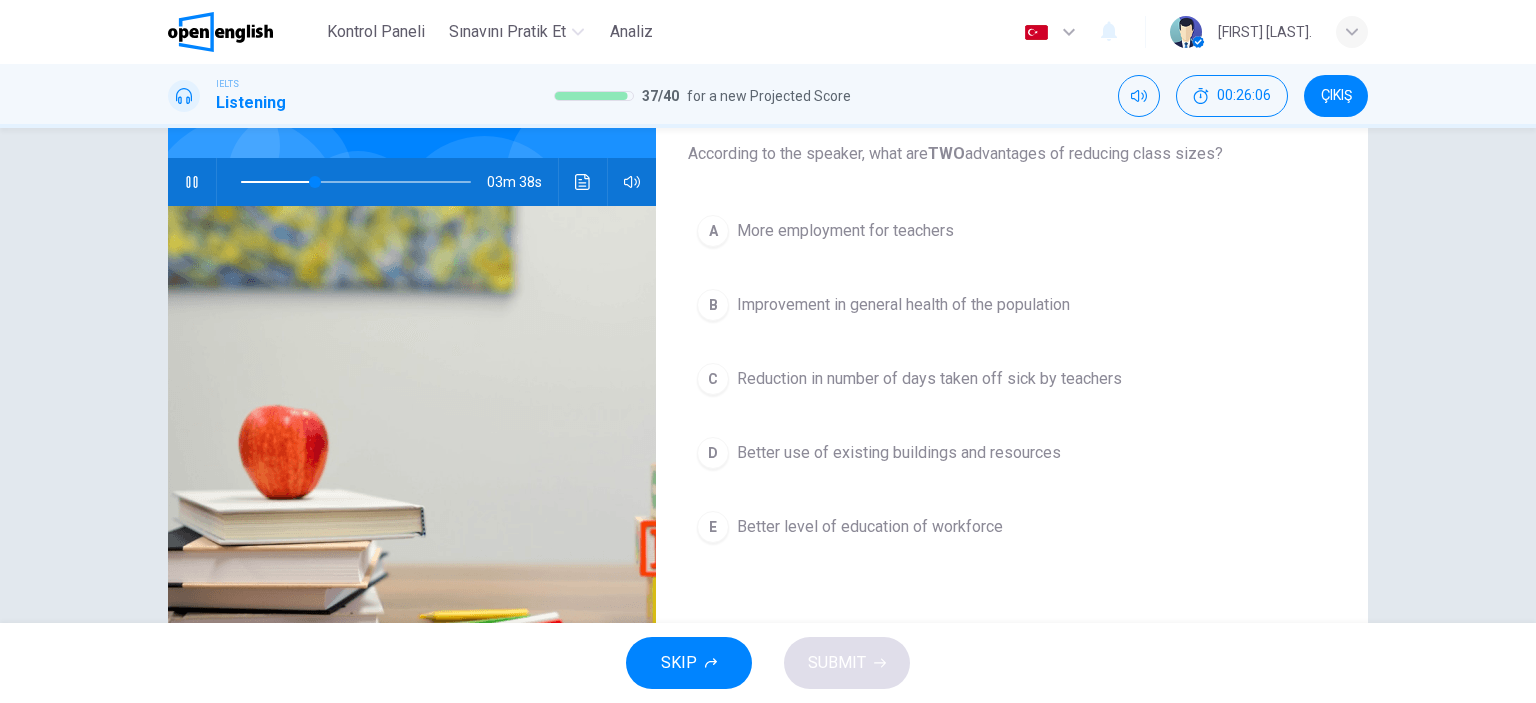 click 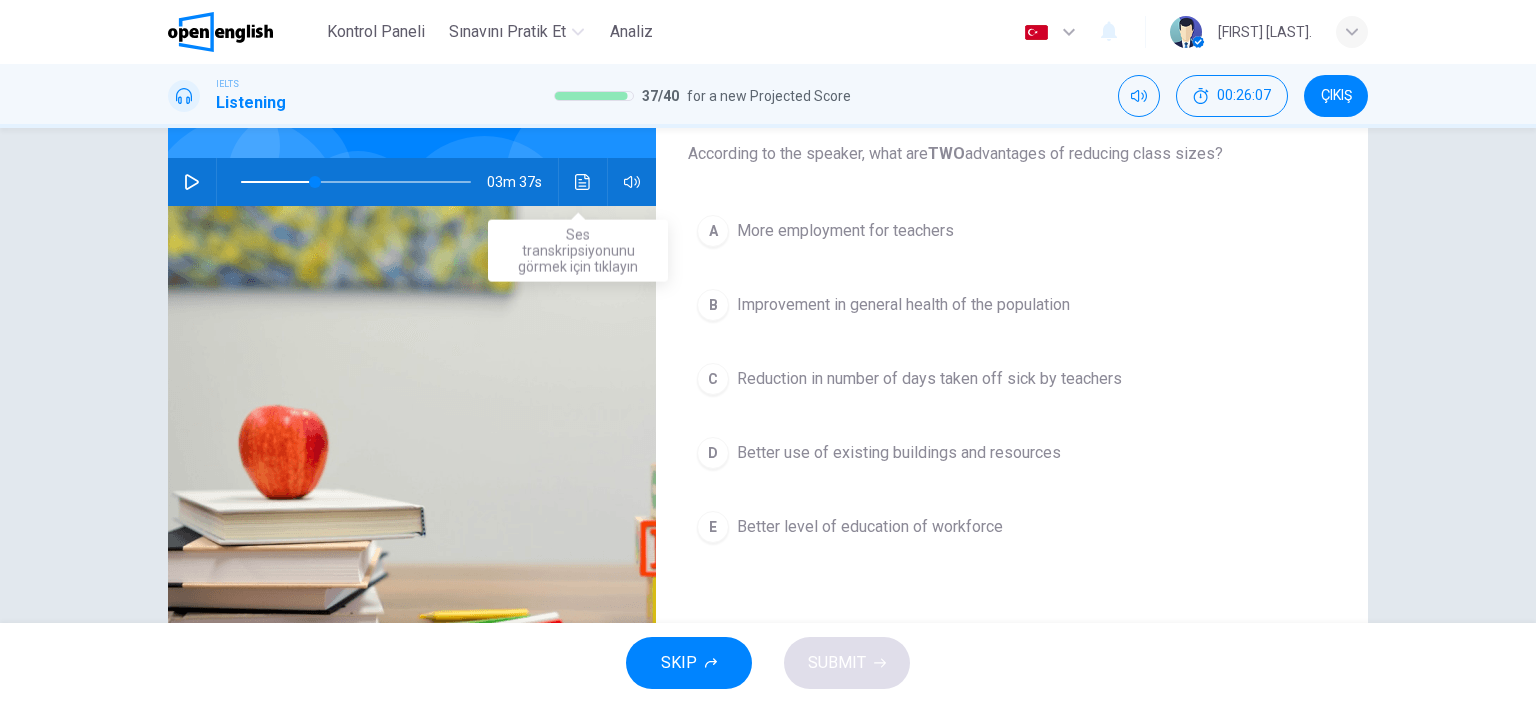 click 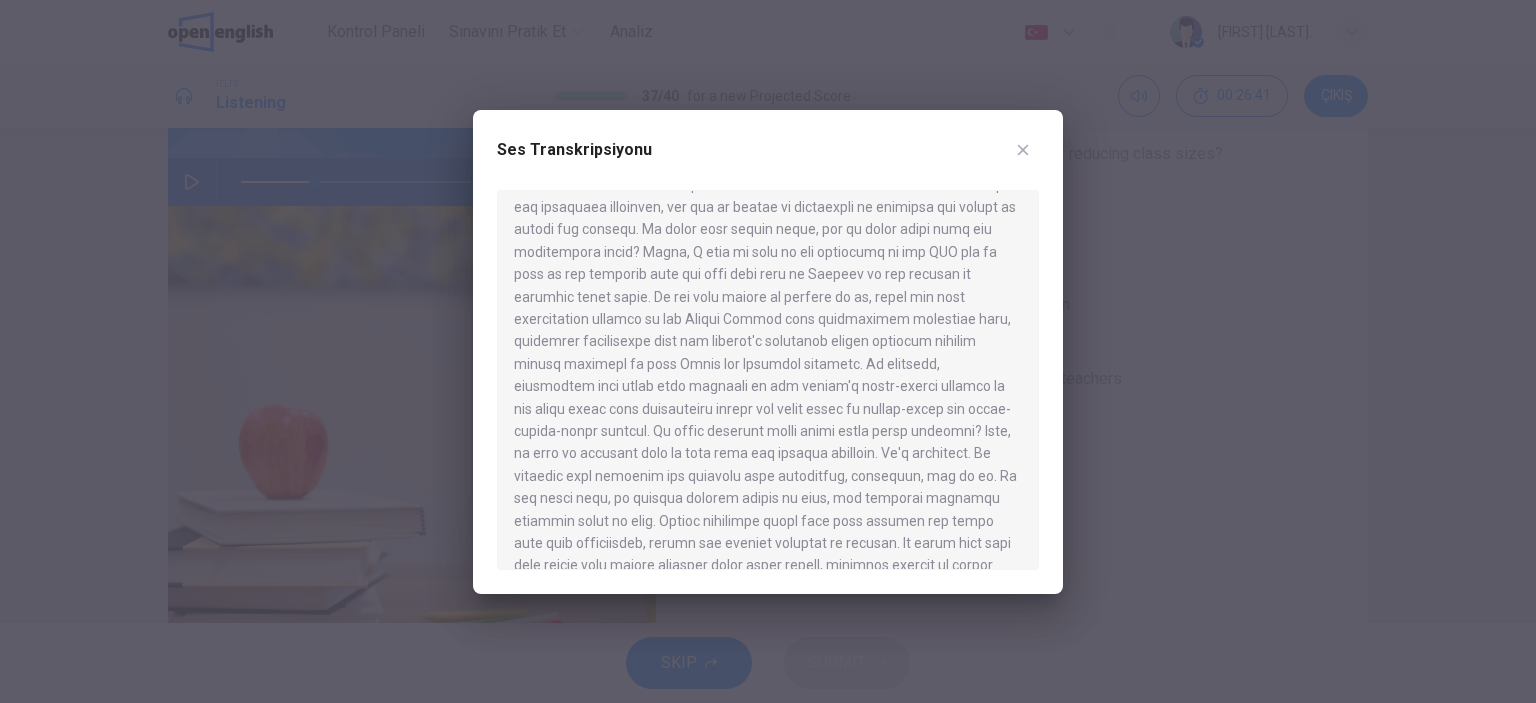 scroll, scrollTop: 200, scrollLeft: 0, axis: vertical 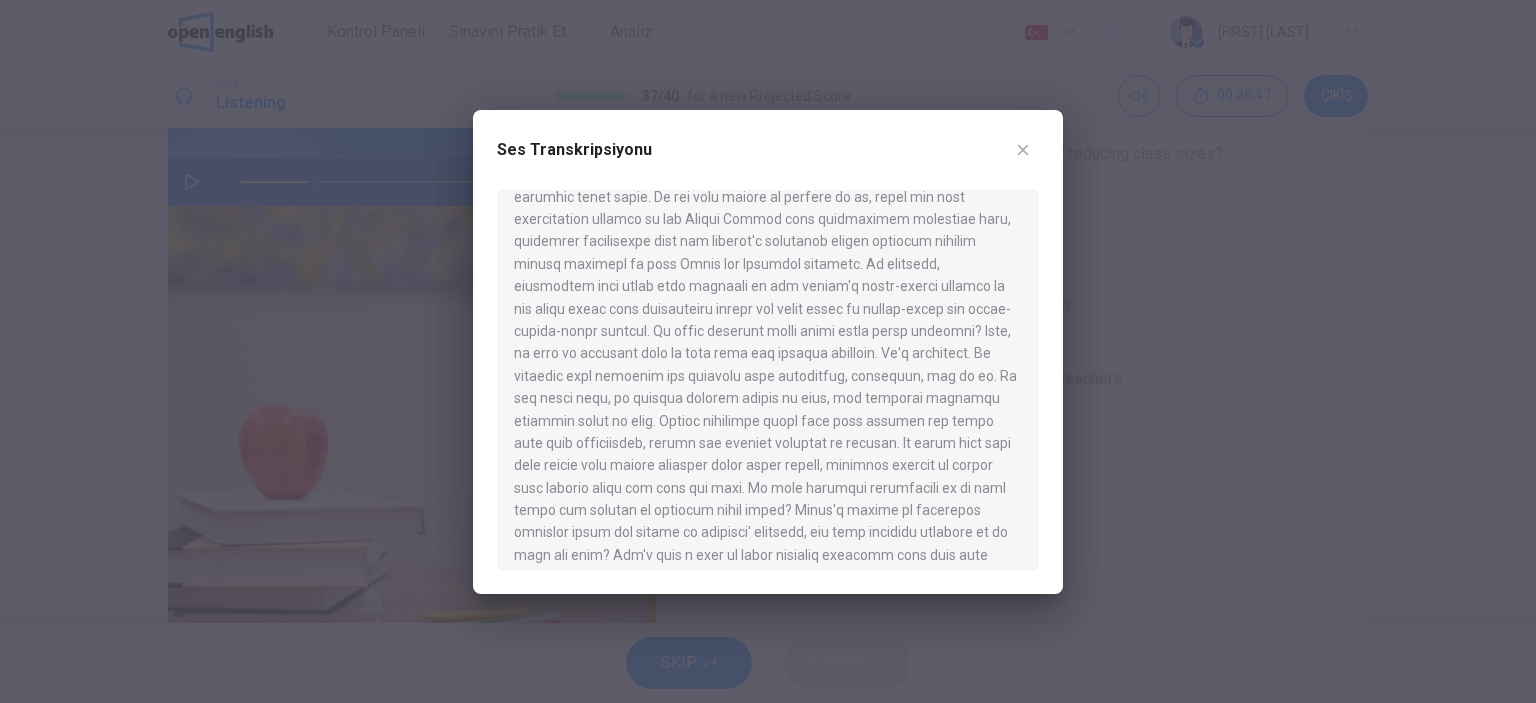 click 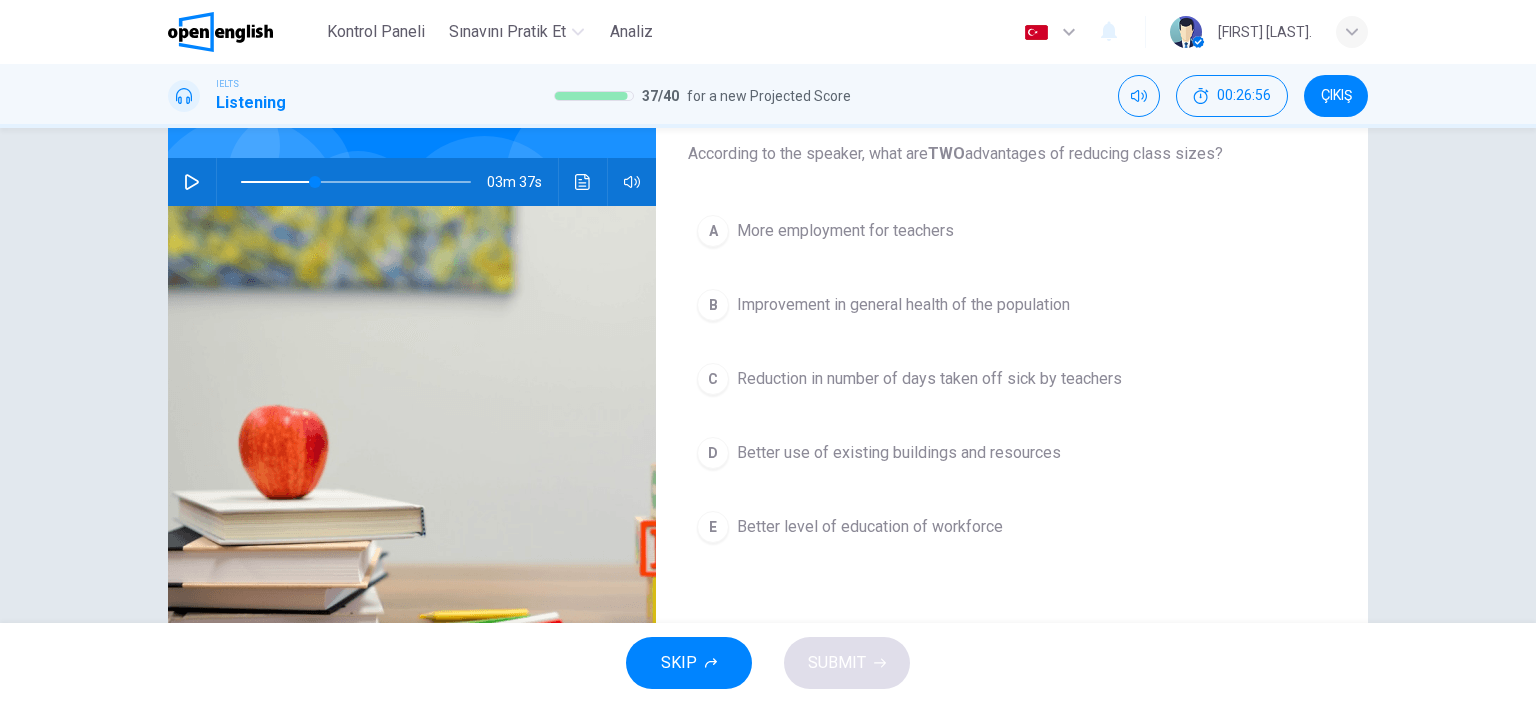 click on "More employment for teachers" at bounding box center [845, 231] 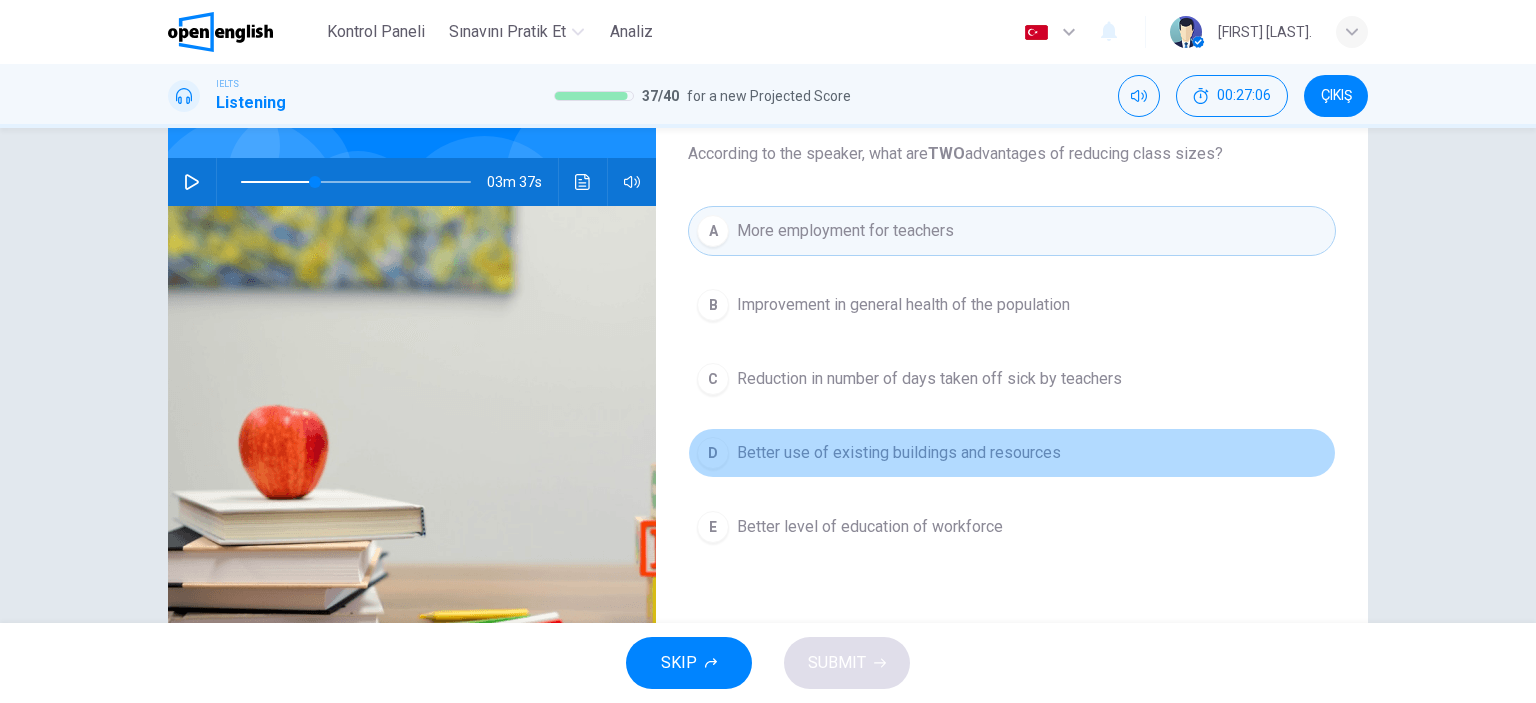 click on "Better use of existing buildings and resources" at bounding box center [899, 453] 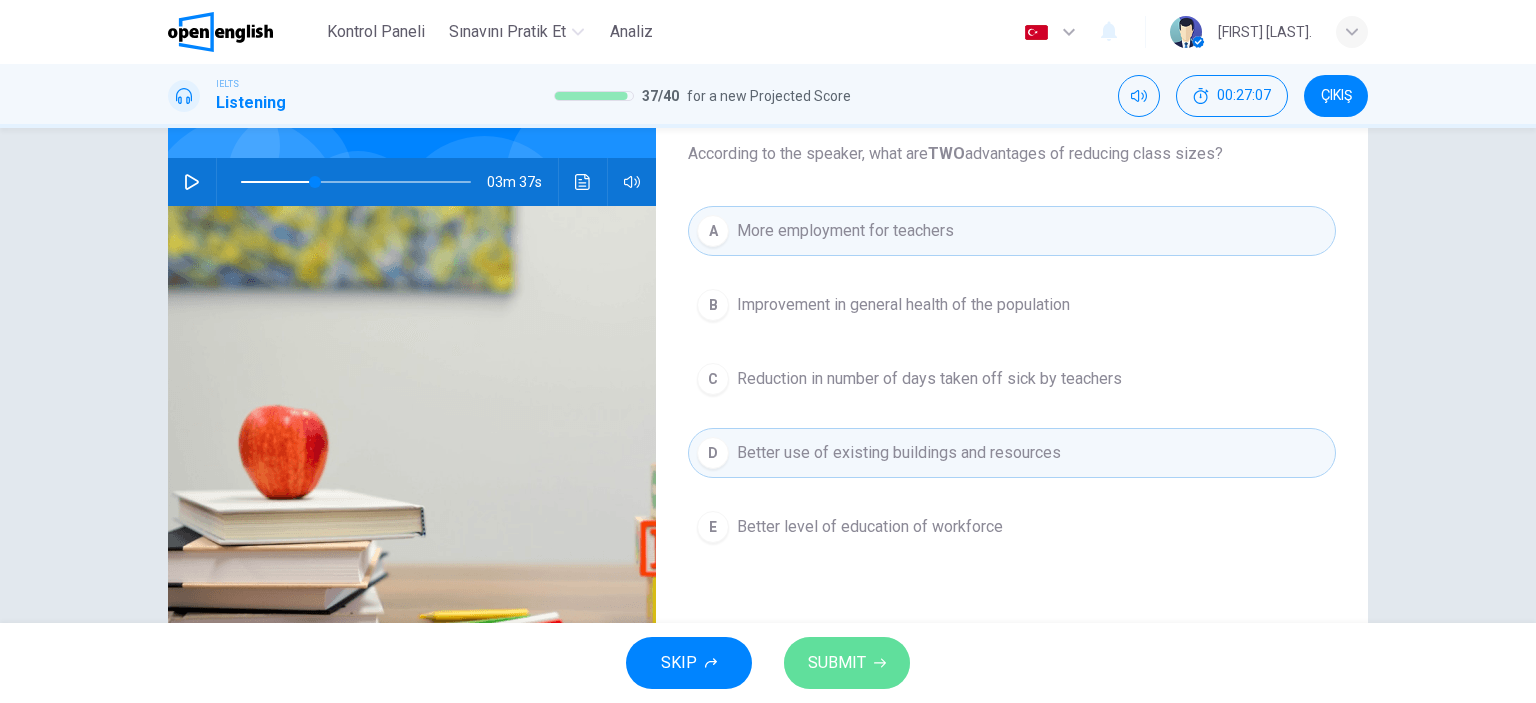 click on "SUBMIT" at bounding box center (837, 663) 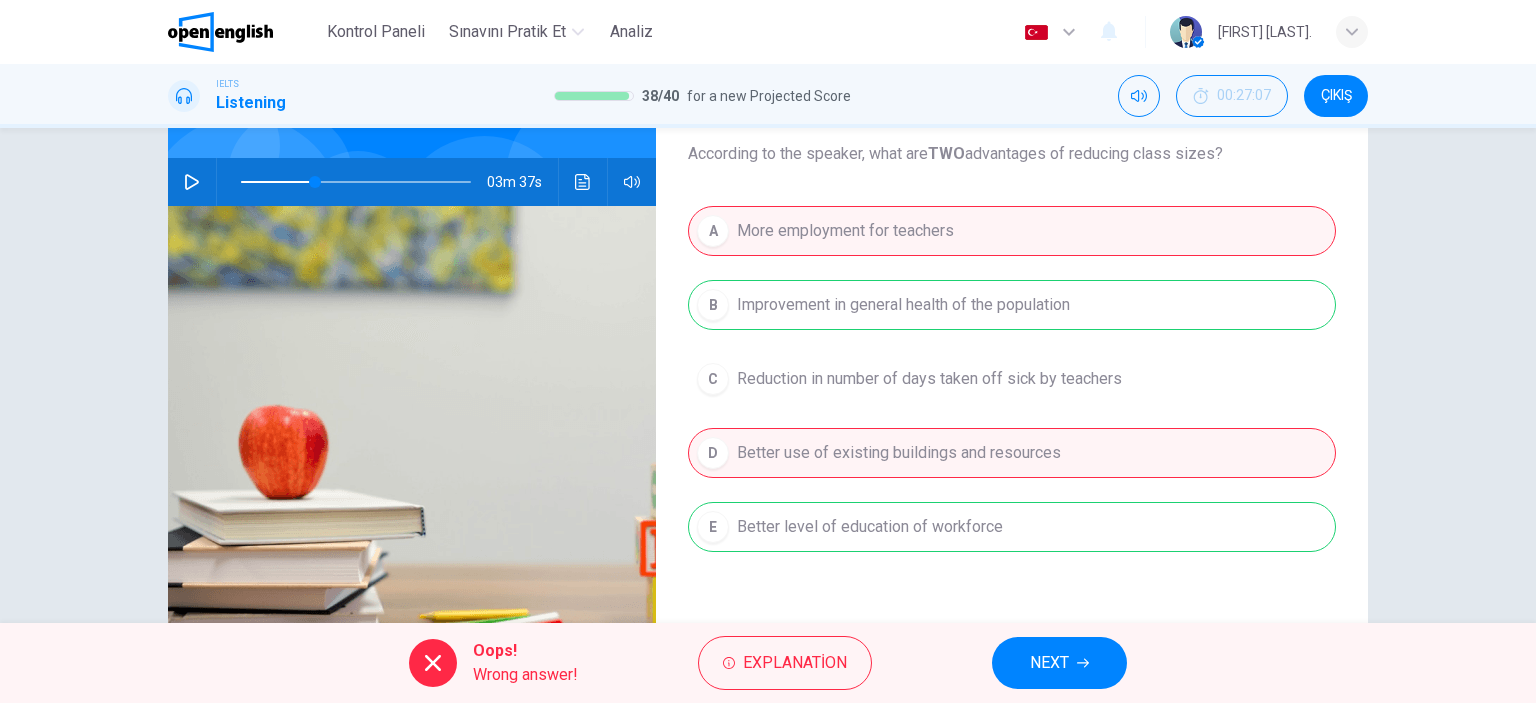 click 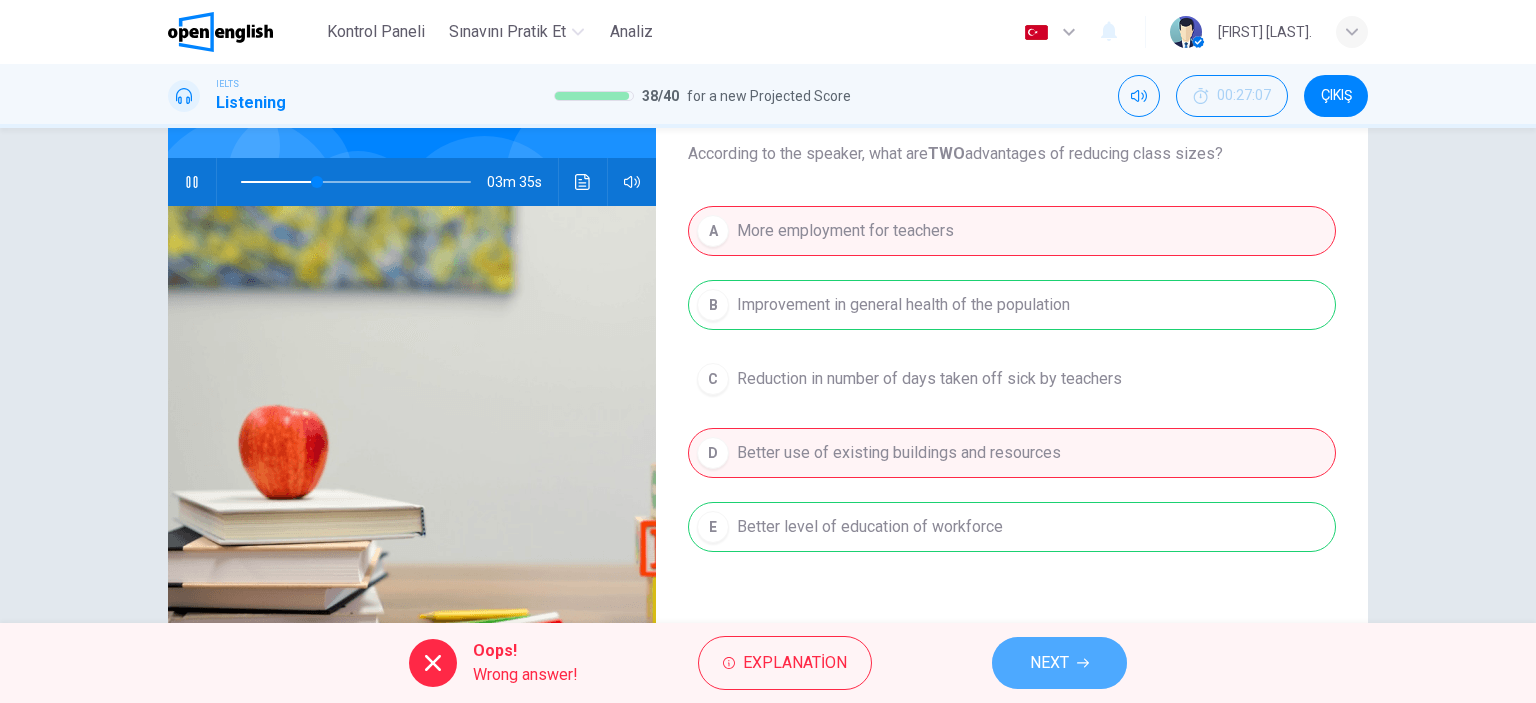 click on "NEXT" at bounding box center [1049, 663] 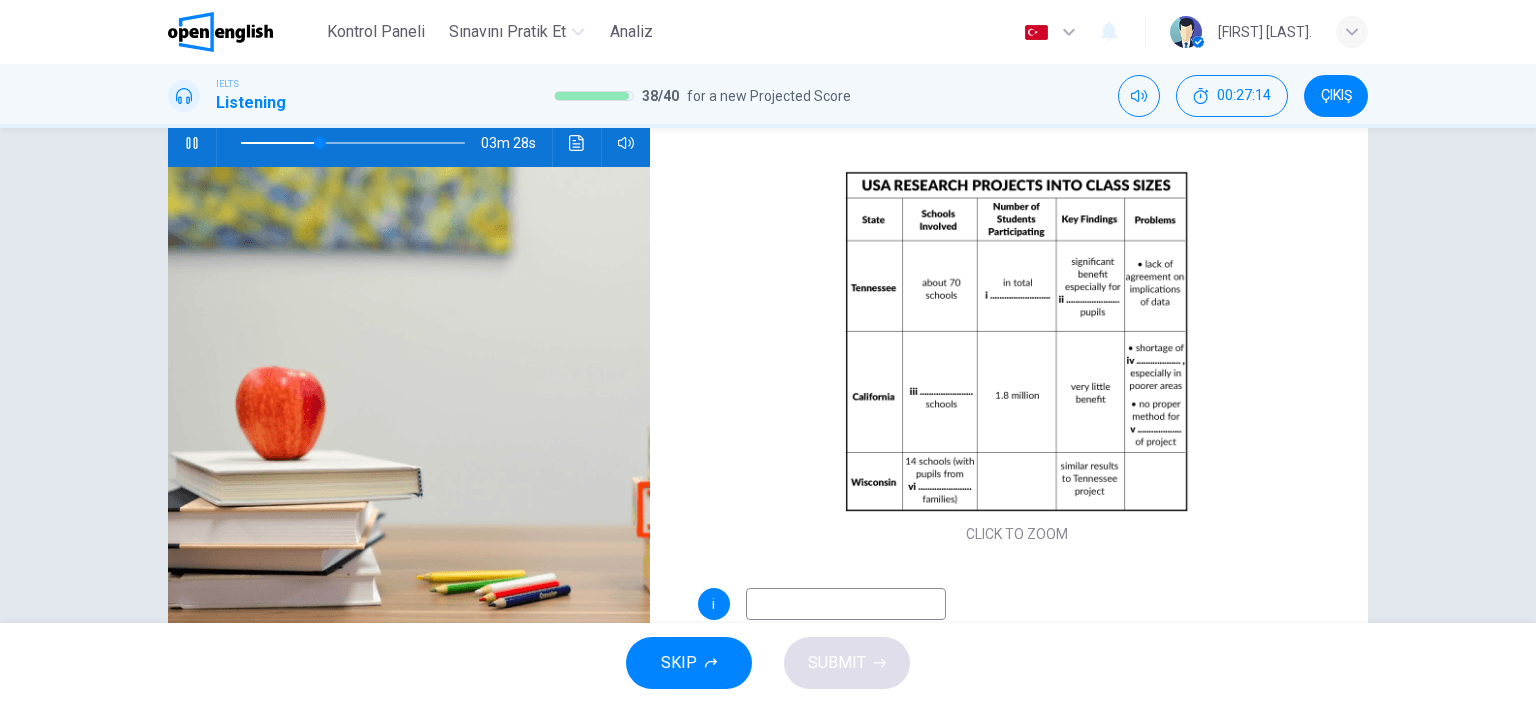 scroll, scrollTop: 170, scrollLeft: 0, axis: vertical 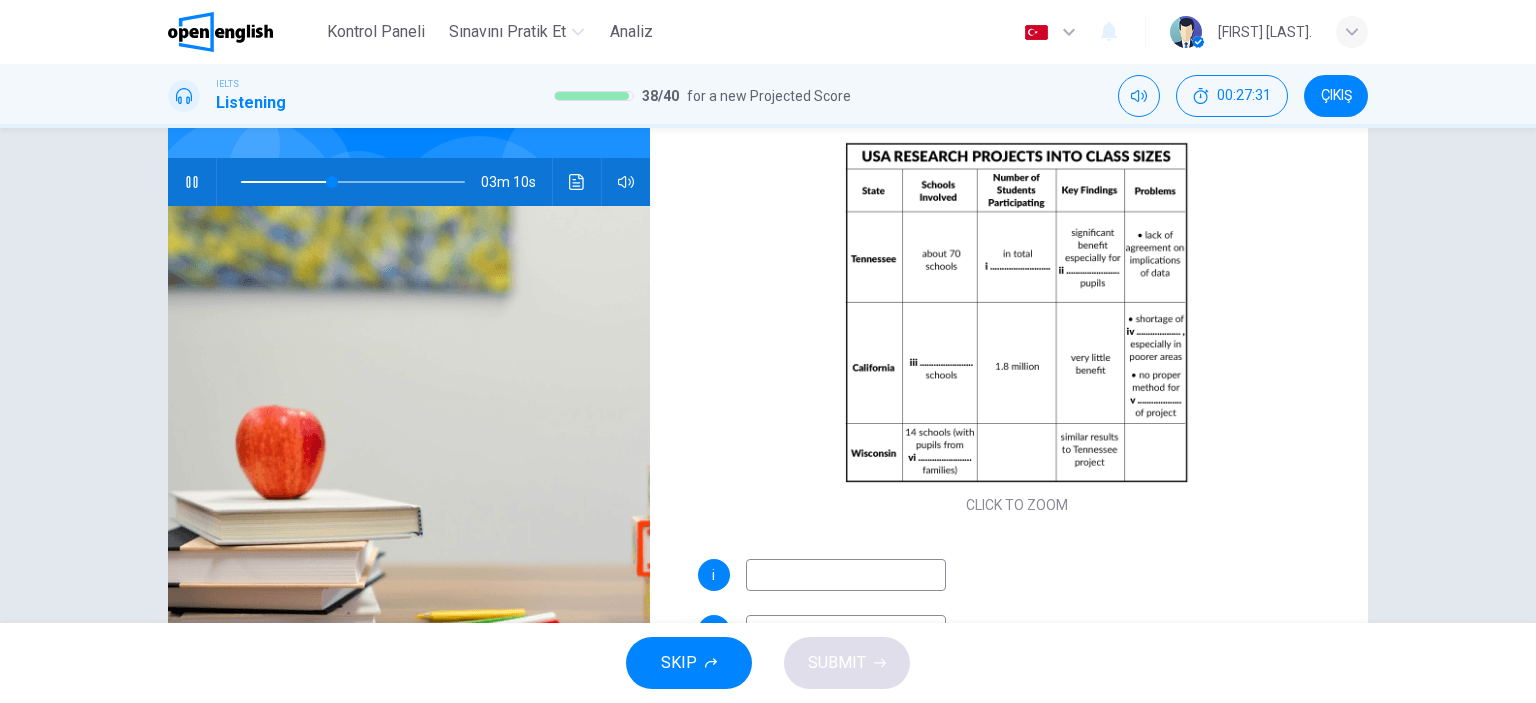 click at bounding box center (846, 575) 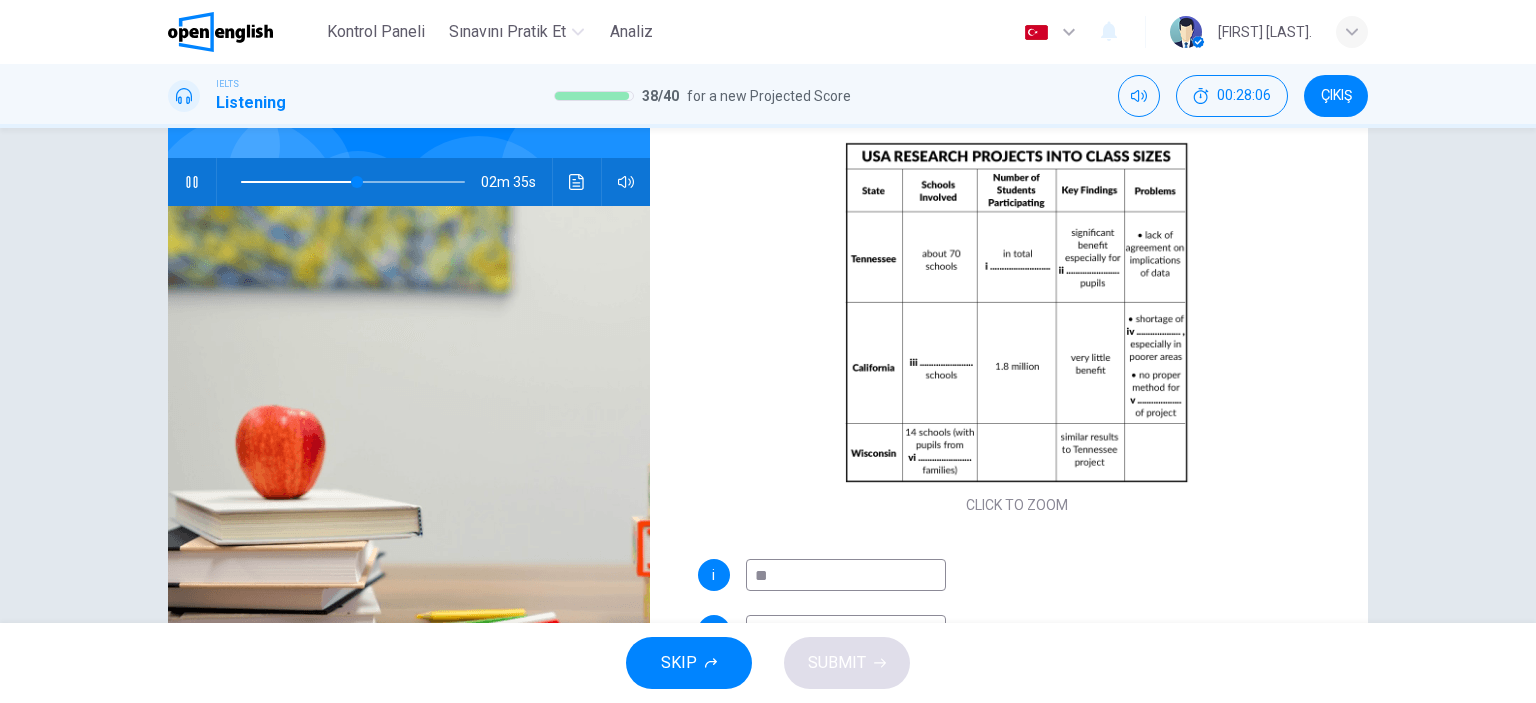 click at bounding box center (192, 182) 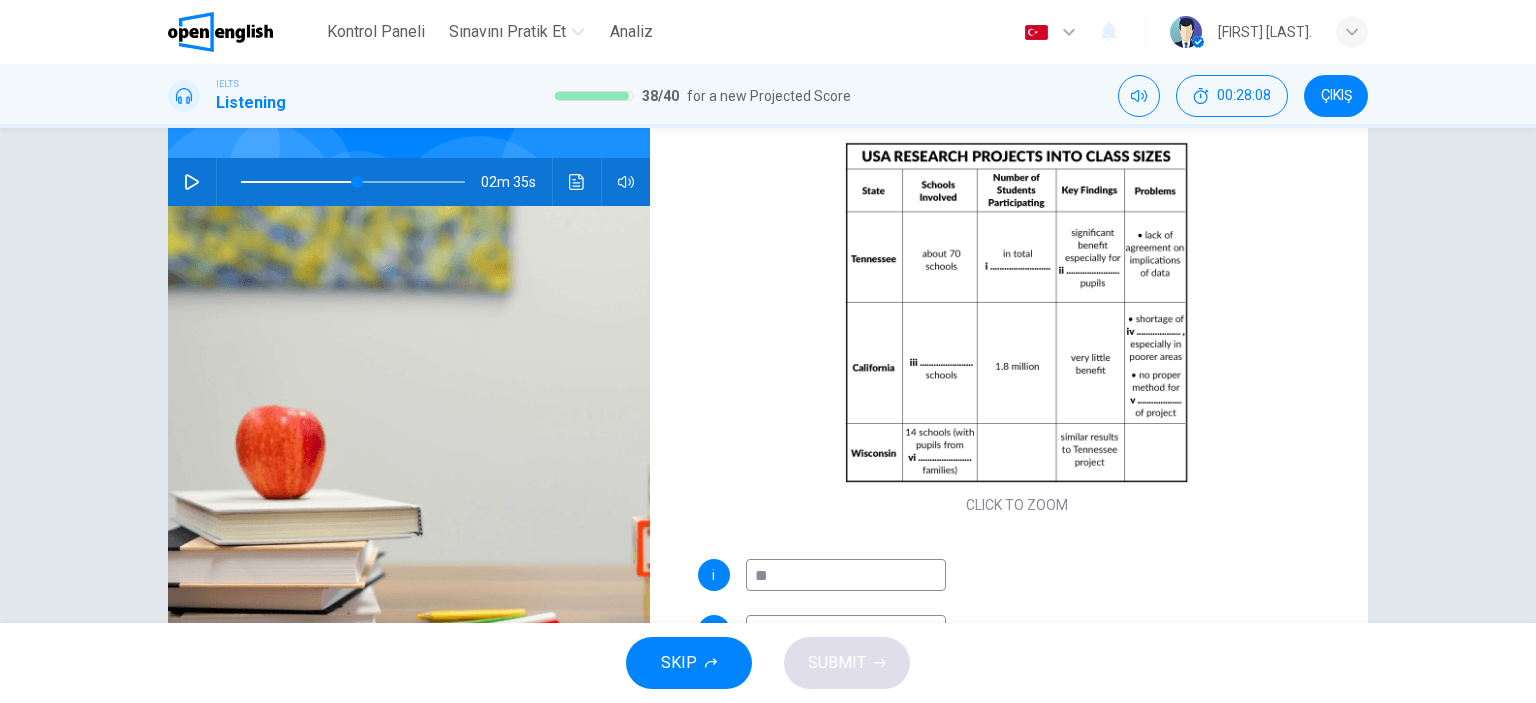 click on "**" at bounding box center [846, 575] 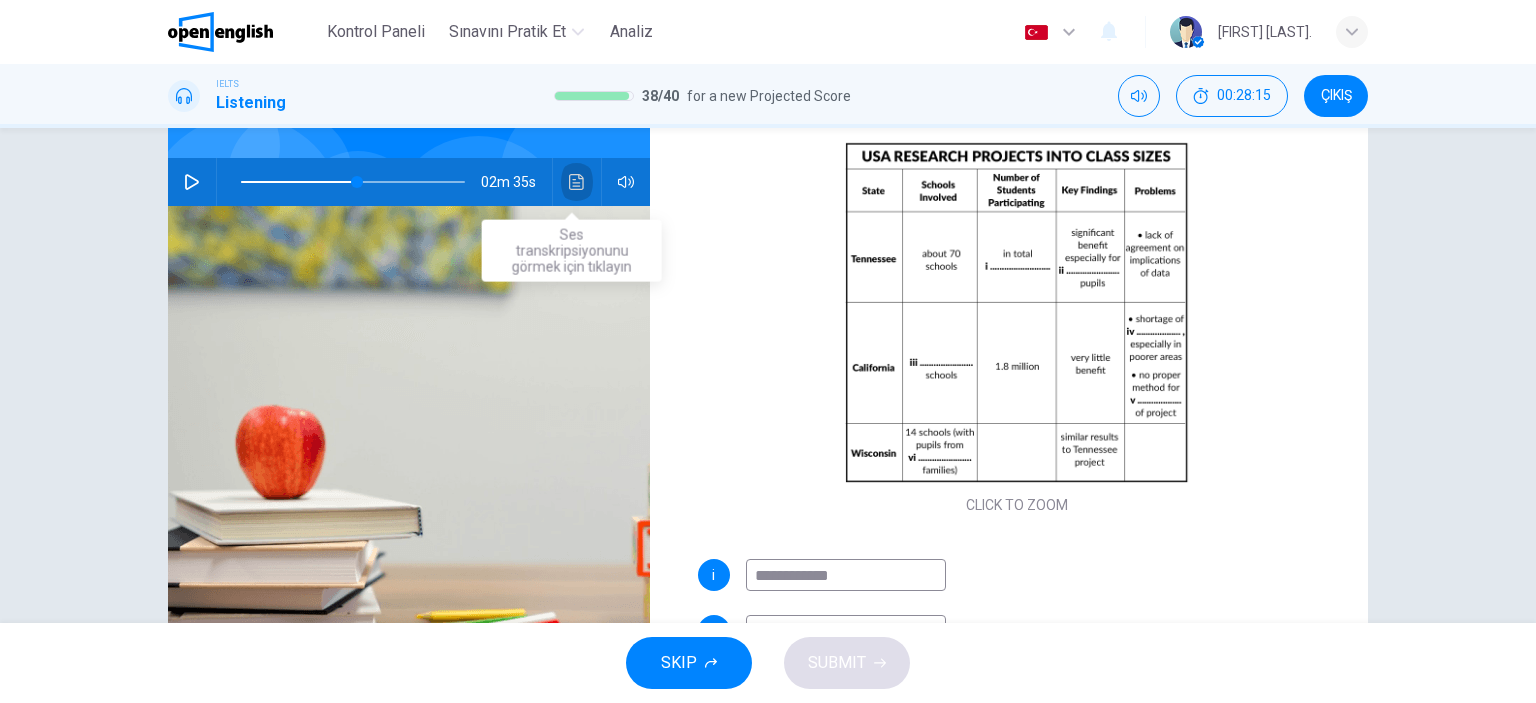 click at bounding box center [577, 182] 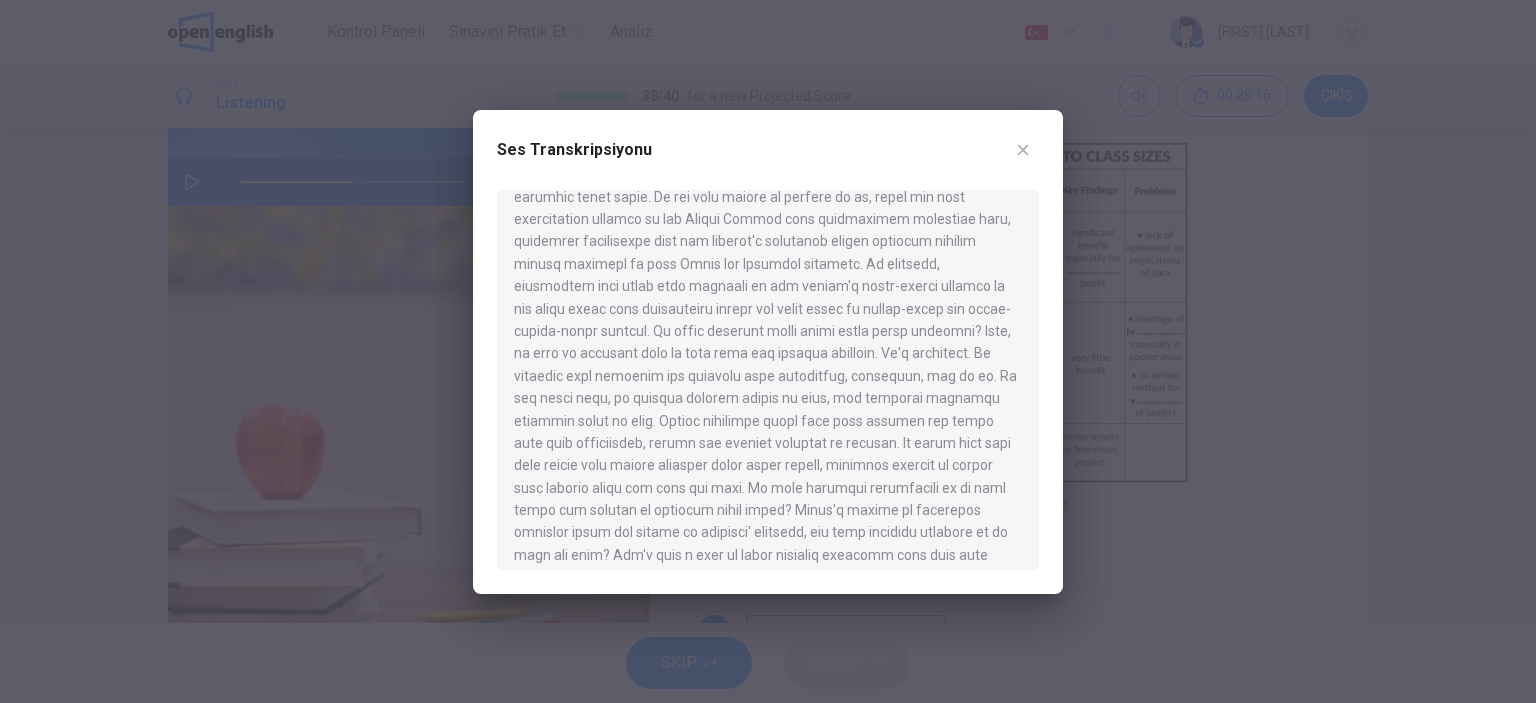 scroll, scrollTop: 300, scrollLeft: 0, axis: vertical 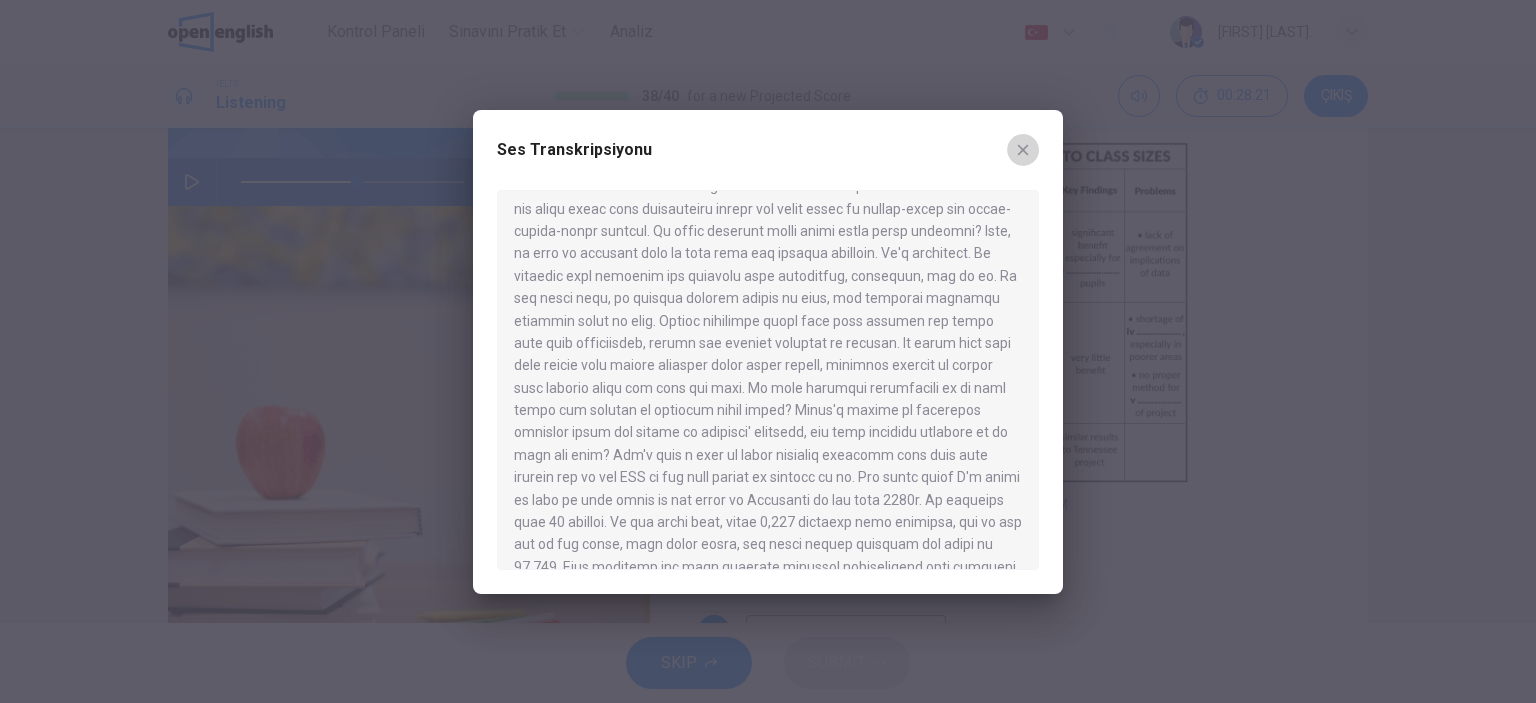 click 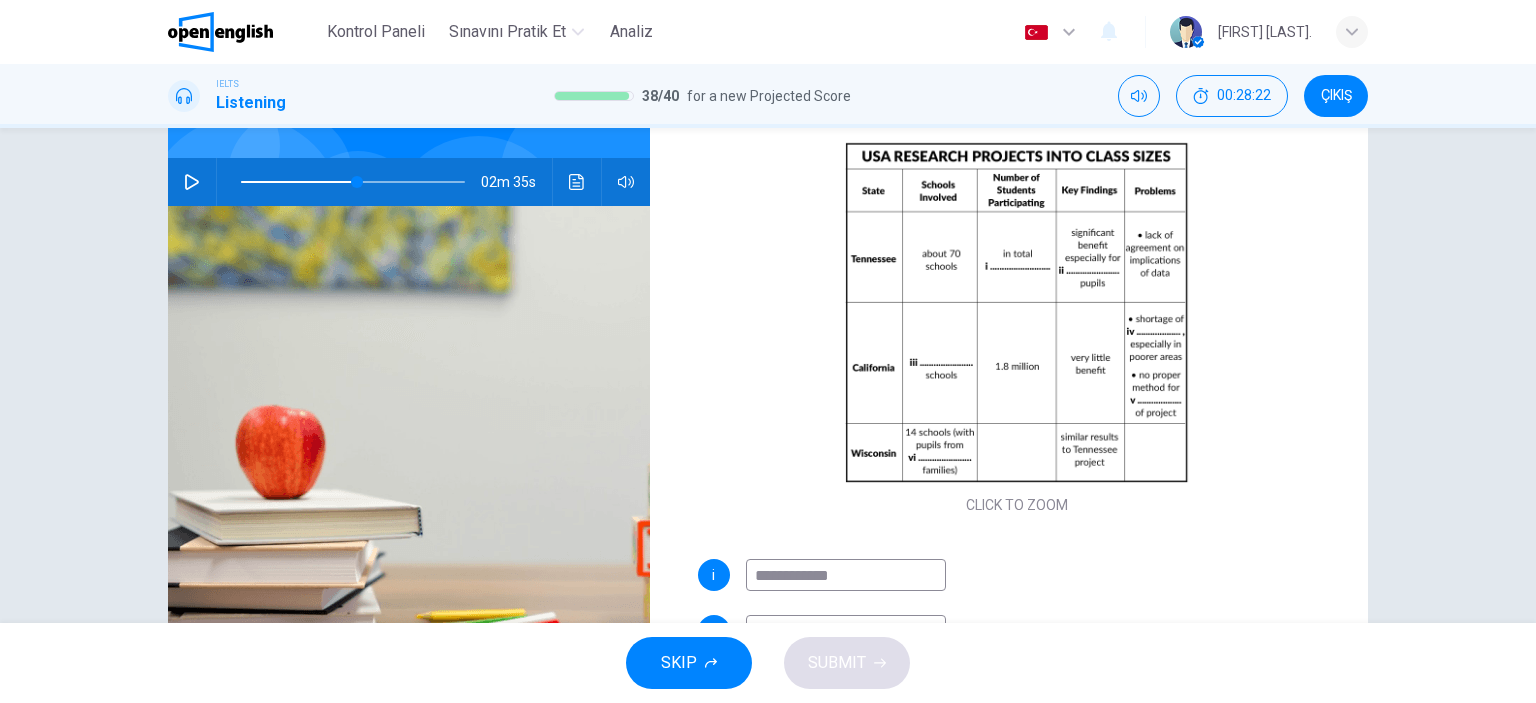 drag, startPoint x: 866, startPoint y: 573, endPoint x: 764, endPoint y: 577, distance: 102.0784 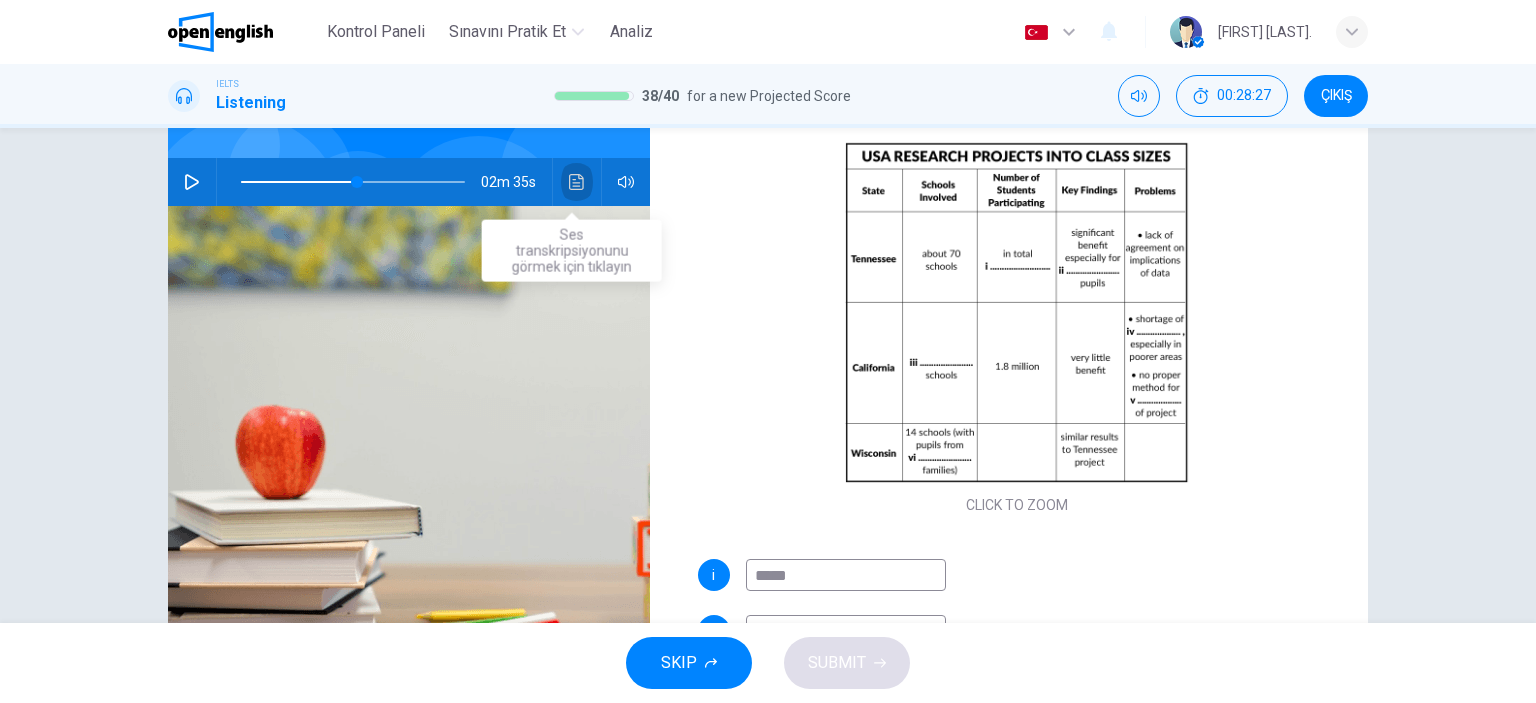 click 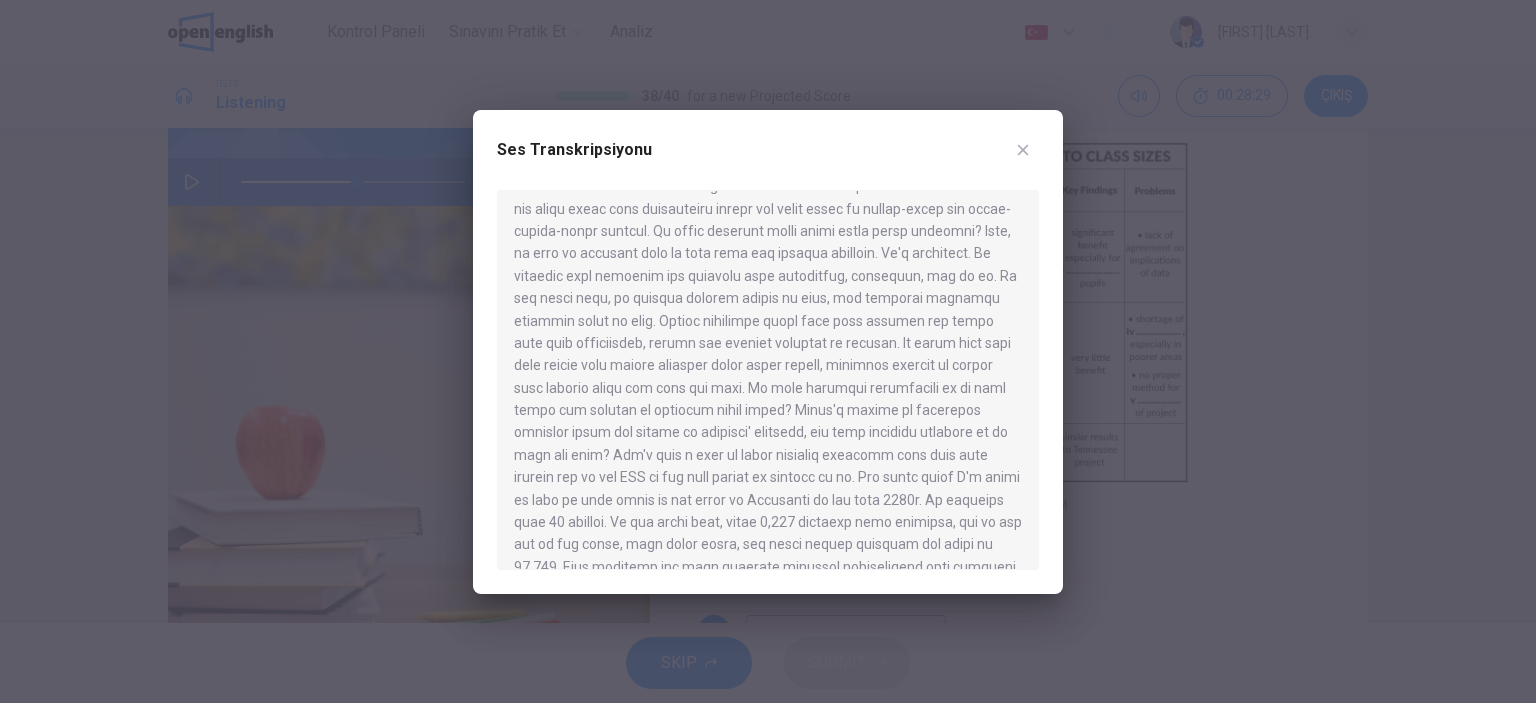 scroll, scrollTop: 400, scrollLeft: 0, axis: vertical 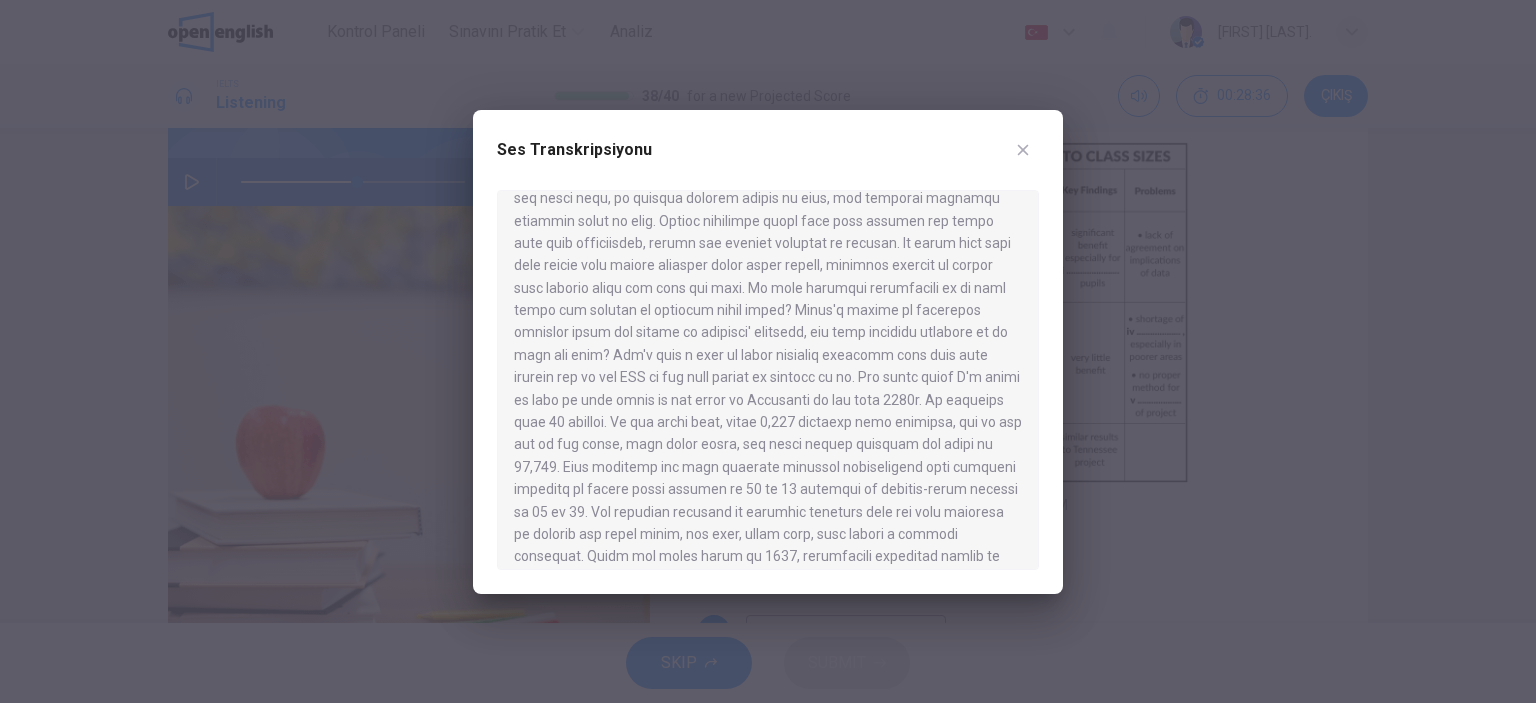 click at bounding box center (1023, 150) 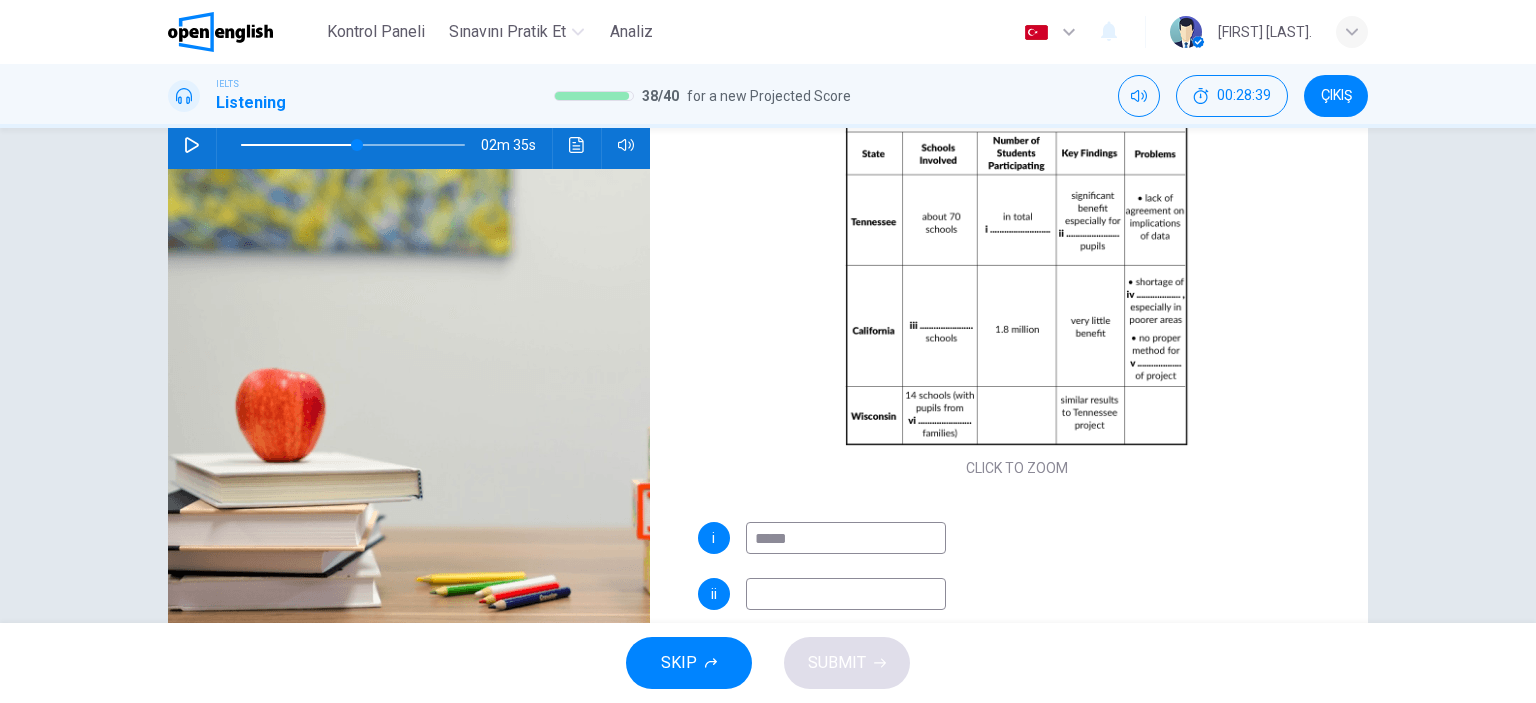 scroll, scrollTop: 270, scrollLeft: 0, axis: vertical 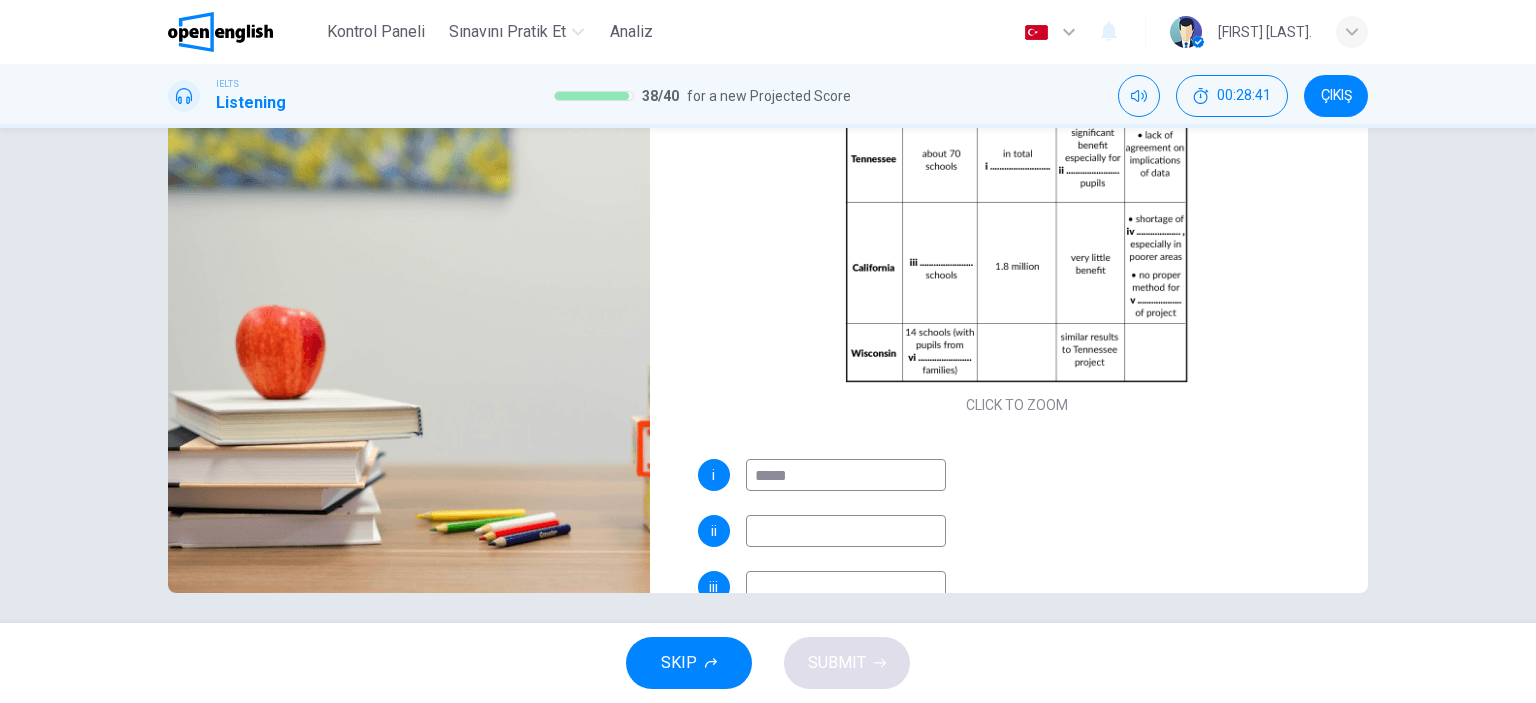click at bounding box center (846, 531) 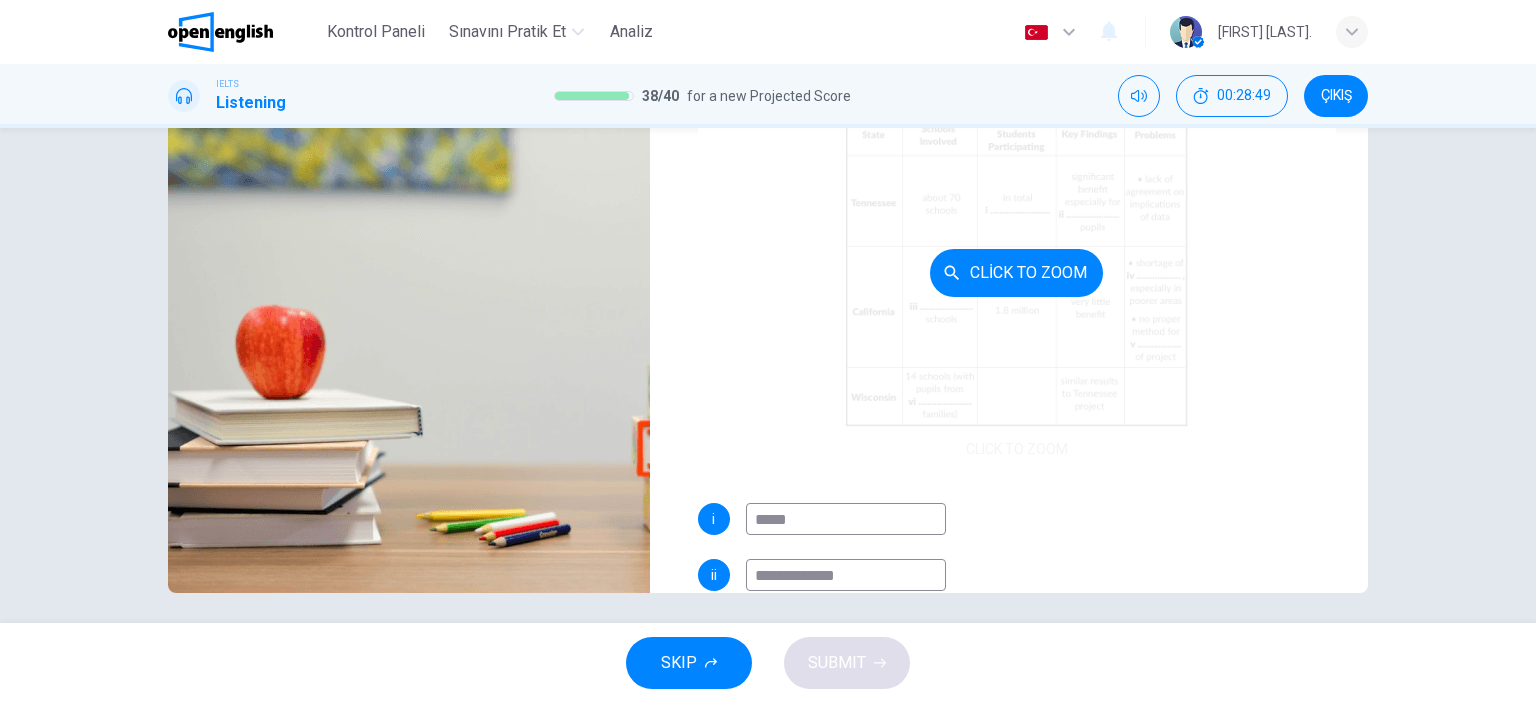 scroll, scrollTop: 0, scrollLeft: 0, axis: both 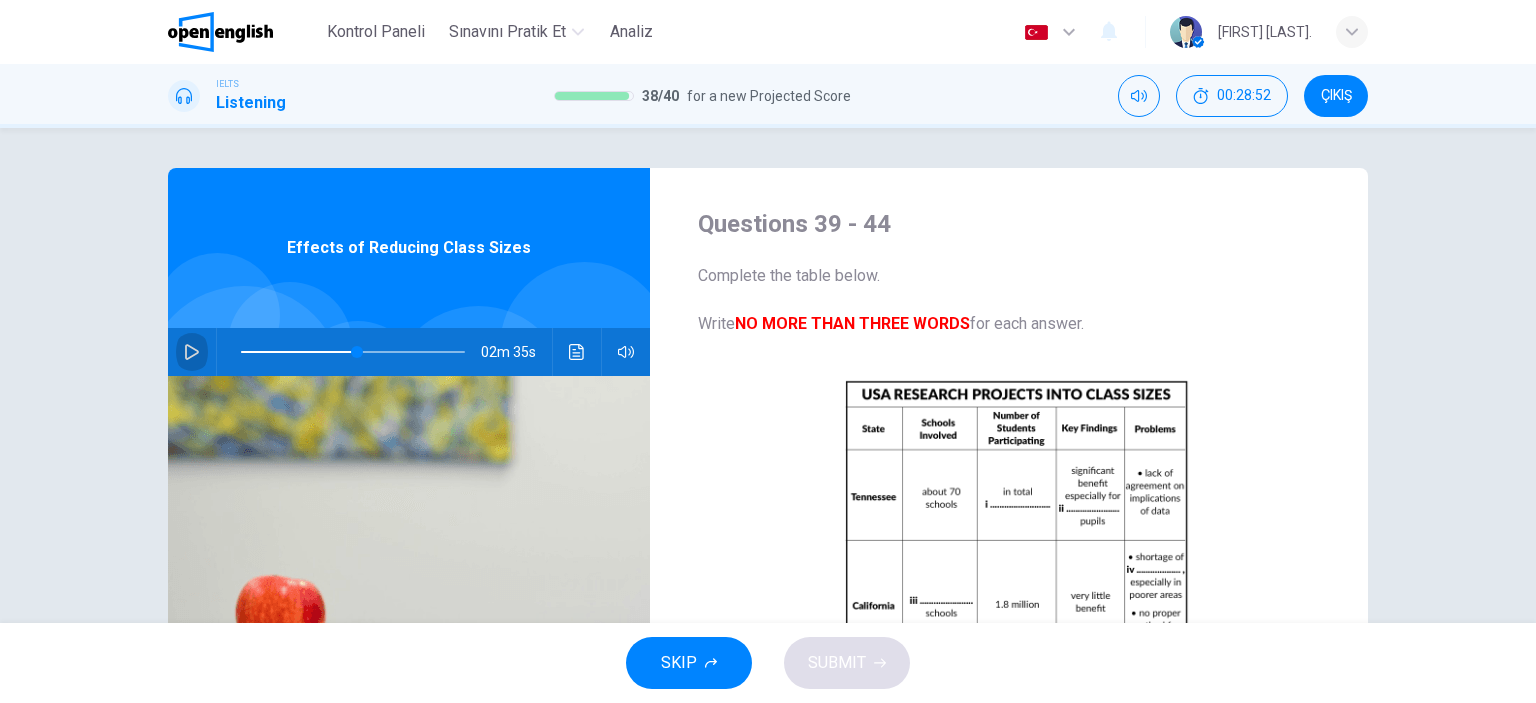 click 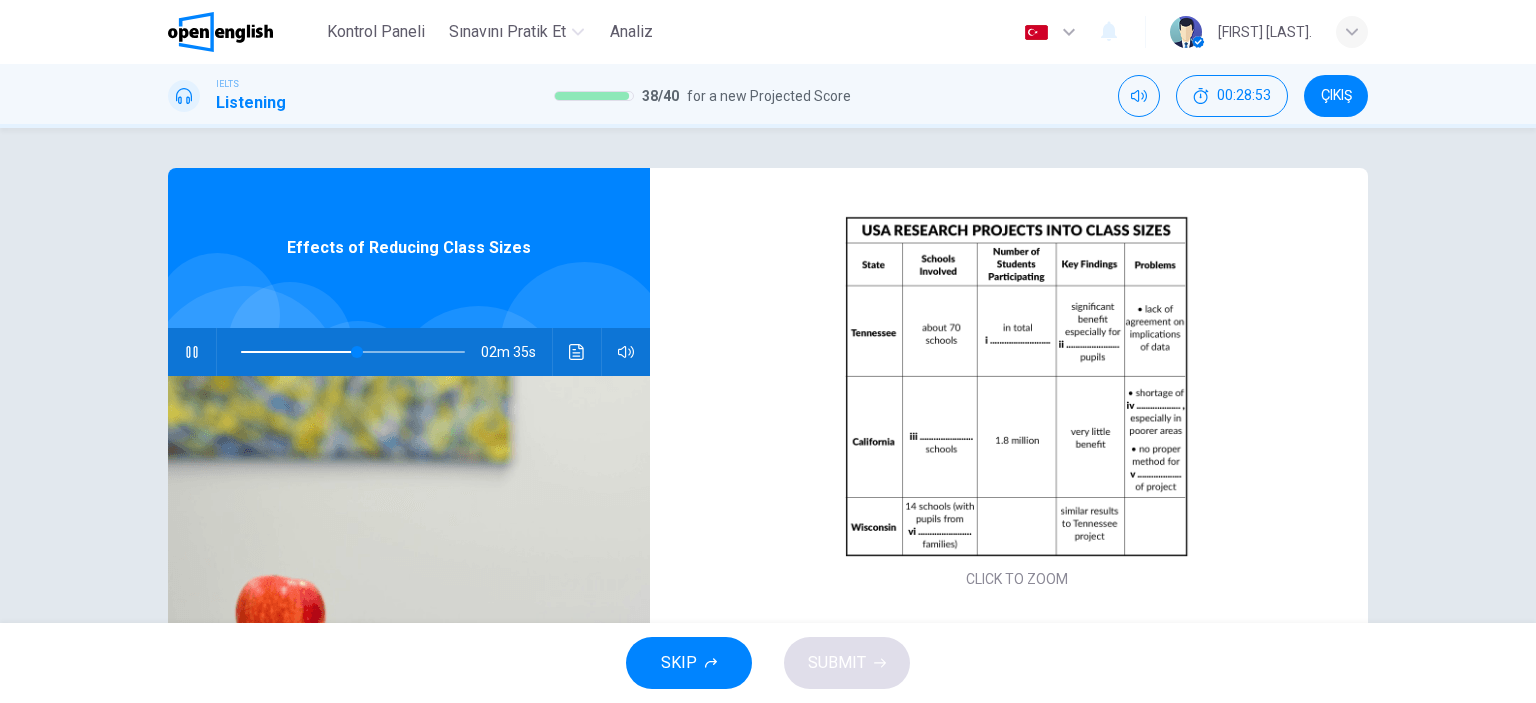 scroll, scrollTop: 200, scrollLeft: 0, axis: vertical 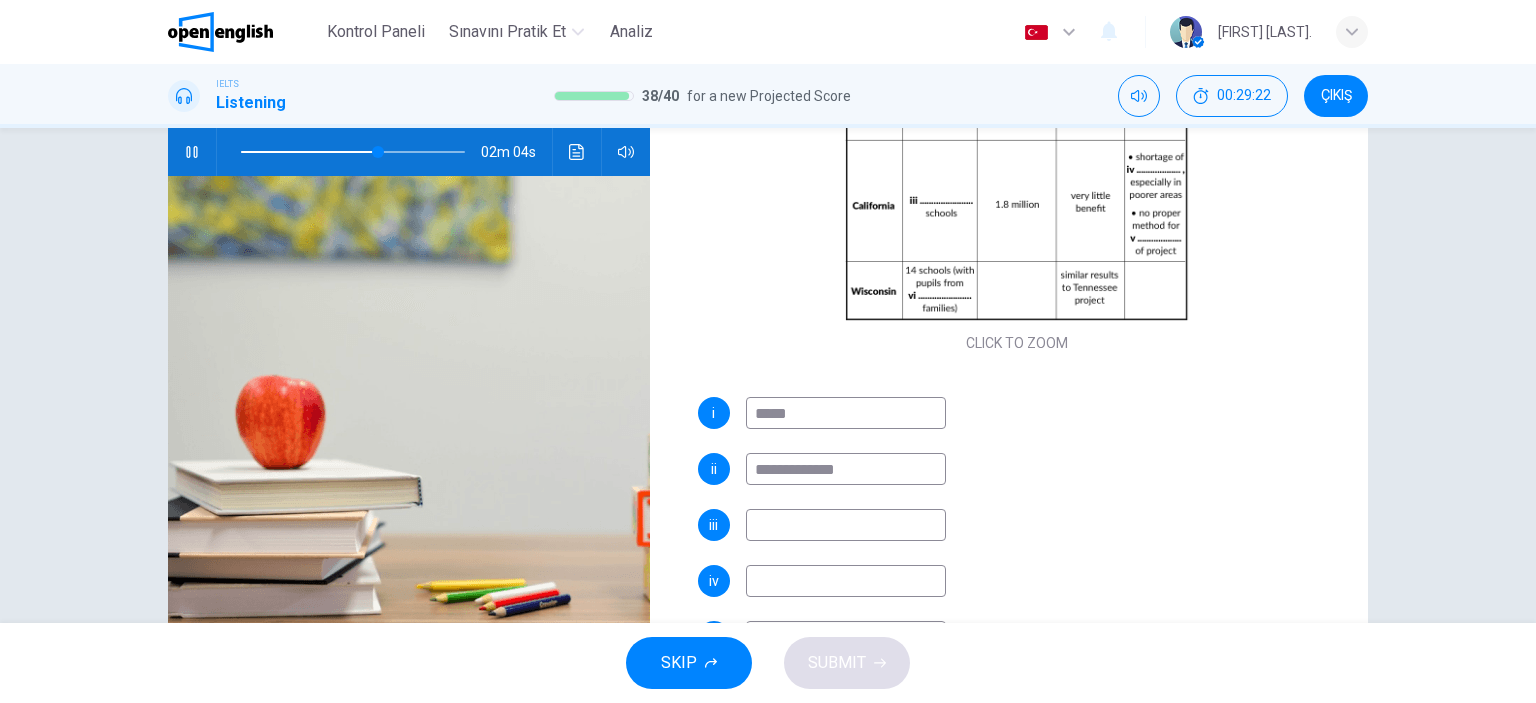 click 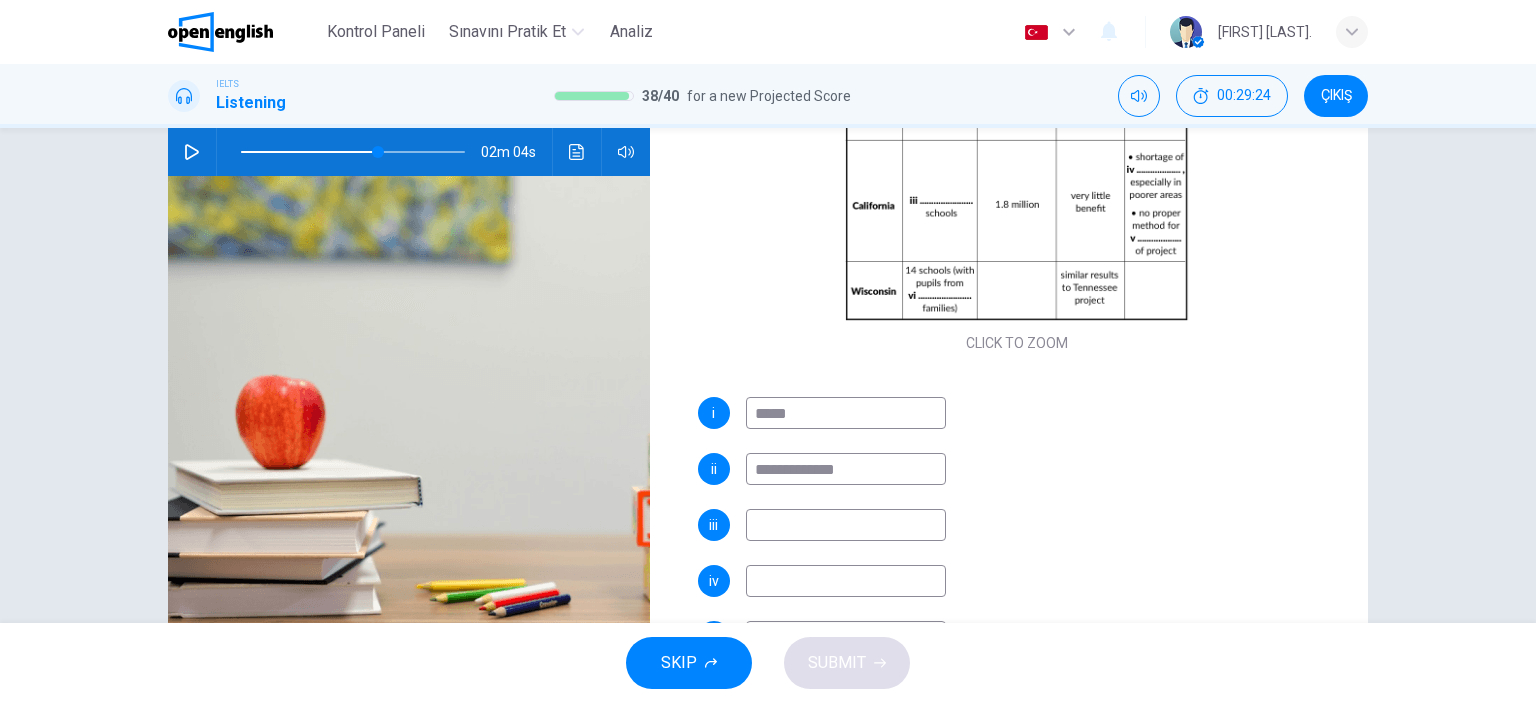 drag, startPoint x: 866, startPoint y: 472, endPoint x: 693, endPoint y: 470, distance: 173.01157 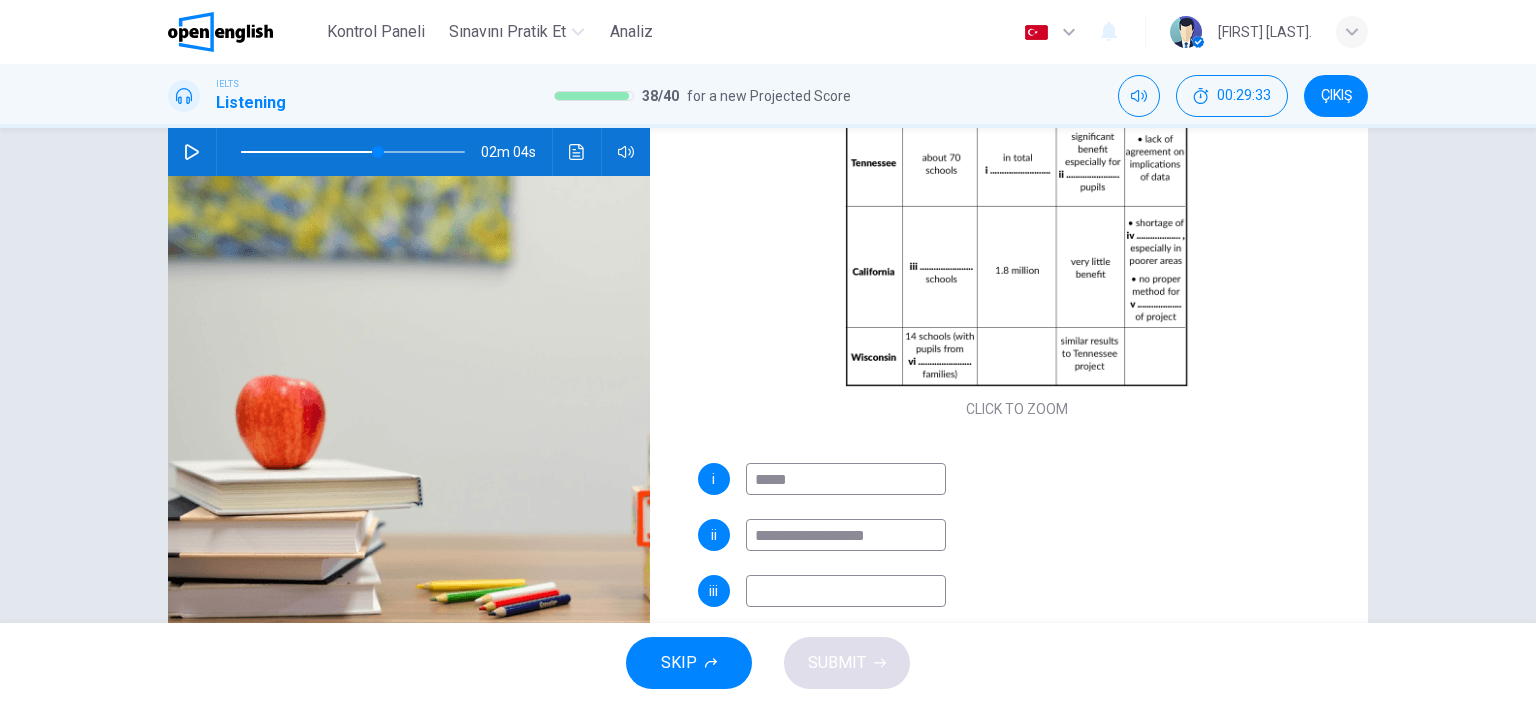 scroll, scrollTop: 0, scrollLeft: 0, axis: both 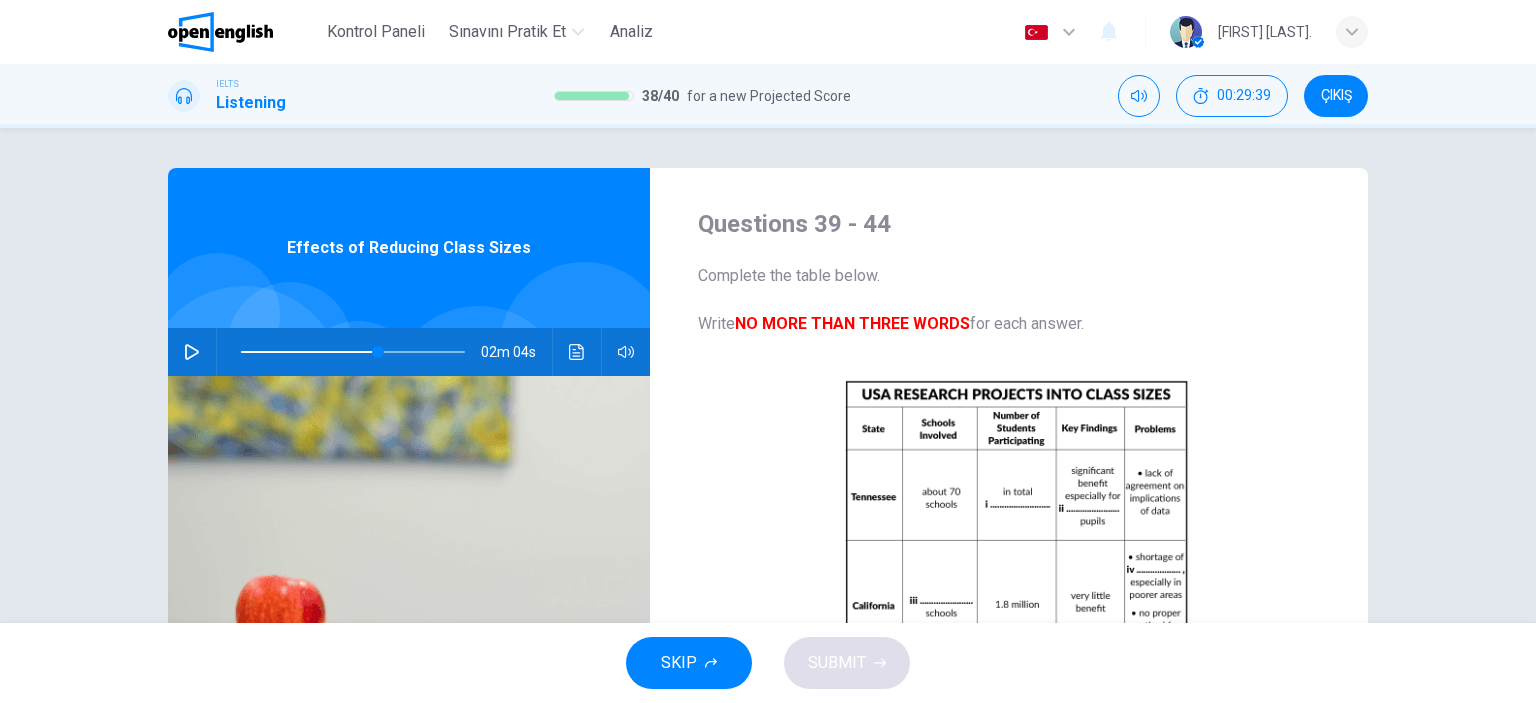 click 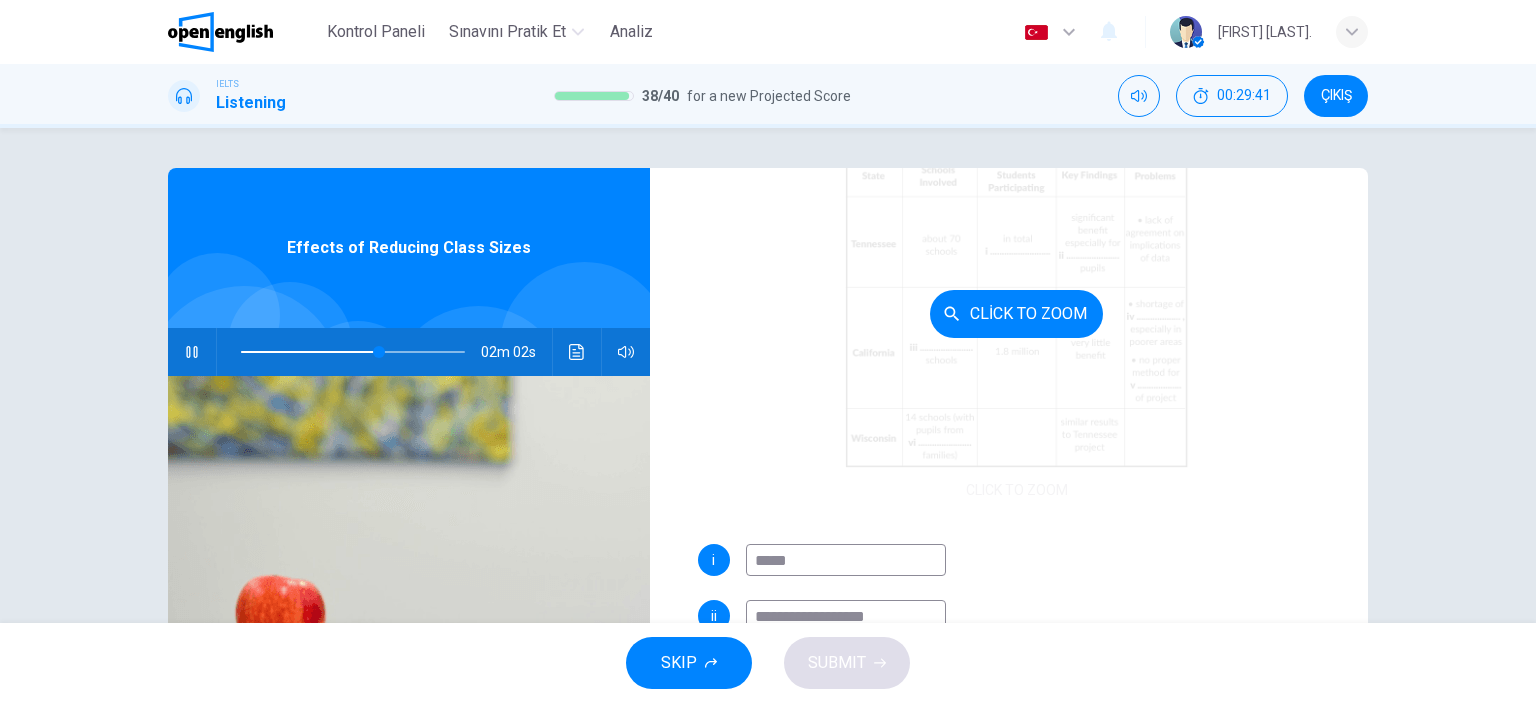 scroll, scrollTop: 285, scrollLeft: 0, axis: vertical 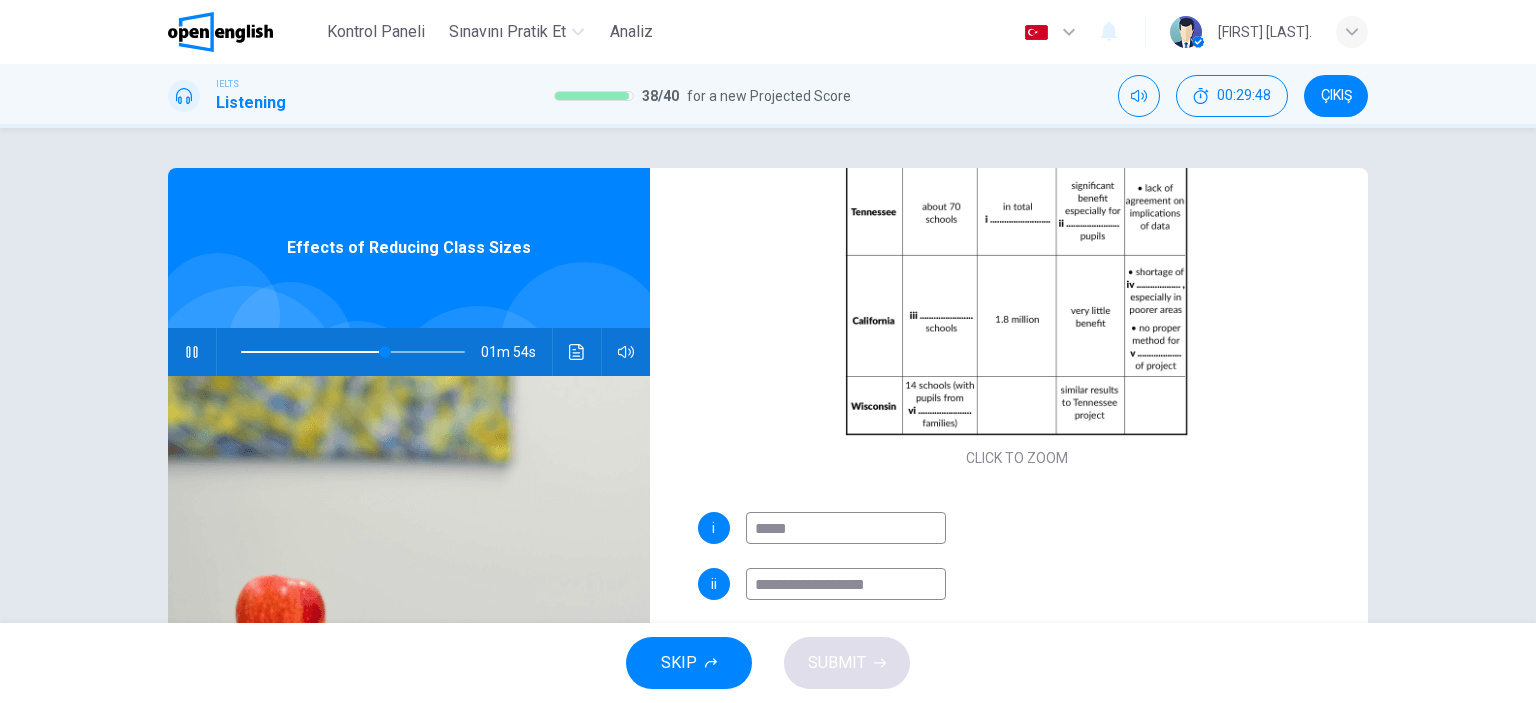 click 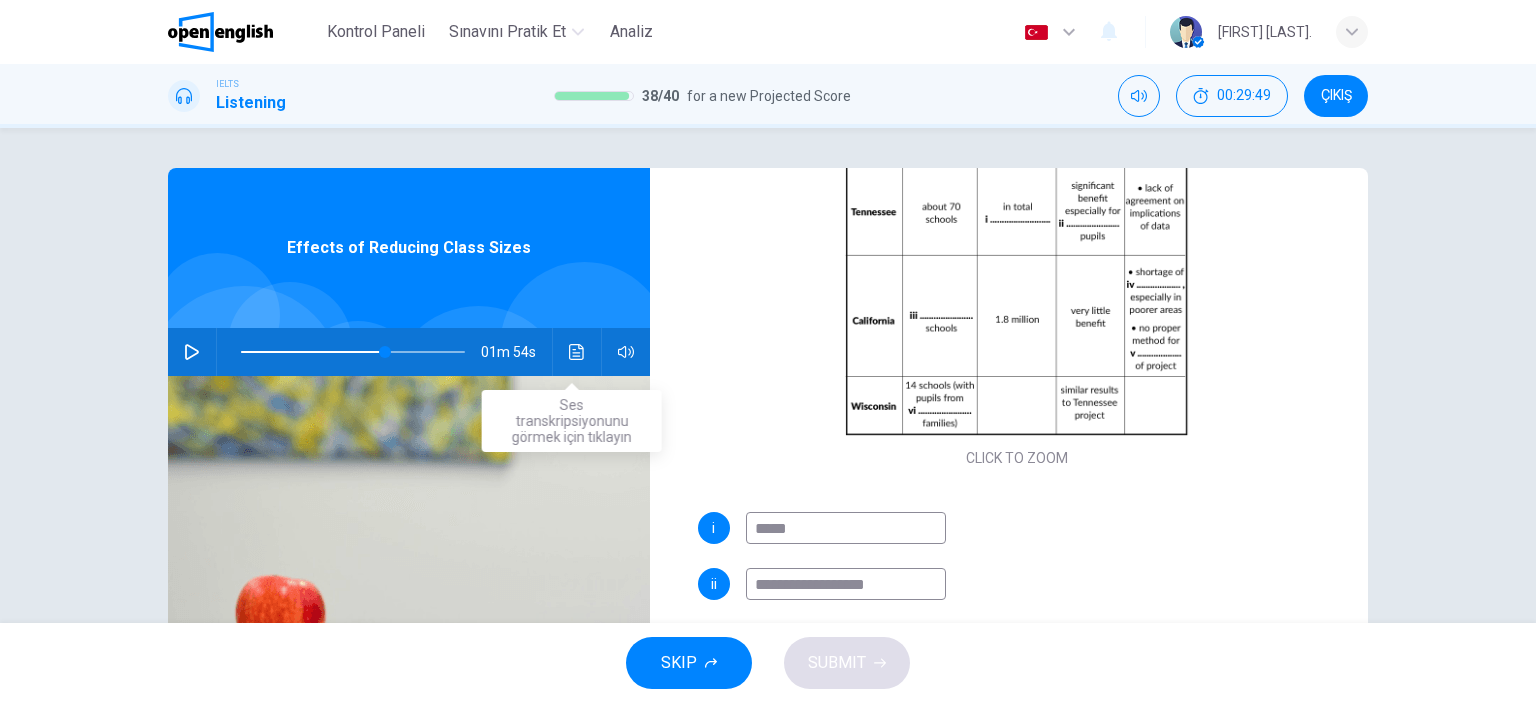 click 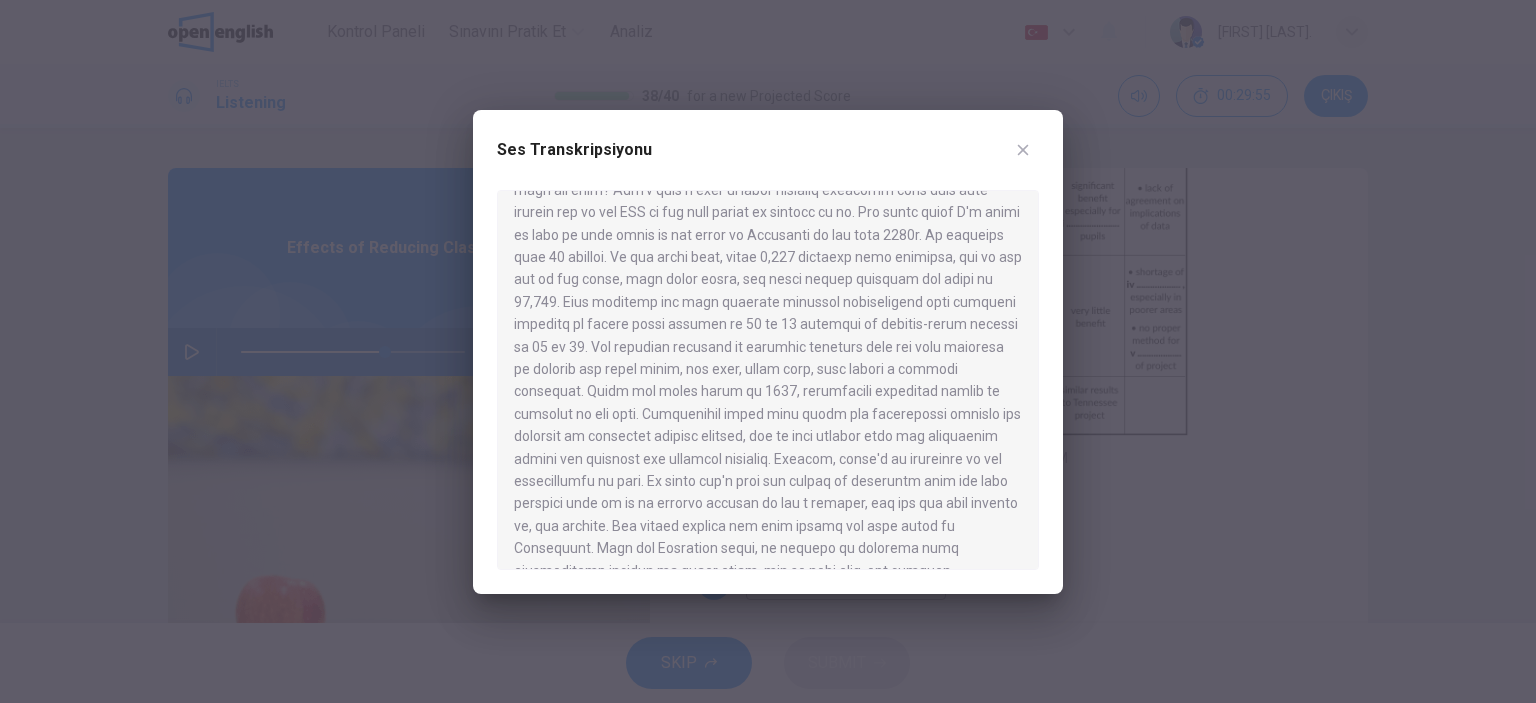 scroll, scrollTop: 600, scrollLeft: 0, axis: vertical 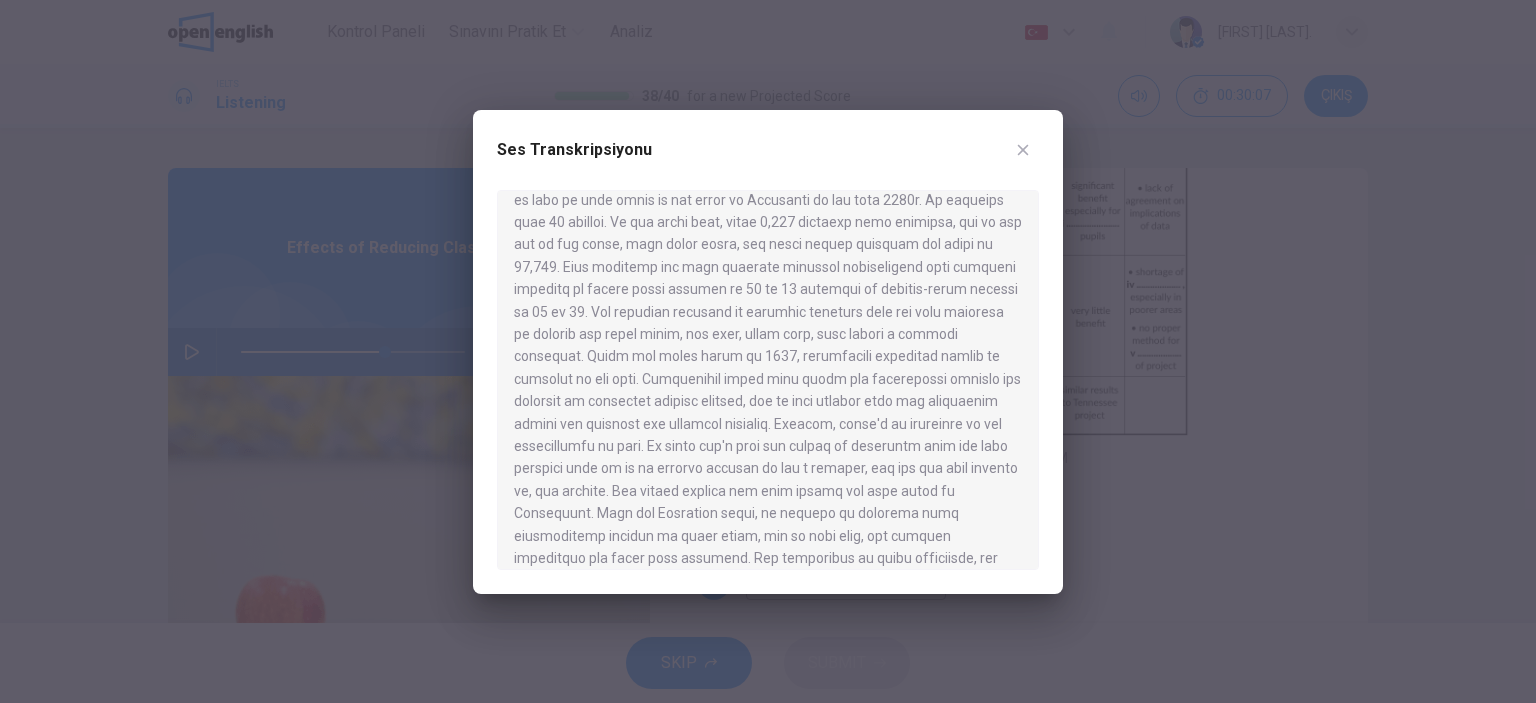 drag, startPoint x: 558, startPoint y: 378, endPoint x: 872, endPoint y: 376, distance: 314.00638 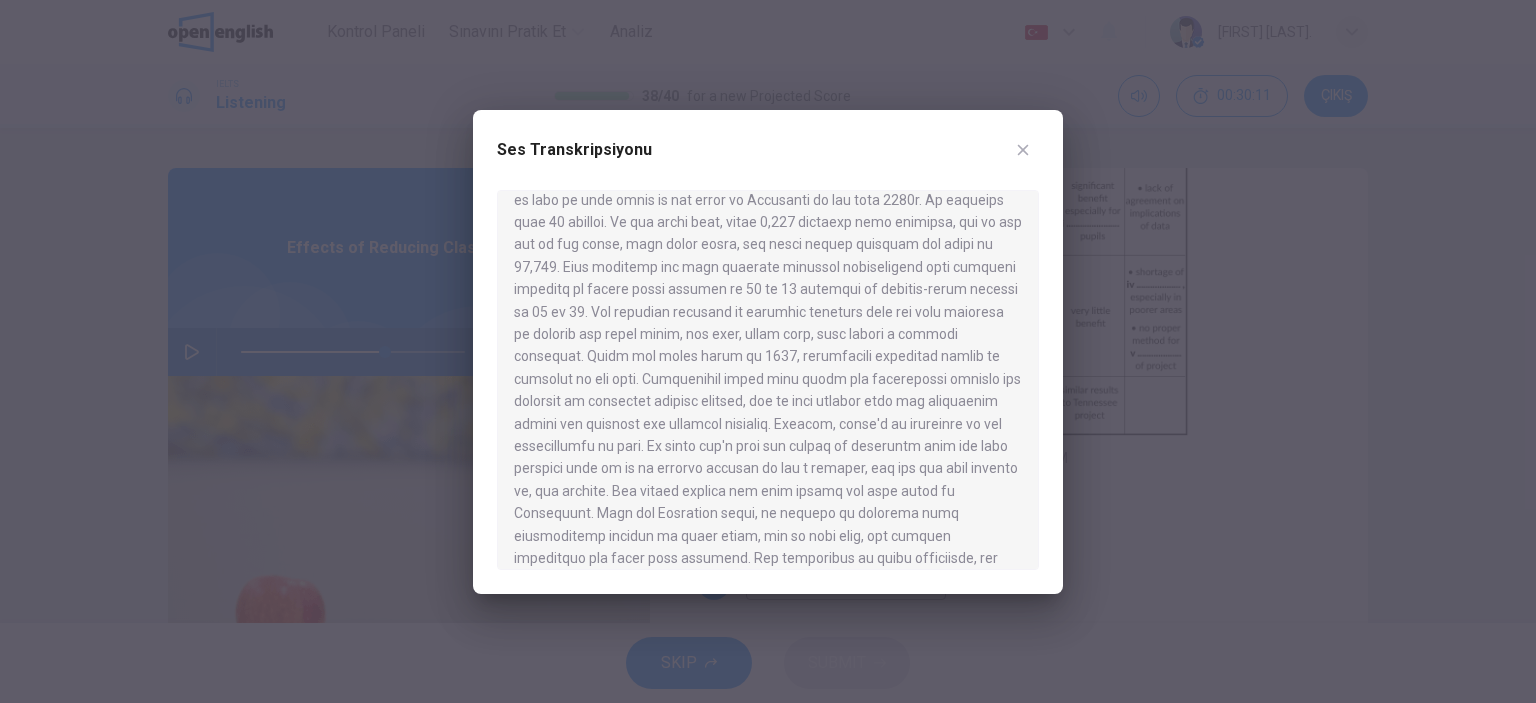 click 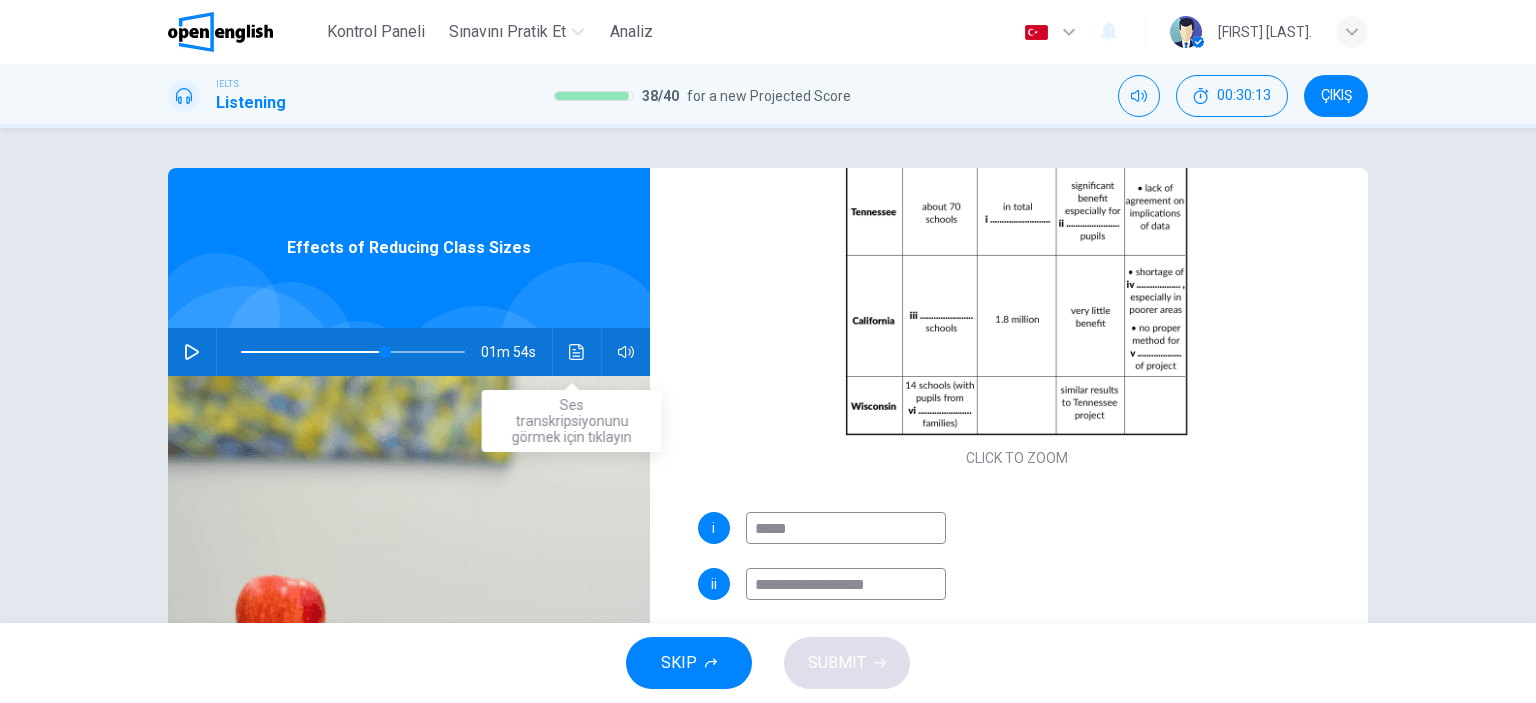click at bounding box center (577, 352) 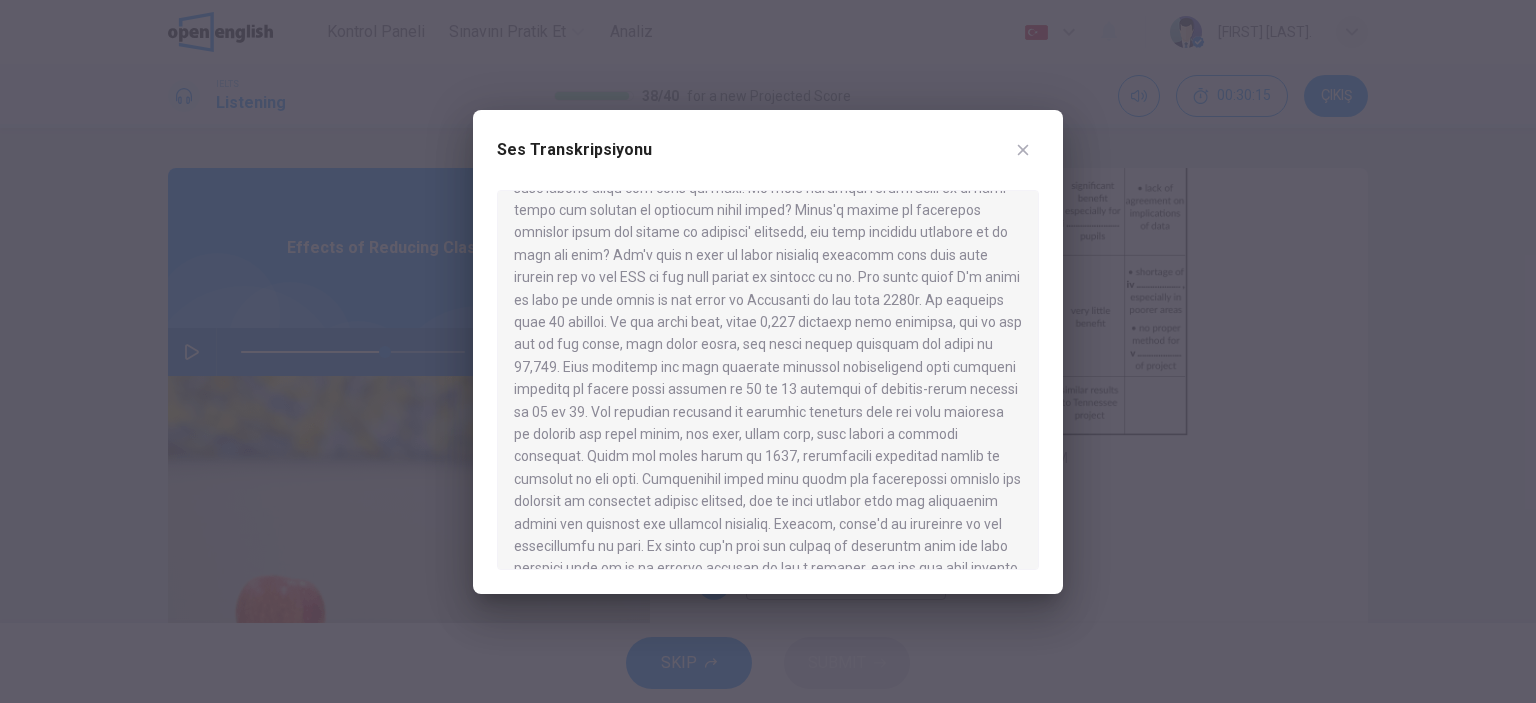 scroll, scrollTop: 600, scrollLeft: 0, axis: vertical 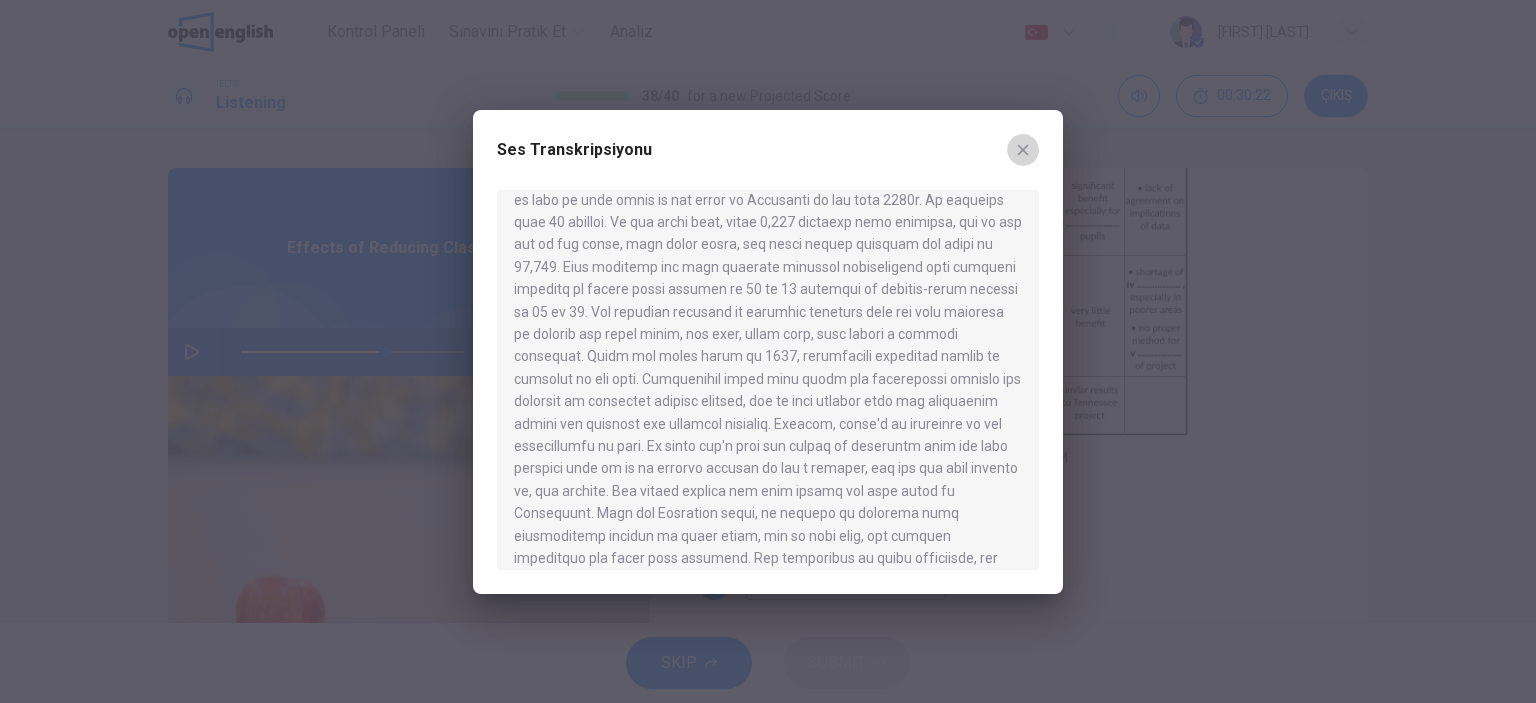 click 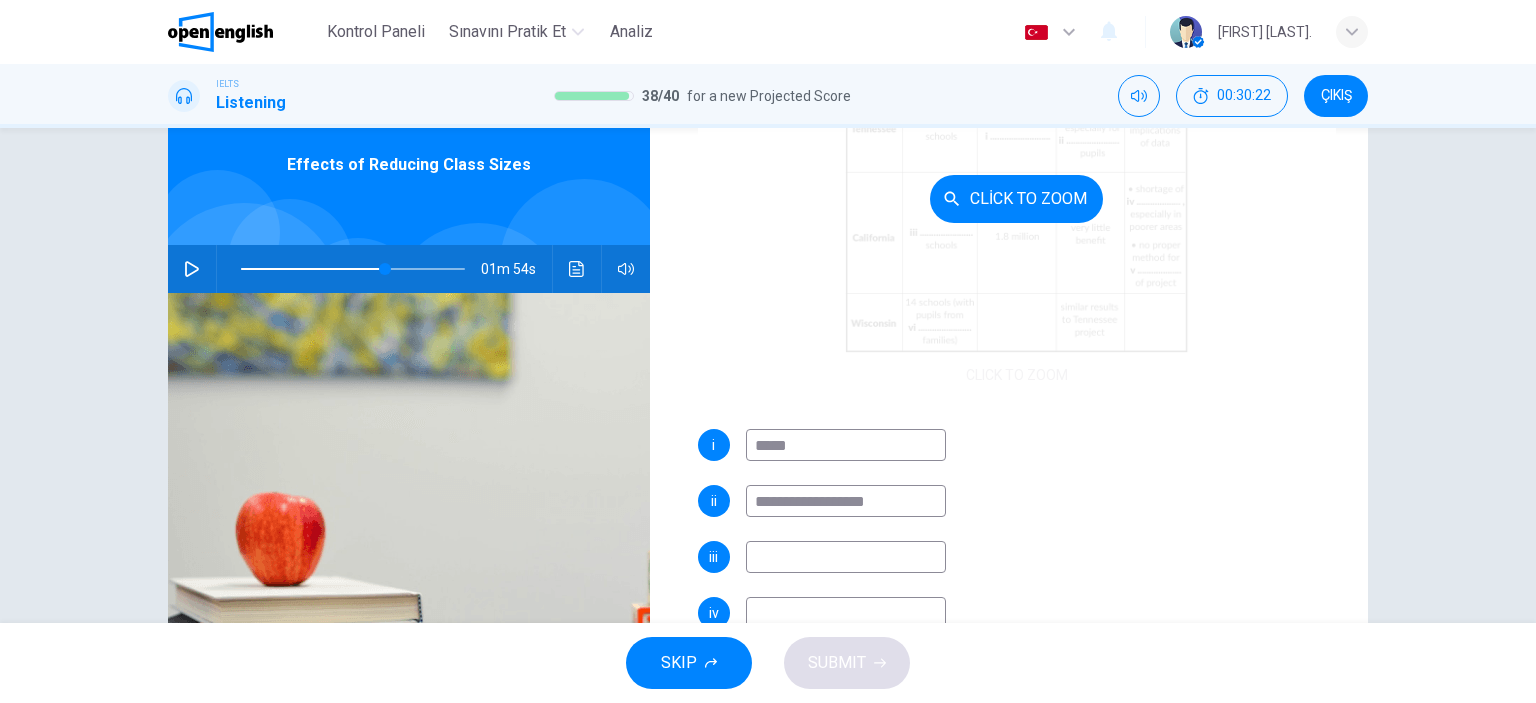 scroll, scrollTop: 200, scrollLeft: 0, axis: vertical 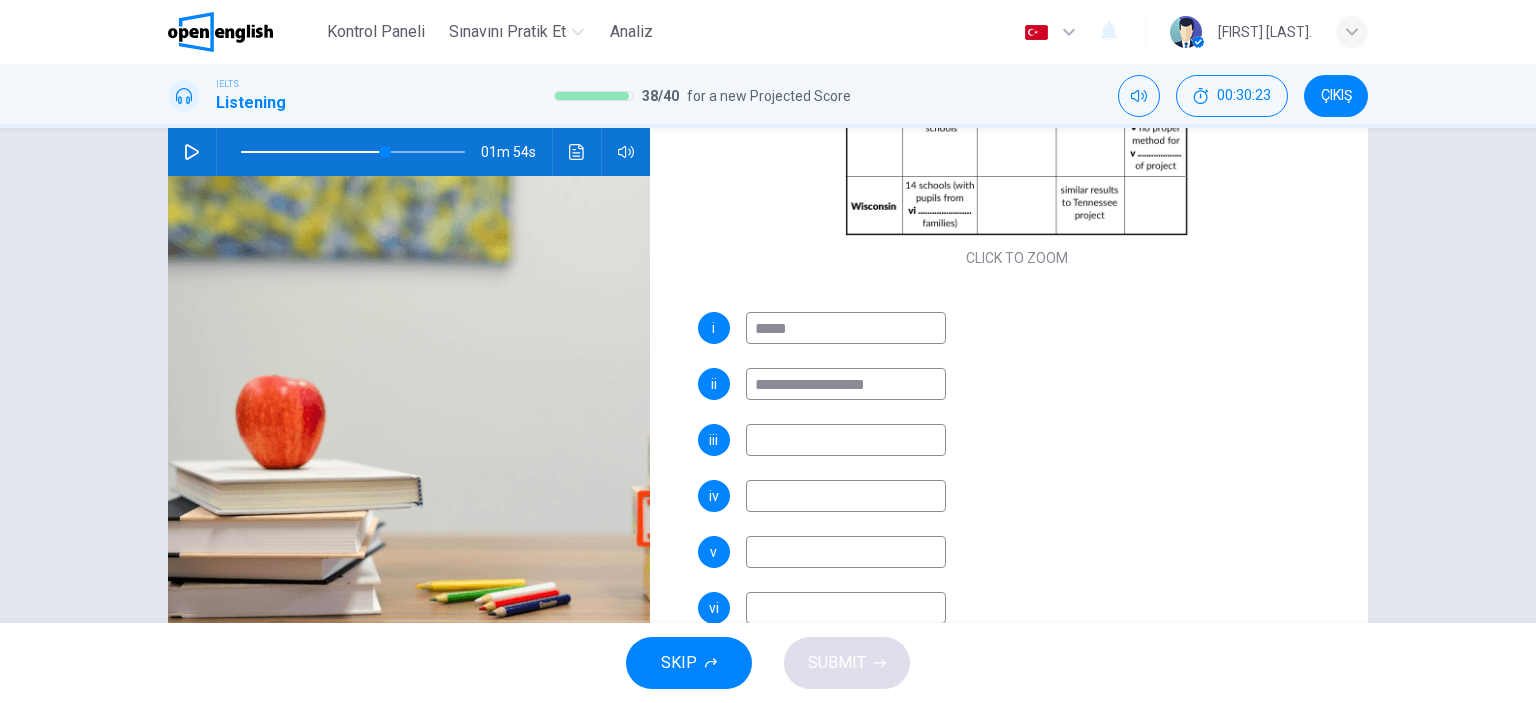 drag, startPoint x: 893, startPoint y: 375, endPoint x: 724, endPoint y: 383, distance: 169.18924 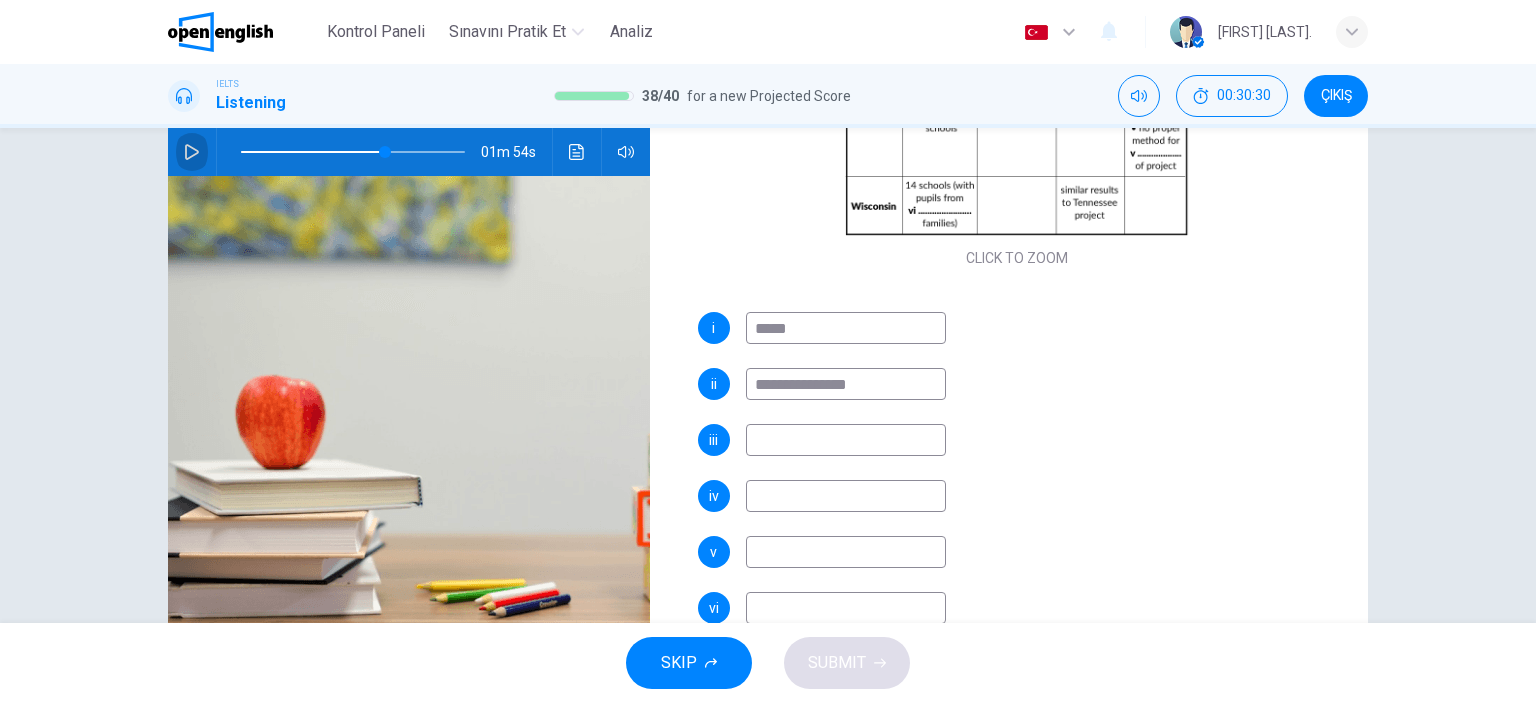 click at bounding box center [192, 152] 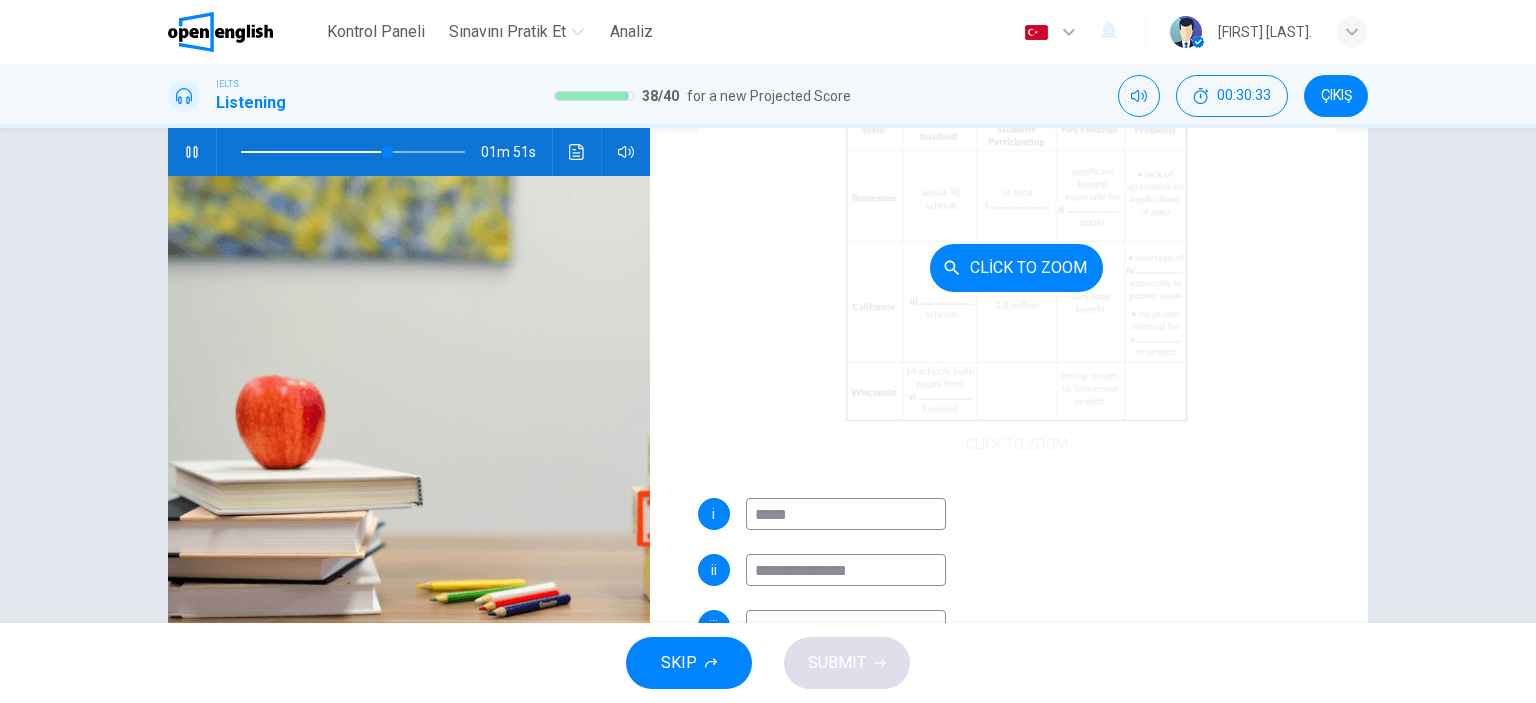 scroll, scrollTop: 100, scrollLeft: 0, axis: vertical 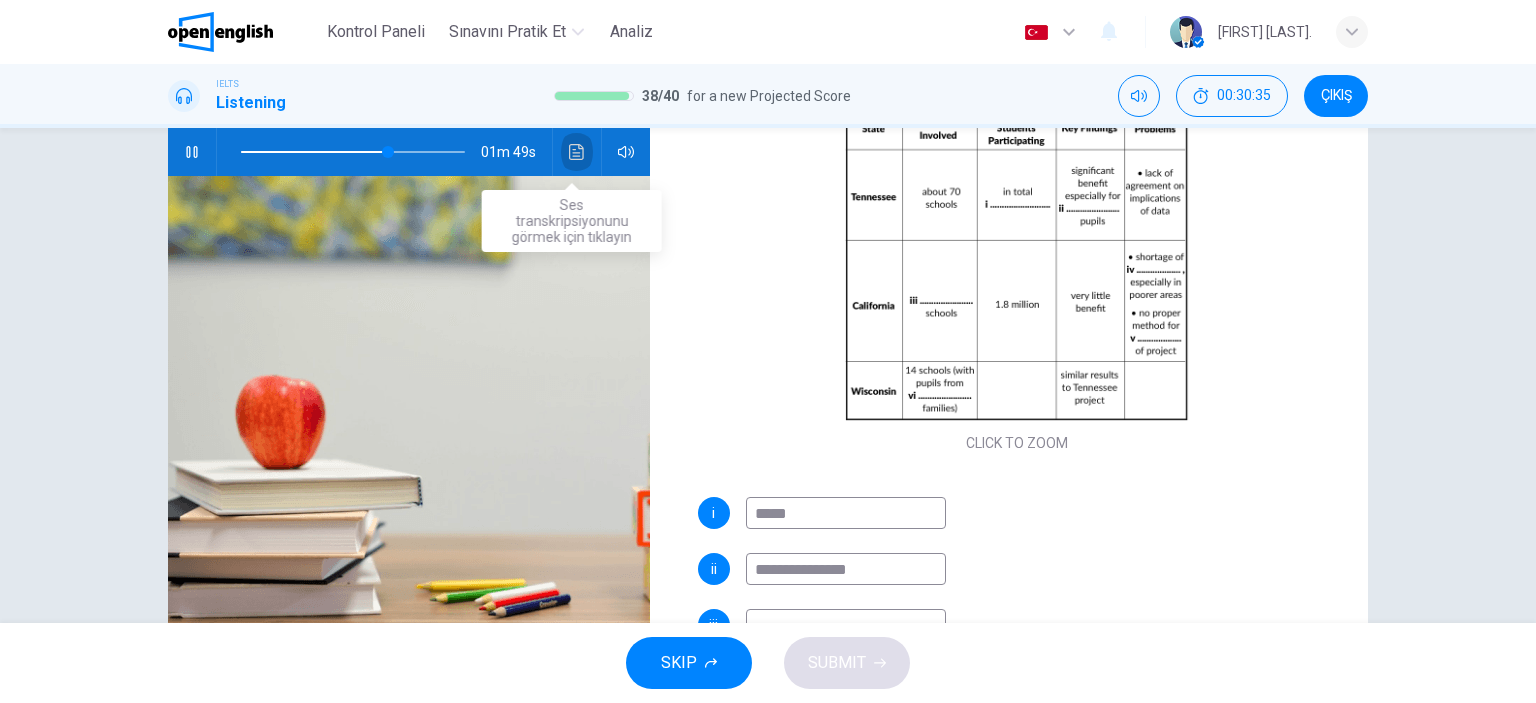 click at bounding box center [577, 152] 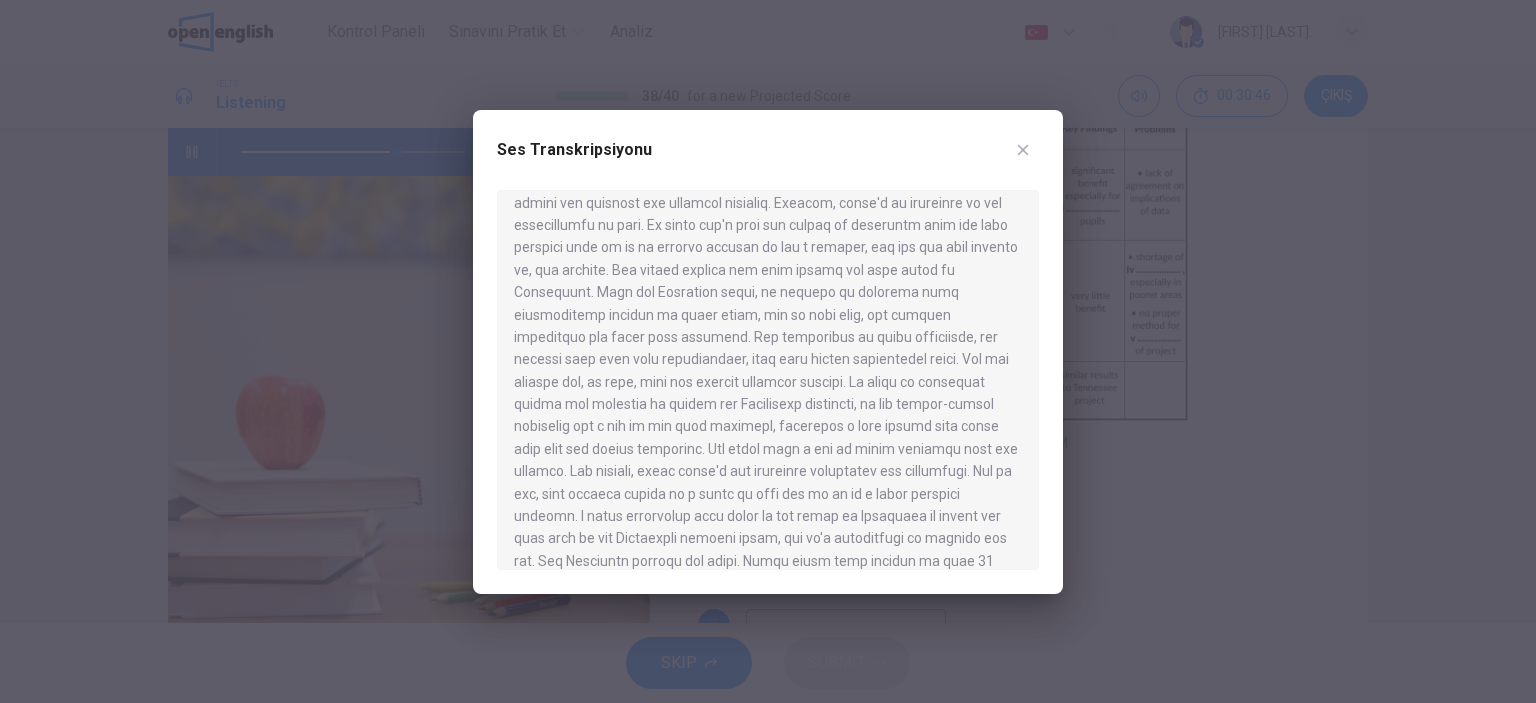 scroll, scrollTop: 775, scrollLeft: 0, axis: vertical 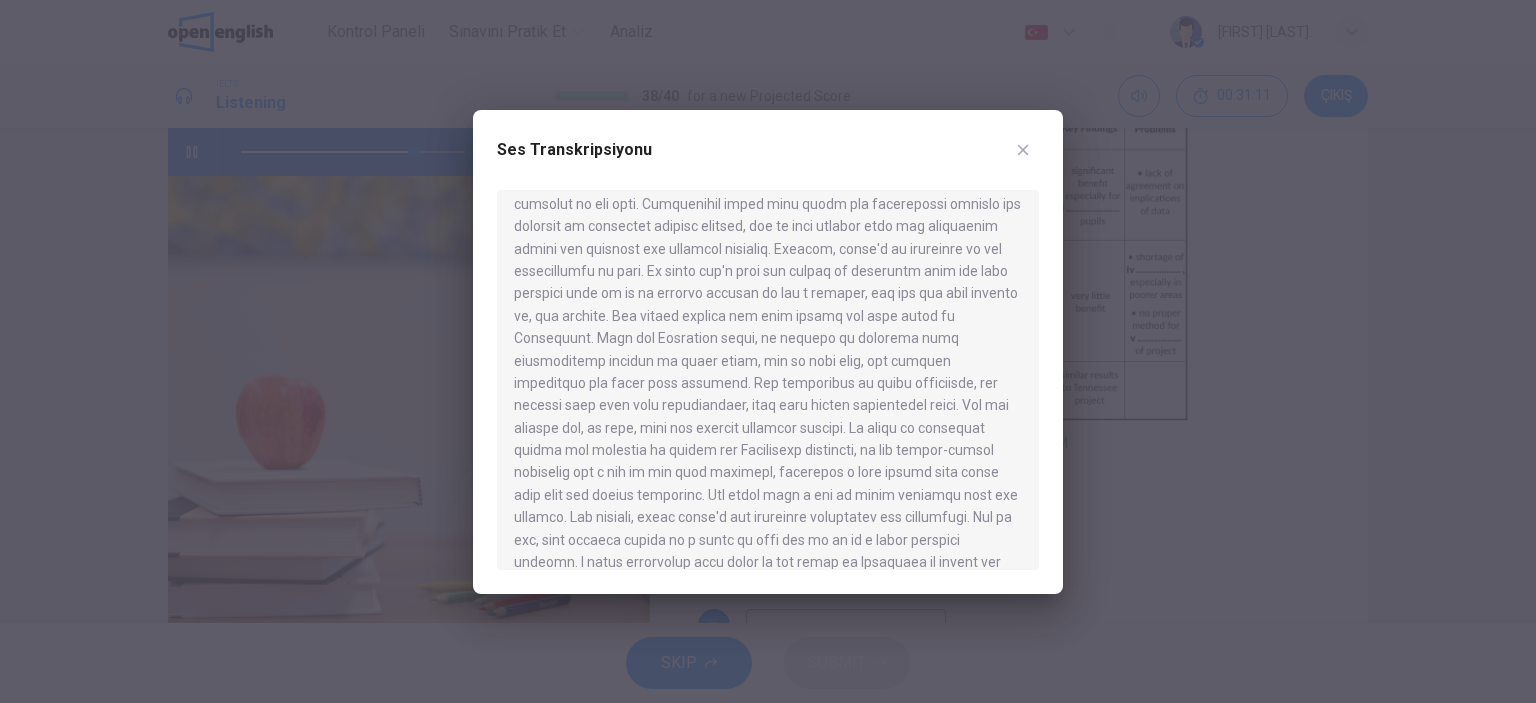 click 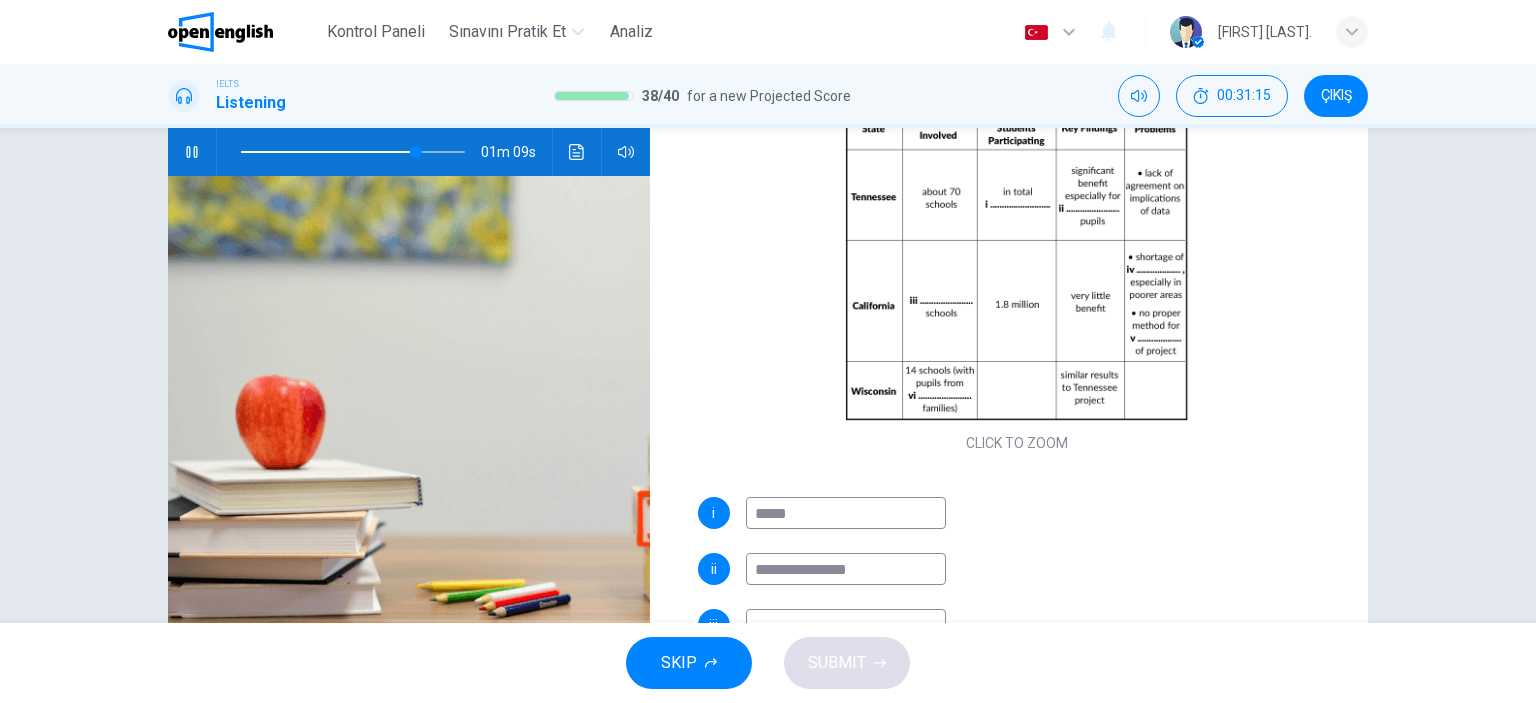 scroll, scrollTop: 280, scrollLeft: 0, axis: vertical 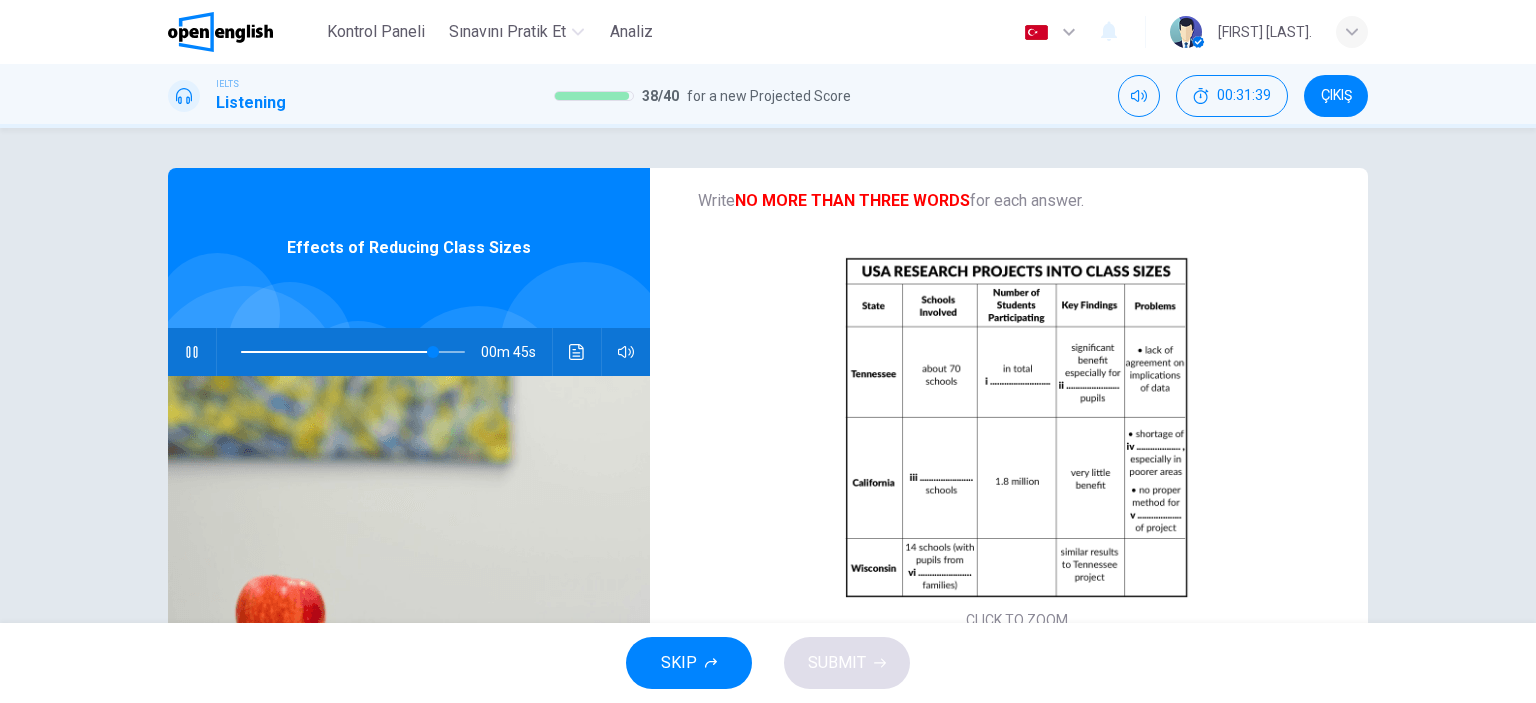 click 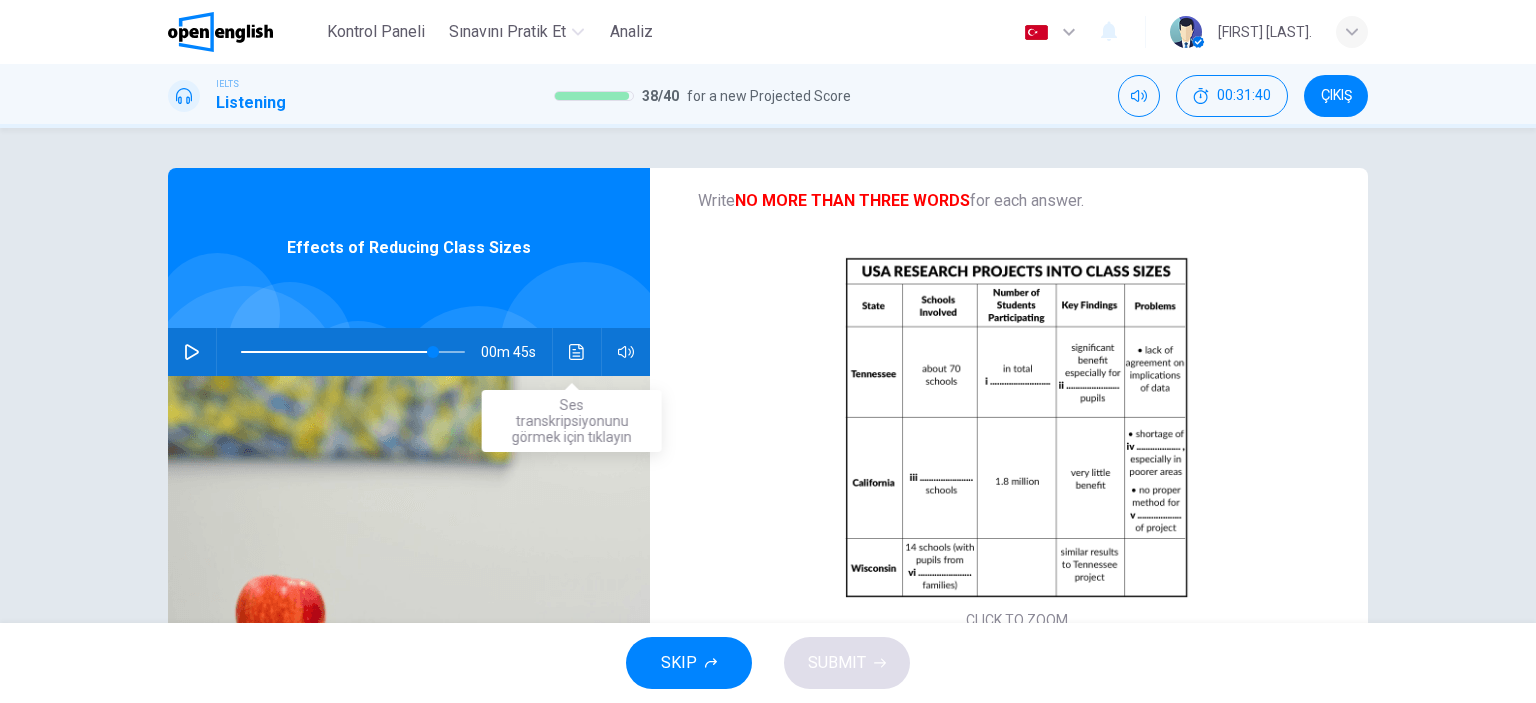 click 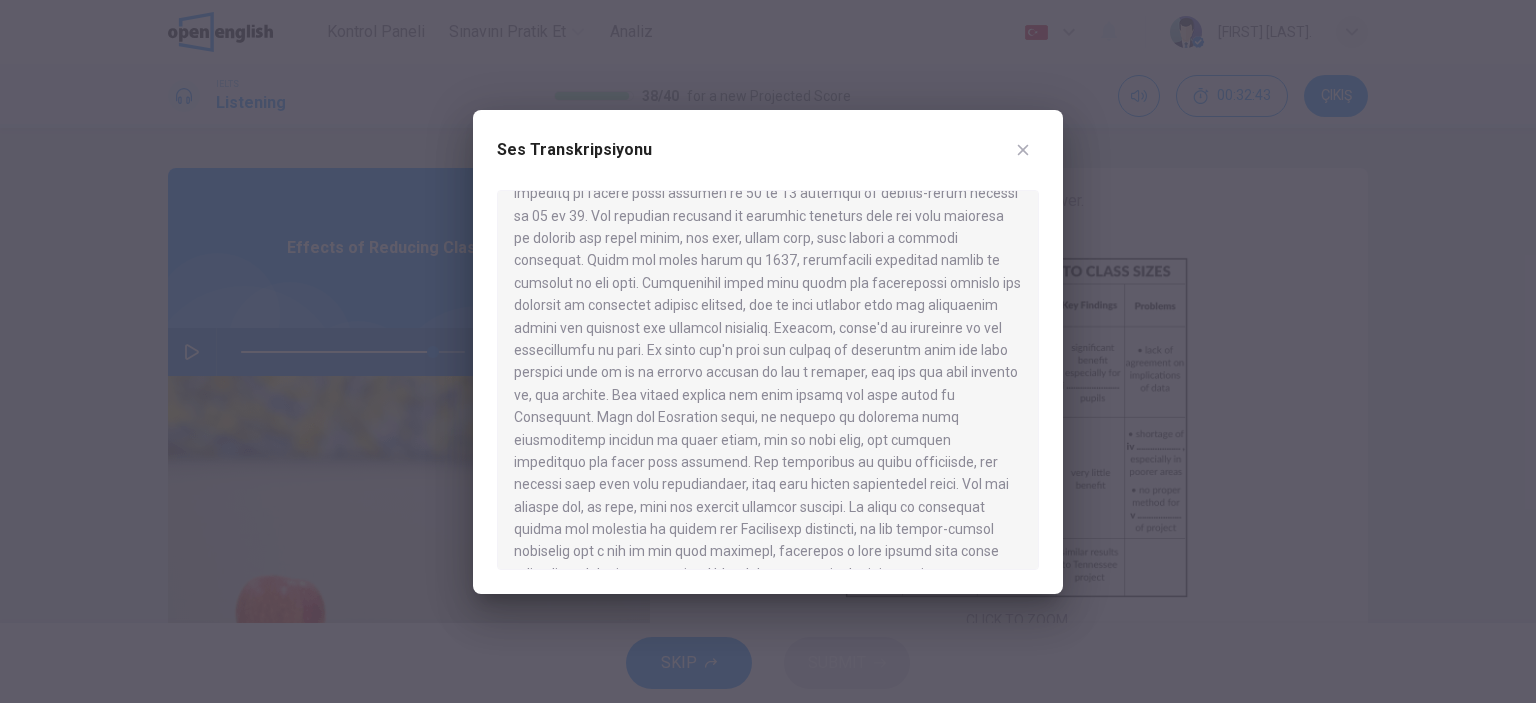 scroll, scrollTop: 675, scrollLeft: 0, axis: vertical 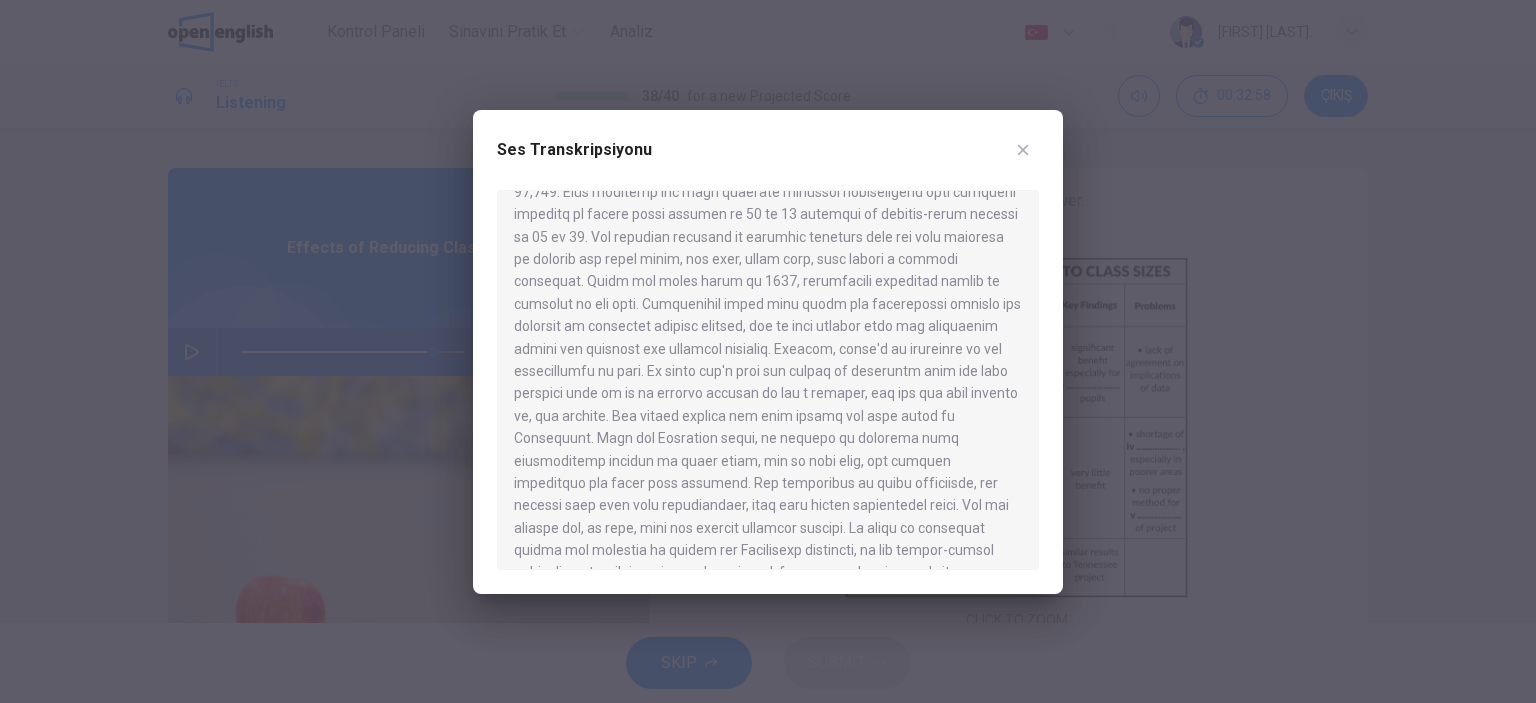 click 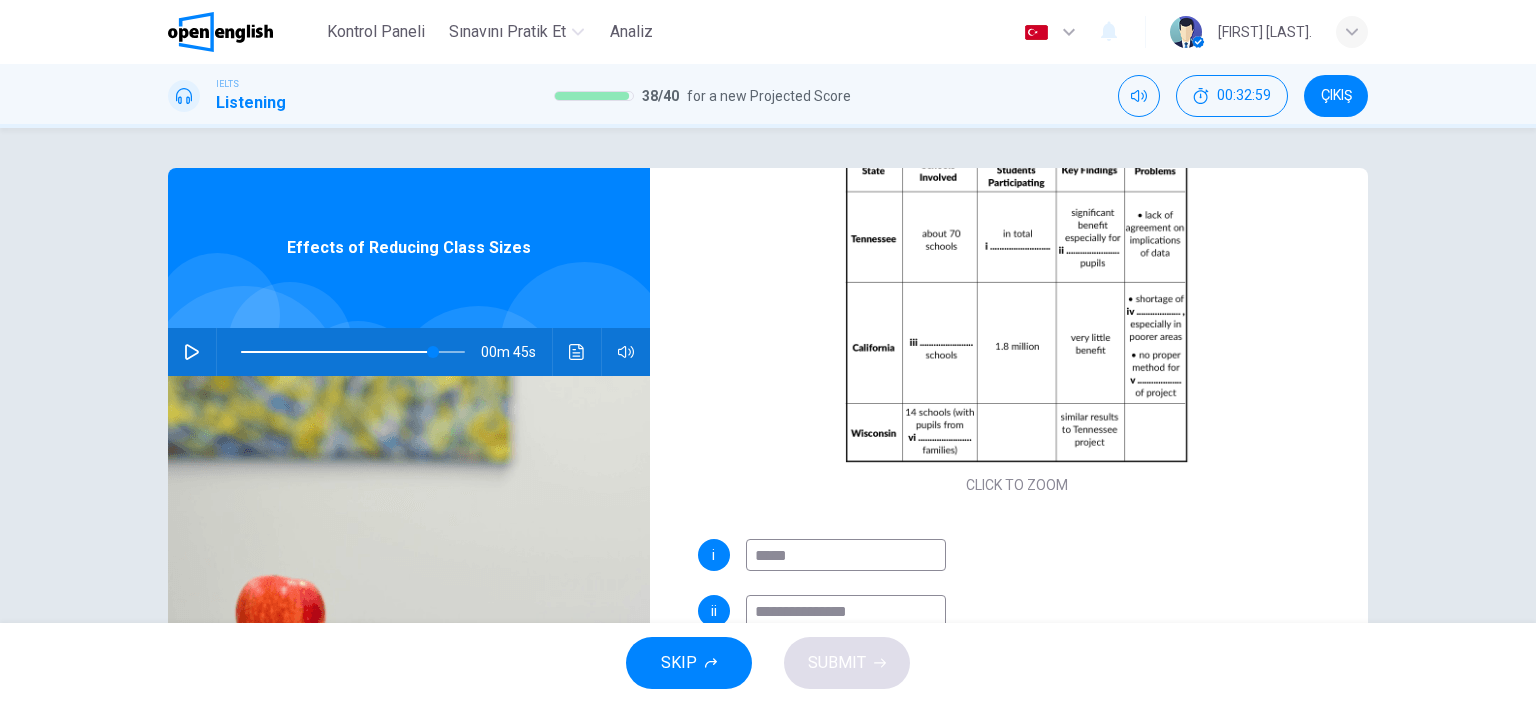 scroll, scrollTop: 285, scrollLeft: 0, axis: vertical 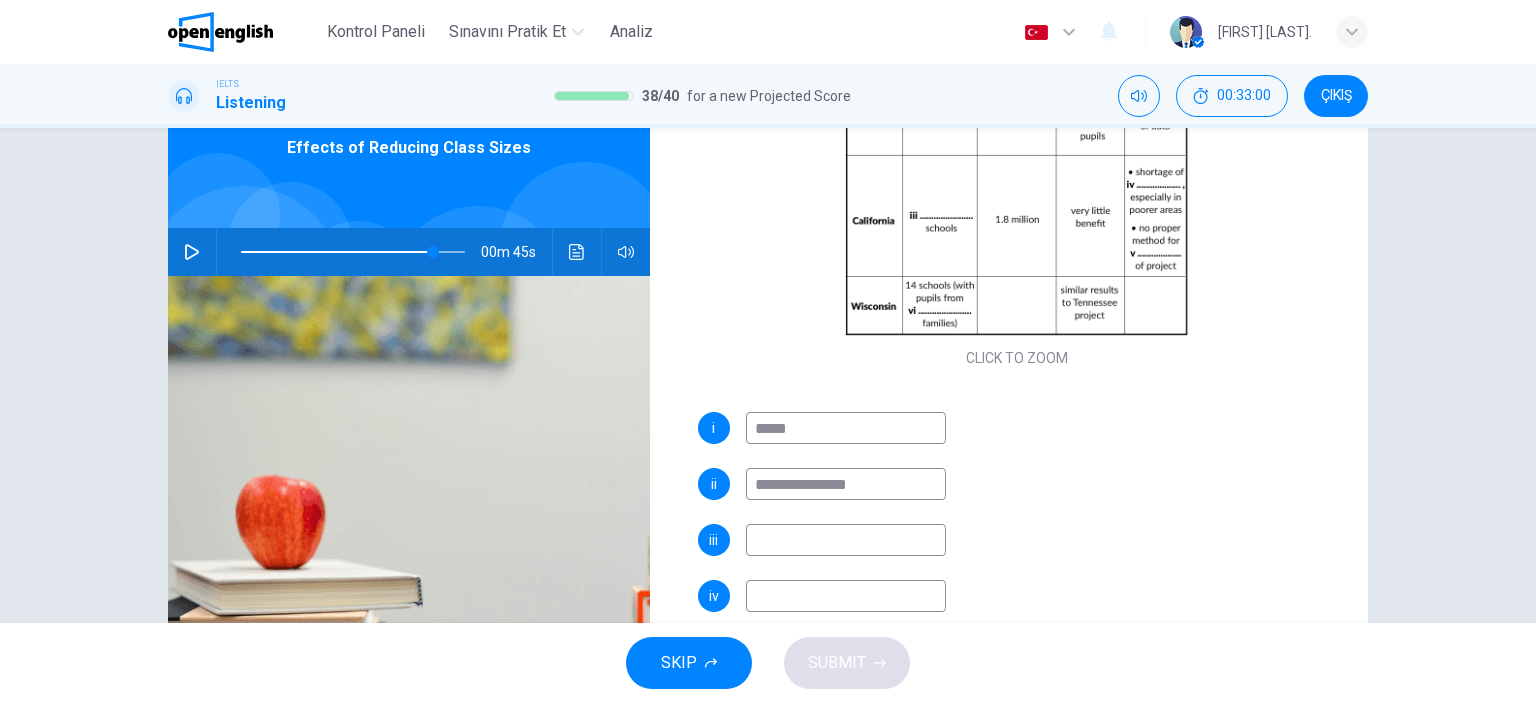 click at bounding box center [846, 540] 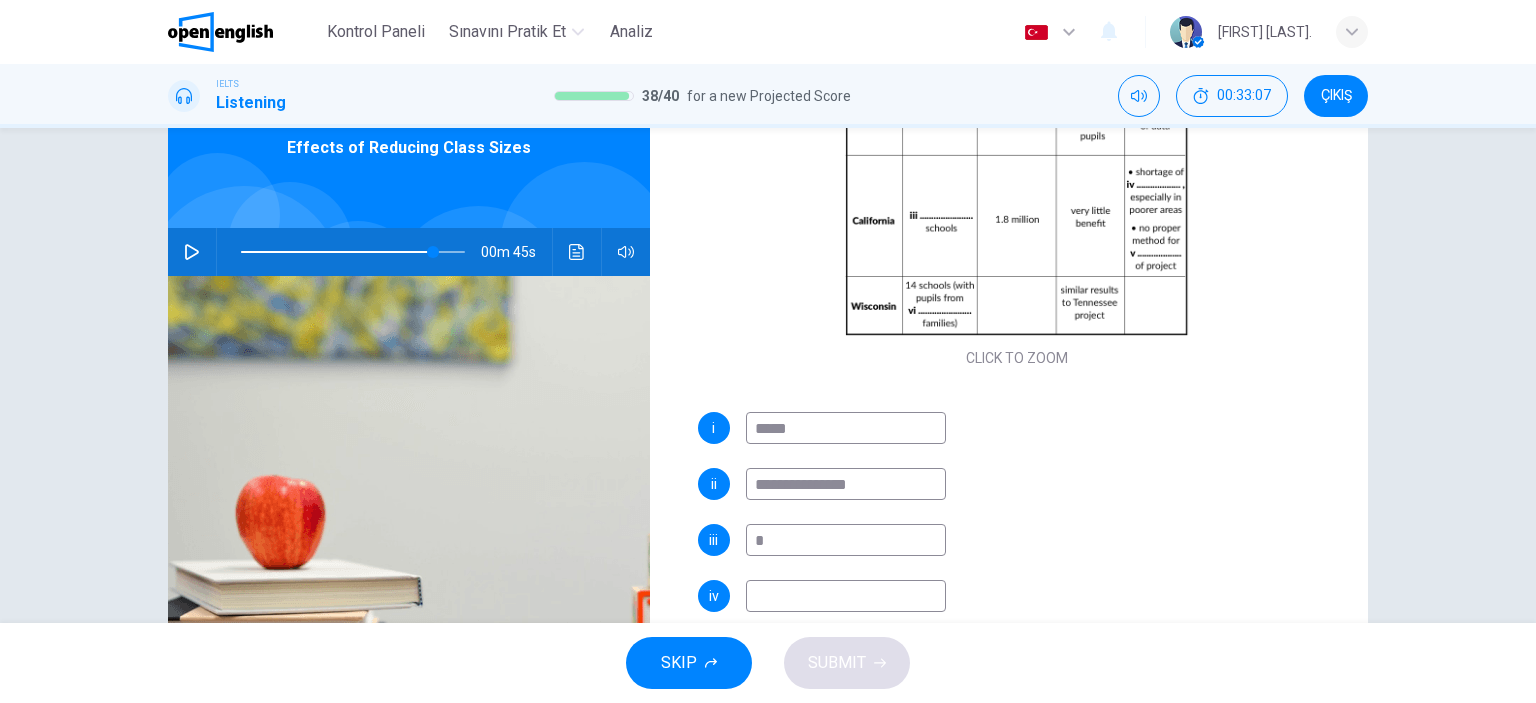 click at bounding box center (846, 596) 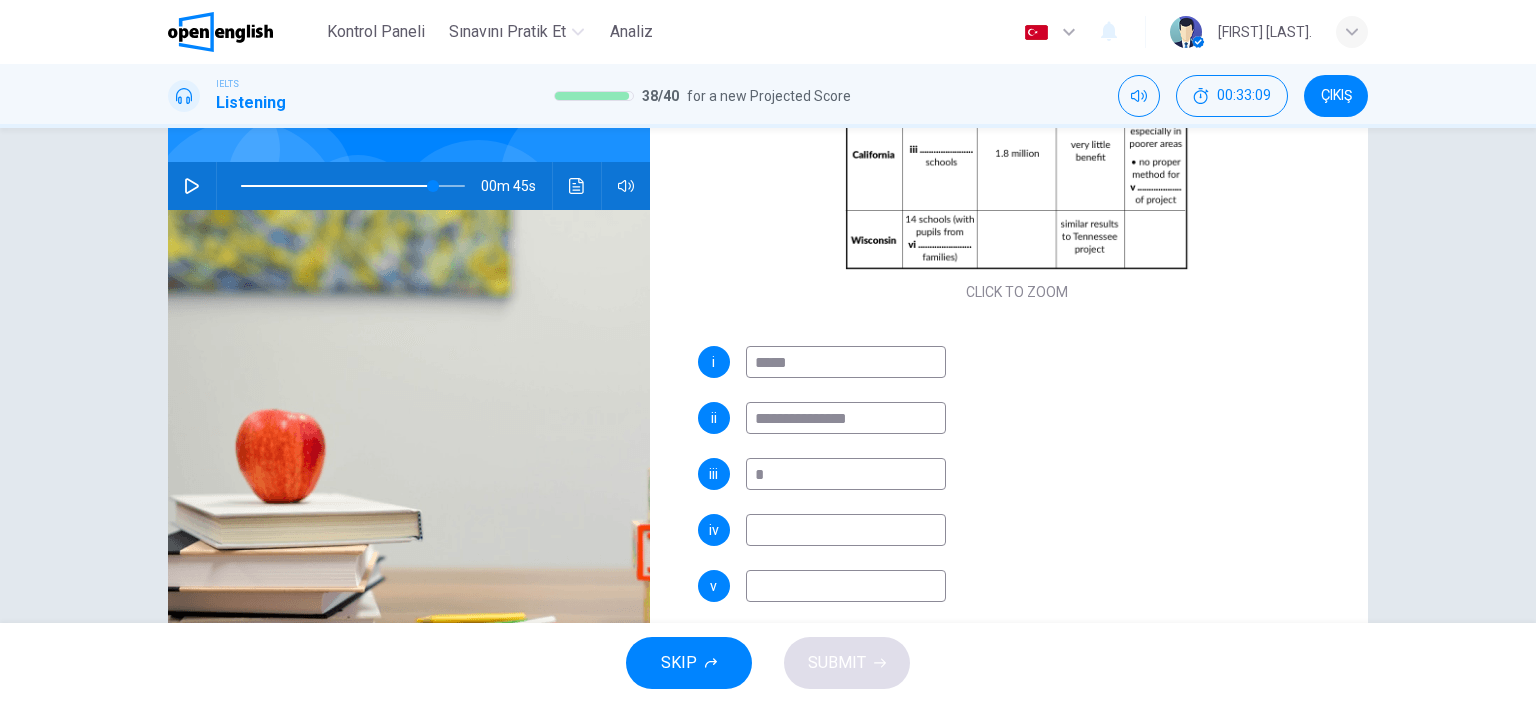 scroll, scrollTop: 200, scrollLeft: 0, axis: vertical 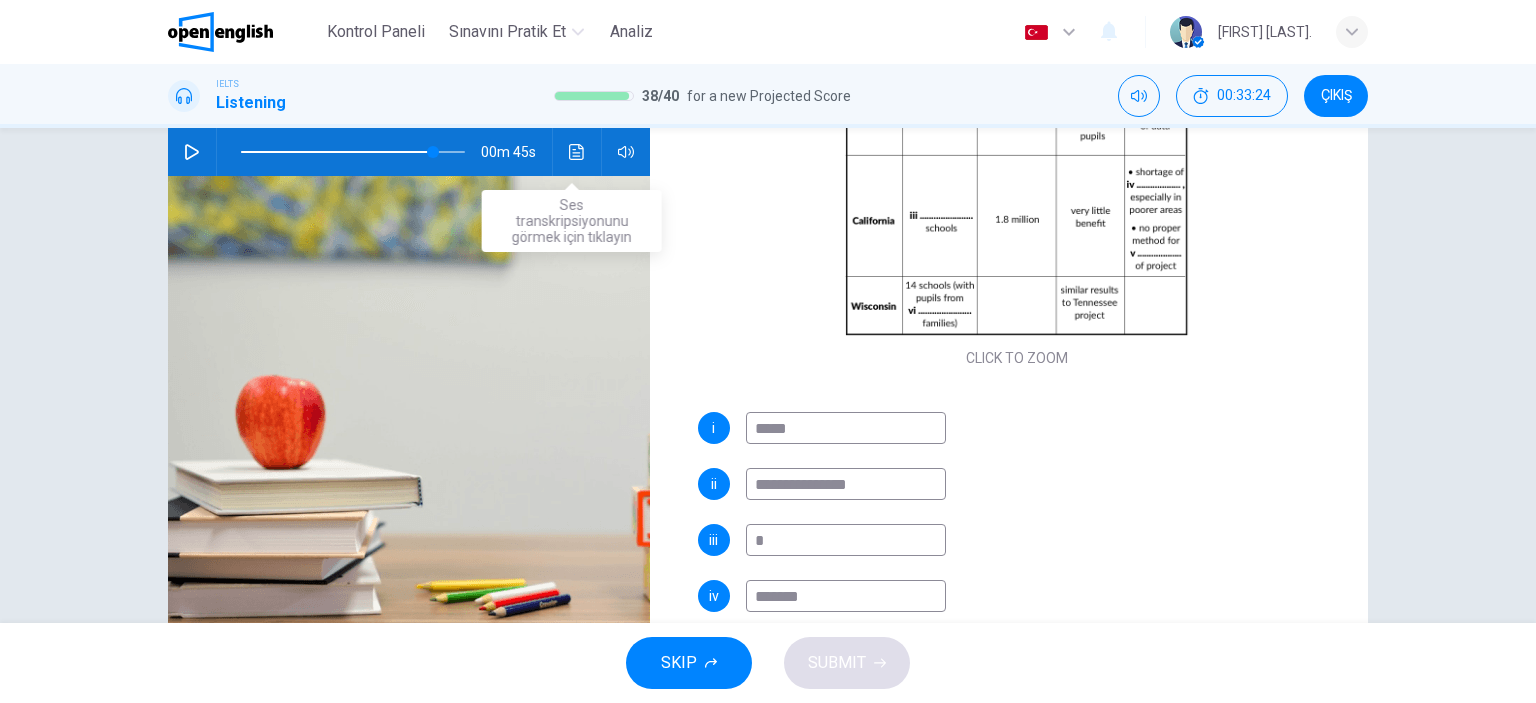 click 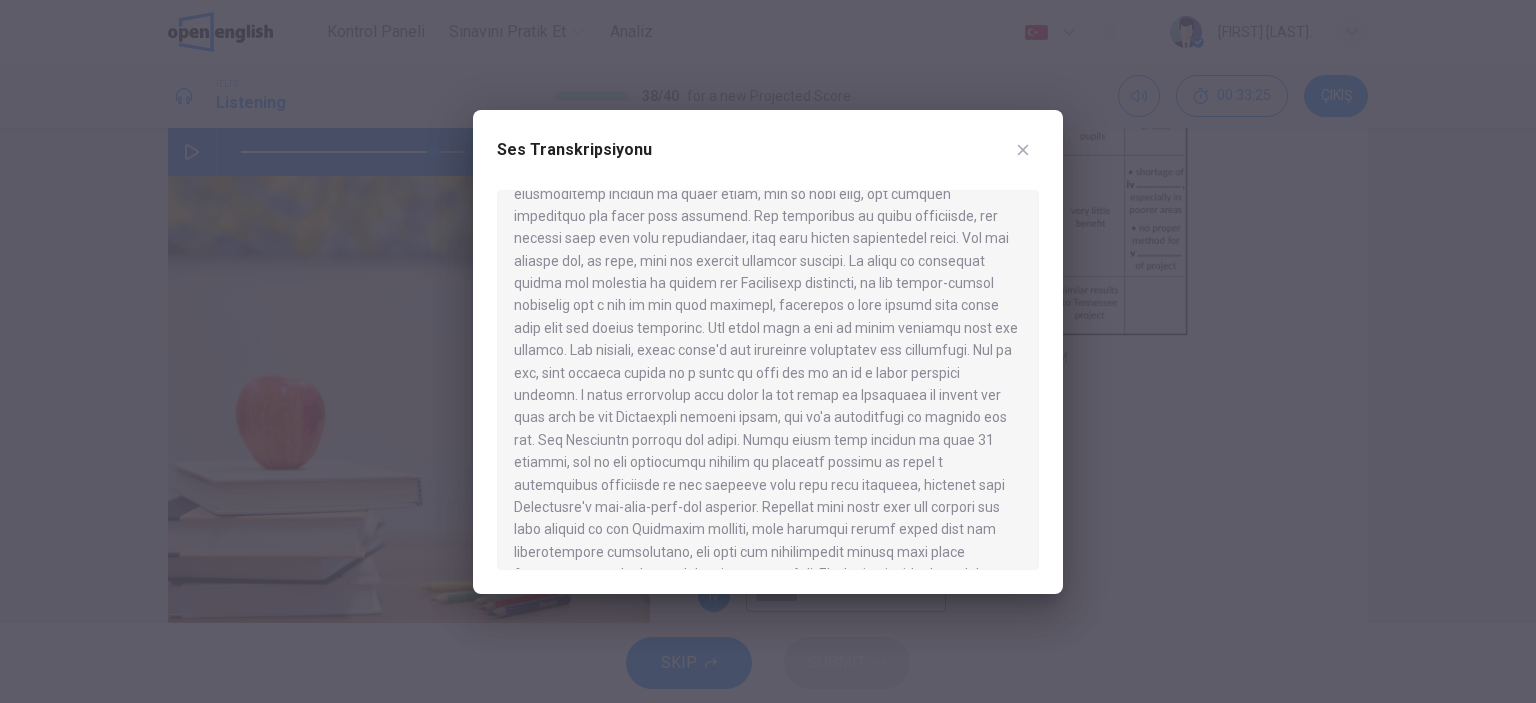 scroll, scrollTop: 975, scrollLeft: 0, axis: vertical 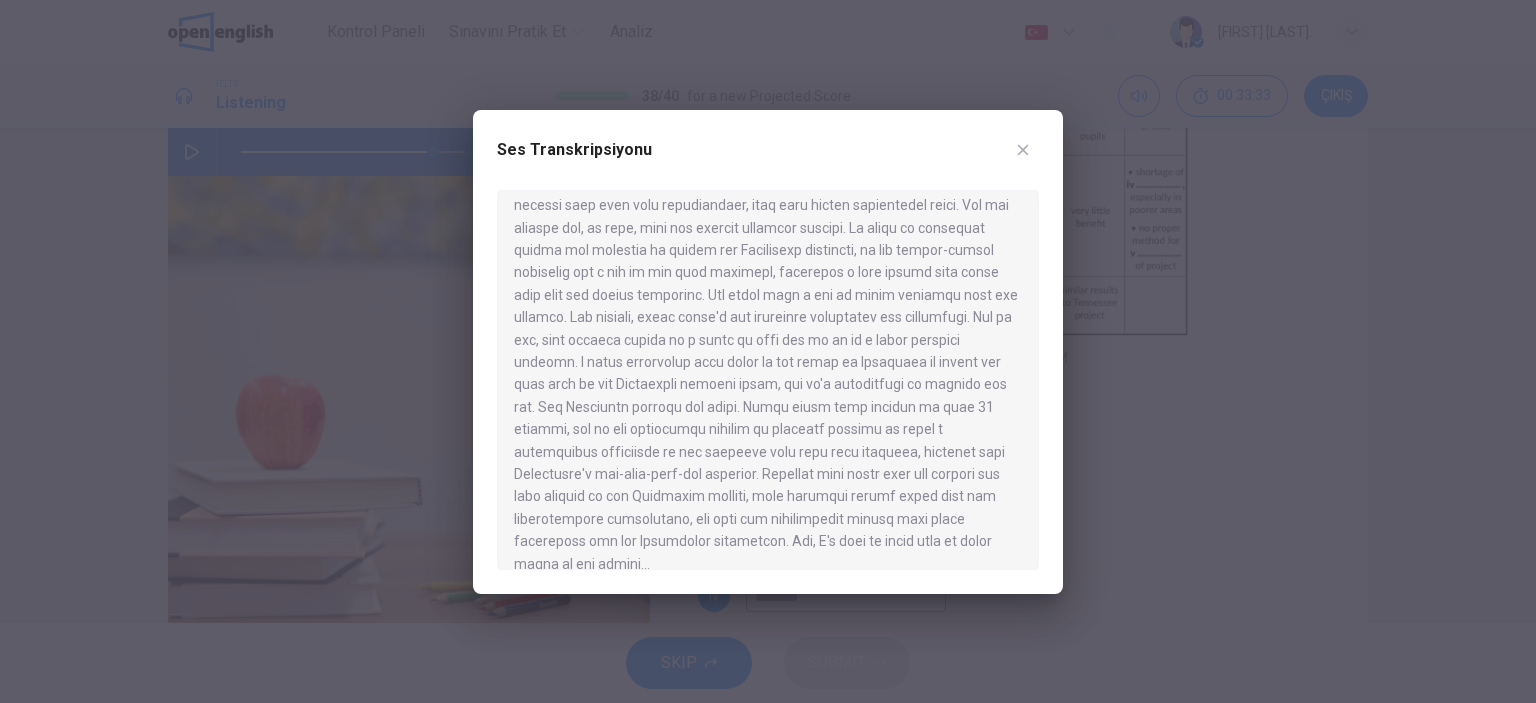 click at bounding box center (1023, 150) 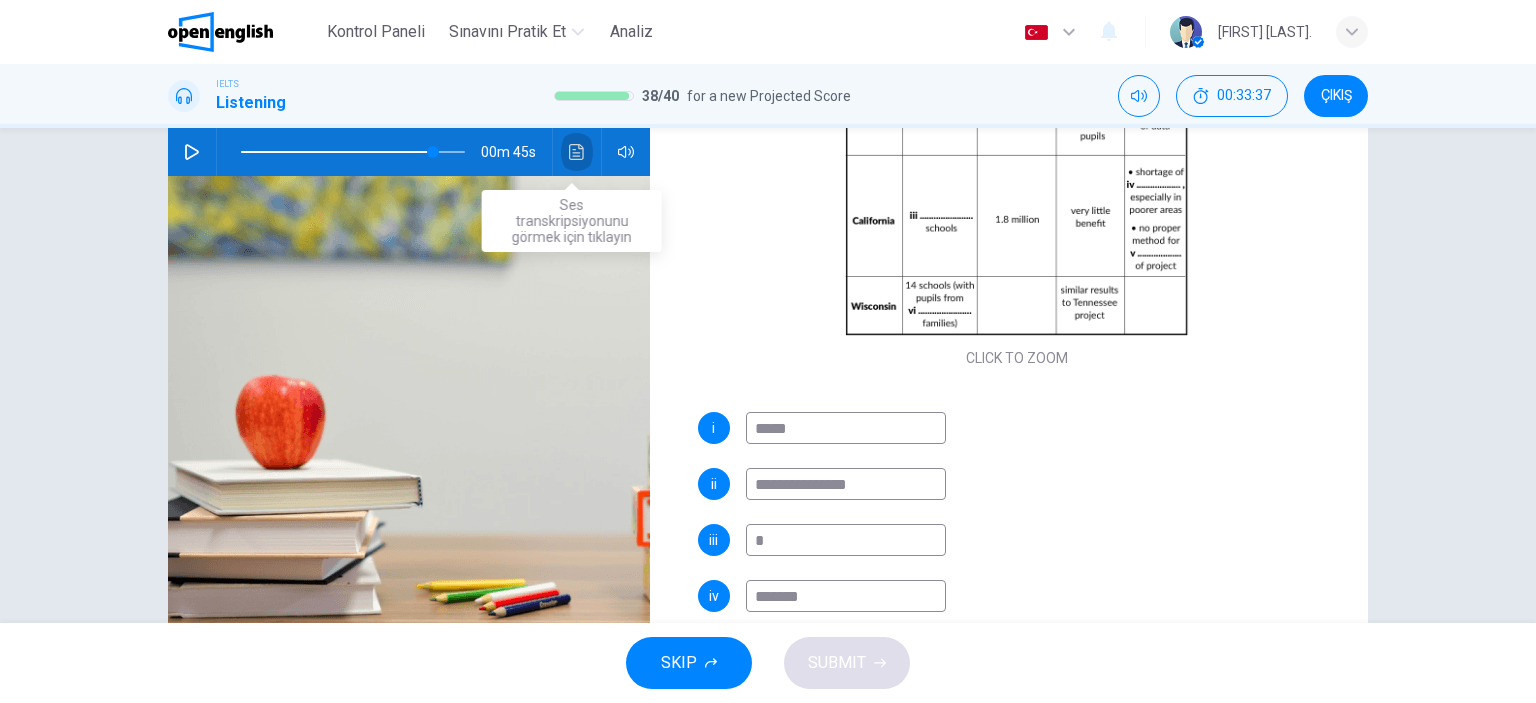 click at bounding box center [577, 152] 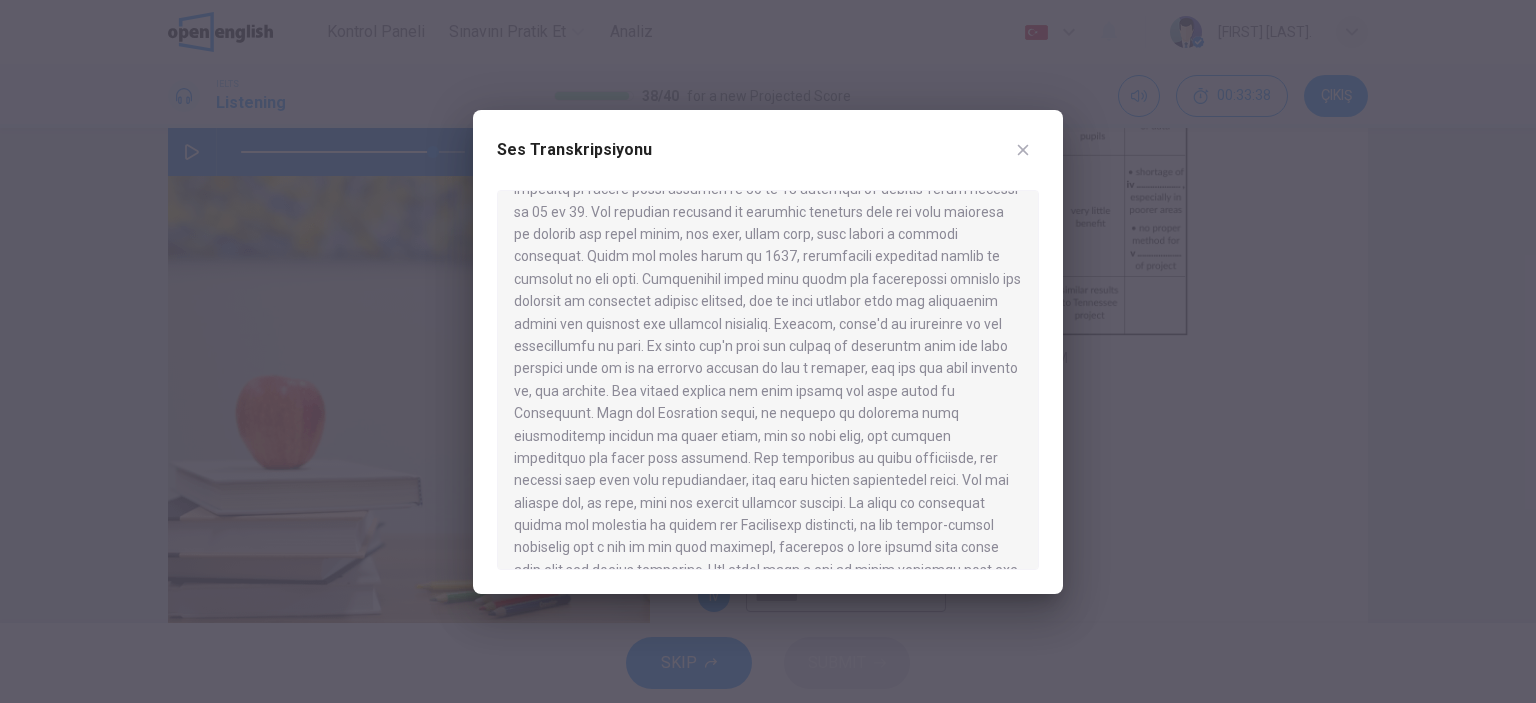 scroll, scrollTop: 975, scrollLeft: 0, axis: vertical 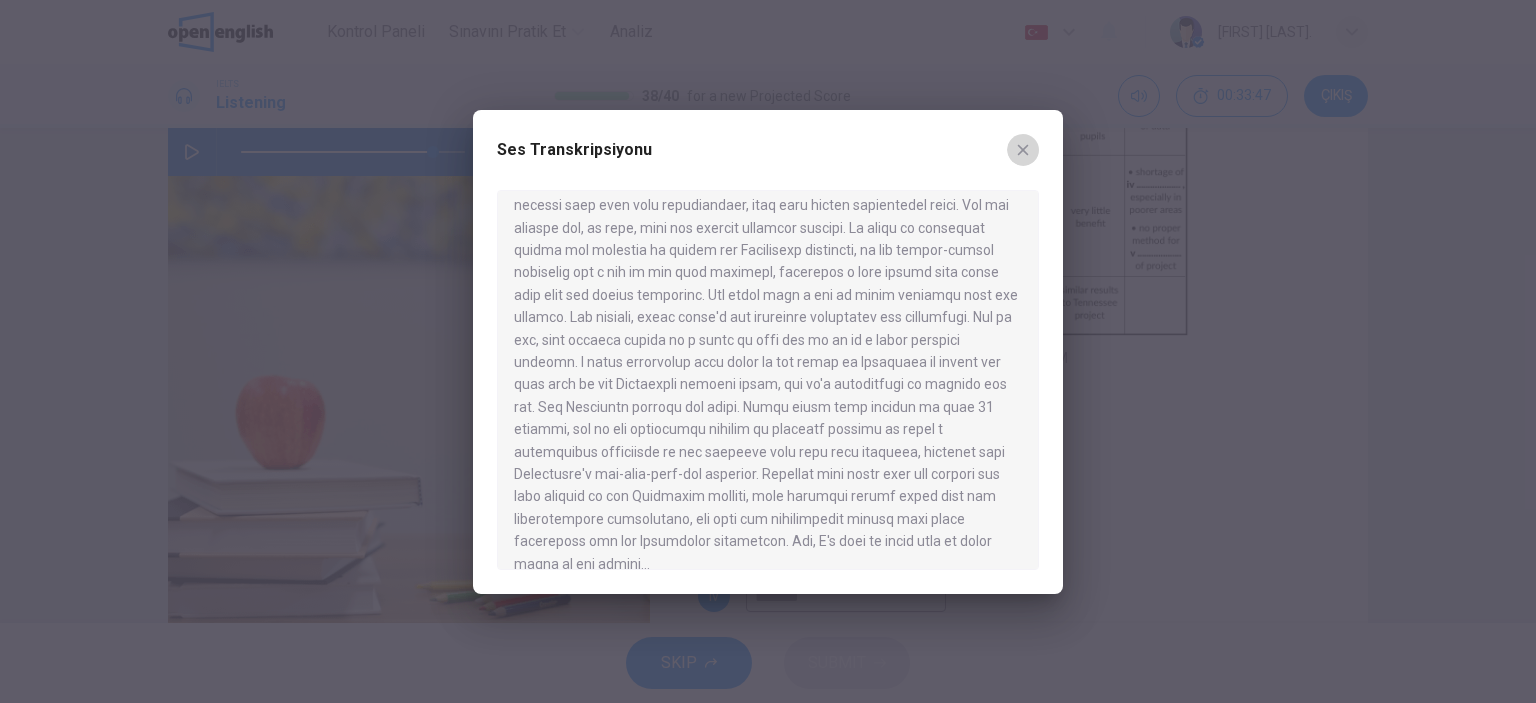 click 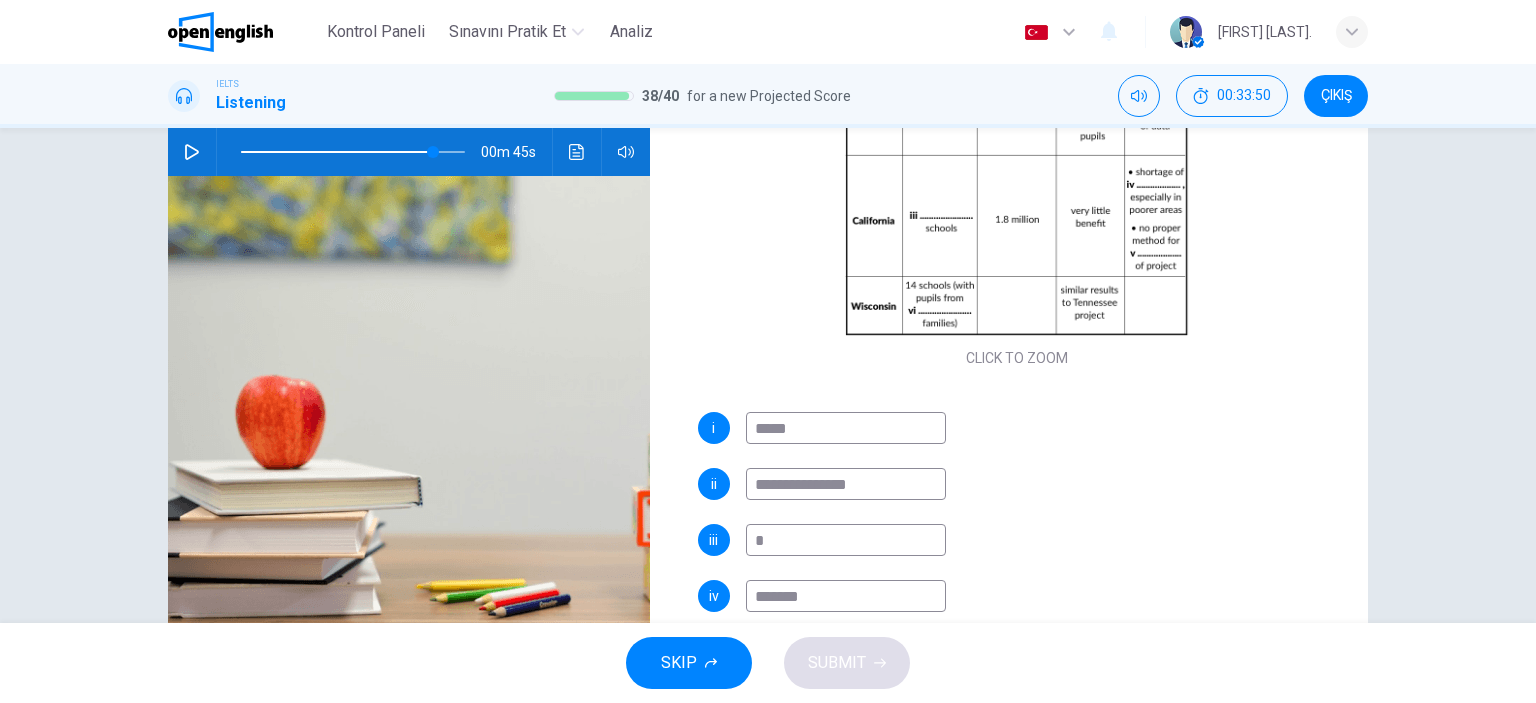 scroll, scrollTop: 285, scrollLeft: 0, axis: vertical 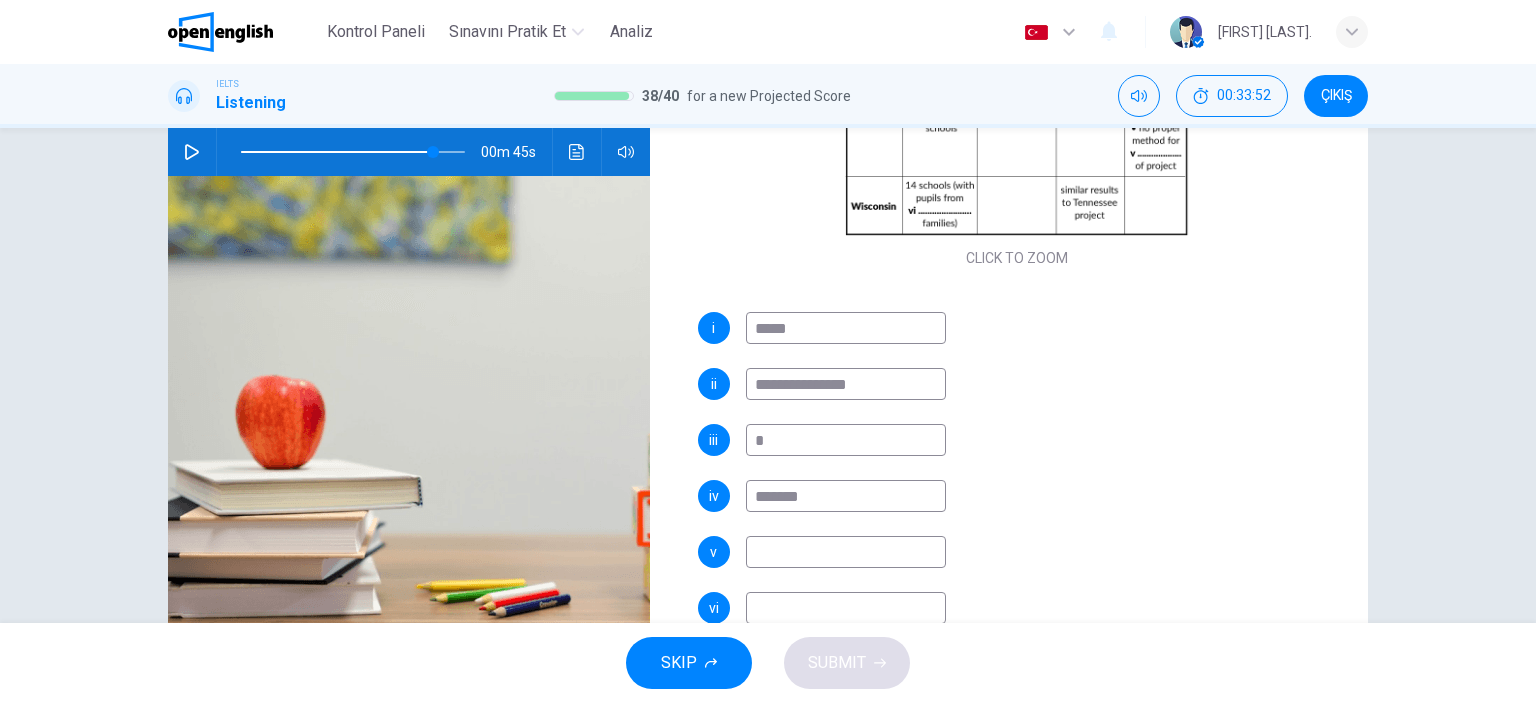 click at bounding box center [846, 608] 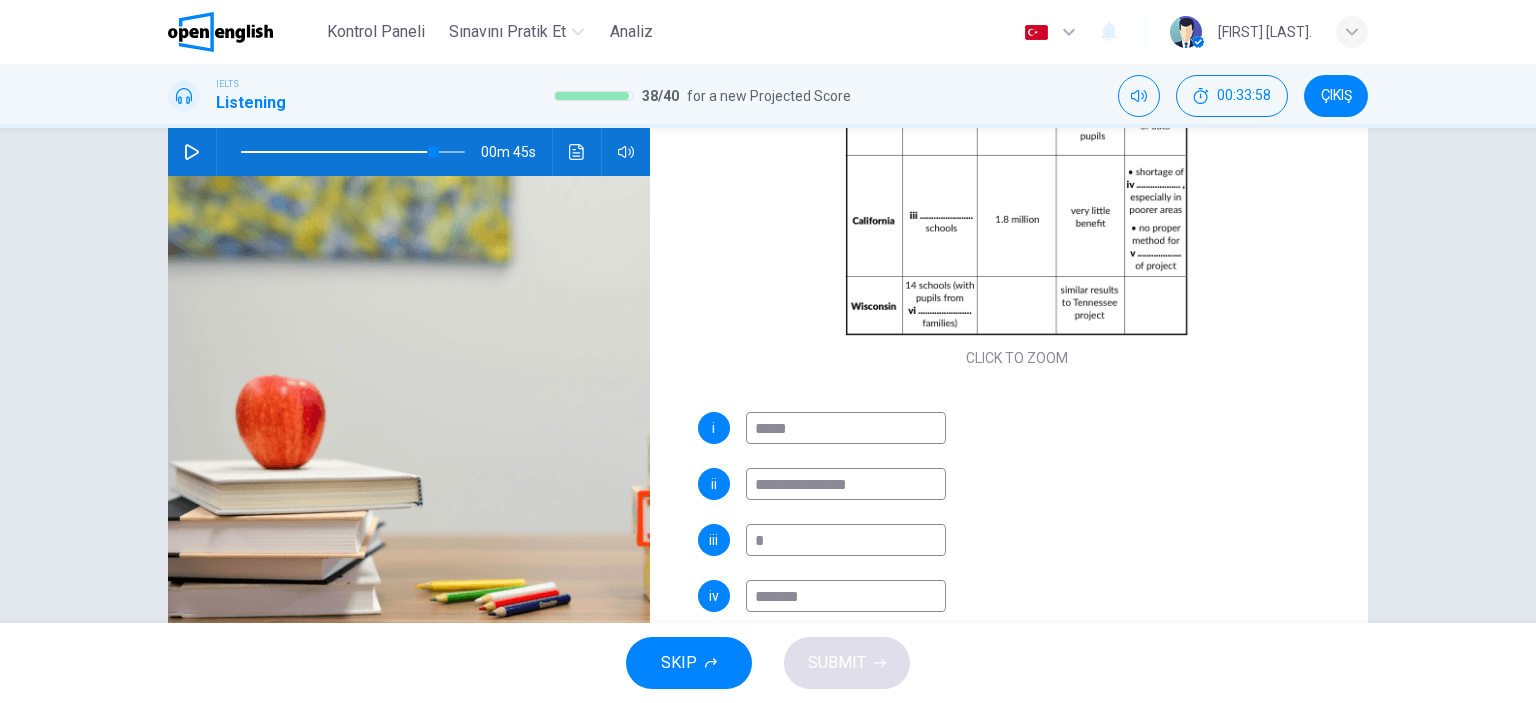 scroll, scrollTop: 285, scrollLeft: 0, axis: vertical 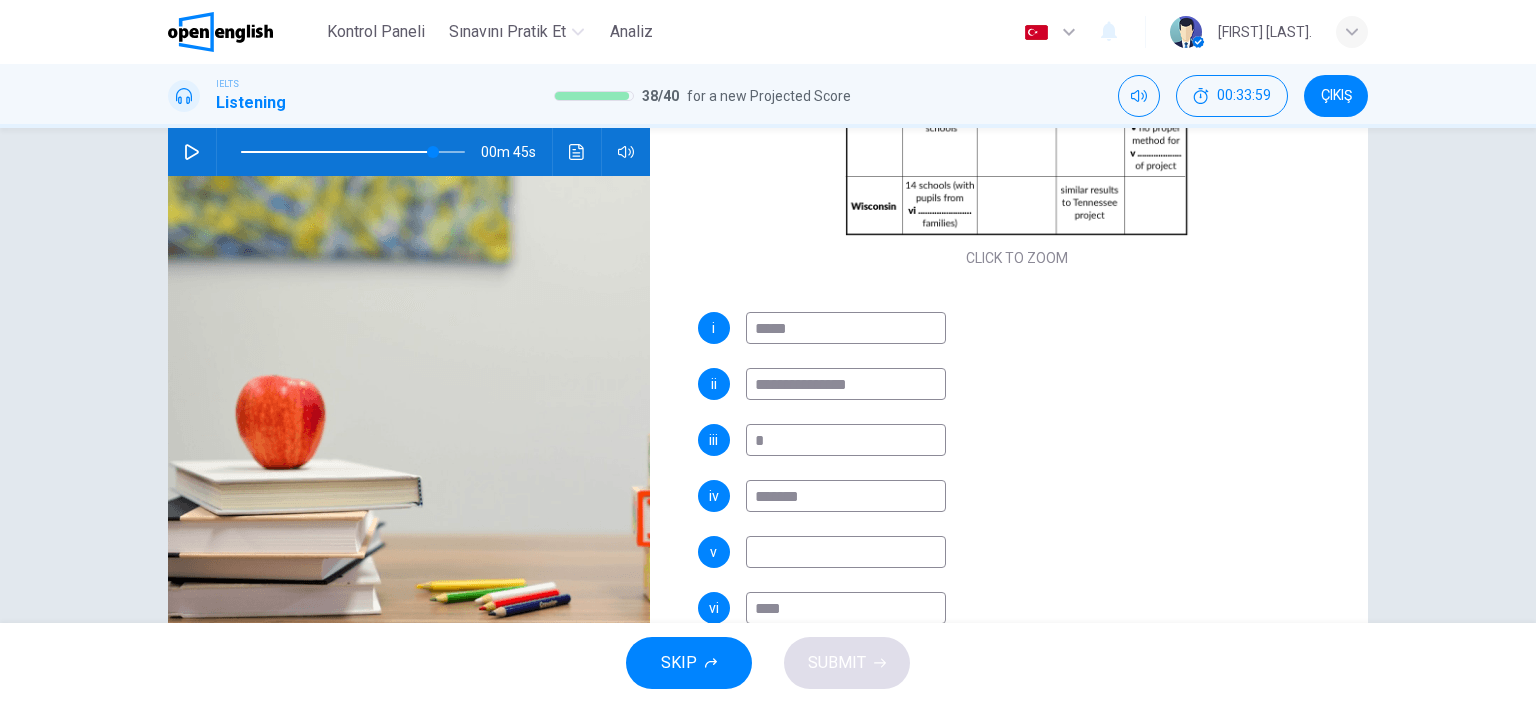 click at bounding box center (846, 552) 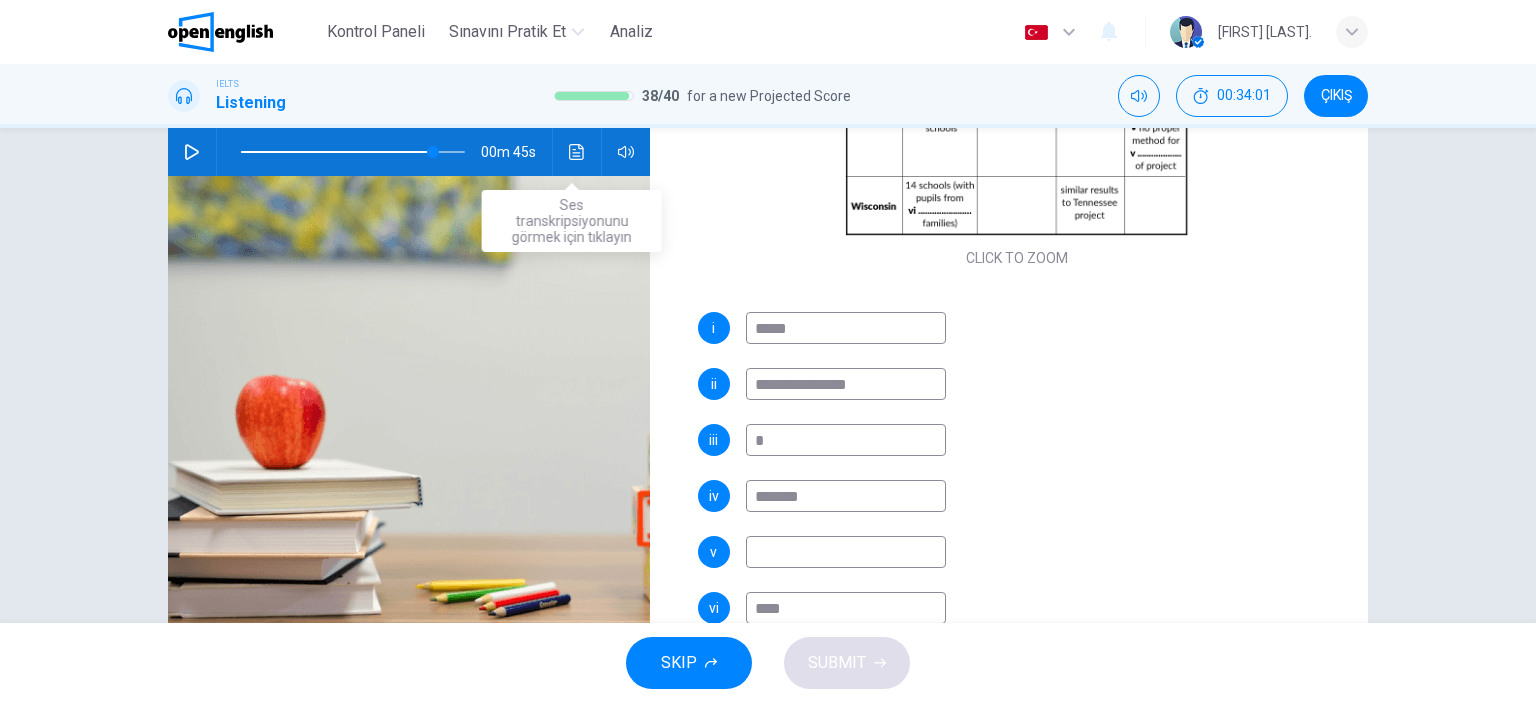 click 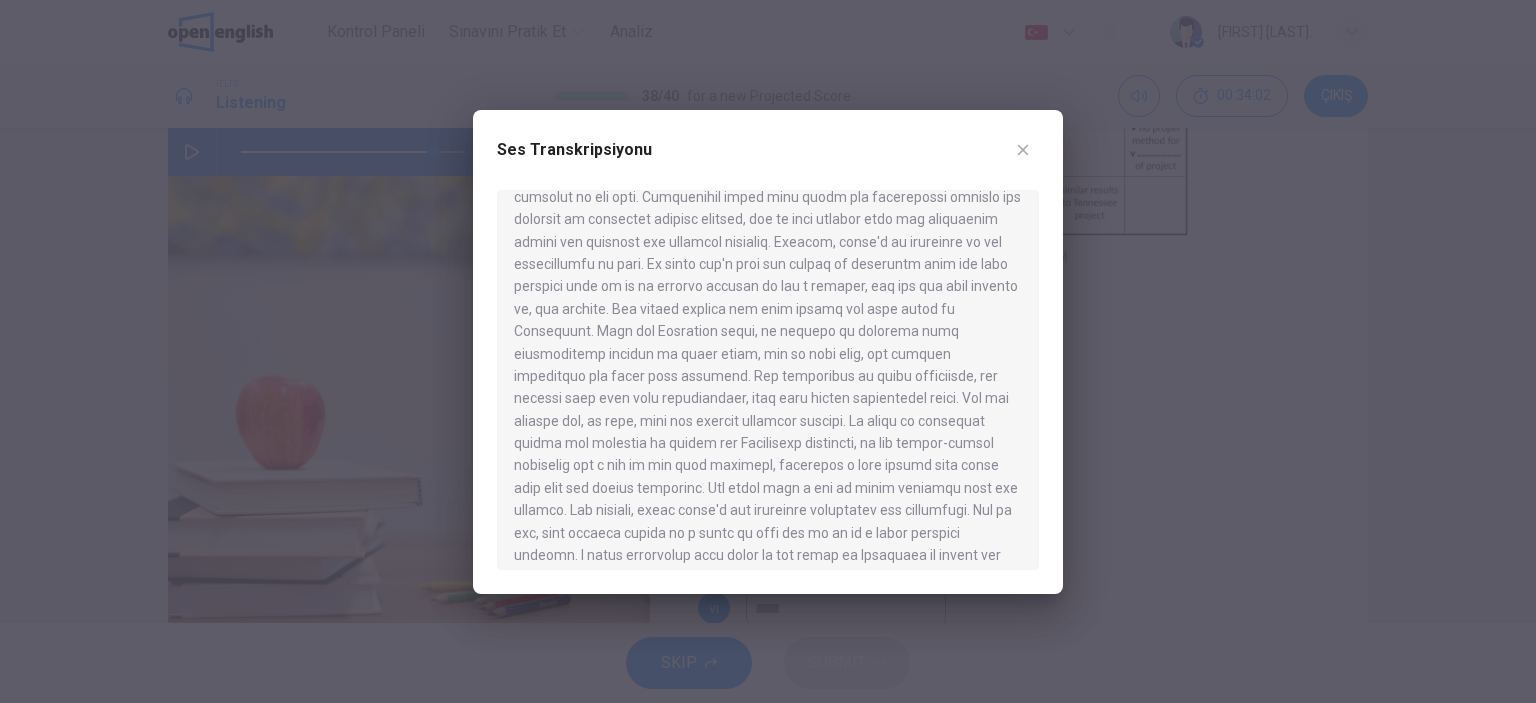 scroll, scrollTop: 975, scrollLeft: 0, axis: vertical 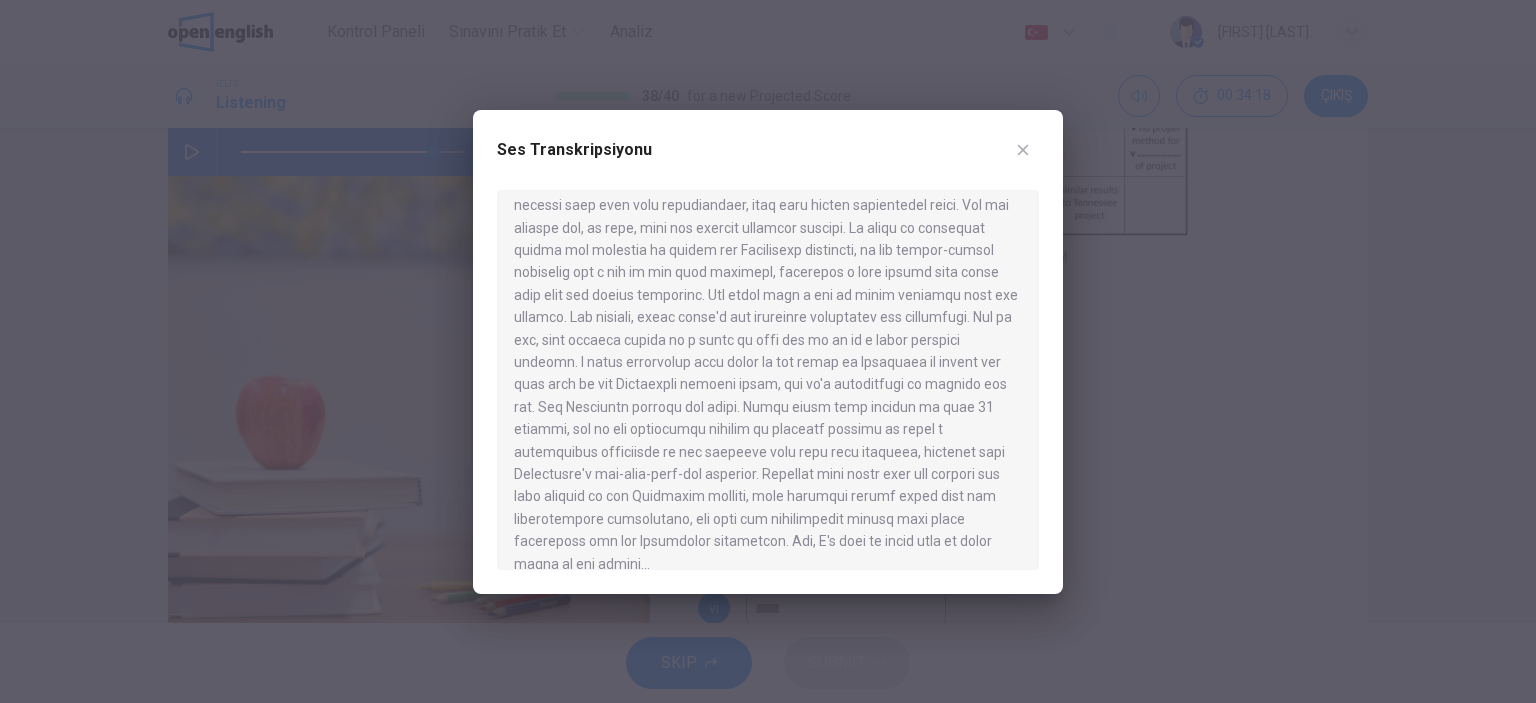 click at bounding box center [1023, 150] 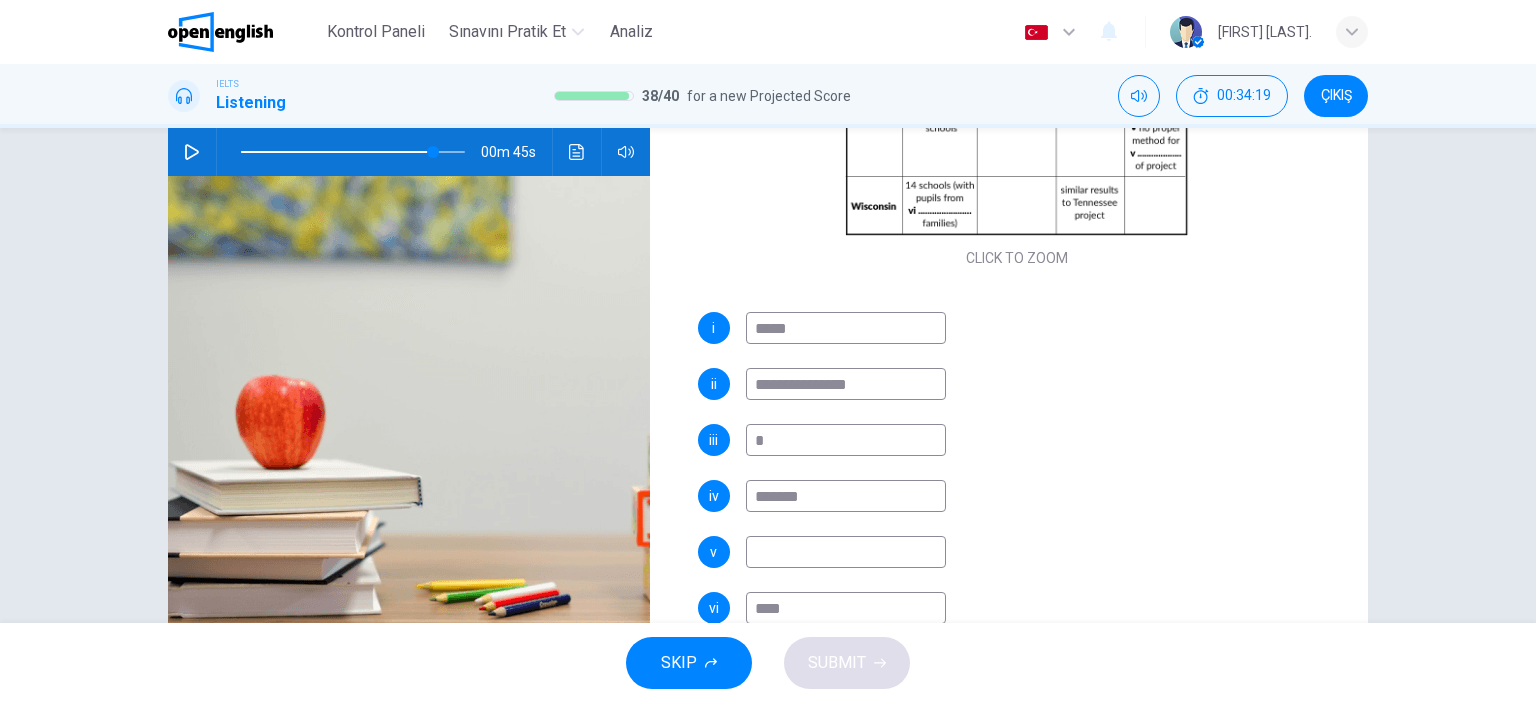 click at bounding box center [846, 552] 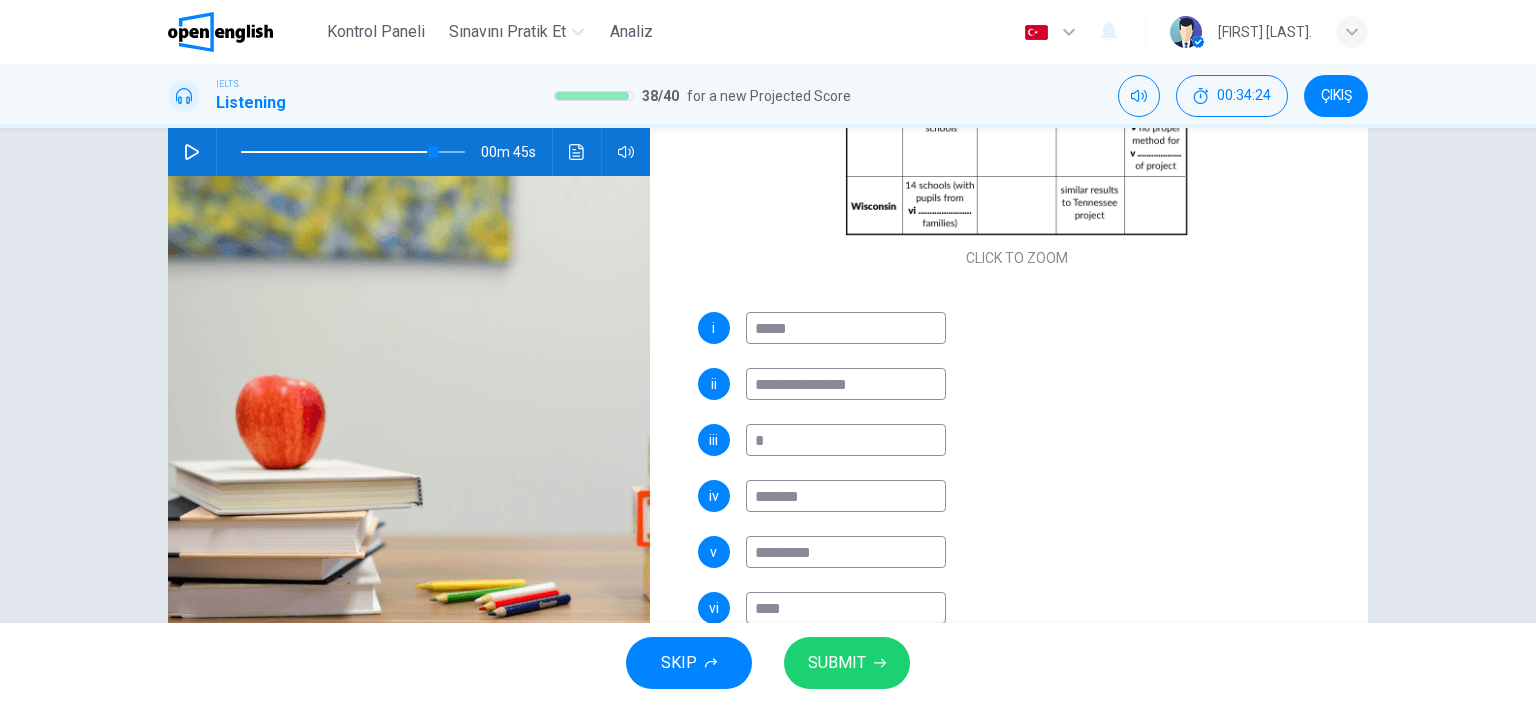 click on "*********" at bounding box center [846, 552] 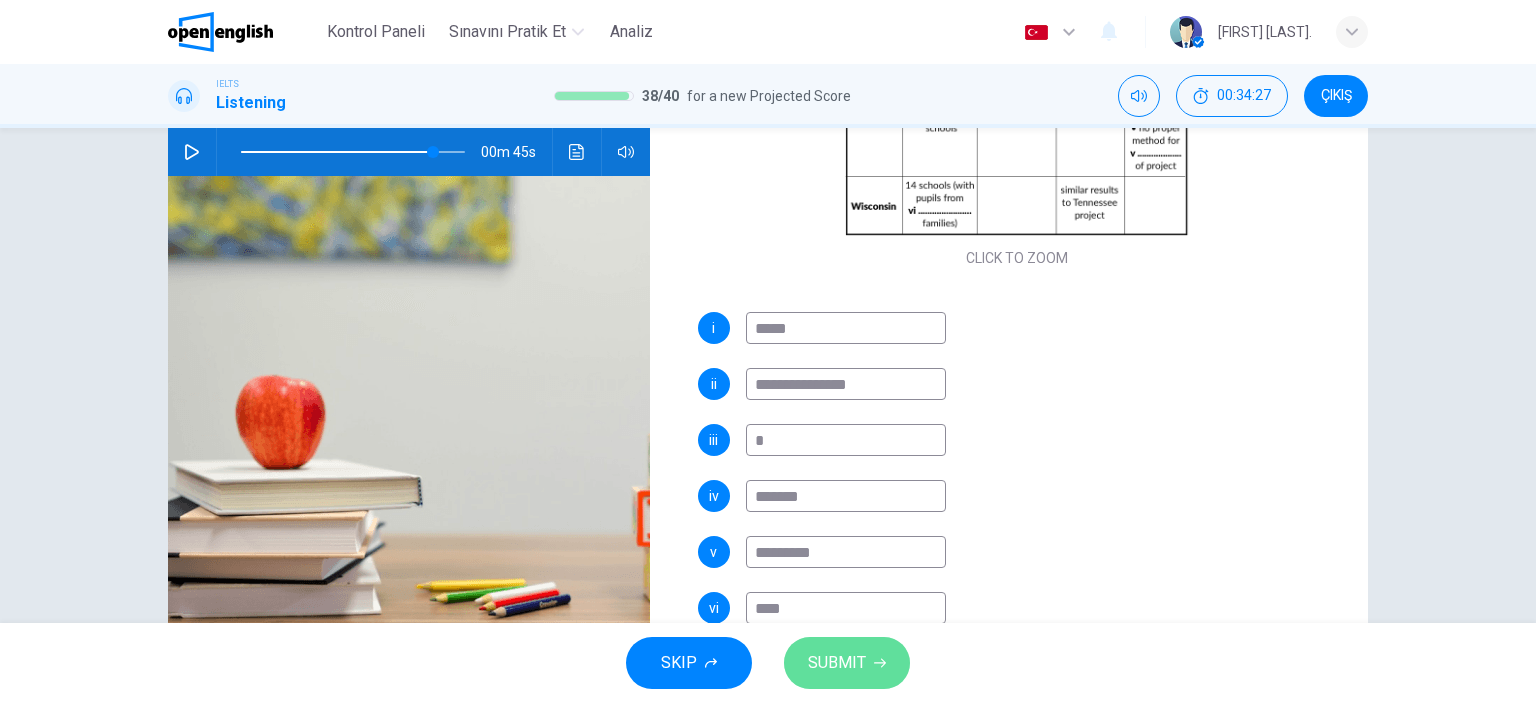 click 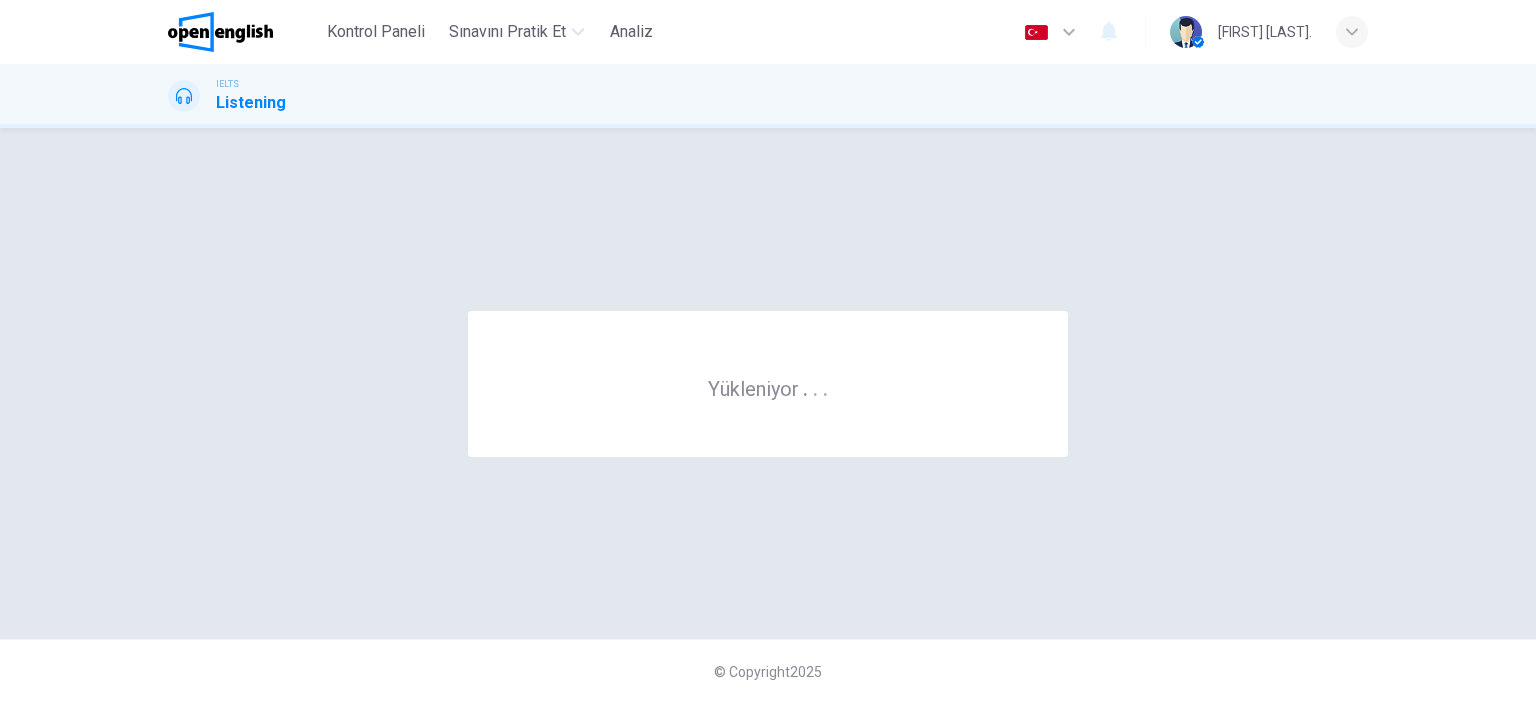scroll, scrollTop: 0, scrollLeft: 0, axis: both 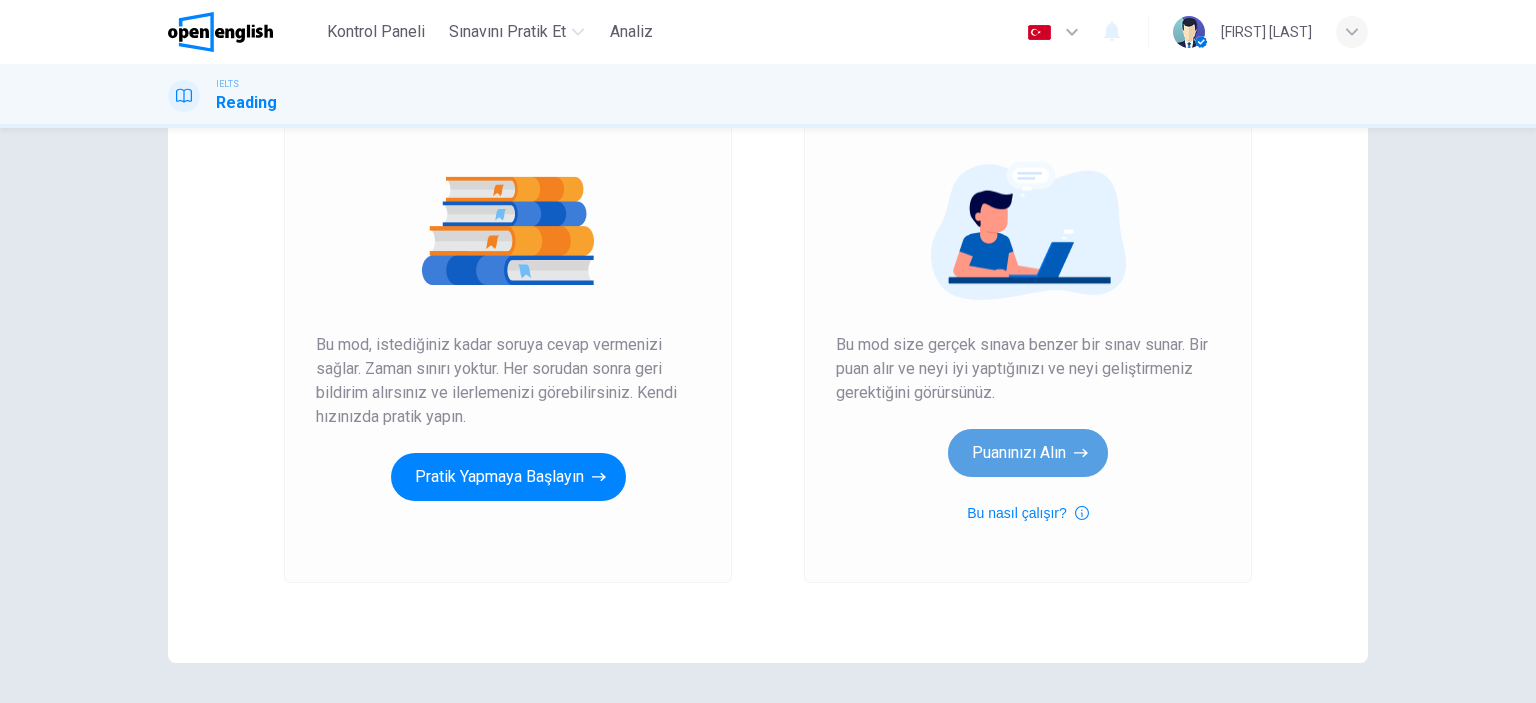 click on "Puanınızı Alın" at bounding box center (1028, 453) 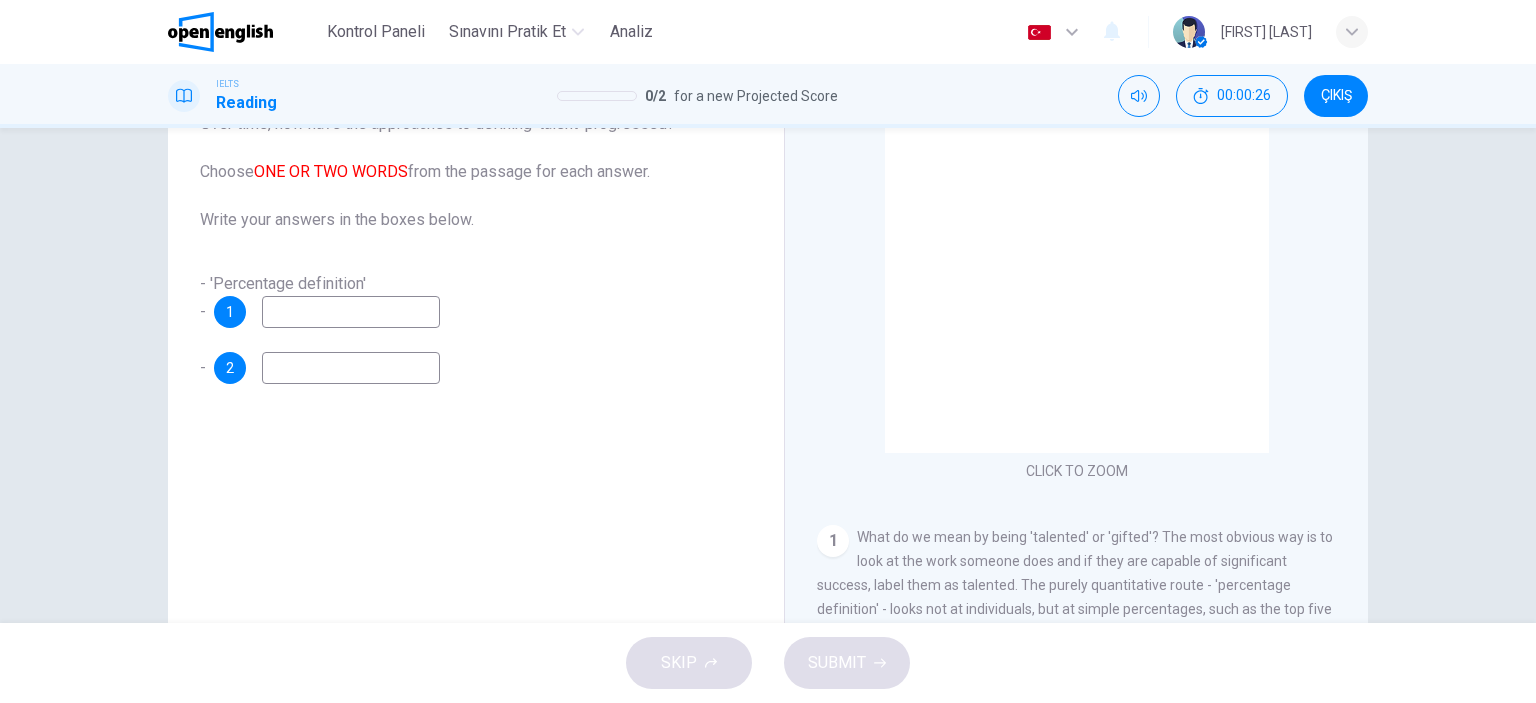 scroll, scrollTop: 200, scrollLeft: 0, axis: vertical 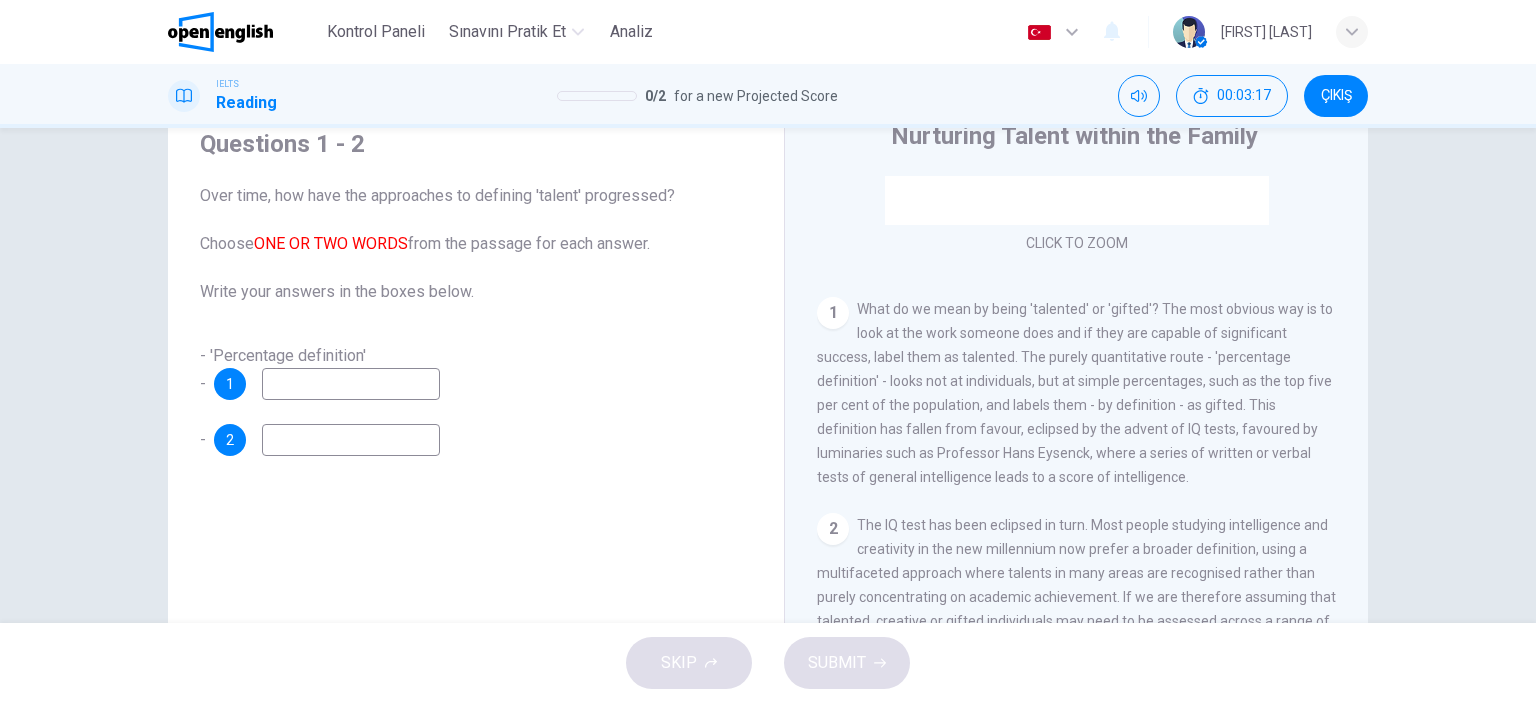 click at bounding box center [351, 384] 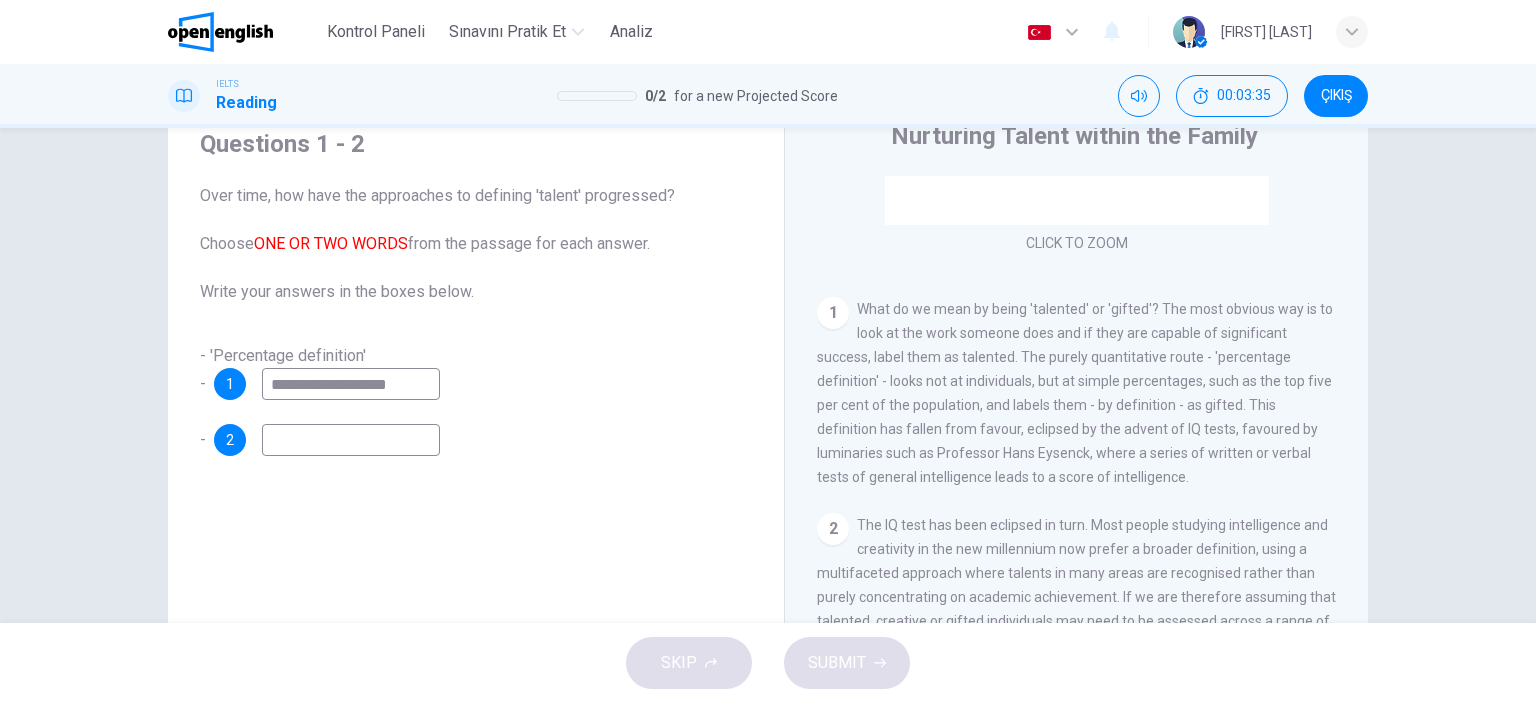 type on "**********" 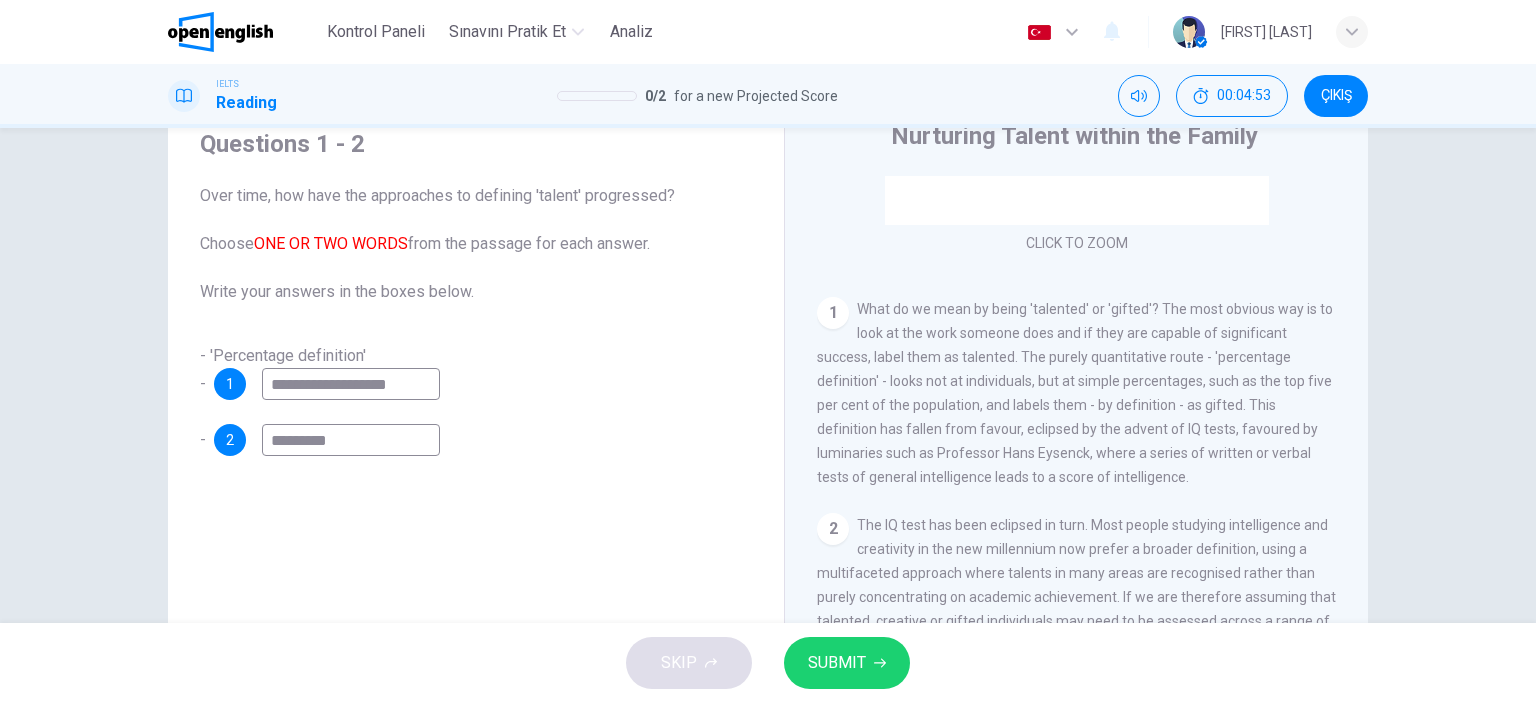 type on "*********" 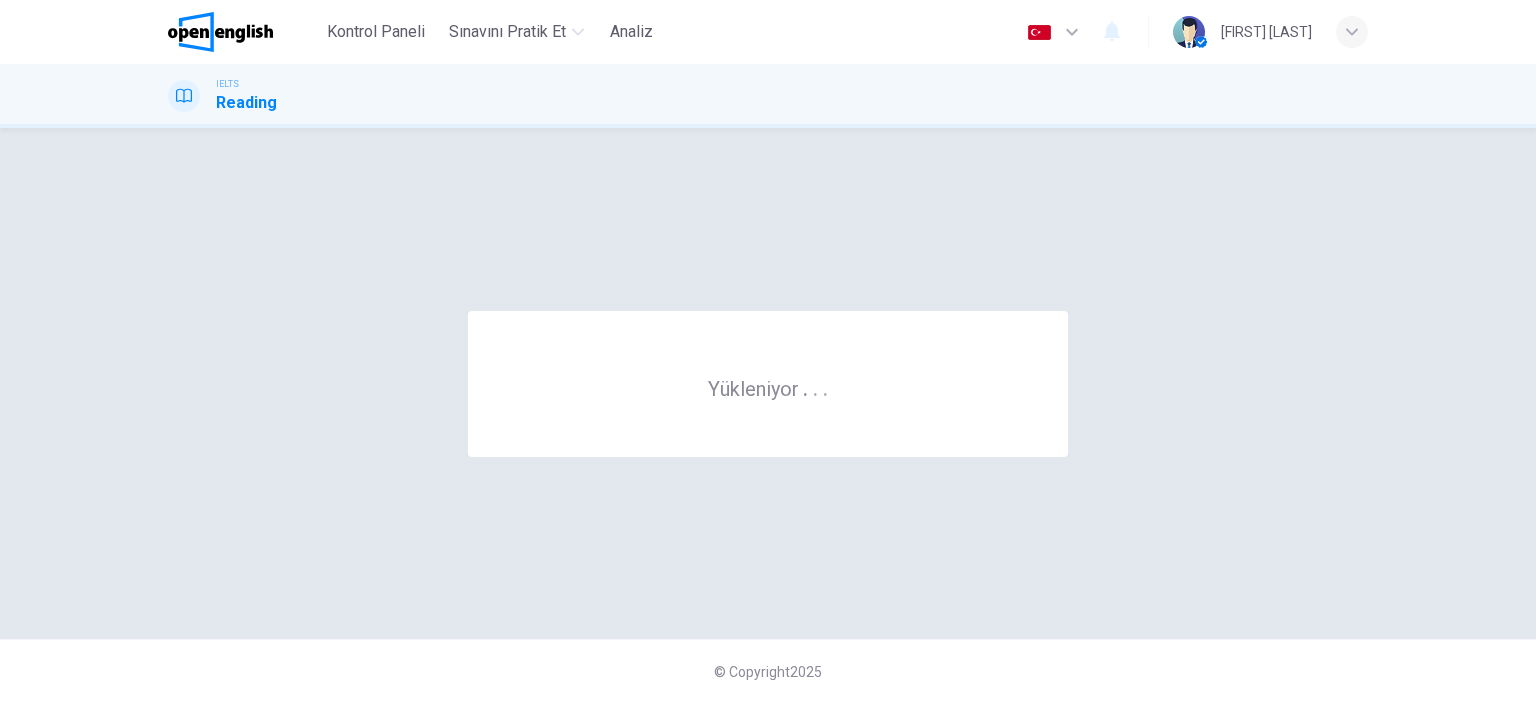 scroll, scrollTop: 0, scrollLeft: 0, axis: both 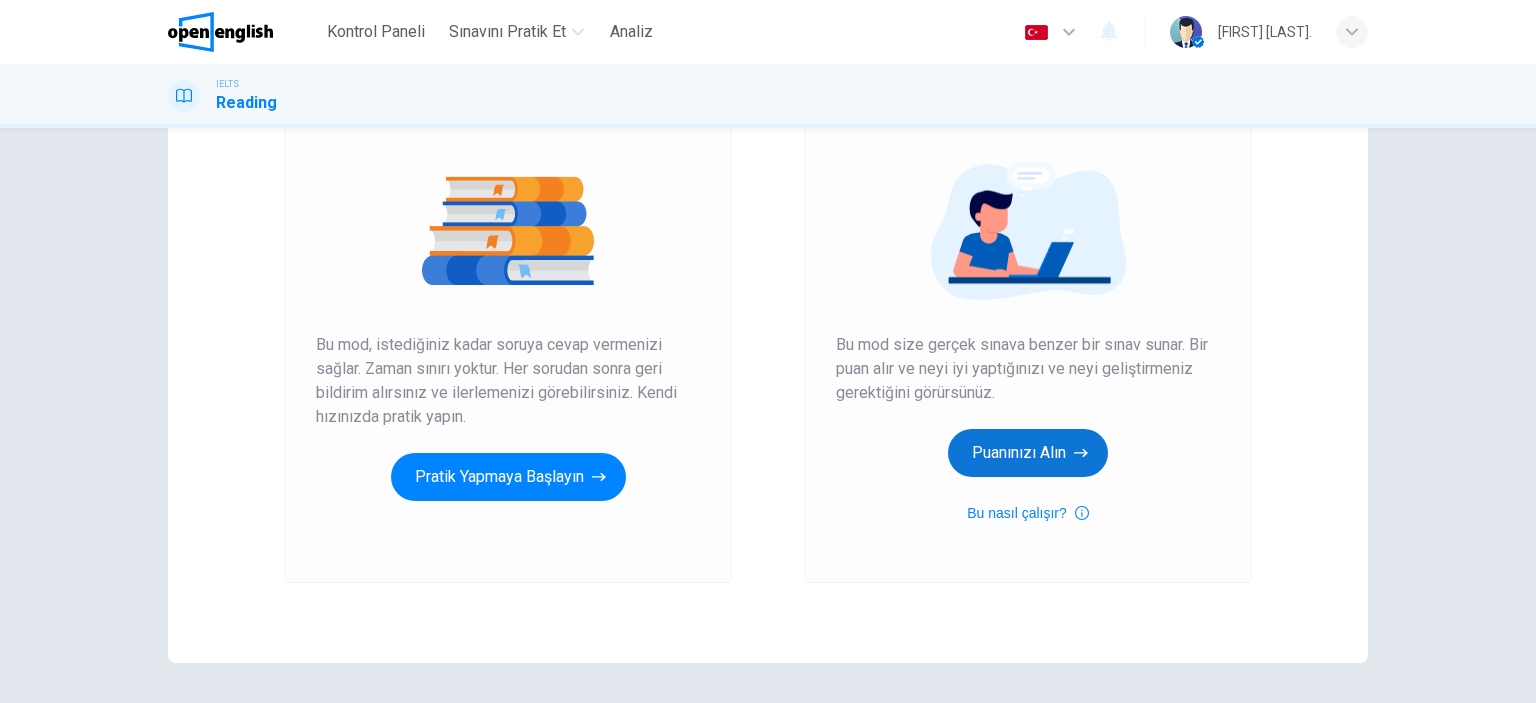 click on "Puanınızı Alın" at bounding box center (1028, 453) 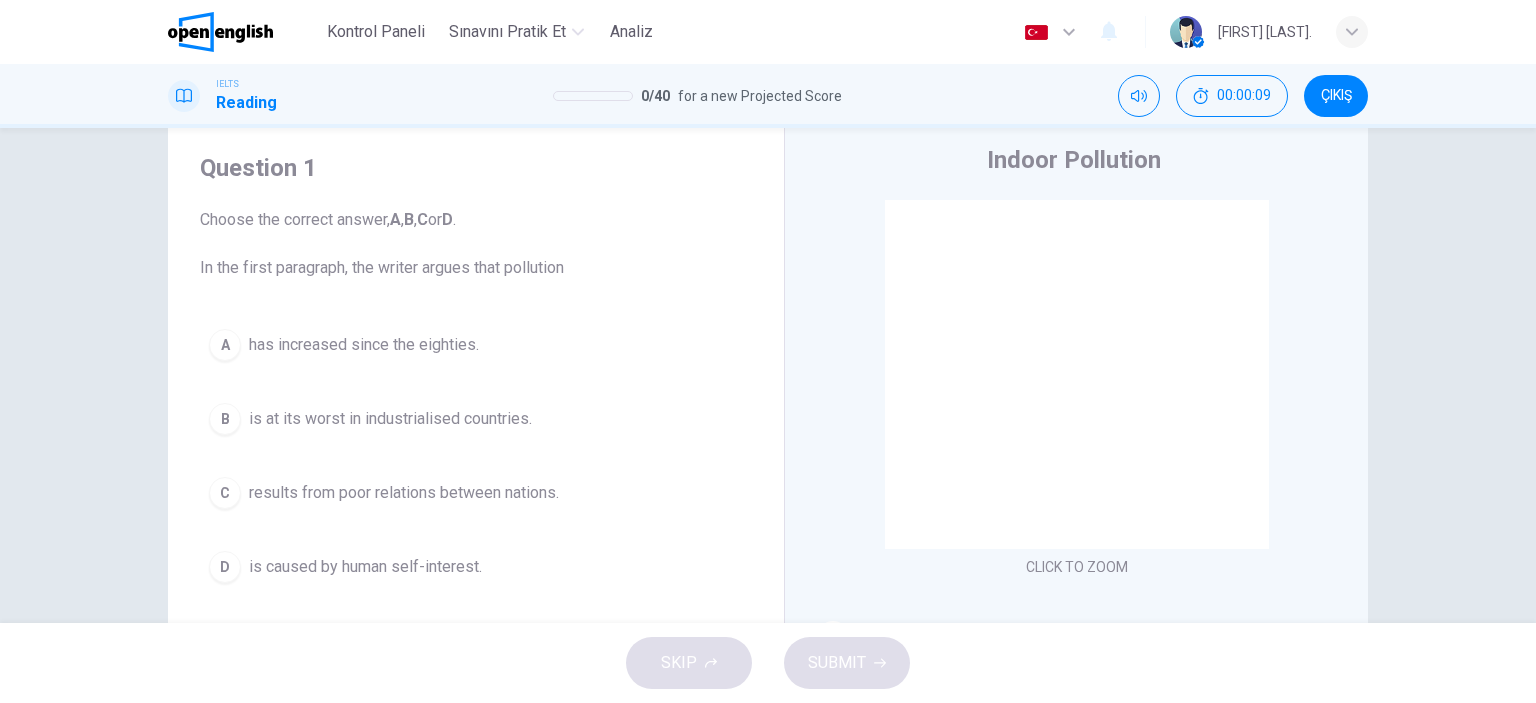 scroll, scrollTop: 100, scrollLeft: 0, axis: vertical 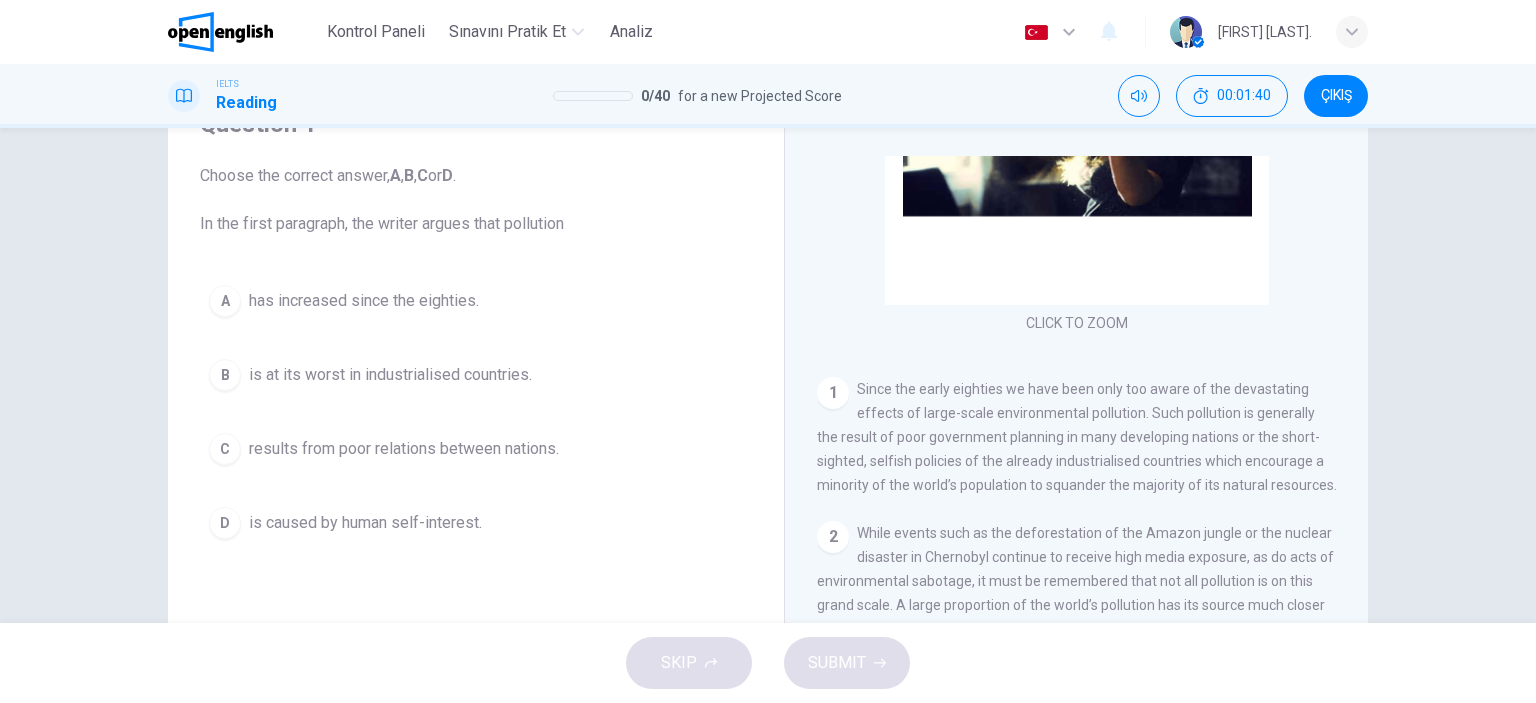 click on "results from poor relations between nations." at bounding box center [404, 449] 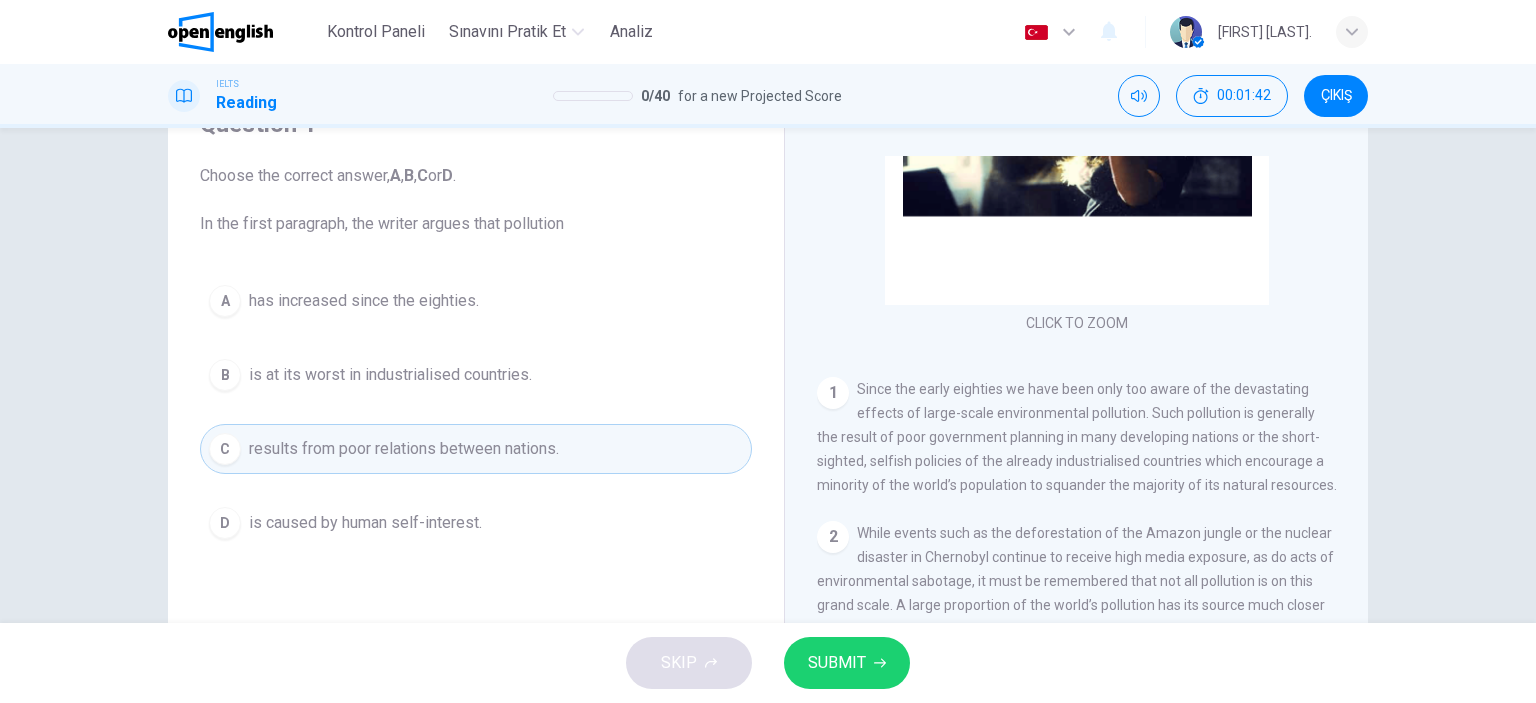 click on "SUBMIT" at bounding box center [847, 663] 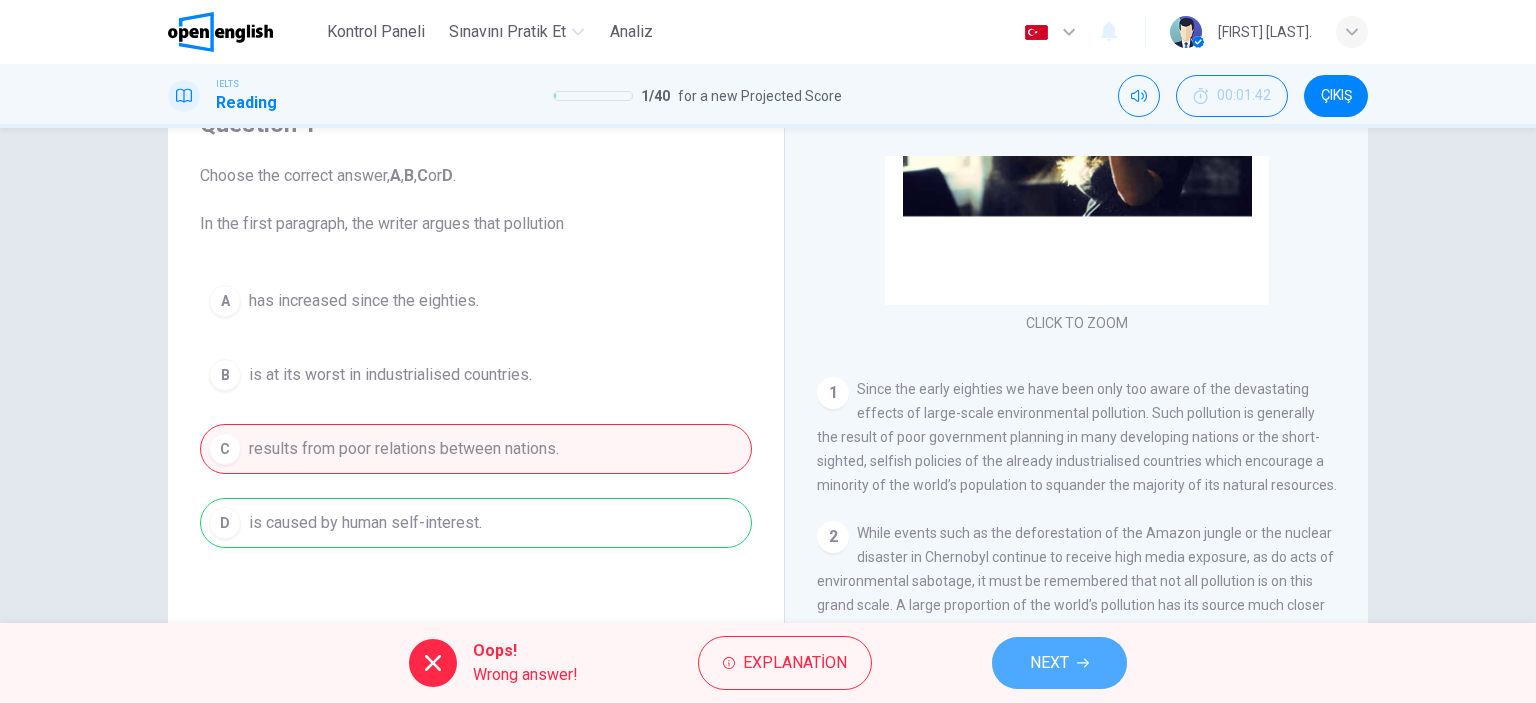 click on "NEXT" at bounding box center [1059, 663] 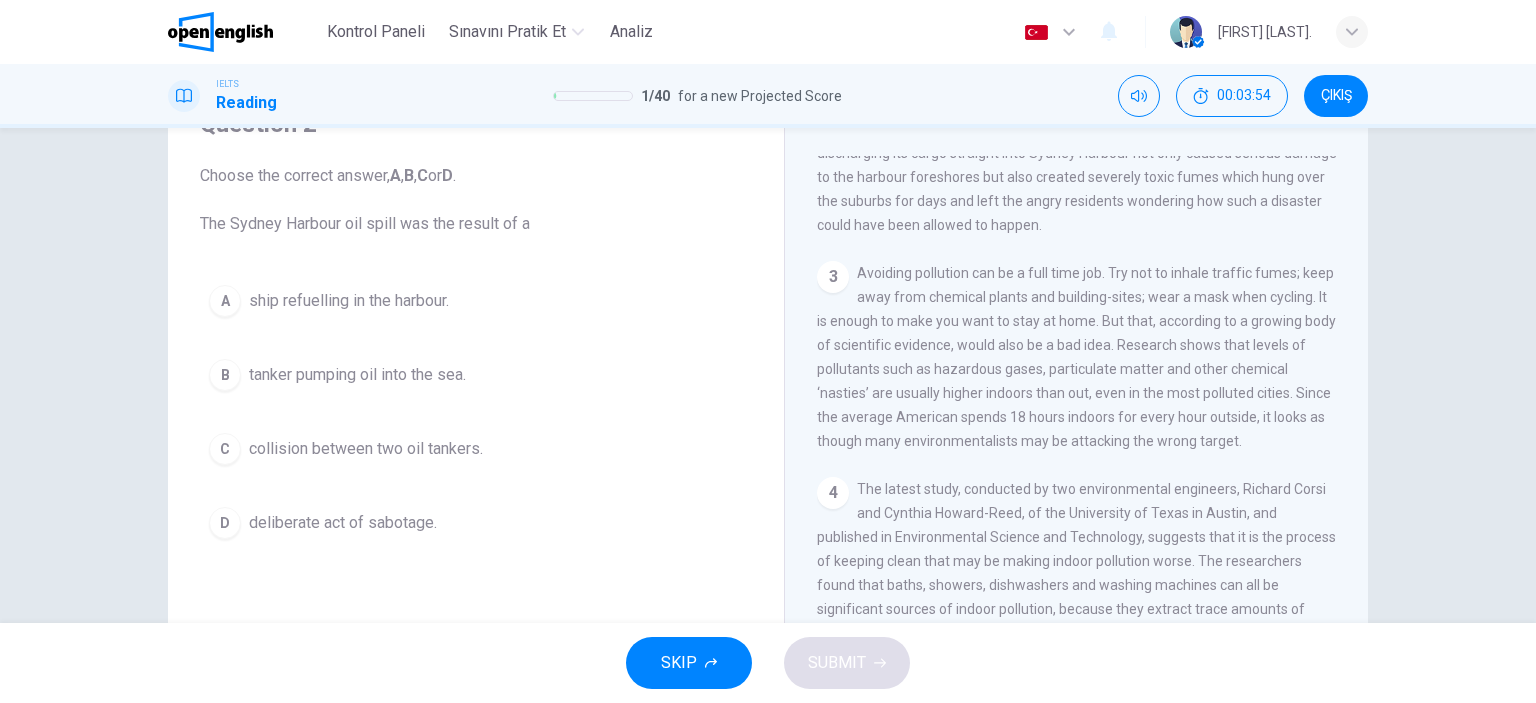 scroll, scrollTop: 600, scrollLeft: 0, axis: vertical 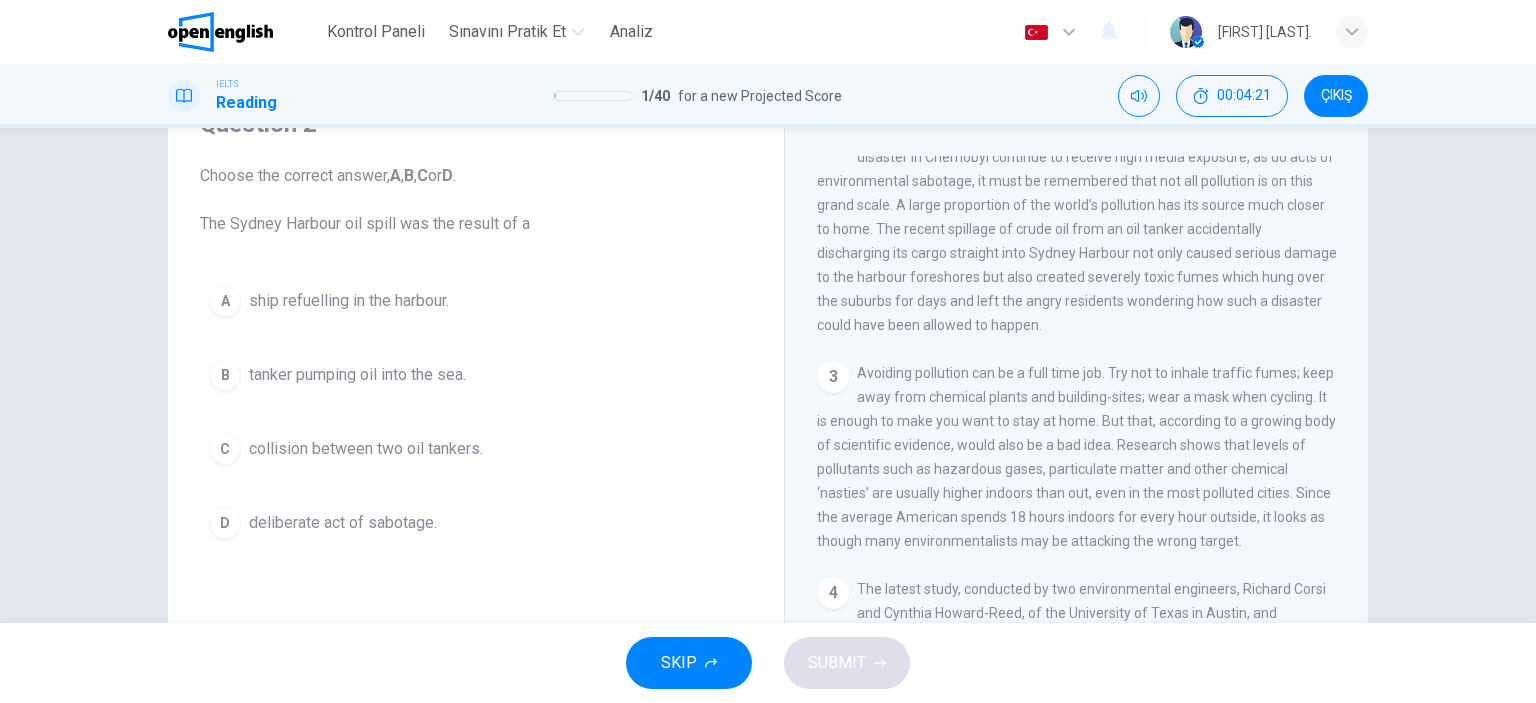 click on "collision between two oil tankers." at bounding box center (366, 449) 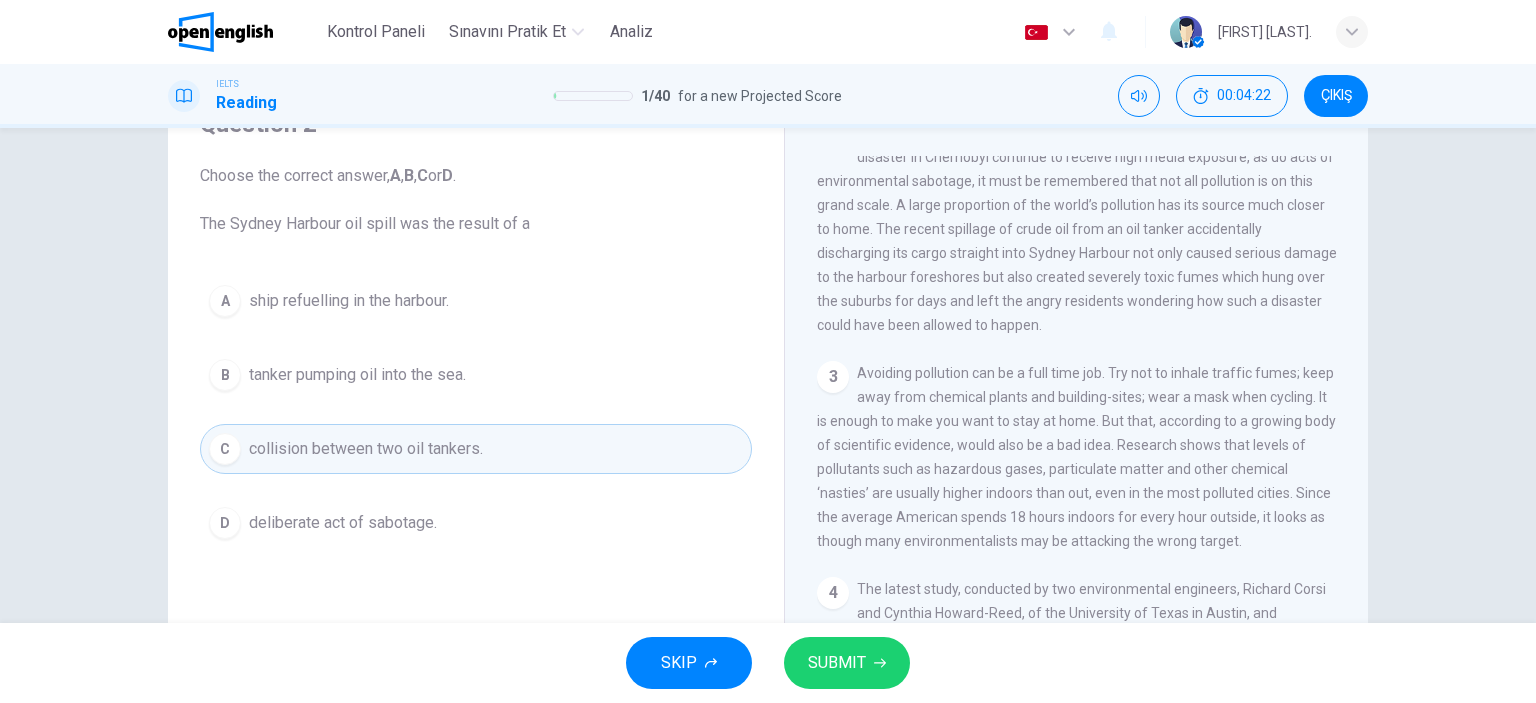 click on "SUBMIT" at bounding box center (837, 663) 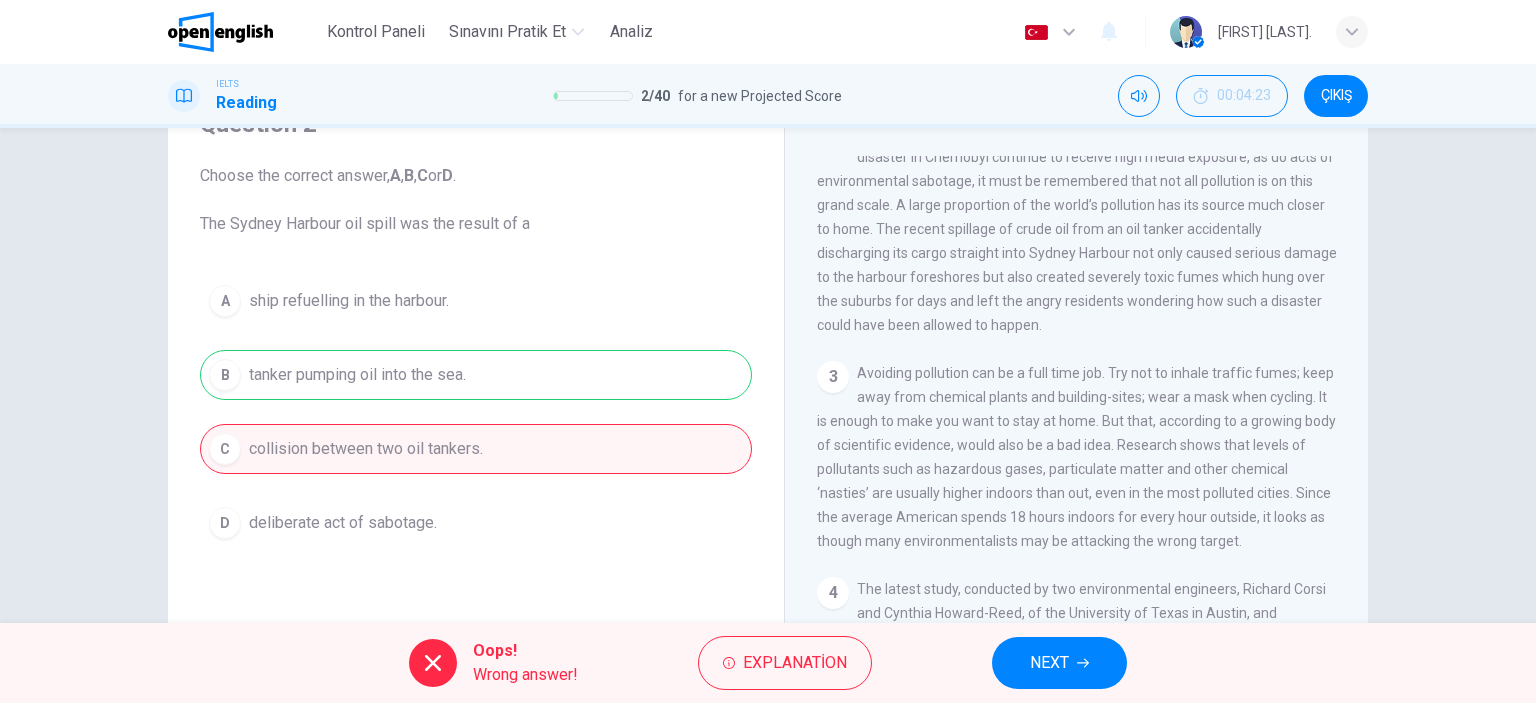 click on "NEXT" at bounding box center (1059, 663) 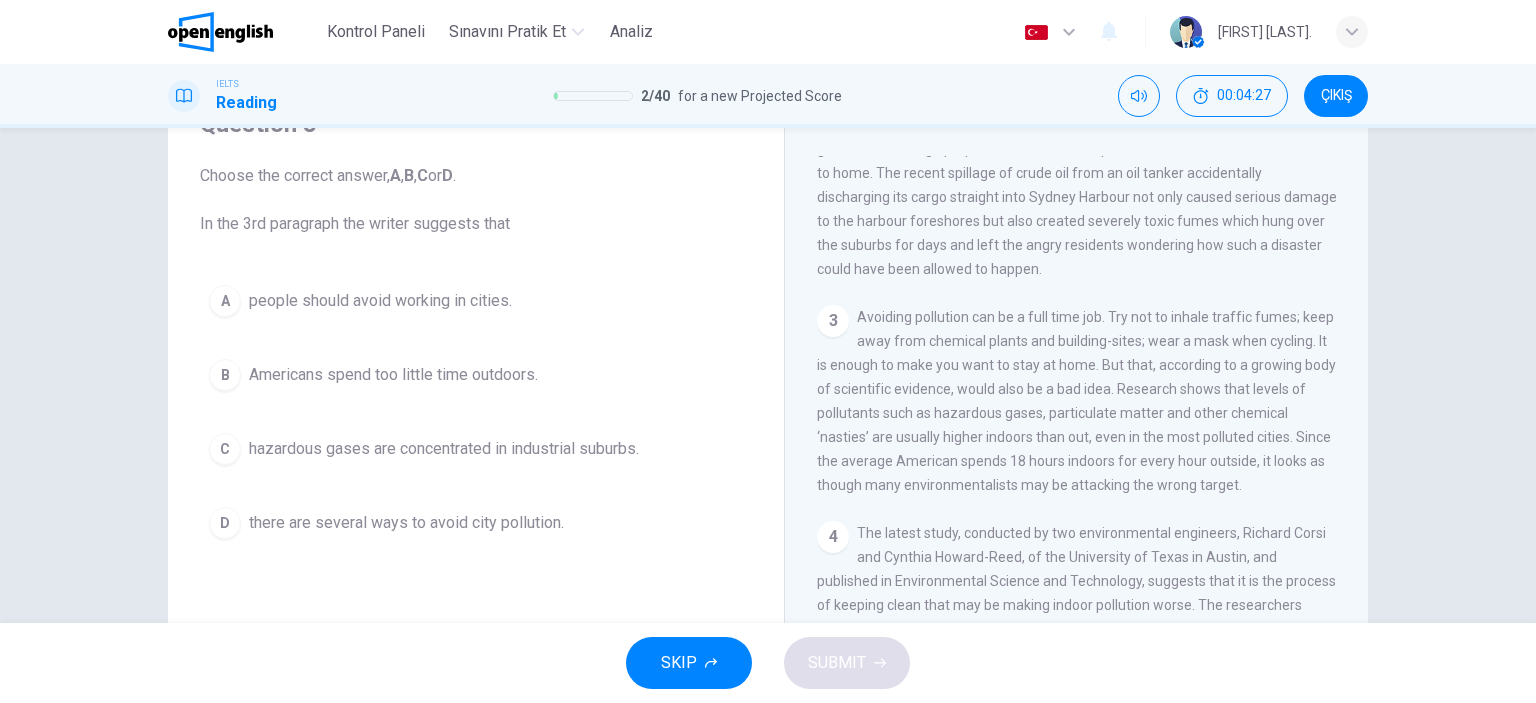 scroll, scrollTop: 700, scrollLeft: 0, axis: vertical 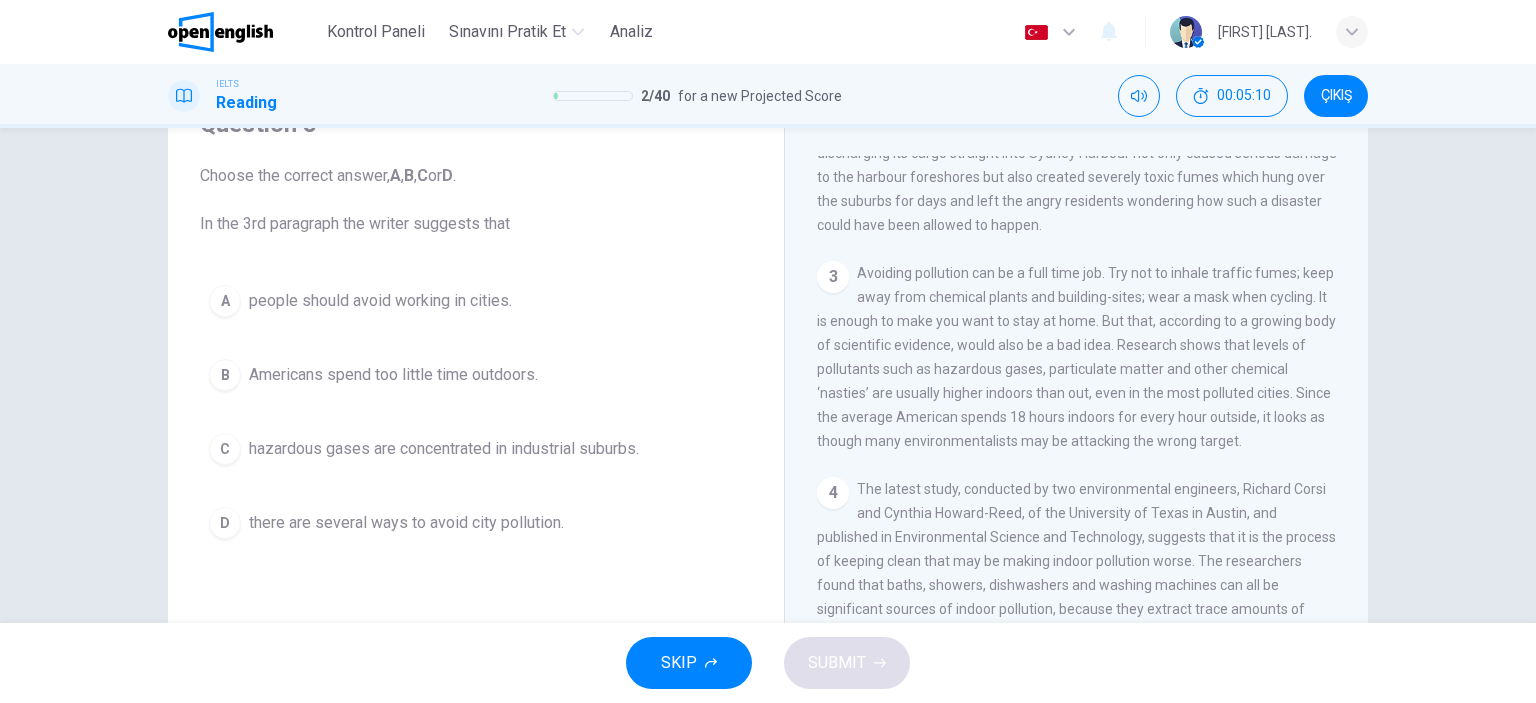 click on "there are several ways to avoid city pollution." at bounding box center (406, 523) 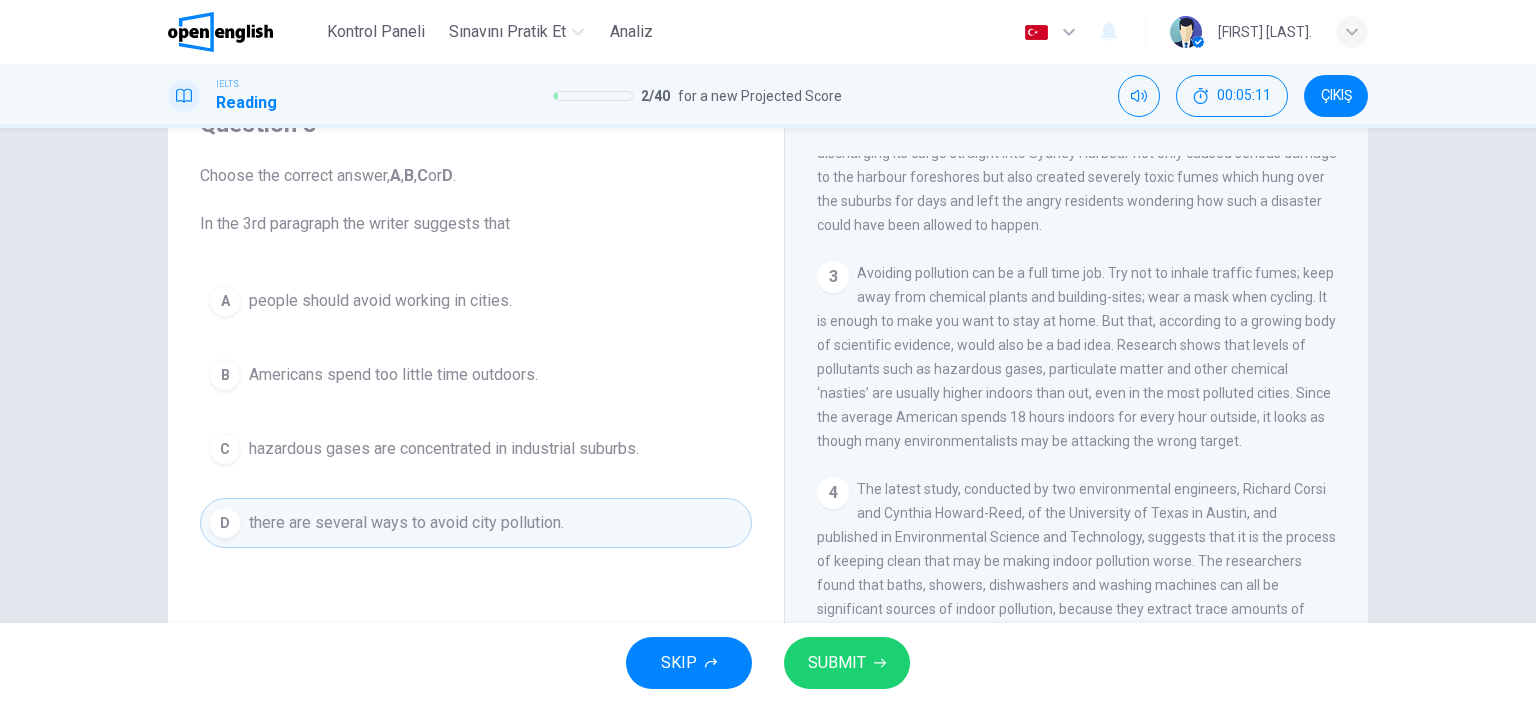 click on "SUBMIT" at bounding box center (847, 663) 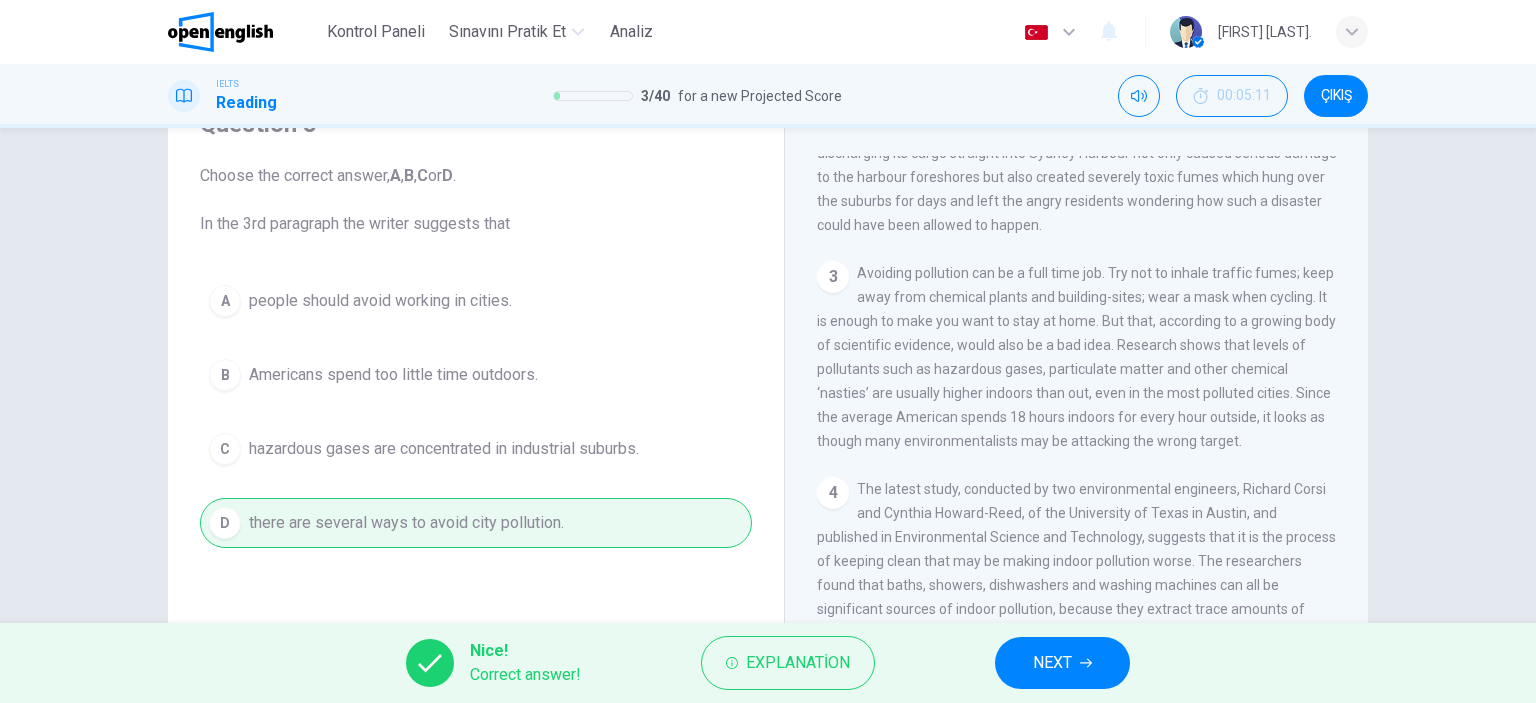 click 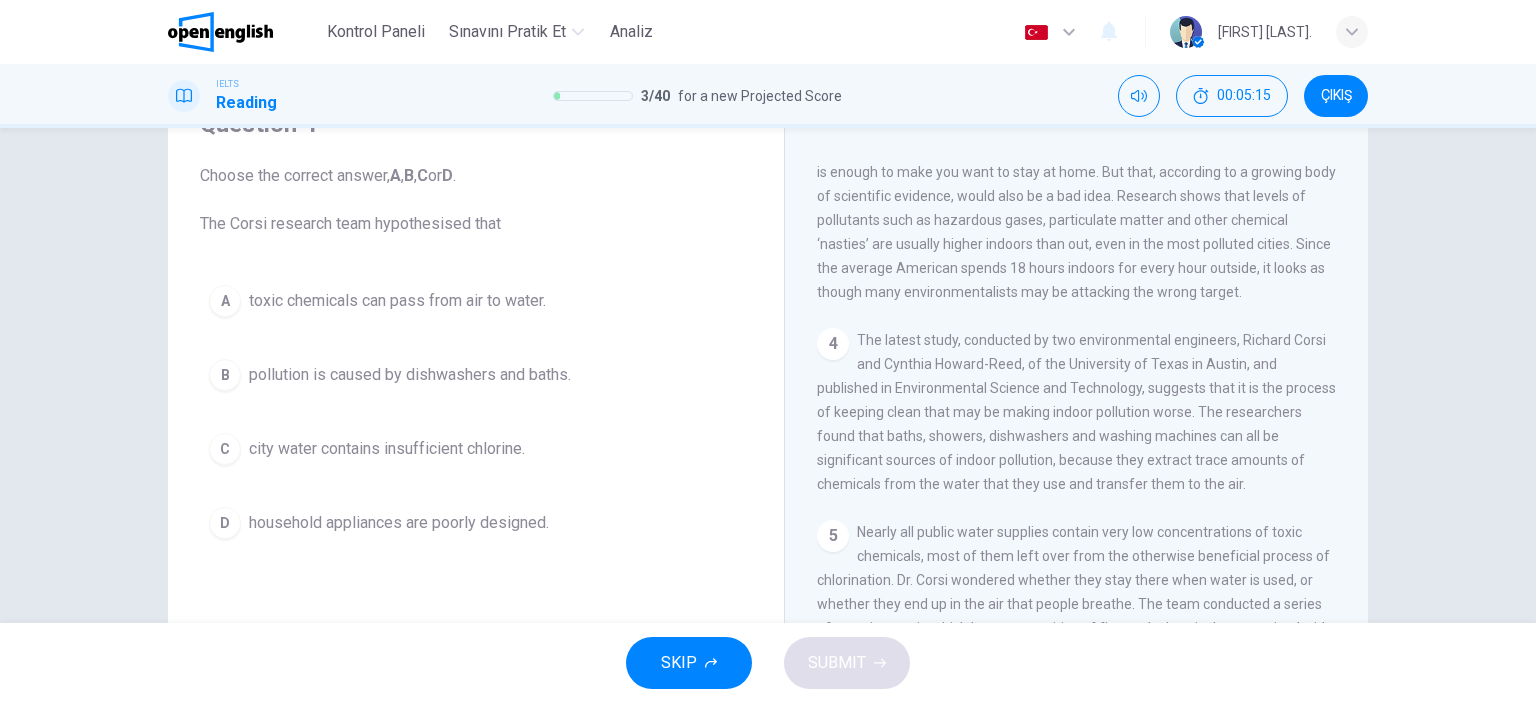 scroll, scrollTop: 900, scrollLeft: 0, axis: vertical 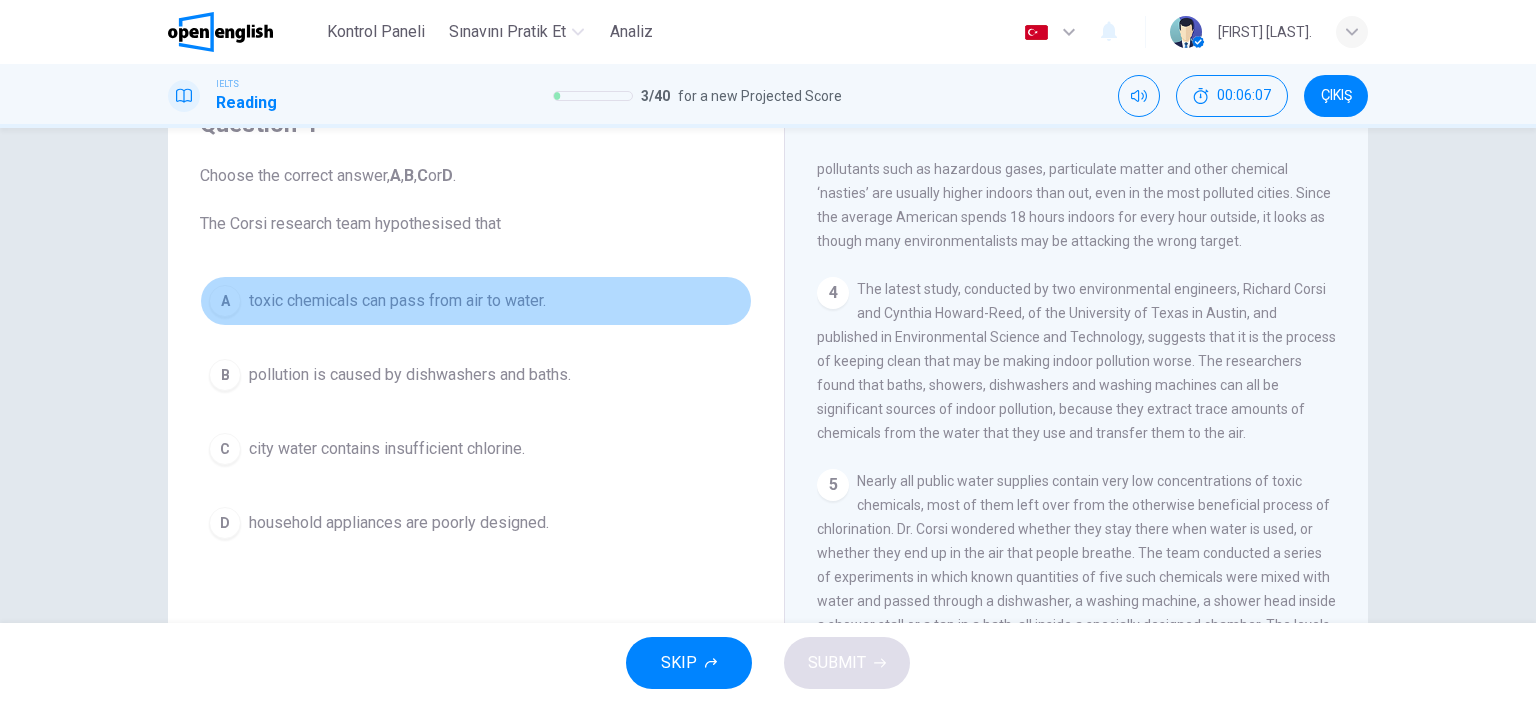 click on "toxic chemicals can pass from air to water." at bounding box center [397, 301] 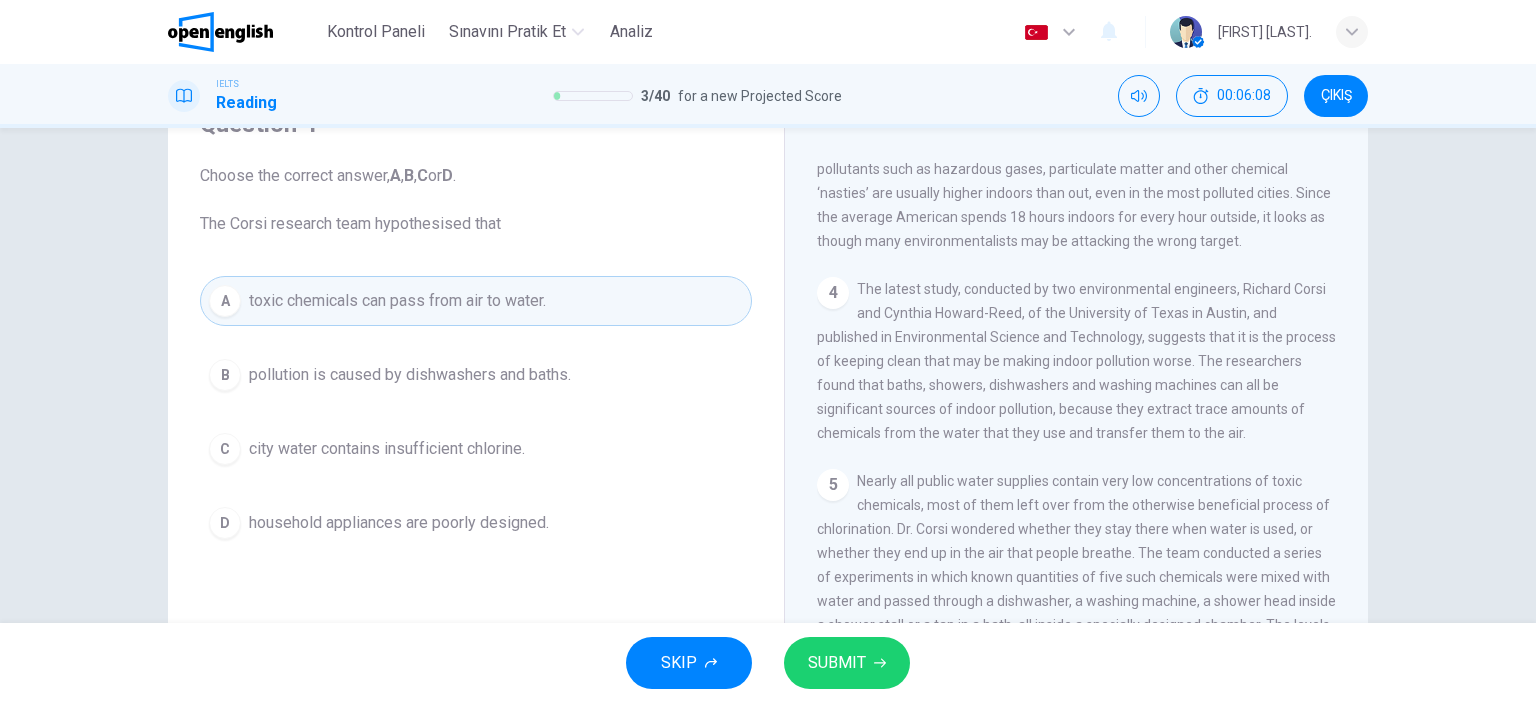 click on "SUBMIT" at bounding box center [837, 663] 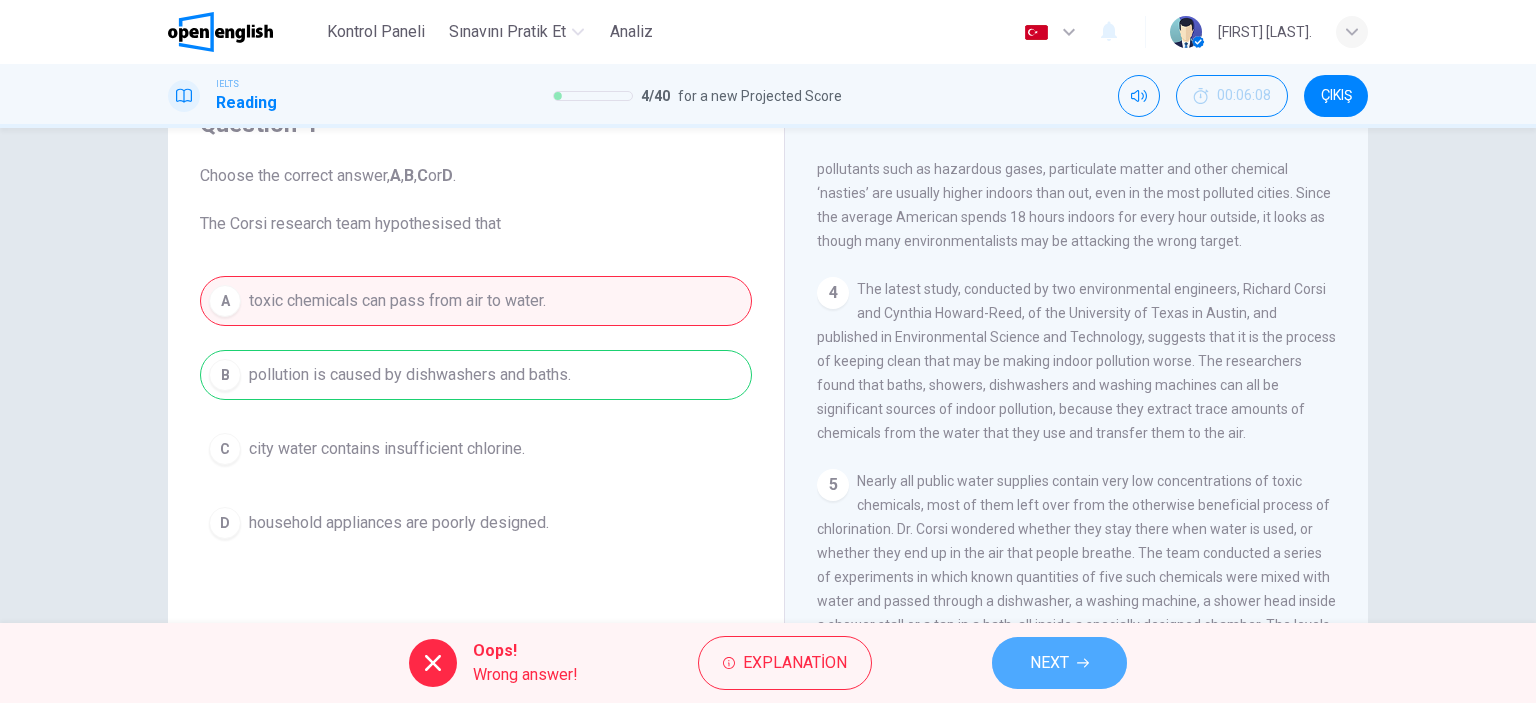 click on "NEXT" at bounding box center (1049, 663) 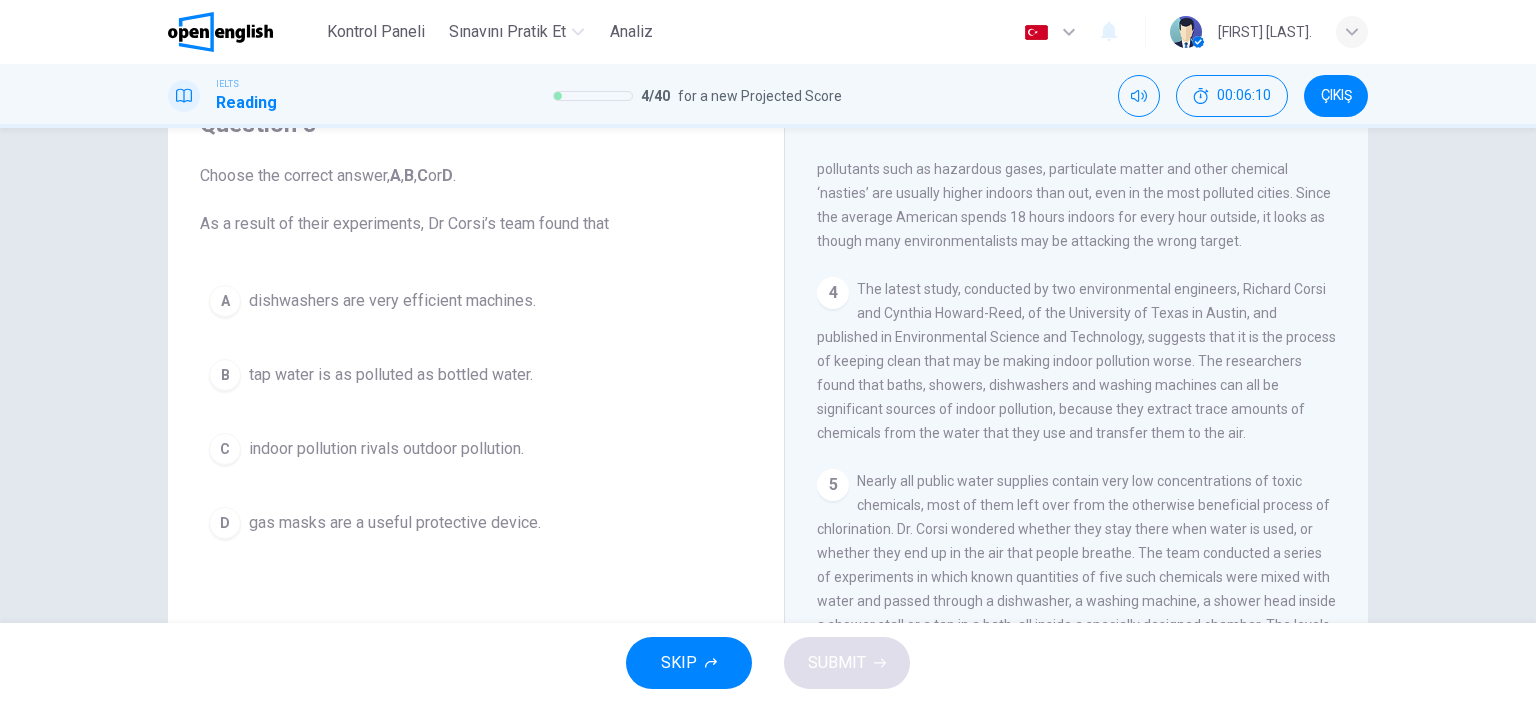drag, startPoint x: 273, startPoint y: 225, endPoint x: 584, endPoint y: 223, distance: 311.00644 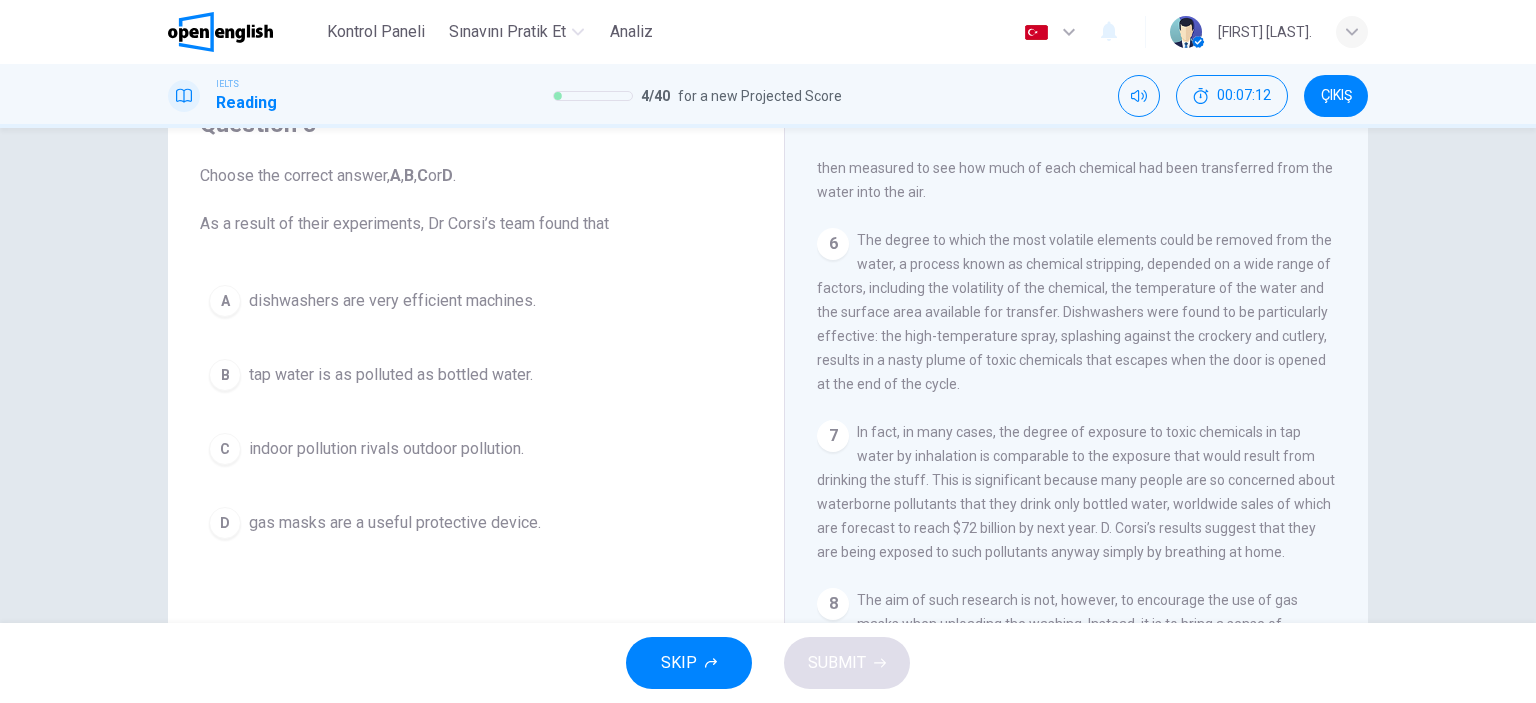 scroll, scrollTop: 1500, scrollLeft: 0, axis: vertical 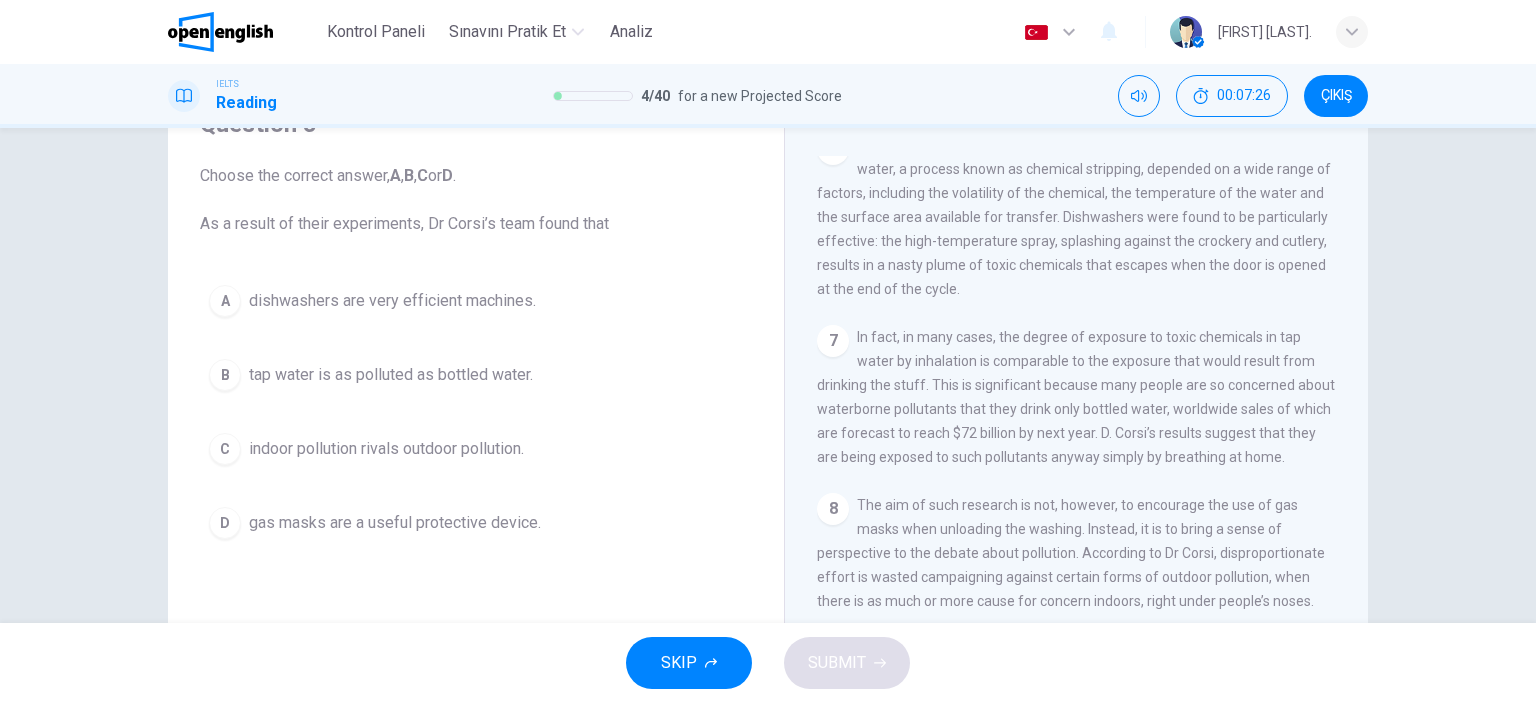 click on "indoor pollution rivals outdoor pollution." at bounding box center (386, 449) 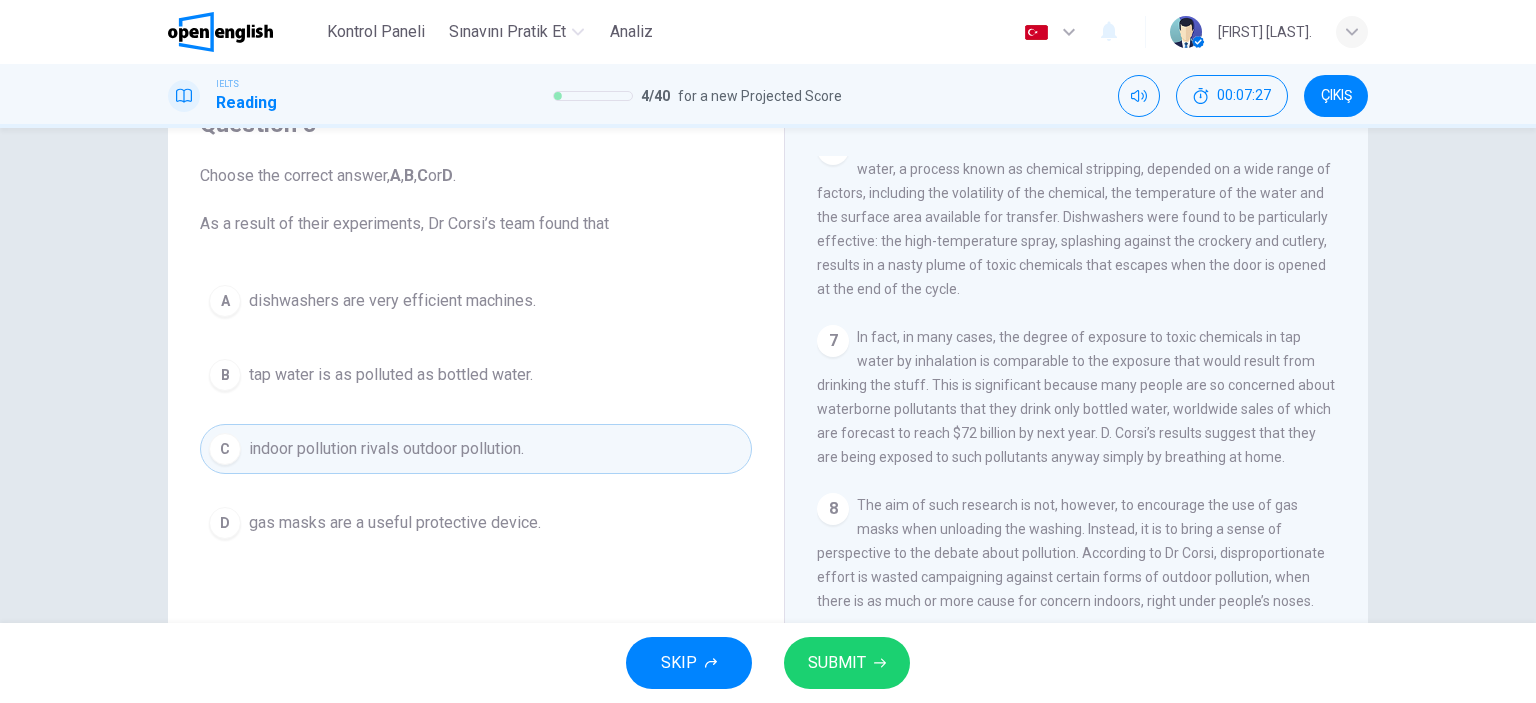 click on "SUBMIT" at bounding box center (837, 663) 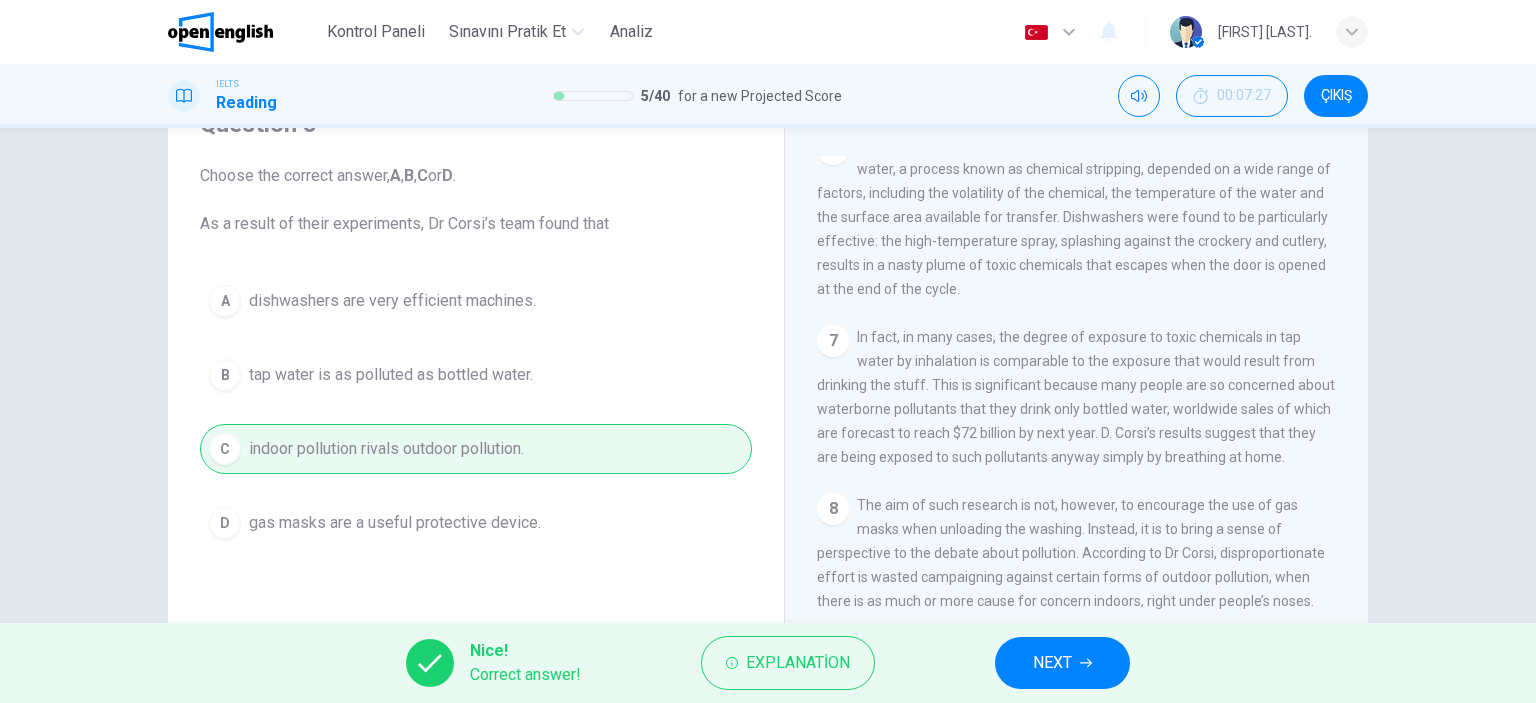 click on "NEXT" at bounding box center [1062, 663] 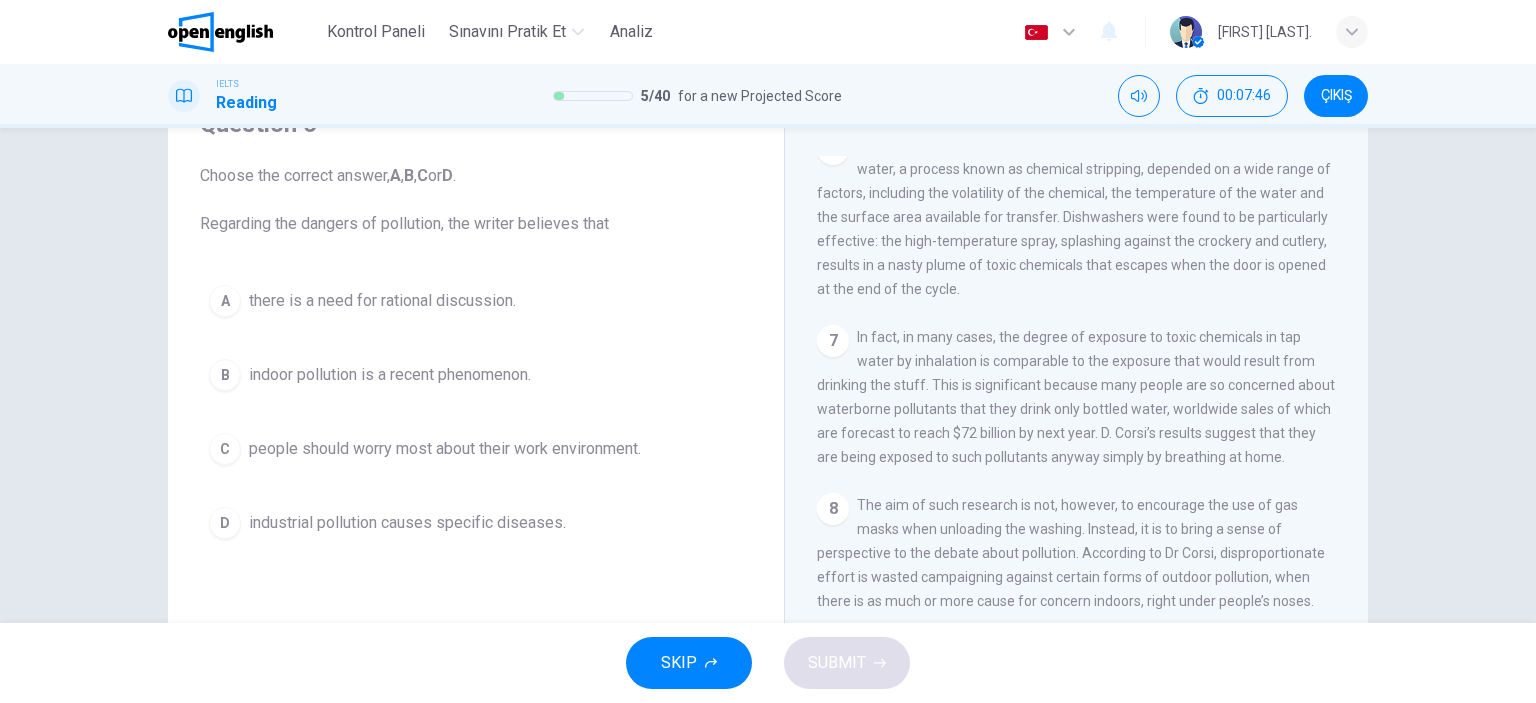 click on "there is a need for rational discussion." at bounding box center [382, 301] 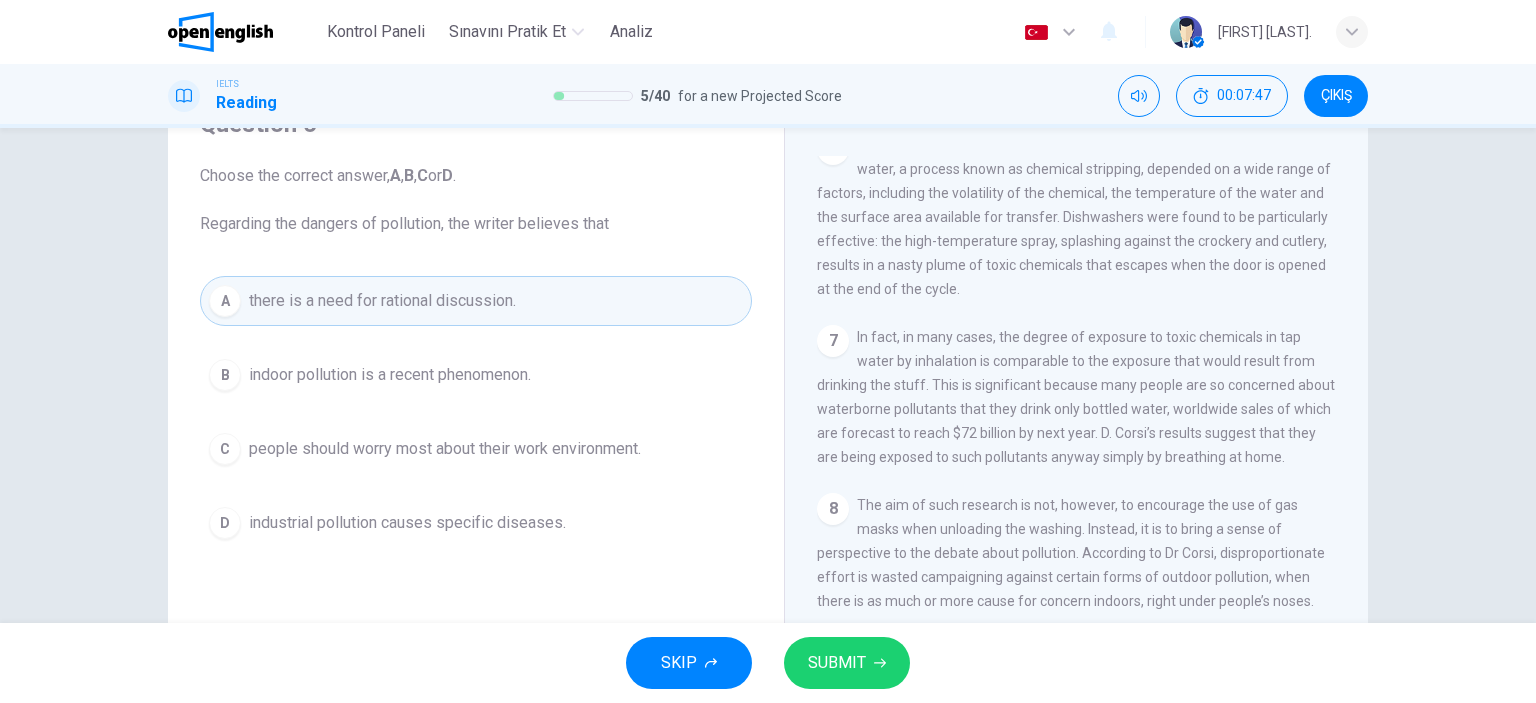 click on "SUBMIT" at bounding box center (837, 663) 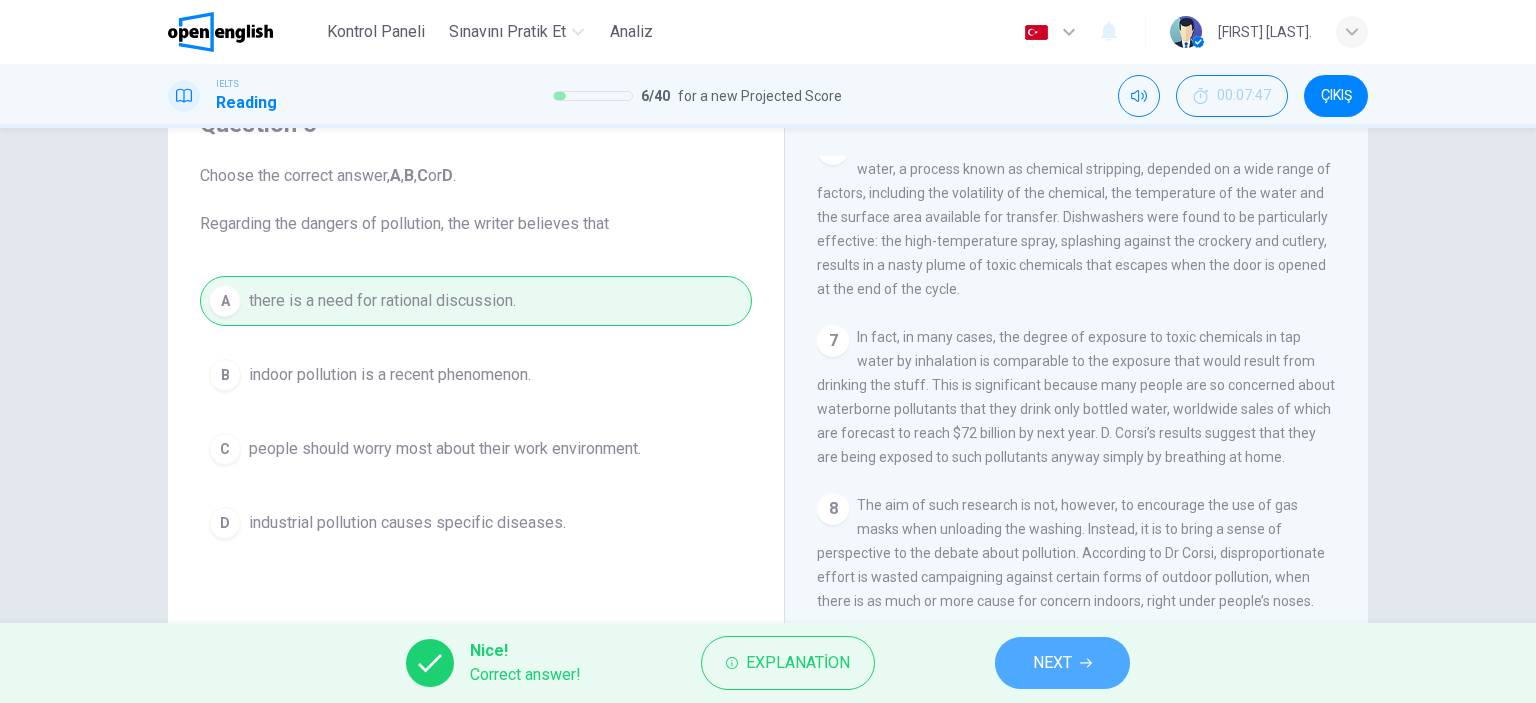 click on "NEXT" at bounding box center [1062, 663] 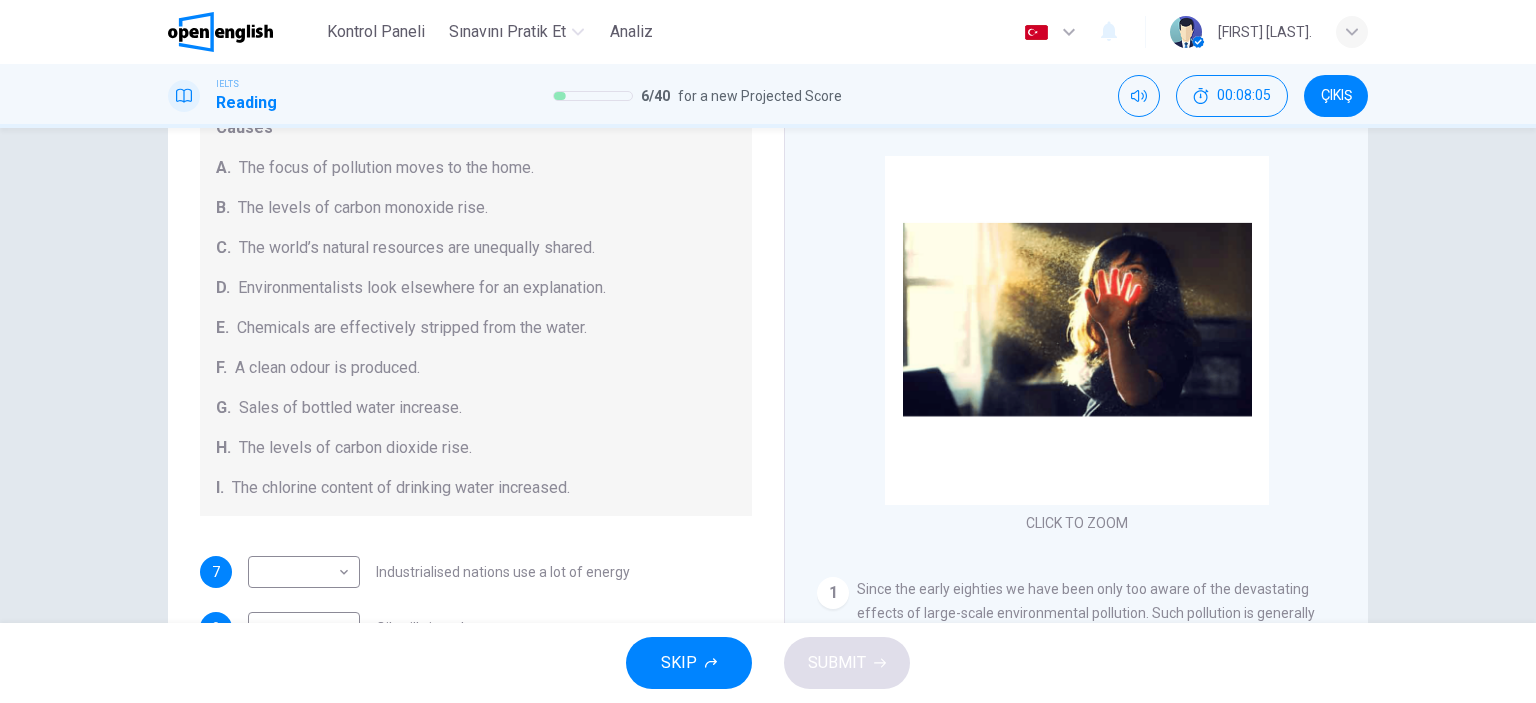 scroll, scrollTop: 424, scrollLeft: 0, axis: vertical 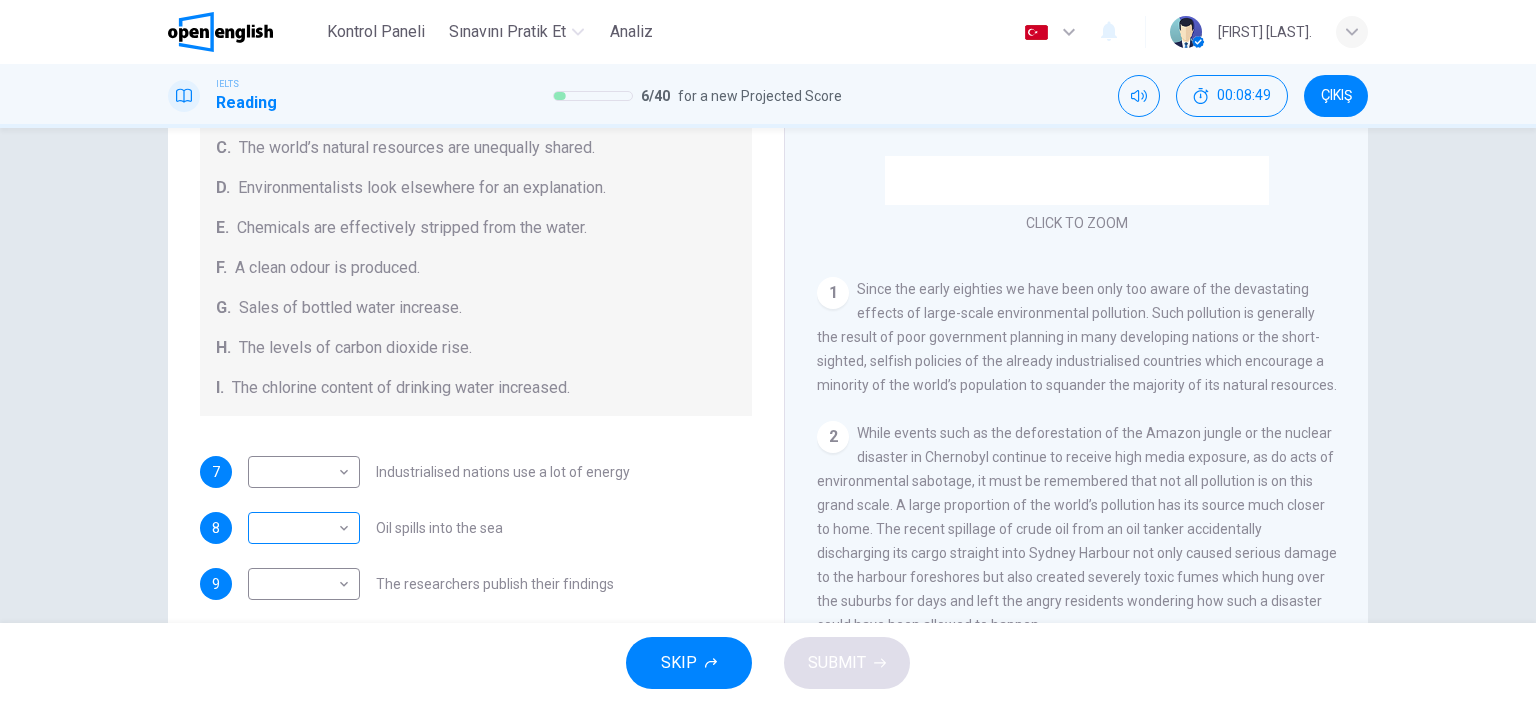 click on "Bu site,  Gizlilik Politikamızda  açıklandığı gibi çerezler kullanmaktadır. Çerez kullanımını kabul ediyorsanız, Lütfen Kabul Et düğmesine tıklayın ve sitemizde gezinmeye devam edin.   Gizlilik Politikası Kabul Et This site uses cookies, as explained in our  Privacy Policy . If you agree to the use of cookies, please click the Accept button and continue to browse our site.   Privacy Policy Accept Kontrol Paneli Sınavını Pratik Et Analiz Türkçe ** ​ Seray A. IELTS Reading 6 / 40 for a new Projected Score 00:08:49 ÇIKIŞ Questions 7 - 13 The Reading Passage describes a number of cause and effect relationships.
Match each cause with its effect ( A-J ).
Write the appropriate letters ( A-J ) in the boxes below. Causes A. The focus of pollution moves to the home. B. The levels of carbon monoxide rise. C. The world’s natural resources are unequally shared. D. Environmentalists look elsewhere for an explanation. E. Chemicals are effectively stripped from the water. F. G. H. I. 7 ​ ​" at bounding box center (768, 351) 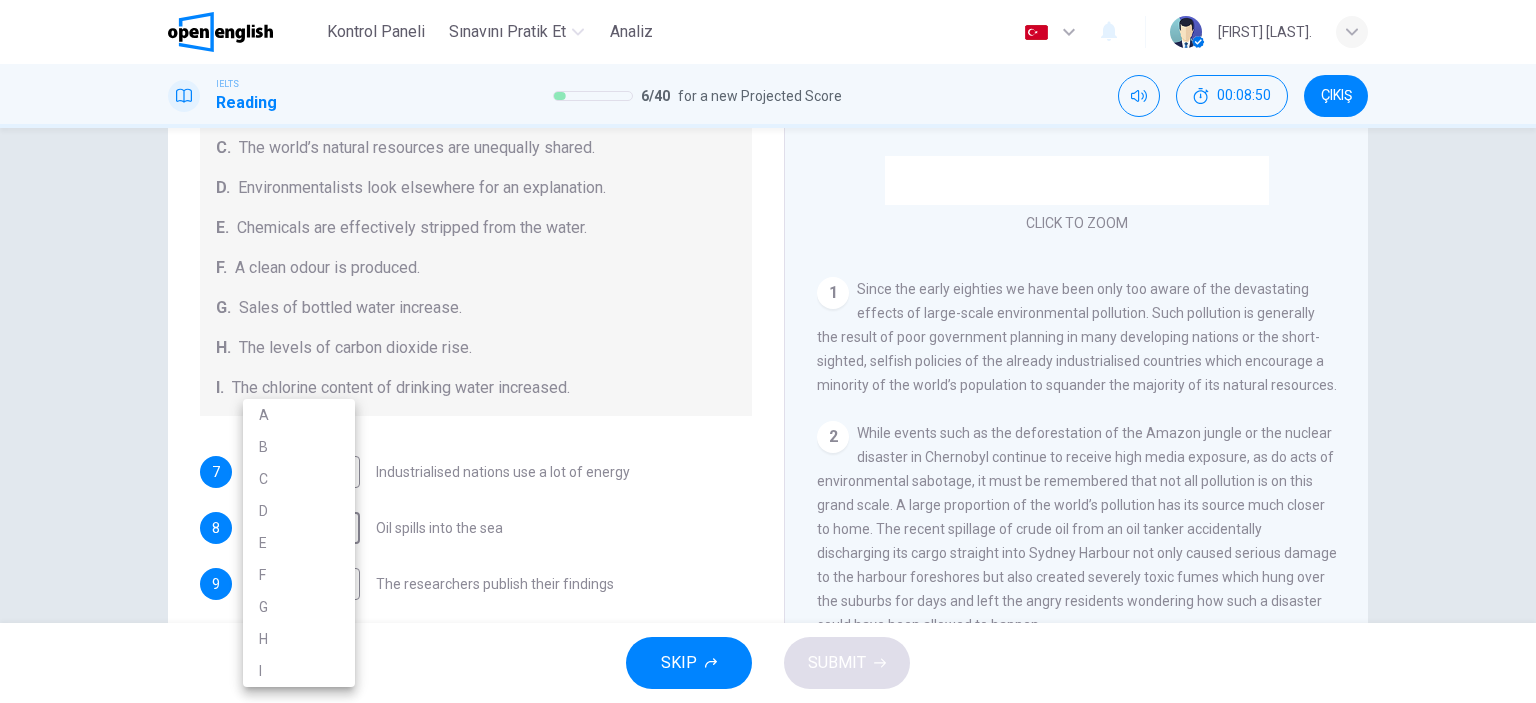 click on "E" at bounding box center (299, 543) 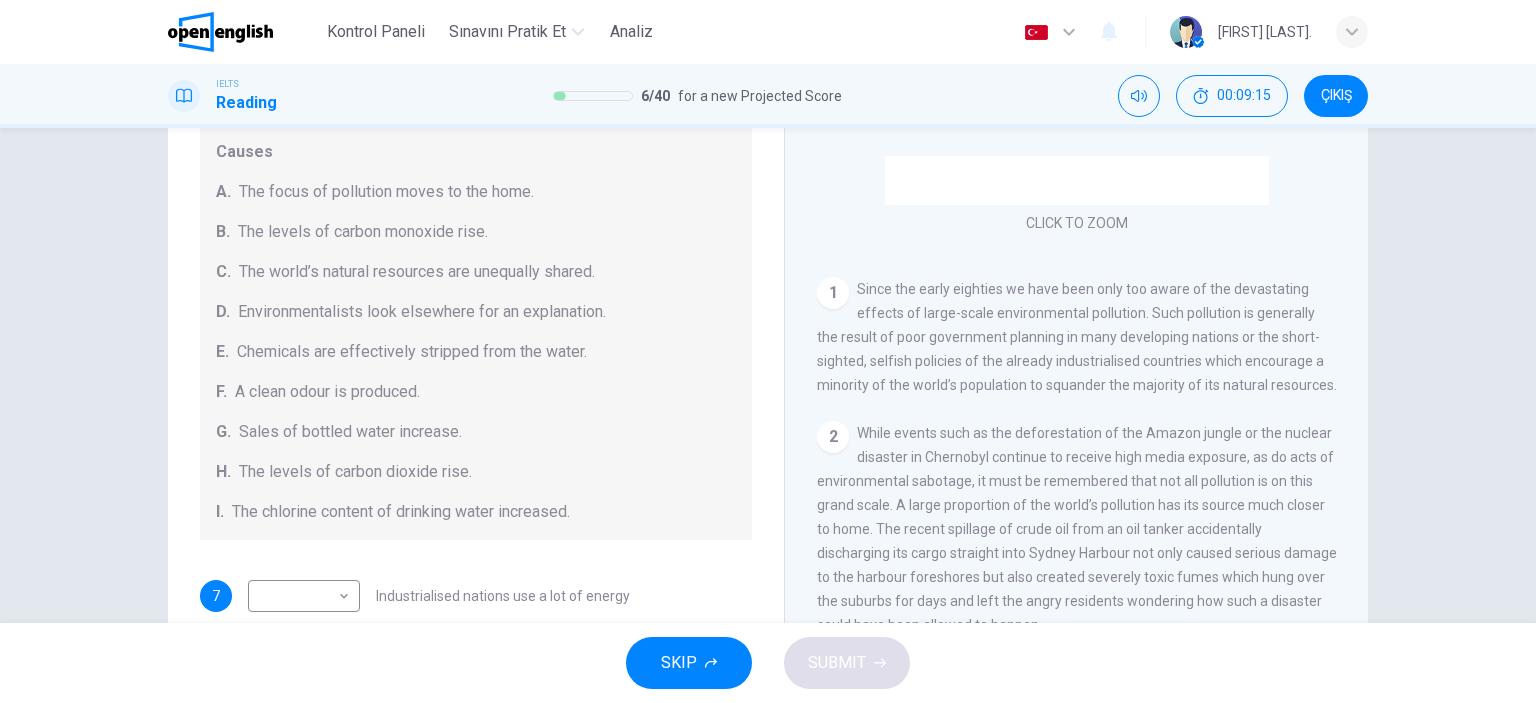 scroll, scrollTop: 300, scrollLeft: 0, axis: vertical 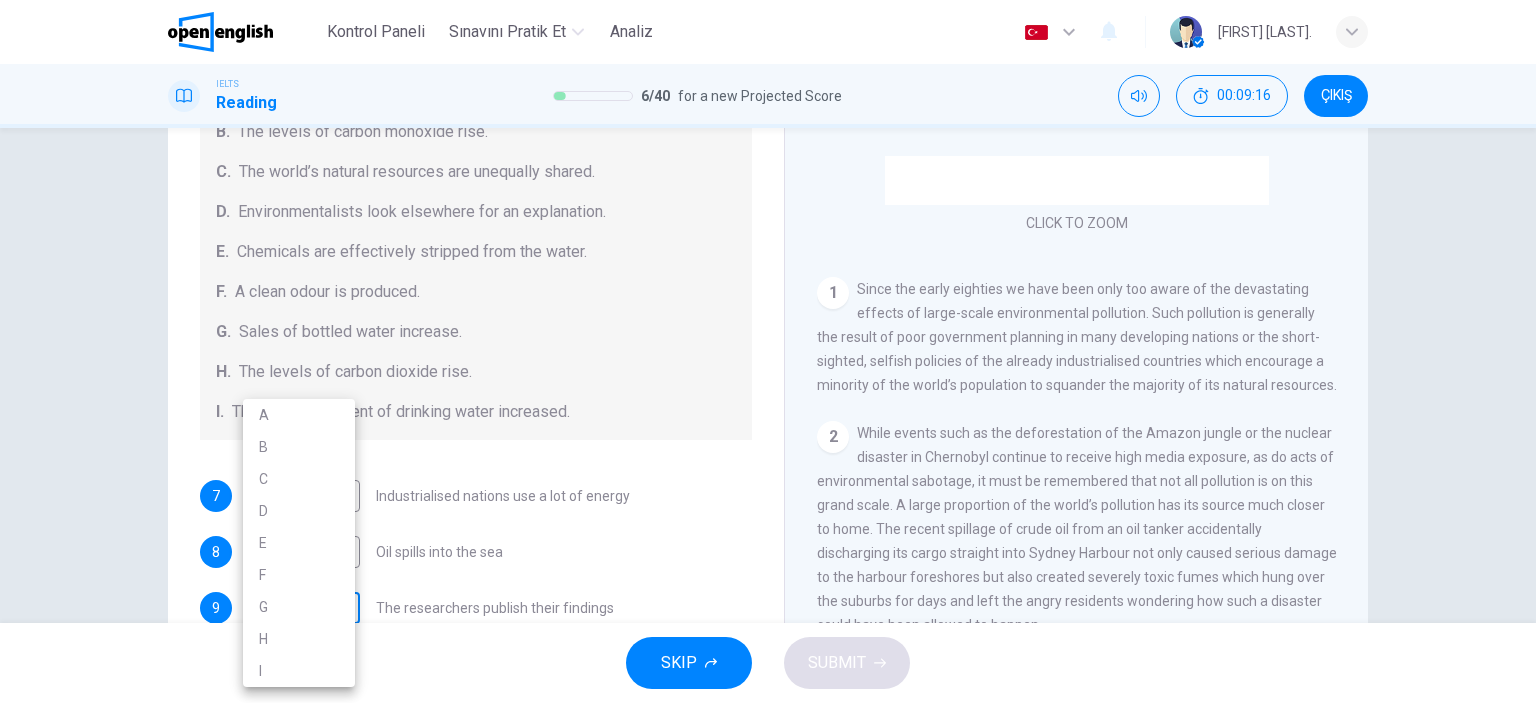 click on "Bu site,  Gizlilik Politikamızda  açıklandığı gibi çerezler kullanmaktadır. Çerez kullanımını kabul ediyorsanız, Lütfen Kabul Et düğmesine tıklayın ve sitemizde gezinmeye devam edin.   Gizlilik Politikası Kabul Et This site uses cookies, as explained in our  Privacy Policy . If you agree to the use of cookies, please click the Accept button and continue to browse our site.   Privacy Policy Accept Kontrol Paneli Sınavını Pratik Et Analiz Türkçe ** ​ Seray A. IELTS Reading 6 / 40 for a new Projected Score 00:09:16 ÇIKIŞ Questions 7 - 13 The Reading Passage describes a number of cause and effect relationships.
Match each cause with its effect ( A-J ).
Write the appropriate letters ( A-J ) in the boxes below. Causes A. The focus of pollution moves to the home. B. The levels of carbon monoxide rise. C. The world’s natural resources are unequally shared. D. Environmentalists look elsewhere for an explanation. E. Chemicals are effectively stripped from the water. F. G. H. I. 7 ​ ​" at bounding box center (768, 351) 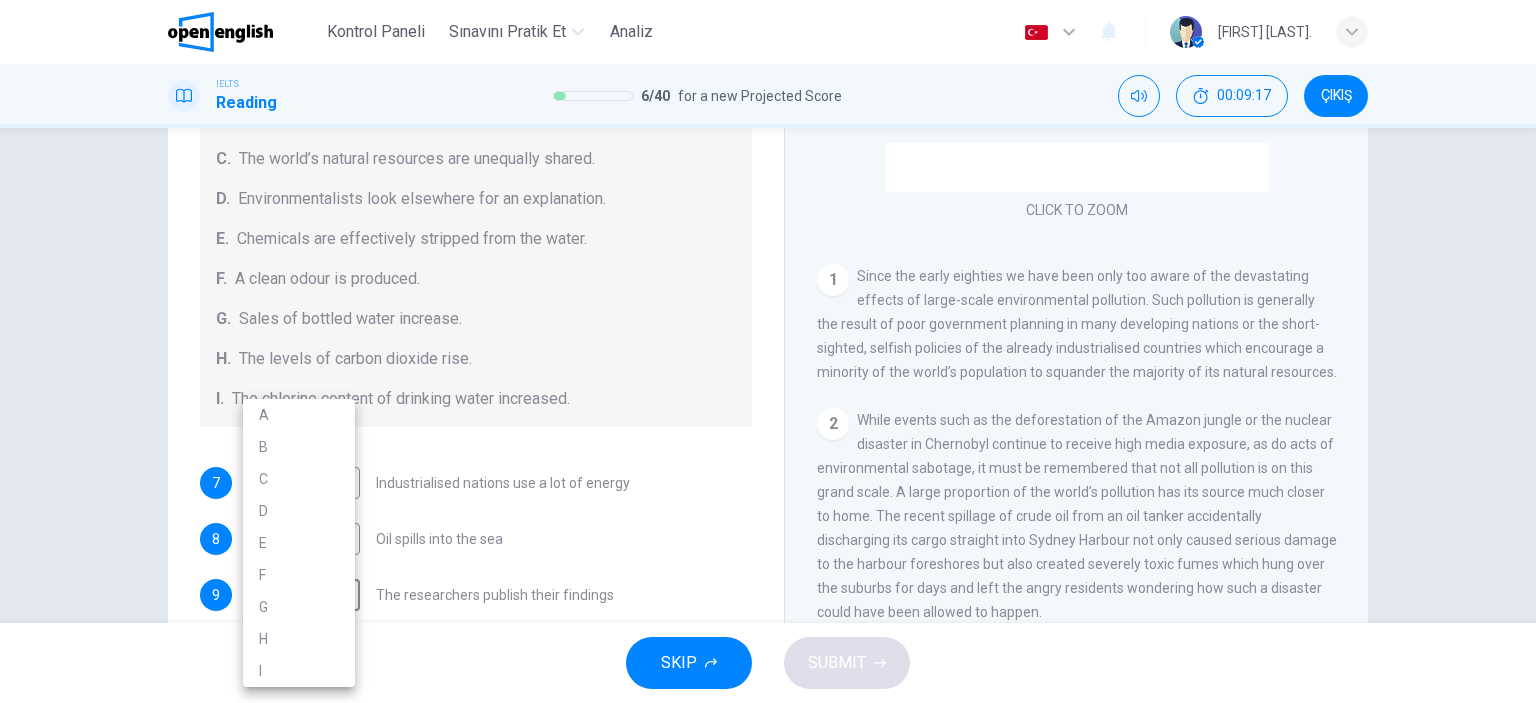 click on "A" at bounding box center (299, 415) 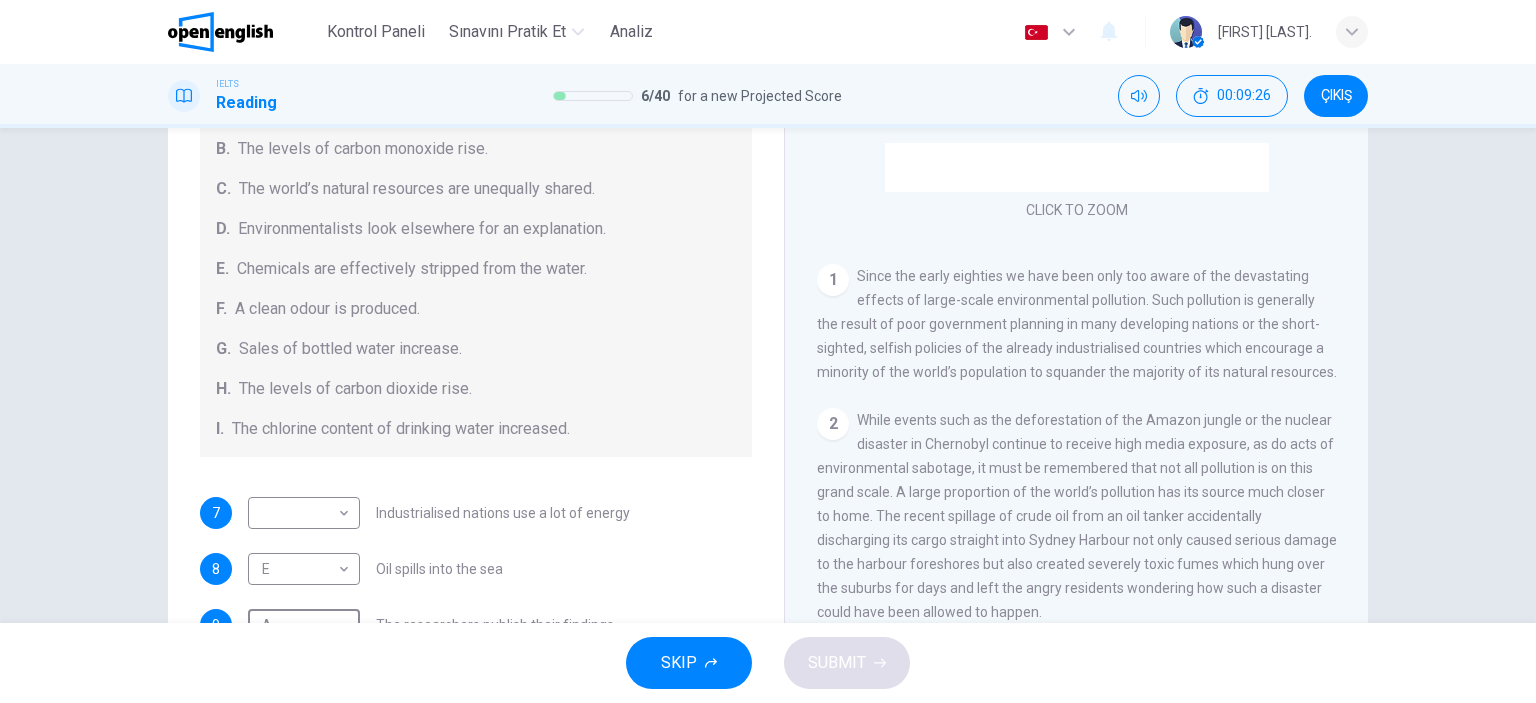 scroll, scrollTop: 224, scrollLeft: 0, axis: vertical 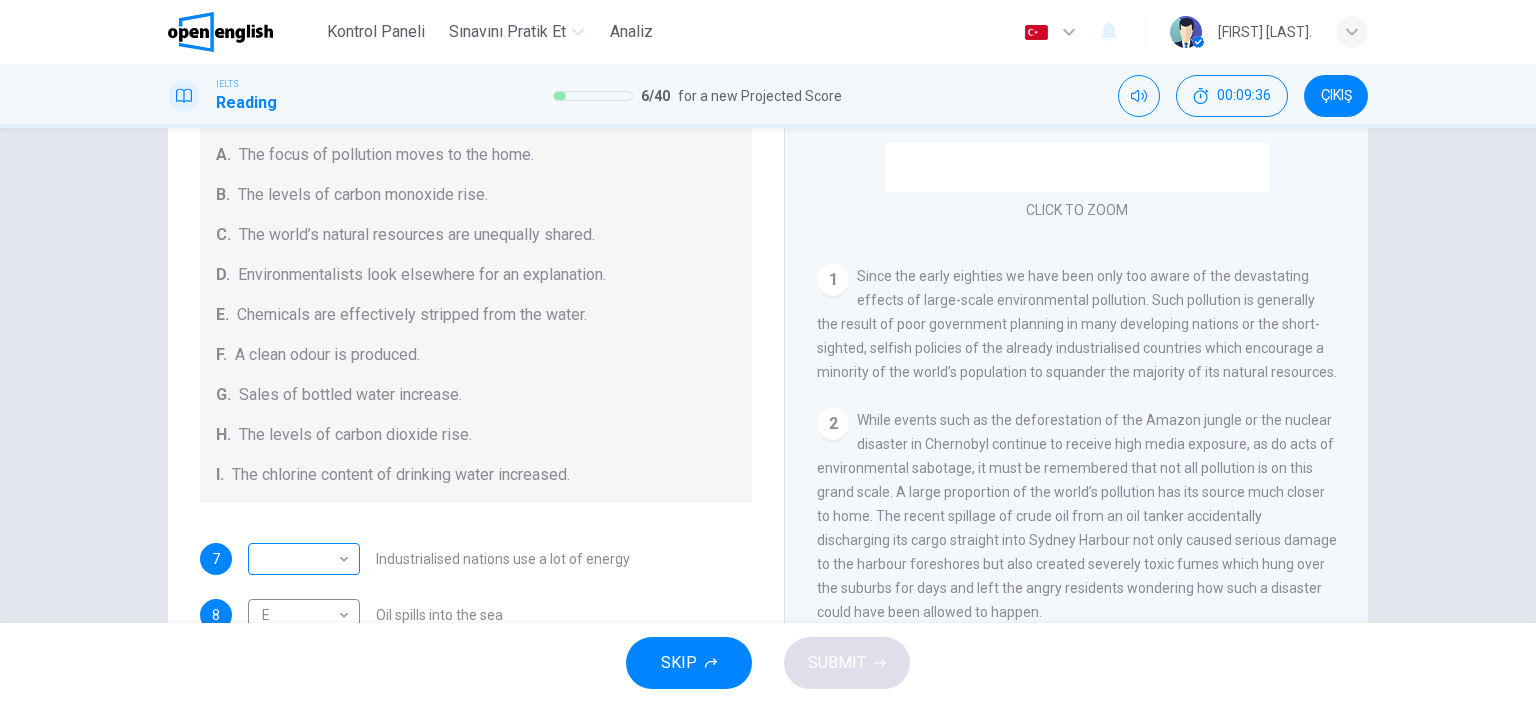 click on "Bu site,  Gizlilik Politikamızda  açıklandığı gibi çerezler kullanmaktadır. Çerez kullanımını kabul ediyorsanız, Lütfen Kabul Et düğmesine tıklayın ve sitemizde gezinmeye devam edin.   Gizlilik Politikası Kabul Et This site uses cookies, as explained in our  Privacy Policy . If you agree to the use of cookies, please click the Accept button and continue to browse our site.   Privacy Policy Accept Kontrol Paneli Sınavını Pratik Et Analiz Türkçe ** ​ Seray A. IELTS Reading 6 / 40 for a new Projected Score 00:09:36 ÇIKIŞ Questions 7 - 13 The Reading Passage describes a number of cause and effect relationships.
Match each cause with its effect ( A-J ).
Write the appropriate letters ( A-J ) in the boxes below. Causes A. The focus of pollution moves to the home. B. The levels of carbon monoxide rise. C. The world’s natural resources are unequally shared. D. Environmentalists look elsewhere for an explanation. E. Chemicals are effectively stripped from the water. F. G. H. I. 7 ​ ​" at bounding box center (768, 351) 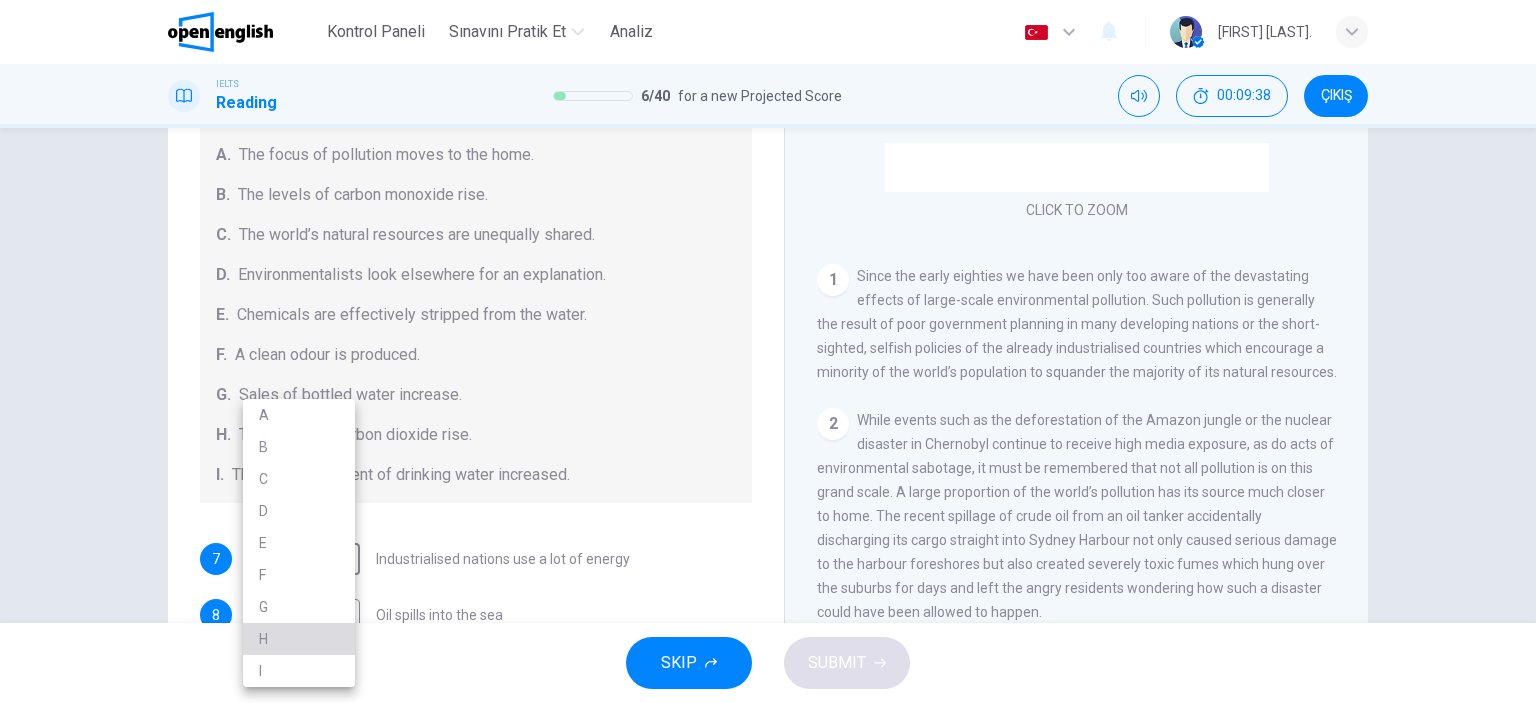 click on "H" at bounding box center (299, 639) 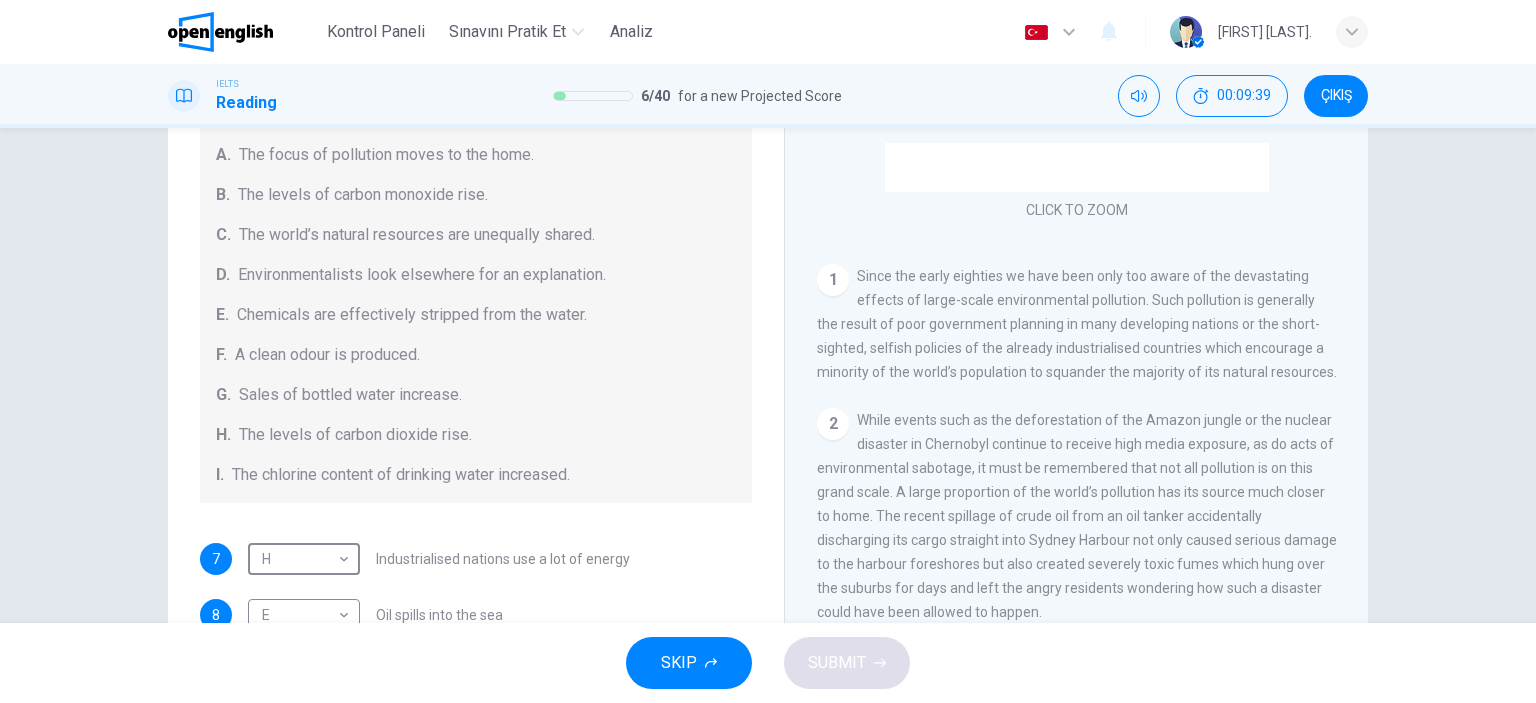 click on "Industrialised nations use a lot of energy" at bounding box center (503, 559) 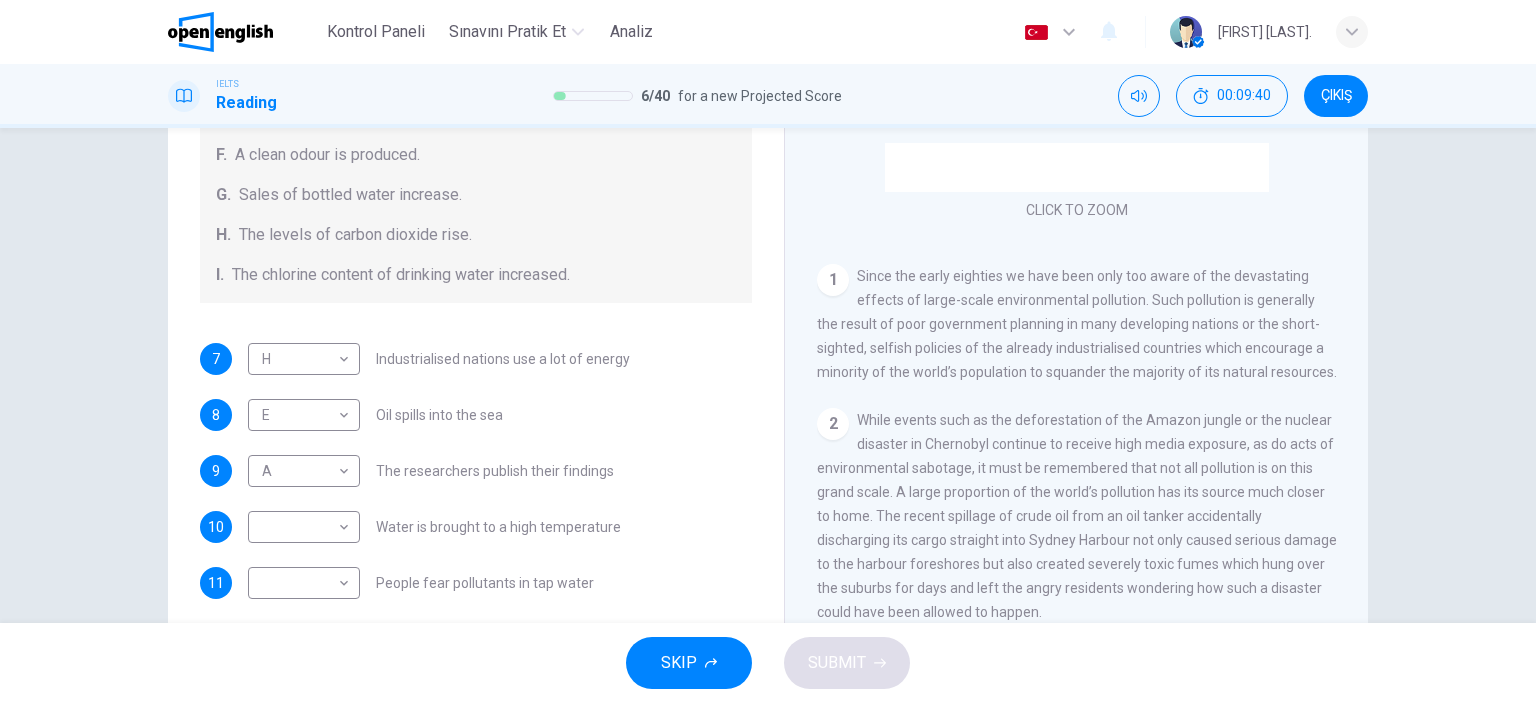 scroll, scrollTop: 424, scrollLeft: 0, axis: vertical 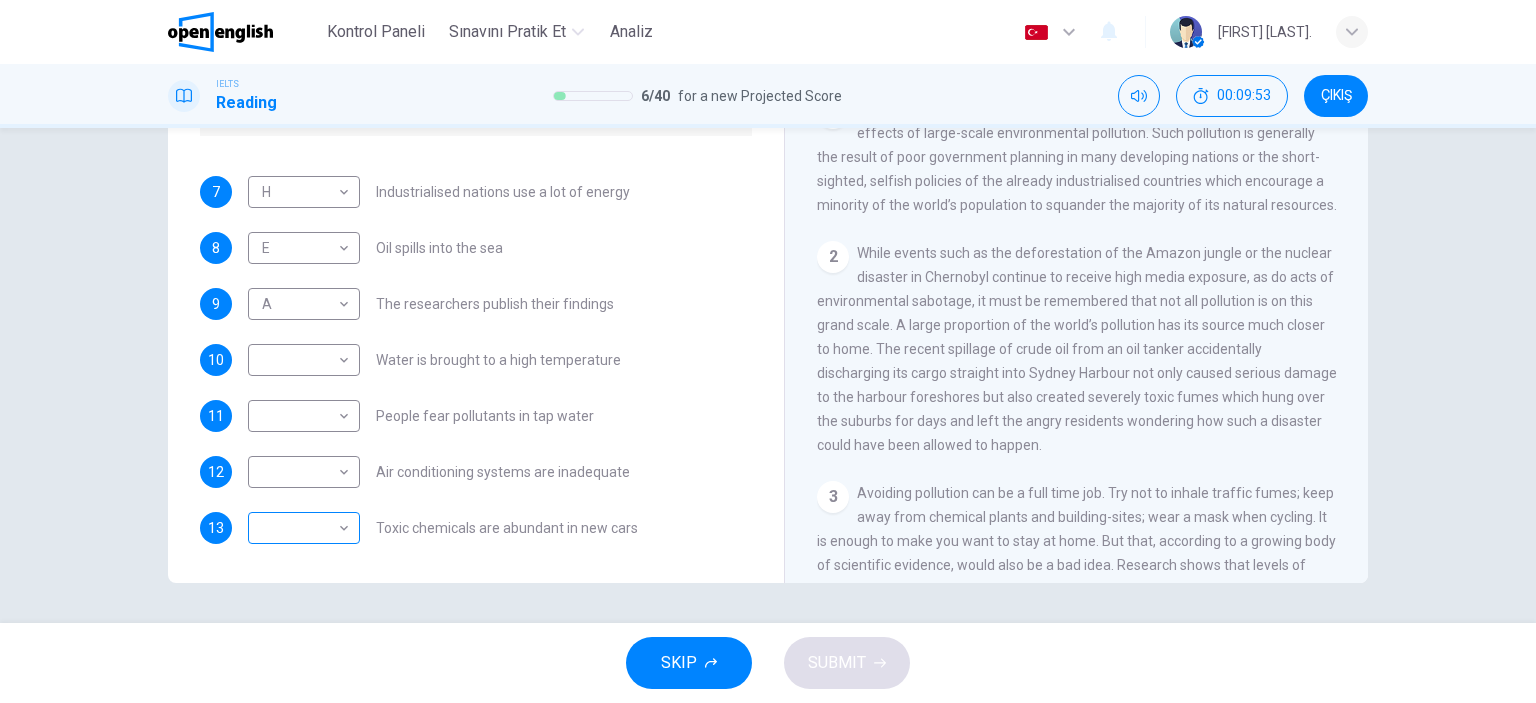 click on "​ ​" at bounding box center (304, 528) 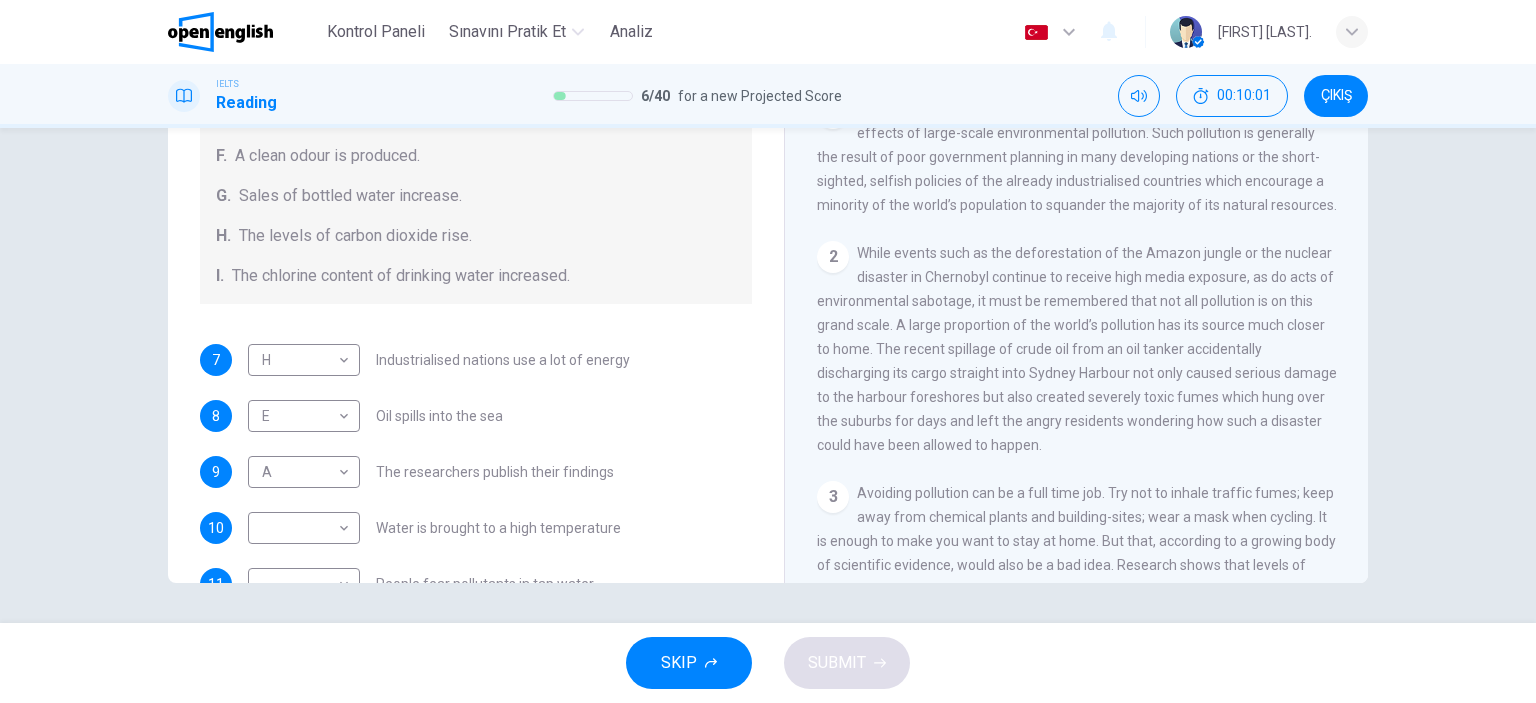 scroll, scrollTop: 424, scrollLeft: 0, axis: vertical 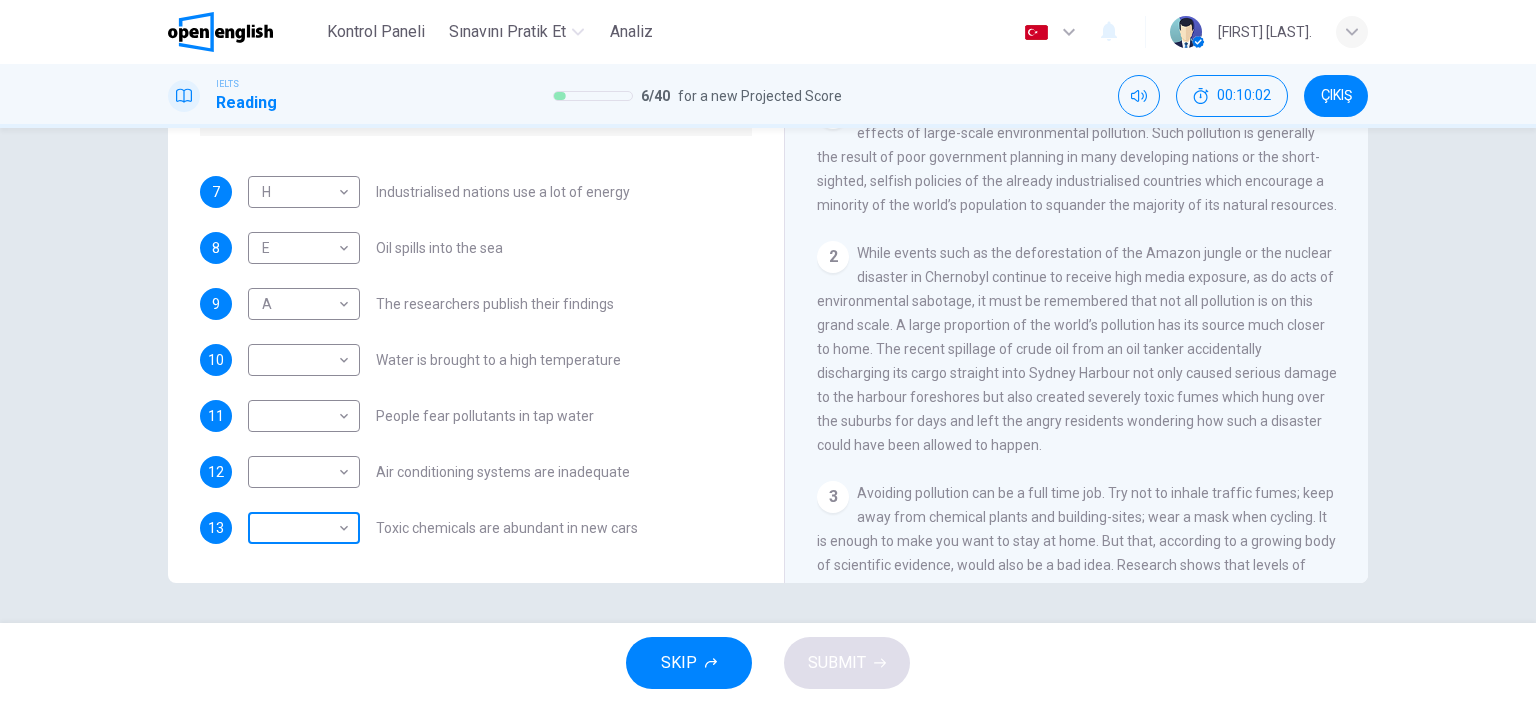 click on "Bu site,  Gizlilik Politikamızda  açıklandığı gibi çerezler kullanmaktadır. Çerez kullanımını kabul ediyorsanız, Lütfen Kabul Et düğmesine tıklayın ve sitemizde gezinmeye devam edin.   Gizlilik Politikası Kabul Et This site uses cookies, as explained in our  Privacy Policy . If you agree to the use of cookies, please click the Accept button and continue to browse our site.   Privacy Policy Accept Kontrol Paneli Sınavını Pratik Et Analiz Türkçe ** ​ Seray A. IELTS Reading 6 / 40 for a new Projected Score 00:10:02 ÇIKIŞ Questions 7 - 13 The Reading Passage describes a number of cause and effect relationships.
Match each cause with its effect ( A-J ).
Write the appropriate letters ( A-J ) in the boxes below. Causes A. The focus of pollution moves to the home. B. The levels of carbon monoxide rise. C. The world’s natural resources are unequally shared. D. Environmentalists look elsewhere for an explanation. E. Chemicals are effectively stripped from the water. F. G. H. I. 7 H * ​" at bounding box center [768, 351] 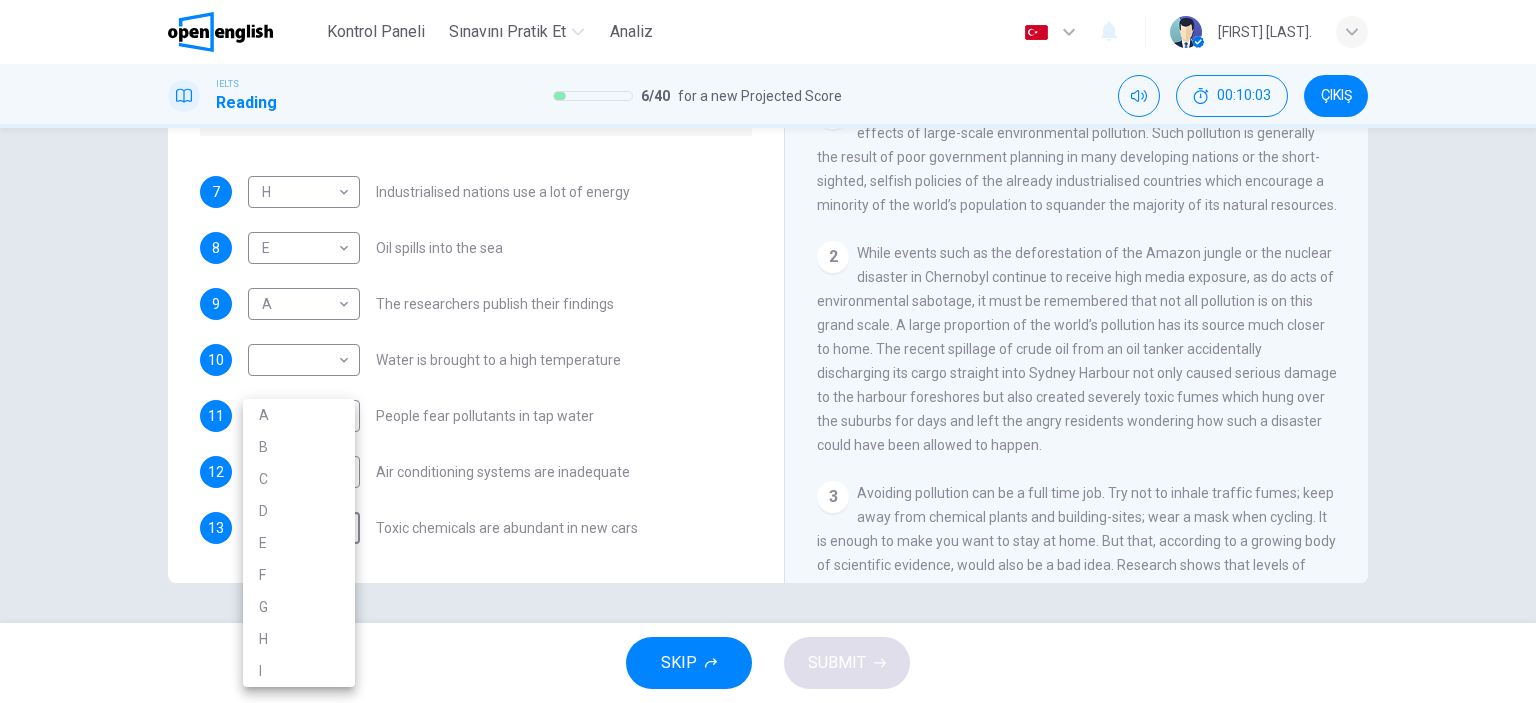 click on "B" at bounding box center [299, 447] 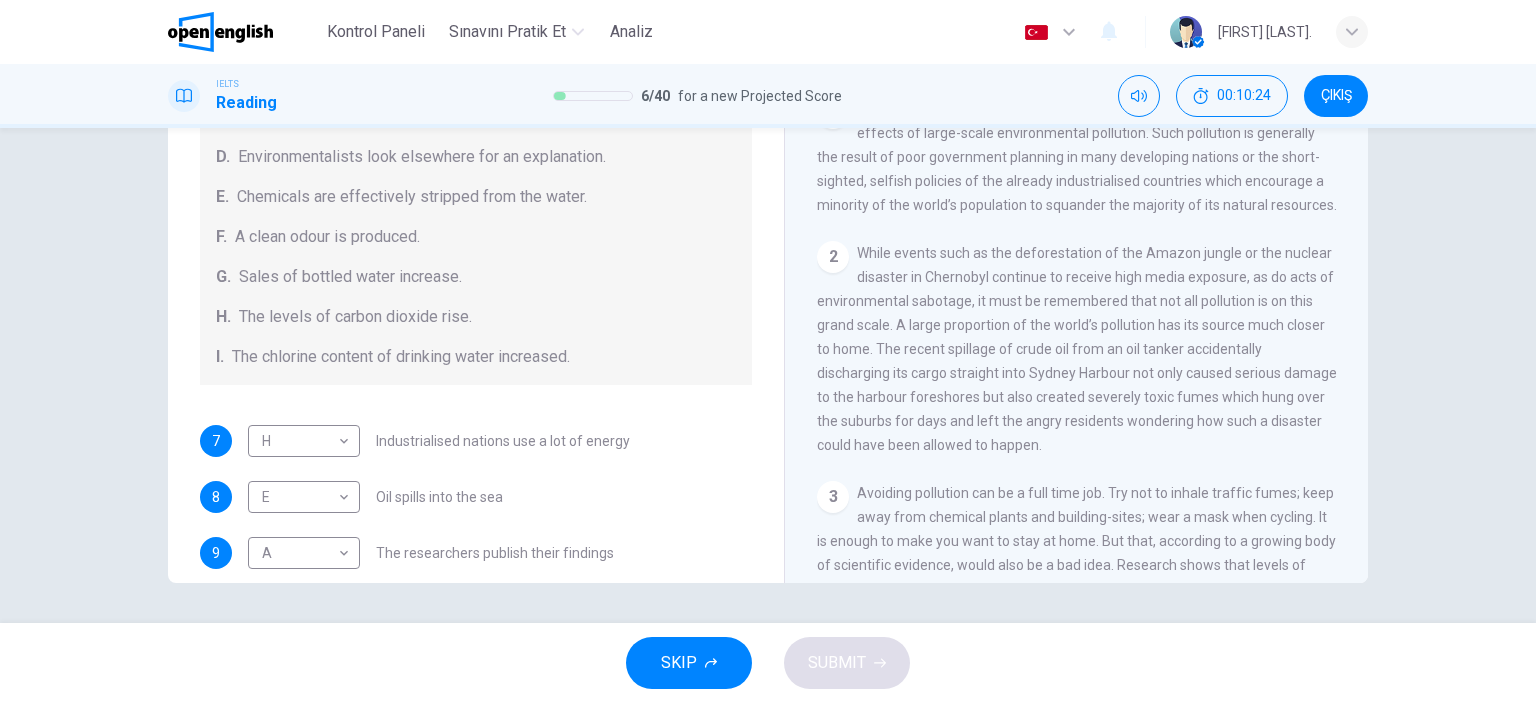 scroll, scrollTop: 324, scrollLeft: 0, axis: vertical 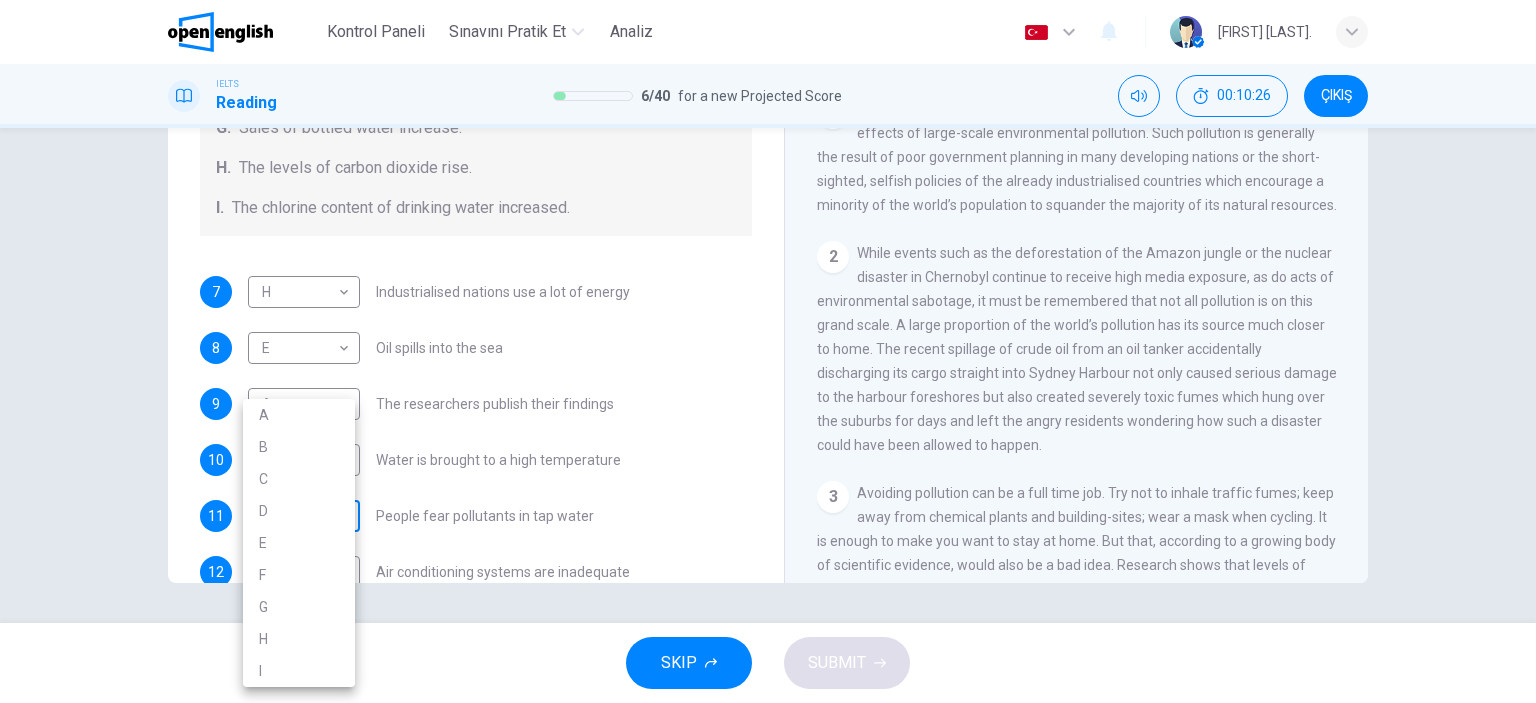 click on "Bu site,  Gizlilik Politikamızda  açıklandığı gibi çerezler kullanmaktadır. Çerez kullanımını kabul ediyorsanız, Lütfen Kabul Et düğmesine tıklayın ve sitemizde gezinmeye devam edin.   Gizlilik Politikası Kabul Et This site uses cookies, as explained in our  Privacy Policy . If you agree to the use of cookies, please click the Accept button and continue to browse our site.   Privacy Policy Accept Kontrol Paneli Sınavını Pratik Et Analiz Türkçe ** ​ Seray A. IELTS Reading 6 / 40 for a new Projected Score 00:10:26 ÇIKIŞ Questions 7 - 13 The Reading Passage describes a number of cause and effect relationships.
Match each cause with its effect ( A-J ).
Write the appropriate letters ( A-J ) in the boxes below. Causes A. The focus of pollution moves to the home. B. The levels of carbon monoxide rise. C. The world’s natural resources are unequally shared. D. Environmentalists look elsewhere for an explanation. E. Chemicals are effectively stripped from the water. F. G. H. I. 7 H * ​" at bounding box center (768, 351) 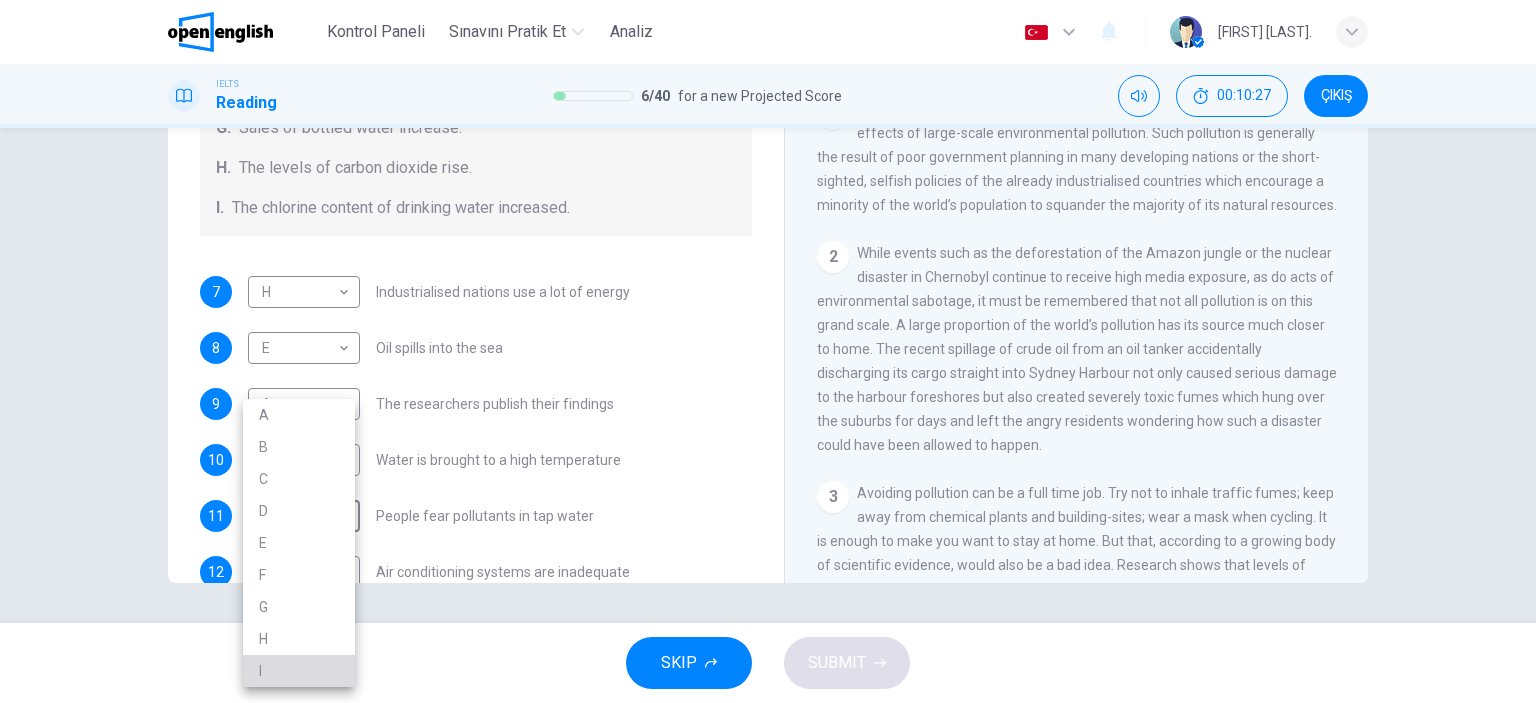 click on "I" at bounding box center (299, 671) 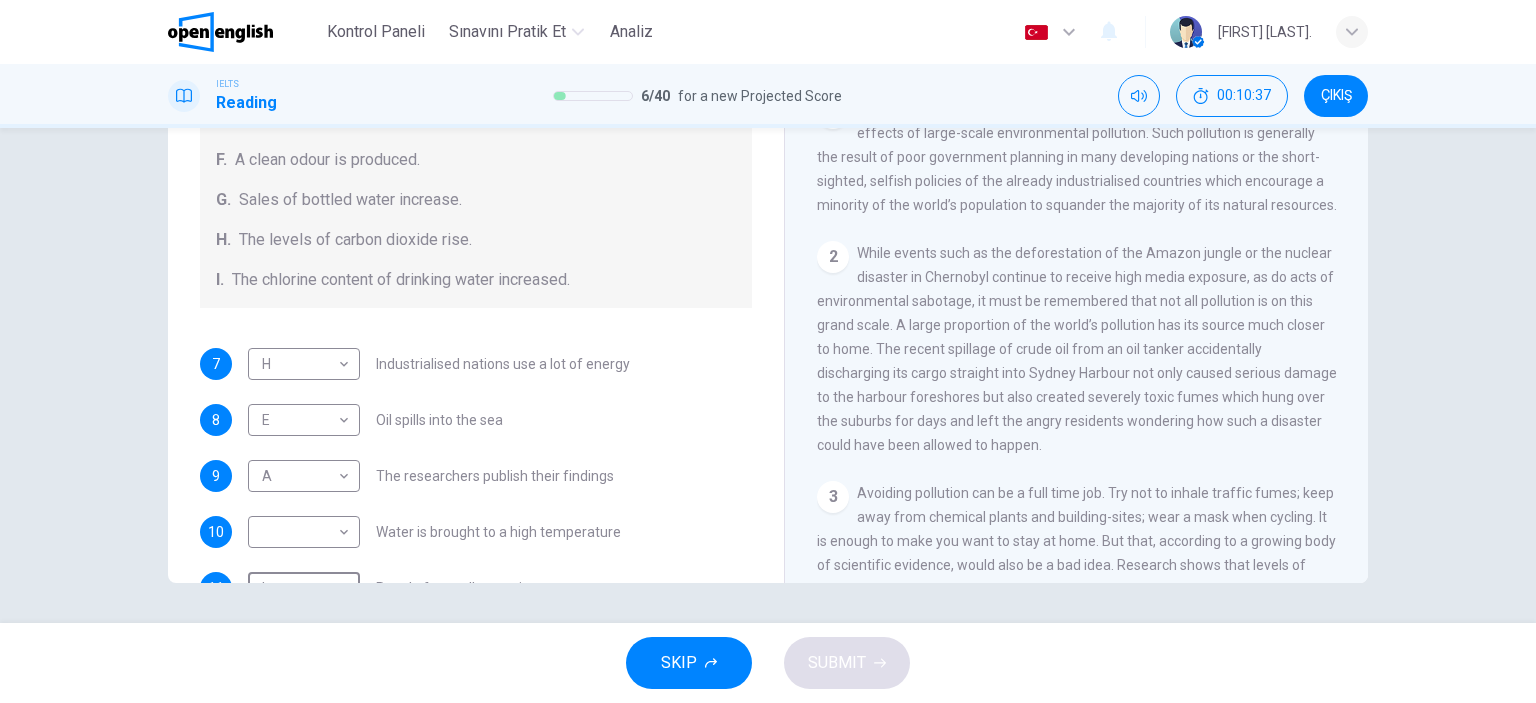 scroll, scrollTop: 424, scrollLeft: 0, axis: vertical 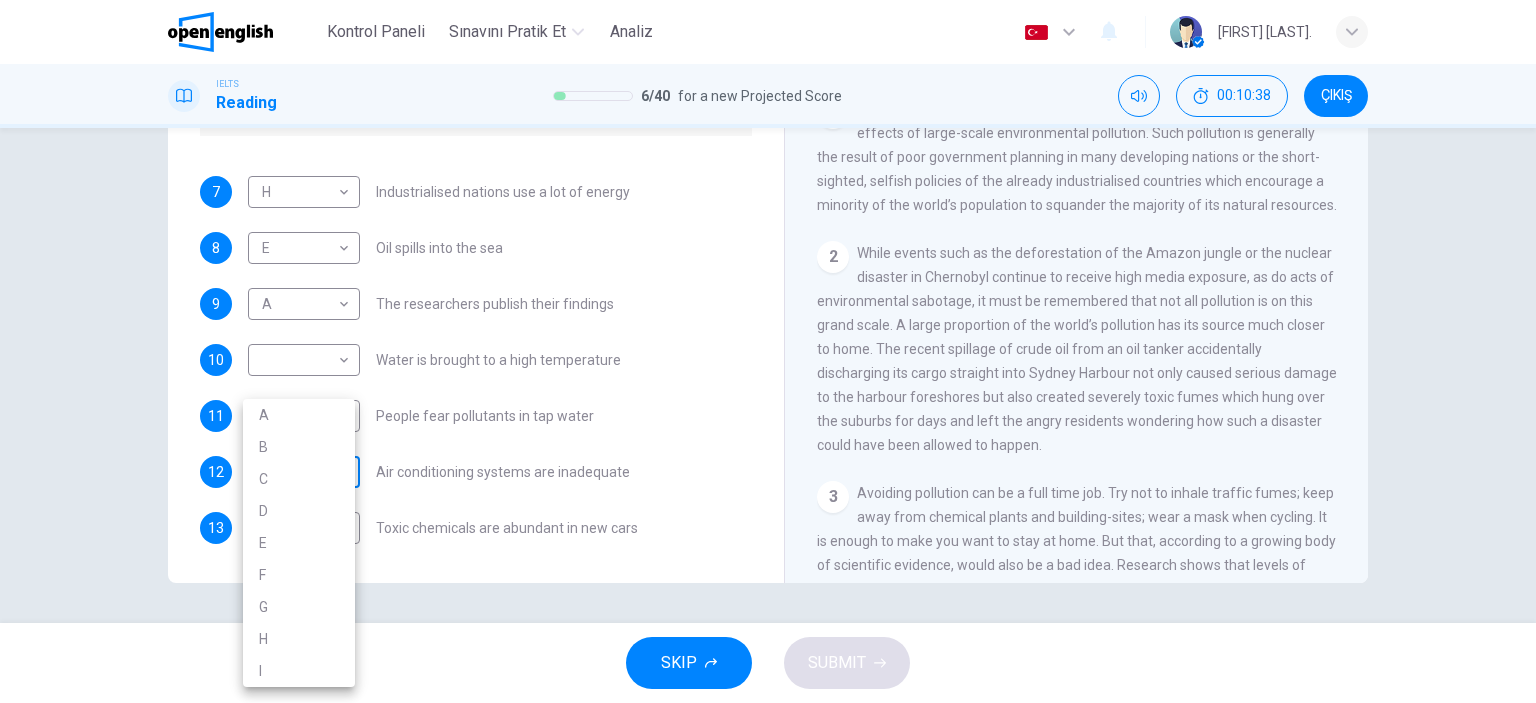 click on "Bu site,  Gizlilik Politikamızda  açıklandığı gibi çerezler kullanmaktadır. Çerez kullanımını kabul ediyorsanız, Lütfen Kabul Et düğmesine tıklayın ve sitemizde gezinmeye devam edin.   Gizlilik Politikası Kabul Et This site uses cookies, as explained in our  Privacy Policy . If you agree to the use of cookies, please click the Accept button and continue to browse our site.   Privacy Policy Accept Kontrol Paneli Sınavını Pratik Et Analiz Türkçe ** ​ Seray A. IELTS Reading 6 / 40 for a new Projected Score 00:10:38 ÇIKIŞ Questions 7 - 13 The Reading Passage describes a number of cause and effect relationships.
Match each cause with its effect ( A-J ).
Write the appropriate letters ( A-J ) in the boxes below. Causes A. The focus of pollution moves to the home. B. The levels of carbon monoxide rise. C. The world’s natural resources are unequally shared. D. Environmentalists look elsewhere for an explanation. E. Chemicals are effectively stripped from the water. F. G. H. I. 7 H * ​" at bounding box center [768, 351] 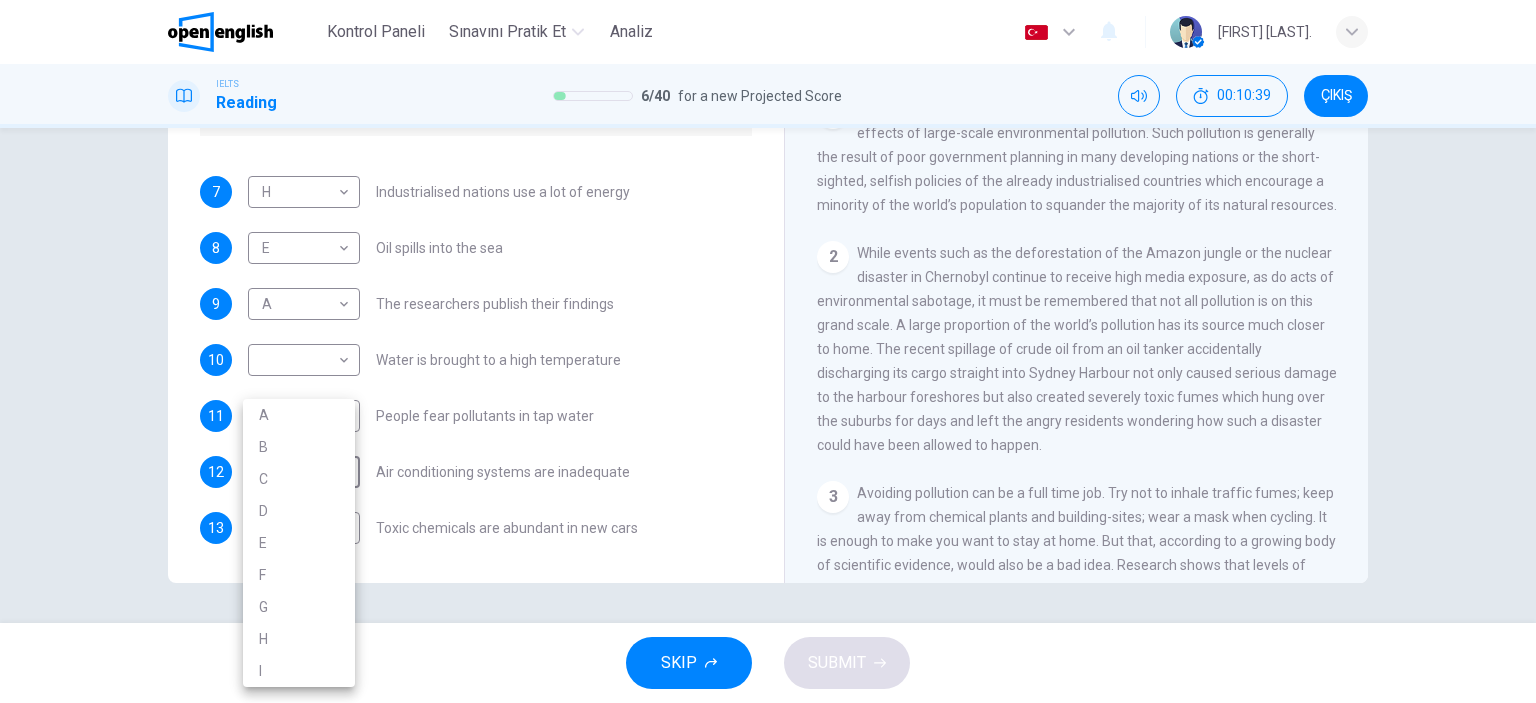 click on "F" at bounding box center (299, 575) 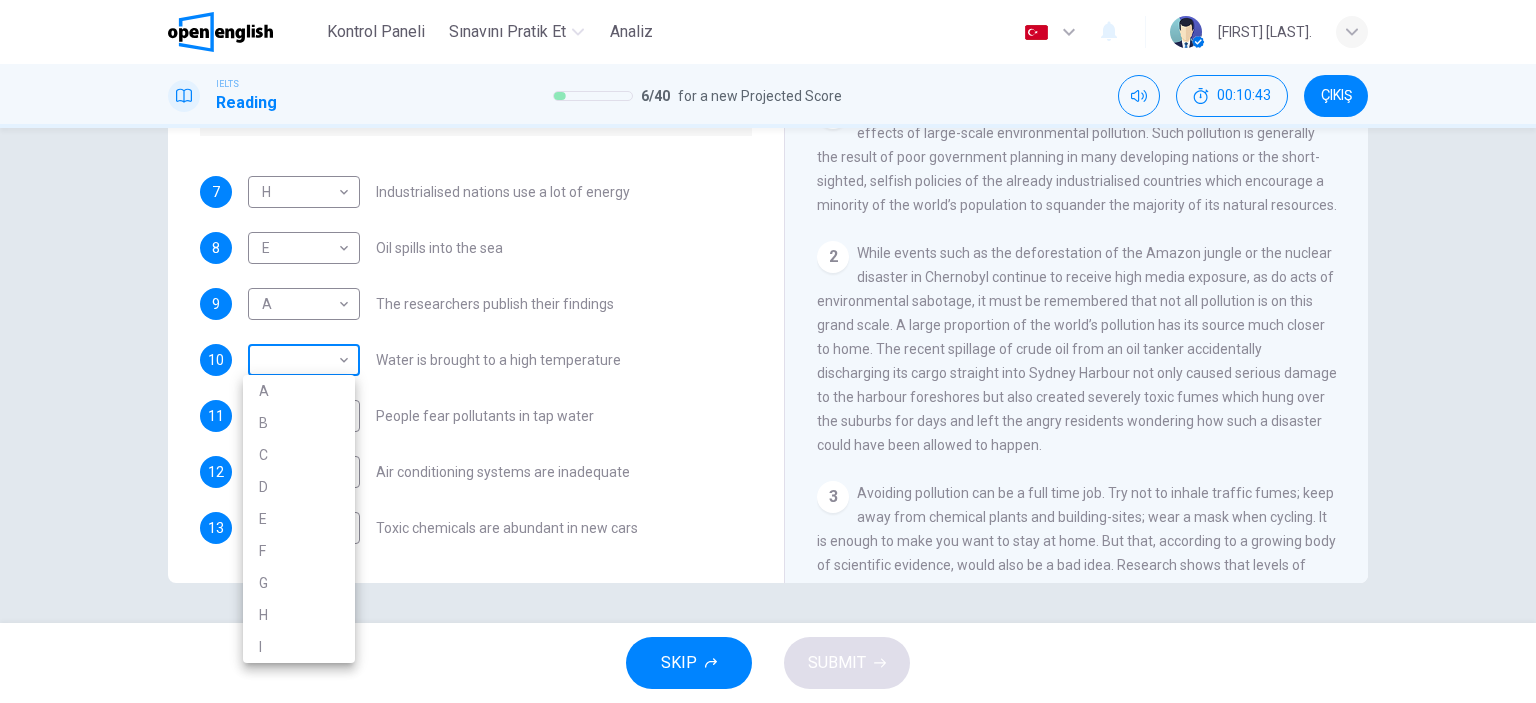 click on "Bu site,  Gizlilik Politikamızda  açıklandığı gibi çerezler kullanmaktadır. Çerez kullanımını kabul ediyorsanız, Lütfen Kabul Et düğmesine tıklayın ve sitemizde gezinmeye devam edin.   Gizlilik Politikası Kabul Et This site uses cookies, as explained in our  Privacy Policy . If you agree to the use of cookies, please click the Accept button and continue to browse our site.   Privacy Policy Accept Kontrol Paneli Sınavını Pratik Et Analiz Türkçe ** ​ Seray A. IELTS Reading 6 / 40 for a new Projected Score 00:10:43 ÇIKIŞ Questions 7 - 13 The Reading Passage describes a number of cause and effect relationships.
Match each cause with its effect ( A-J ).
Write the appropriate letters ( A-J ) in the boxes below. Causes A. The focus of pollution moves to the home. B. The levels of carbon monoxide rise. C. The world’s natural resources are unequally shared. D. Environmentalists look elsewhere for an explanation. E. Chemicals are effectively stripped from the water. F. G. H. I. 7 H * ​" at bounding box center (768, 351) 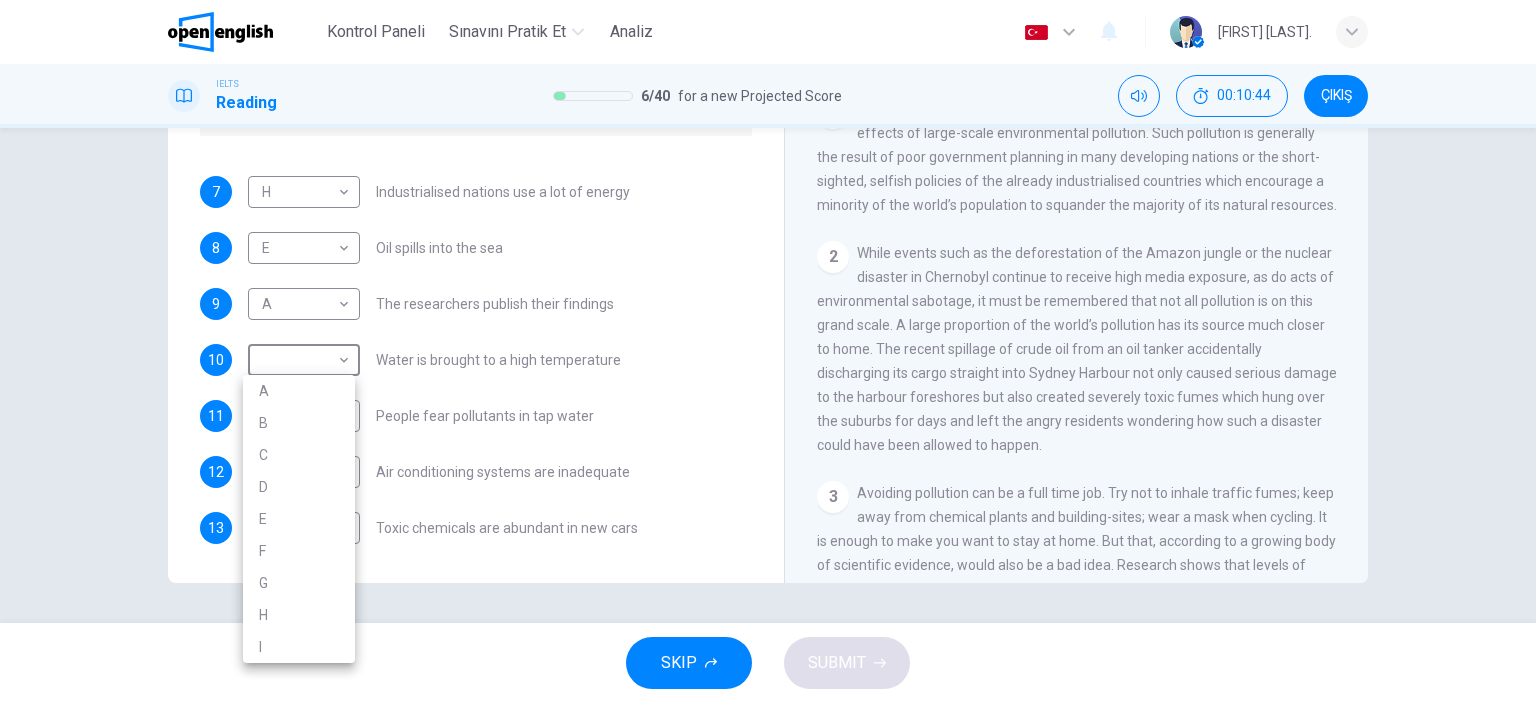 click at bounding box center (768, 351) 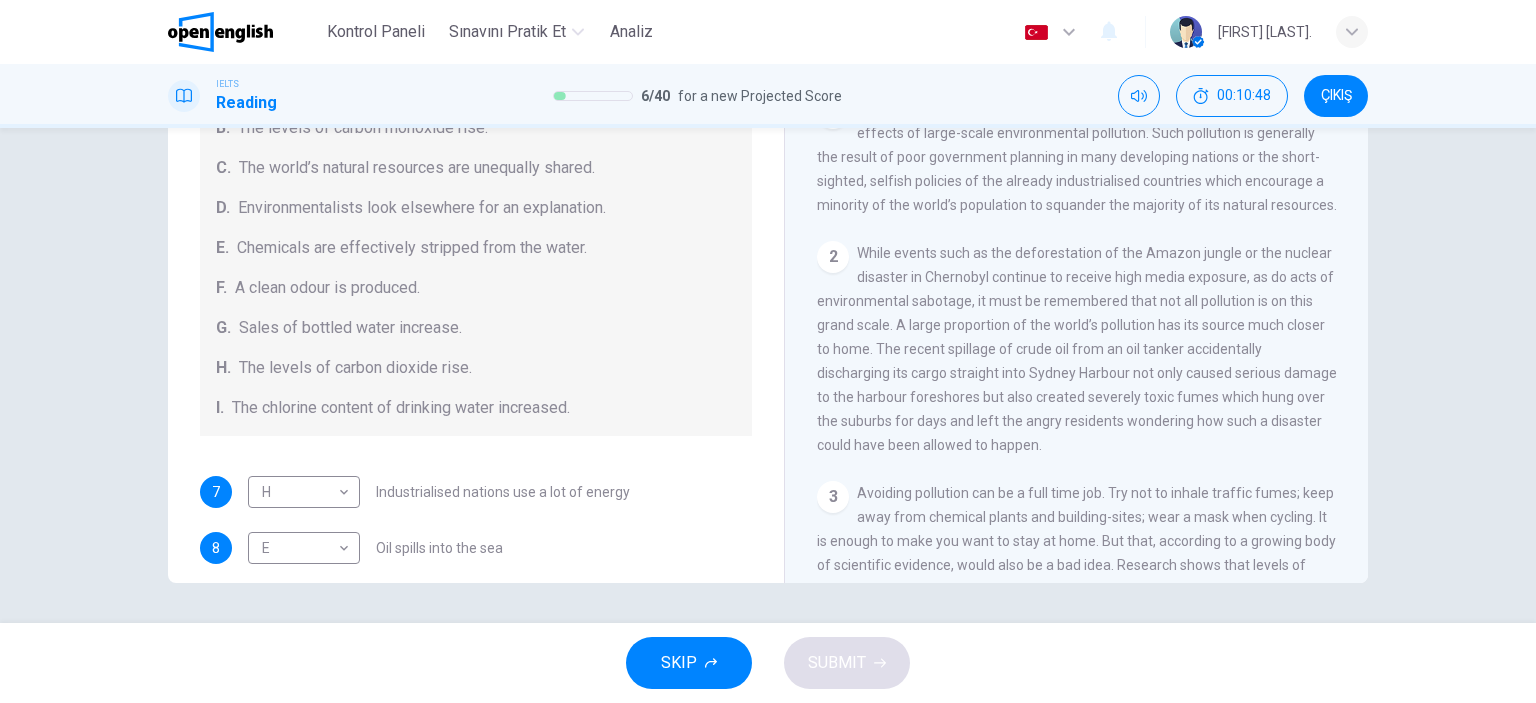 scroll, scrollTop: 324, scrollLeft: 0, axis: vertical 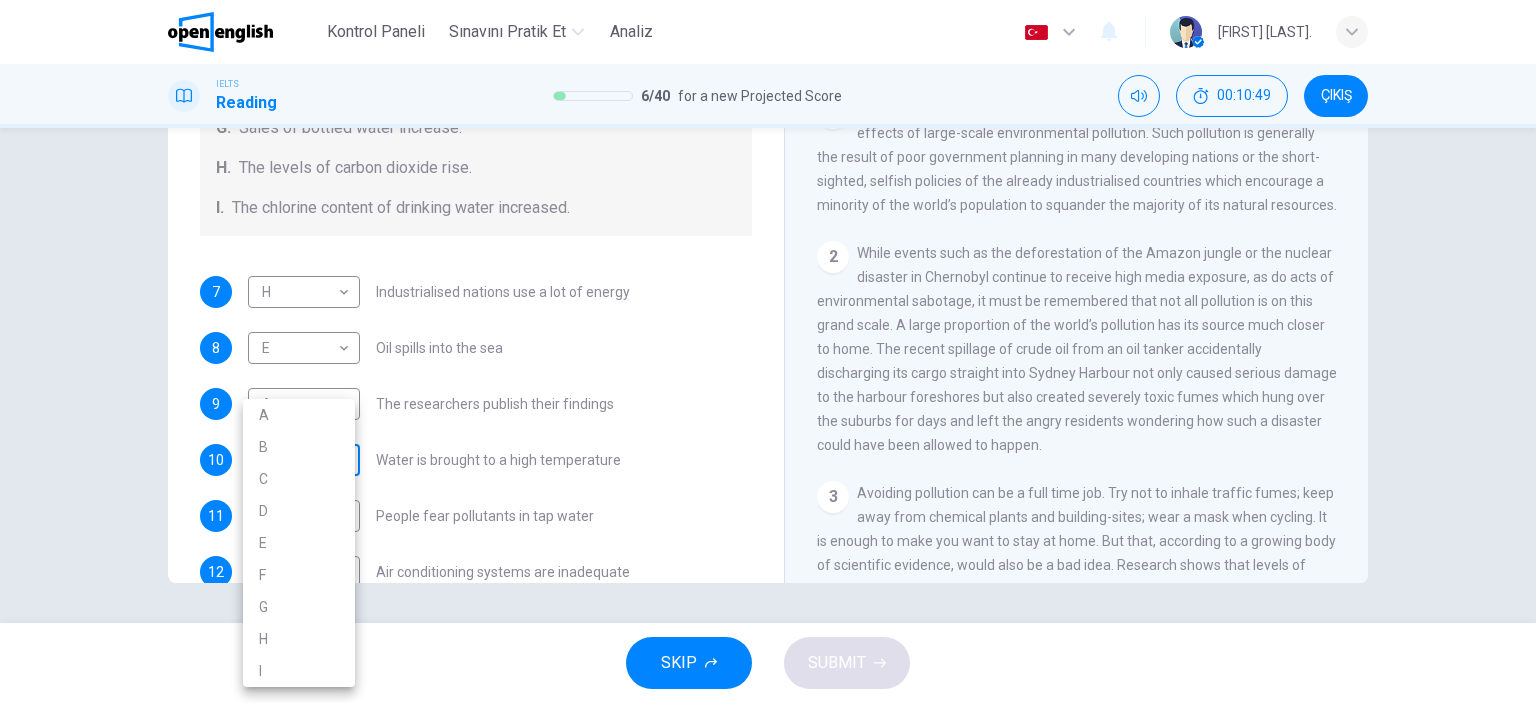 click on "Bu site,  Gizlilik Politikamızda  açıklandığı gibi çerezler kullanmaktadır. Çerez kullanımını kabul ediyorsanız, Lütfen Kabul Et düğmesine tıklayın ve sitemizde gezinmeye devam edin.   Gizlilik Politikası Kabul Et This site uses cookies, as explained in our  Privacy Policy . If you agree to the use of cookies, please click the Accept button and continue to browse our site.   Privacy Policy Accept Kontrol Paneli Sınavını Pratik Et Analiz Türkçe ** ​ Seray A. IELTS Reading 6 / 40 for a new Projected Score 00:10:49 ÇIKIŞ Questions 7 - 13 The Reading Passage describes a number of cause and effect relationships.
Match each cause with its effect ( A-J ).
Write the appropriate letters ( A-J ) in the boxes below. Causes A. The focus of pollution moves to the home. B. The levels of carbon monoxide rise. C. The world’s natural resources are unequally shared. D. Environmentalists look elsewhere for an explanation. E. Chemicals are effectively stripped from the water. F. G. H. I. 7 H * ​" at bounding box center [768, 351] 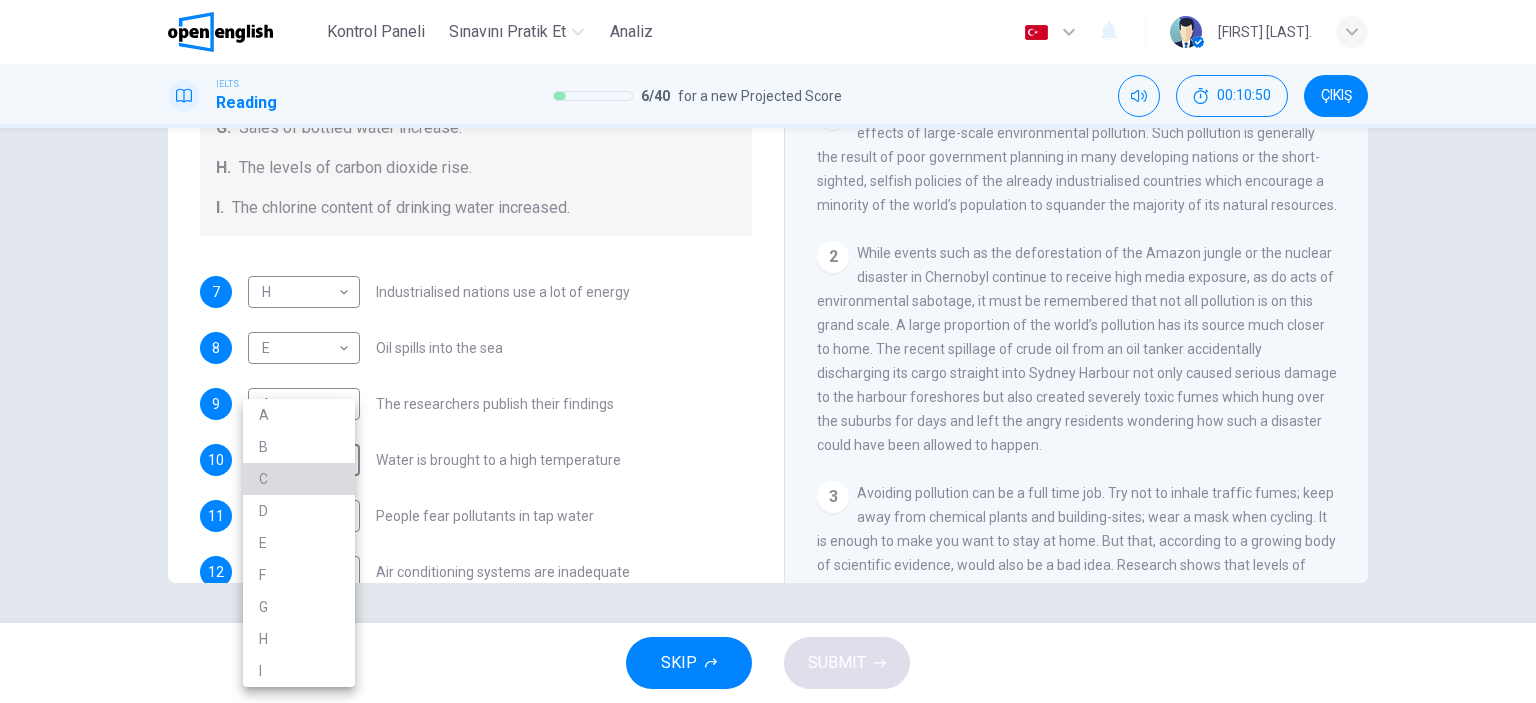 click on "C" at bounding box center [299, 479] 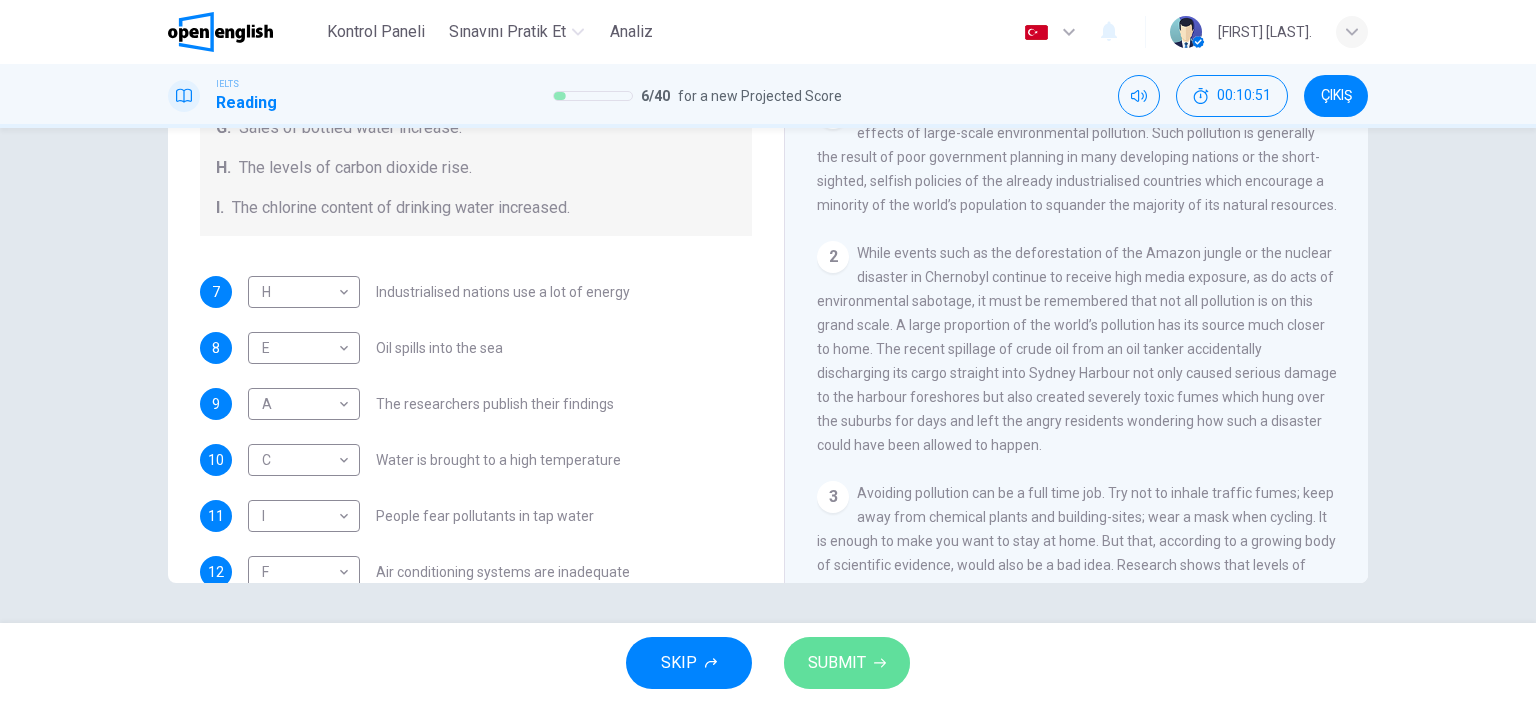 click on "SUBMIT" at bounding box center (847, 663) 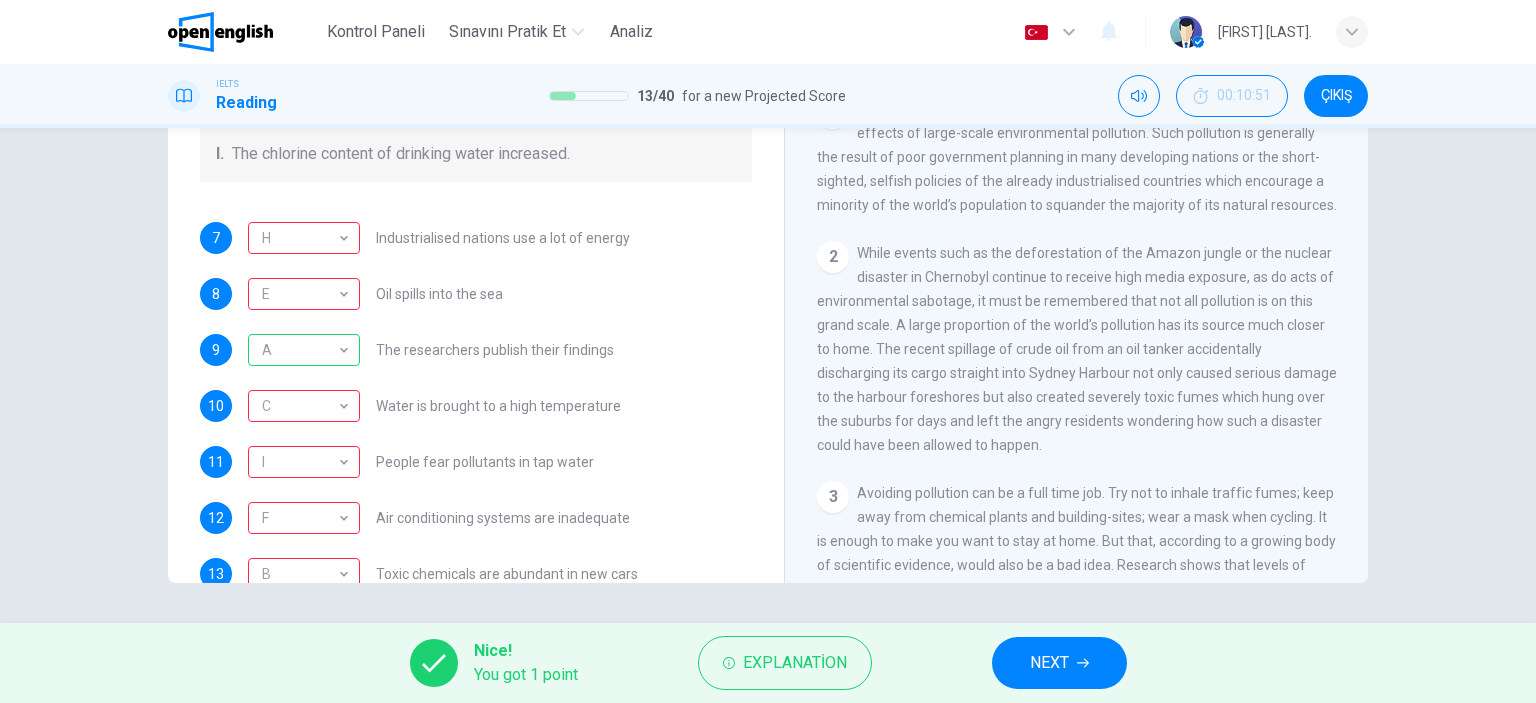 scroll, scrollTop: 424, scrollLeft: 0, axis: vertical 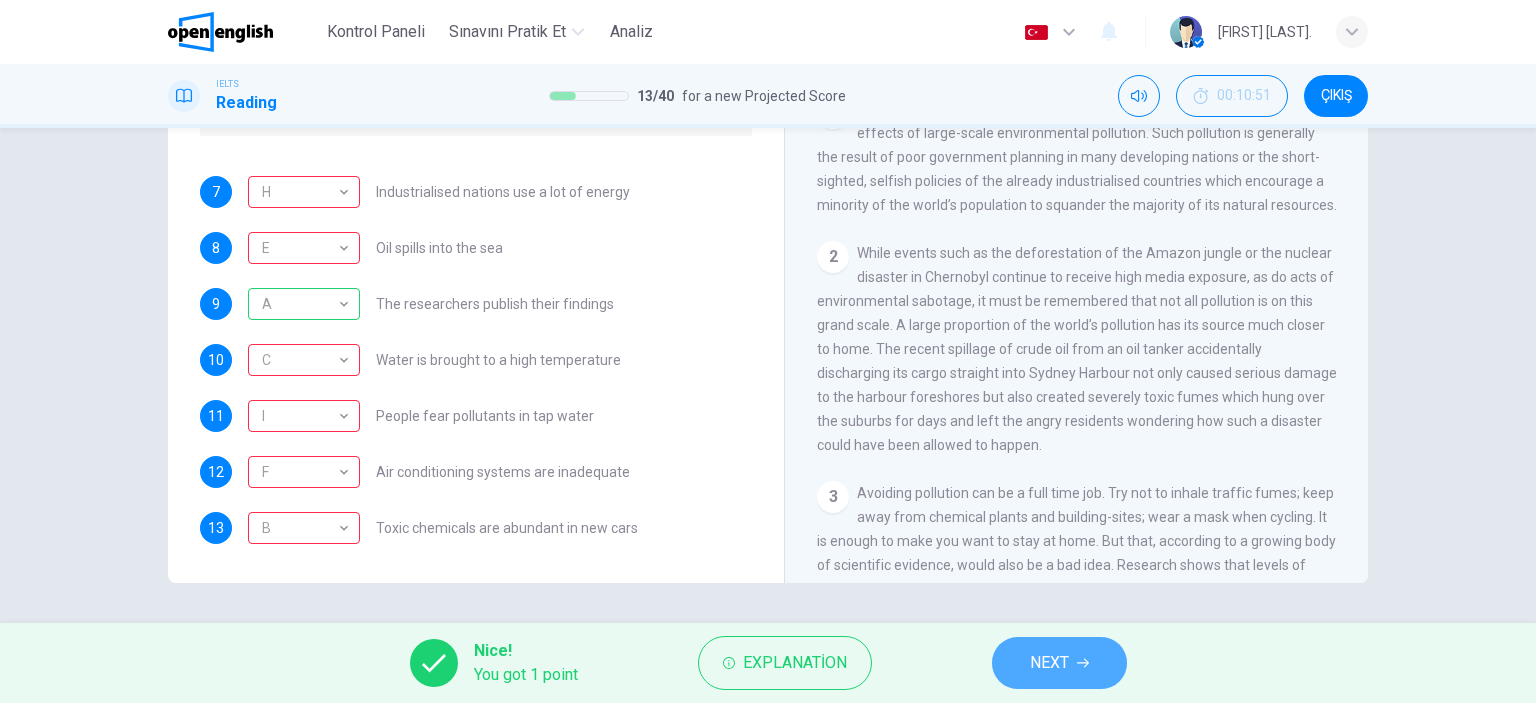click on "NEXT" at bounding box center (1049, 663) 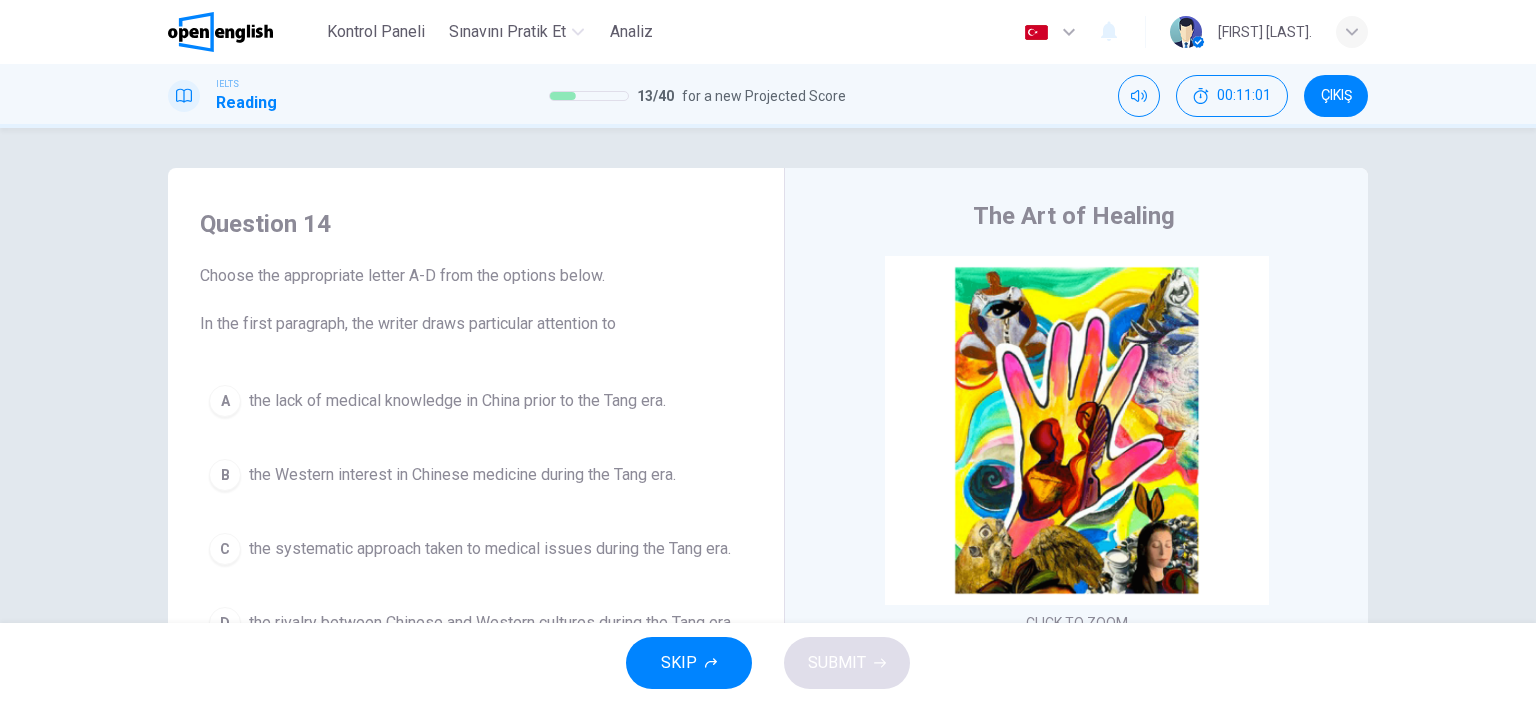drag, startPoint x: 234, startPoint y: 323, endPoint x: 466, endPoint y: 313, distance: 232.21542 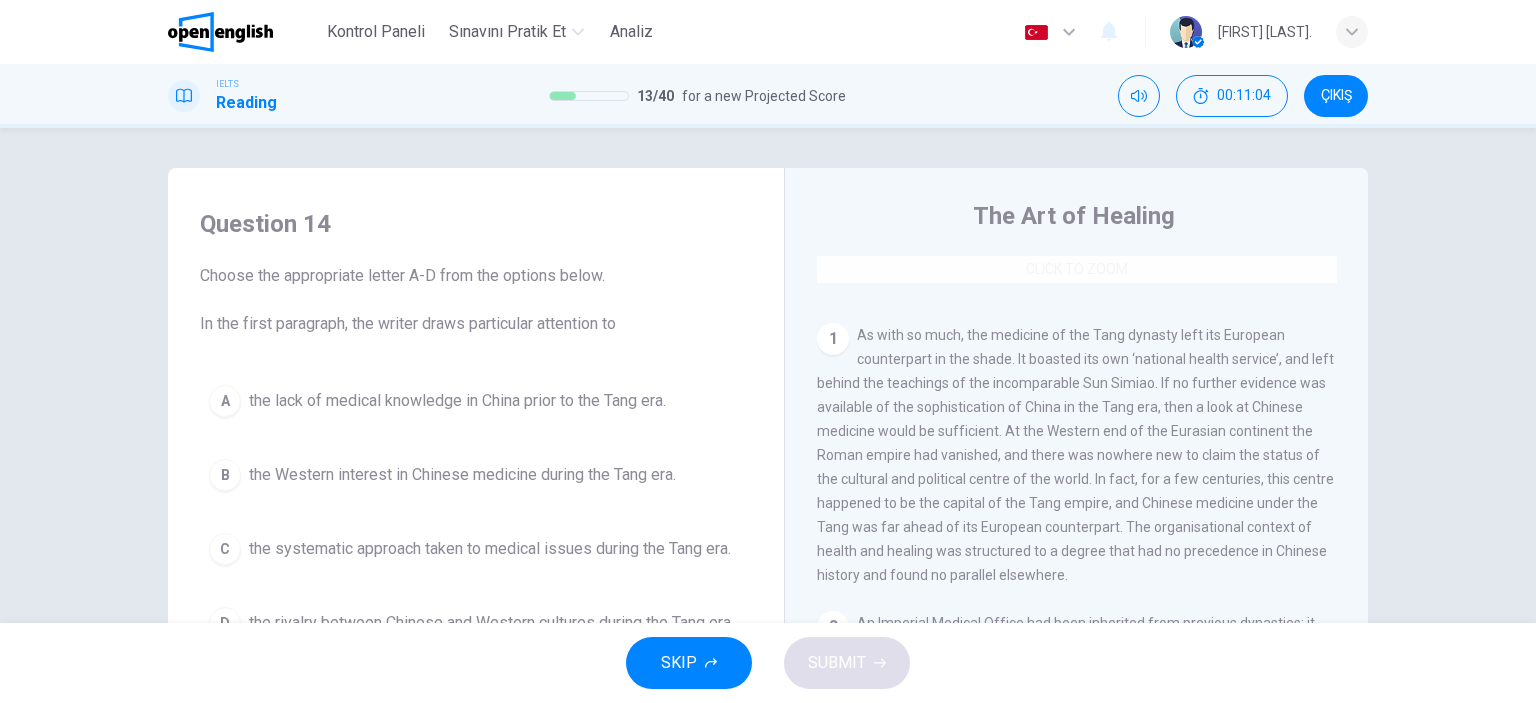 scroll, scrollTop: 400, scrollLeft: 0, axis: vertical 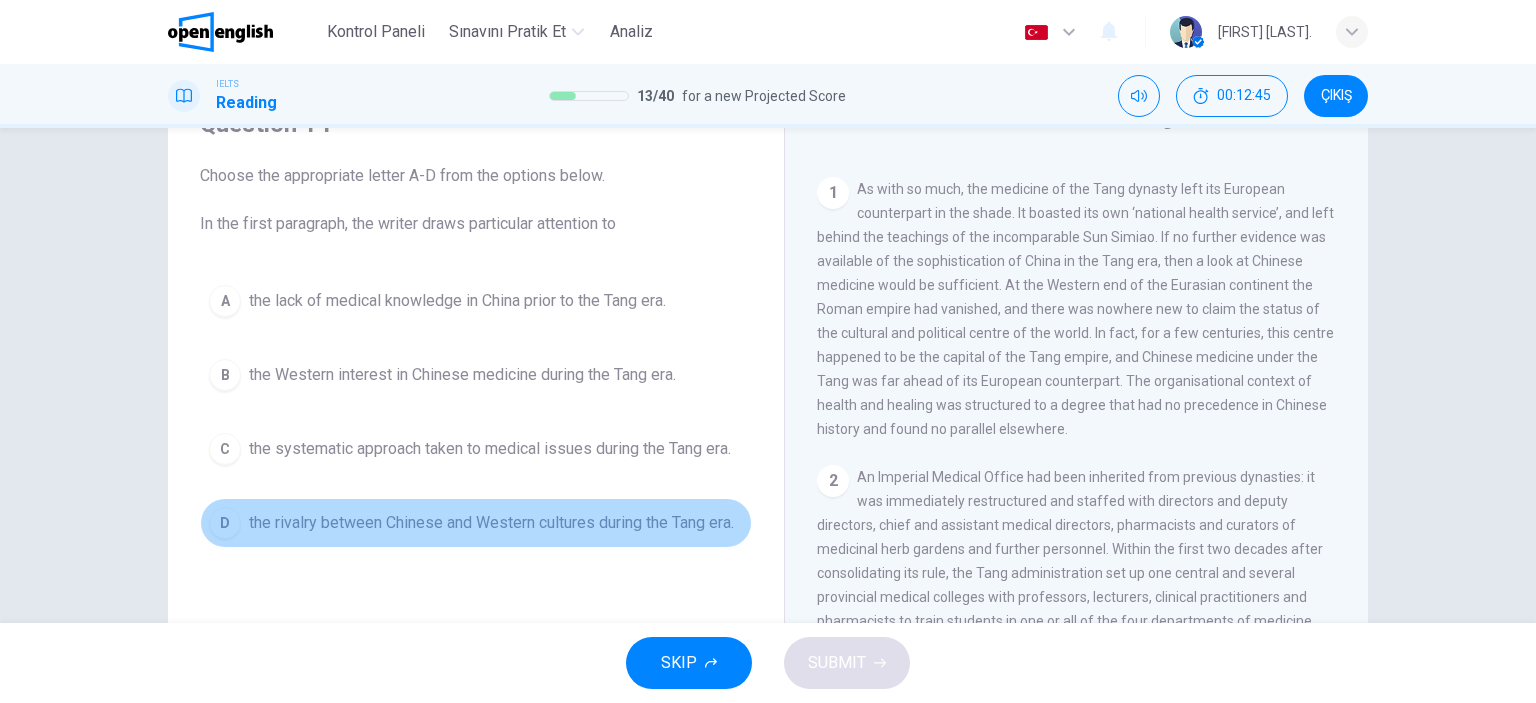 click on "the rivalry between Chinese and Western cultures during the Tang era." at bounding box center [491, 523] 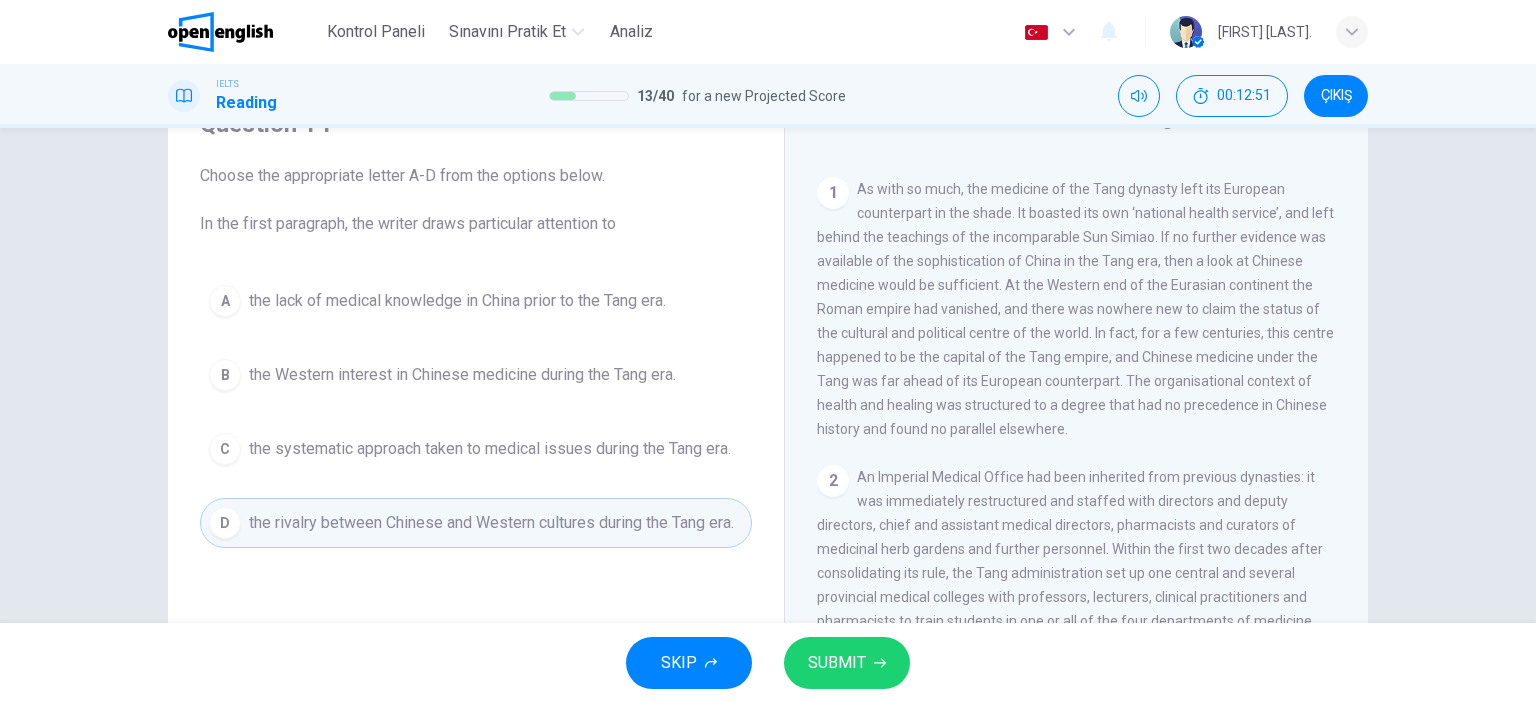 click on "the Western interest in Chinese medicine during the Tang era." at bounding box center [462, 375] 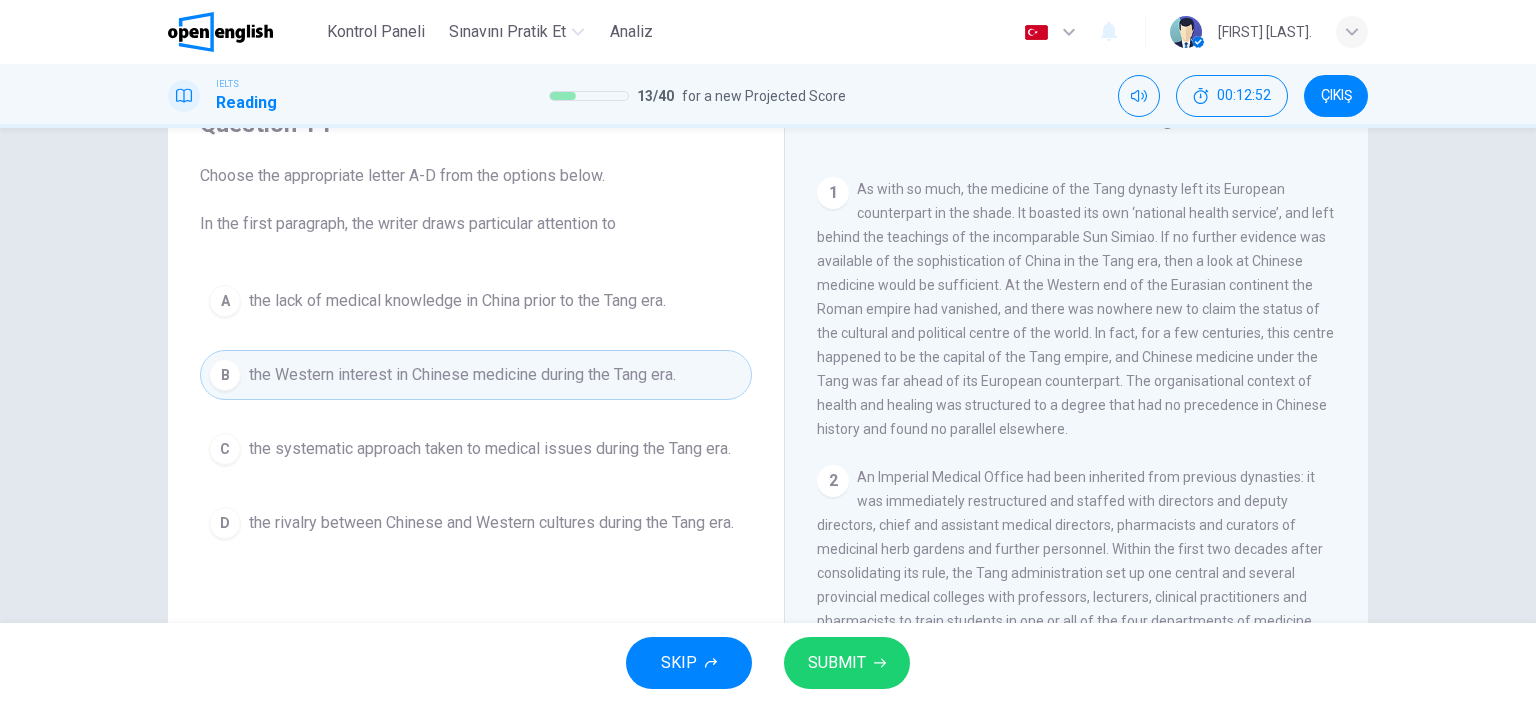 click on "SUBMIT" at bounding box center (847, 663) 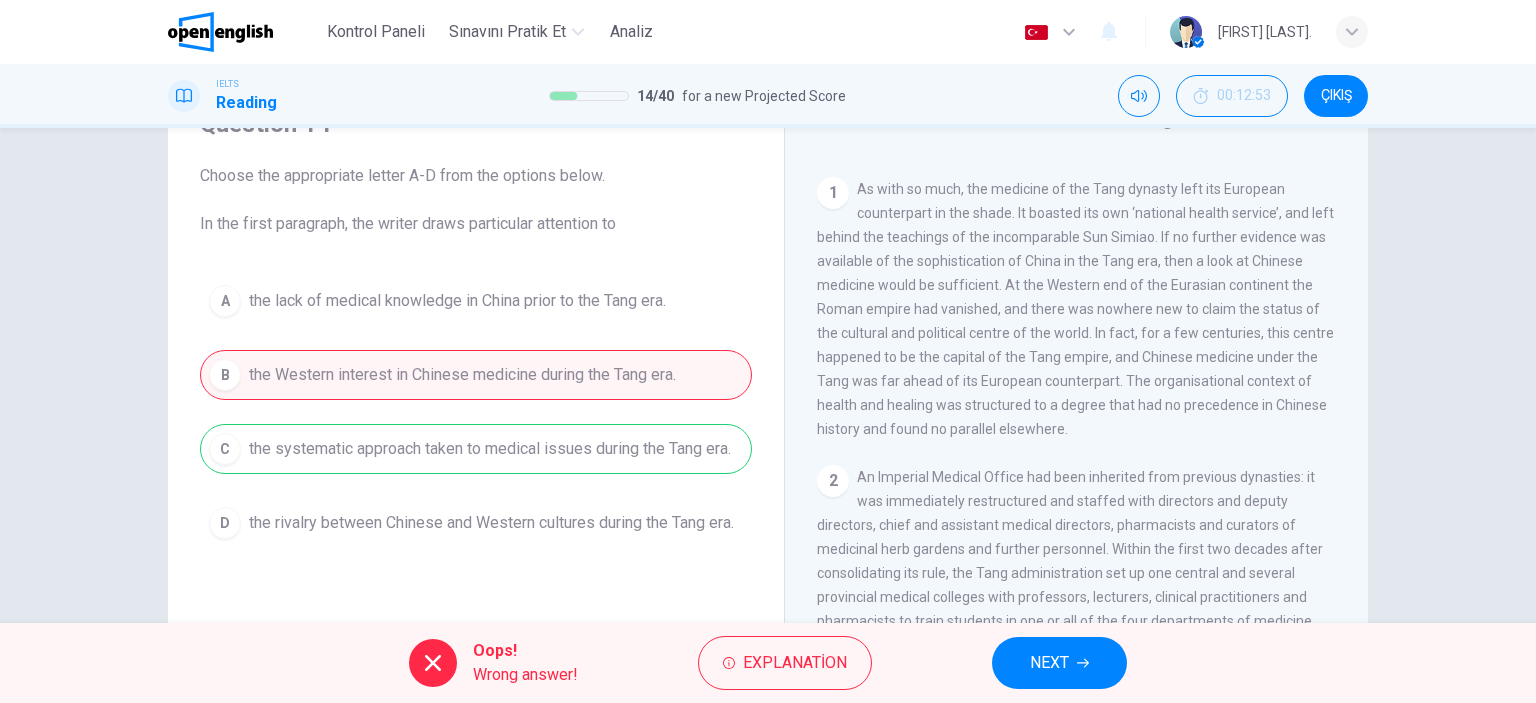click on "NEXT" at bounding box center [1049, 663] 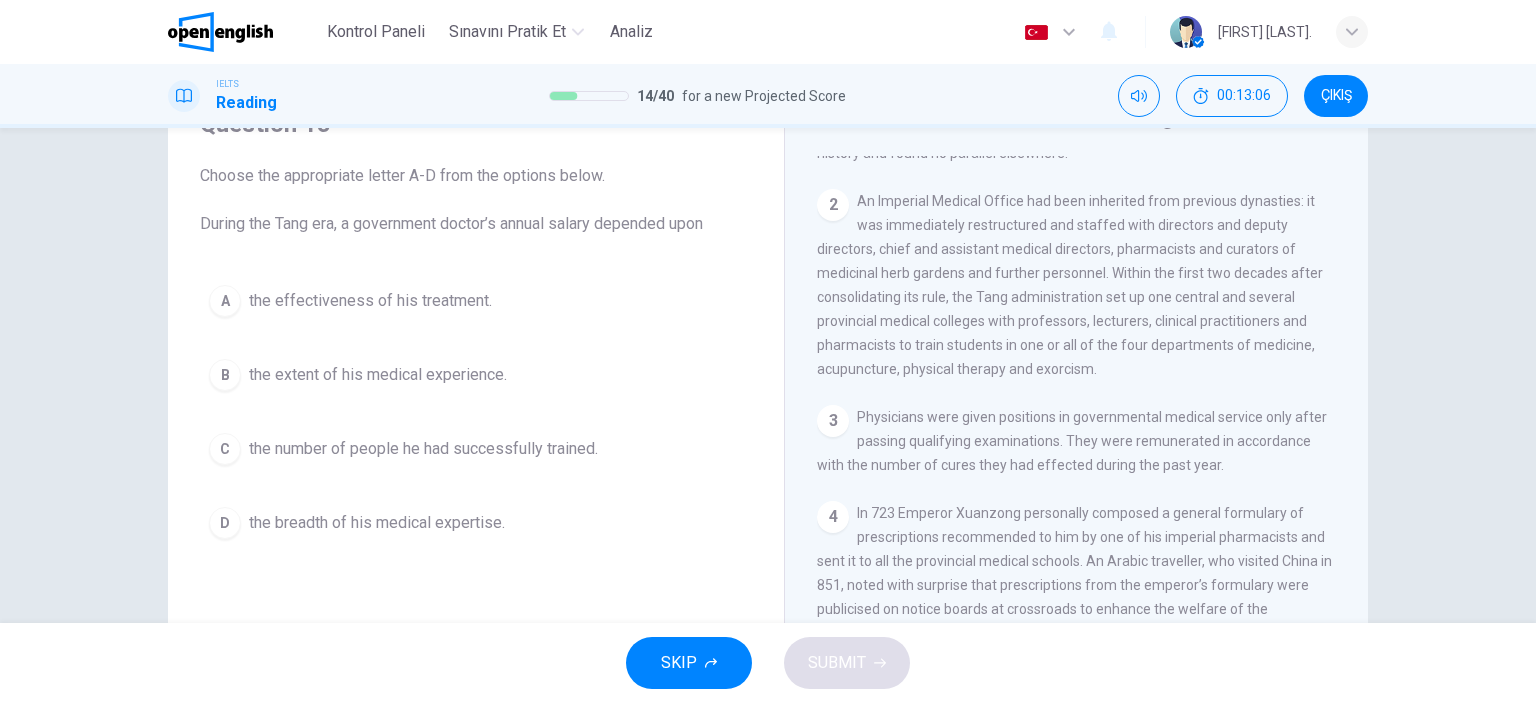 scroll, scrollTop: 700, scrollLeft: 0, axis: vertical 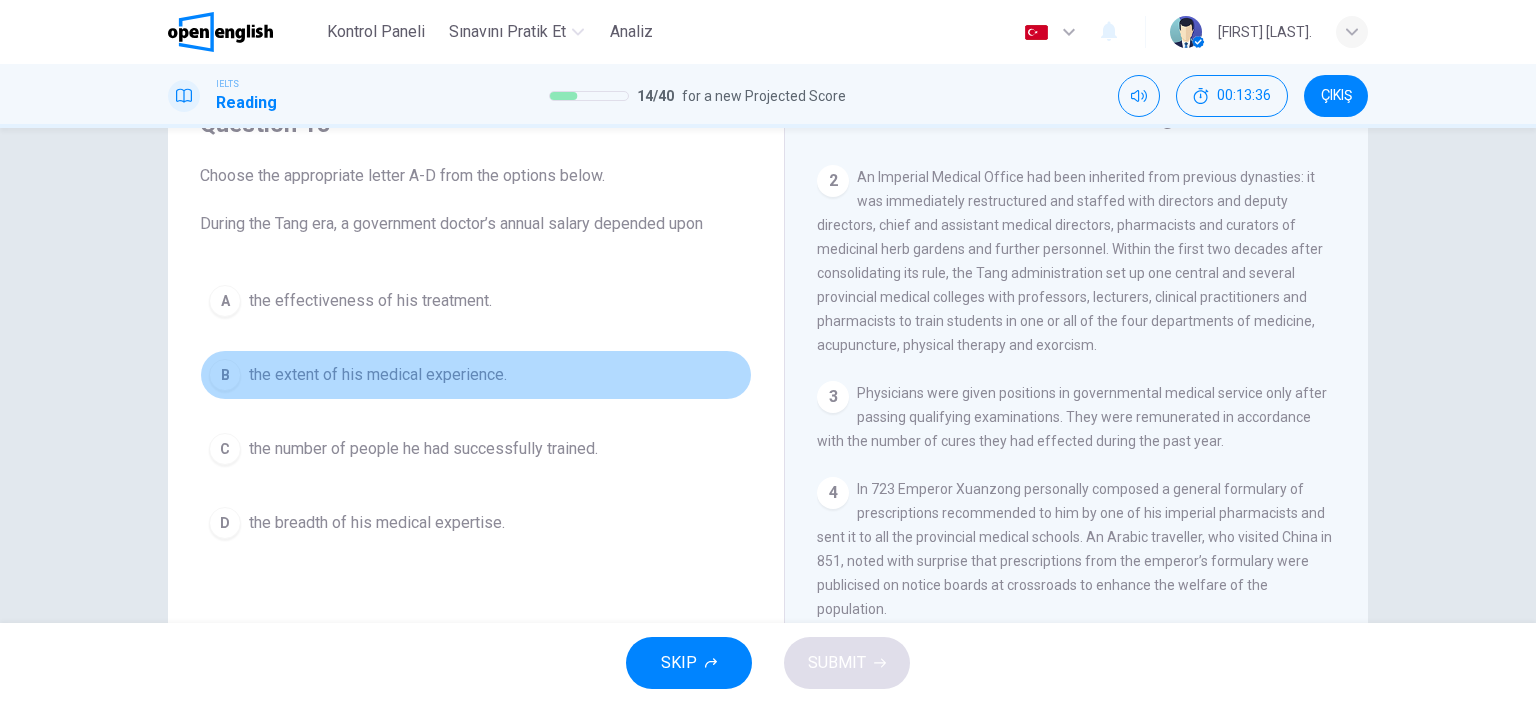 click on "the extent of his medical experience." at bounding box center (378, 375) 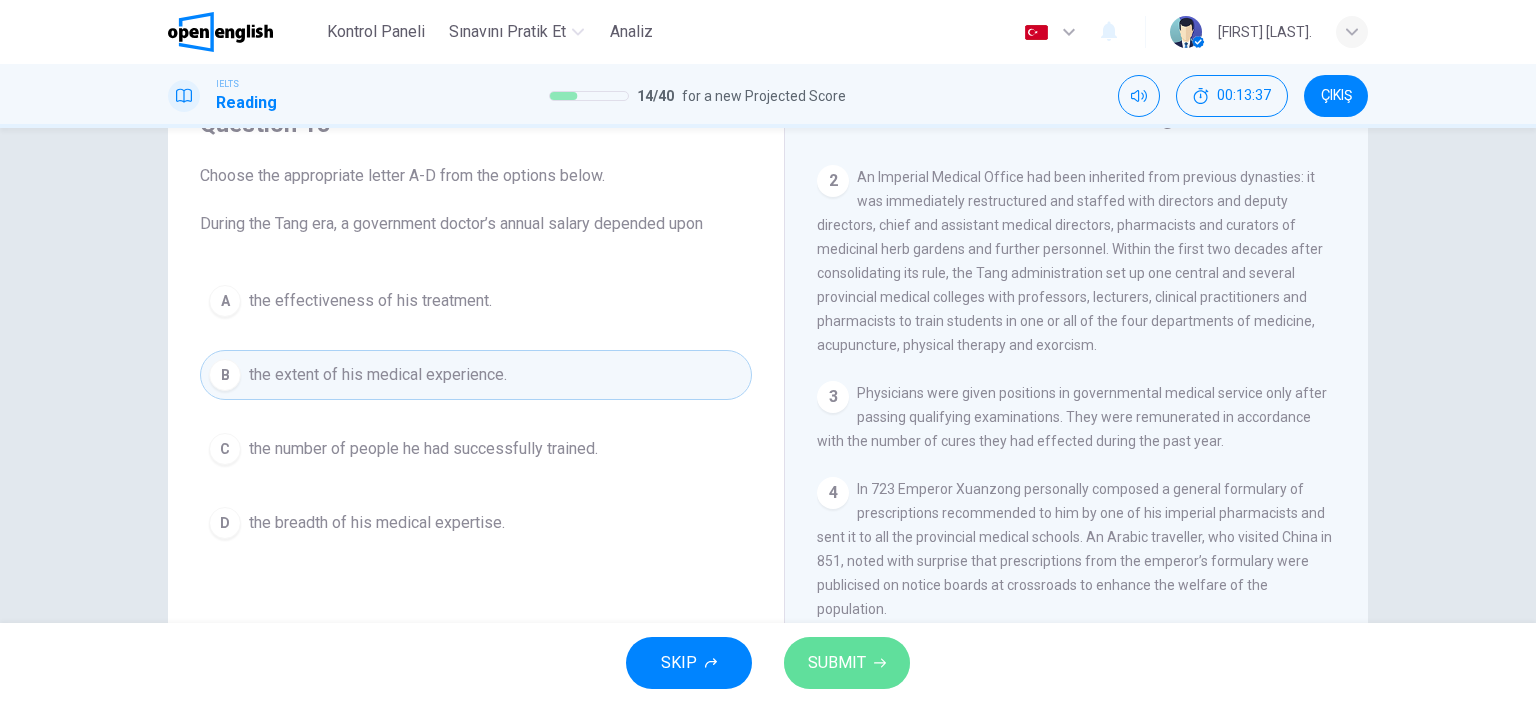 click on "SUBMIT" at bounding box center (837, 663) 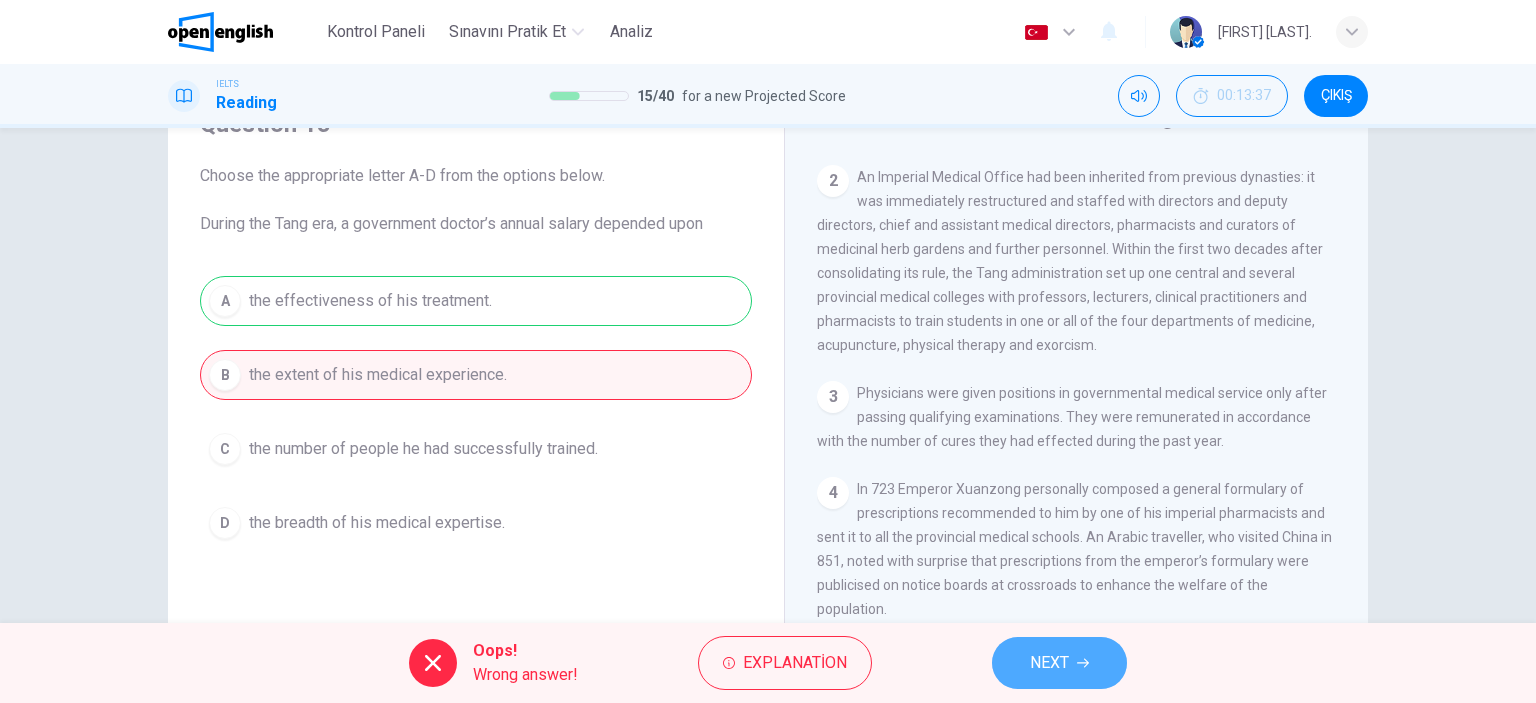 click 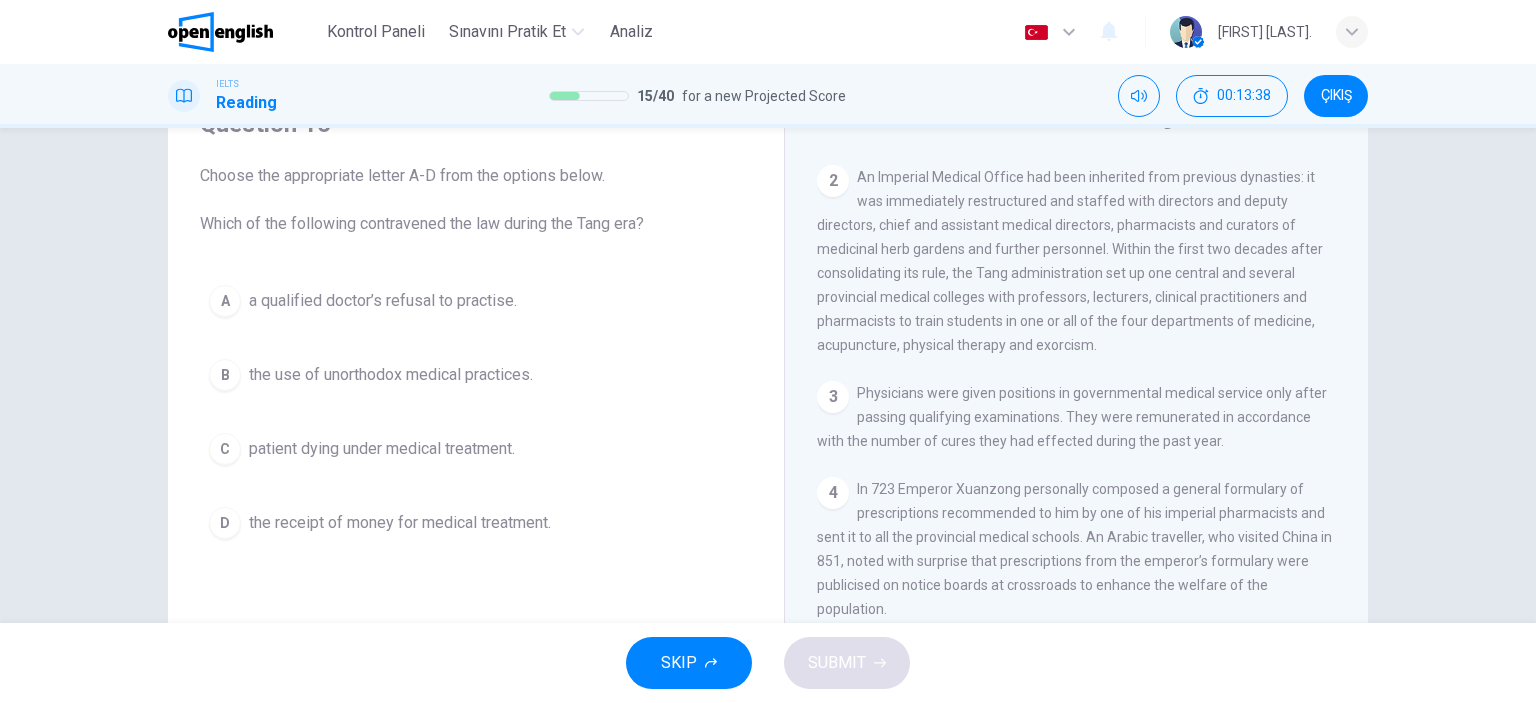 drag, startPoint x: 249, startPoint y: 229, endPoint x: 450, endPoint y: 228, distance: 201.00249 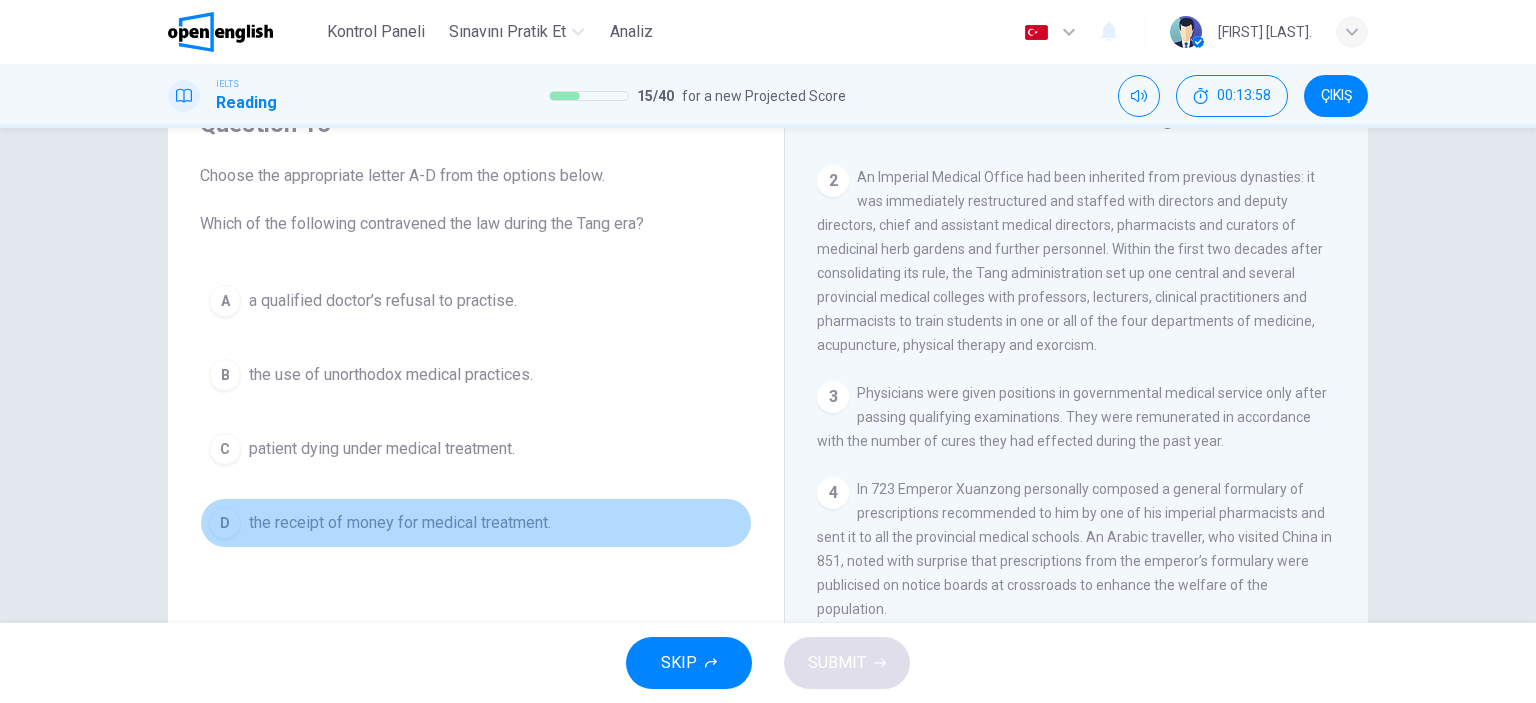 click on "the receipt of money for medical treatment." at bounding box center (400, 523) 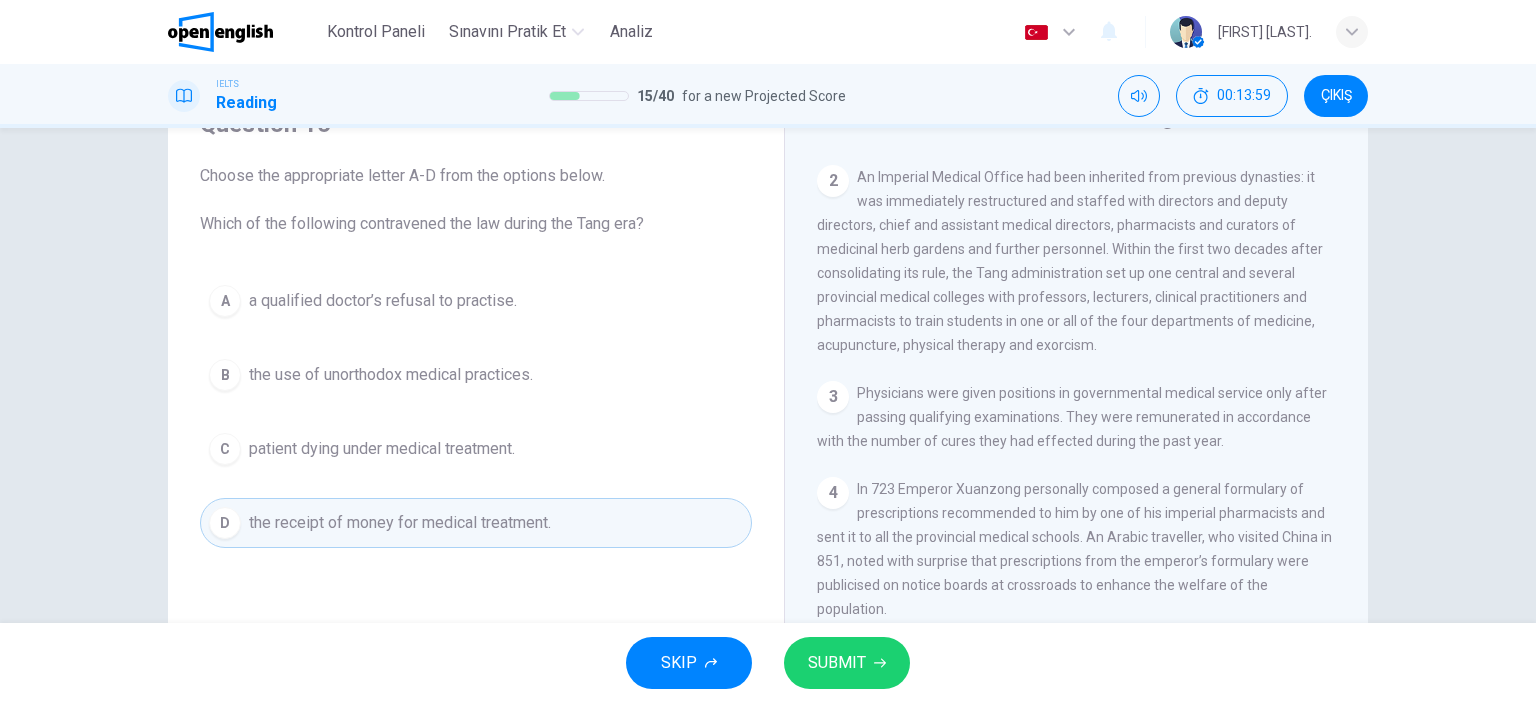 click on "SUBMIT" at bounding box center (847, 663) 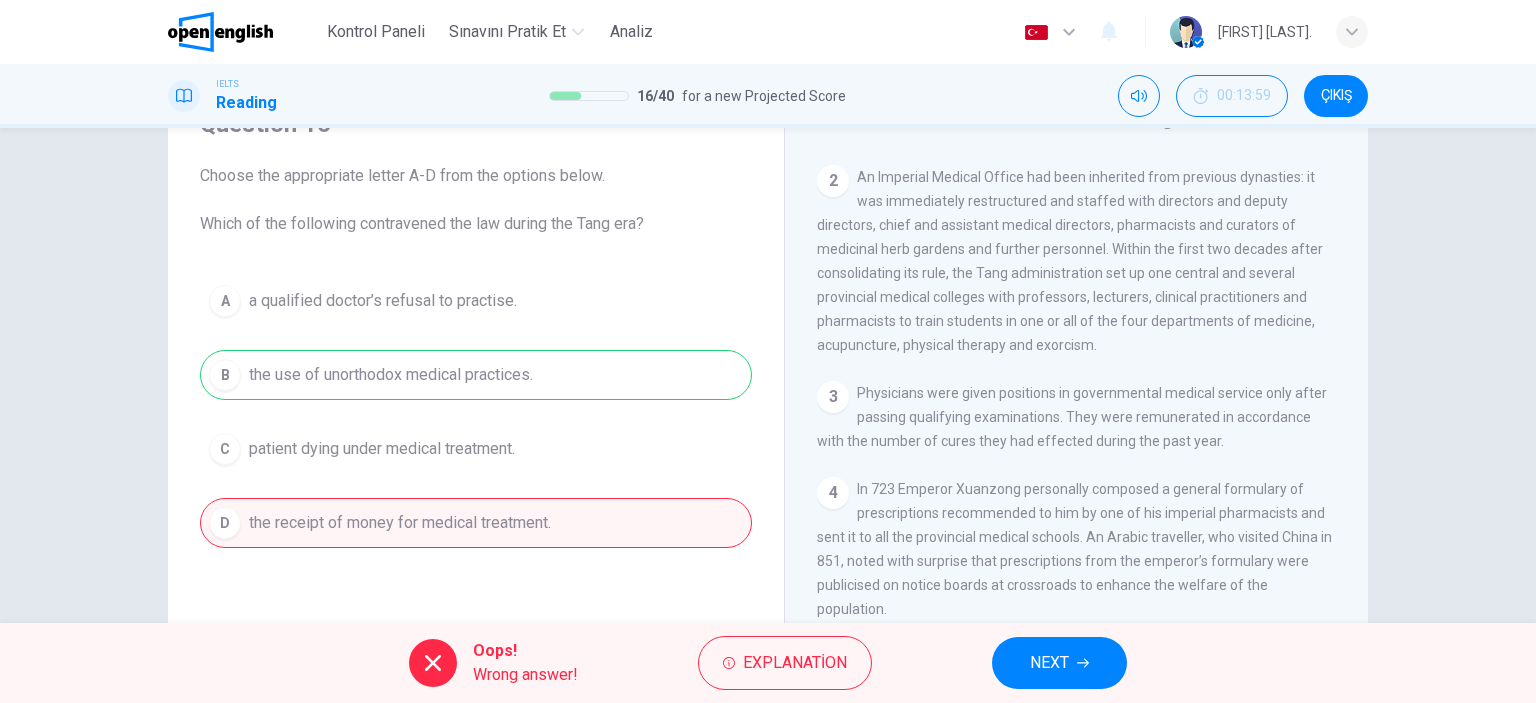 click on "NEXT" at bounding box center [1059, 663] 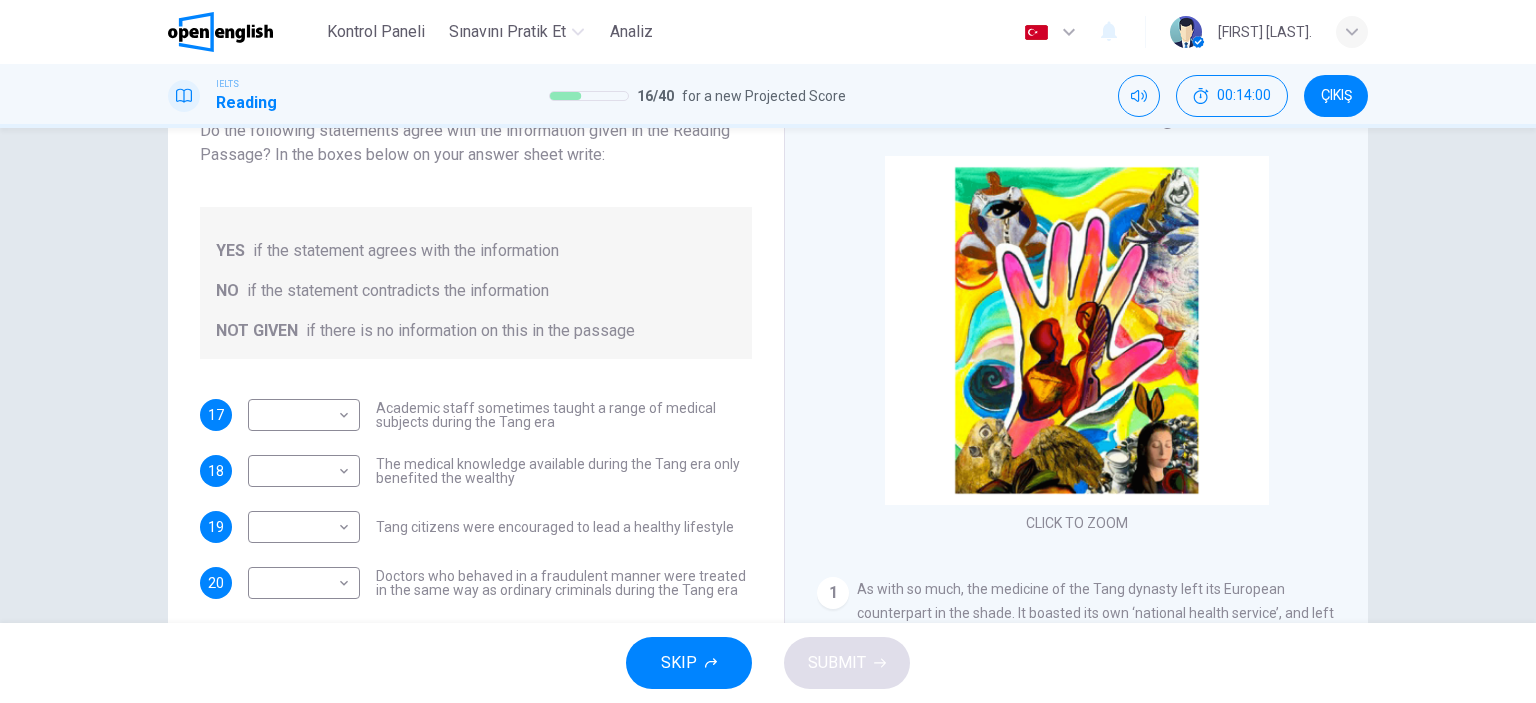 scroll, scrollTop: 88, scrollLeft: 0, axis: vertical 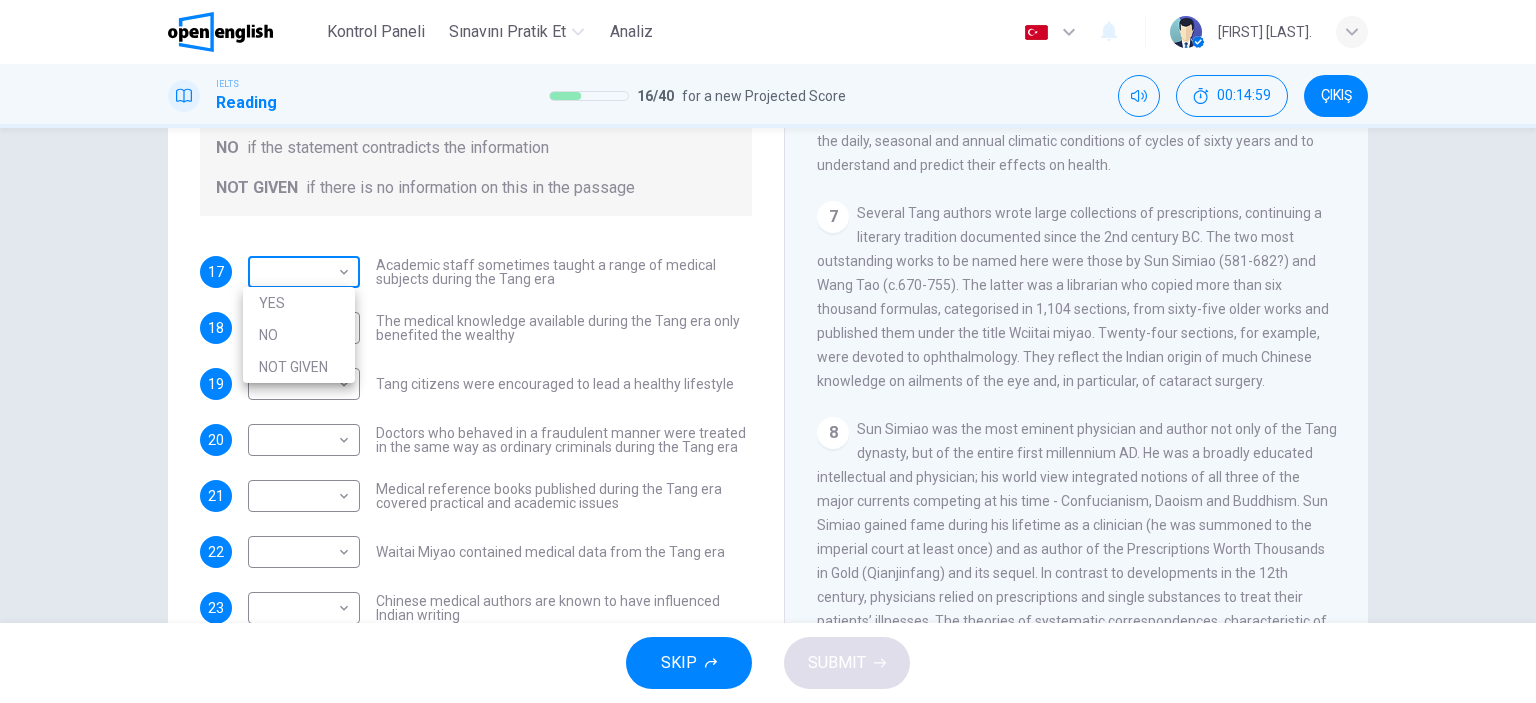 click on "Bu site,  Gizlilik Politikamızda  açıklandığı gibi çerezler kullanmaktadır. Çerez kullanımını kabul ediyorsanız, Lütfen Kabul Et düğmesine tıklayın ve sitemizde gezinmeye devam edin.   Gizlilik Politikası Kabul Et This site uses cookies, as explained in our  Privacy Policy . If you agree to the use of cookies, please click the Accept button and continue to browse our site.   Privacy Policy Accept Kontrol Paneli Sınavını Pratik Et Analiz Türkçe ** ​ Seray A. IELTS Reading 16 / 40 for a new Projected Score 00:14:59 ÇIKIŞ Questions 17 - 23 Do the following statements agree with the information given in the Reading Passage?
In the boxes below on your answer sheet write: YES if the statement agrees with the information NO if the statement contradicts the information NOT GIVEN if there is no information on this in the passage 17 ​ ​ Academic staff sometimes taught a range of medical subjects during the Tang era 18 ​ ​ 19 ​ ​ 20 ​ ​ 21 ​ ​ 22 ​ ​ 23 ​ ​ 1 2 3" at bounding box center [768, 351] 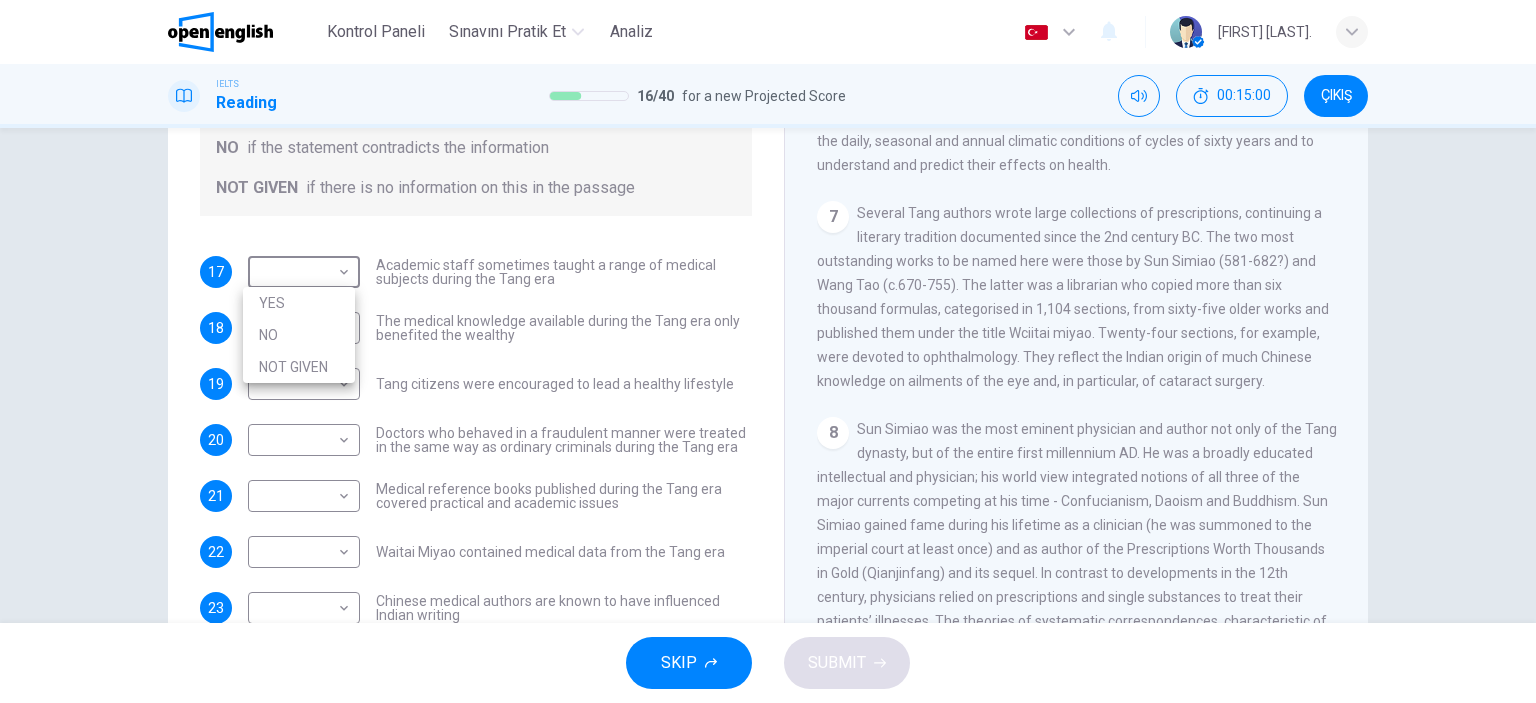 click on "YES" at bounding box center [299, 303] 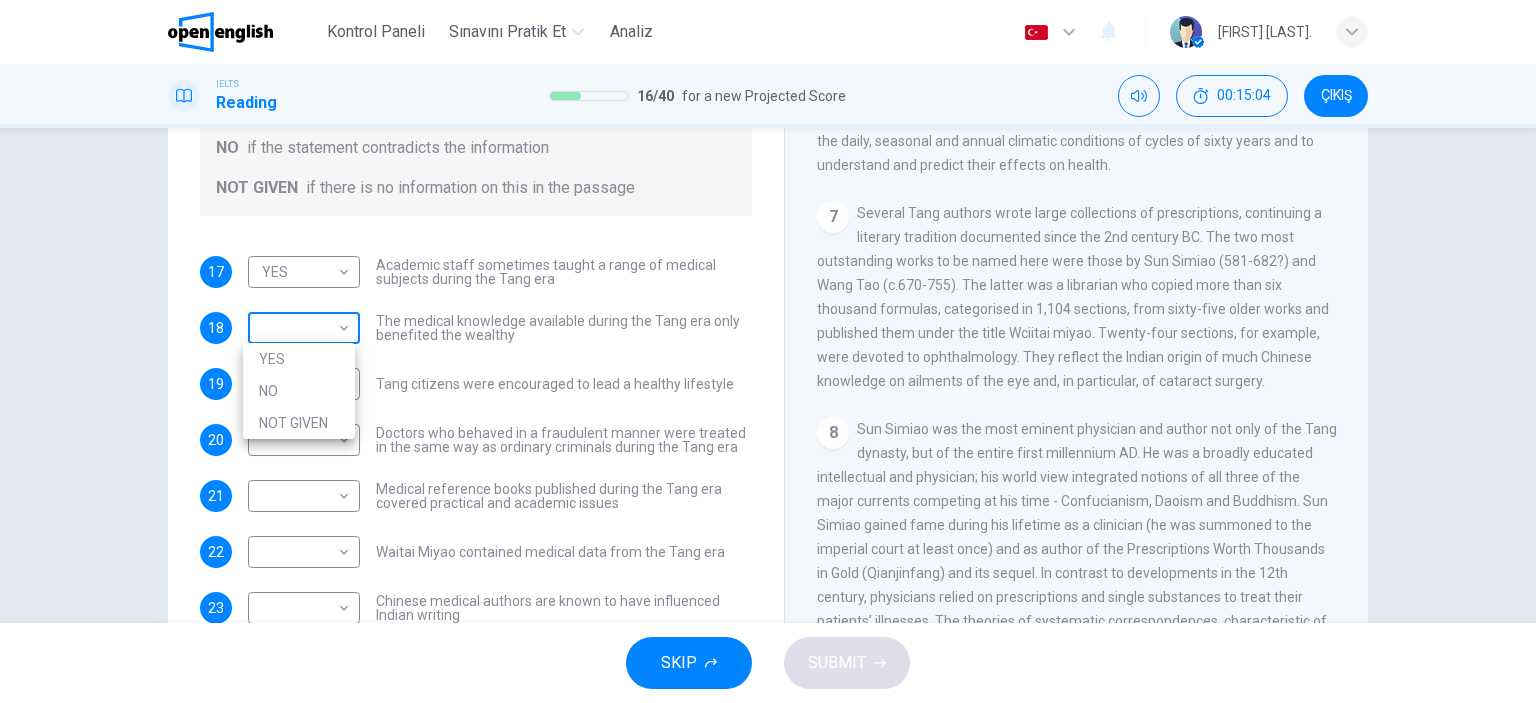 click on "Bu site,  Gizlilik Politikamızda  açıklandığı gibi çerezler kullanmaktadır. Çerez kullanımını kabul ediyorsanız, Lütfen Kabul Et düğmesine tıklayın ve sitemizde gezinmeye devam edin.   Gizlilik Politikası Kabul Et This site uses cookies, as explained in our  Privacy Policy . If you agree to the use of cookies, please click the Accept button and continue to browse our site.   Privacy Policy Accept Kontrol Paneli Sınavını Pratik Et Analiz Türkçe ** ​ Seray A. IELTS Reading 16 / 40 for a new Projected Score 00:15:04 ÇIKIŞ Questions 17 - 23 Do the following statements agree with the information given in the Reading Passage?
In the boxes below on your answer sheet write: YES if the statement agrees with the information NO if the statement contradicts the information NOT GIVEN if there is no information on this in the passage 17 YES *** ​ Academic staff sometimes taught a range of medical subjects during the Tang era 18 ​ ​ 19 ​ ​ 20 ​ ​ 21 ​ ​ 22 ​ ​ 23 ​ ​ 1" at bounding box center [768, 351] 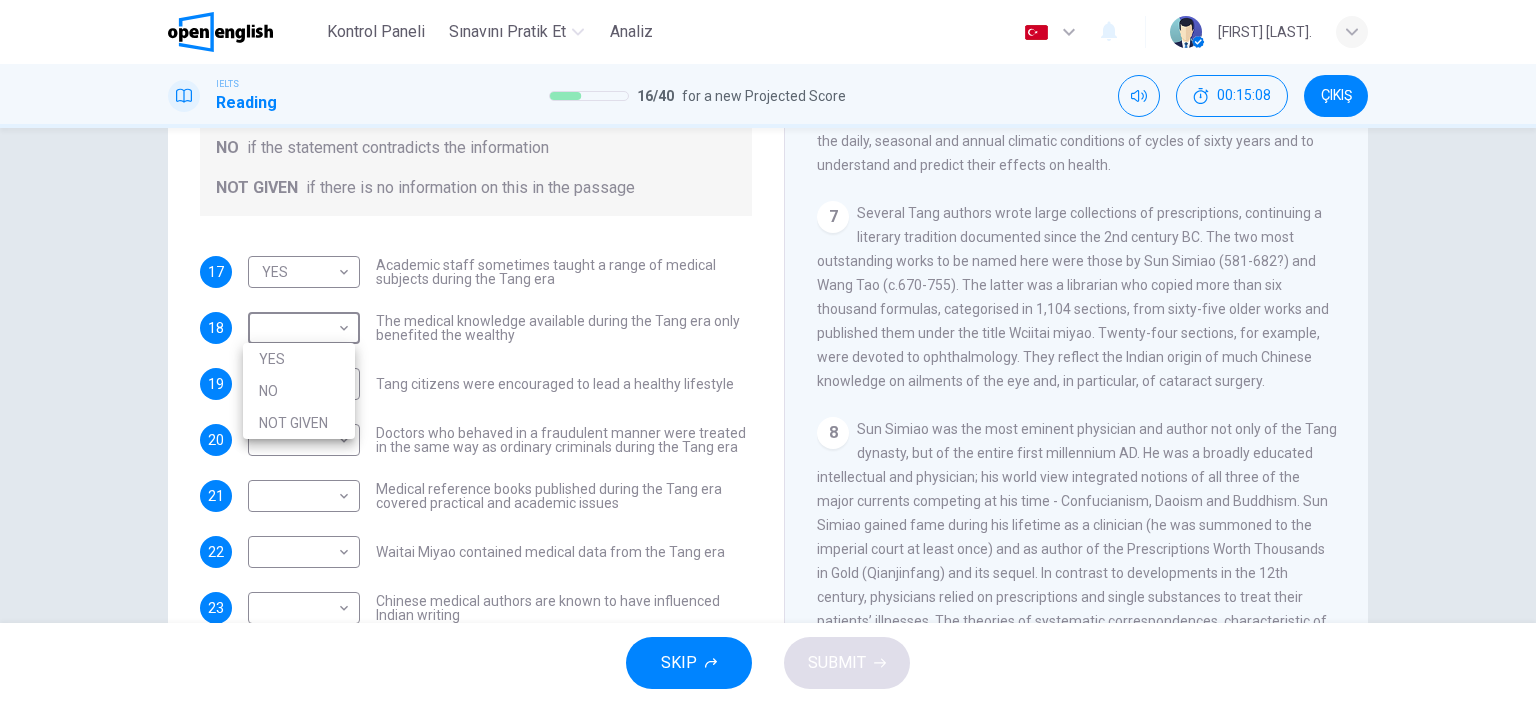 click on "NO" at bounding box center (299, 391) 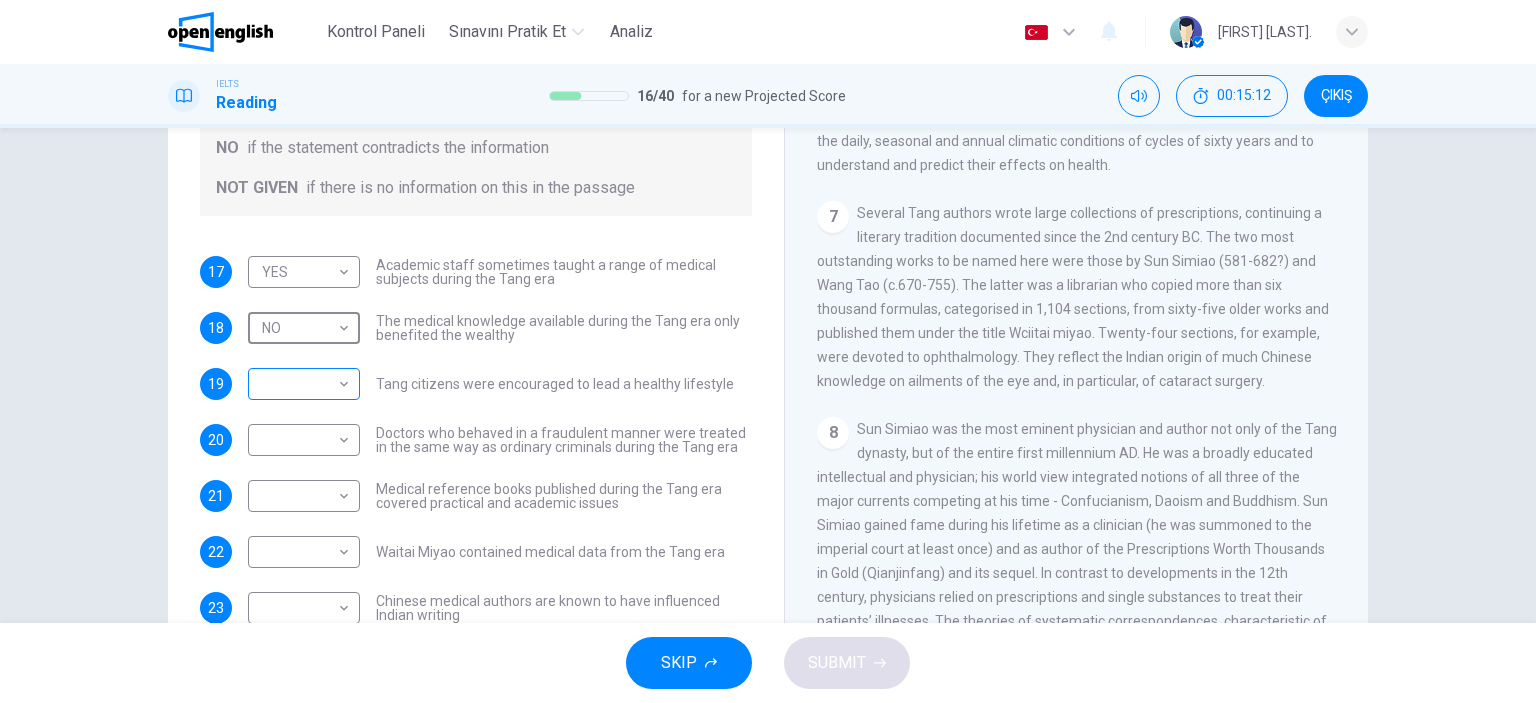 click on "Bu site,  Gizlilik Politikamızda  açıklandığı gibi çerezler kullanmaktadır. Çerez kullanımını kabul ediyorsanız, Lütfen Kabul Et düğmesine tıklayın ve sitemizde gezinmeye devam edin.   Gizlilik Politikası Kabul Et This site uses cookies, as explained in our  Privacy Policy . If you agree to the use of cookies, please click the Accept button and continue to browse our site.   Privacy Policy Accept Kontrol Paneli Sınavını Pratik Et Analiz Türkçe ** ​ Seray A. IELTS Reading 16 / 40 for a new Projected Score 00:15:12 ÇIKIŞ Questions 17 - 23 Do the following statements agree with the information given in the Reading Passage?
In the boxes below on your answer sheet write: YES if the statement agrees with the information NO if the statement contradicts the information NOT GIVEN if there is no information on this in the passage 17 YES *** ​ Academic staff sometimes taught a range of medical subjects during the Tang era 18 NO ** ​ 19 ​ ​ 20 ​ ​ 21 ​ ​ 22 ​ ​ 23 ​ ​" at bounding box center [768, 351] 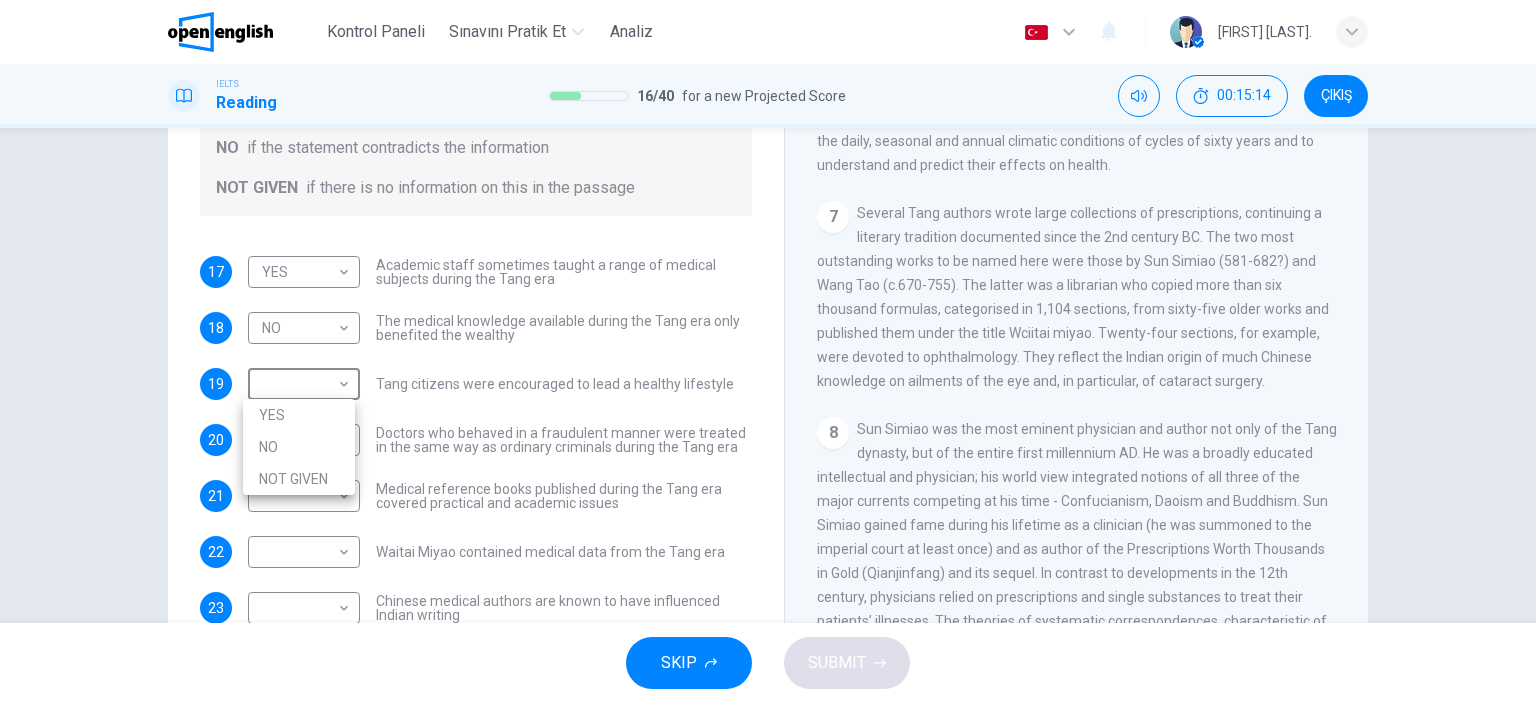 click on "NOT GIVEN" at bounding box center [299, 479] 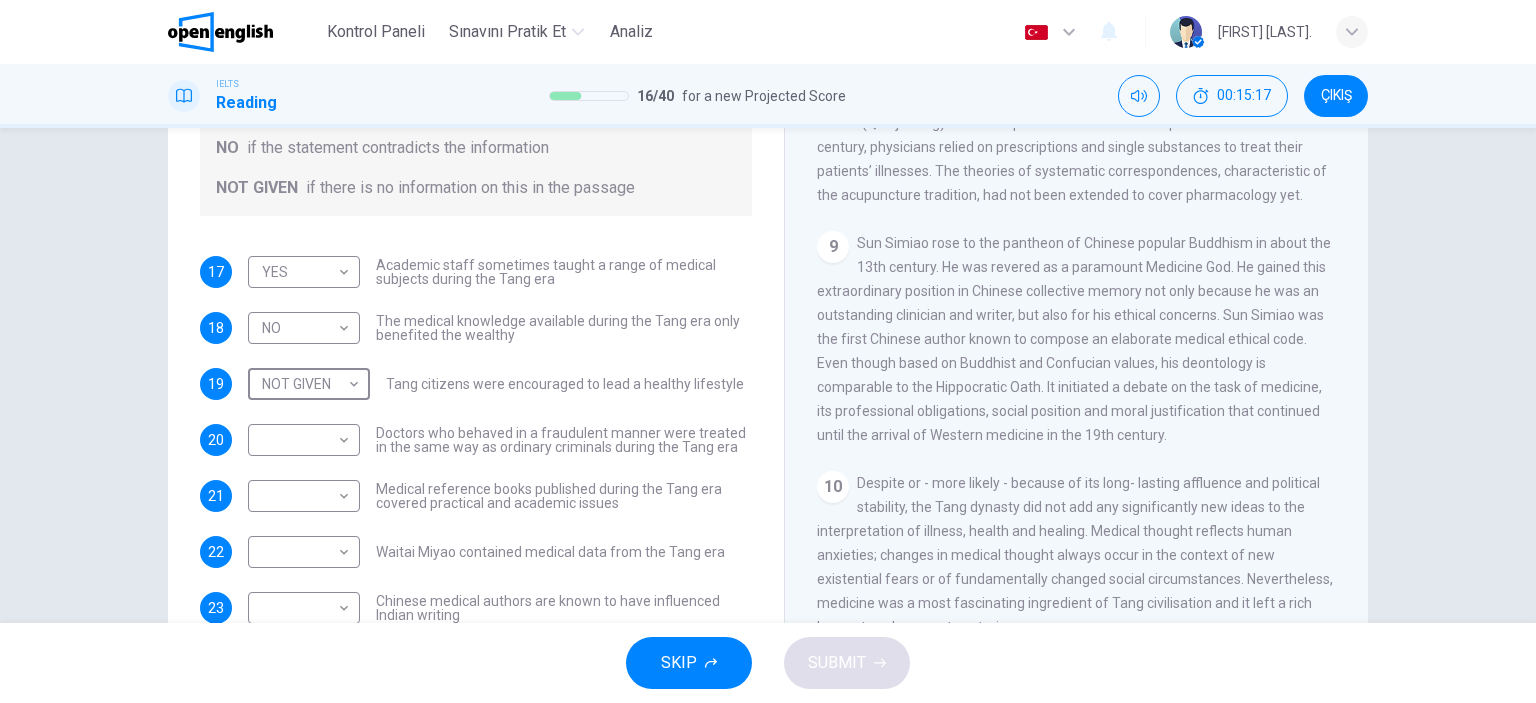 scroll, scrollTop: 2037, scrollLeft: 0, axis: vertical 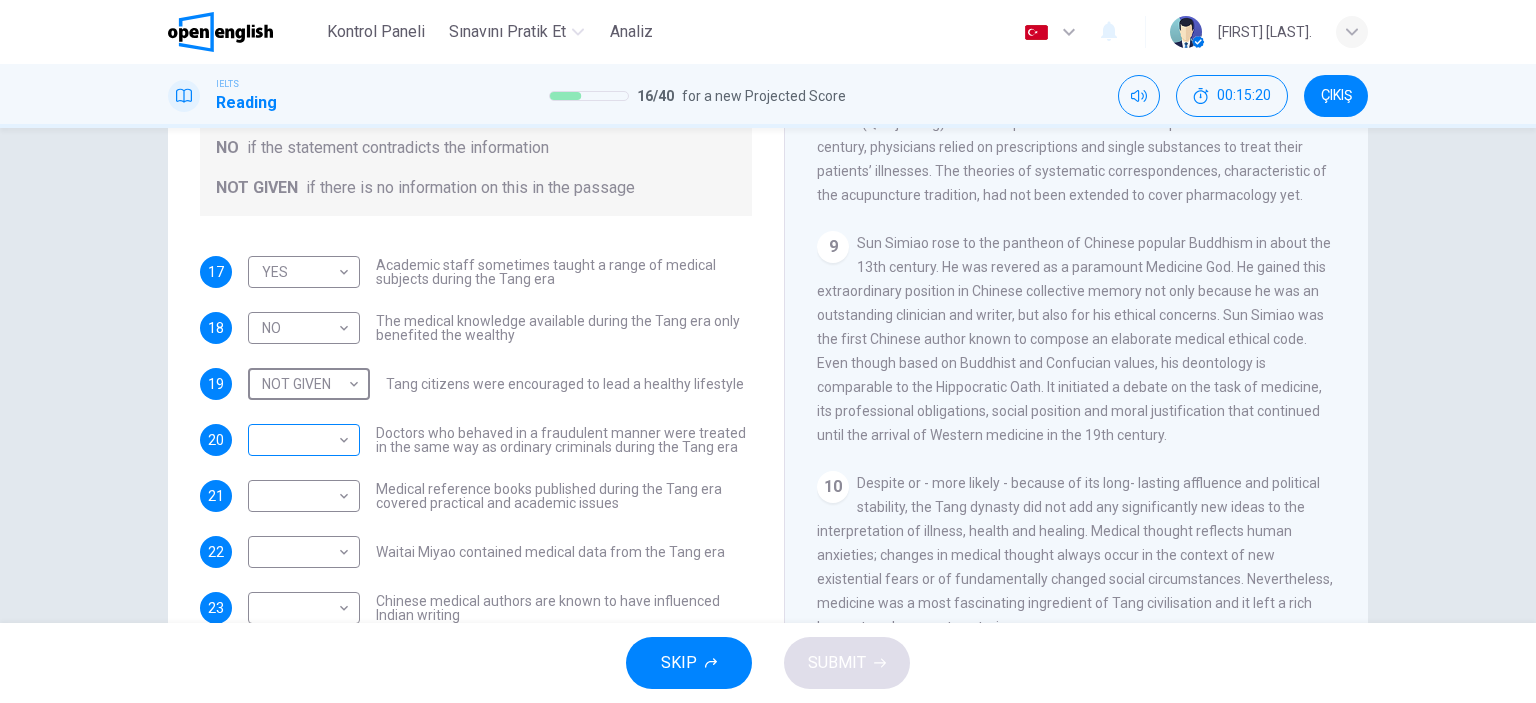 click on "Bu site,  Gizlilik Politikamızda  açıklandığı gibi çerezler kullanmaktadır. Çerez kullanımını kabul ediyorsanız, Lütfen Kabul Et düğmesine tıklayın ve sitemizde gezinmeye devam edin.   Gizlilik Politikası Kabul Et This site uses cookies, as explained in our  Privacy Policy . If you agree to the use of cookies, please click the Accept button and continue to browse our site.   Privacy Policy Accept Kontrol Paneli Sınavını Pratik Et Analiz Türkçe ** ​ Seray A. IELTS Reading 16 / 40 for a new Projected Score 00:15:20 ÇIKIŞ Questions 17 - 23 Do the following statements agree with the information given in the Reading Passage?
In the boxes below on your answer sheet write: YES if the statement agrees with the information NO if the statement contradicts the information NOT GIVEN if there is no information on this in the passage 17 YES *** ​ Academic staff sometimes taught a range of medical subjects during the Tang era 18 NO ** ​ 19 NOT GIVEN ********* ​ 20 ​ ​ 21 ​ ​ 22 ​" at bounding box center (768, 351) 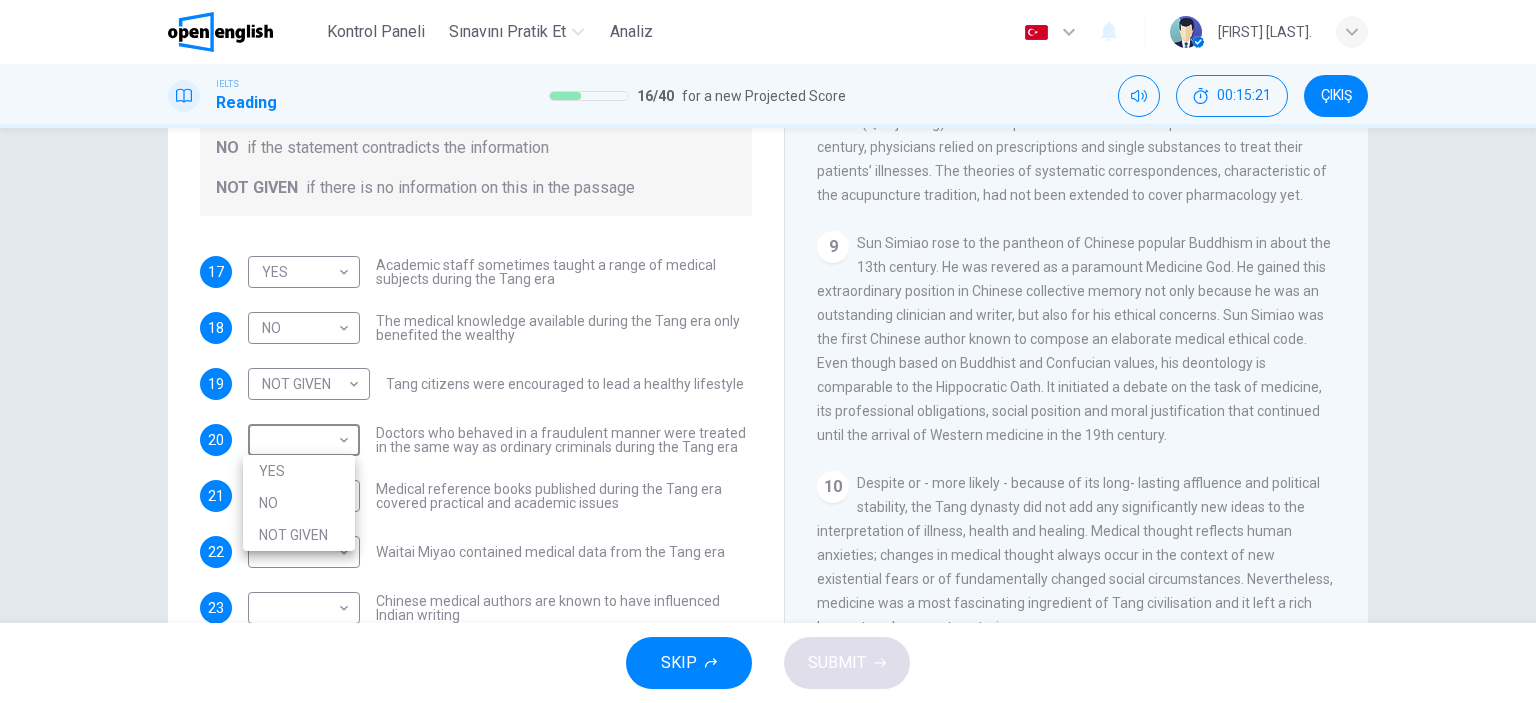 click on "YES" at bounding box center [299, 471] 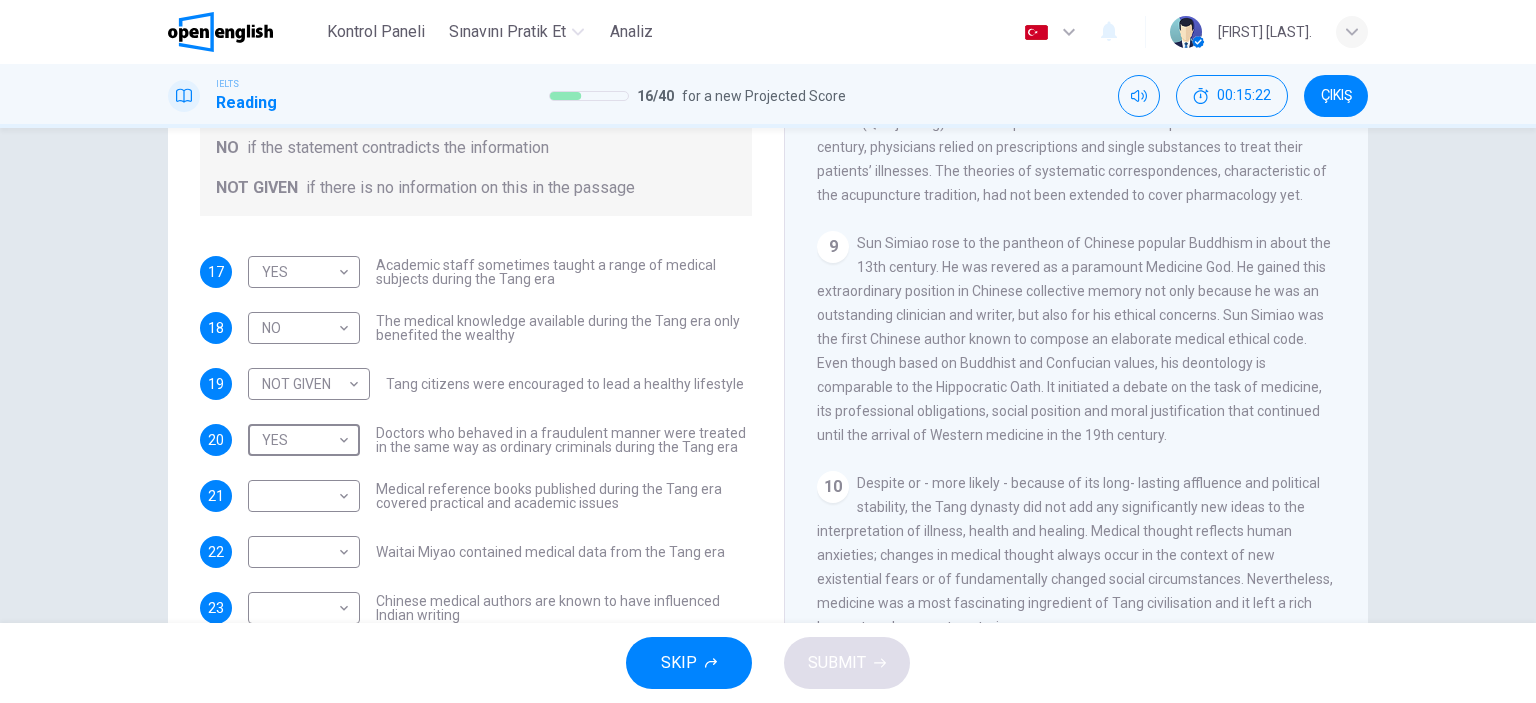 click on "Bu site,  Gizlilik Politikamızda  açıklandığı gibi çerezler kullanmaktadır. Çerez kullanımını kabul ediyorsanız, Lütfen Kabul Et düğmesine tıklayın ve sitemizde gezinmeye devam edin.   Gizlilik Politikası Kabul Et This site uses cookies, as explained in our  Privacy Policy . If you agree to the use of cookies, please click the Accept button and continue to browse our site.   Privacy Policy Accept Kontrol Paneli Sınavını Pratik Et Analiz Türkçe ** ​ Seray A. IELTS Reading 16 / 40 for a new Projected Score 00:15:22 ÇIKIŞ Questions 17 - 23 Do the following statements agree with the information given in the Reading Passage?
In the boxes below on your answer sheet write: YES if the statement agrees with the information NO if the statement contradicts the information NOT GIVEN if there is no information on this in the passage 17 YES *** ​ Academic staff sometimes taught a range of medical subjects during the Tang era 18 NO ** ​ 19 NOT GIVEN ********* ​ 20 YES *** ​ 21 ​ ​ 22" at bounding box center (768, 351) 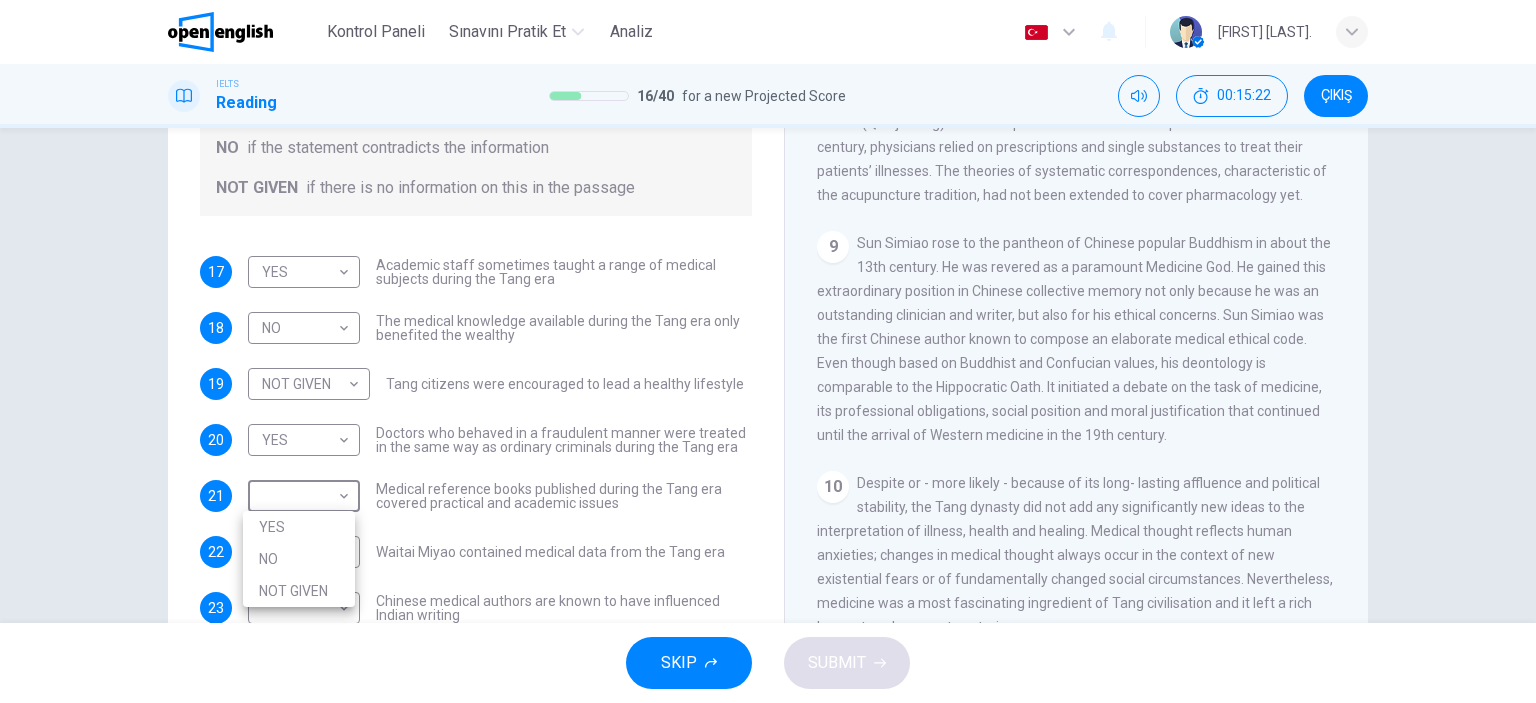 click on "NO" at bounding box center [299, 559] 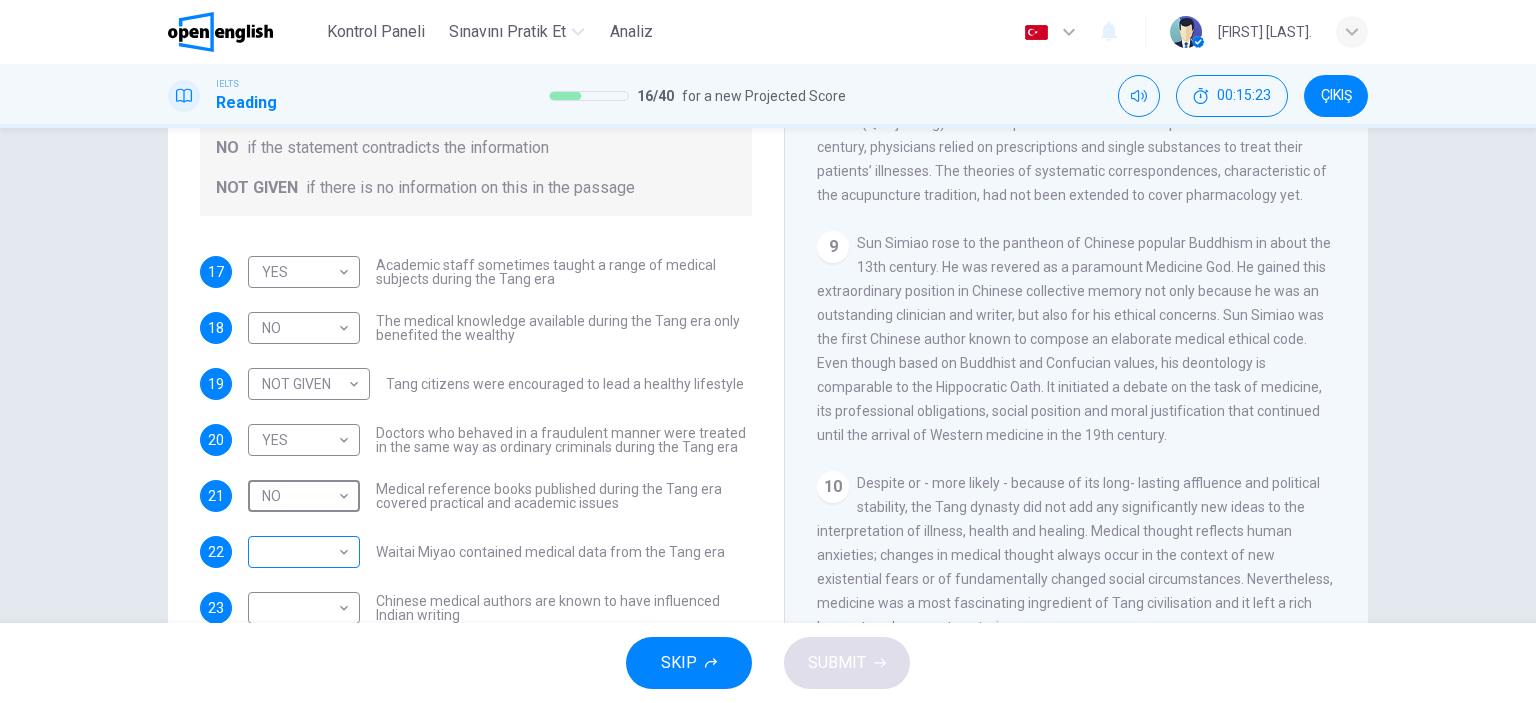click on "Bu site,  Gizlilik Politikamızda  açıklandığı gibi çerezler kullanmaktadır. Çerez kullanımını kabul ediyorsanız, Lütfen Kabul Et düğmesine tıklayın ve sitemizde gezinmeye devam edin.   Gizlilik Politikası Kabul Et This site uses cookies, as explained in our  Privacy Policy . If you agree to the use of cookies, please click the Accept button and continue to browse our site.   Privacy Policy Accept Kontrol Paneli Sınavını Pratik Et Analiz Türkçe ** ​ Seray A. IELTS Reading 16 / 40 for a new Projected Score 00:15:23 ÇIKIŞ Questions 17 - 23 Do the following statements agree with the information given in the Reading Passage?
In the boxes below on your answer sheet write: YES if the statement agrees with the information NO if the statement contradicts the information NOT GIVEN if there is no information on this in the passage 17 YES *** ​ Academic staff sometimes taught a range of medical subjects during the Tang era 18 NO ** ​ 19 NOT GIVEN ********* ​ 20 YES *** ​ 21 NO ** ​" at bounding box center (768, 351) 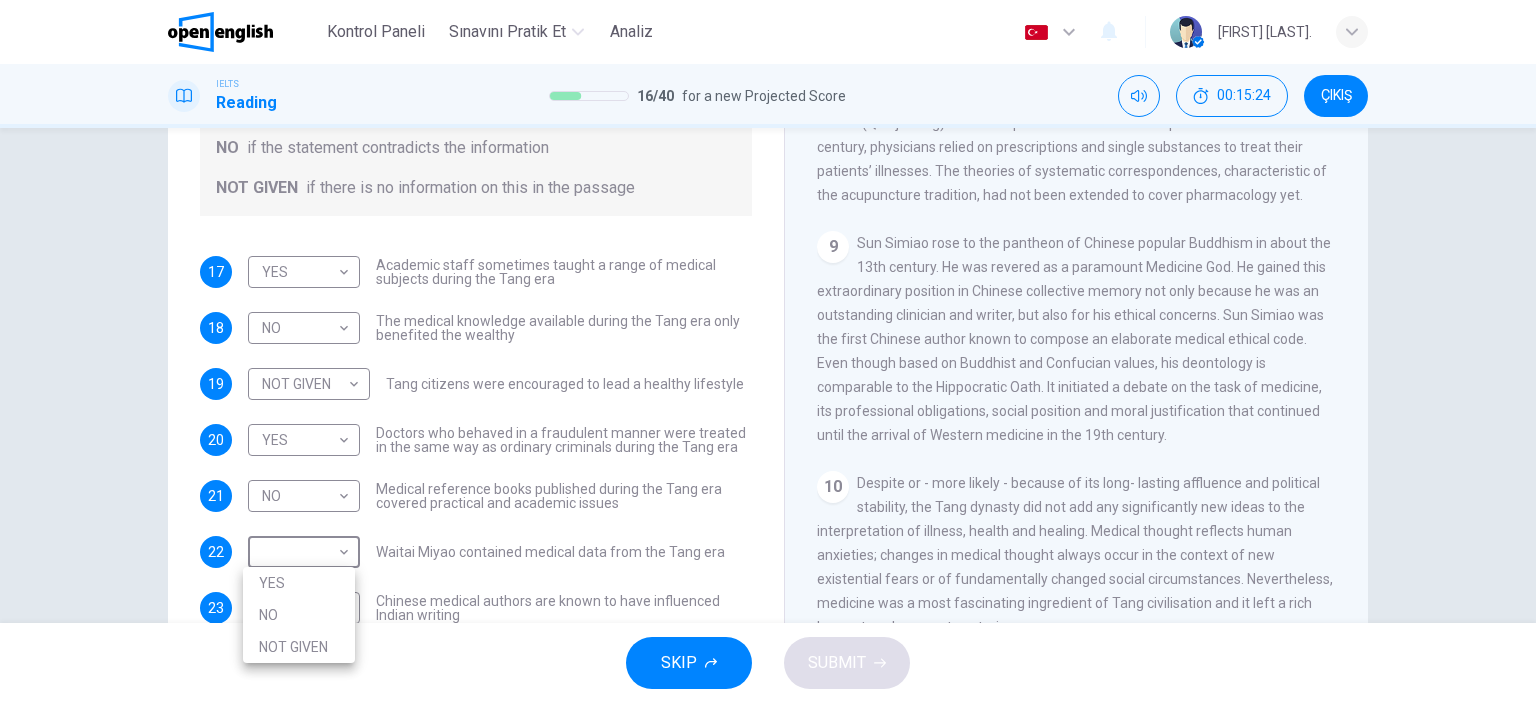click on "YES" at bounding box center (299, 583) 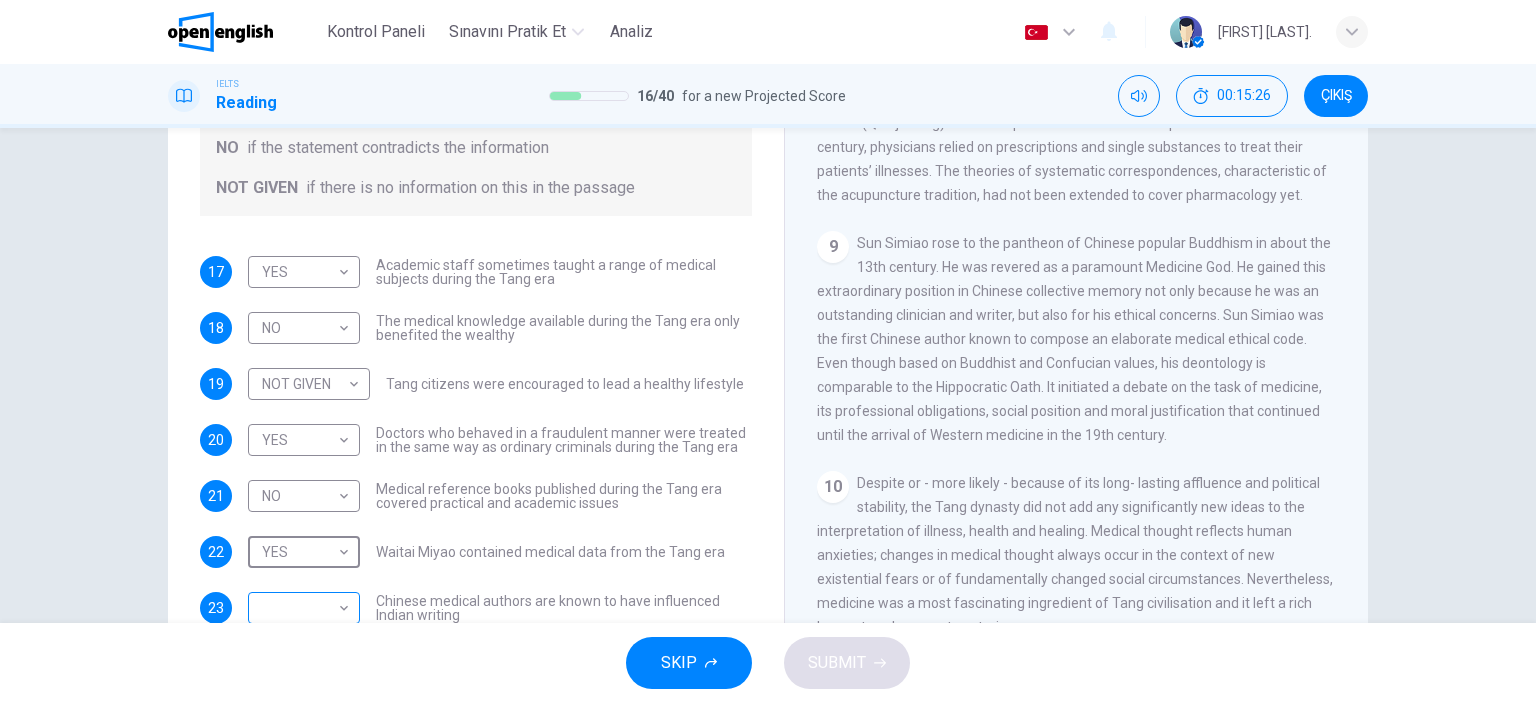 scroll, scrollTop: 212, scrollLeft: 0, axis: vertical 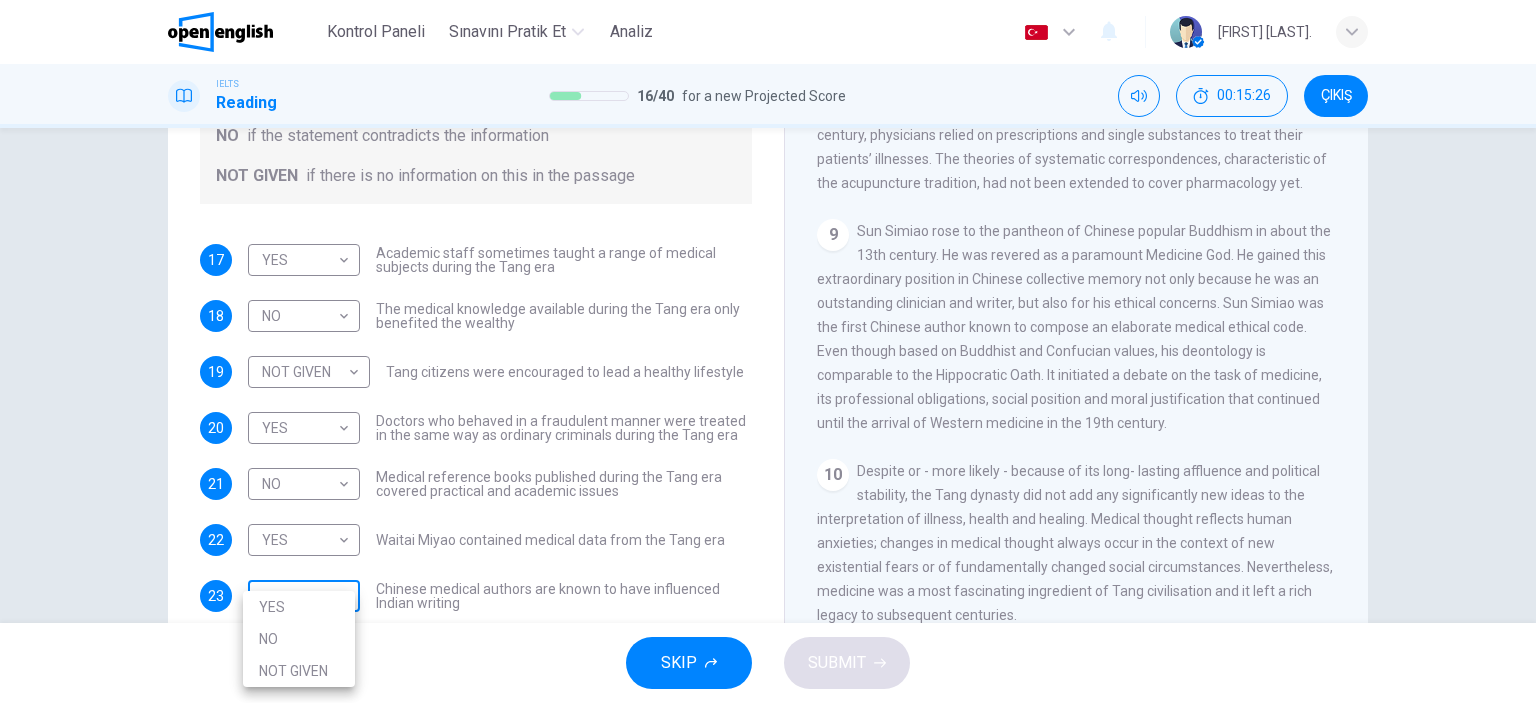 click on "Bu site,  Gizlilik Politikamızda  açıklandığı gibi çerezler kullanmaktadır. Çerez kullanımını kabul ediyorsanız, Lütfen Kabul Et düğmesine tıklayın ve sitemizde gezinmeye devam edin.   Gizlilik Politikası Kabul Et This site uses cookies, as explained in our  Privacy Policy . If you agree to the use of cookies, please click the Accept button and continue to browse our site.   Privacy Policy Accept Kontrol Paneli Sınavını Pratik Et Analiz Türkçe ** ​ Seray A. IELTS Reading 16 / 40 for a new Projected Score 00:15:26 ÇIKIŞ Questions 17 - 23 Do the following statements agree with the information given in the Reading Passage?
In the boxes below on your answer sheet write: YES if the statement agrees with the information NO if the statement contradicts the information NOT GIVEN if there is no information on this in the passage 17 YES *** ​ Academic staff sometimes taught a range of medical subjects during the Tang era 18 NO ** ​ 19 NOT GIVEN ********* ​ 20 YES *** ​ 21 NO ** ​" at bounding box center [768, 351] 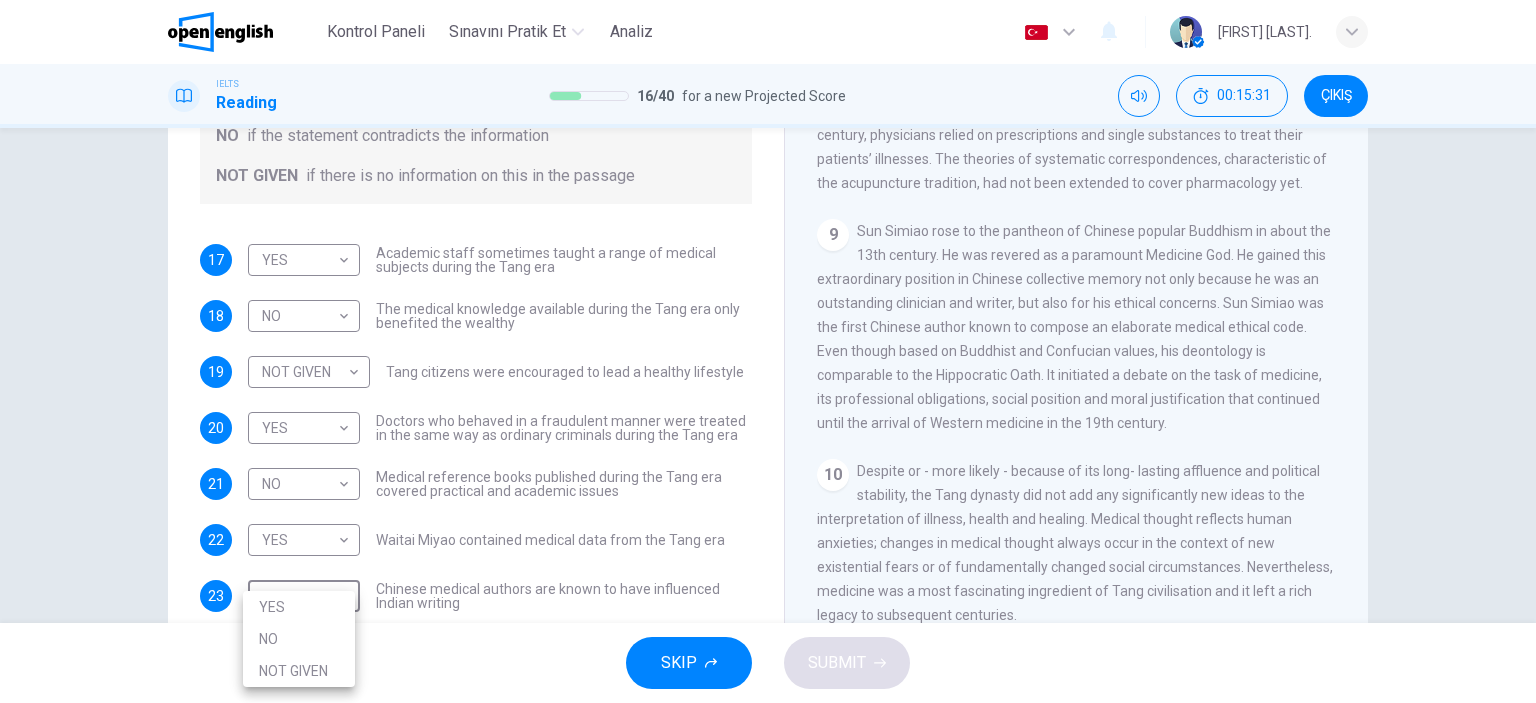 click at bounding box center (768, 351) 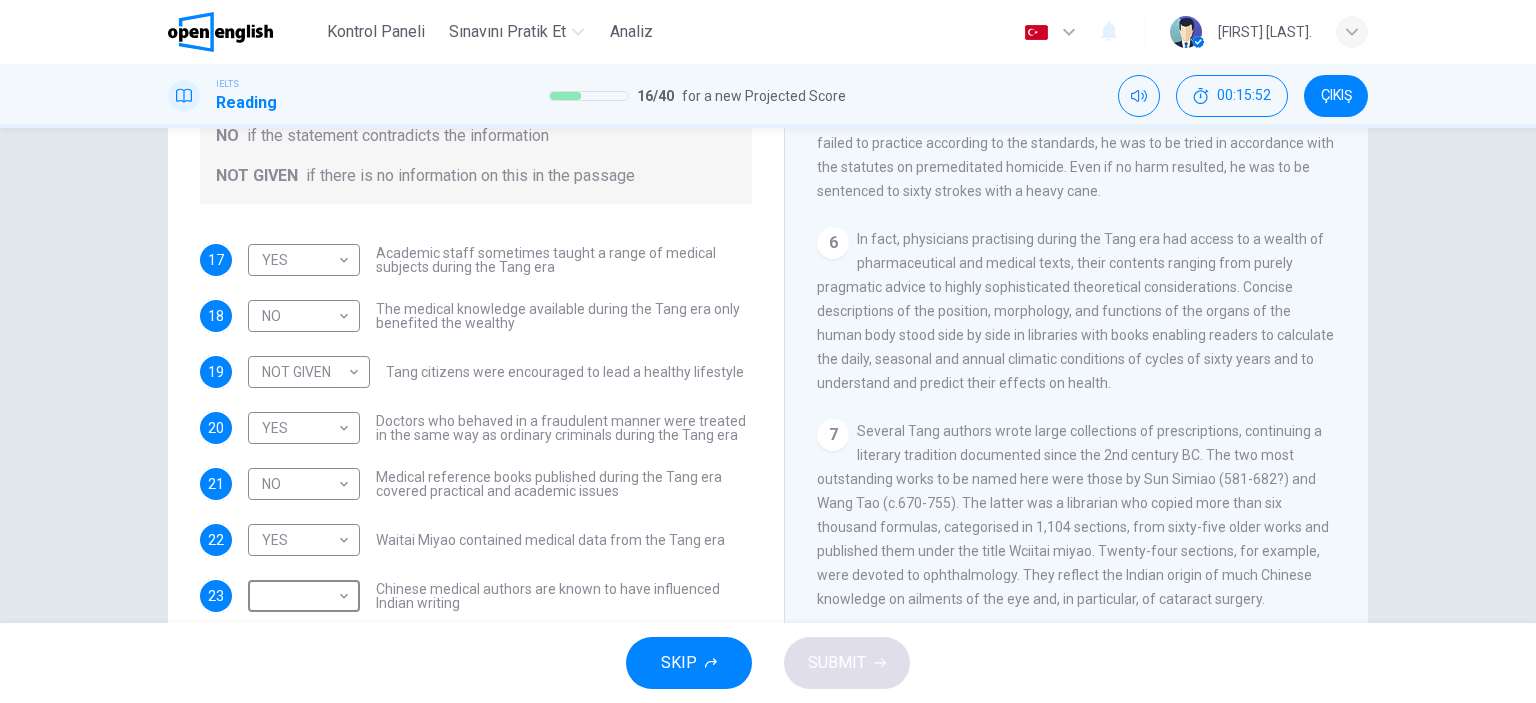 scroll, scrollTop: 1437, scrollLeft: 0, axis: vertical 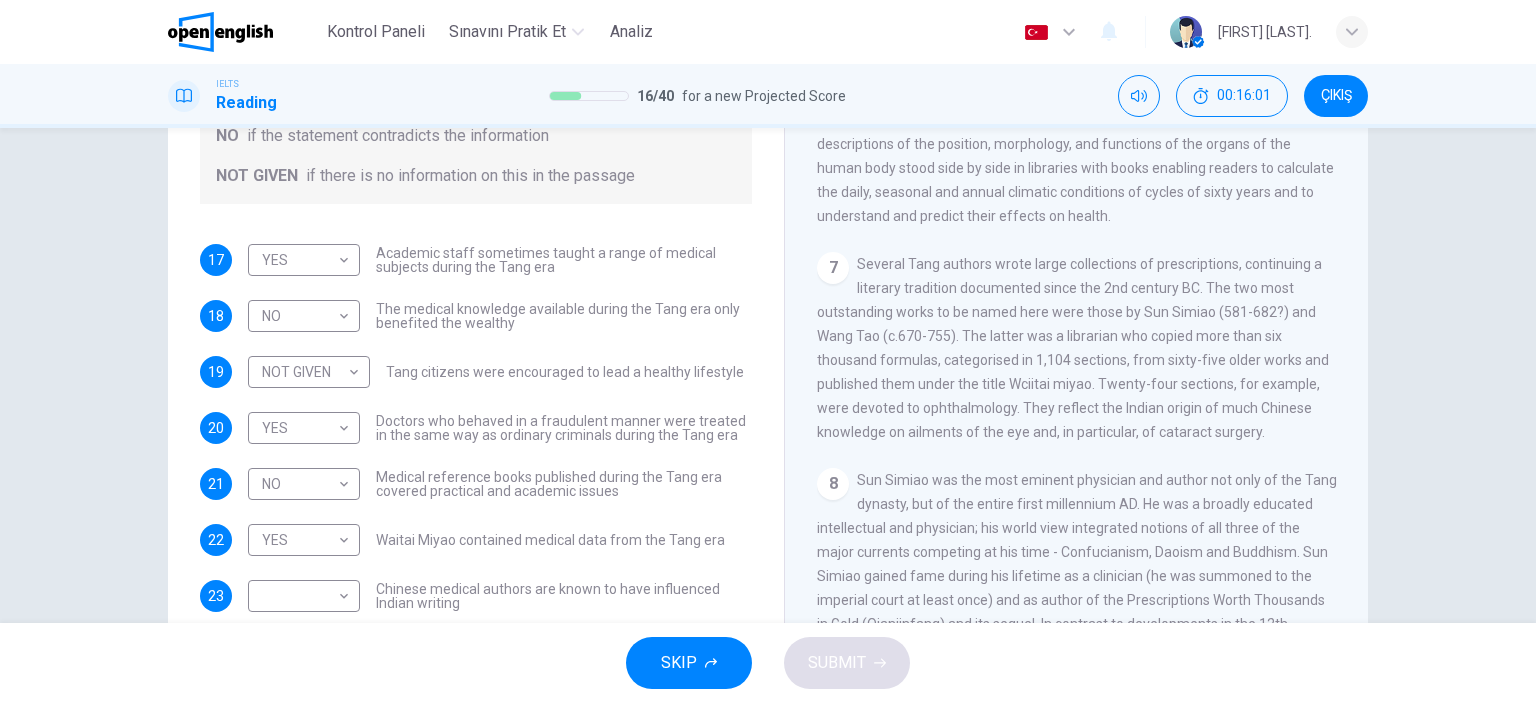 drag, startPoint x: 1024, startPoint y: 448, endPoint x: 1223, endPoint y: 445, distance: 199.02261 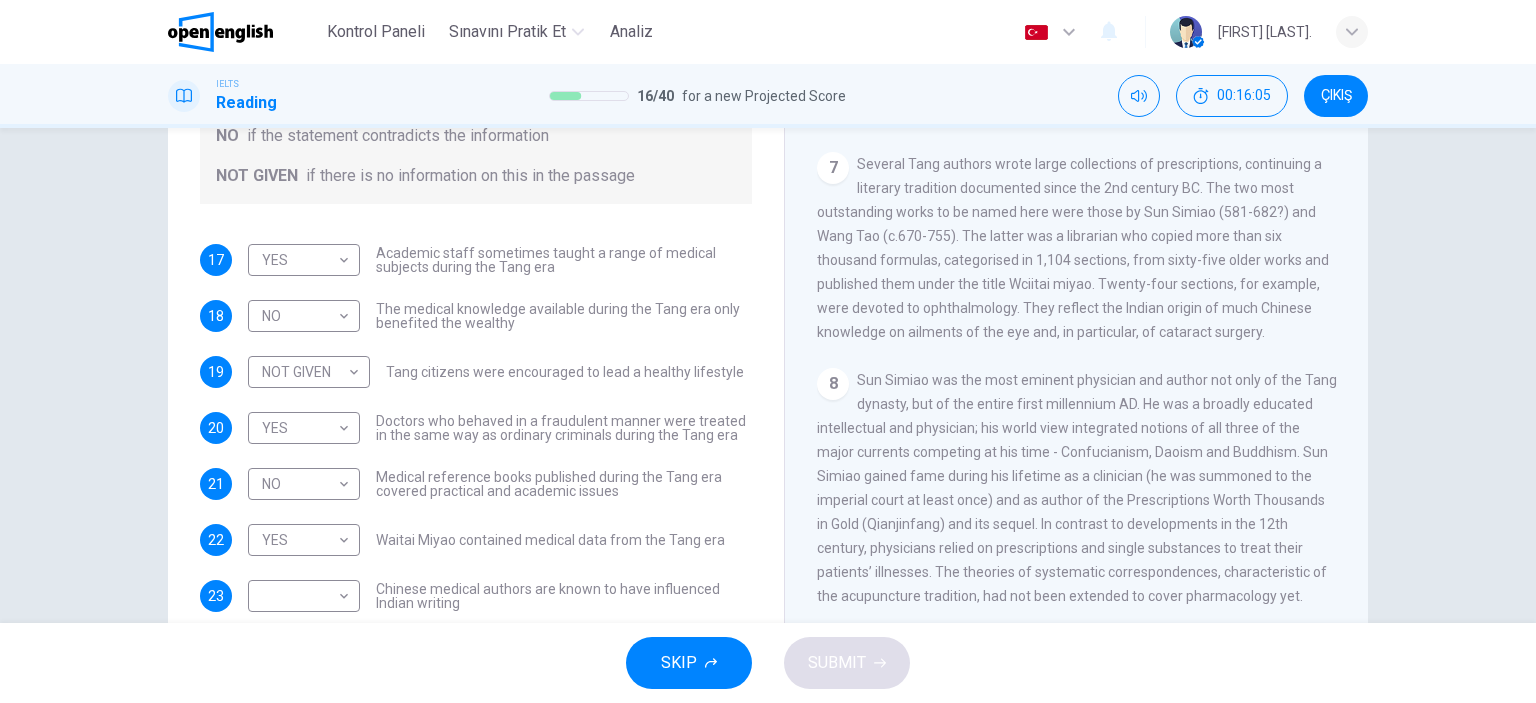 scroll, scrollTop: 1637, scrollLeft: 0, axis: vertical 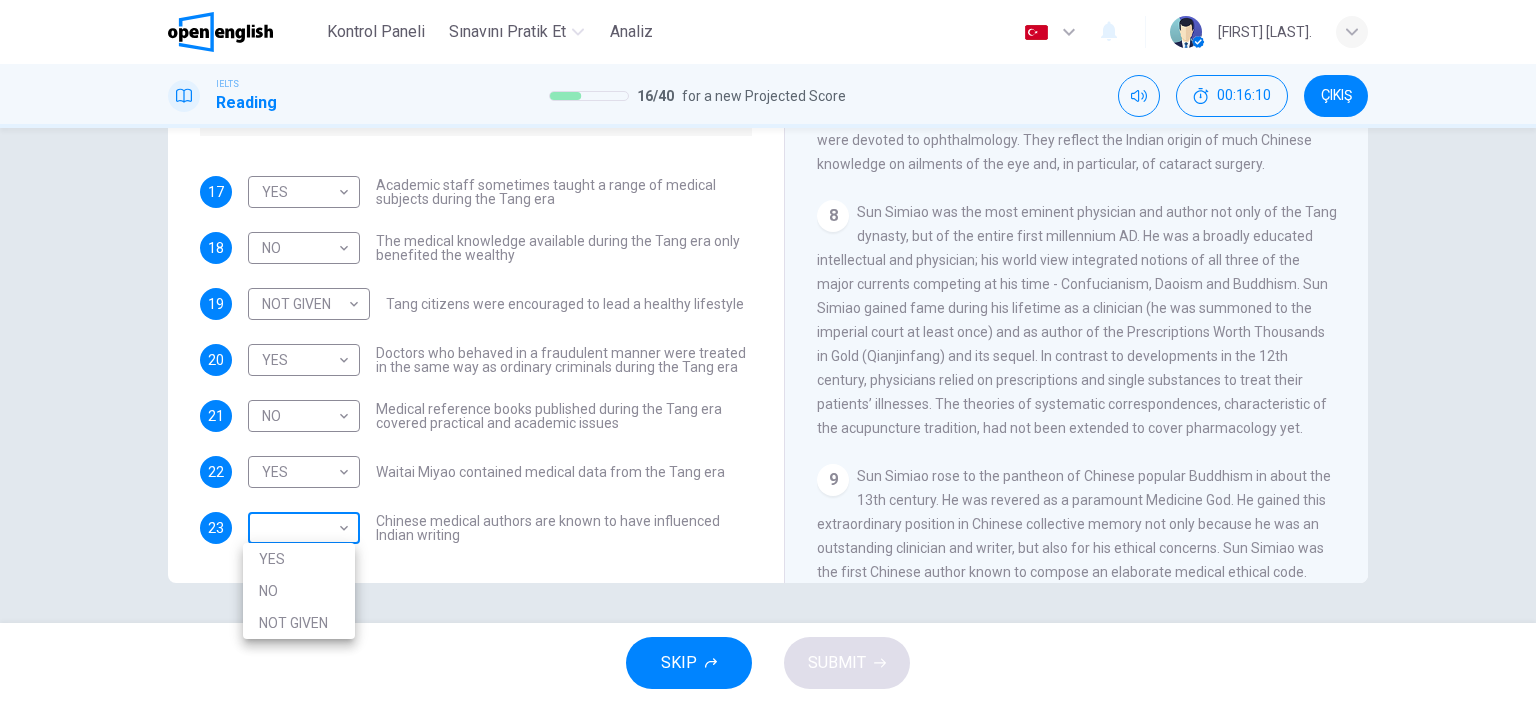 click on "Bu site,  Gizlilik Politikamızda  açıklandığı gibi çerezler kullanmaktadır. Çerez kullanımını kabul ediyorsanız, Lütfen Kabul Et düğmesine tıklayın ve sitemizde gezinmeye devam edin.   Gizlilik Politikası Kabul Et This site uses cookies, as explained in our  Privacy Policy . If you agree to the use of cookies, please click the Accept button and continue to browse our site.   Privacy Policy Accept Kontrol Paneli Sınavını Pratik Et Analiz Türkçe ** ​ Seray A. IELTS Reading 16 / 40 for a new Projected Score 00:16:10 ÇIKIŞ Questions 17 - 23 Do the following statements agree with the information given in the Reading Passage?
In the boxes below on your answer sheet write: YES if the statement agrees with the information NO if the statement contradicts the information NOT GIVEN if there is no information on this in the passage 17 YES *** ​ Academic staff sometimes taught a range of medical subjects during the Tang era 18 NO ** ​ 19 NOT GIVEN ********* ​ 20 YES *** ​ 21 NO ** ​" at bounding box center [768, 351] 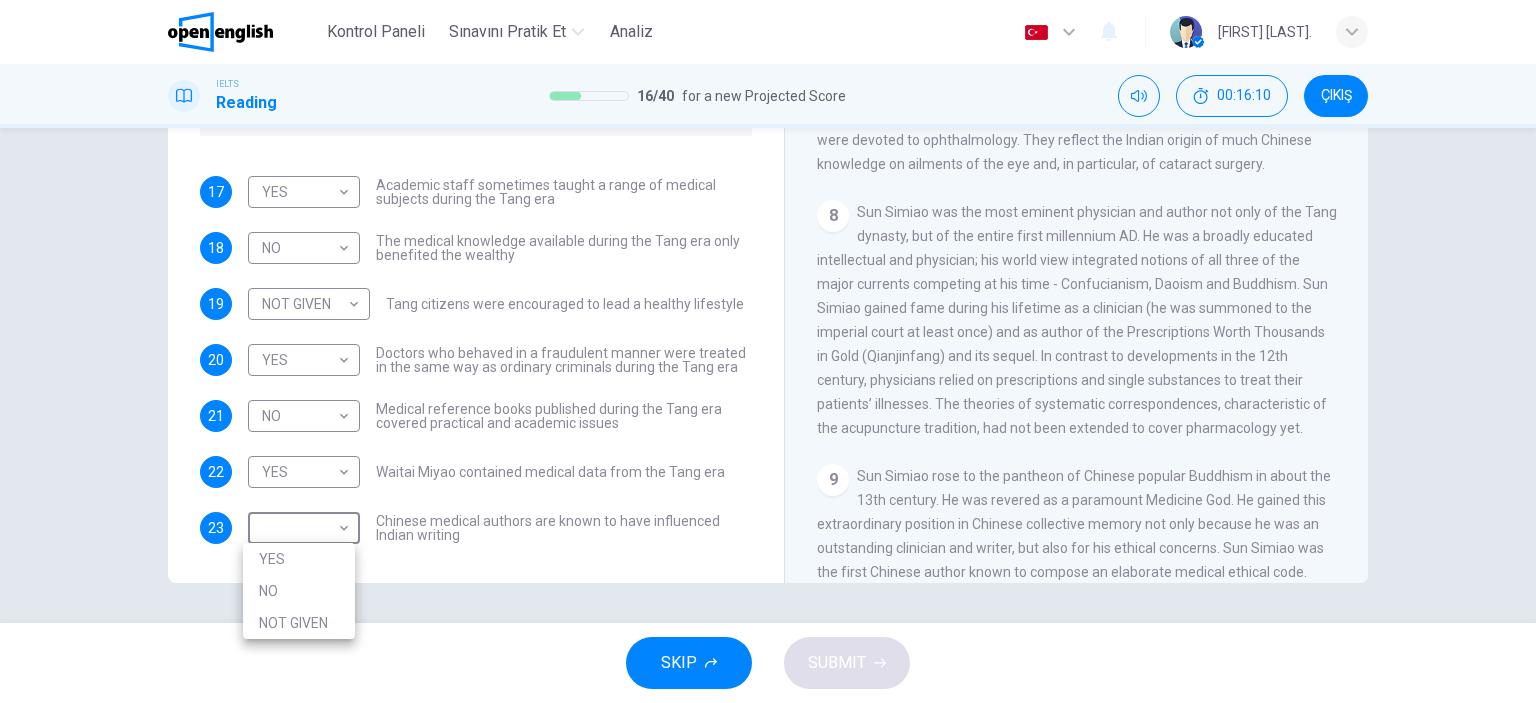 click on "YES" at bounding box center (299, 559) 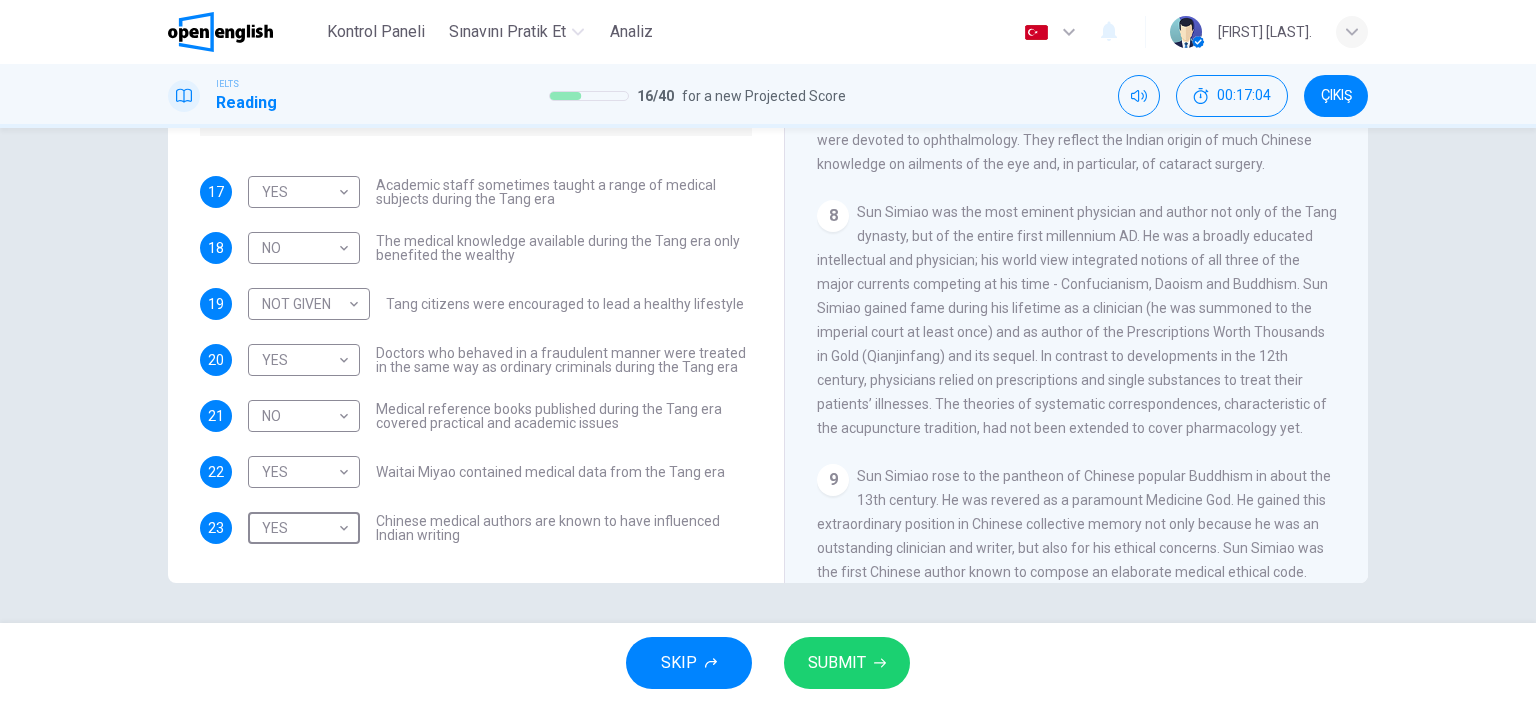 scroll, scrollTop: 1737, scrollLeft: 0, axis: vertical 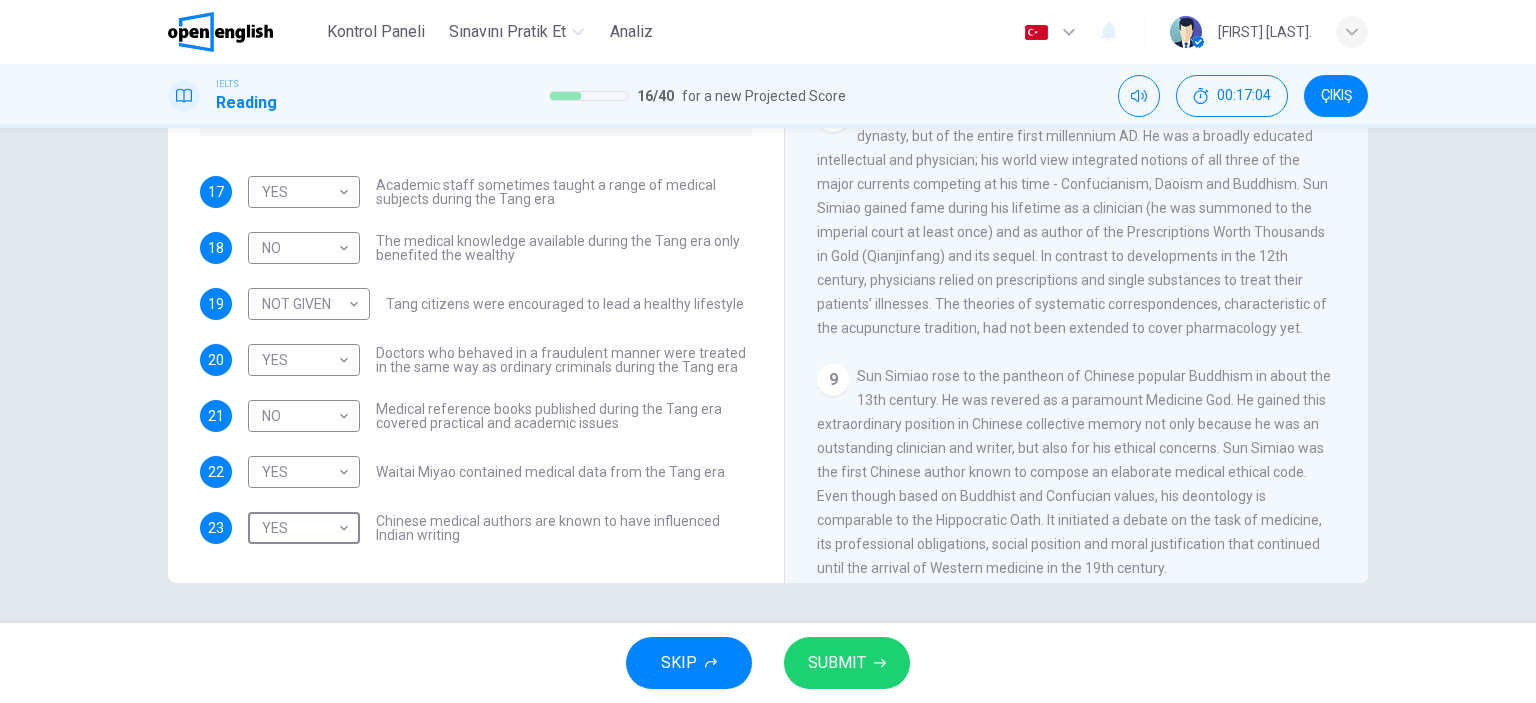 click on "SUBMIT" at bounding box center (847, 663) 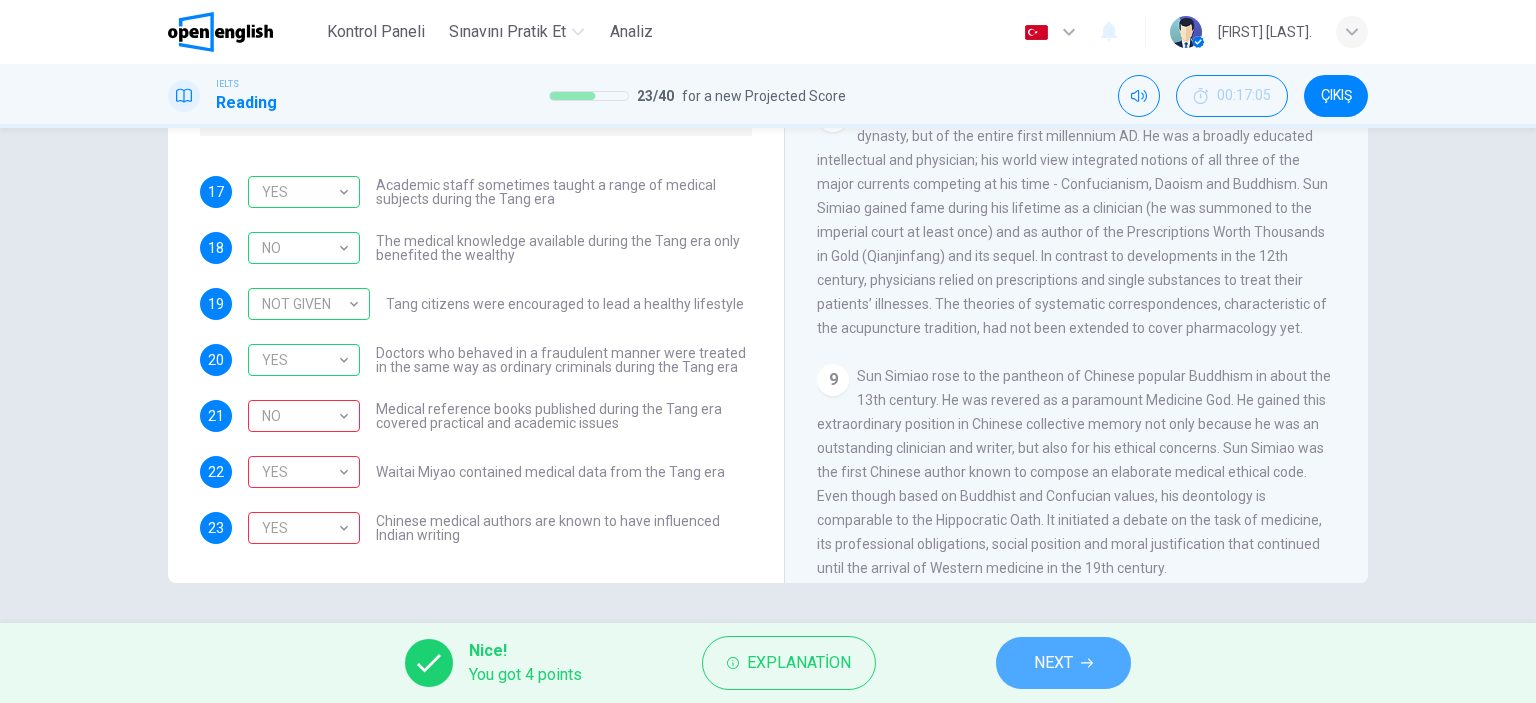 click 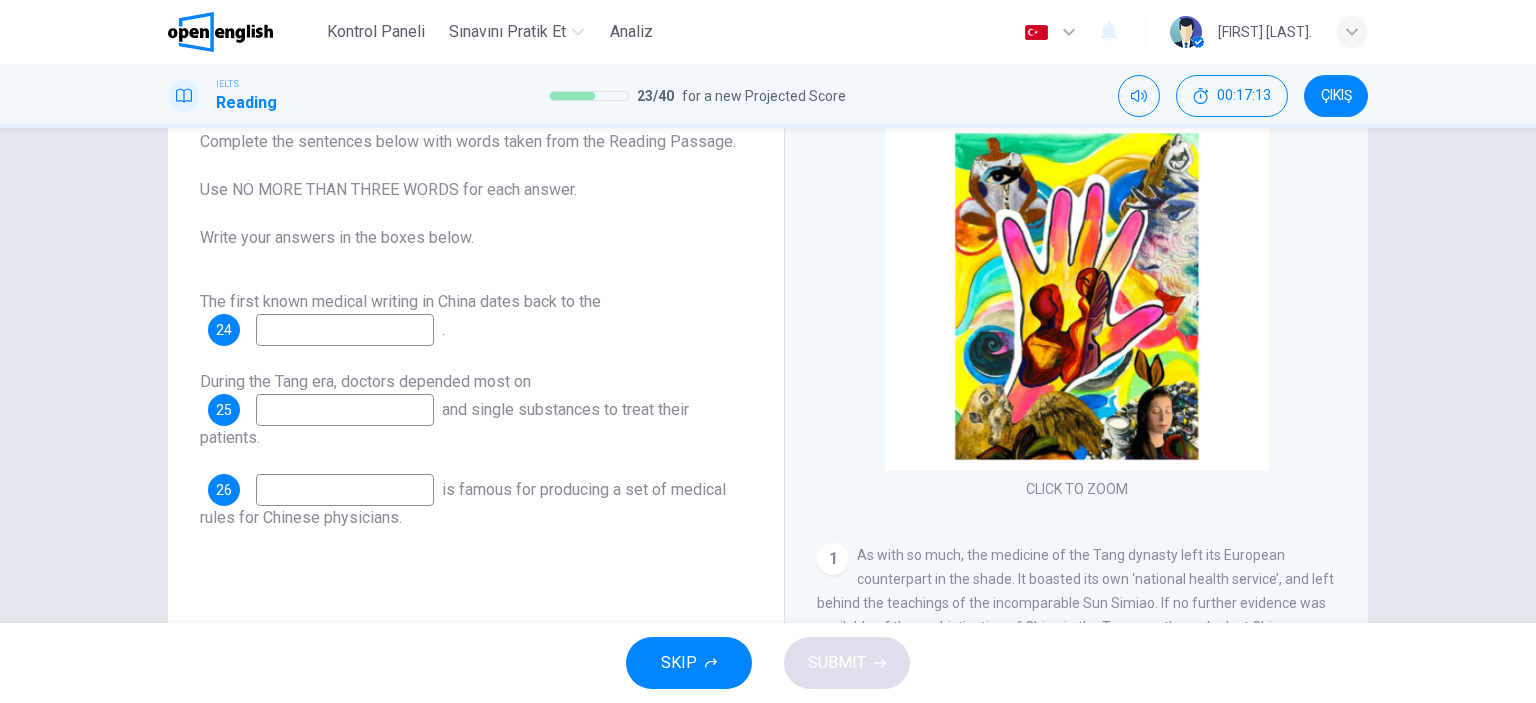 scroll, scrollTop: 280, scrollLeft: 0, axis: vertical 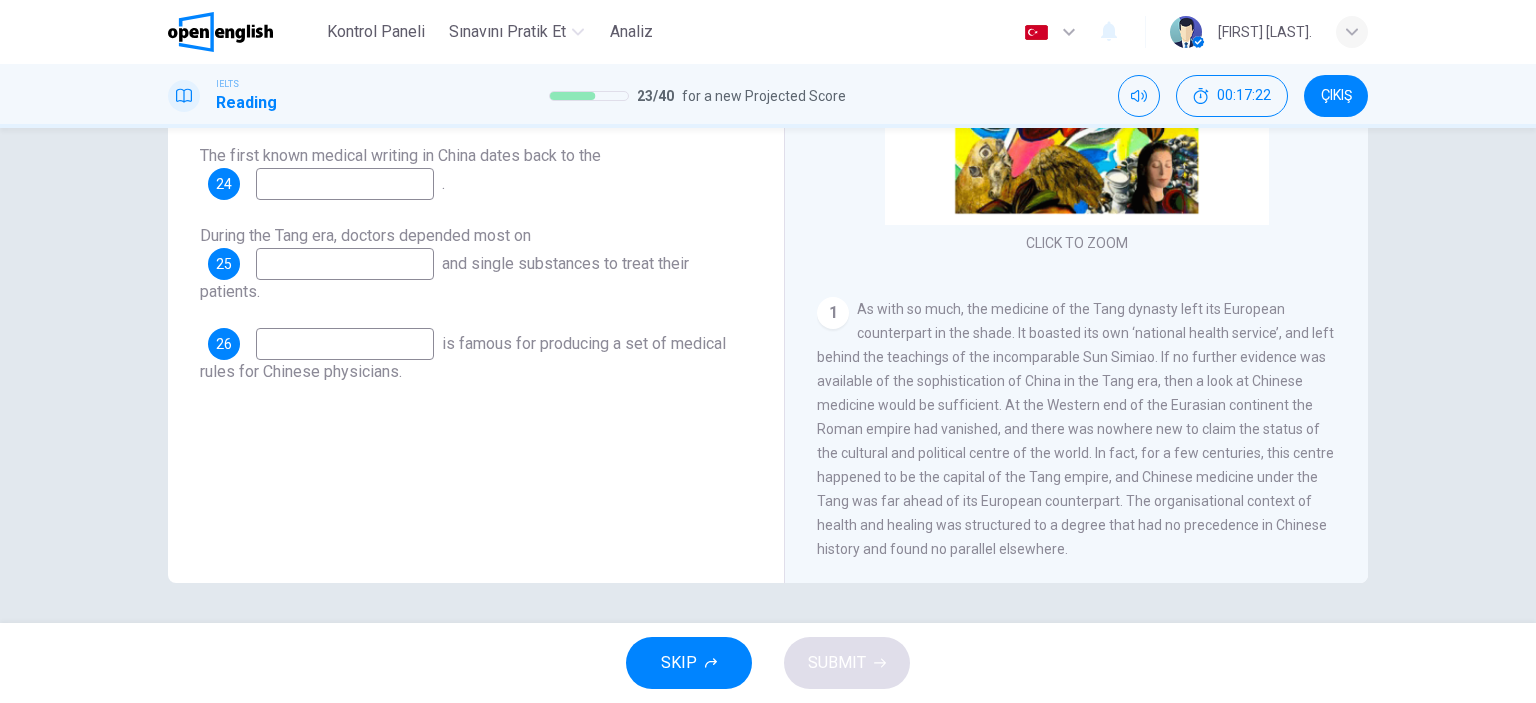 click at bounding box center [345, 184] 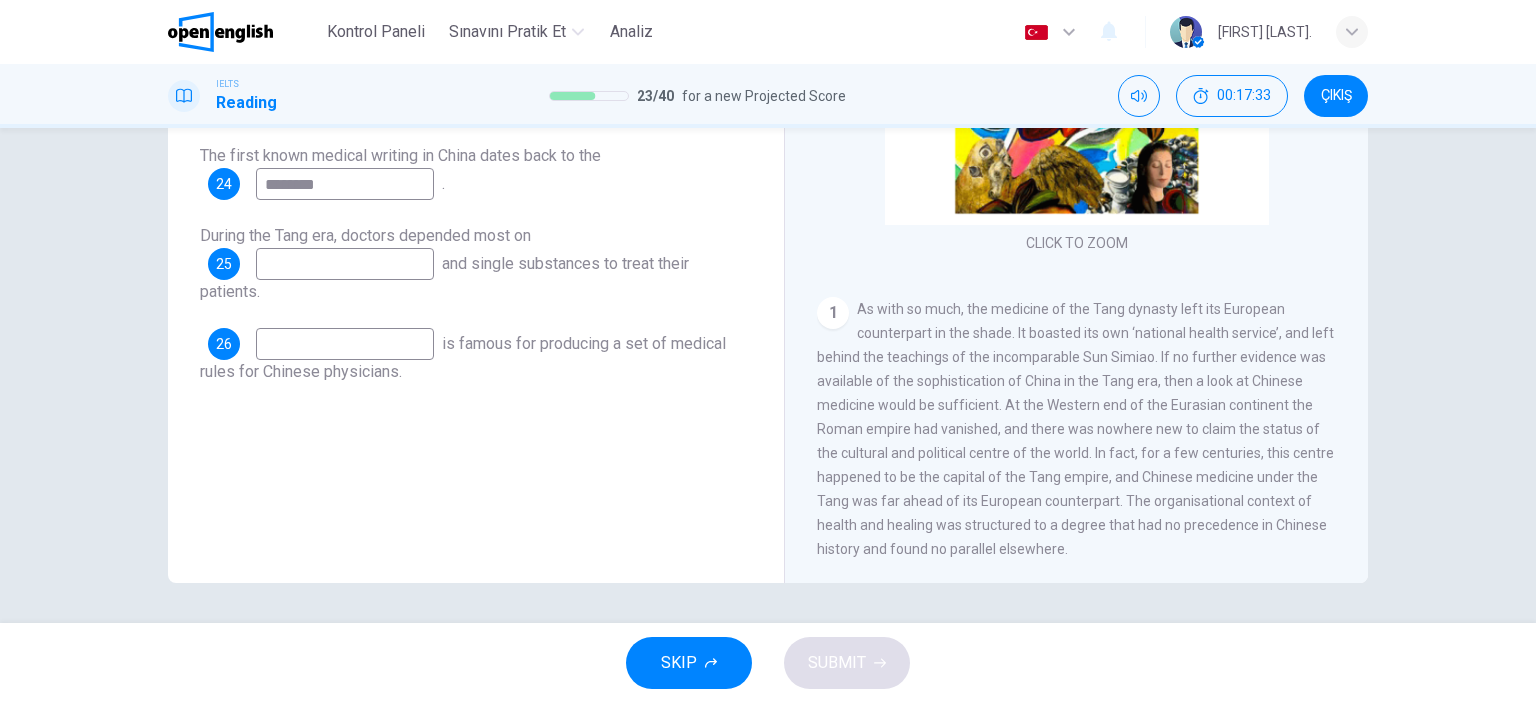 type on "********" 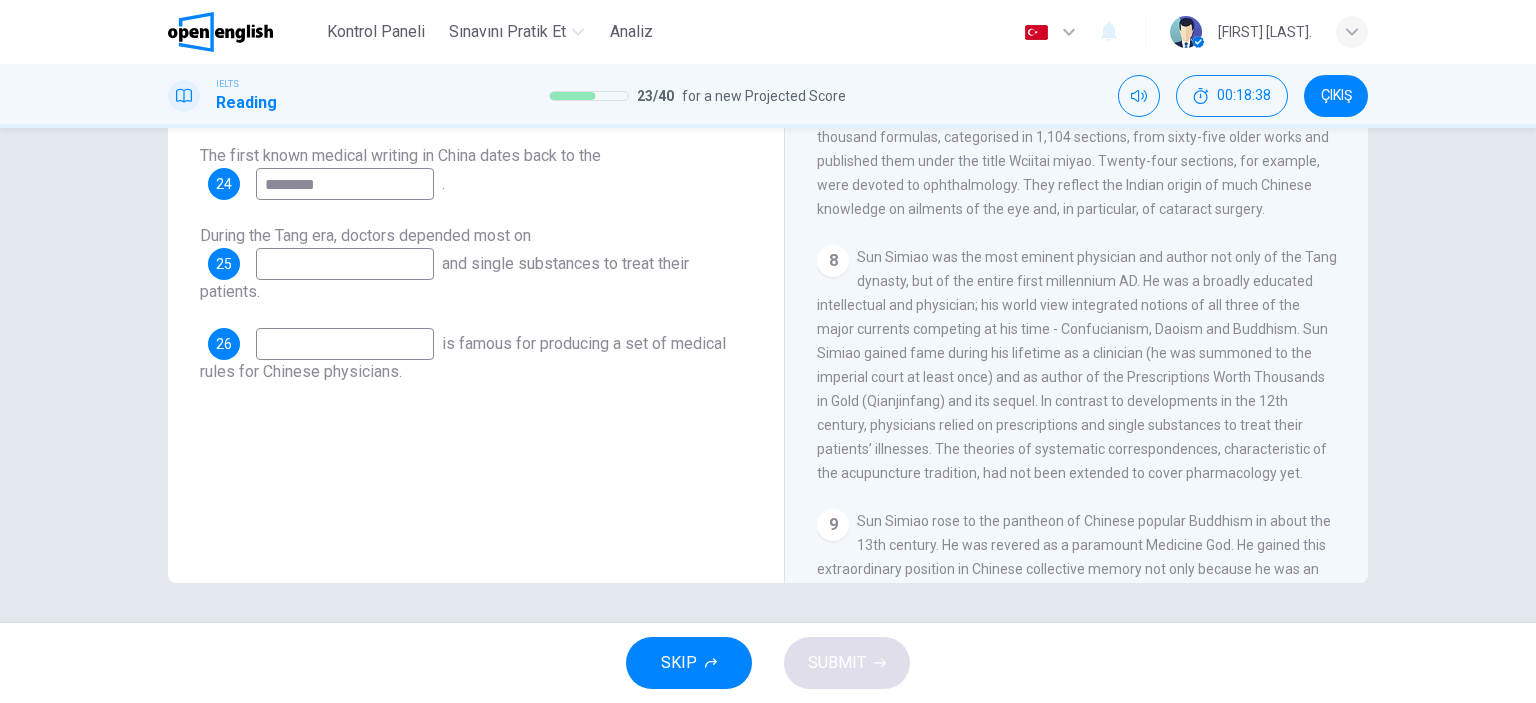 scroll, scrollTop: 1600, scrollLeft: 0, axis: vertical 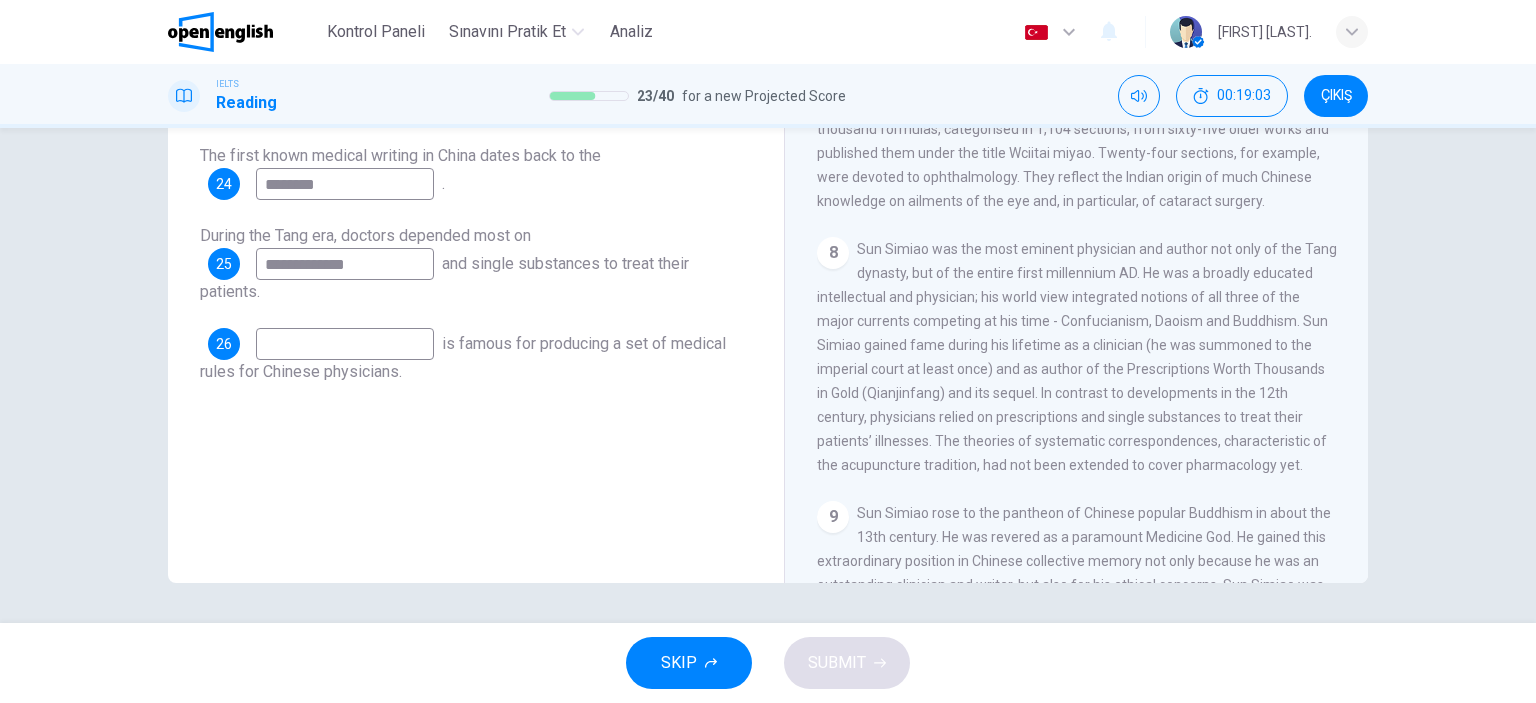 type on "**********" 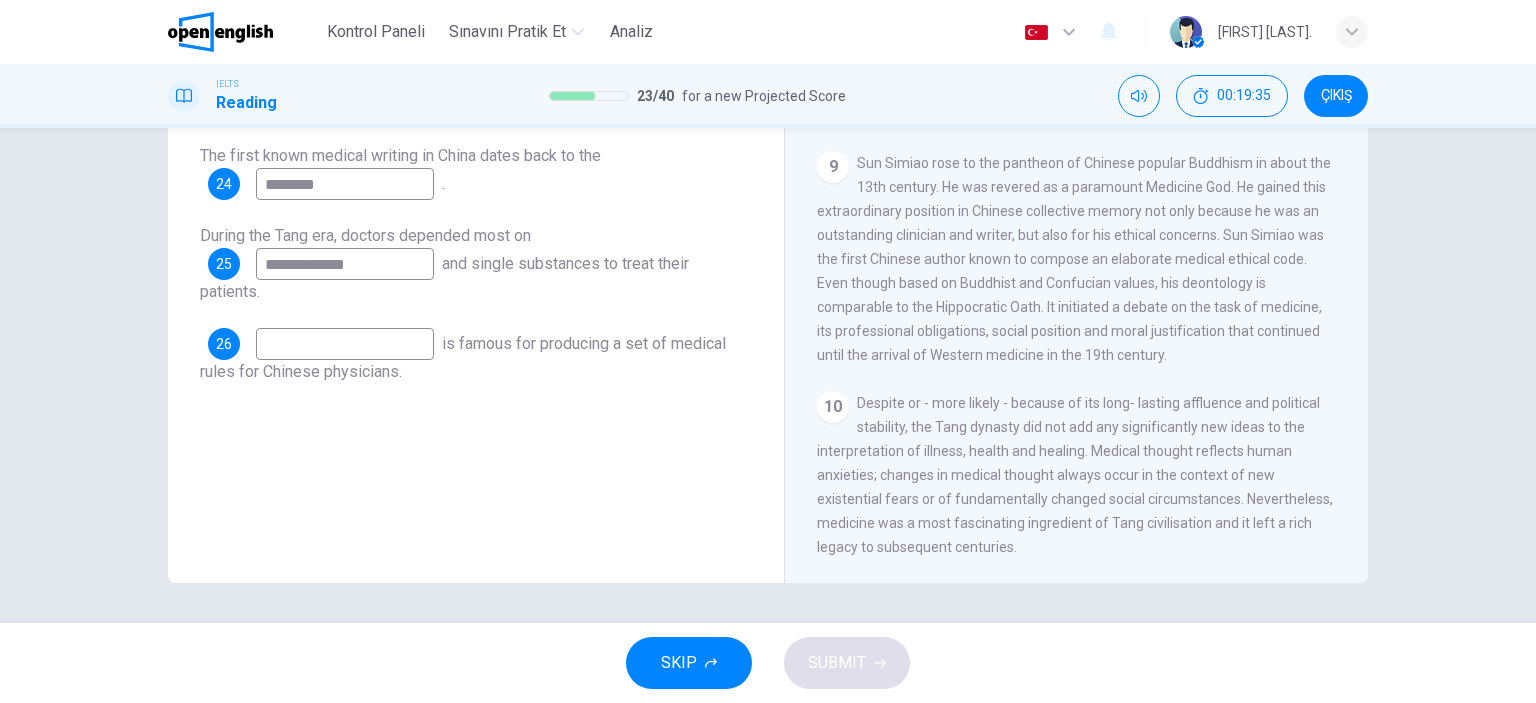 scroll, scrollTop: 2037, scrollLeft: 0, axis: vertical 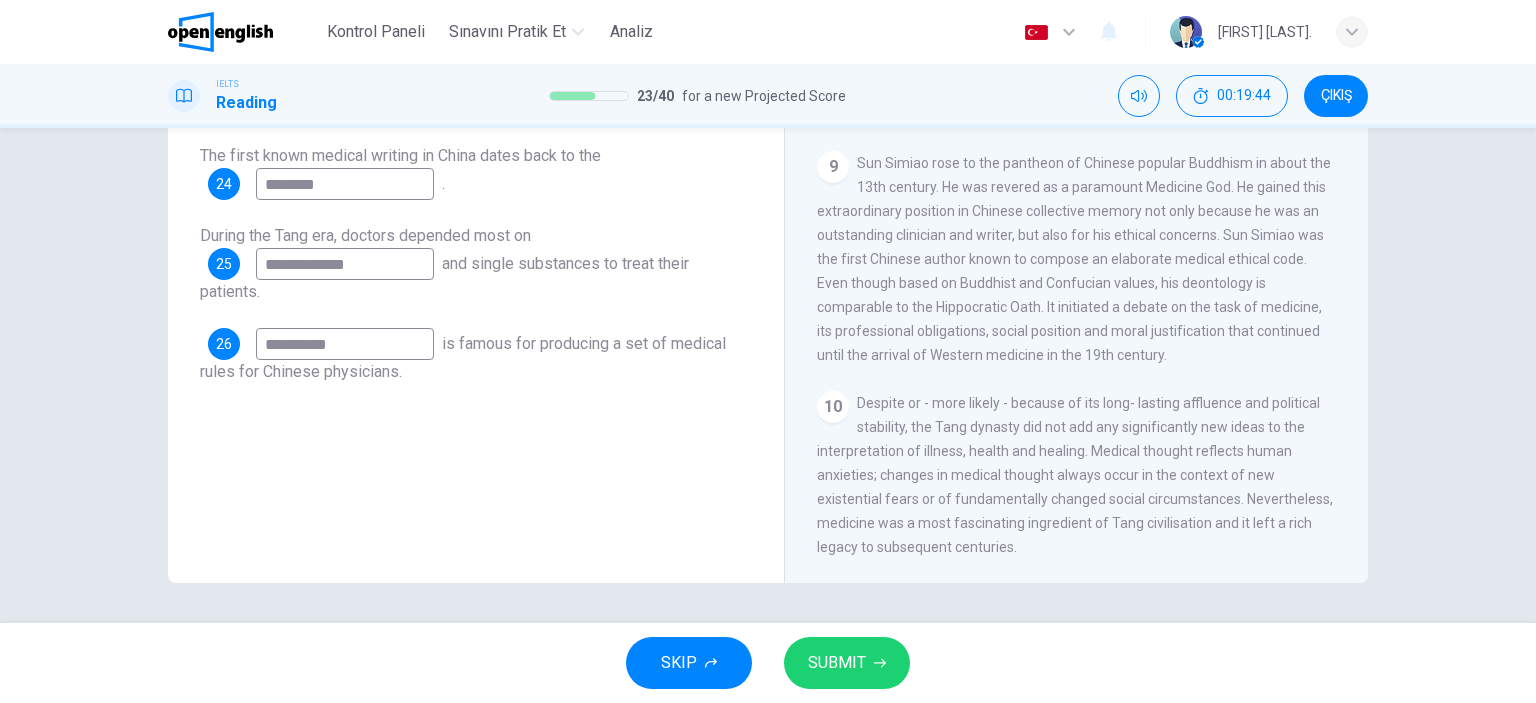 type on "**********" 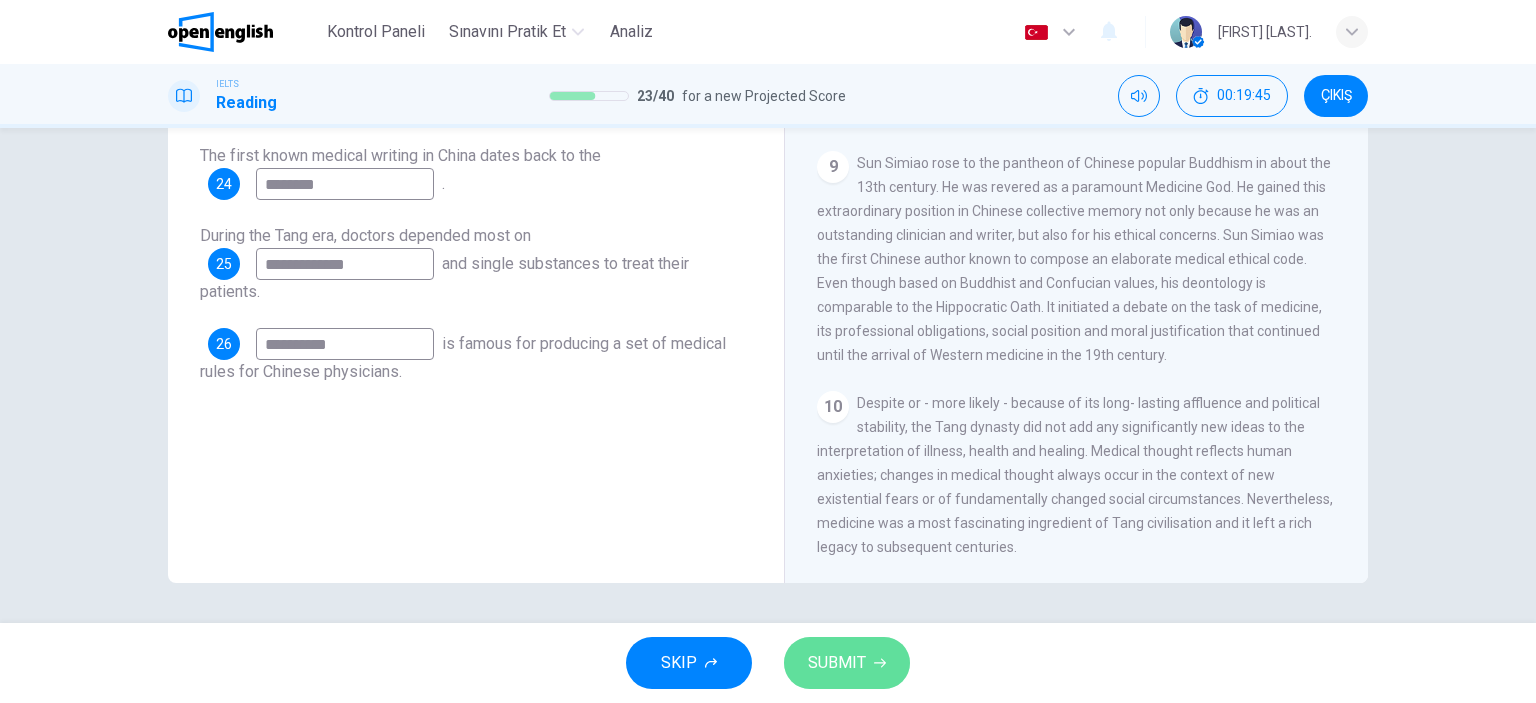 click on "SUBMIT" at bounding box center [847, 663] 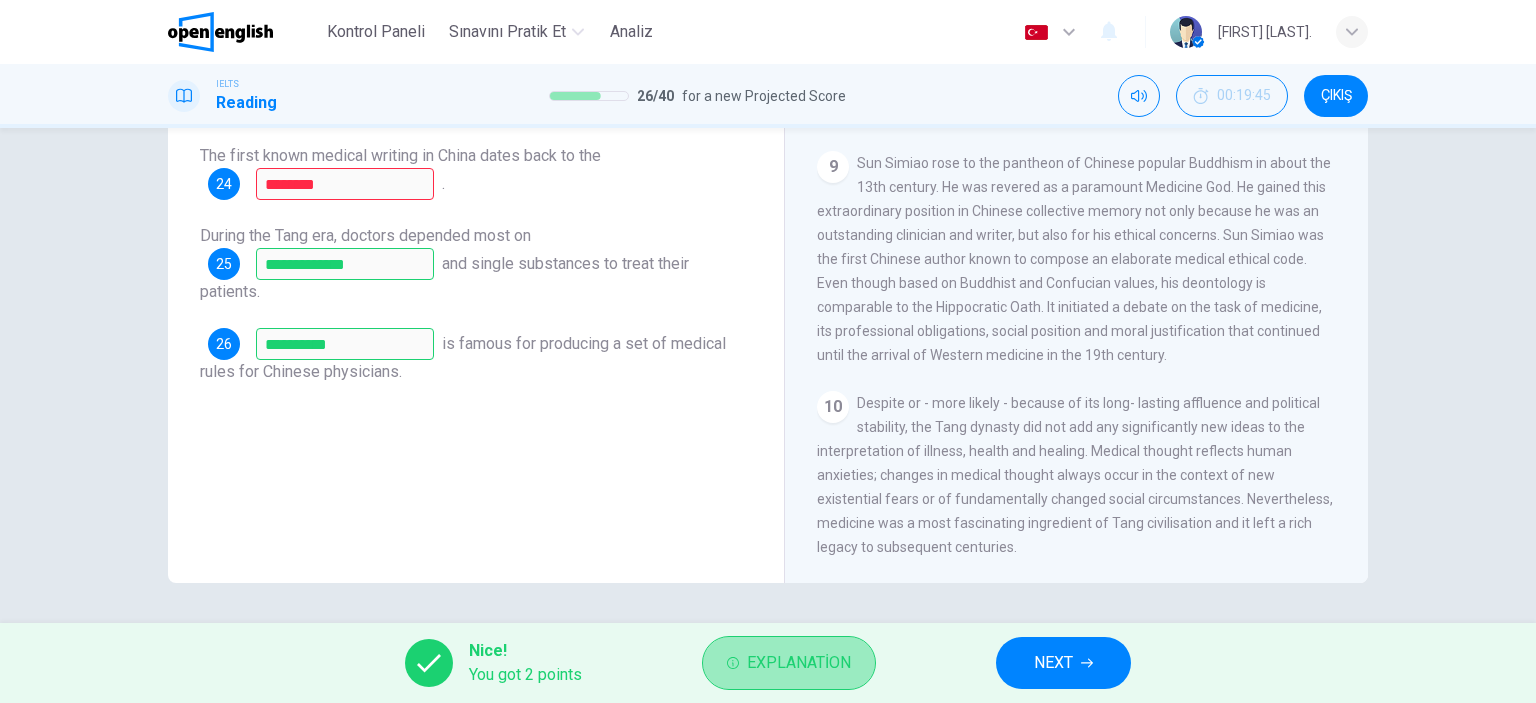 click on "Explanation" at bounding box center [789, 663] 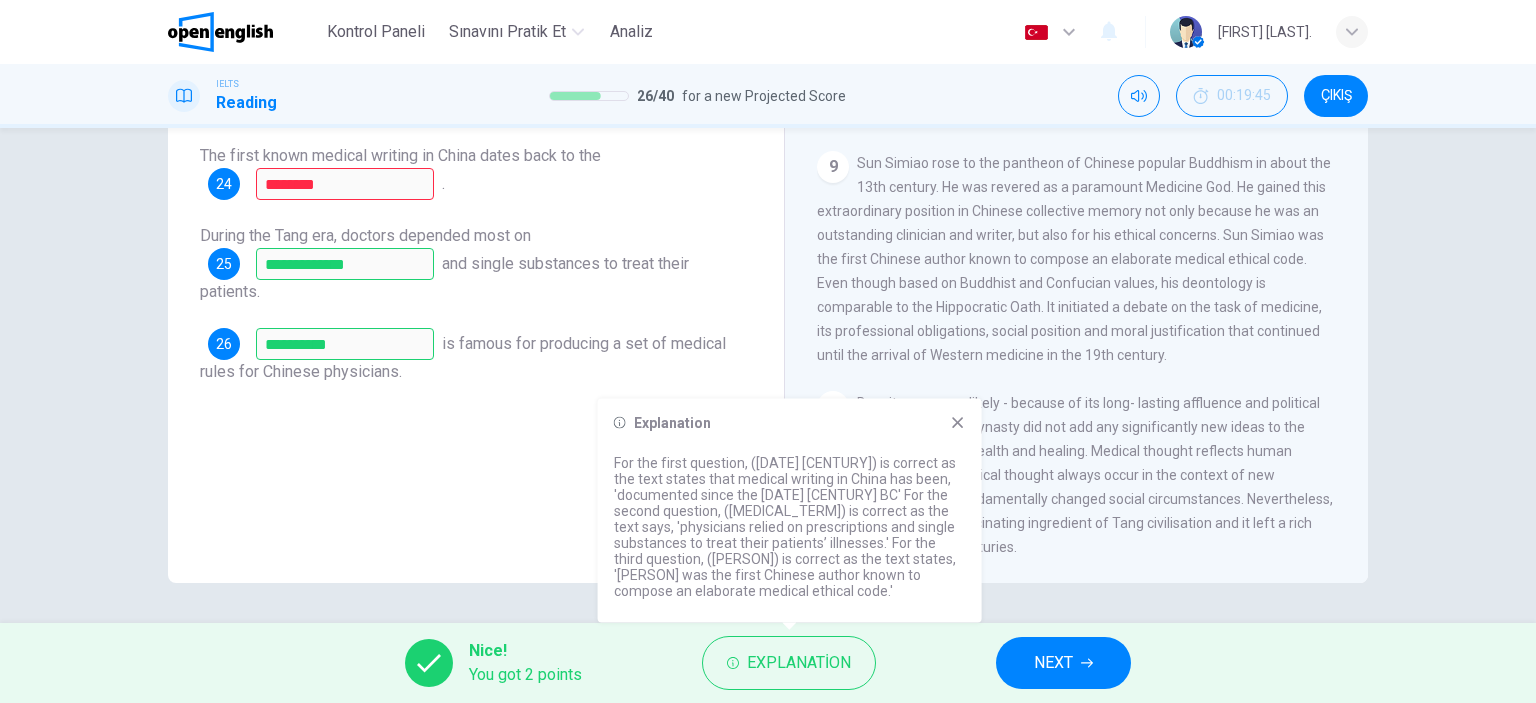 click on "**********" at bounding box center (476, 245) 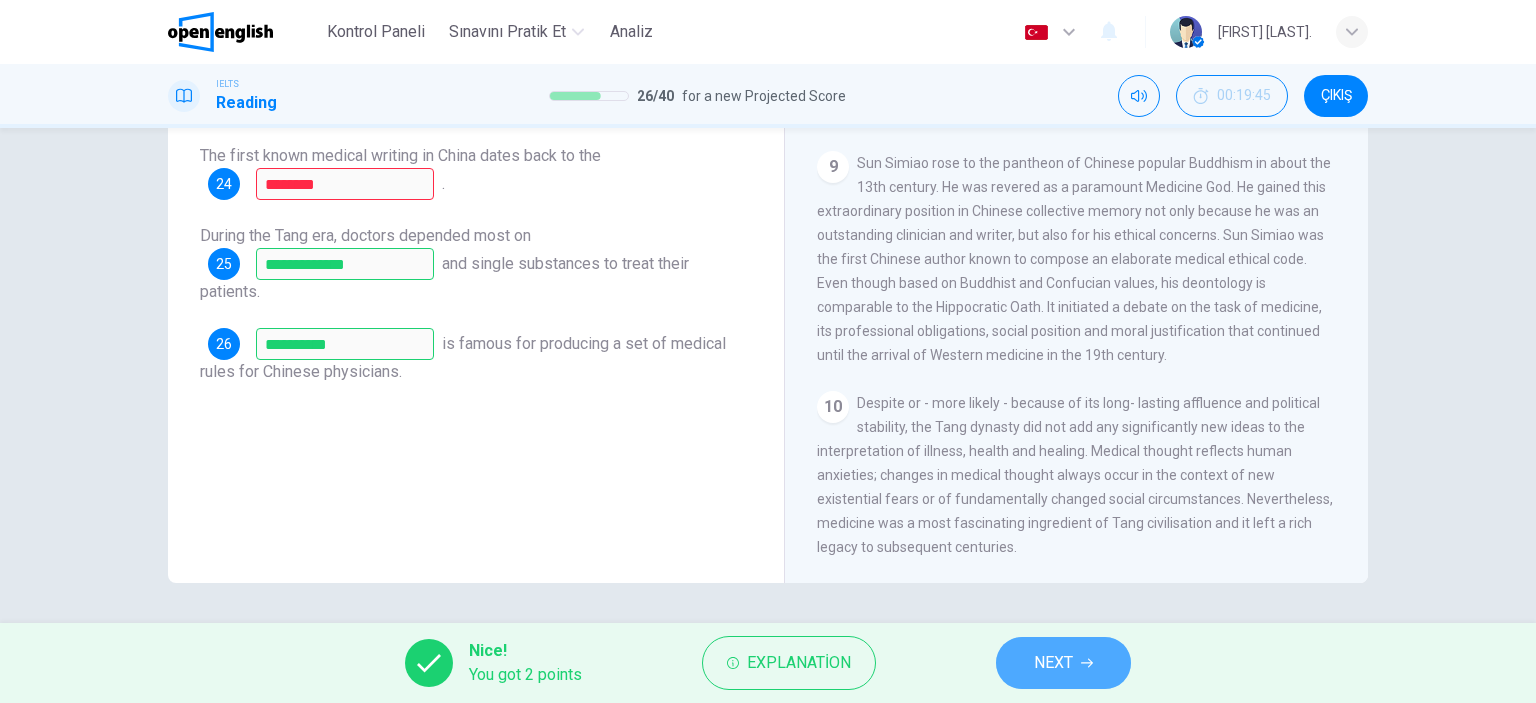 click on "NEXT" at bounding box center [1063, 663] 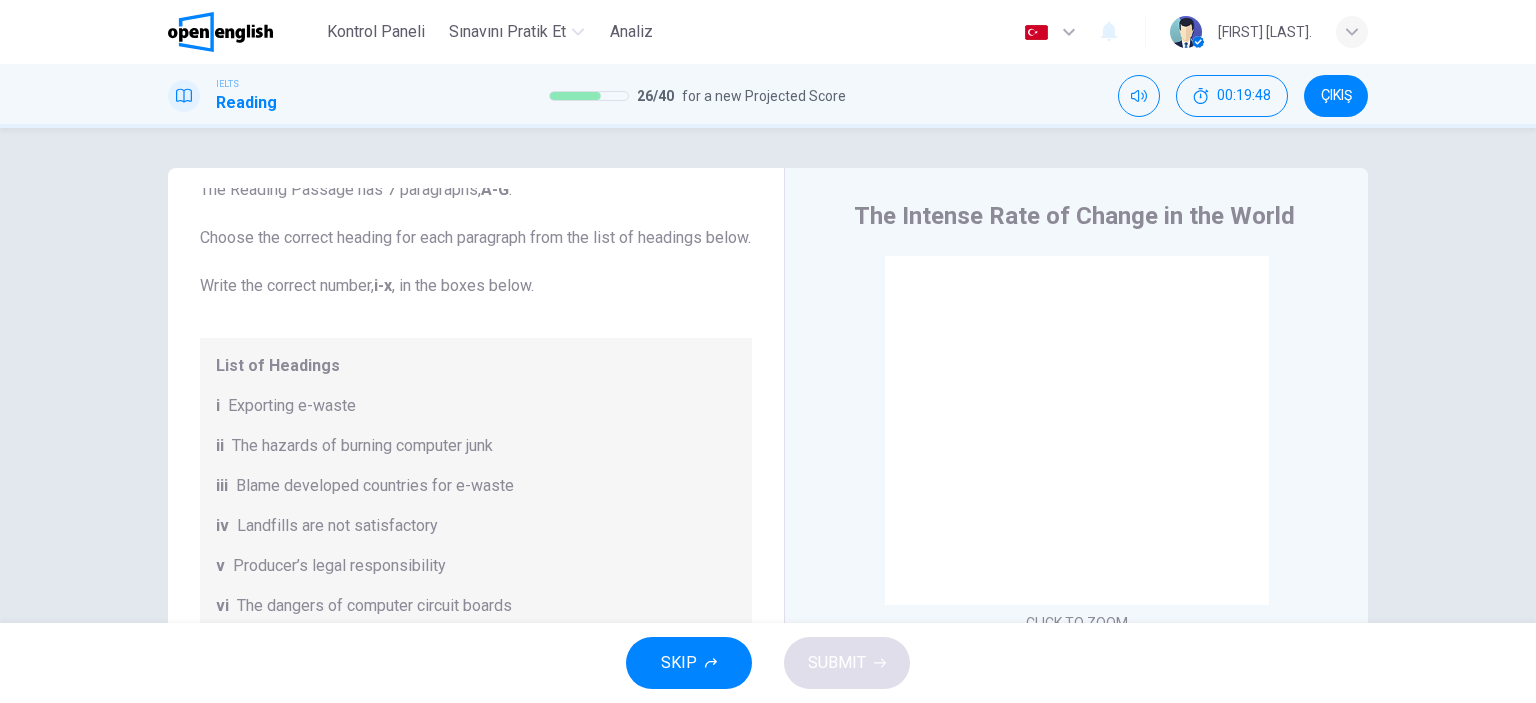 scroll, scrollTop: 0, scrollLeft: 0, axis: both 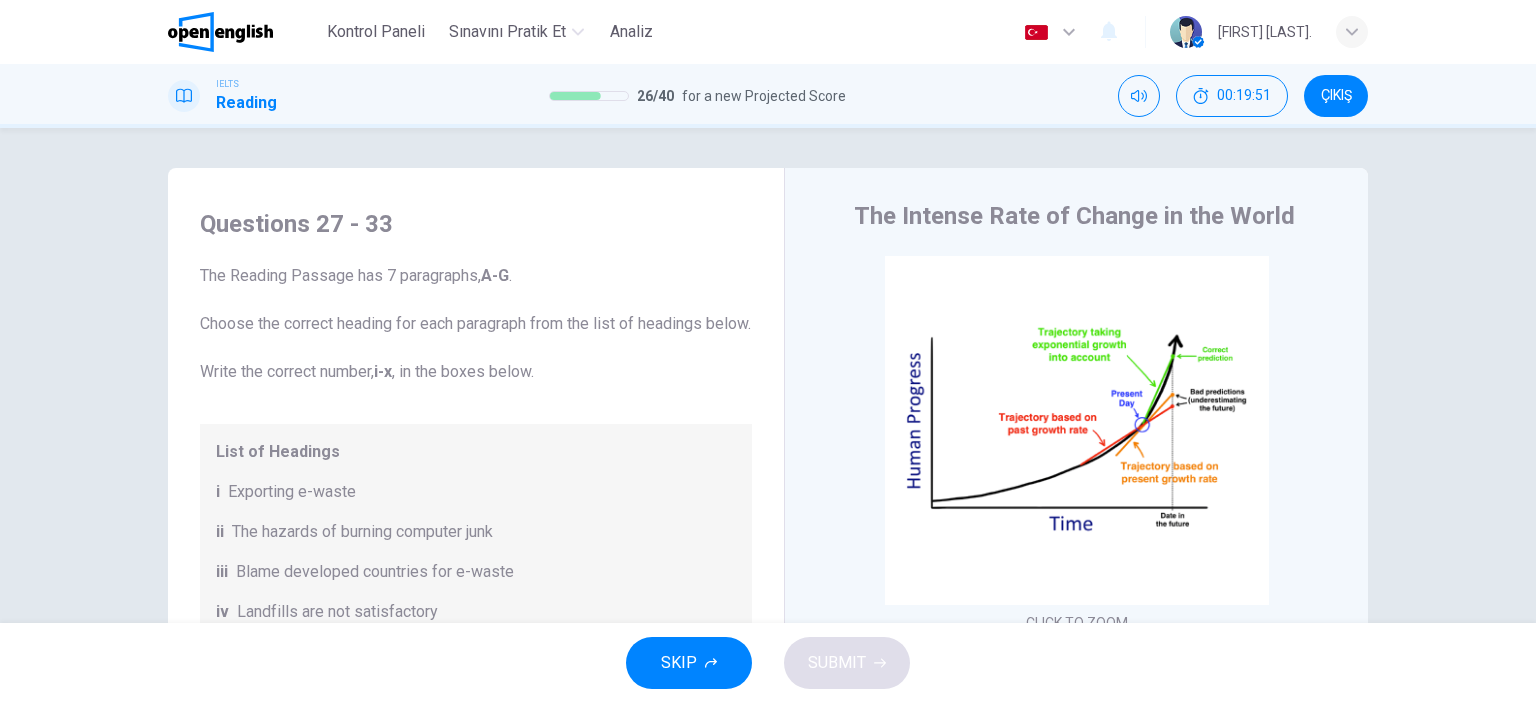 drag, startPoint x: 280, startPoint y: 321, endPoint x: 468, endPoint y: 316, distance: 188.06648 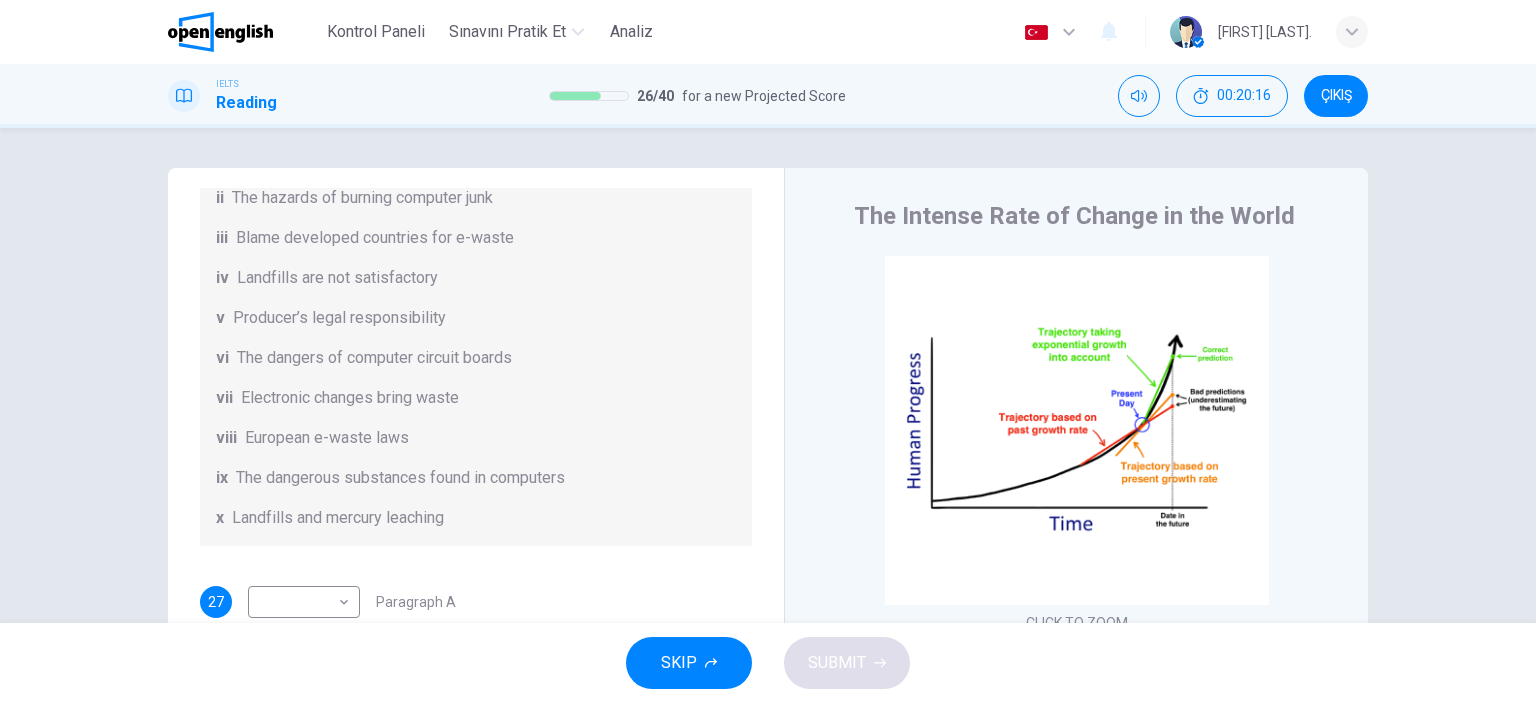 scroll, scrollTop: 300, scrollLeft: 0, axis: vertical 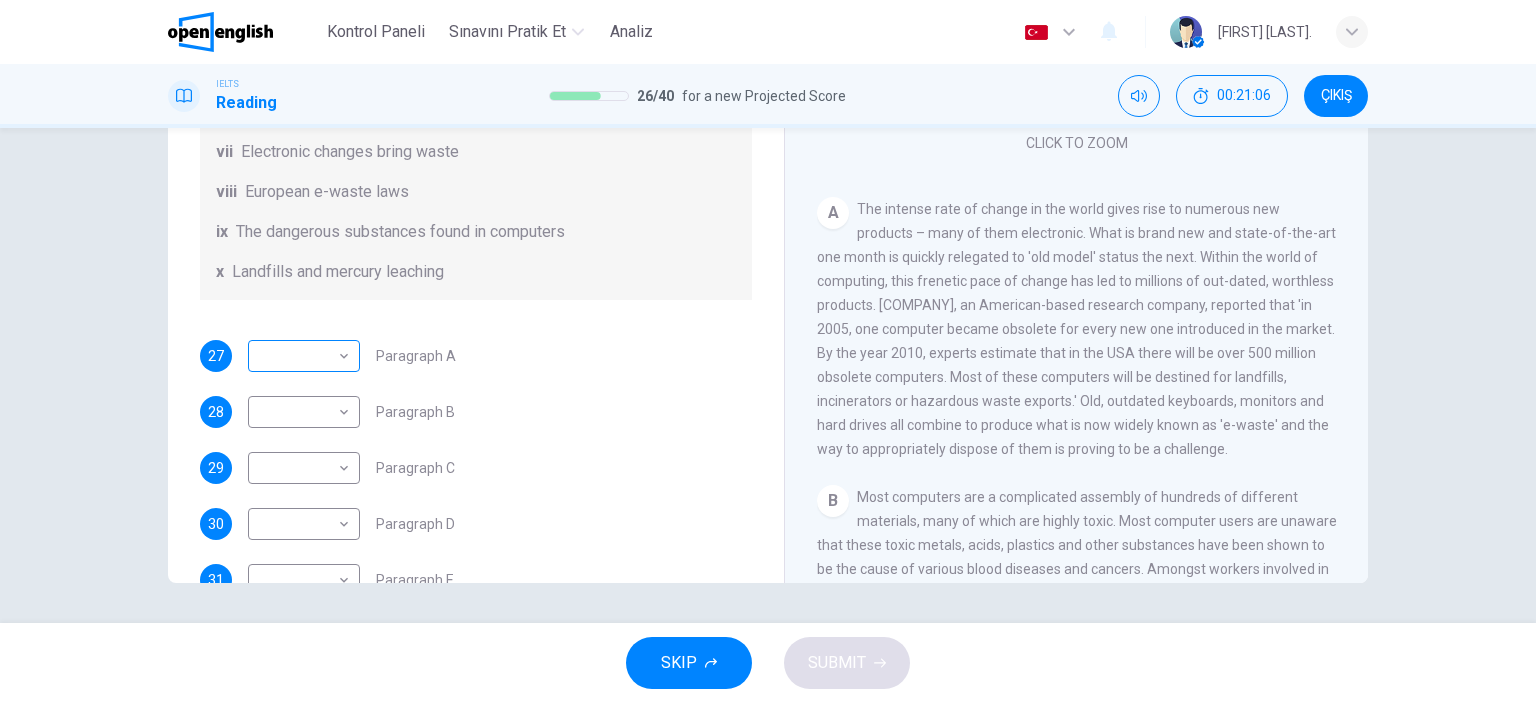click on "Bu site,  Gizlilik Politikamızda  açıklandığı gibi çerezler kullanmaktadır. Çerez kullanımını kabul ediyorsanız, Lütfen Kabul Et düğmesine tıklayın ve sitemizde gezinmeye devam edin.   Gizlilik Politikası Kabul Et This site uses cookies, as explained in our  Privacy Policy . If you agree to the use of cookies, please click the Accept button and continue to browse our site.   Privacy Policy Accept Kontrol Paneli Sınavını Pratik Et Analiz Türkçe ** ​ Seray A. IELTS Reading 26 / 40 for a new Projected Score 00:21:06 ÇIKIŞ Questions 27 - 33 The Reading Passage has 7 paragraphs,  A-G .
Choose the correct heading for each paragraph from the list of headings below.
Write the correct number,  i-x , in the boxes below. List of Headings i Exporting e-waste ii The hazards of burning computer junk iii Blame developed countries for e-waste iv Landfills are not satisfactory v Producer’s legal responsibility vi The dangers of computer circuit boards vii Electronic changes bring waste viii ix" at bounding box center [768, 351] 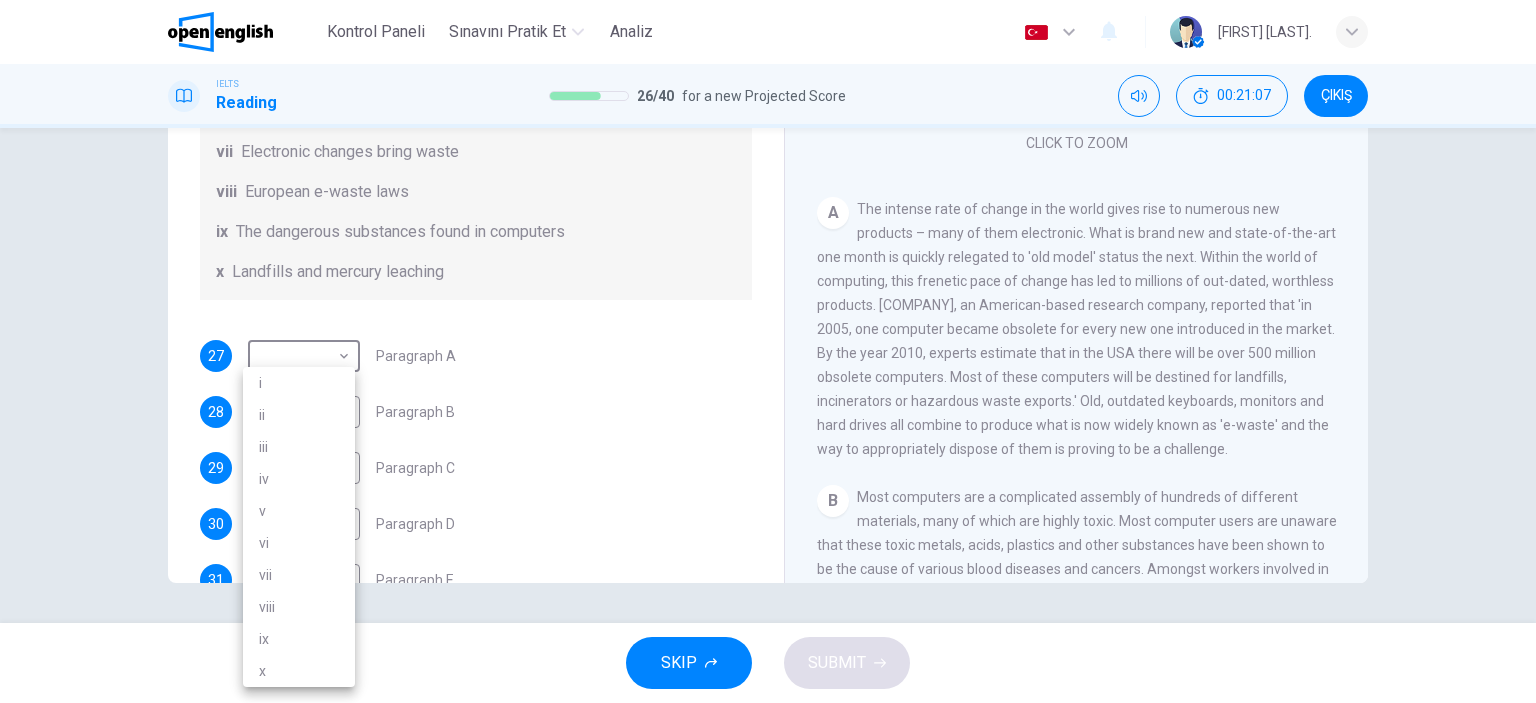 click on "i" at bounding box center (299, 383) 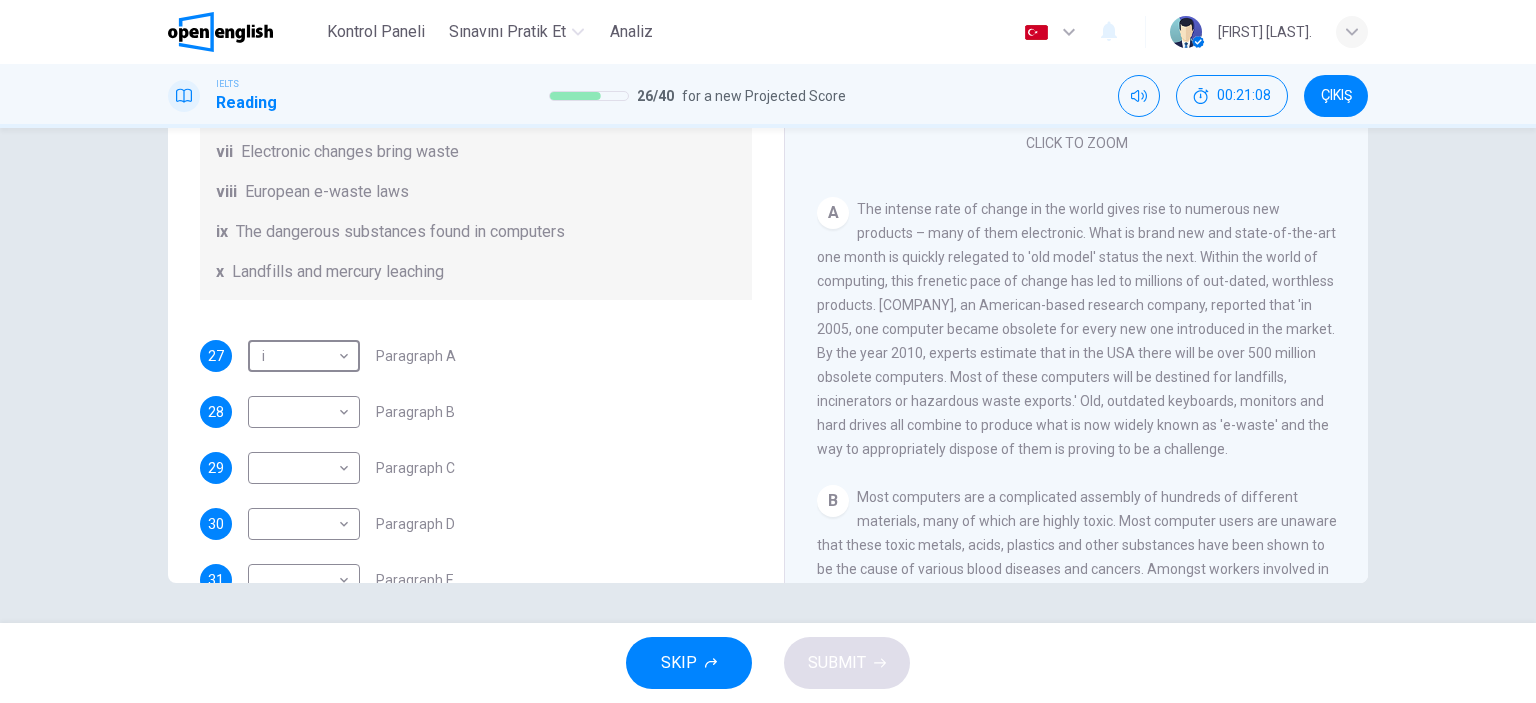 click on "27 i * ​ Paragraph A 28 ​ ​ Paragraph B 29 ​ ​ Paragraph C 30 ​ ​ Paragraph D 31 ​ ​ Paragraph E 32 ​ ​ Paragraph F 33 ​ ​ Paragraph G" at bounding box center (476, 524) 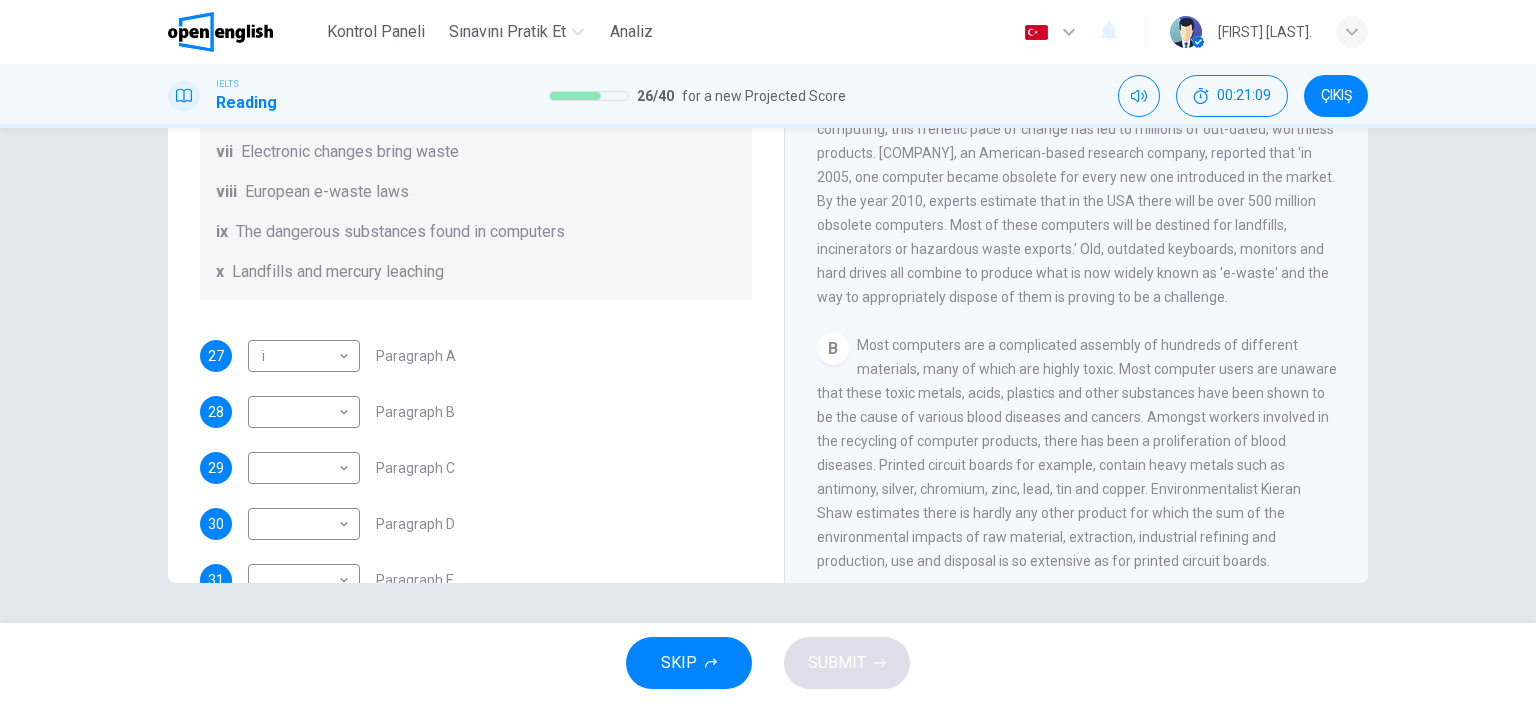 scroll, scrollTop: 400, scrollLeft: 0, axis: vertical 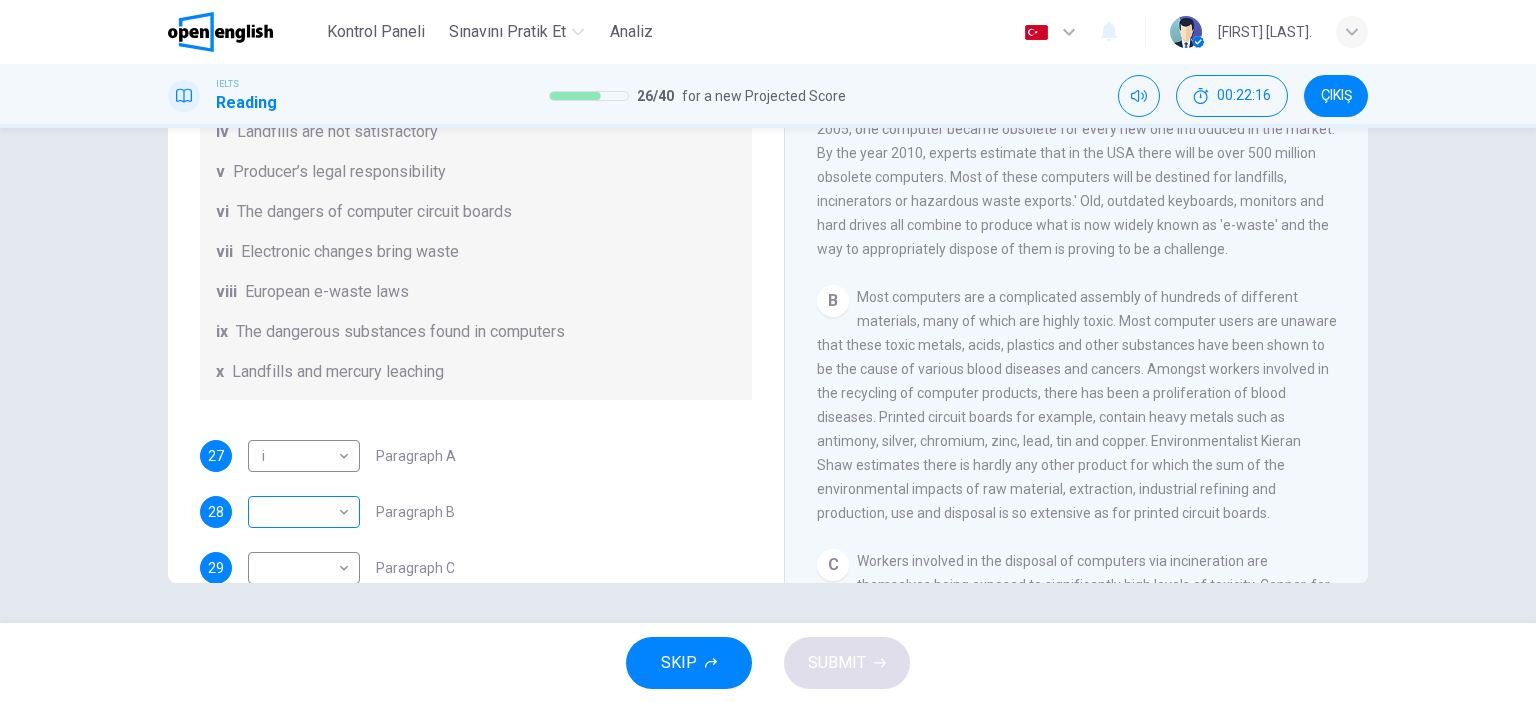 click on "Bu site,  Gizlilik Politikamızda  açıklandığı gibi çerezler kullanmaktadır. Çerez kullanımını kabul ediyorsanız, Lütfen Kabul Et düğmesine tıklayın ve sitemizde gezinmeye devam edin.   Gizlilik Politikası Kabul Et This site uses cookies, as explained in our  Privacy Policy . If you agree to the use of cookies, please click the Accept button and continue to browse our site.   Privacy Policy Accept Kontrol Paneli Sınavını Pratik Et Analiz Türkçe ** ​ Seray A. IELTS Reading 26 / 40 for a new Projected Score 00:22:16 ÇIKIŞ Questions 27 - 33 The Reading Passage has 7 paragraphs,  A-G .
Choose the correct heading for each paragraph from the list of headings below.
Write the correct number,  i-x , in the boxes below. List of Headings i Exporting e-waste ii The hazards of burning computer junk iii Blame developed countries for e-waste iv Landfills are not satisfactory v Producer’s legal responsibility vi The dangers of computer circuit boards vii Electronic changes bring waste viii ix" at bounding box center [768, 351] 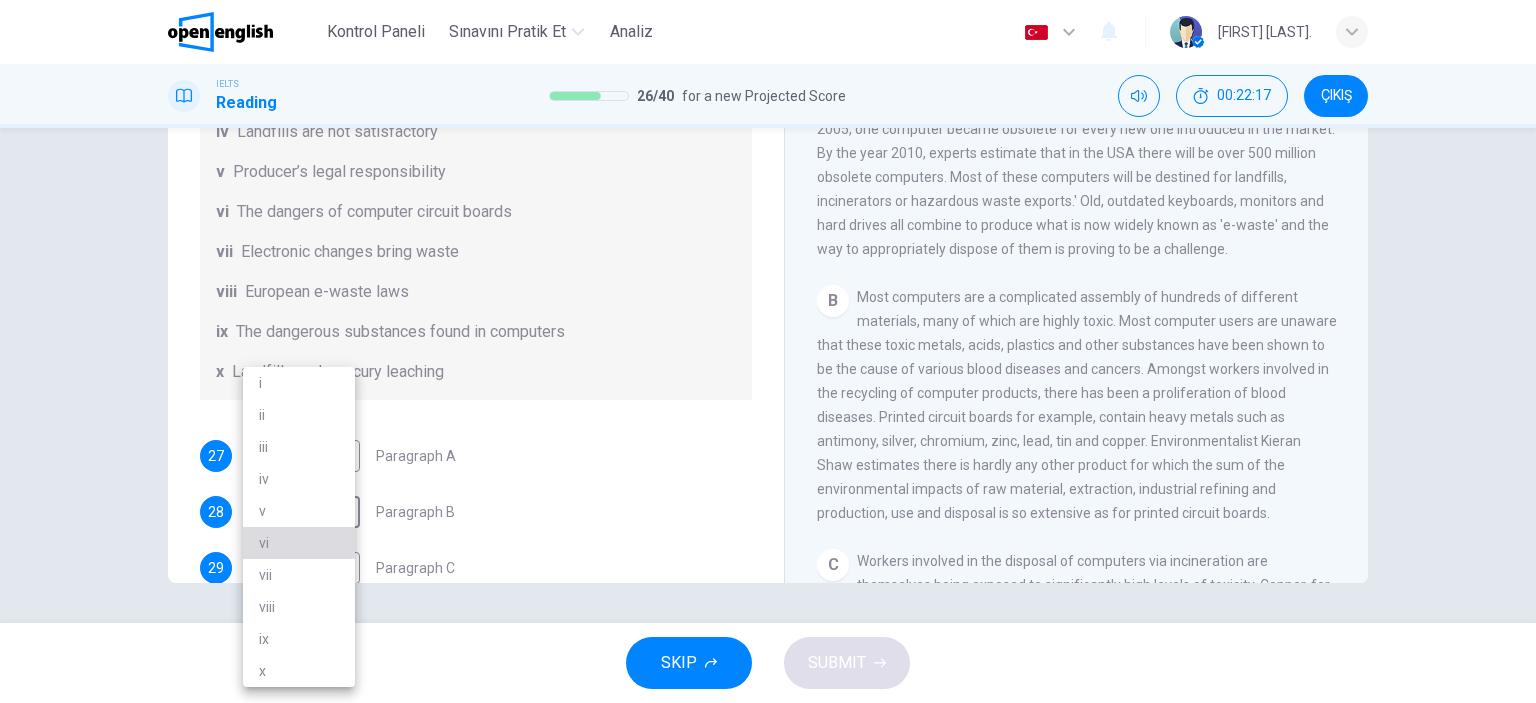 click on "vi" at bounding box center (299, 543) 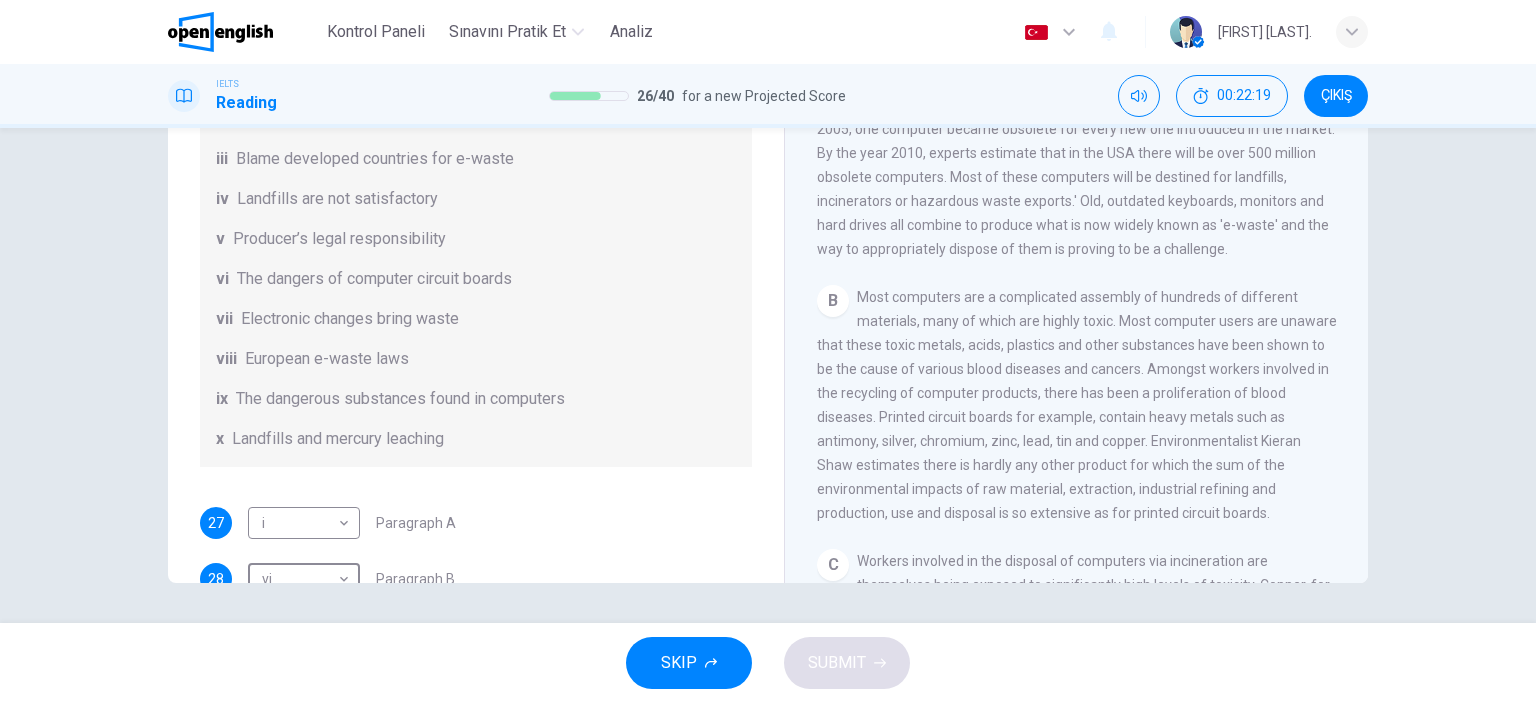 scroll, scrollTop: 100, scrollLeft: 0, axis: vertical 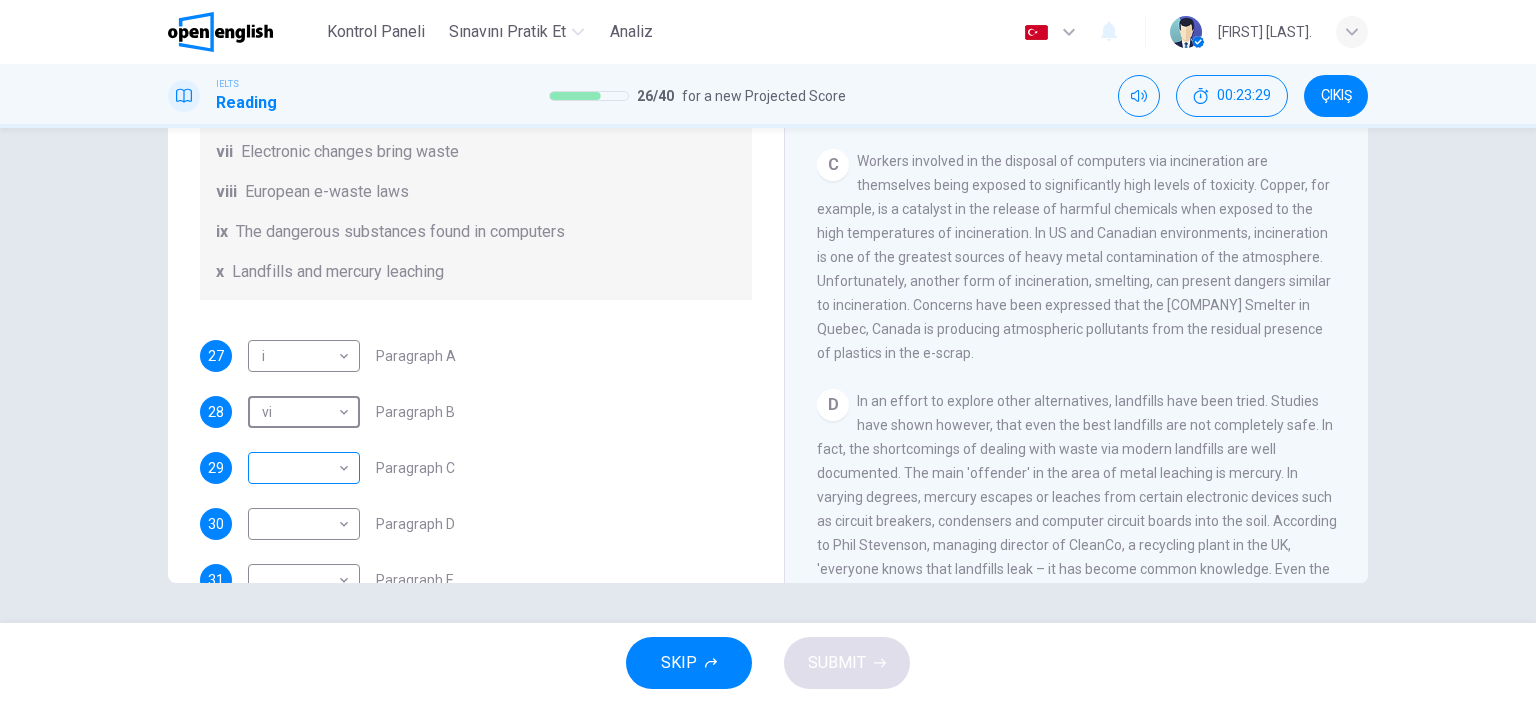 click on "Bu site,  Gizlilik Politikamızda  açıklandığı gibi çerezler kullanmaktadır. Çerez kullanımını kabul ediyorsanız, Lütfen Kabul Et düğmesine tıklayın ve sitemizde gezinmeye devam edin.   Gizlilik Politikası Kabul Et This site uses cookies, as explained in our  Privacy Policy . If you agree to the use of cookies, please click the Accept button and continue to browse our site.   Privacy Policy Accept Kontrol Paneli Sınavını Pratik Et Analiz Türkçe ** ​ Seray A. IELTS Reading 26 / 40 for a new Projected Score 00:23:29 ÇIKIŞ Questions 27 - 33 The Reading Passage has 7 paragraphs,  A-G .
Choose the correct heading for each paragraph from the list of headings below.
Write the correct number,  i-x , in the boxes below. List of Headings i Exporting e-waste ii The hazards of burning computer junk iii Blame developed countries for e-waste iv Landfills are not satisfactory v Producer’s legal responsibility vi The dangers of computer circuit boards vii Electronic changes bring waste viii ix" at bounding box center (768, 351) 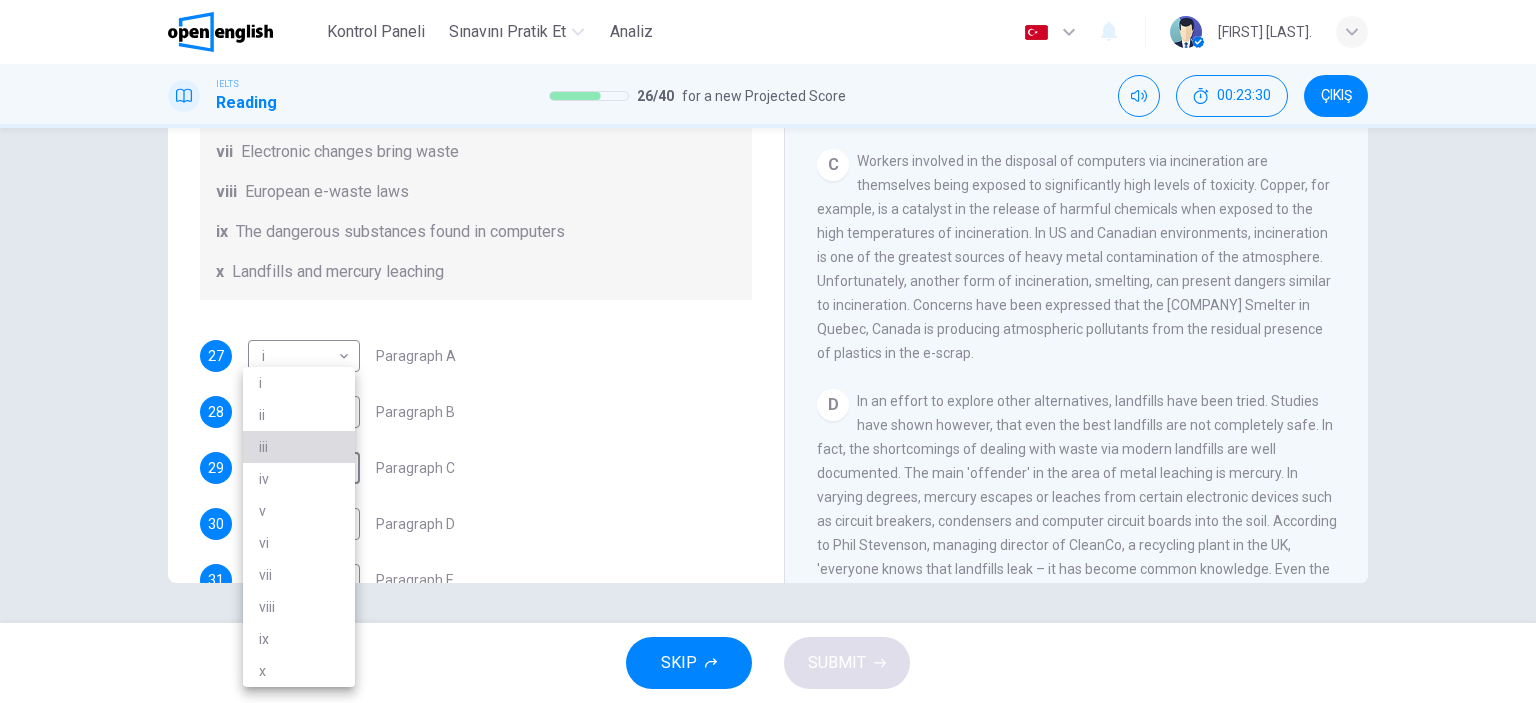 click on "iii" at bounding box center [299, 447] 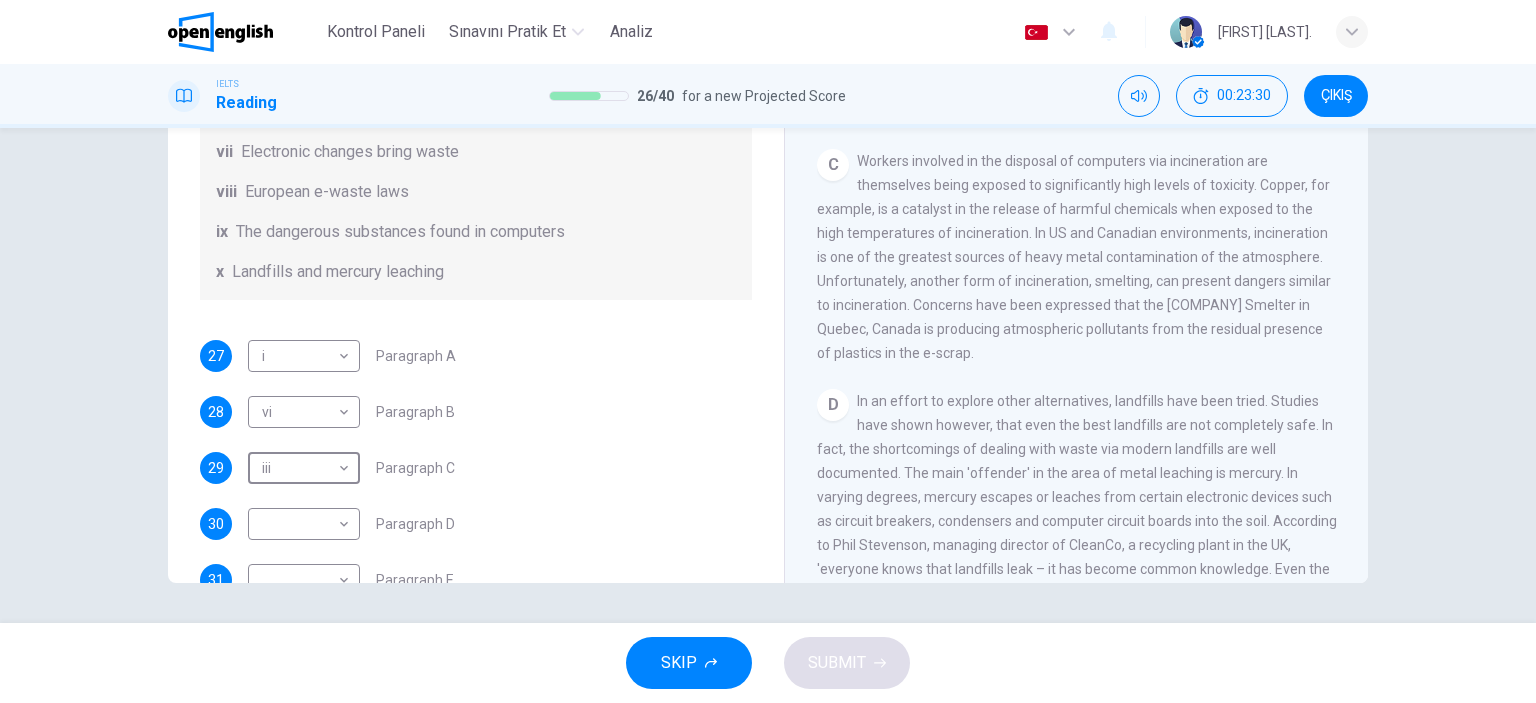click on "27 i * ​ Paragraph A 28 vi ** ​ Paragraph B 29 iii *** ​ Paragraph C 30 ​ ​ Paragraph D 31 ​ ​ Paragraph E 32 ​ ​ Paragraph F 33 ​ ​ Paragraph G" at bounding box center (476, 524) 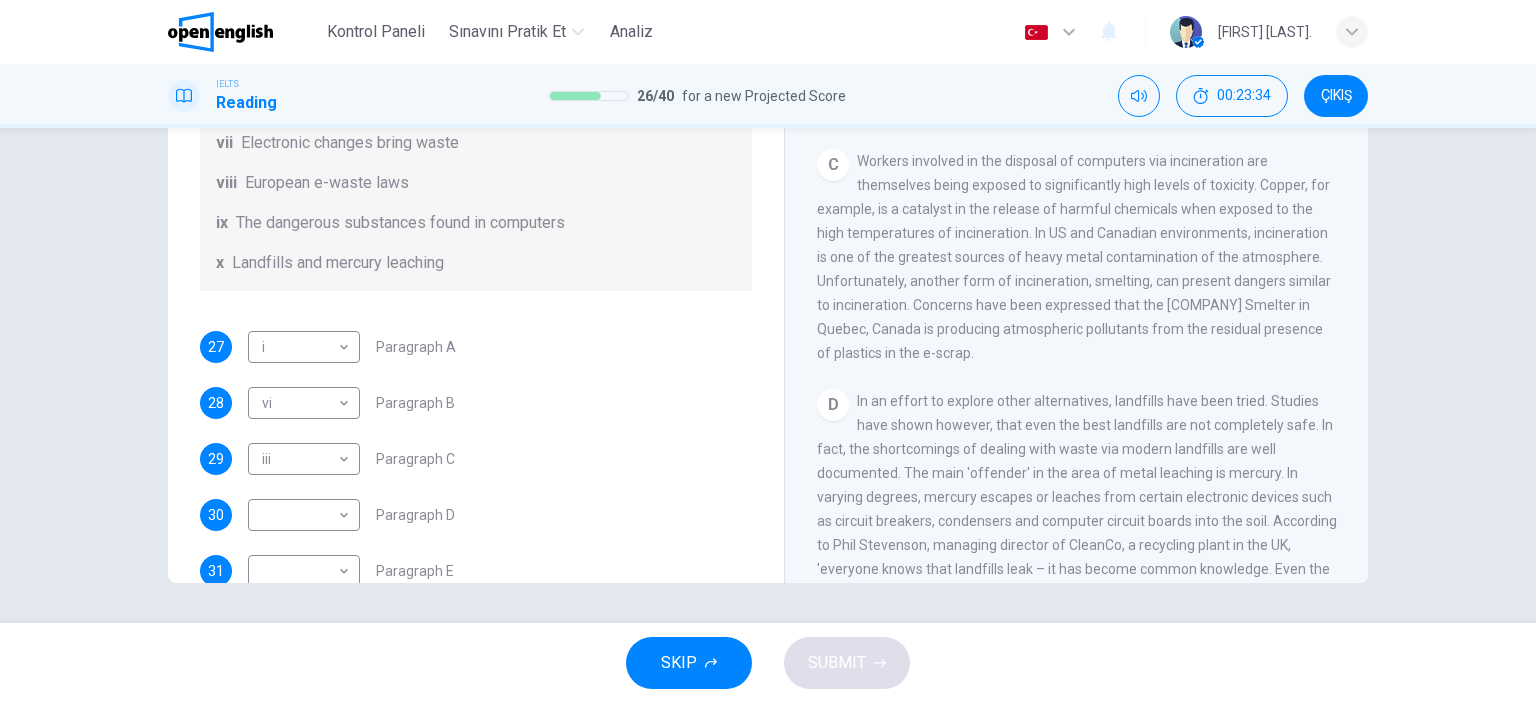 scroll, scrollTop: 400, scrollLeft: 0, axis: vertical 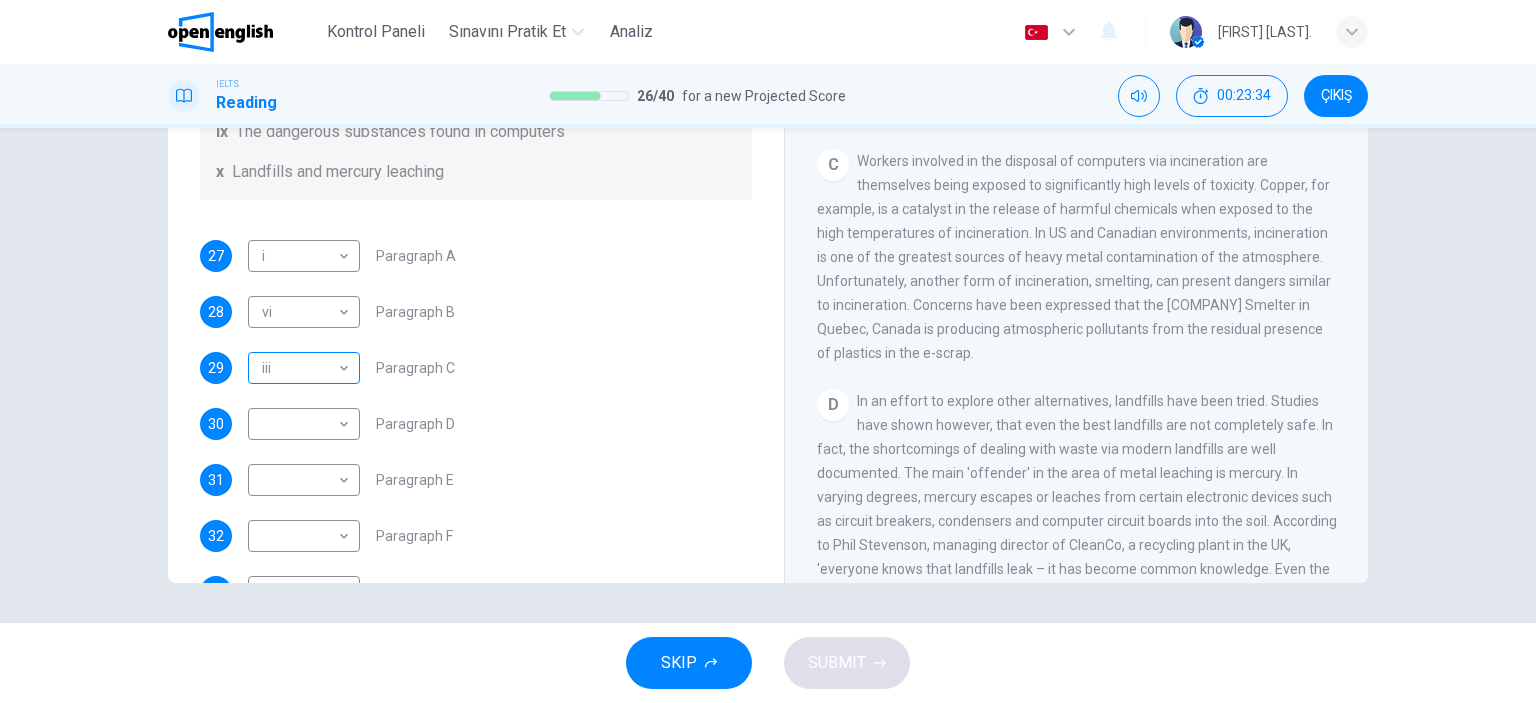 click on "Bu site,  Gizlilik Politikamızda  açıklandığı gibi çerezler kullanmaktadır. Çerez kullanımını kabul ediyorsanız, Lütfen Kabul Et düğmesine tıklayın ve sitemizde gezinmeye devam edin.   Gizlilik Politikası Kabul Et This site uses cookies, as explained in our  Privacy Policy . If you agree to the use of cookies, please click the Accept button and continue to browse our site.   Privacy Policy Accept Kontrol Paneli Sınavını Pratik Et Analiz Türkçe ** ​ Seray A. IELTS Reading 26 / 40 for a new Projected Score 00:23:34 ÇIKIŞ Questions 27 - 33 The Reading Passage has 7 paragraphs,  A-G .
Choose the correct heading for each paragraph from the list of headings below.
Write the correct number,  i-x , in the boxes below. List of Headings i Exporting e-waste ii The hazards of burning computer junk iii Blame developed countries for e-waste iv Landfills are not satisfactory v Producer’s legal responsibility vi The dangers of computer circuit boards vii Electronic changes bring waste viii ix" at bounding box center [768, 351] 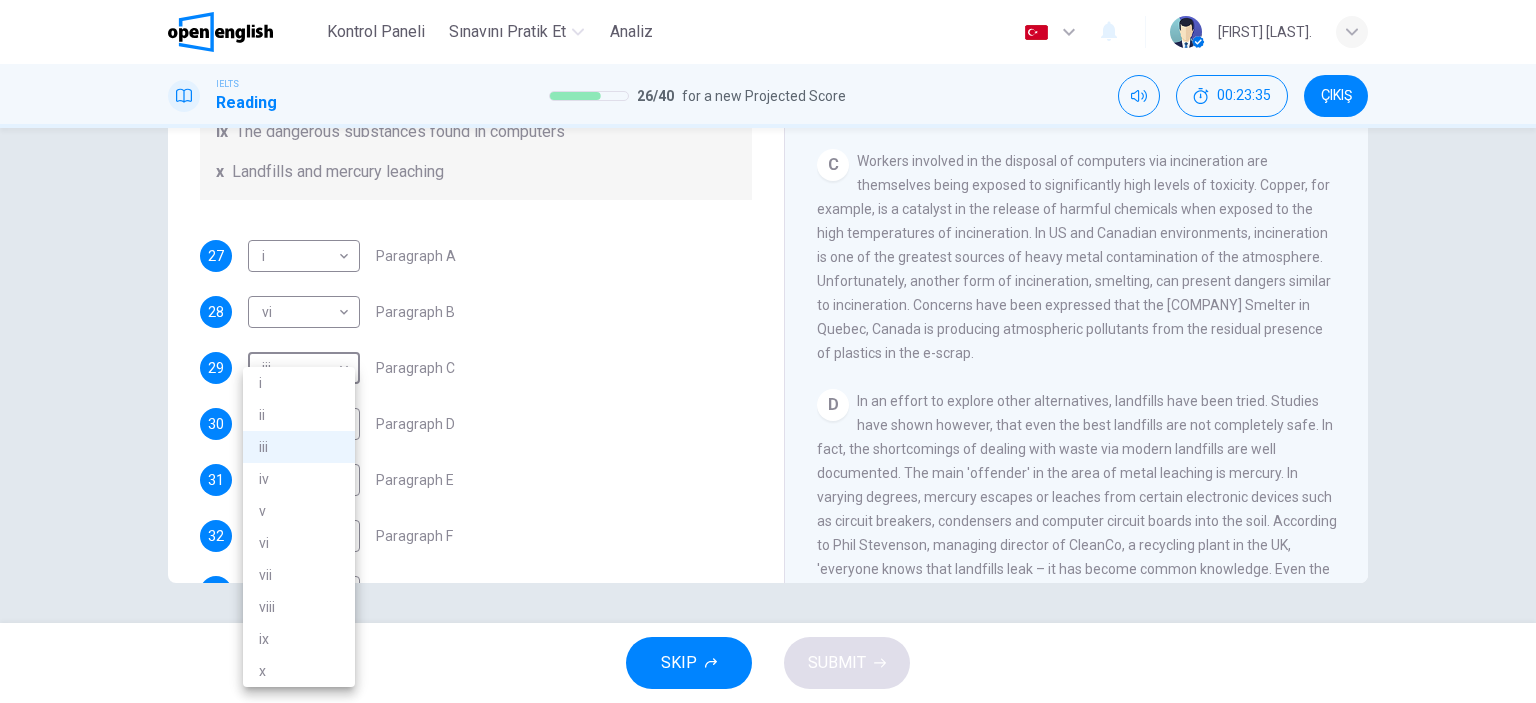 click on "ii" at bounding box center (299, 415) 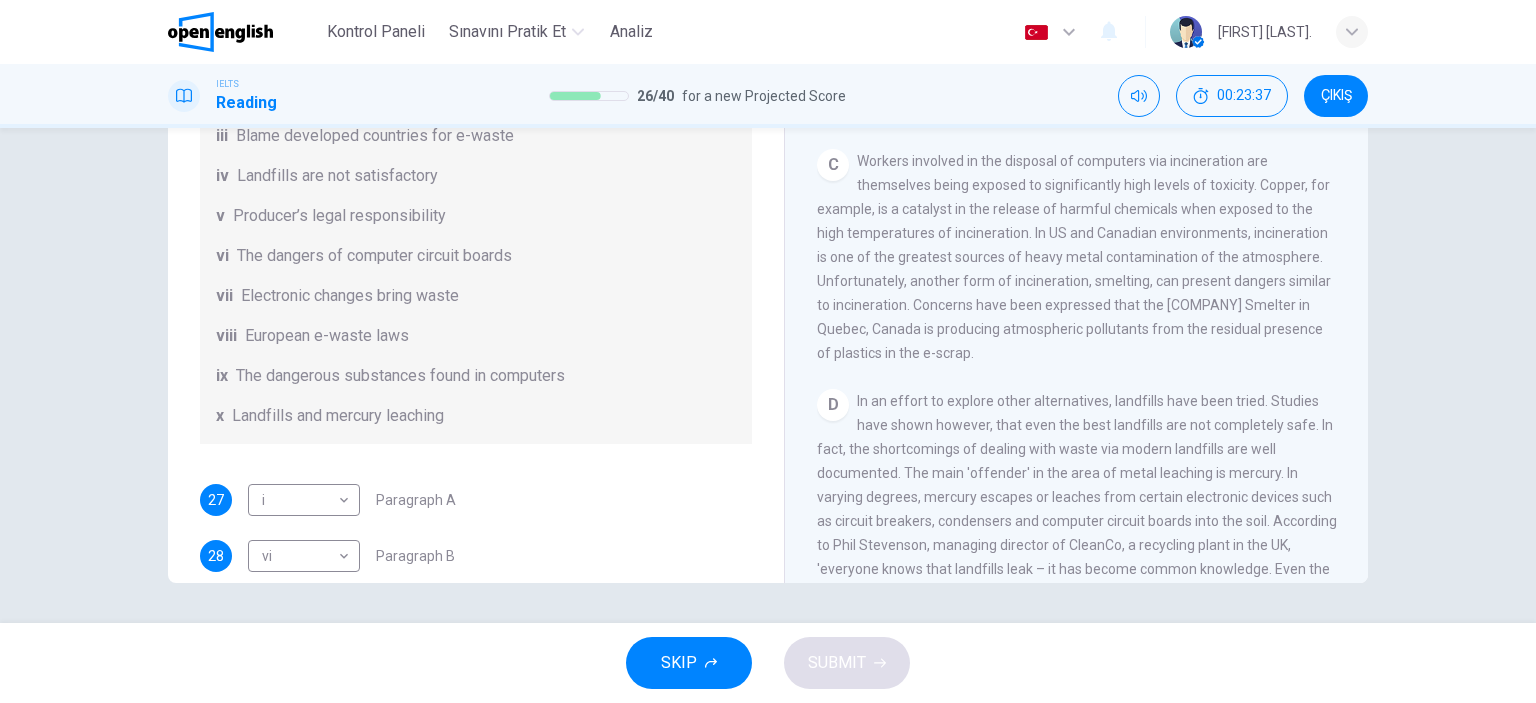 scroll, scrollTop: 100, scrollLeft: 0, axis: vertical 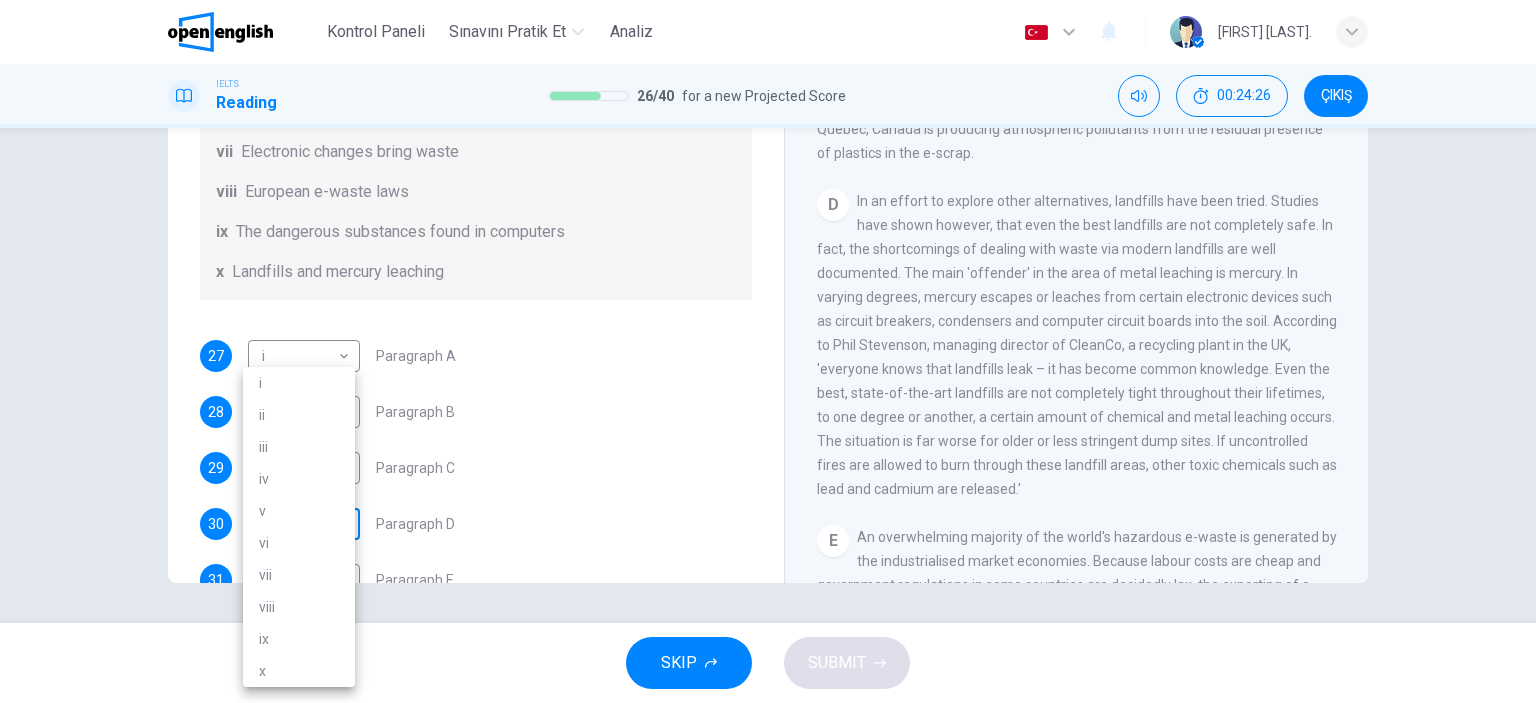 click on "Bu site,  Gizlilik Politikamızda  açıklandığı gibi çerezler kullanmaktadır. Çerez kullanımını kabul ediyorsanız, Lütfen Kabul Et düğmesine tıklayın ve sitemizde gezinmeye devam edin.   Gizlilik Politikası Kabul Et This site uses cookies, as explained in our  Privacy Policy . If you agree to the use of cookies, please click the Accept button and continue to browse our site.   Privacy Policy Accept Kontrol Paneli Sınavını Pratik Et Analiz Türkçe ** ​ Seray A. IELTS Reading 26 / 40 for a new Projected Score 00:24:26 ÇIKIŞ Questions 27 - 33 The Reading Passage has 7 paragraphs,  A-G .
Choose the correct heading for each paragraph from the list of headings below.
Write the correct number,  i-x , in the boxes below. List of Headings i Exporting e-waste ii The hazards of burning computer junk iii Blame developed countries for e-waste iv Landfills are not satisfactory v Producer’s legal responsibility vi The dangers of computer circuit boards vii Electronic changes bring waste viii ix" at bounding box center [768, 351] 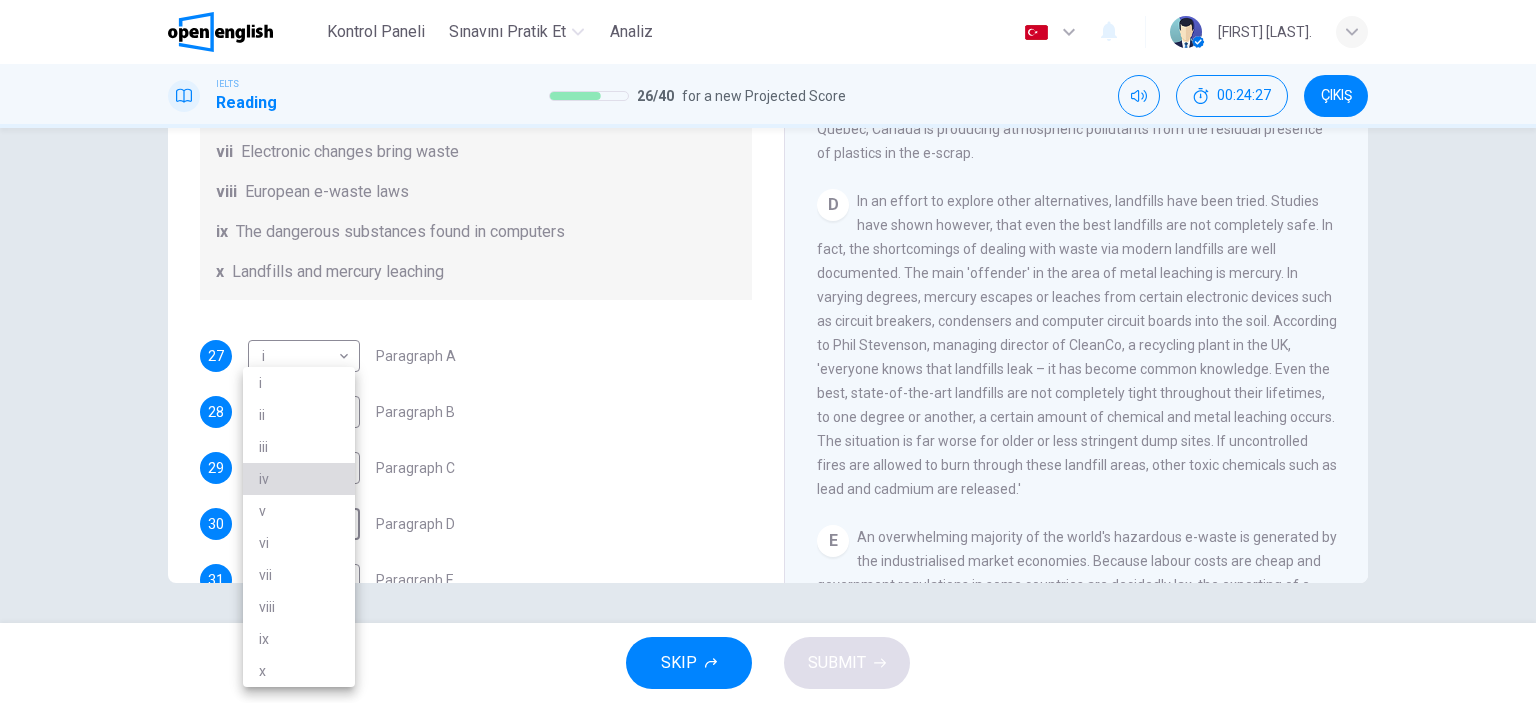 click on "iv" at bounding box center (299, 479) 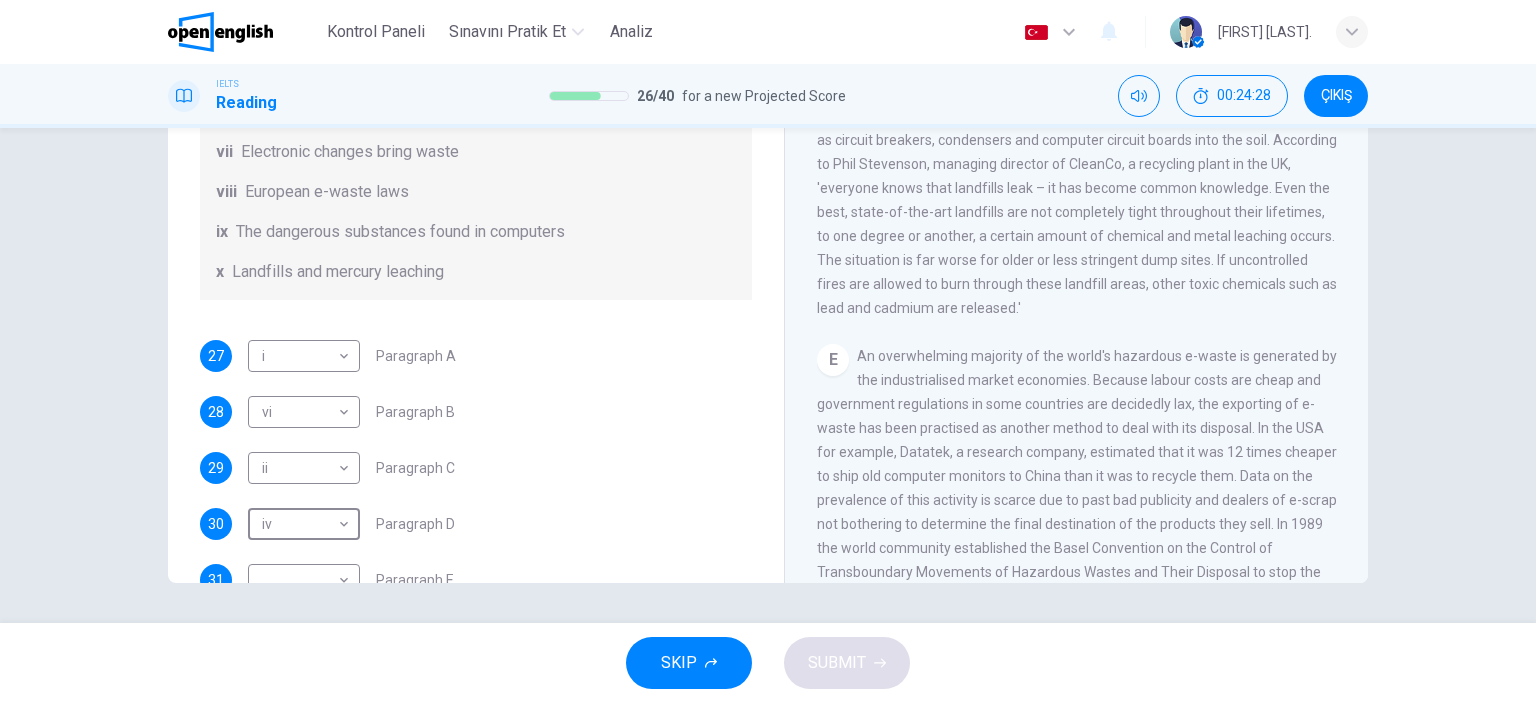 scroll, scrollTop: 1300, scrollLeft: 0, axis: vertical 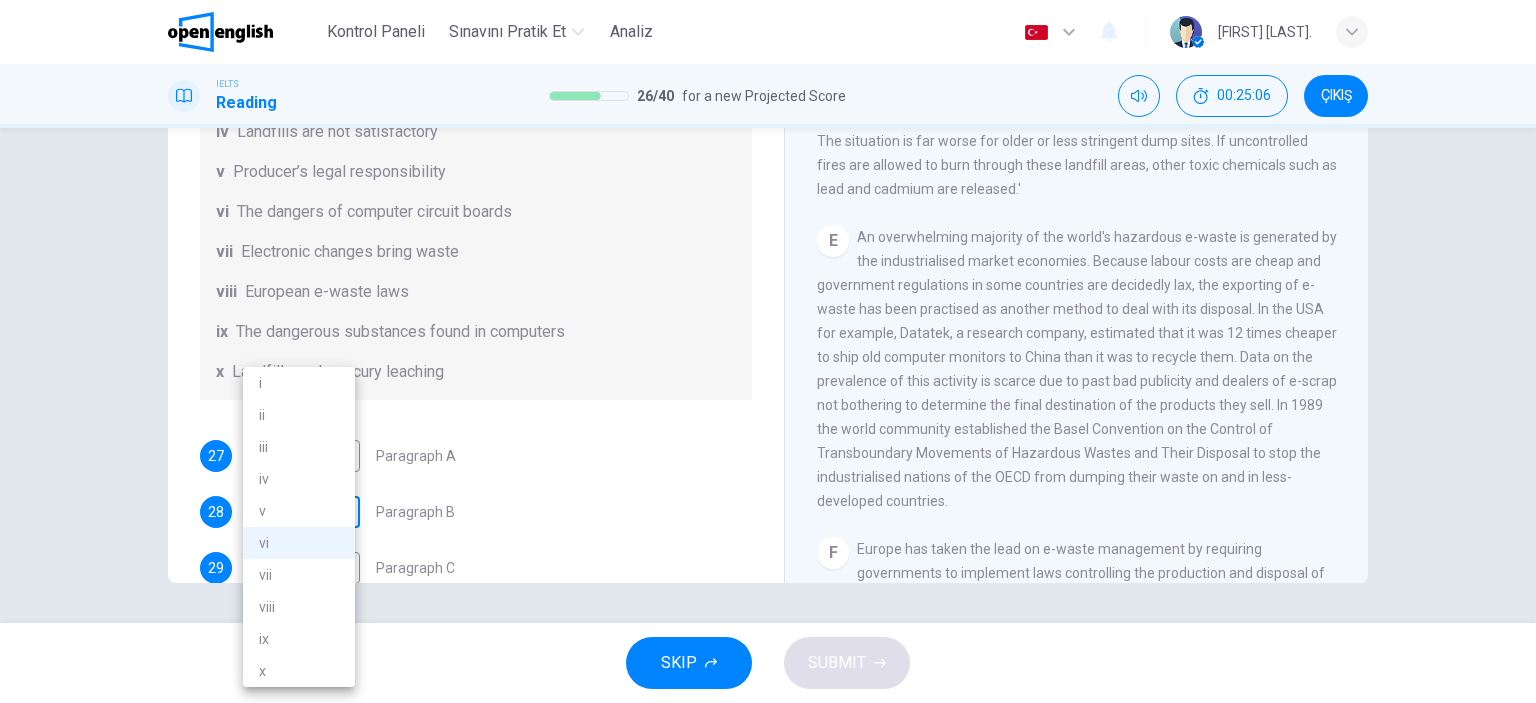 click on "Bu site,  Gizlilik Politikamızda  açıklandığı gibi çerezler kullanmaktadır. Çerez kullanımını kabul ediyorsanız, Lütfen Kabul Et düğmesine tıklayın ve sitemizde gezinmeye devam edin.   Gizlilik Politikası Kabul Et This site uses cookies, as explained in our  Privacy Policy . If you agree to the use of cookies, please click the Accept button and continue to browse our site.   Privacy Policy Accept Kontrol Paneli Sınavını Pratik Et Analiz Türkçe ** ​ Seray A. IELTS Reading 26 / 40 for a new Projected Score 00:25:06 ÇIKIŞ Questions 27 - 33 The Reading Passage has 7 paragraphs,  A-G .
Choose the correct heading for each paragraph from the list of headings below.
Write the correct number,  i-x , in the boxes below. List of Headings i Exporting e-waste ii The hazards of burning computer junk iii Blame developed countries for e-waste iv Landfills are not satisfactory v Producer’s legal responsibility vi The dangers of computer circuit boards vii Electronic changes bring waste viii ix" at bounding box center (768, 351) 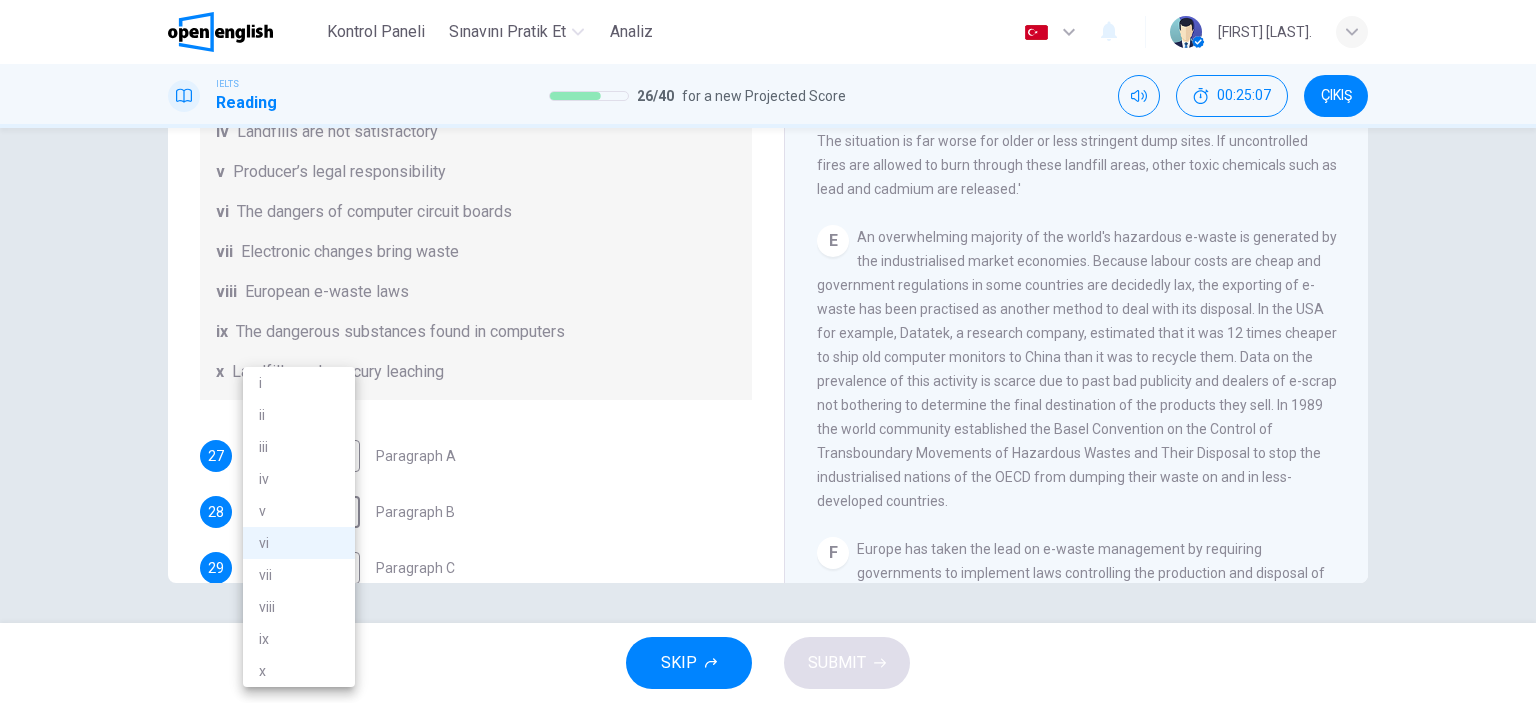 click on "ix" at bounding box center [299, 639] 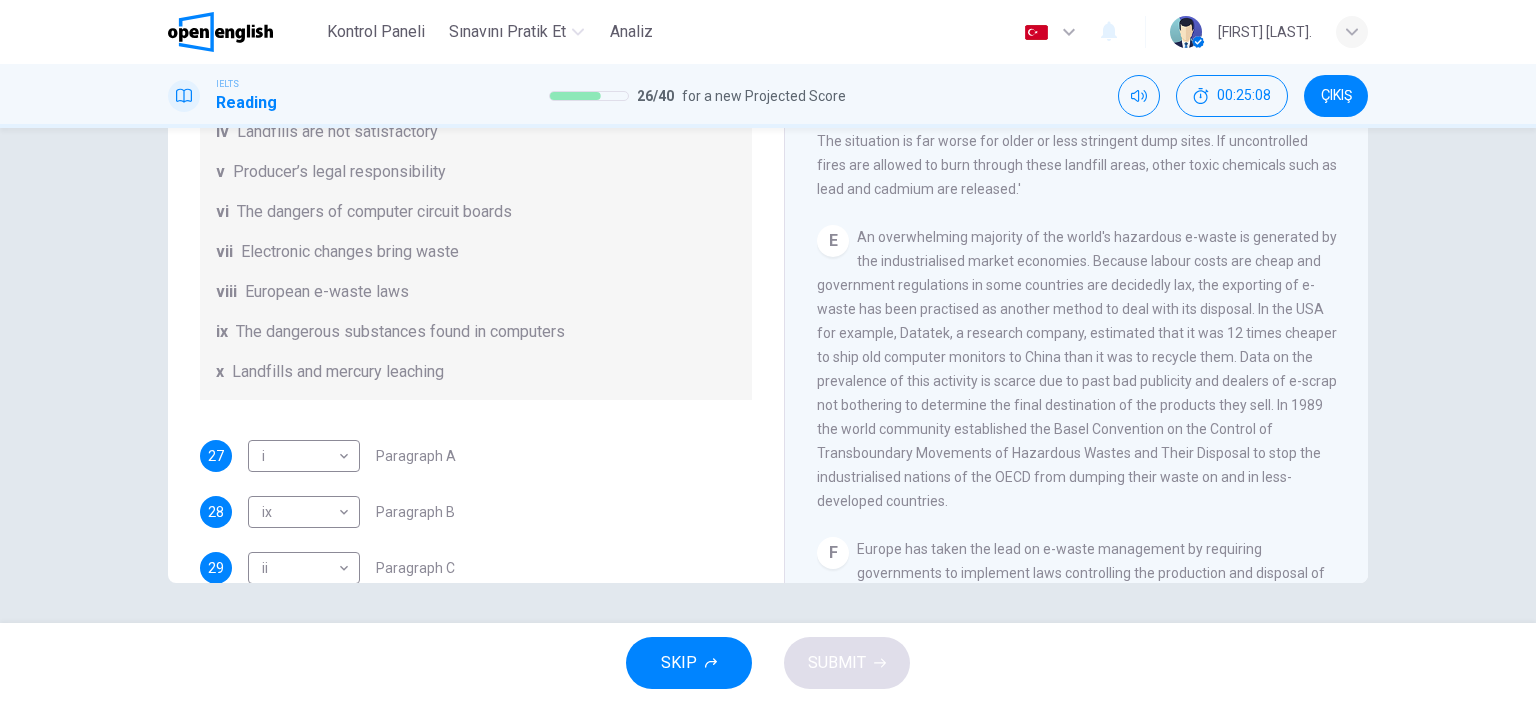 click on "28 ix ** ​ Paragraph B" at bounding box center (476, 512) 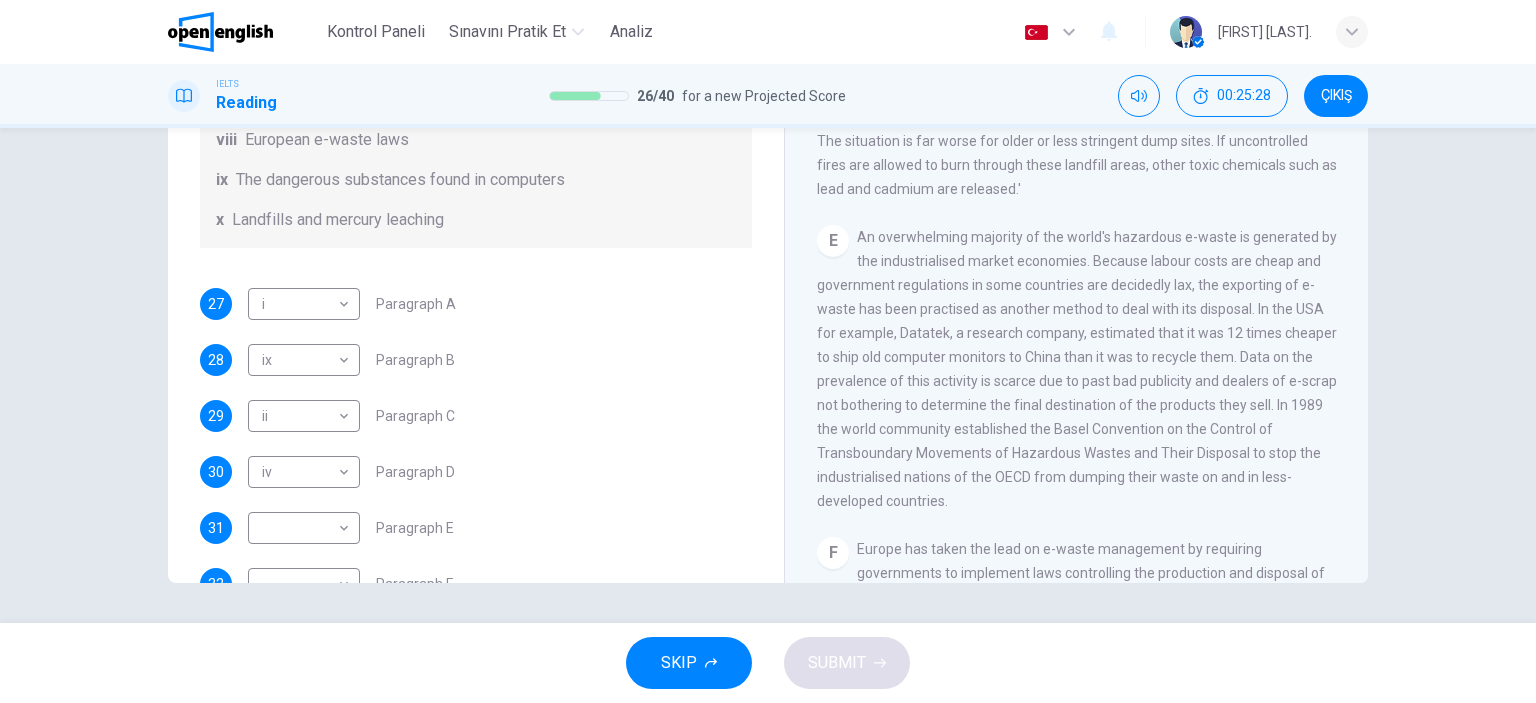 scroll, scrollTop: 400, scrollLeft: 0, axis: vertical 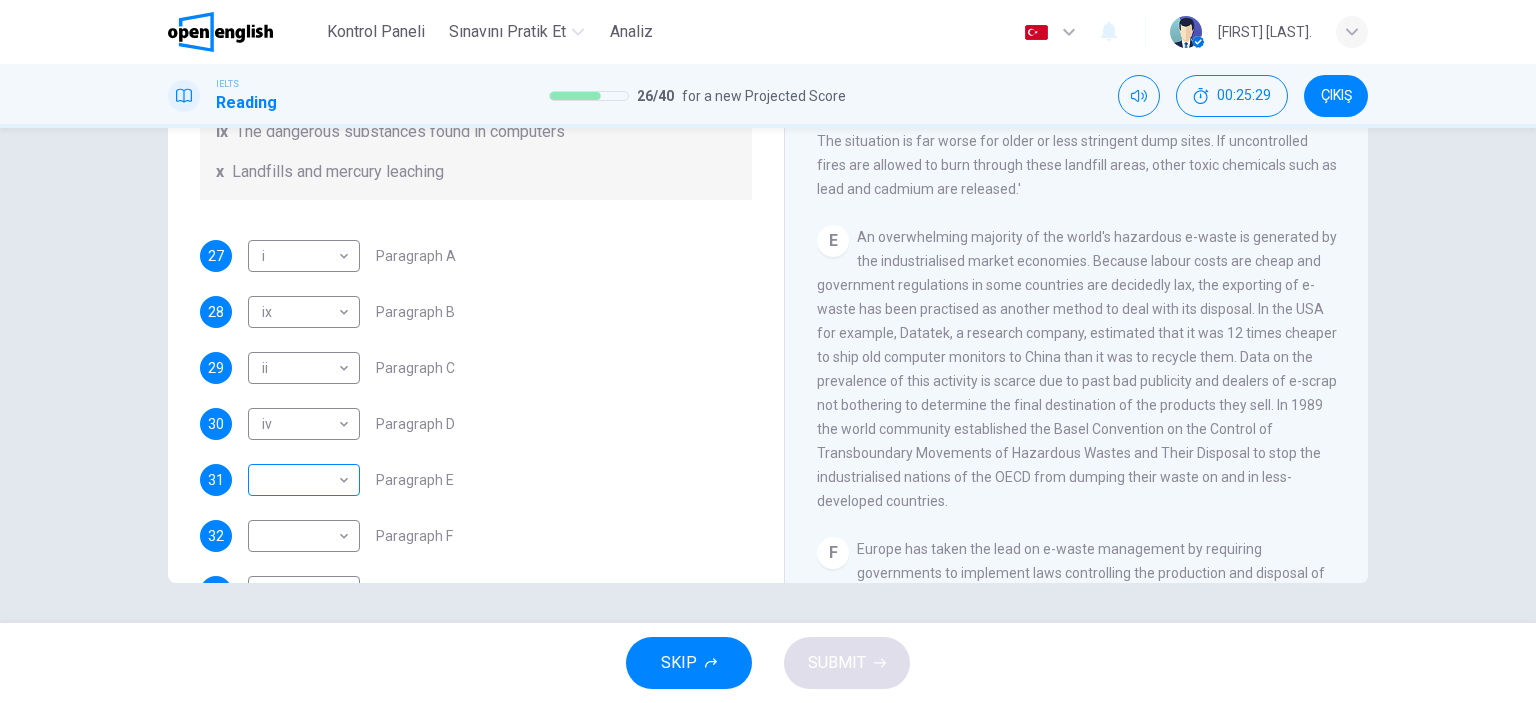 click on "Bu site,  Gizlilik Politikamızda  açıklandığı gibi çerezler kullanmaktadır. Çerez kullanımını kabul ediyorsanız, Lütfen Kabul Et düğmesine tıklayın ve sitemizde gezinmeye devam edin.   Gizlilik Politikası Kabul Et This site uses cookies, as explained in our  Privacy Policy . If you agree to the use of cookies, please click the Accept button and continue to browse our site.   Privacy Policy Accept Kontrol Paneli Sınavını Pratik Et Analiz Türkçe ** ​ Seray A. IELTS Reading 26 / 40 for a new Projected Score 00:25:29 ÇIKIŞ Questions 27 - 33 The Reading Passage has 7 paragraphs,  A-G .
Choose the correct heading for each paragraph from the list of headings below.
Write the correct number,  i-x , in the boxes below. List of Headings i Exporting e-waste ii The hazards of burning computer junk iii Blame developed countries for e-waste iv Landfills are not satisfactory v Producer’s legal responsibility vi The dangers of computer circuit boards vii Electronic changes bring waste viii ix" at bounding box center (768, 351) 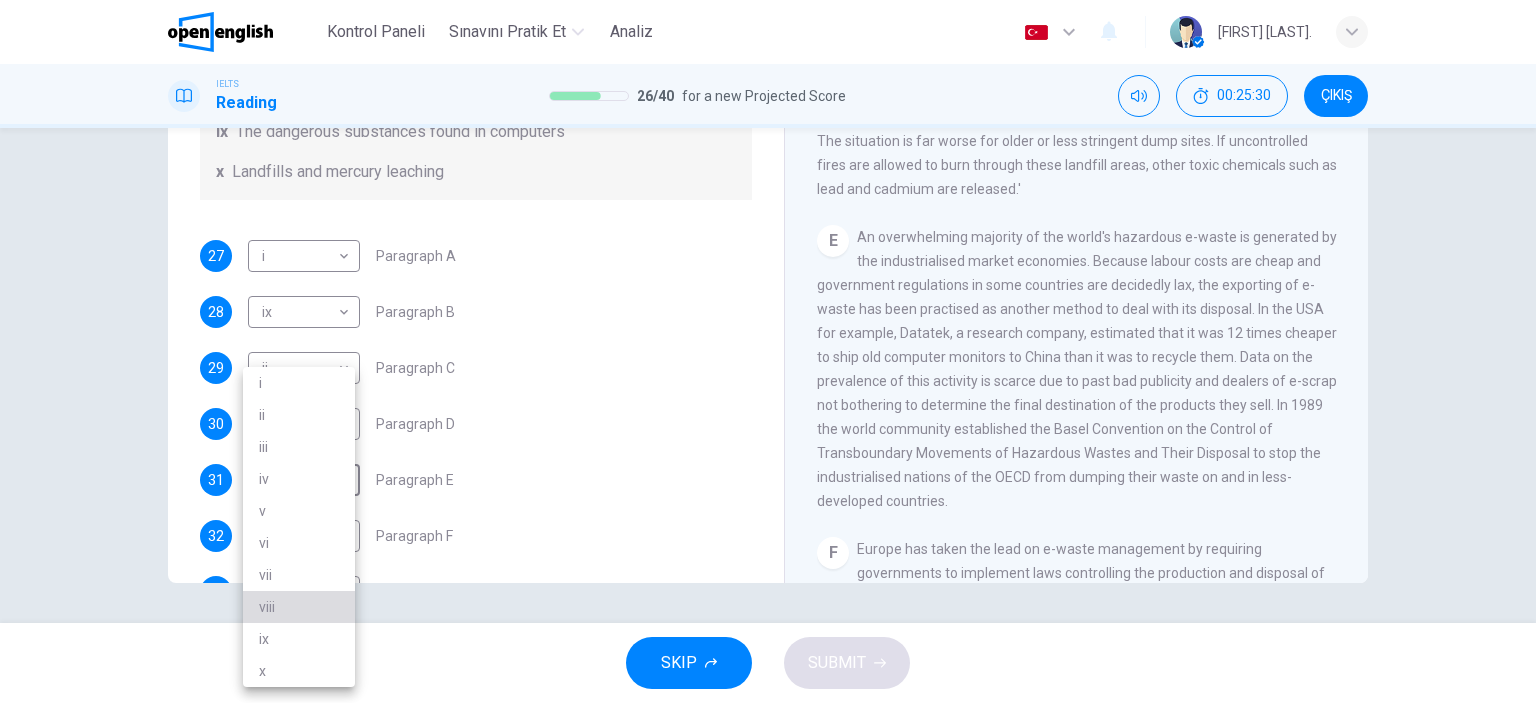 click on "viii" at bounding box center (299, 607) 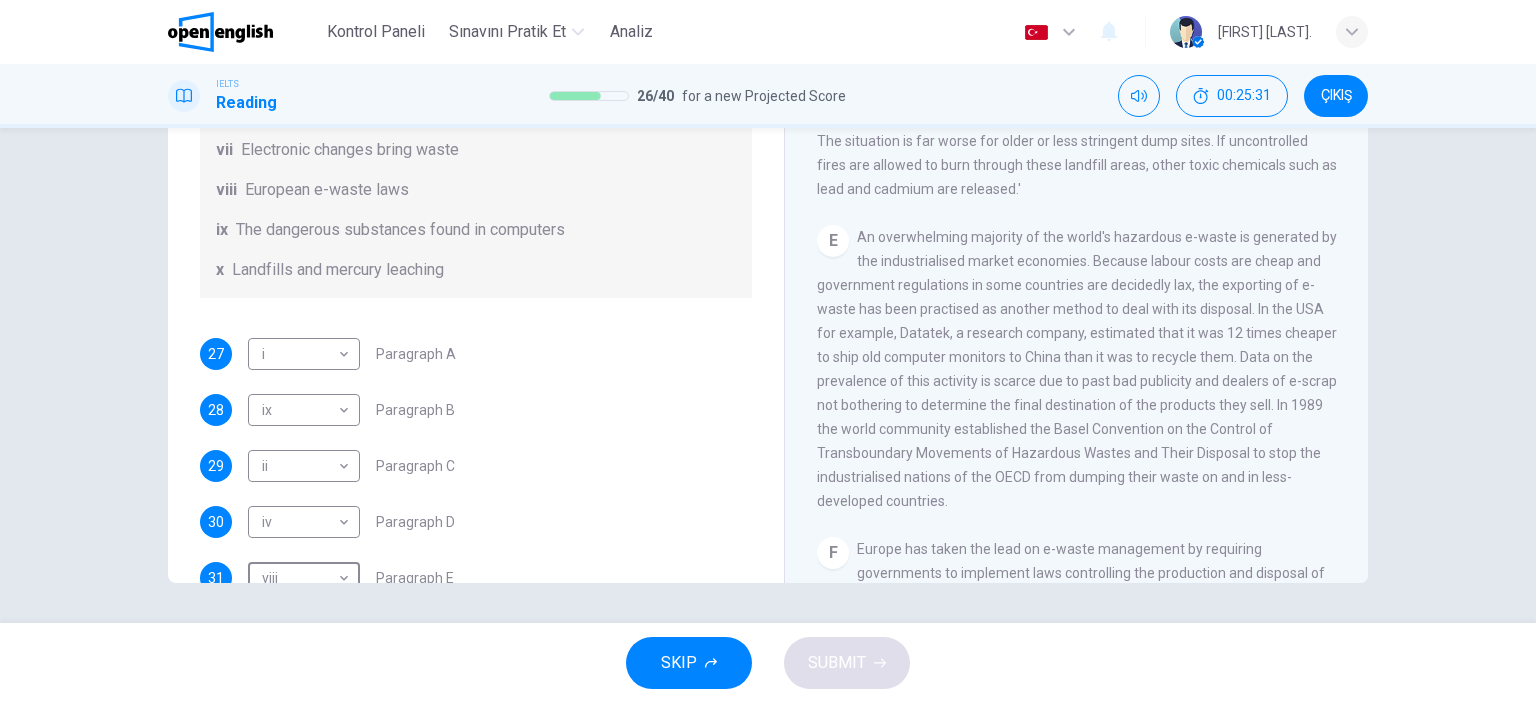 scroll, scrollTop: 300, scrollLeft: 0, axis: vertical 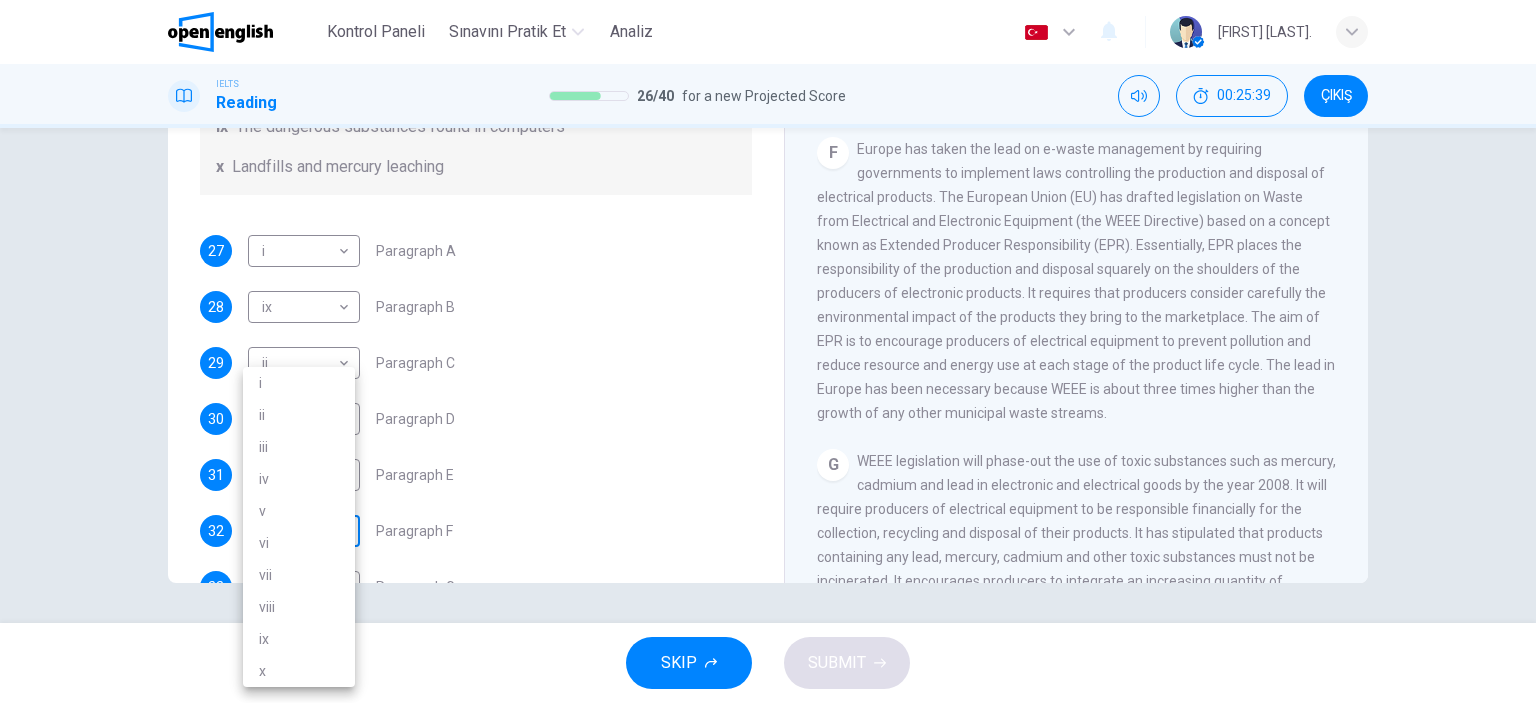 click on "Bu site,  Gizlilik Politikamızda  açıklandığı gibi çerezler kullanmaktadır. Çerez kullanımını kabul ediyorsanız, Lütfen Kabul Et düğmesine tıklayın ve sitemizde gezinmeye devam edin.   Gizlilik Politikası Kabul Et This site uses cookies, as explained in our  Privacy Policy . If you agree to the use of cookies, please click the Accept button and continue to browse our site.   Privacy Policy Accept Kontrol Paneli Sınavını Pratik Et Analiz Türkçe ** ​ Seray A. IELTS Reading 26 / 40 for a new Projected Score 00:25:39 ÇIKIŞ Questions 27 - 33 The Reading Passage has 7 paragraphs,  A-G .
Choose the correct heading for each paragraph from the list of headings below.
Write the correct number,  i-x , in the boxes below. List of Headings i Exporting e-waste ii The hazards of burning computer junk iii Blame developed countries for e-waste iv Landfills are not satisfactory v Producer’s legal responsibility vi The dangers of computer circuit boards vii Electronic changes bring waste viii ix" at bounding box center [768, 351] 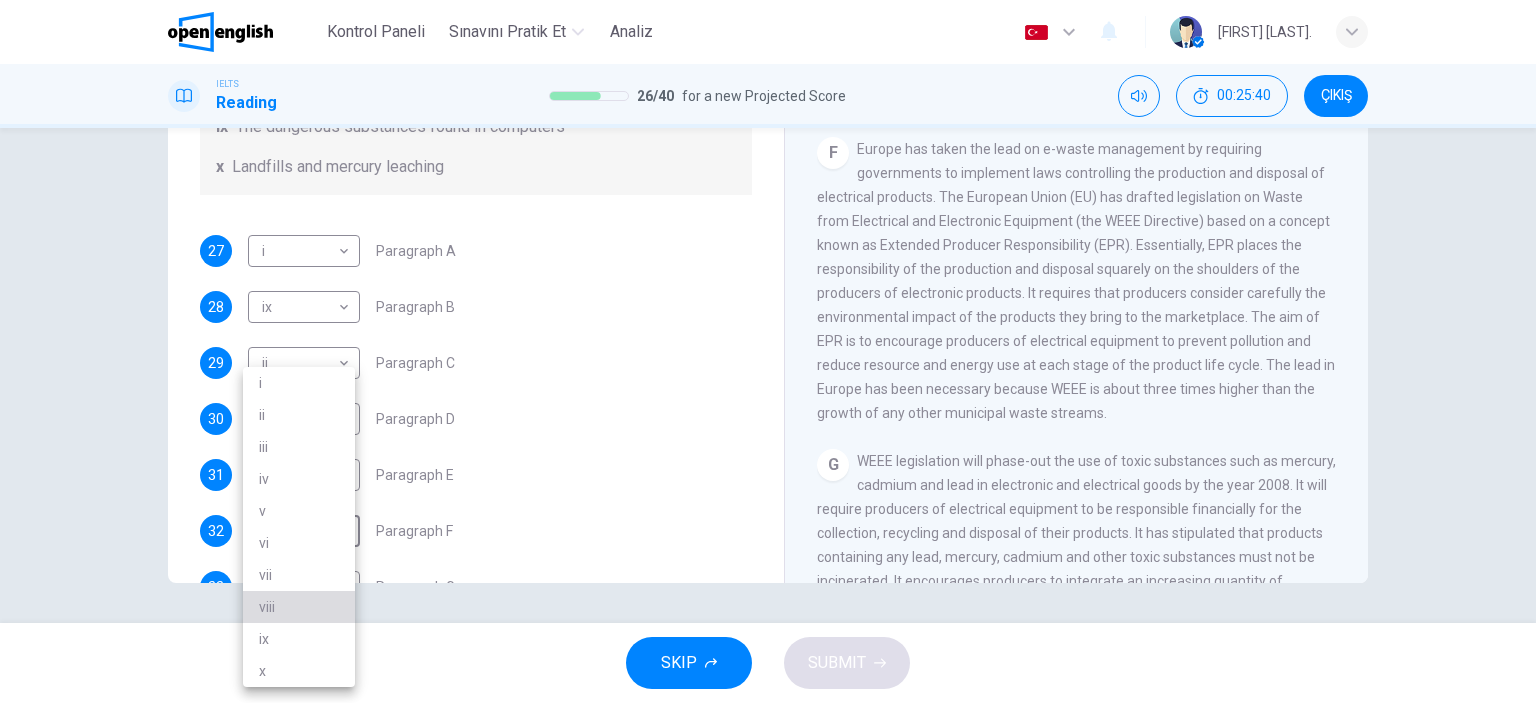 click on "viii" at bounding box center (299, 607) 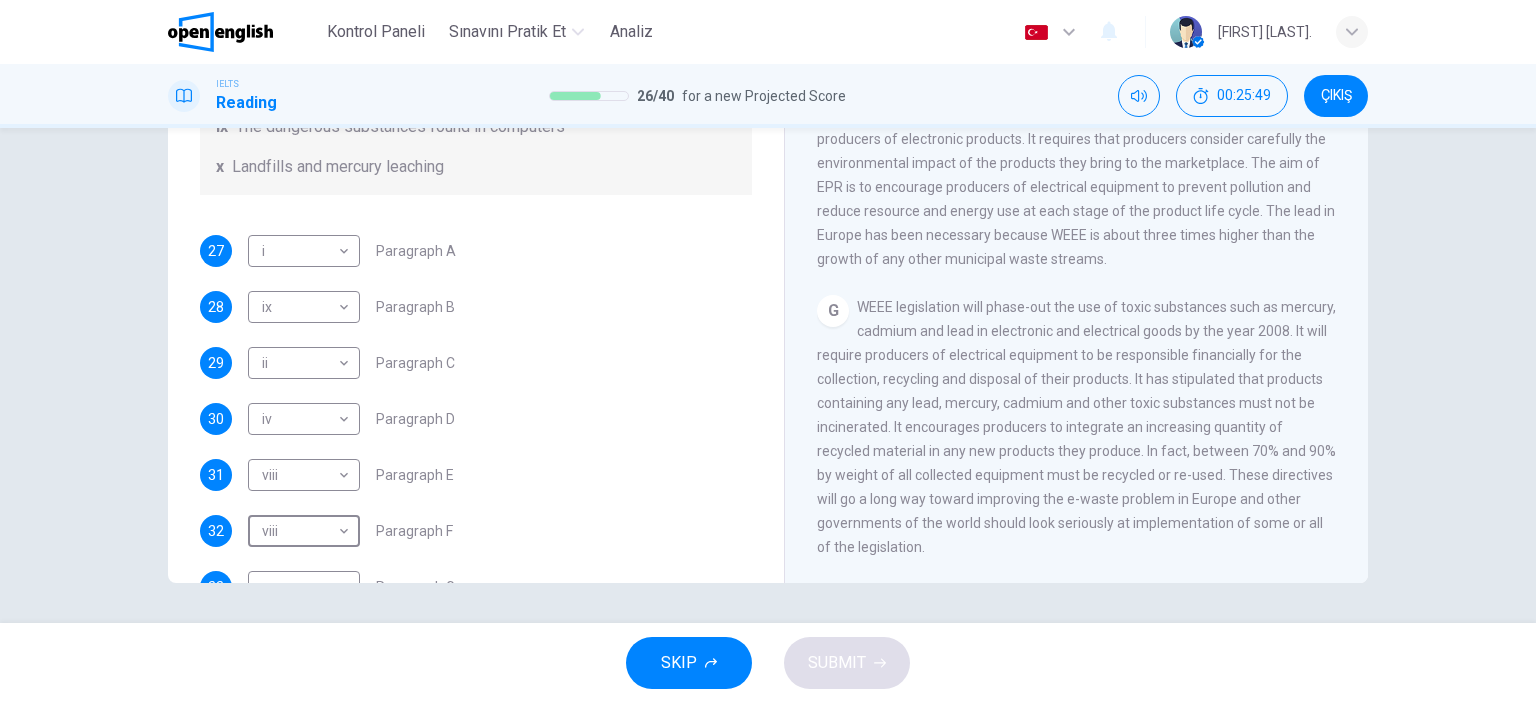 scroll, scrollTop: 1916, scrollLeft: 0, axis: vertical 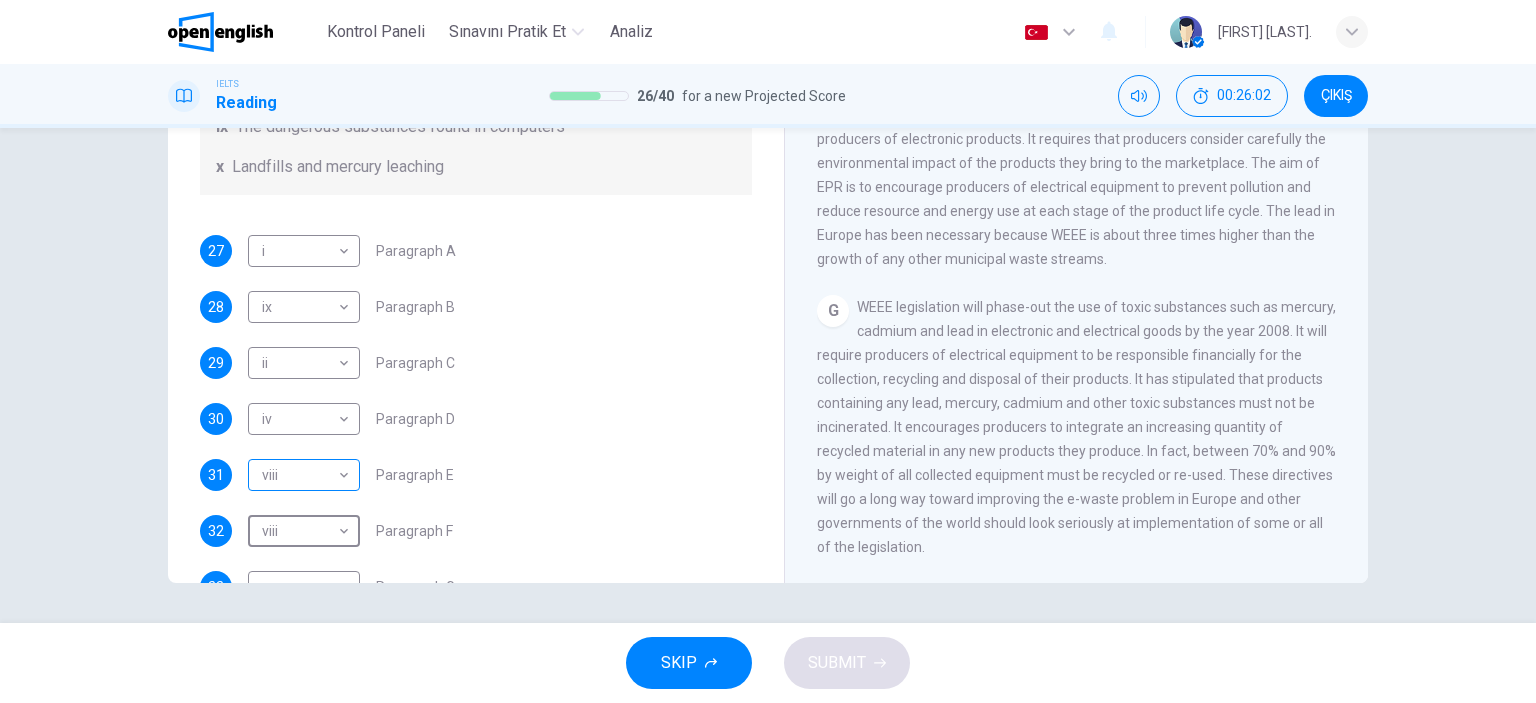 click on "Bu site,  Gizlilik Politikamızda  açıklandığı gibi çerezler kullanmaktadır. Çerez kullanımını kabul ediyorsanız, Lütfen Kabul Et düğmesine tıklayın ve sitemizde gezinmeye devam edin.   Gizlilik Politikası Kabul Et This site uses cookies, as explained in our  Privacy Policy . If you agree to the use of cookies, please click the Accept button and continue to browse our site.   Privacy Policy Accept Kontrol Paneli Sınavını Pratik Et Analiz Türkçe ** ​ Seray A. IELTS Reading 26 / 40 for a new Projected Score 00:26:02 ÇIKIŞ Questions 27 - 33 The Reading Passage has 7 paragraphs,  A-G .
Choose the correct heading for each paragraph from the list of headings below.
Write the correct number,  i-x , in the boxes below. List of Headings i Exporting e-waste ii The hazards of burning computer junk iii Blame developed countries for e-waste iv Landfills are not satisfactory v Producer’s legal responsibility vi The dangers of computer circuit boards vii Electronic changes bring waste viii ix" at bounding box center [768, 351] 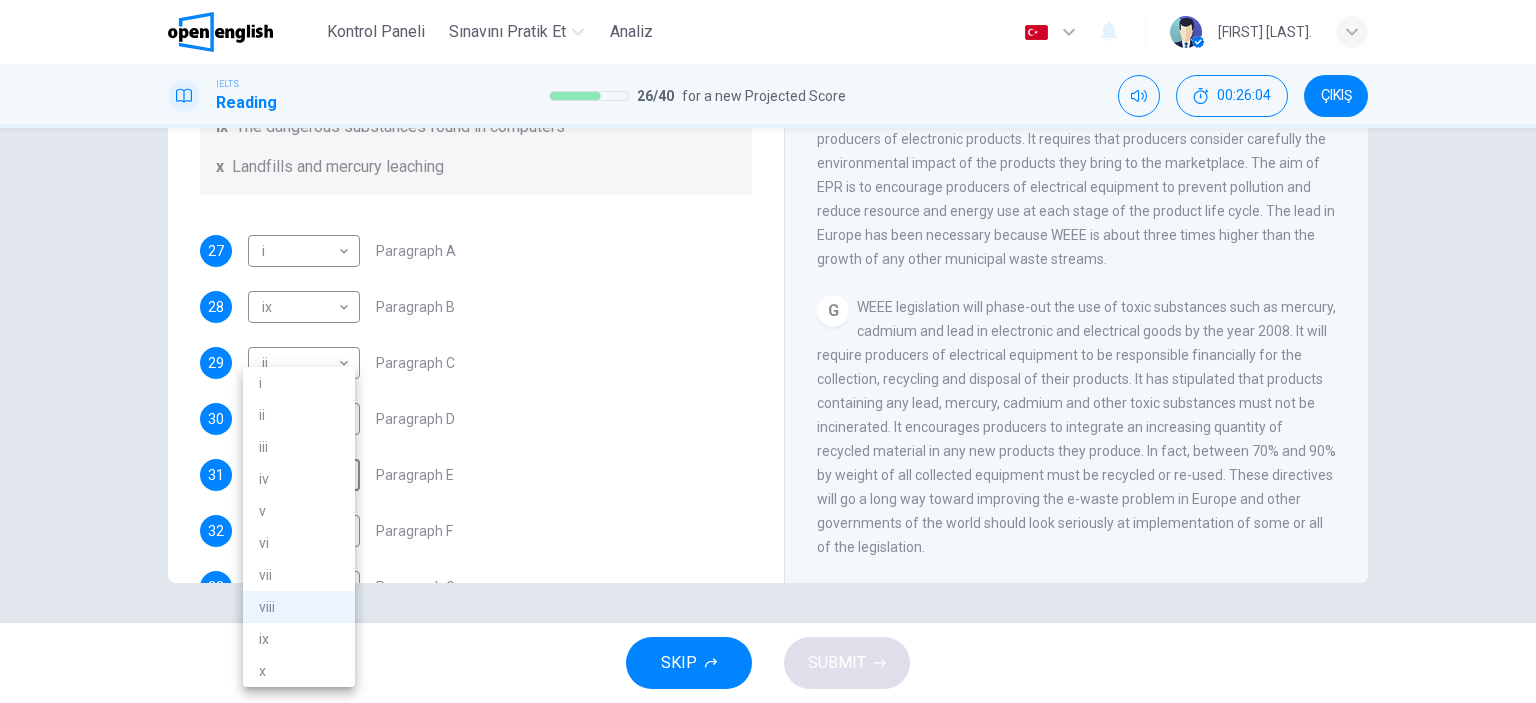 click on "v" at bounding box center (299, 511) 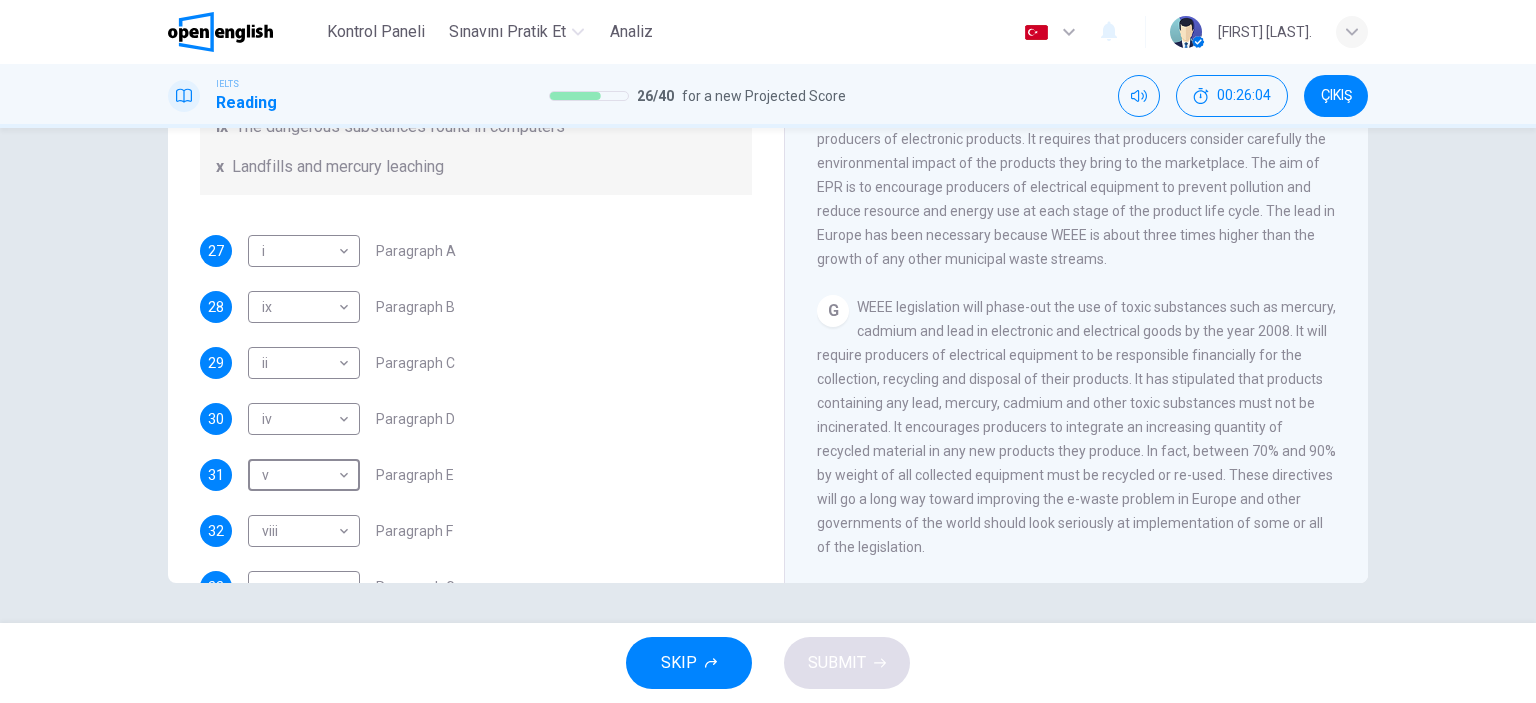 click on "31 v * ​ Paragraph E" at bounding box center (476, 475) 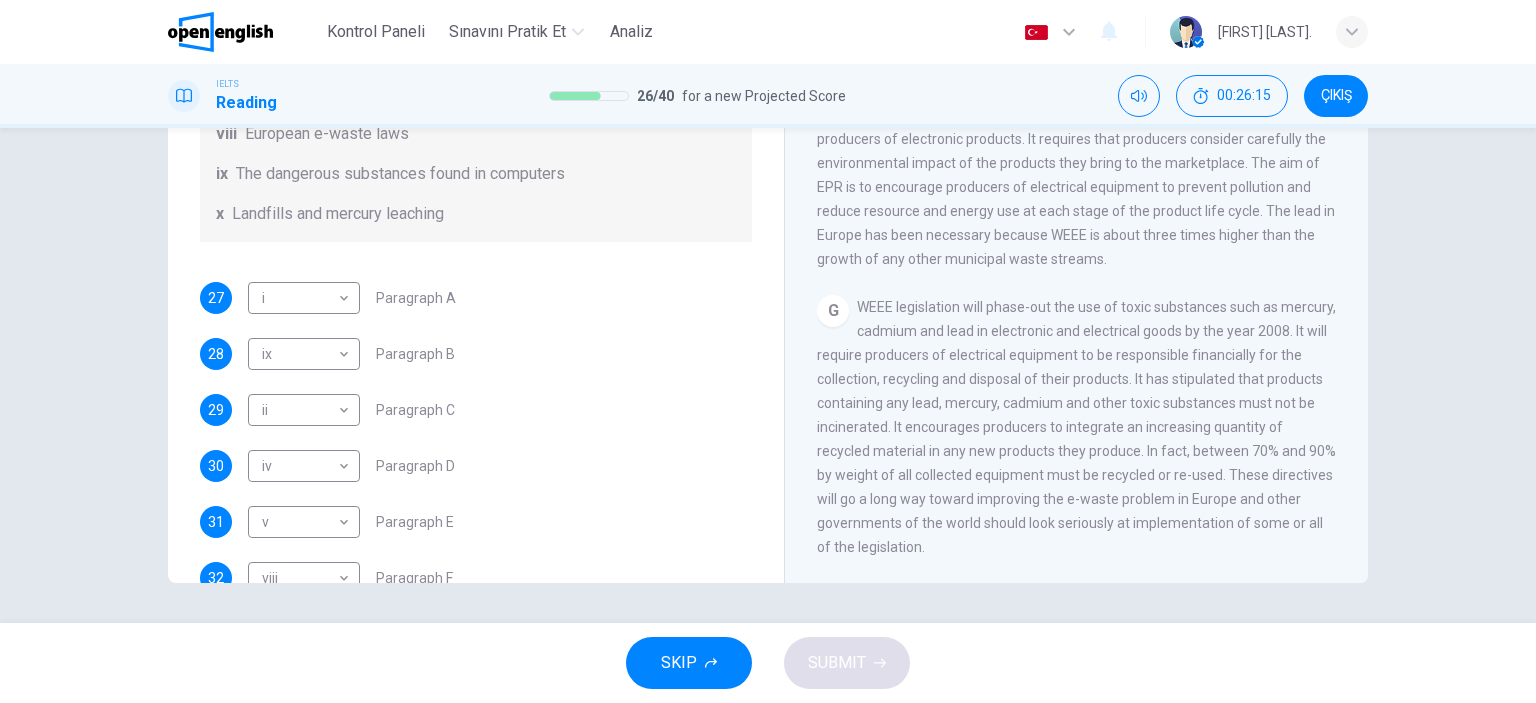 scroll, scrollTop: 488, scrollLeft: 0, axis: vertical 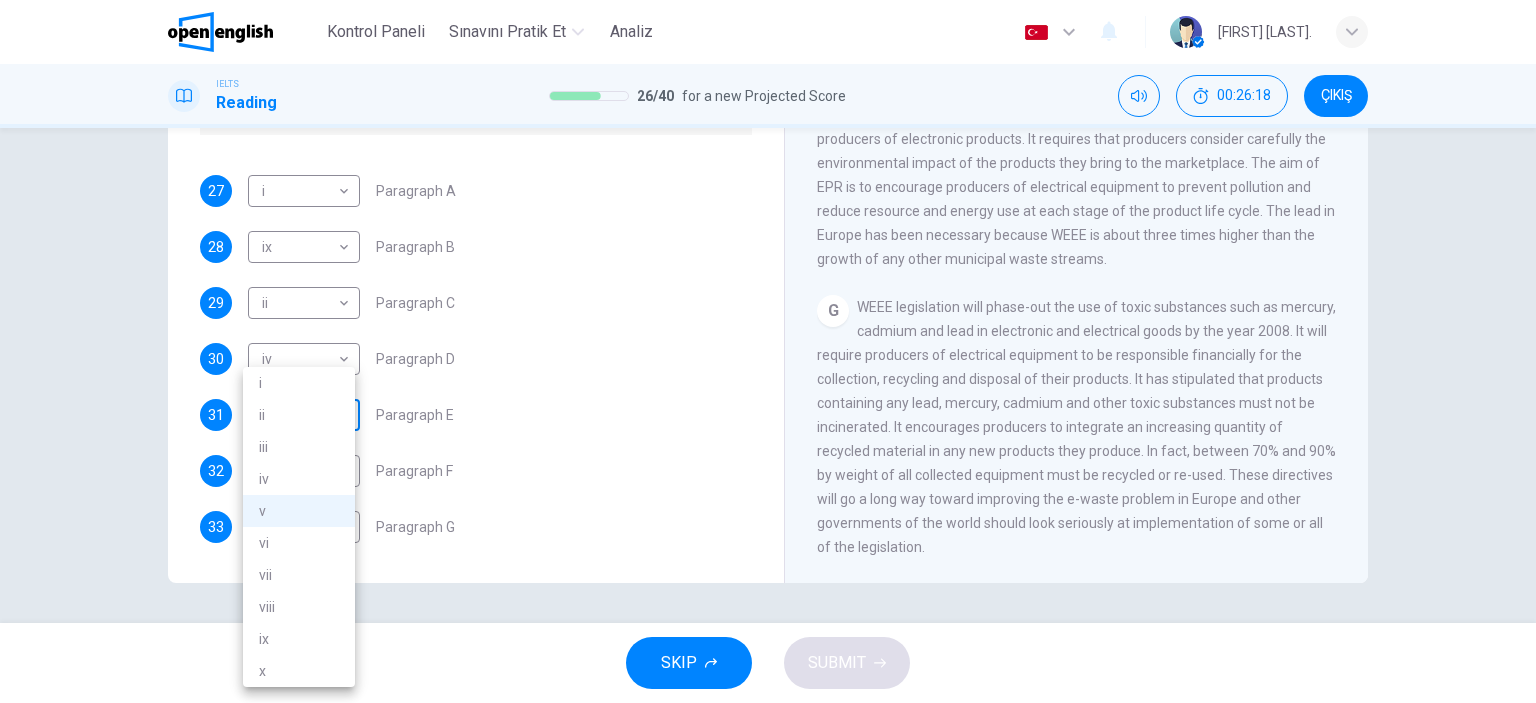 click on "Bu site,  Gizlilik Politikamızda  açıklandığı gibi çerezler kullanmaktadır. Çerez kullanımını kabul ediyorsanız, Lütfen Kabul Et düğmesine tıklayın ve sitemizde gezinmeye devam edin.   Gizlilik Politikası Kabul Et This site uses cookies, as explained in our  Privacy Policy . If you agree to the use of cookies, please click the Accept button and continue to browse our site.   Privacy Policy Accept Kontrol Paneli Sınavını Pratik Et Analiz Türkçe ** ​ Seray A. IELTS Reading 26 / 40 for a new Projected Score 00:26:18 ÇIKIŞ Questions 27 - 33 The Reading Passage has 7 paragraphs,  A-G .
Choose the correct heading for each paragraph from the list of headings below.
Write the correct number,  i-x , in the boxes below. List of Headings i Exporting e-waste ii The hazards of burning computer junk iii Blame developed countries for e-waste iv Landfills are not satisfactory v Producer’s legal responsibility vi The dangers of computer circuit boards vii Electronic changes bring waste viii ix" at bounding box center (768, 351) 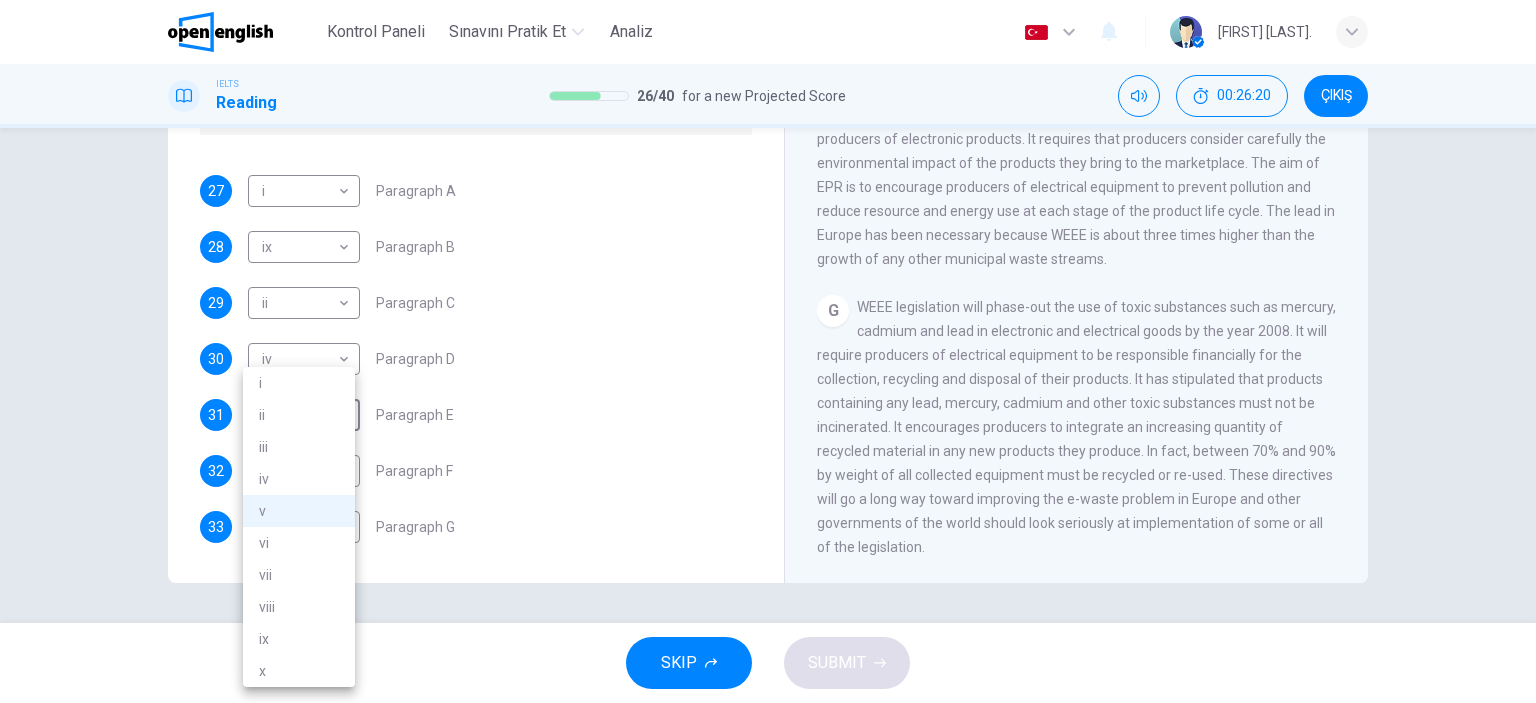 click on "iii" at bounding box center [299, 447] 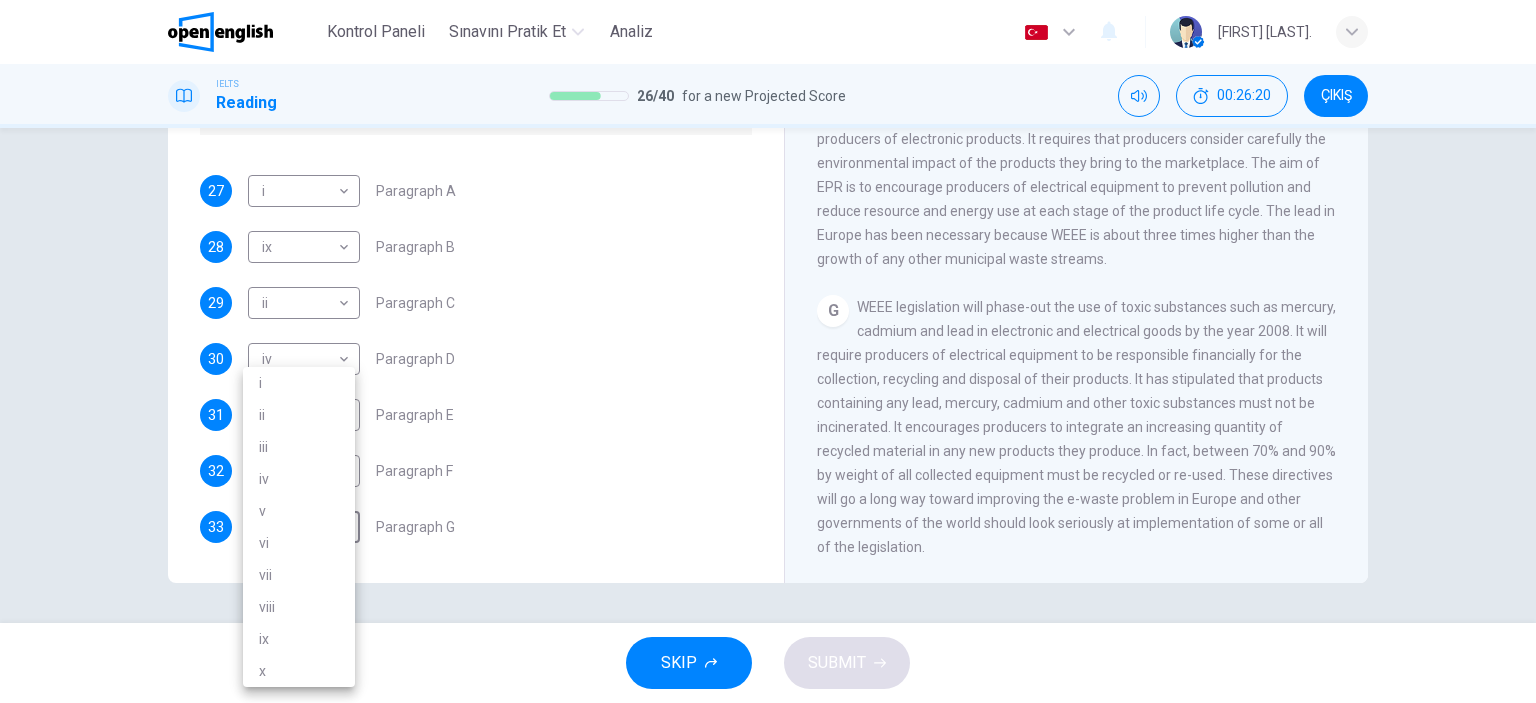 click on "Bu site,  Gizlilik Politikamızda  açıklandığı gibi çerezler kullanmaktadır. Çerez kullanımını kabul ediyorsanız, Lütfen Kabul Et düğmesine tıklayın ve sitemizde gezinmeye devam edin.   Gizlilik Politikası Kabul Et This site uses cookies, as explained in our  Privacy Policy . If you agree to the use of cookies, please click the Accept button and continue to browse our site.   Privacy Policy Accept Kontrol Paneli Sınavını Pratik Et Analiz Türkçe ** ​ Seray A. IELTS Reading 26 / 40 for a new Projected Score 00:26:20 ÇIKIŞ Questions 27 - 33 The Reading Passage has 7 paragraphs,  A-G .
Choose the correct heading for each paragraph from the list of headings below.
Write the correct number,  i-x , in the boxes below. List of Headings i Exporting e-waste ii The hazards of burning computer junk iii Blame developed countries for e-waste iv Landfills are not satisfactory v Producer’s legal responsibility vi The dangers of computer circuit boards vii Electronic changes bring waste viii ix" at bounding box center [768, 351] 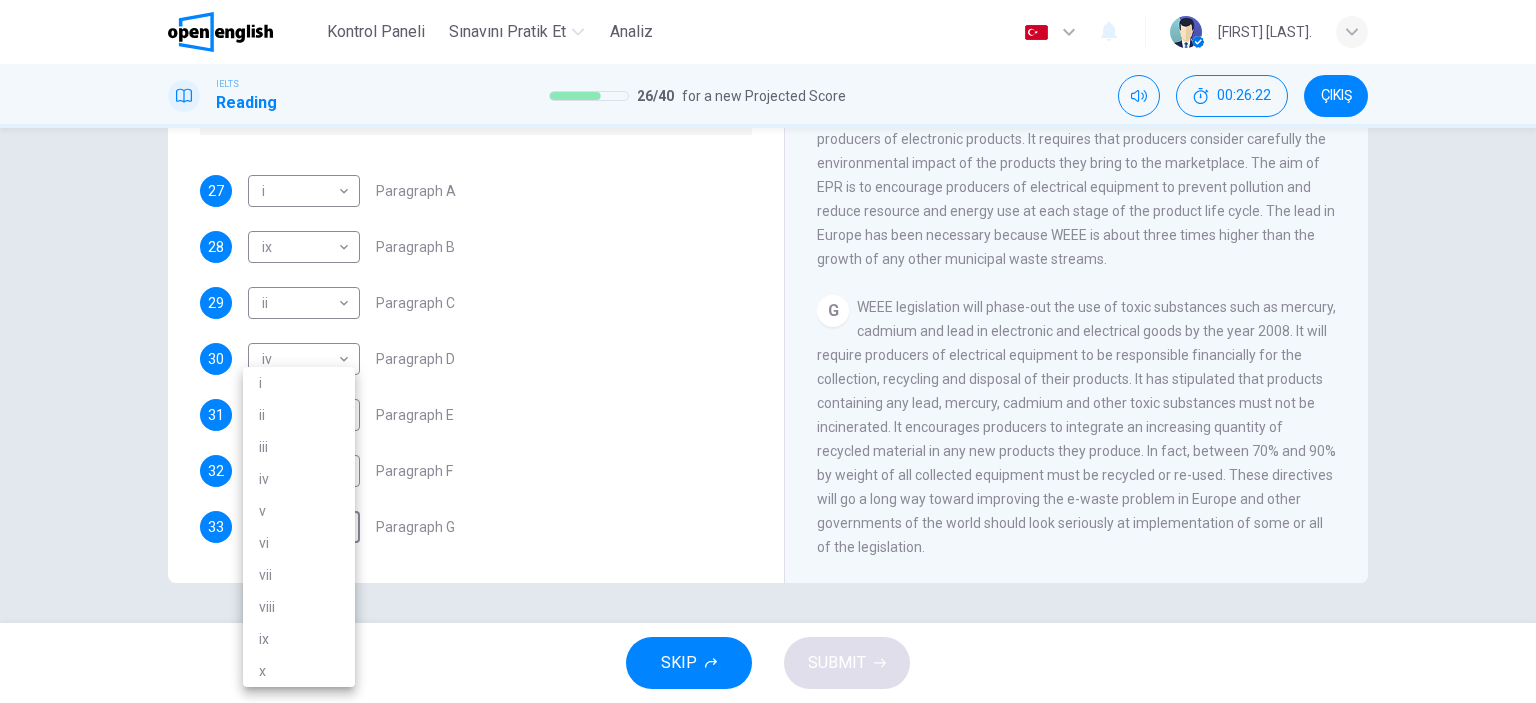 click on "v" at bounding box center (299, 511) 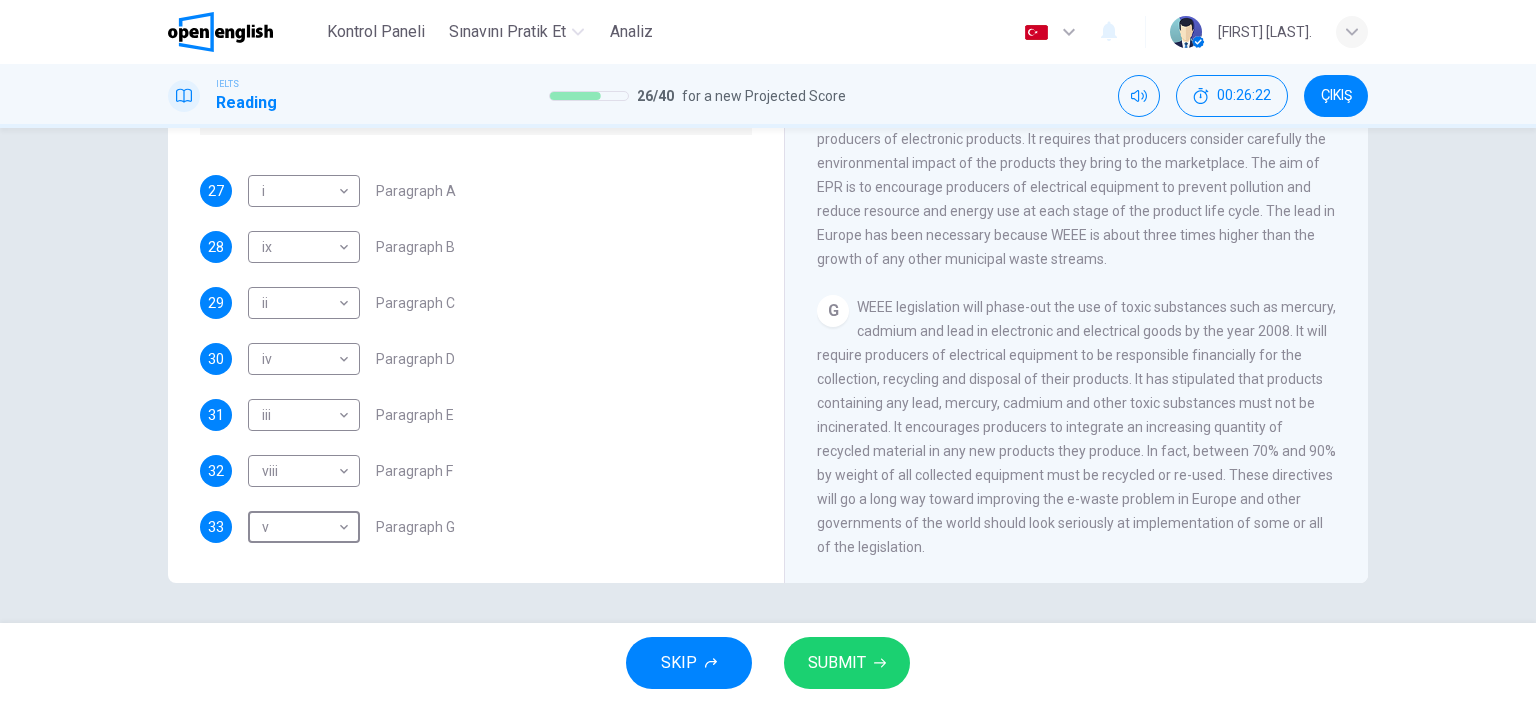 click on "33 v * ​ Paragraph G" at bounding box center (476, 527) 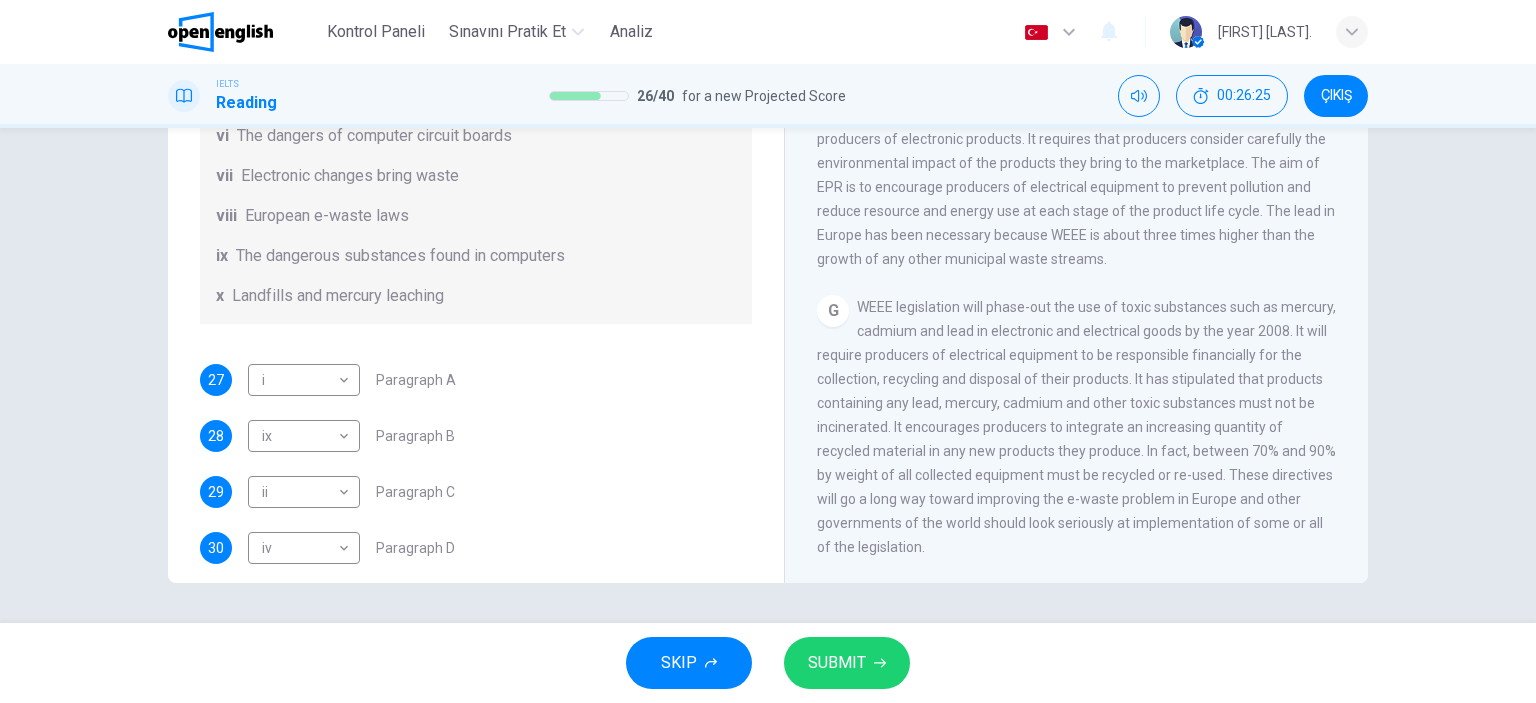scroll, scrollTop: 488, scrollLeft: 0, axis: vertical 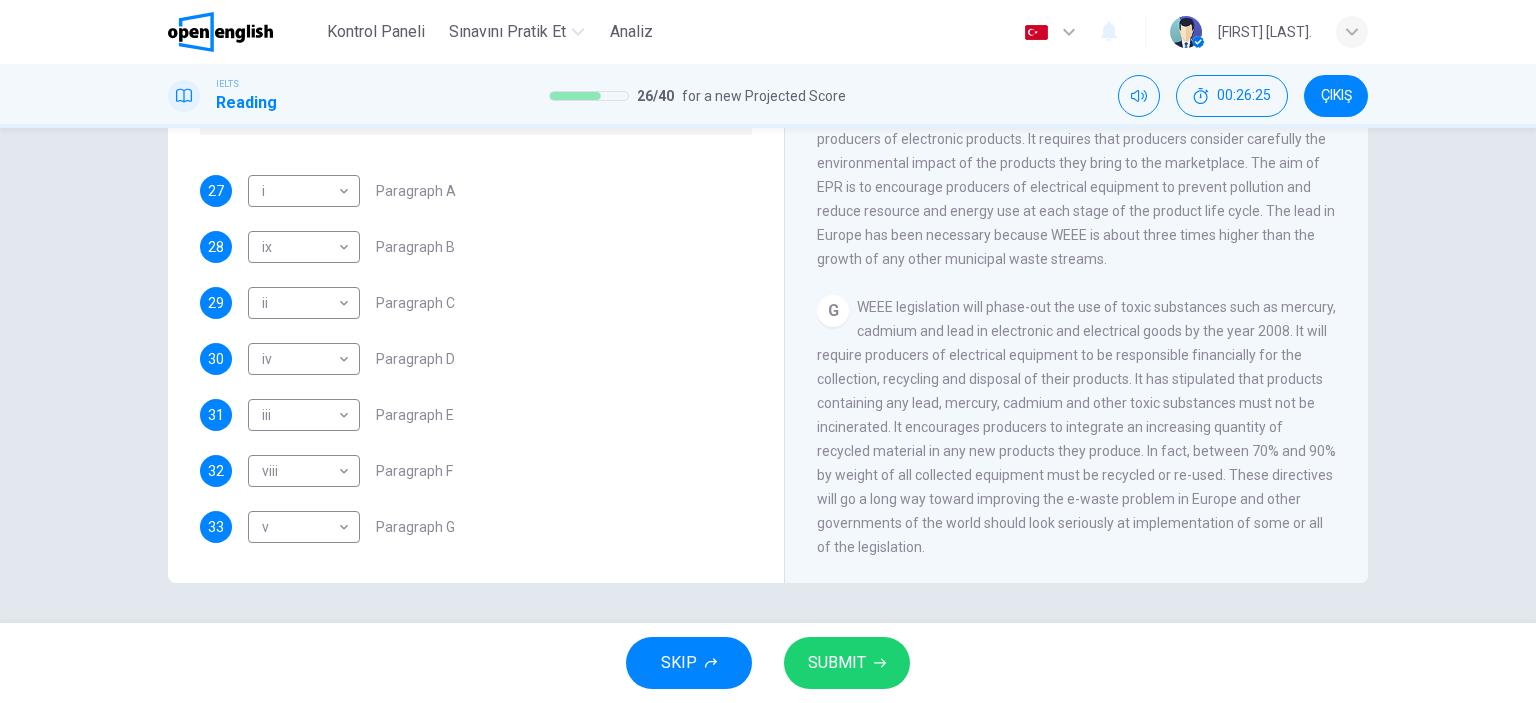 click on "SUBMIT" at bounding box center [837, 663] 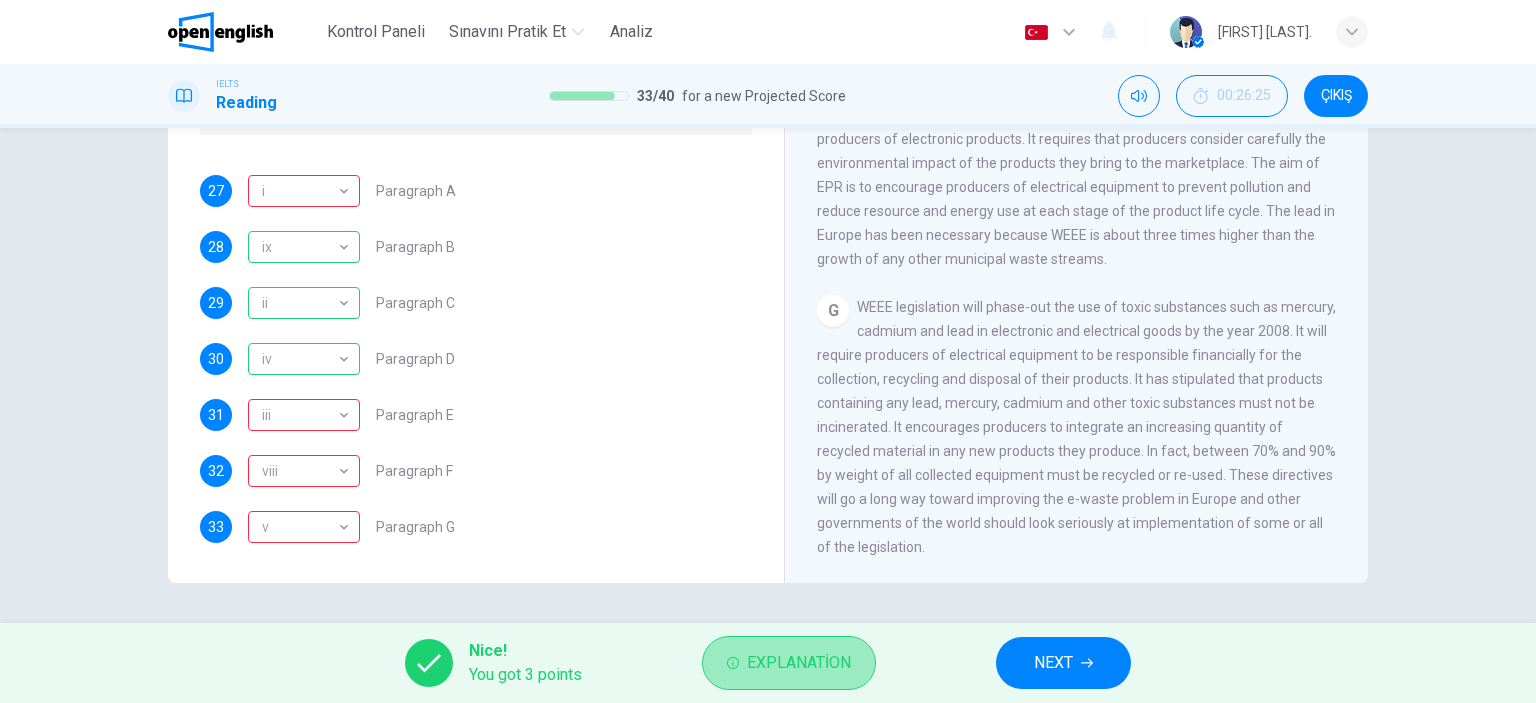 click on "Explanation" at bounding box center (789, 663) 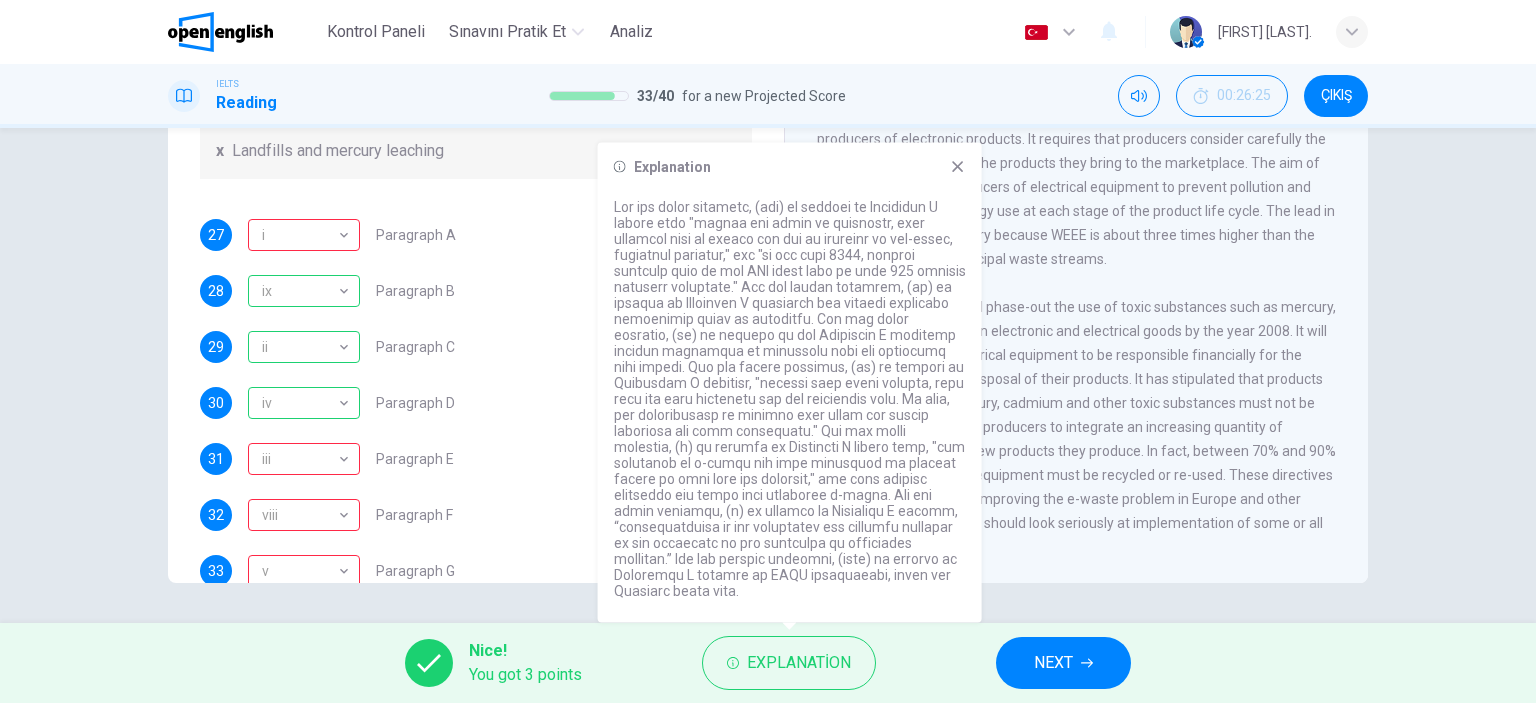 scroll, scrollTop: 0, scrollLeft: 0, axis: both 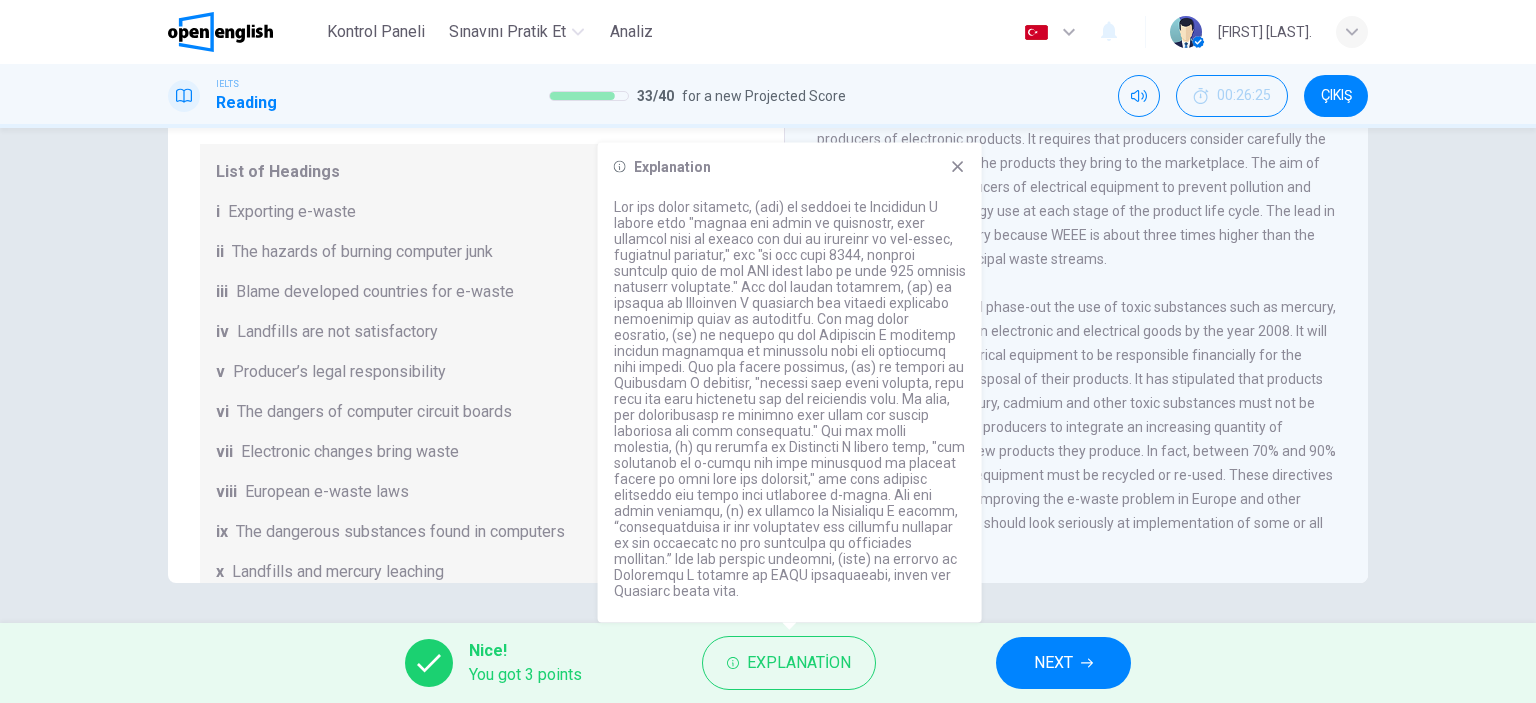 click on "NEXT" at bounding box center [1063, 663] 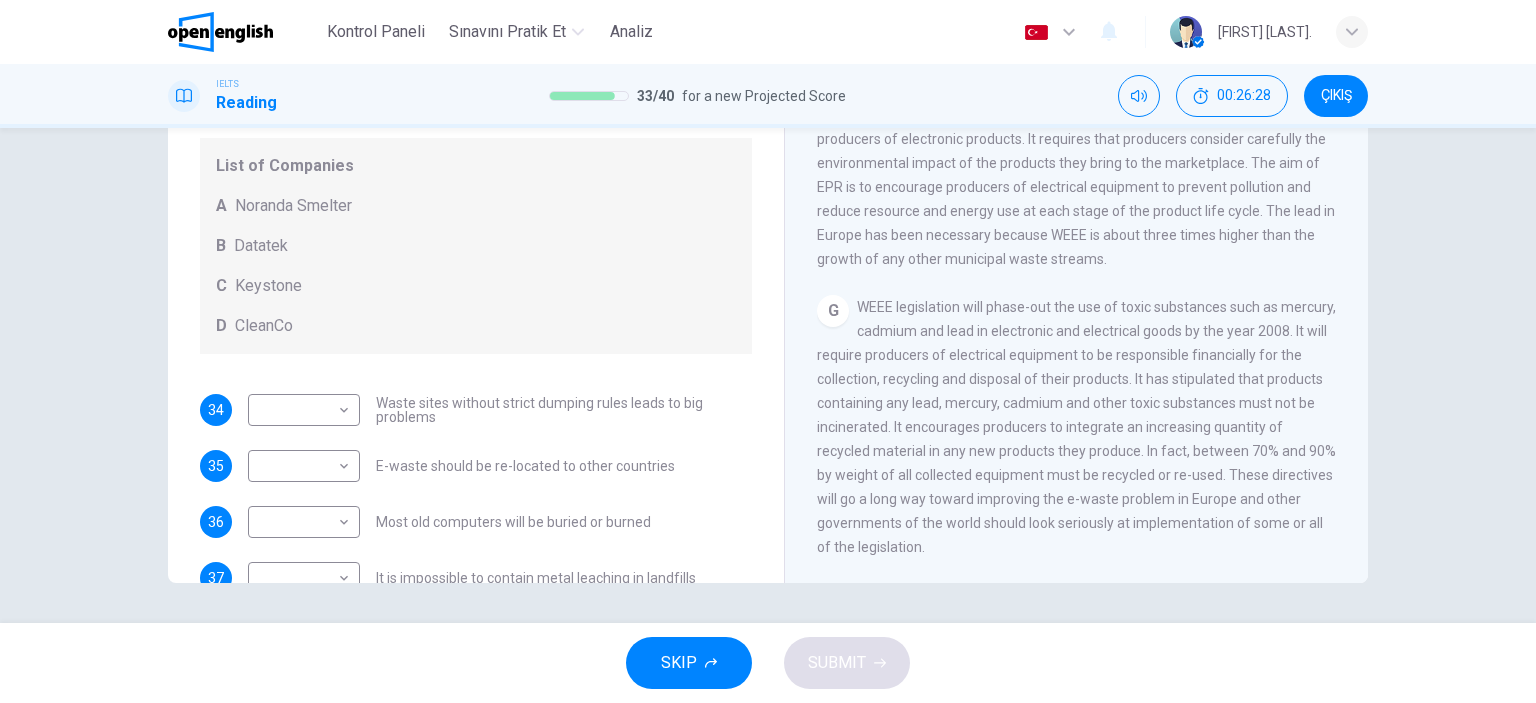 scroll, scrollTop: 100, scrollLeft: 0, axis: vertical 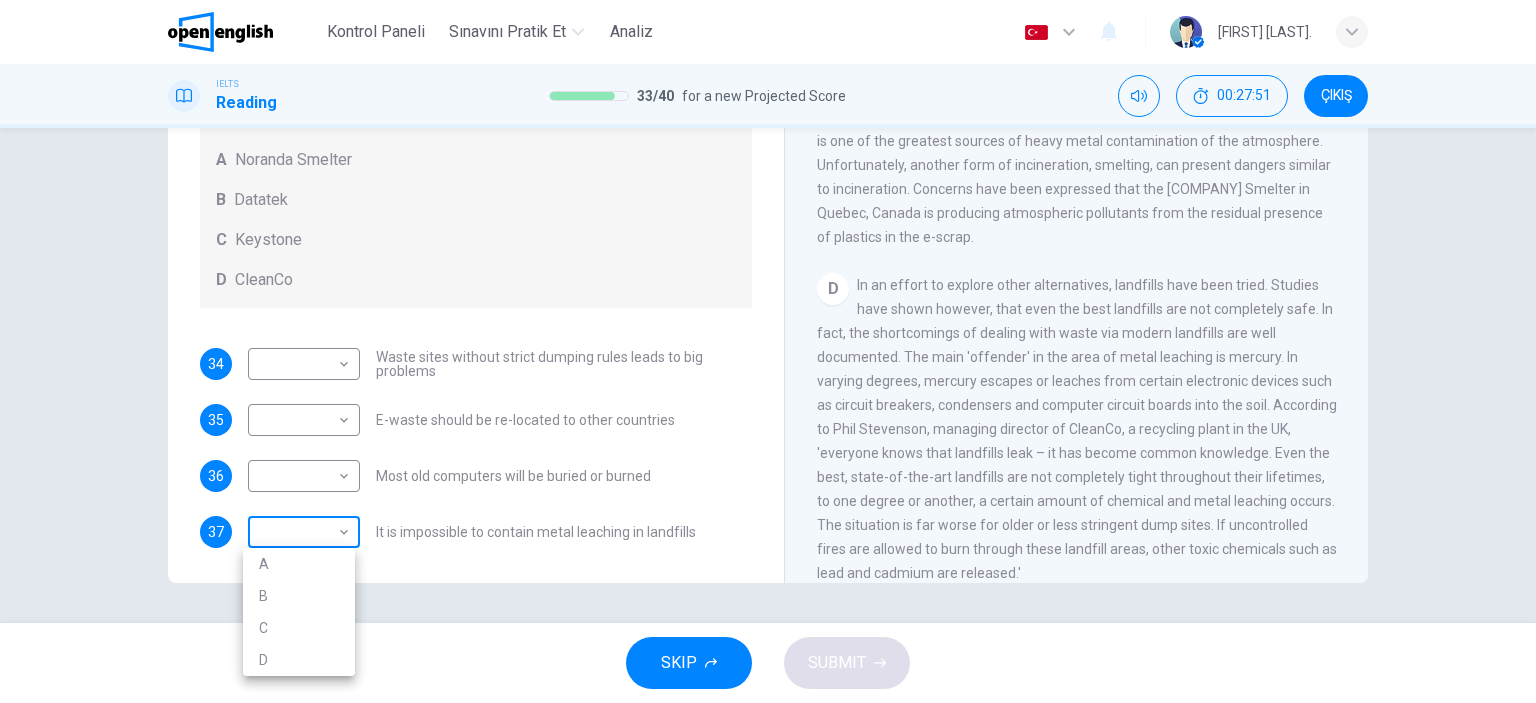 click on "Bu site,  Gizlilik Politikamızda  açıklandığı gibi çerezler kullanmaktadır. Çerez kullanımını kabul ediyorsanız, Lütfen Kabul Et düğmesine tıklayın ve sitemizde gezinmeye devam edin.   Gizlilik Politikası Kabul Et This site uses cookies, as explained in our  Privacy Policy . If you agree to the use of cookies, please click the Accept button and continue to browse our site.   Privacy Policy Accept Kontrol Paneli Sınavını Pratik Et Analiz Türkçe ** ​ Seray A. IELTS Reading 33 / 40 for a new Projected Score 00:27:51 ÇIKIŞ Questions 34 - 37 Look at the following list of statements and the list of
companies below.
Match each statement with the correct company. Write the correct letter A-D in the boxes below on your answer sheet.
NB  You may use any letter more than once. List of Companies A Noranda Smelter B Datatek C Keystone D CleanCo 34 ​ ​ Waste sites without strict dumping rules leads to big problems 35 ​ ​ E-waste should be re-located to other countries 36 ​ ​ 37 A" at bounding box center (768, 351) 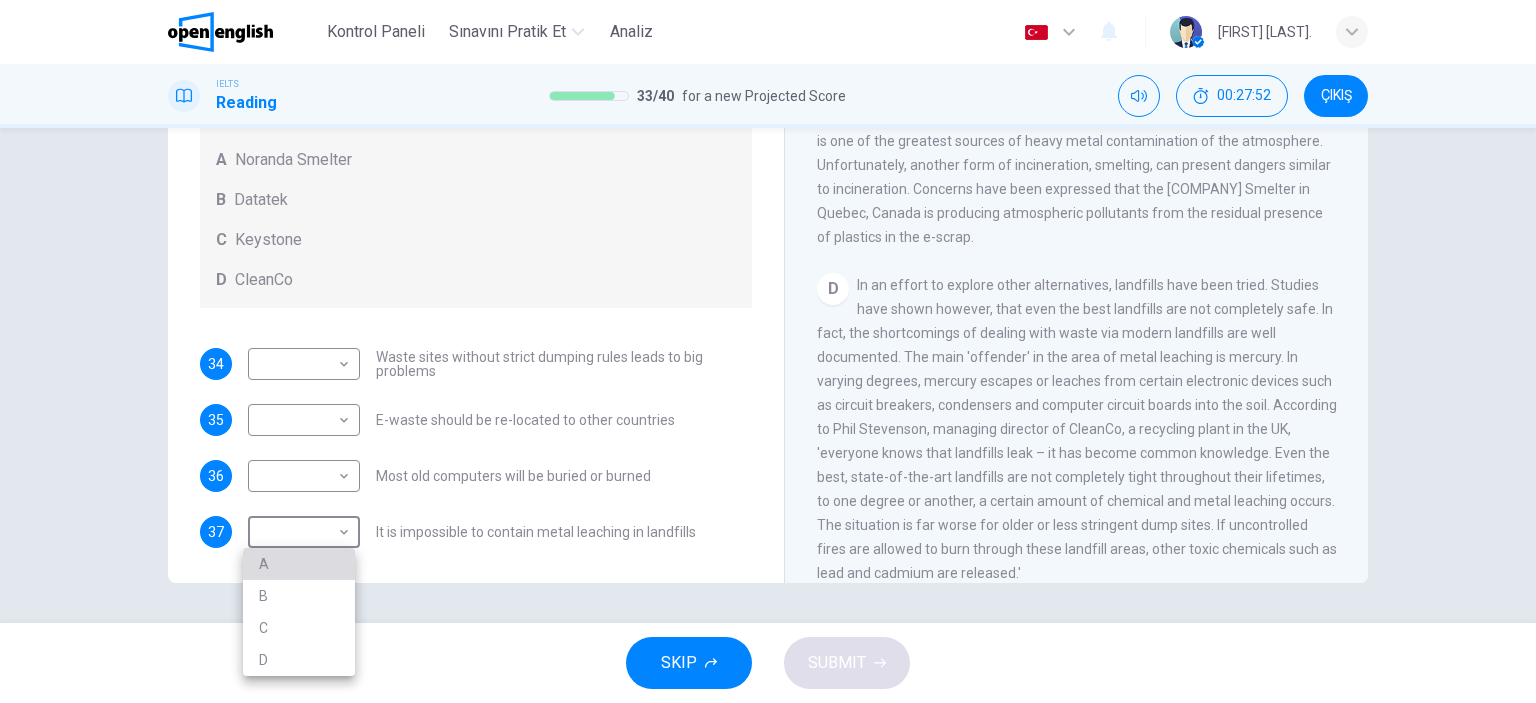click on "A" at bounding box center [299, 564] 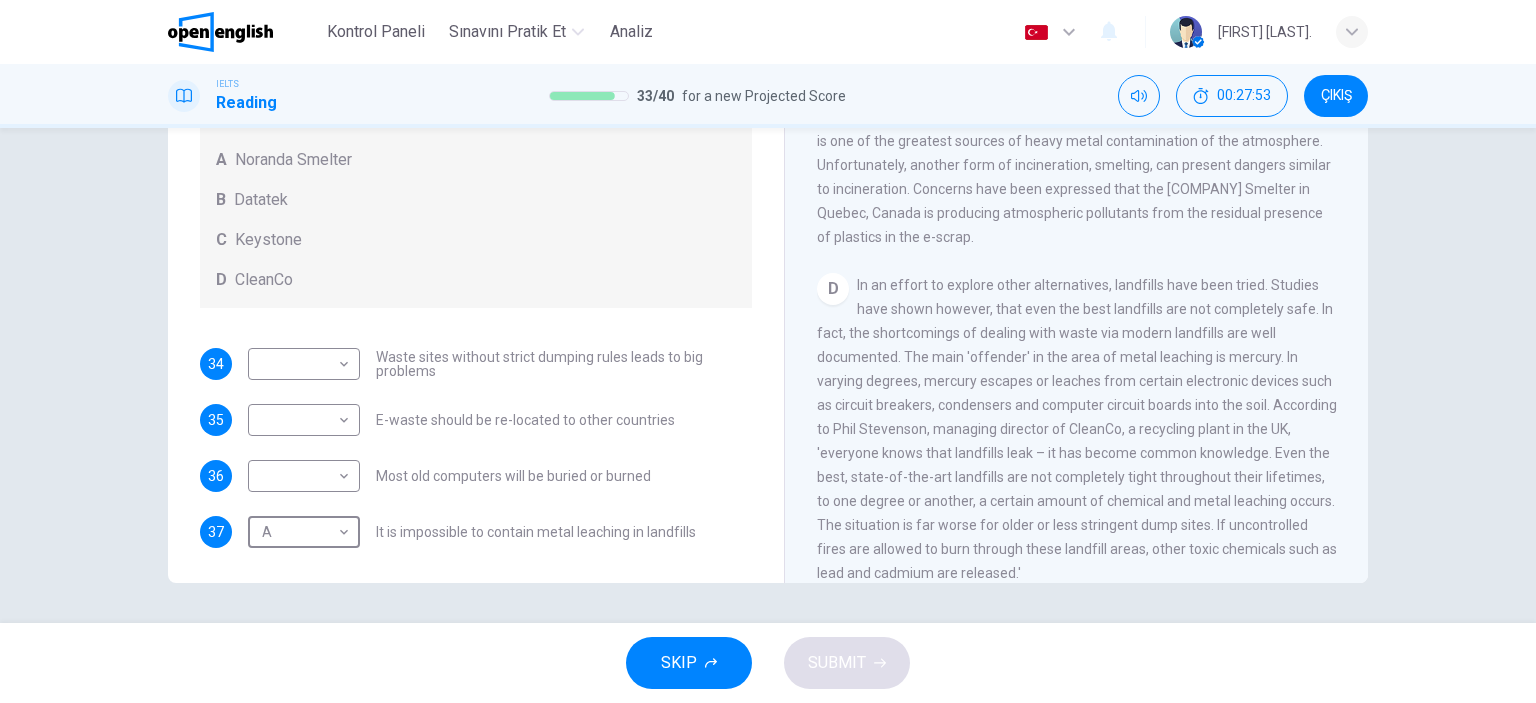 scroll, scrollTop: 1016, scrollLeft: 0, axis: vertical 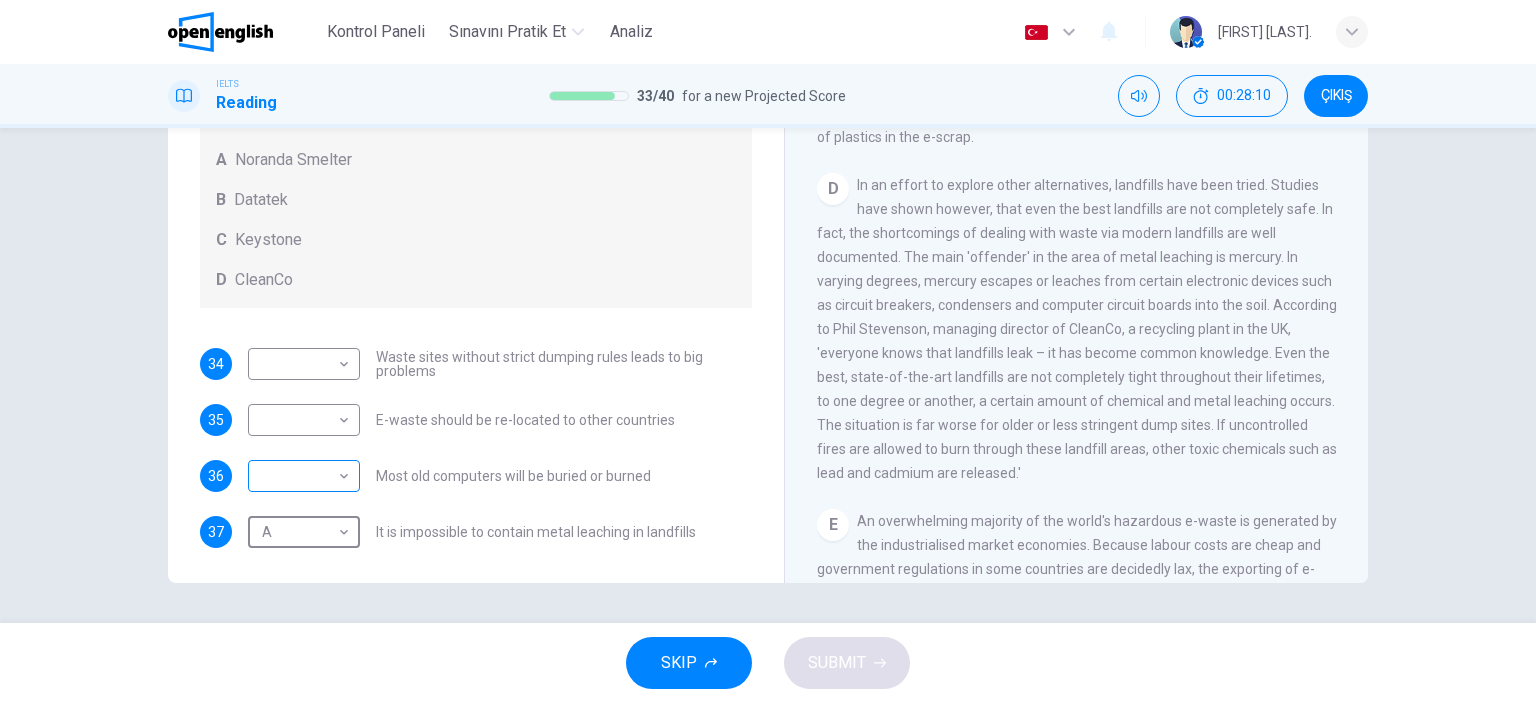 click on "Bu site,  Gizlilik Politikamızda  açıklandığı gibi çerezler kullanmaktadır. Çerez kullanımını kabul ediyorsanız, Lütfen Kabul Et düğmesine tıklayın ve sitemizde gezinmeye devam edin.   Gizlilik Politikası Kabul Et This site uses cookies, as explained in our  Privacy Policy . If you agree to the use of cookies, please click the Accept button and continue to browse our site.   Privacy Policy Accept Kontrol Paneli Sınavını Pratik Et Analiz Türkçe ** ​ Seray A. IELTS Reading 33 / 40 for a new Projected Score 00:28:10 ÇIKIŞ Questions 34 - 37 Look at the following list of statements and the list of
companies below.
Match each statement with the correct company. Write the correct letter A-D in the boxes below on your answer sheet.
NB  You may use any letter more than once. List of Companies A Noranda Smelter B Datatek C Keystone D CleanCo 34 ​ ​ Waste sites without strict dumping rules leads to big problems 35 ​ ​ E-waste should be re-located to other countries 36 ​ ​ 37 A" at bounding box center [768, 351] 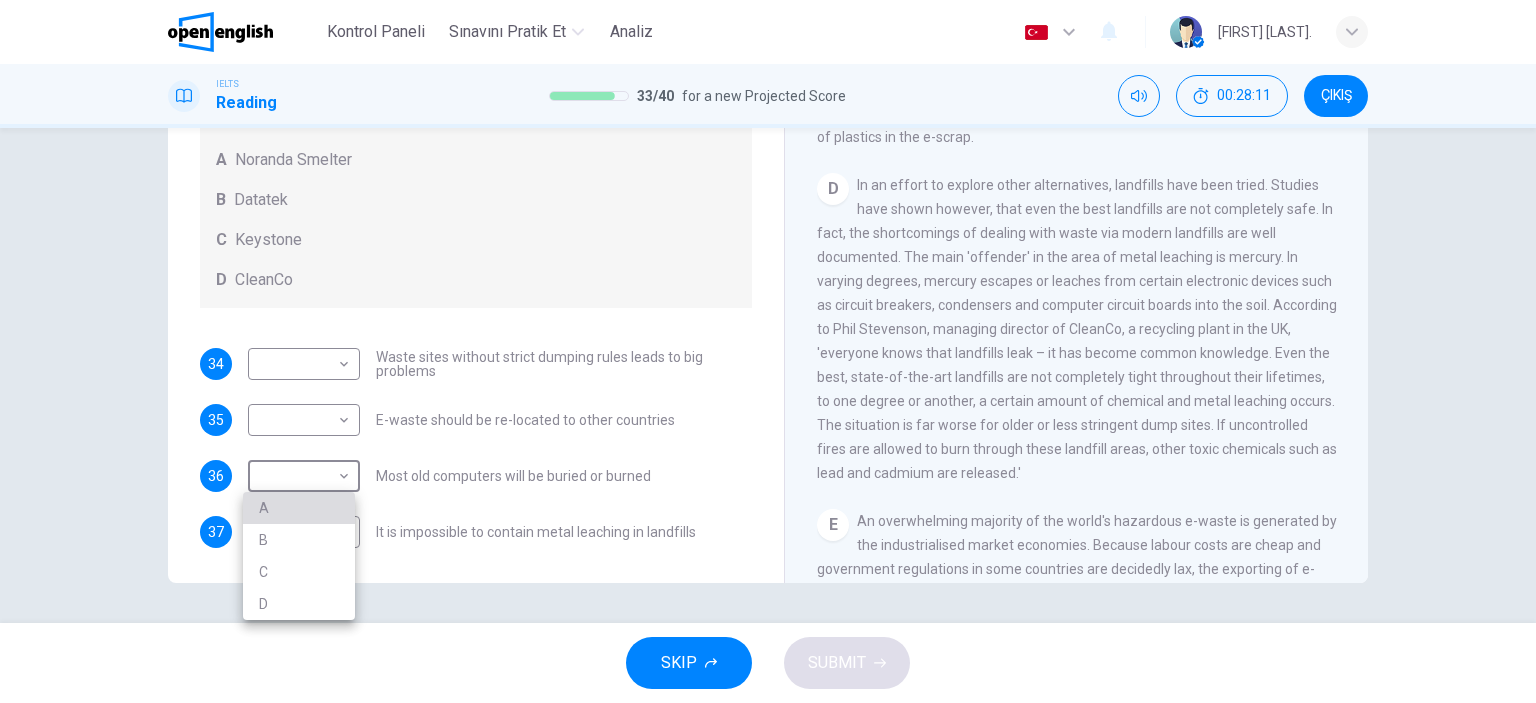 click on "A" at bounding box center (299, 508) 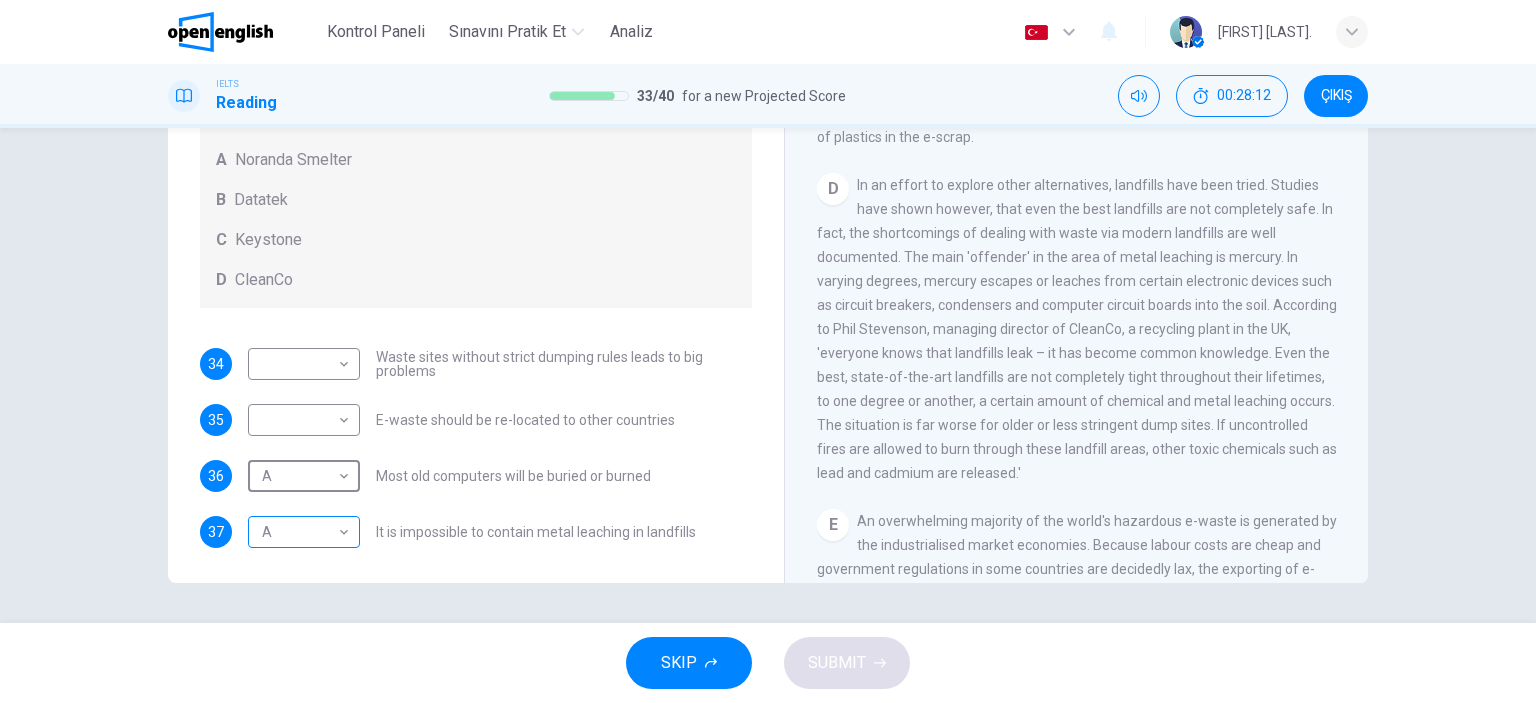click on "Bu site,  Gizlilik Politikamızda  açıklandığı gibi çerezler kullanmaktadır. Çerez kullanımını kabul ediyorsanız, Lütfen Kabul Et düğmesine tıklayın ve sitemizde gezinmeye devam edin.   Gizlilik Politikası Kabul Et This site uses cookies, as explained in our  Privacy Policy . If you agree to the use of cookies, please click the Accept button and continue to browse our site.   Privacy Policy Accept Kontrol Paneli Sınavını Pratik Et Analiz Türkçe ** ​ Seray A. IELTS Reading 33 / 40 for a new Projected Score 00:28:12 ÇIKIŞ Questions 34 - 37 Look at the following list of statements and the list of
companies below.
Match each statement with the correct company. Write the correct letter A-D in the boxes below on your answer sheet.
NB  You may use any letter more than once. List of Companies A Noranda Smelter B Datatek C Keystone D CleanCo 34 ​ ​ Waste sites without strict dumping rules leads to big problems 35 ​ ​ E-waste should be re-located to other countries 36 A * ​ 37 A" at bounding box center [768, 351] 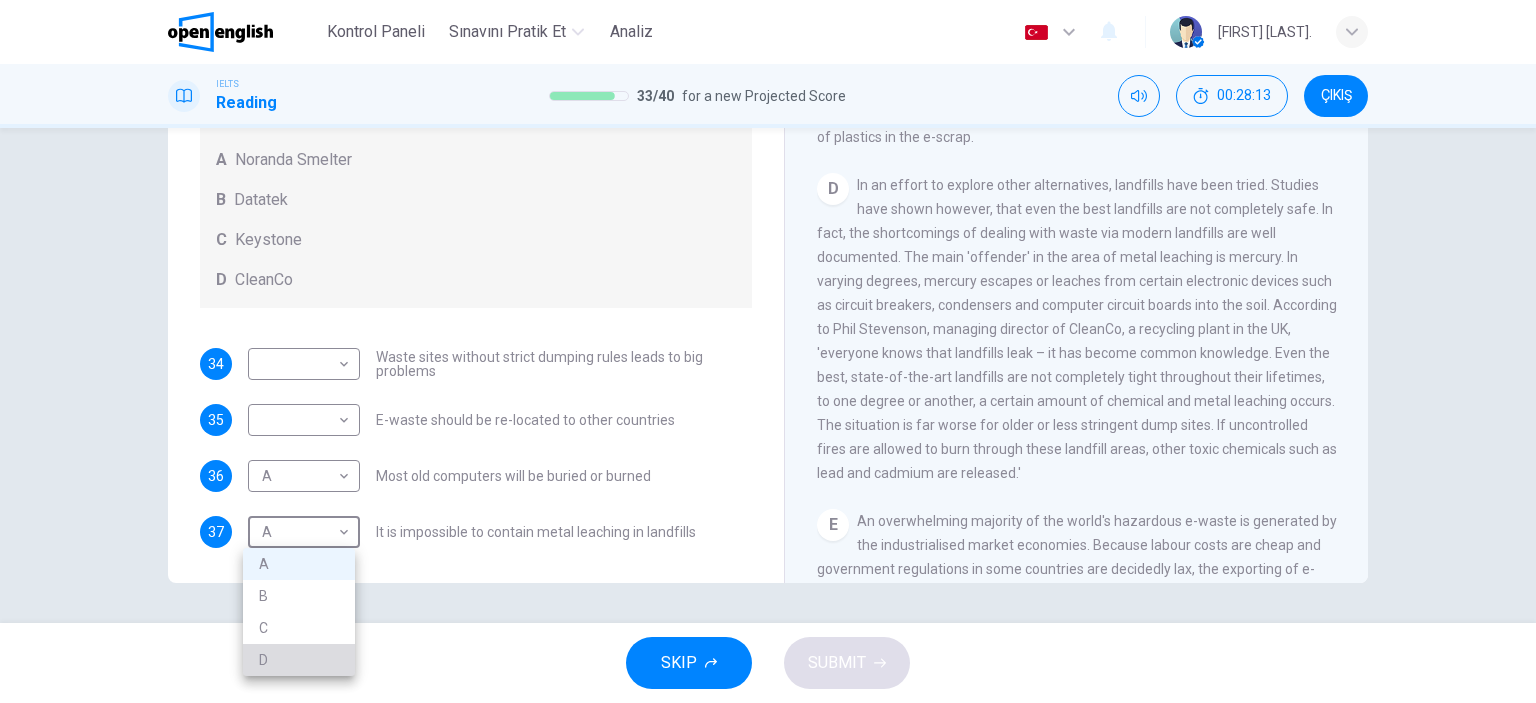 click on "D" at bounding box center [299, 660] 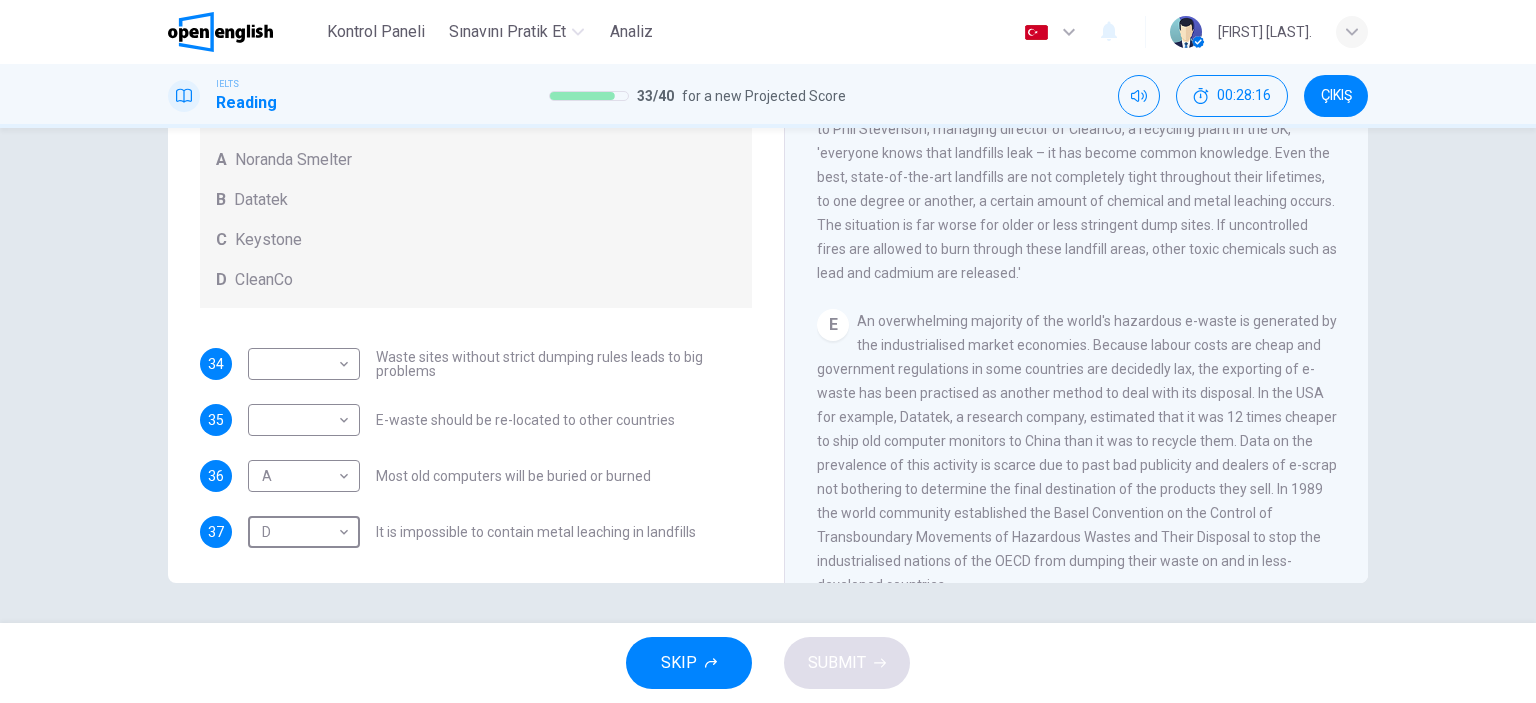 scroll, scrollTop: 1316, scrollLeft: 0, axis: vertical 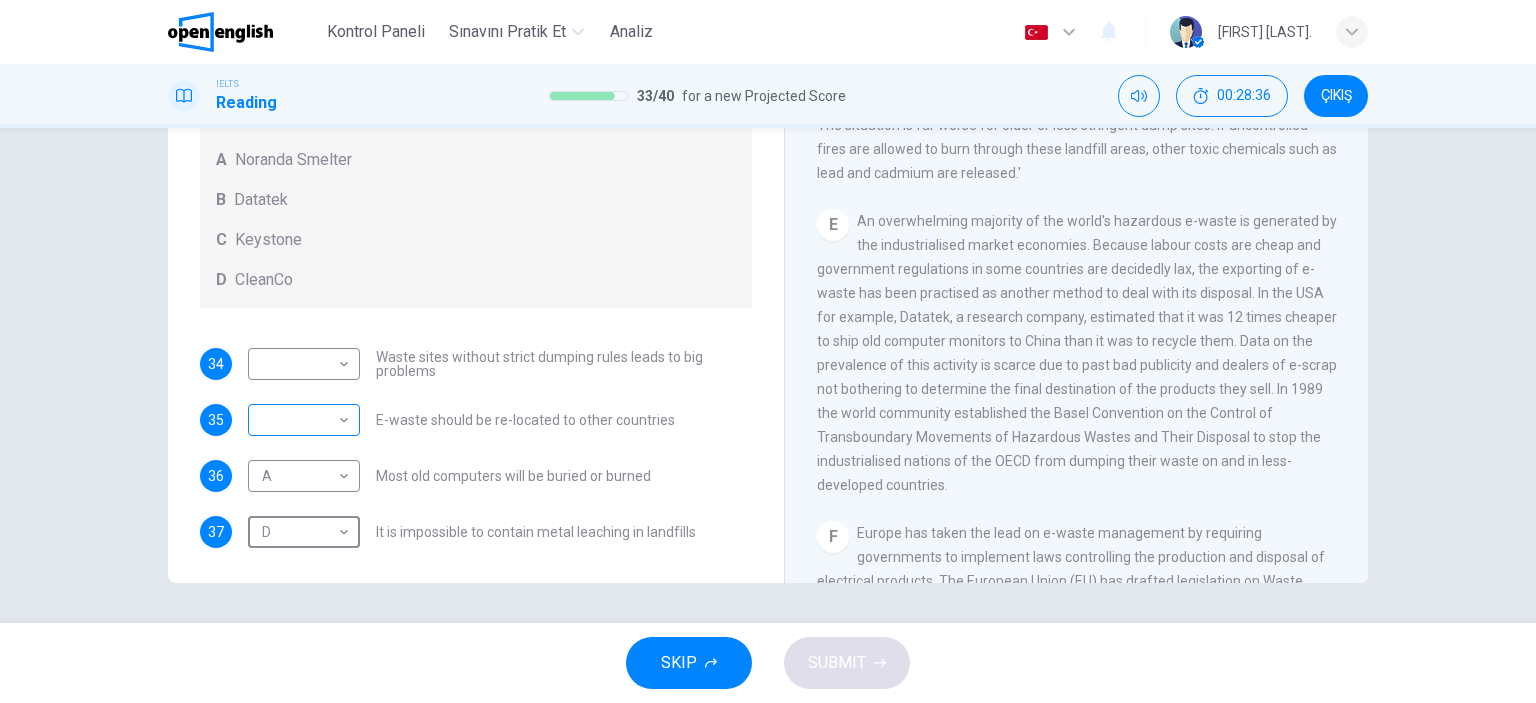 click on "Bu site,  Gizlilik Politikamızda  açıklandığı gibi çerezler kullanmaktadır. Çerez kullanımını kabul ediyorsanız, Lütfen Kabul Et düğmesine tıklayın ve sitemizde gezinmeye devam edin.   Gizlilik Politikası Kabul Et This site uses cookies, as explained in our  Privacy Policy . If you agree to the use of cookies, please click the Accept button and continue to browse our site.   Privacy Policy Accept Kontrol Paneli Sınavını Pratik Et Analiz Türkçe ** ​ Seray A. IELTS Reading 33 / 40 for a new Projected Score 00:28:36 ÇIKIŞ Questions 34 - 37 Look at the following list of statements and the list of
companies below.
Match each statement with the correct company. Write the correct letter A-D in the boxes below on your answer sheet.
NB  You may use any letter more than once. List of Companies A Noranda Smelter B Datatek C Keystone D CleanCo 34 ​ ​ Waste sites without strict dumping rules leads to big problems 35 ​ ​ E-waste should be re-located to other countries 36 A * ​ 37 D" at bounding box center [768, 351] 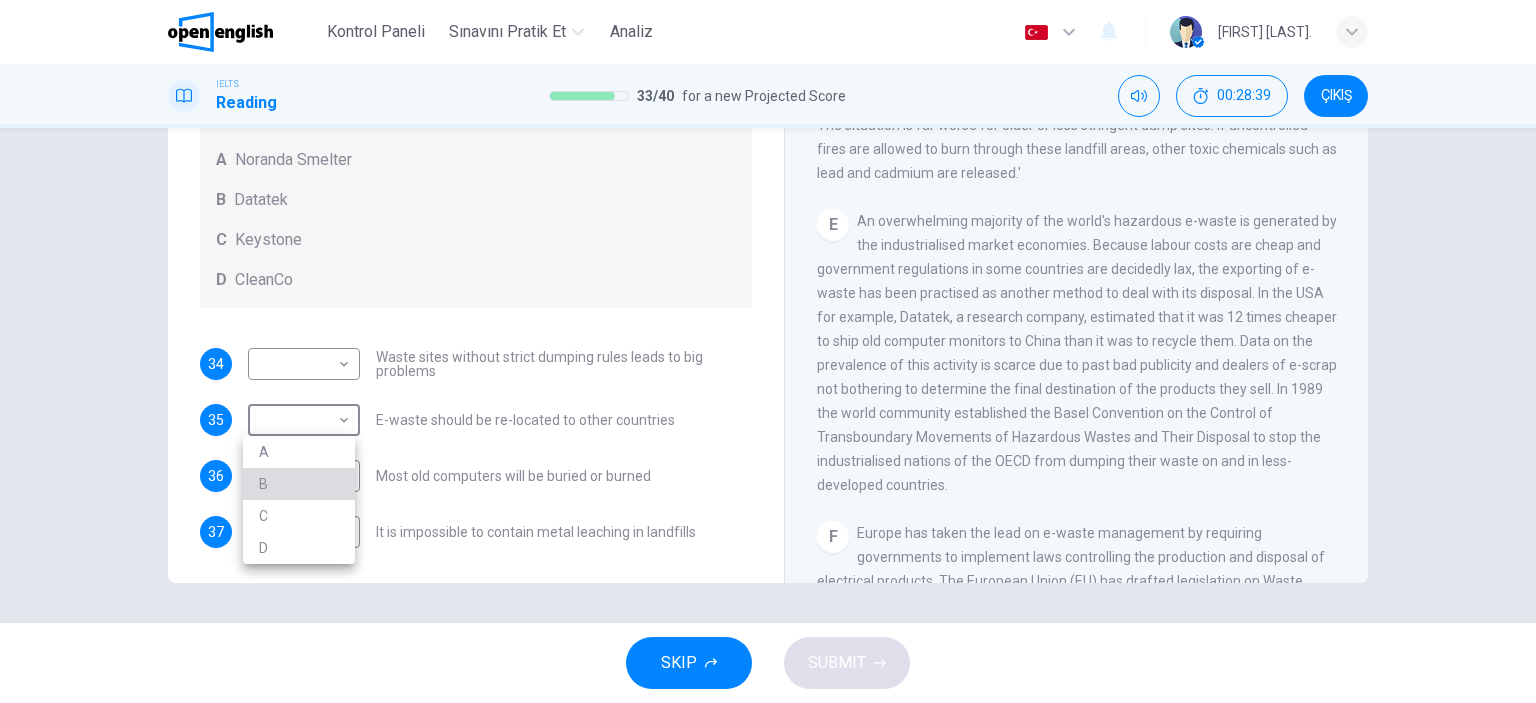 click on "B" at bounding box center [299, 484] 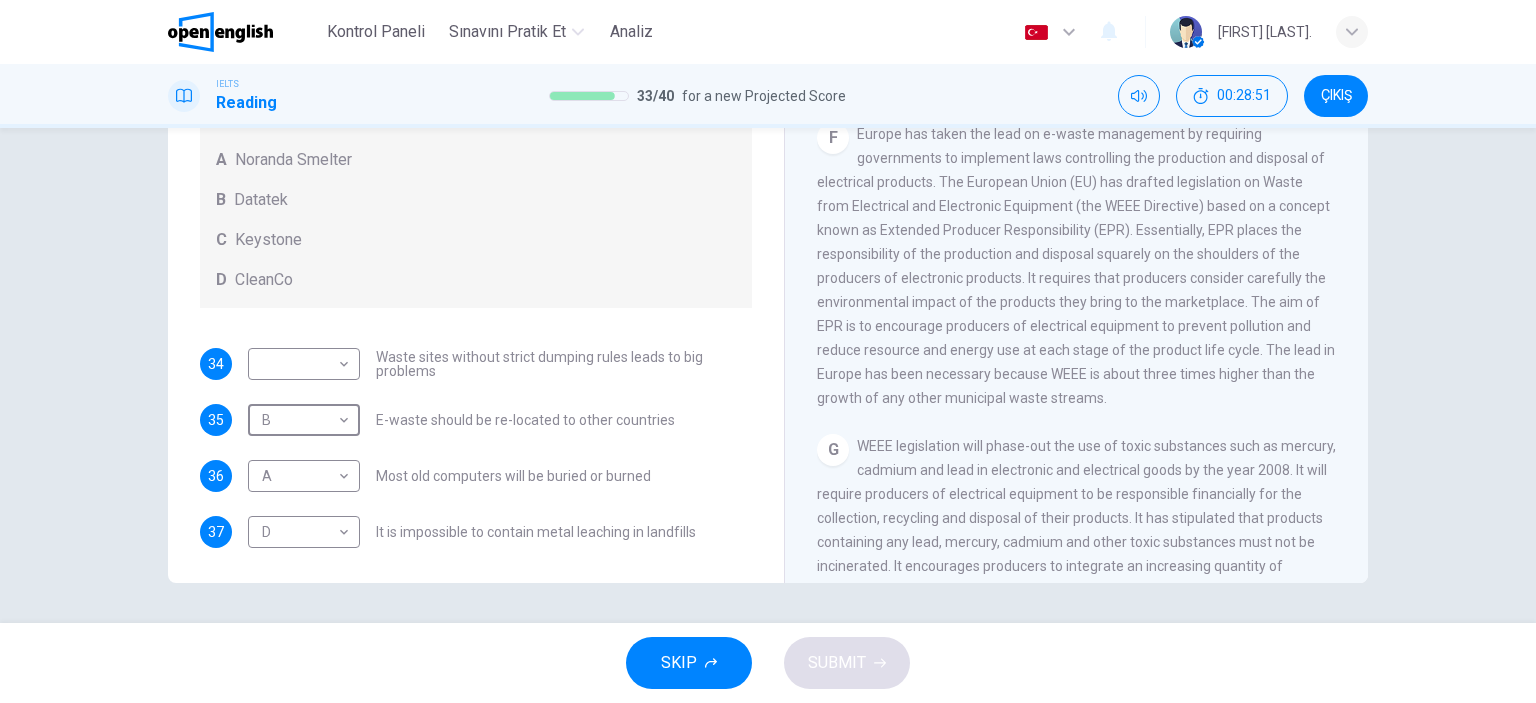 scroll, scrollTop: 1716, scrollLeft: 0, axis: vertical 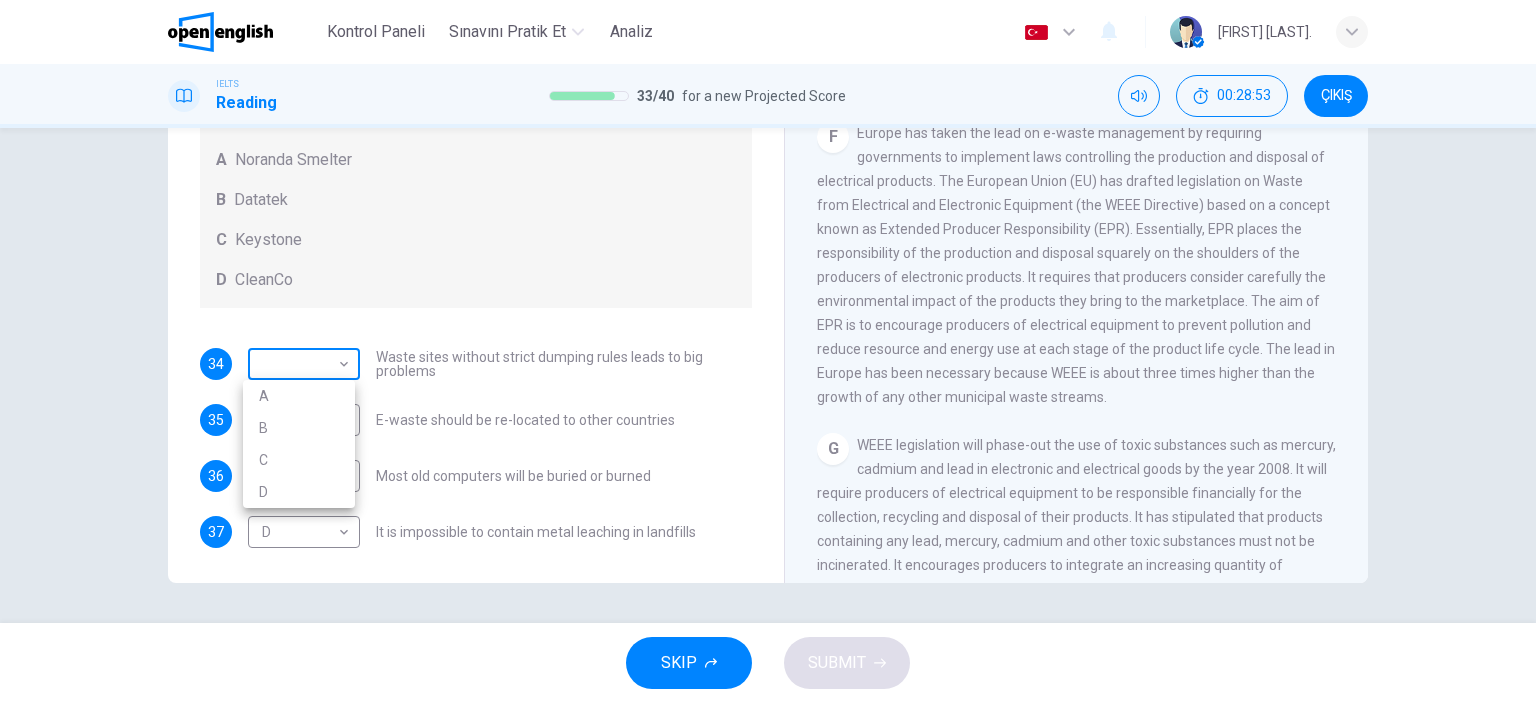 click on "Bu site,  Gizlilik Politikamızda  açıklandığı gibi çerezler kullanmaktadır. Çerez kullanımını kabul ediyorsanız, Lütfen Kabul Et düğmesine tıklayın ve sitemizde gezinmeye devam edin.   Gizlilik Politikası Kabul Et This site uses cookies, as explained in our  Privacy Policy . If you agree to the use of cookies, please click the Accept button and continue to browse our site.   Privacy Policy Accept Kontrol Paneli Sınavını Pratik Et Analiz Türkçe ** ​ Seray A. IELTS Reading 33 / 40 for a new Projected Score 00:28:53 ÇIKIŞ Questions 34 - 37 Look at the following list of statements and the list of
companies below.
Match each statement with the correct company. Write the correct letter A-D in the boxes below on your answer sheet.
NB  You may use any letter more than once. List of Companies A Noranda Smelter B Datatek C Keystone D CleanCo 34 ​ ​ Waste sites without strict dumping rules leads to big problems 35 B * ​ E-waste should be re-located to other countries 36 A * ​ 37 D" at bounding box center [768, 351] 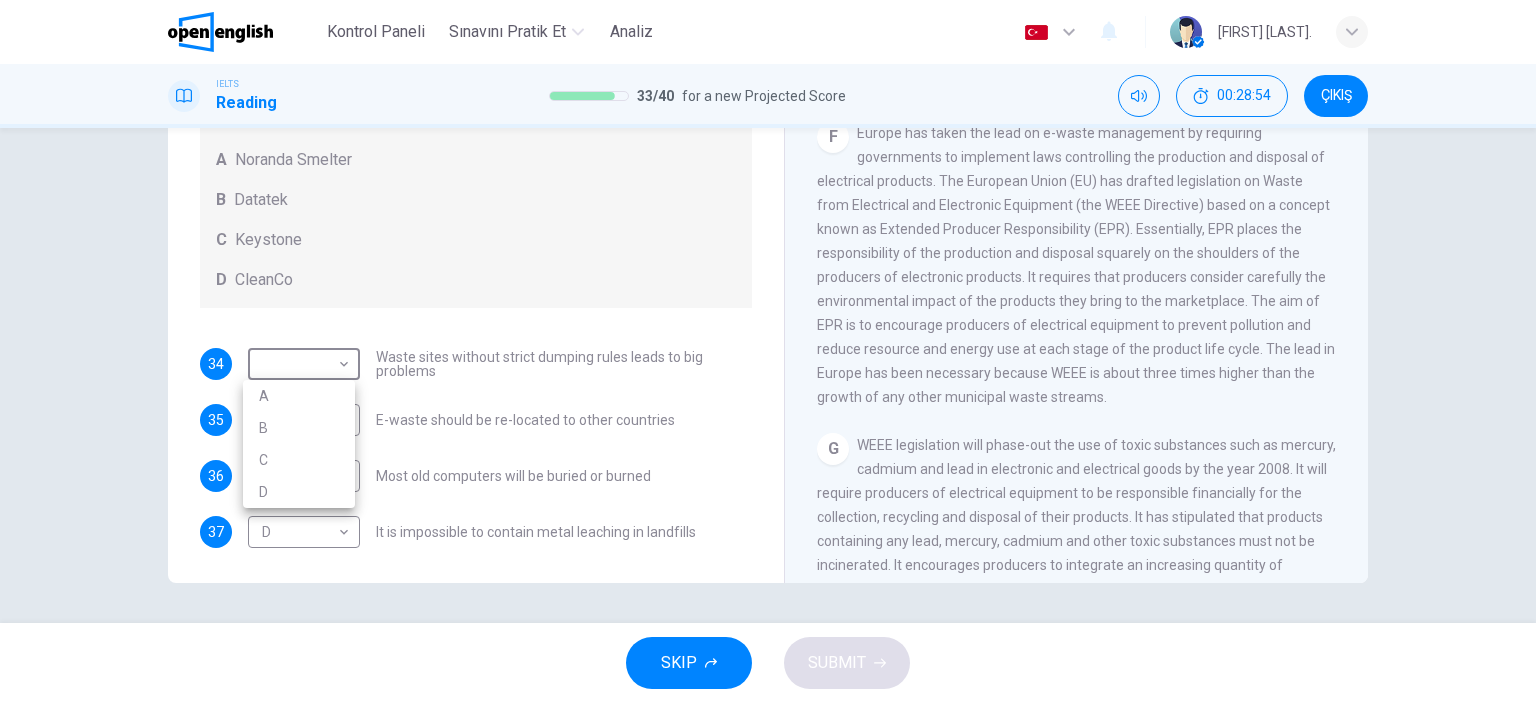 click on "C" at bounding box center [299, 460] 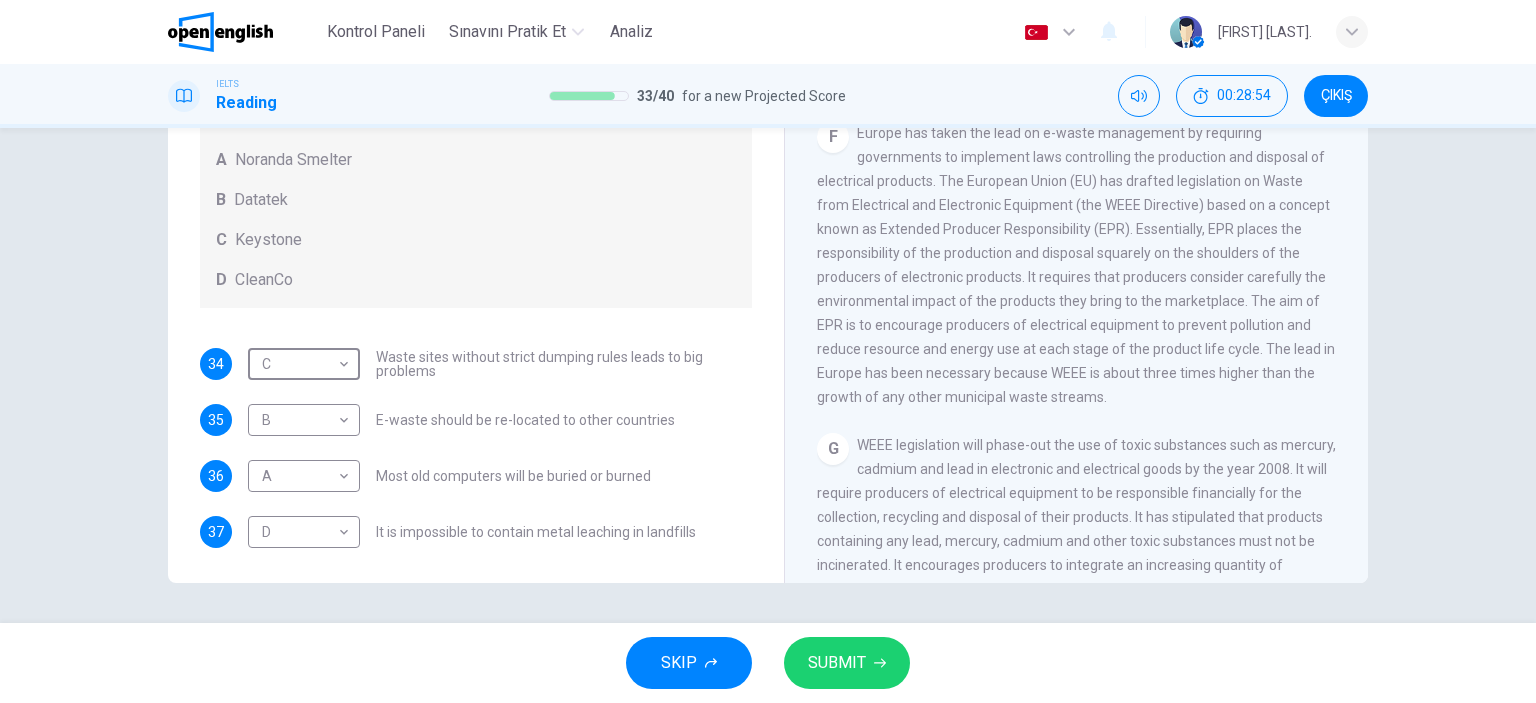click on "SUBMIT" at bounding box center (847, 663) 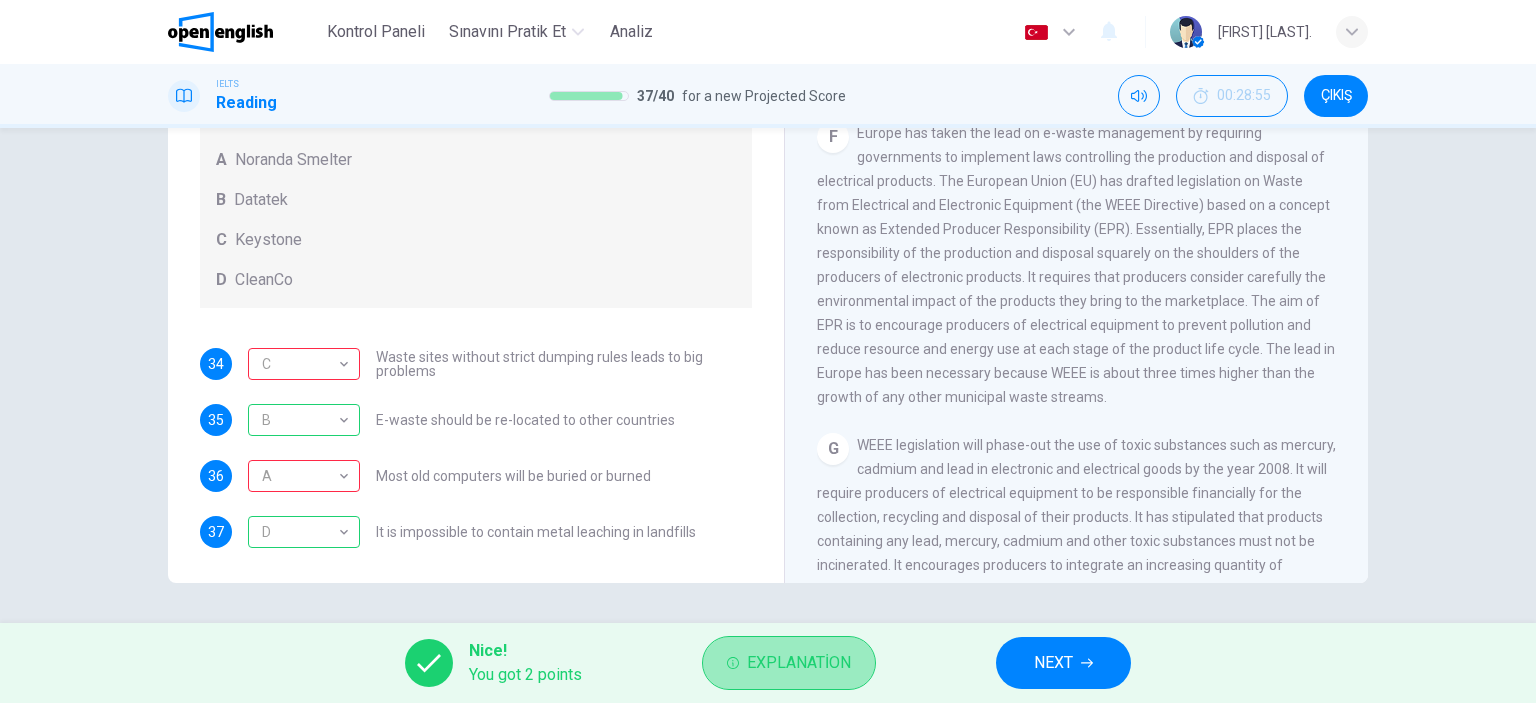click 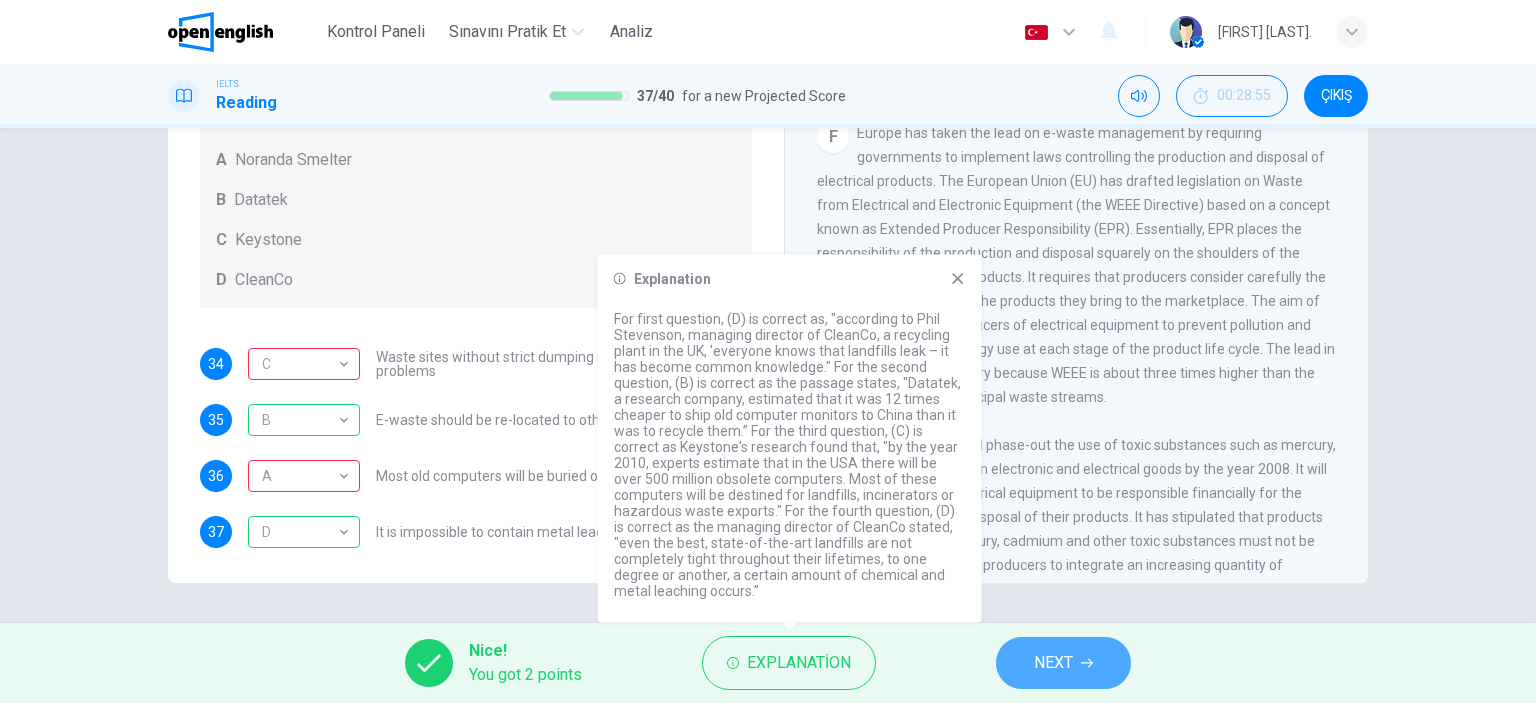 click on "NEXT" at bounding box center (1063, 663) 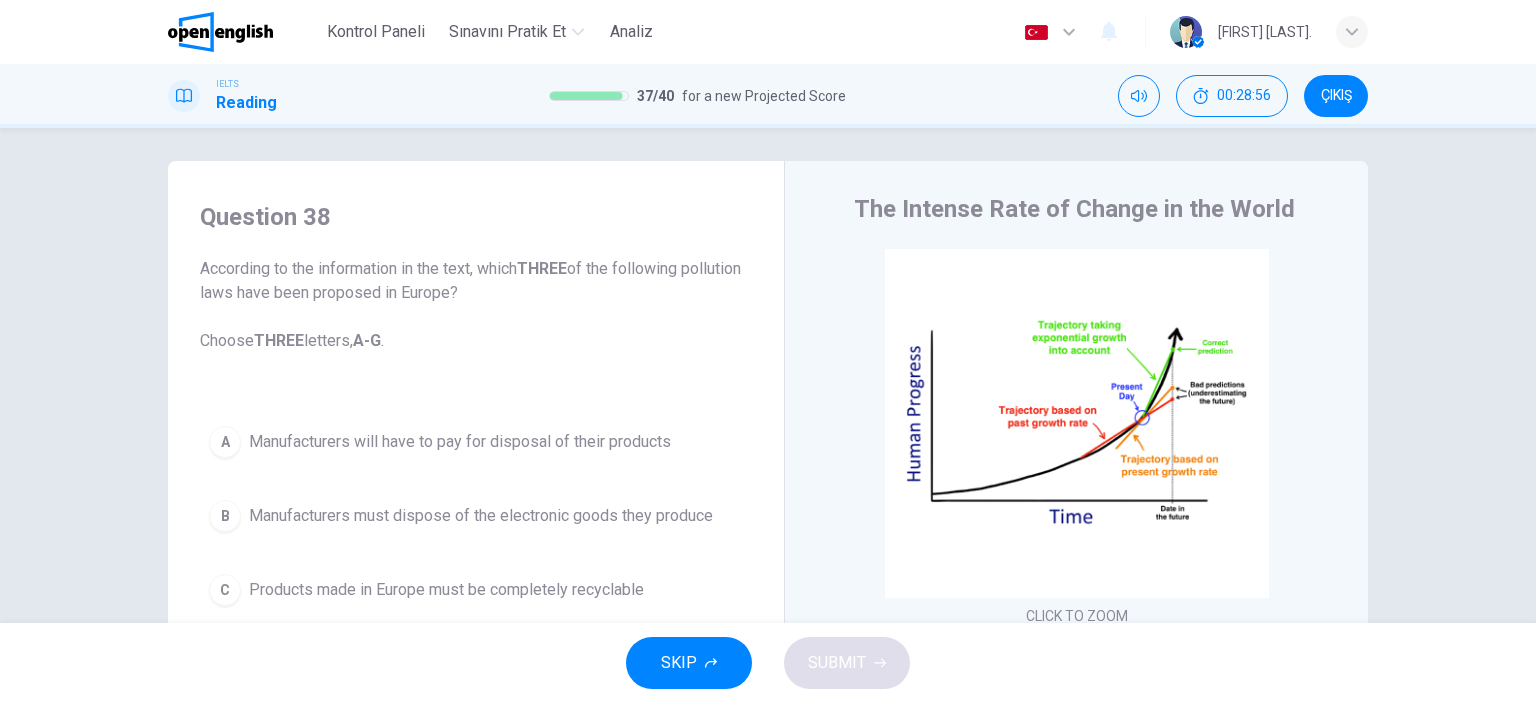 scroll, scrollTop: 0, scrollLeft: 0, axis: both 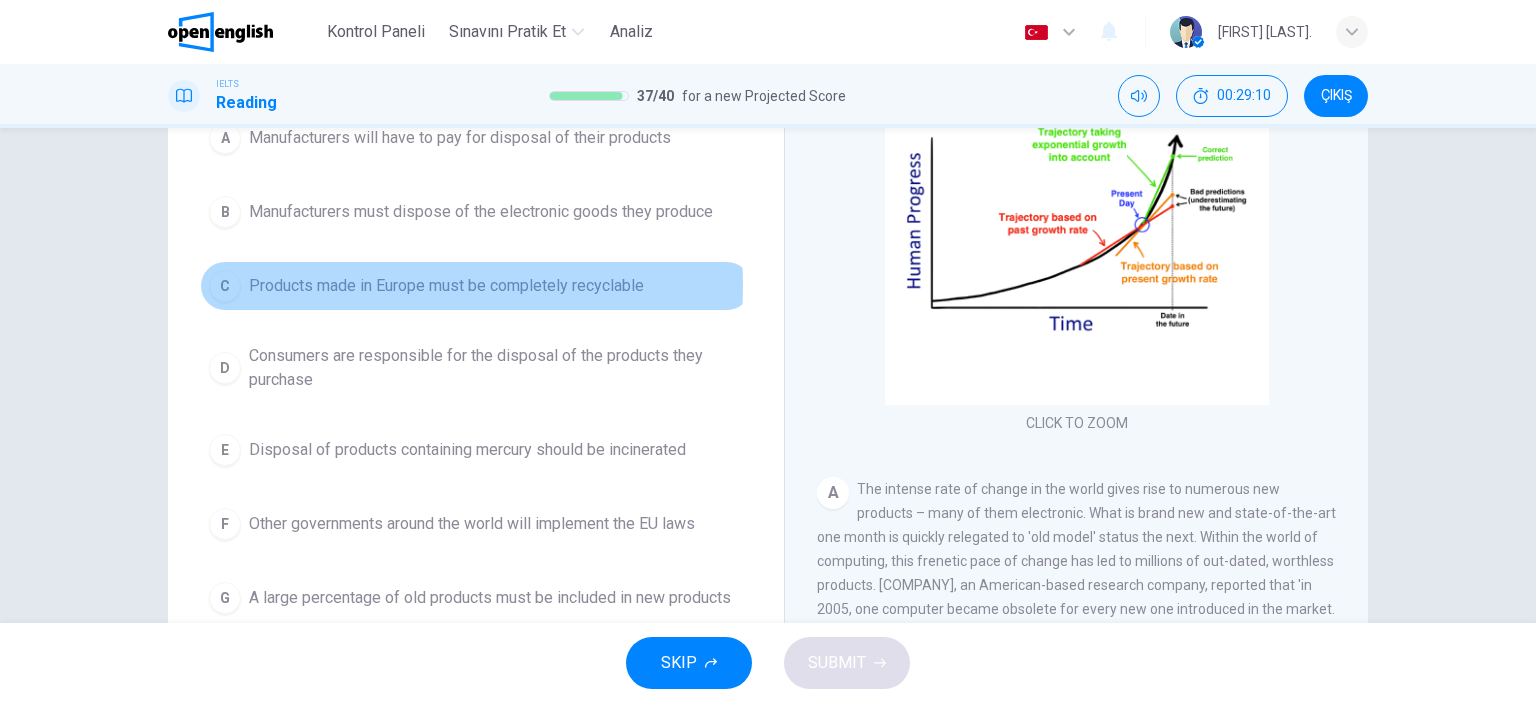 click on "Products made in Europe must be completely recyclable" at bounding box center (446, 286) 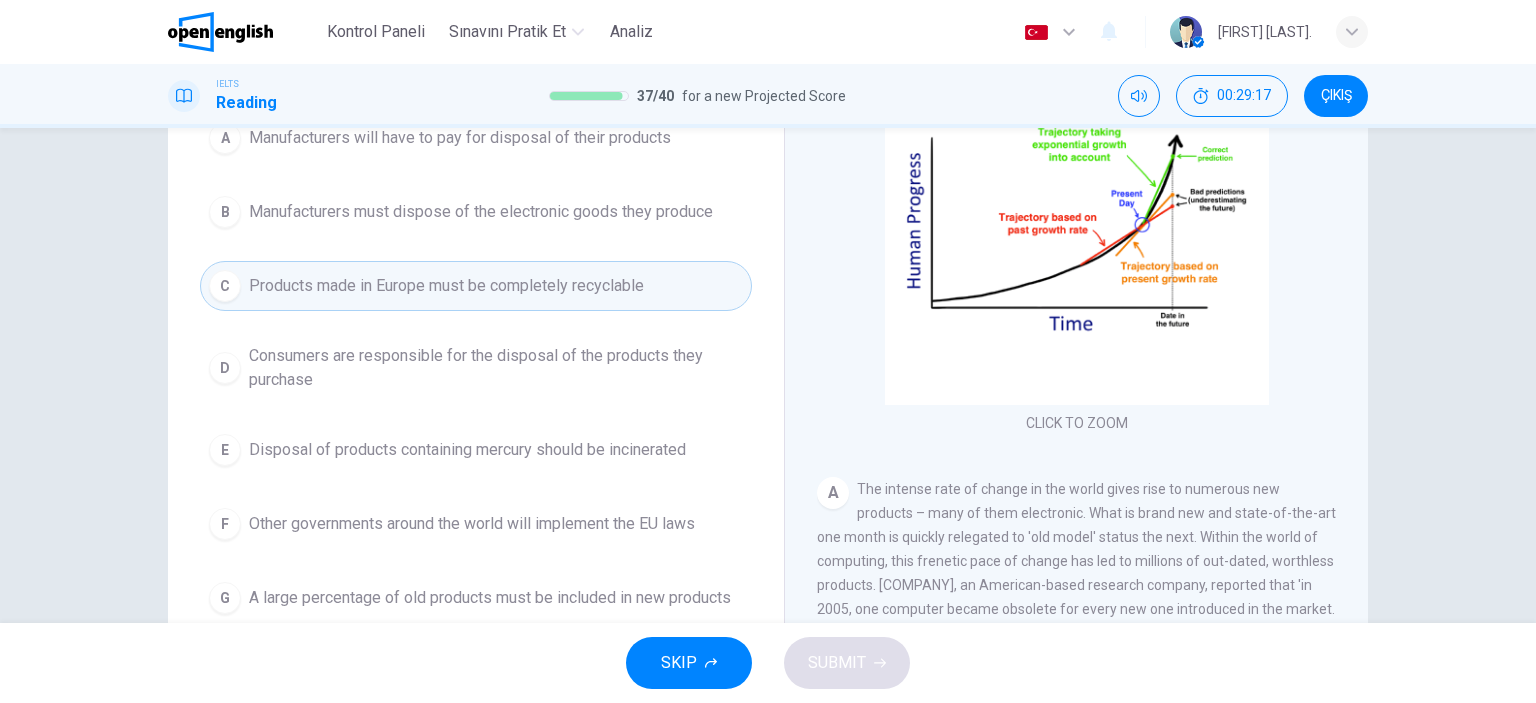 click on "Other governments around the world will implement the EU laws" at bounding box center [472, 524] 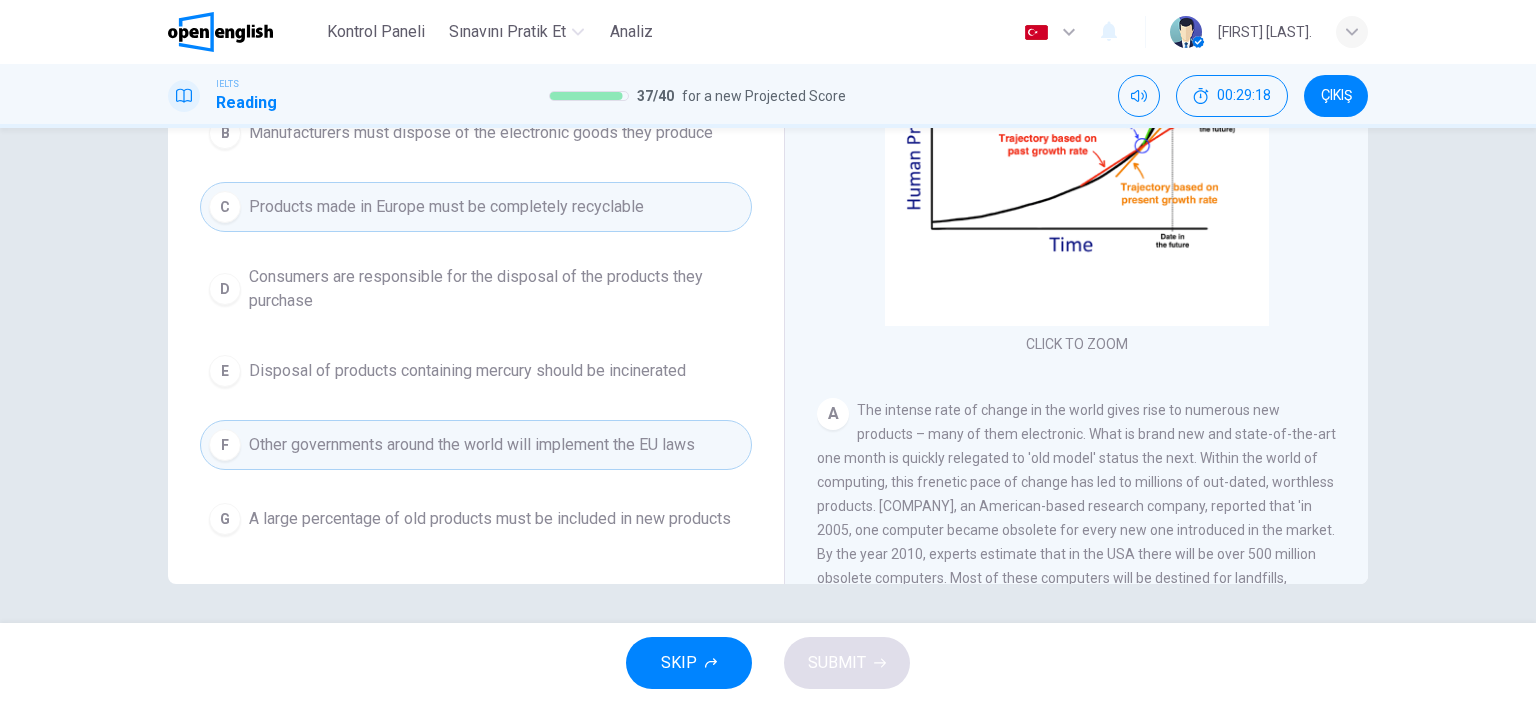 scroll, scrollTop: 280, scrollLeft: 0, axis: vertical 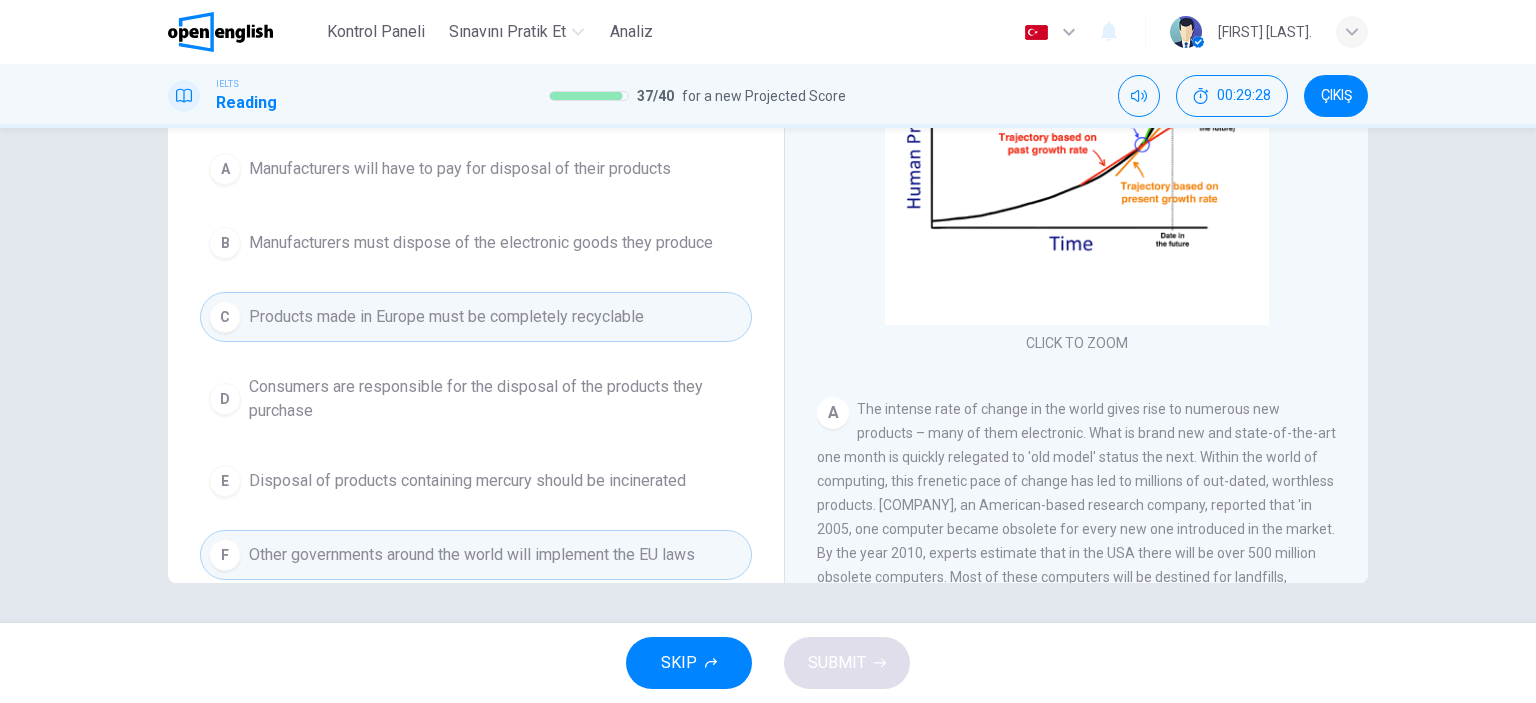 click on "Consumers are responsible for the disposal of the products they purchase" at bounding box center [496, 399] 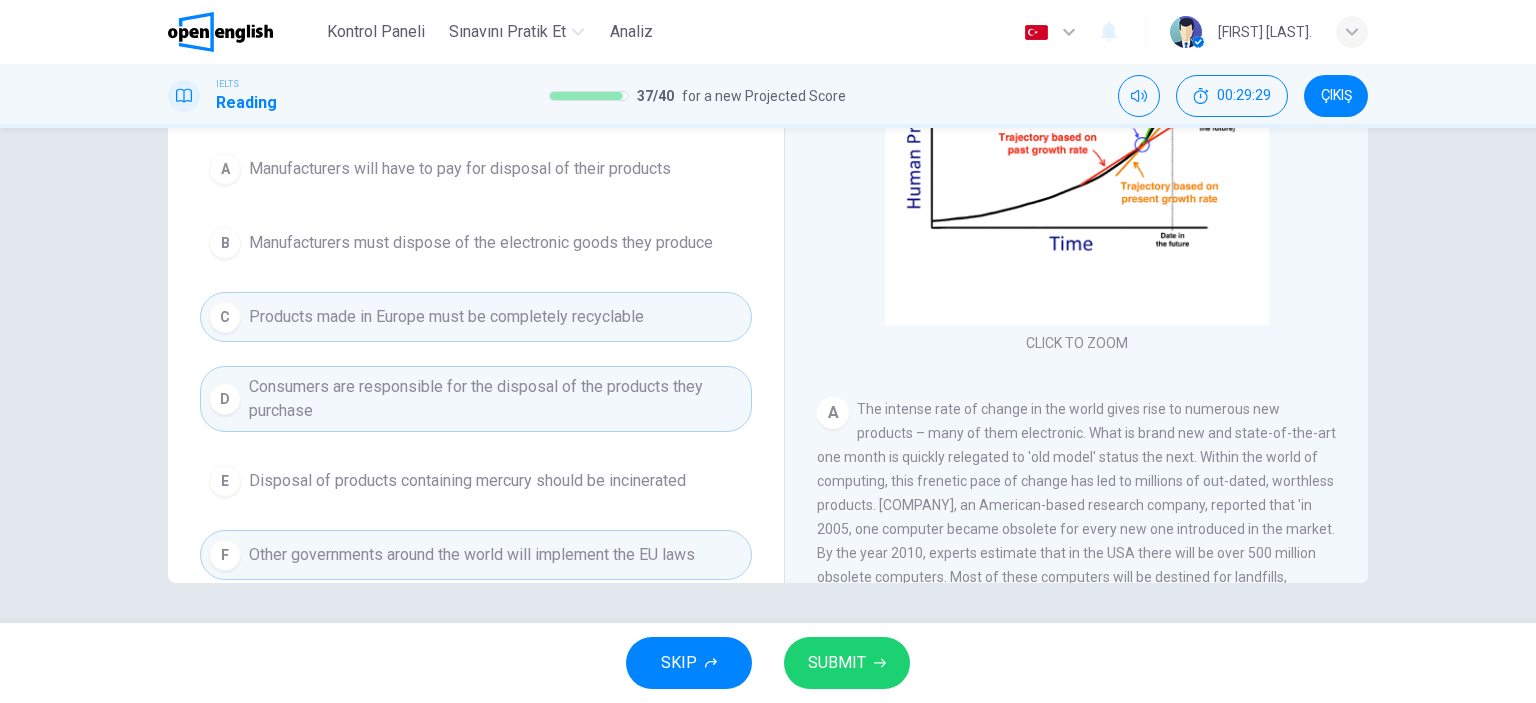 click on "SUBMIT" at bounding box center [847, 663] 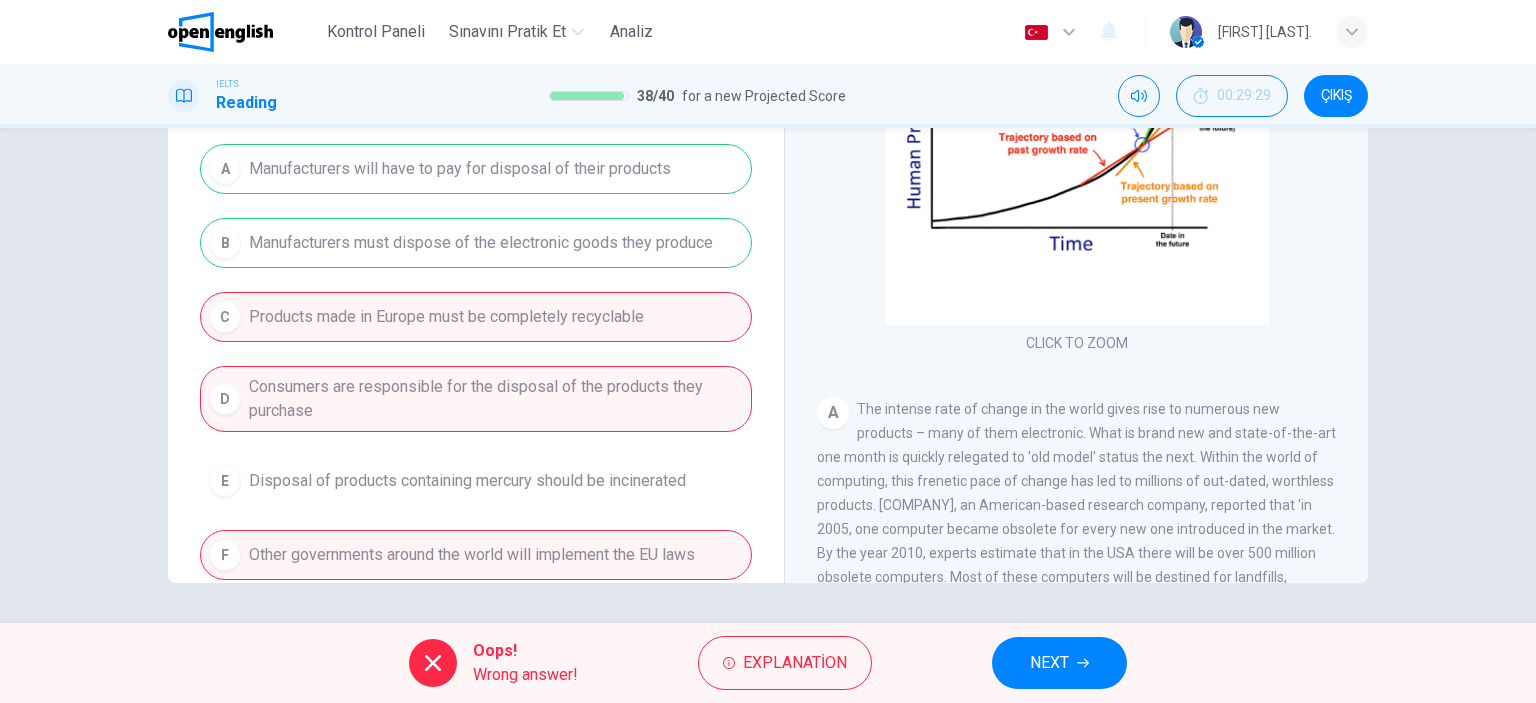 click on "NEXT" at bounding box center (1049, 663) 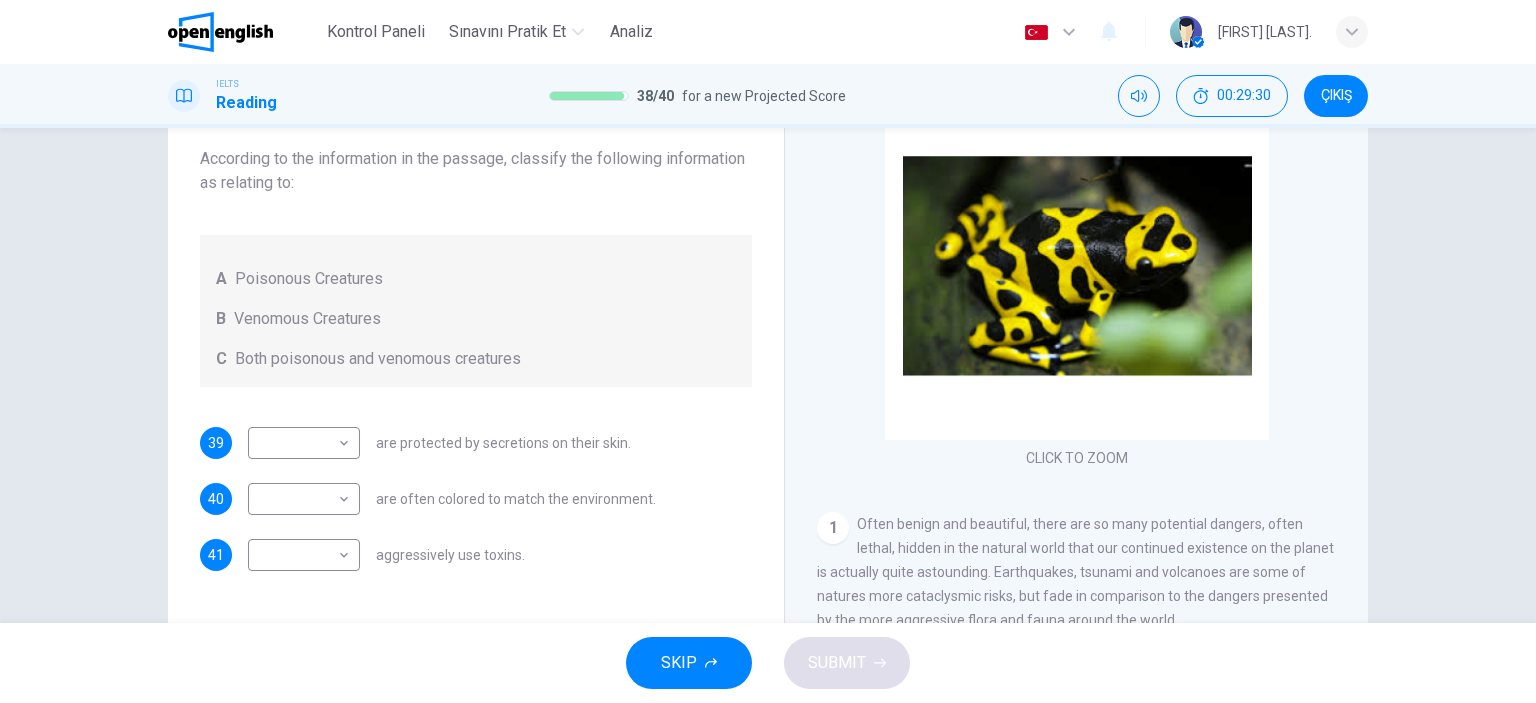 scroll, scrollTop: 200, scrollLeft: 0, axis: vertical 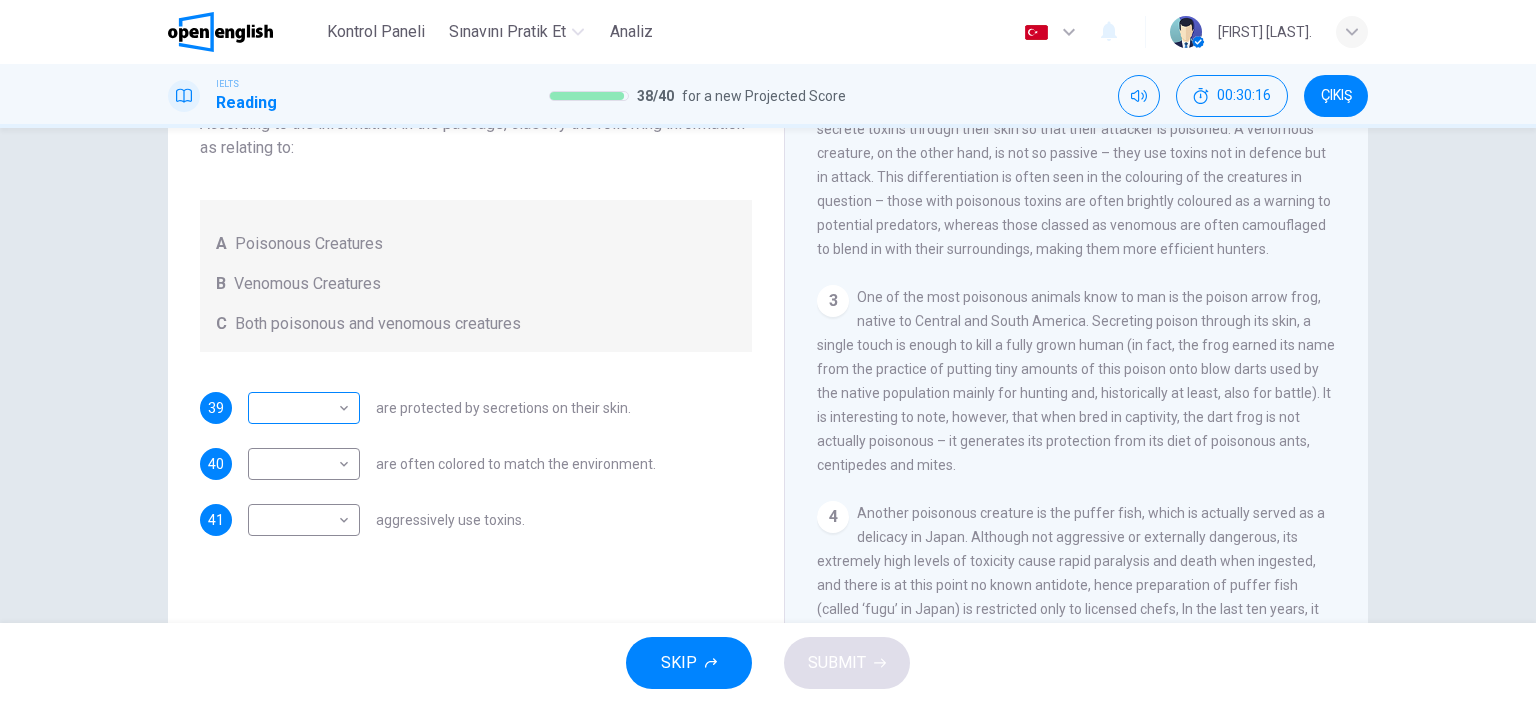 click on "Bu site,  Gizlilik Politikamızda  açıklandığı gibi çerezler kullanmaktadır. Çerez kullanımını kabul ediyorsanız, Lütfen Kabul Et düğmesine tıklayın ve sitemizde gezinmeye devam edin.   Gizlilik Politikası Kabul Et This site uses cookies, as explained in our  Privacy Policy . If you agree to the use of cookies, please click the Accept button and continue to browse our site.   Privacy Policy Accept Kontrol Paneli Sınavını Pratik Et Analiz Türkçe ** ​ Seray A. IELTS Reading 38 / 40 for a new Projected Score 00:30:16 ÇIKIŞ Questions 39 - 41 Write the correct letter,  A ,  B  or  C  in the boxes below.
According to the information in the passage, classify the following information
as relating to: A Poisonous Creatures B Venomous Creatures C Both poisonous and venomous creatures 39 ​ ​ are protected by secretions on their skin. 40 ​ ​ are often colored to match the environment. 41 ​ ​ aggressively use toxins. Poisonous Animals CLICK TO ZOOM Click to Zoom 1 2 3 4 5 6 SKIP" at bounding box center [768, 351] 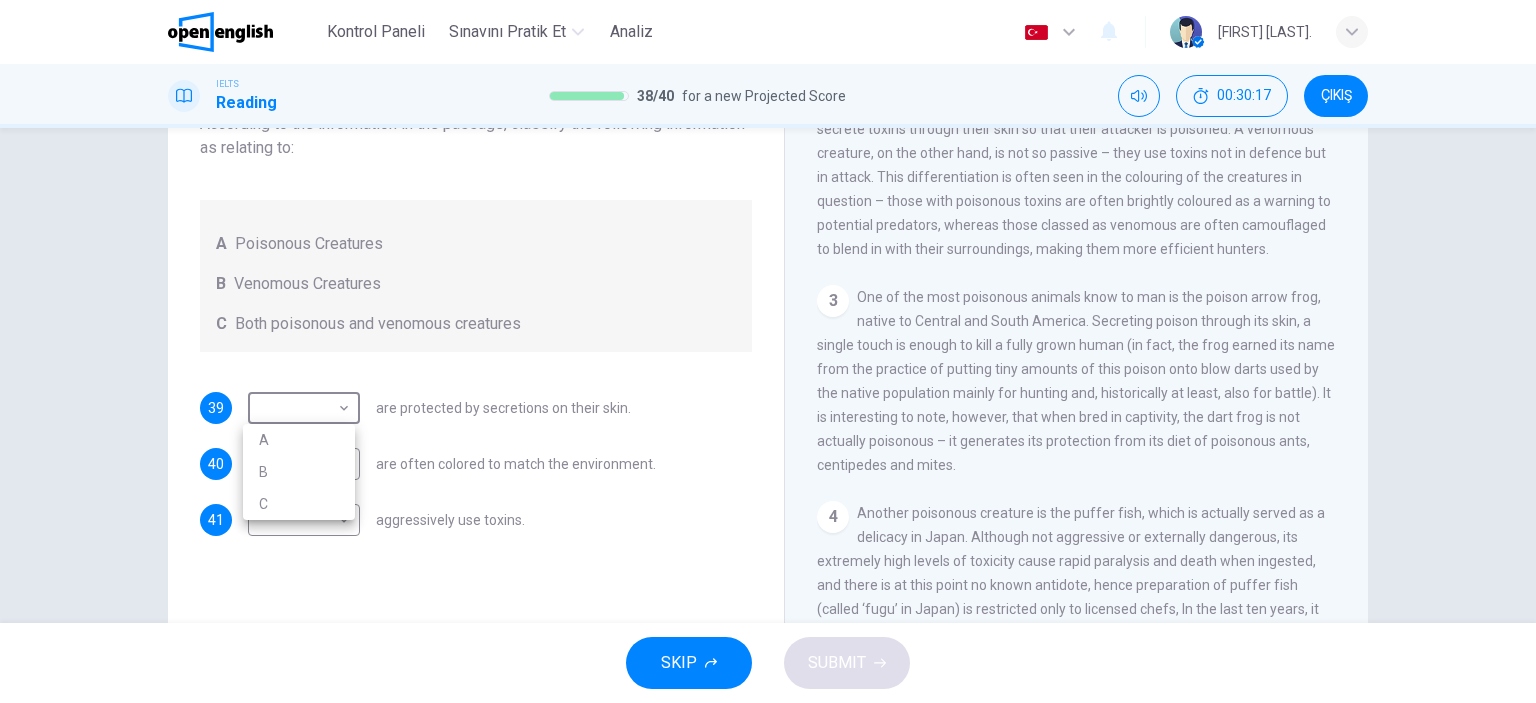 click on "A" at bounding box center (299, 440) 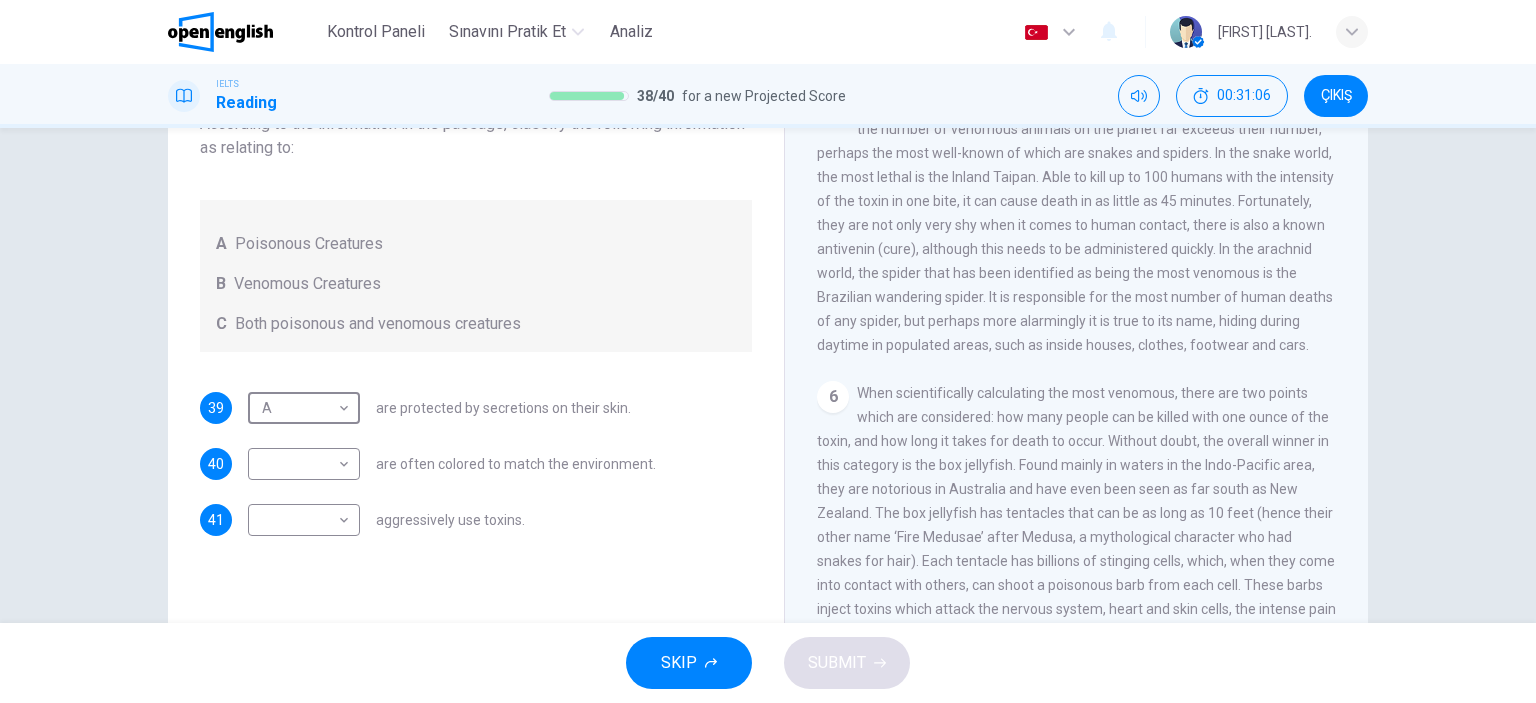scroll, scrollTop: 1296, scrollLeft: 0, axis: vertical 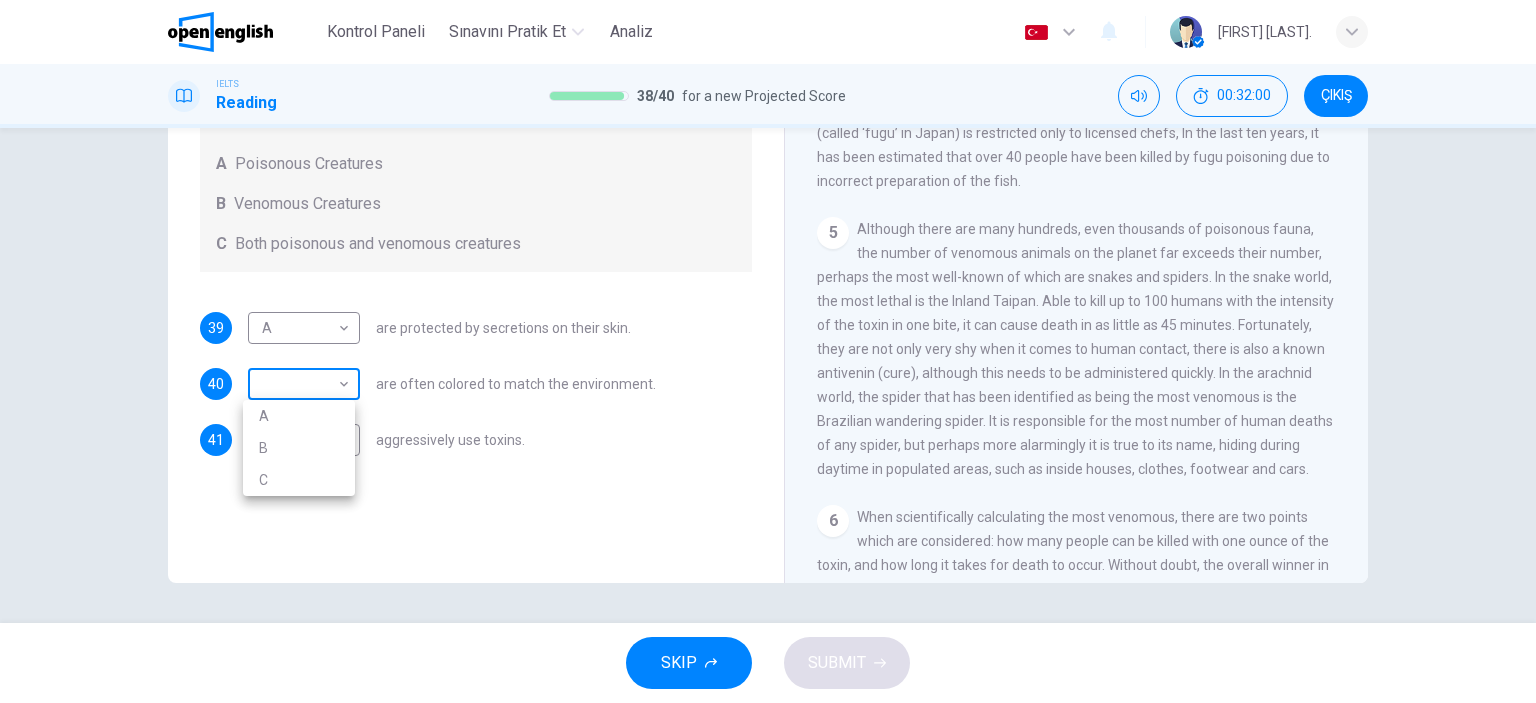 click on "Bu site,  Gizlilik Politikamızda  açıklandığı gibi çerezler kullanmaktadır. Çerez kullanımını kabul ediyorsanız, Lütfen Kabul Et düğmesine tıklayın ve sitemizde gezinmeye devam edin.   Gizlilik Politikası Kabul Et This site uses cookies, as explained in our  Privacy Policy . If you agree to the use of cookies, please click the Accept button and continue to browse our site.   Privacy Policy Accept Kontrol Paneli Sınavını Pratik Et Analiz Türkçe ** ​ Seray A. IELTS Reading 38 / 40 for a new Projected Score 00:32:00 ÇIKIŞ Questions 39 - 41 Write the correct letter,  A ,  B  or  C  in the boxes below.
According to the information in the passage, classify the following information
as relating to: A Poisonous Creatures B Venomous Creatures C Both poisonous and venomous creatures 39 A * ​ are protected by secretions on their skin. 40 ​ ​ are often colored to match the environment. 41 ​ ​ aggressively use toxins. Poisonous Animals CLICK TO ZOOM Click to Zoom 1 2 3 4 5 6 SKIP A B" at bounding box center (768, 351) 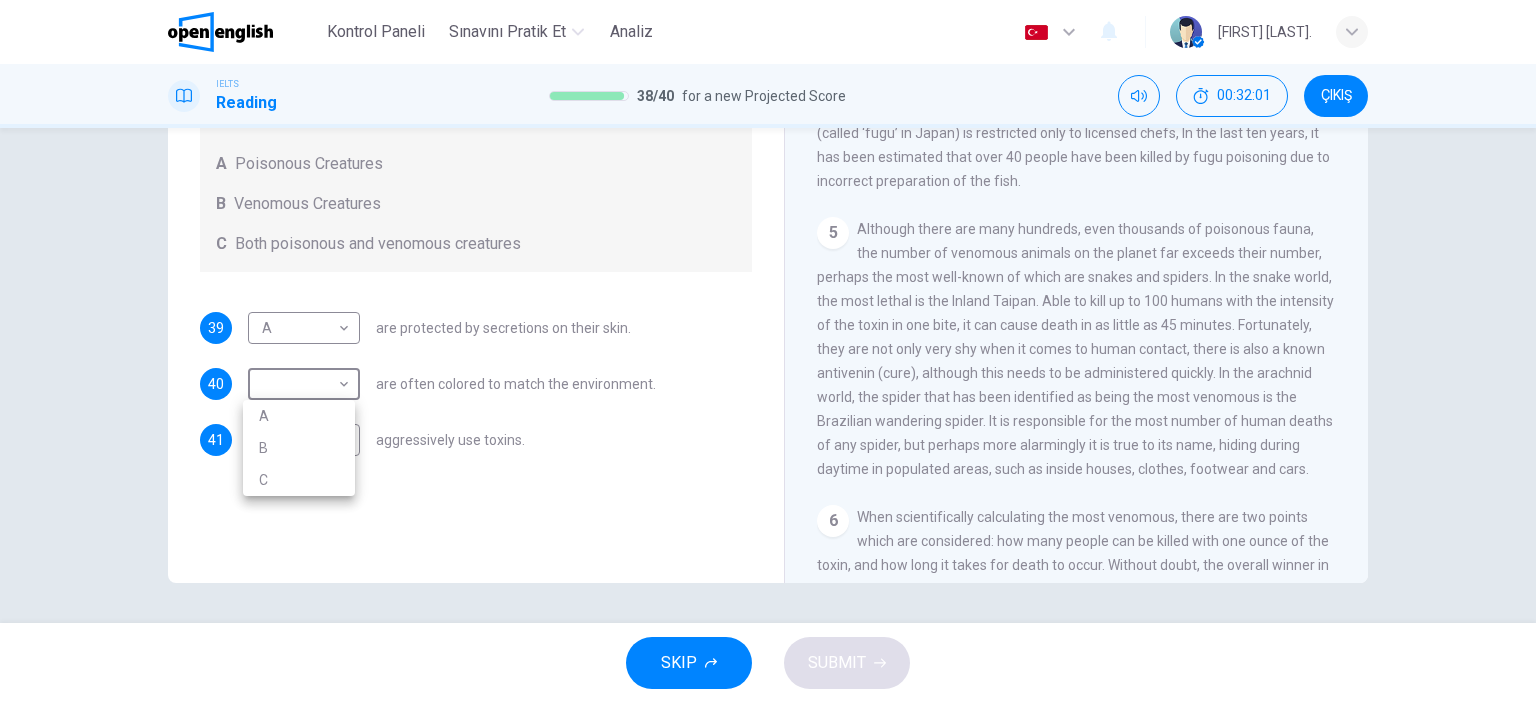 click on "B" at bounding box center (299, 448) 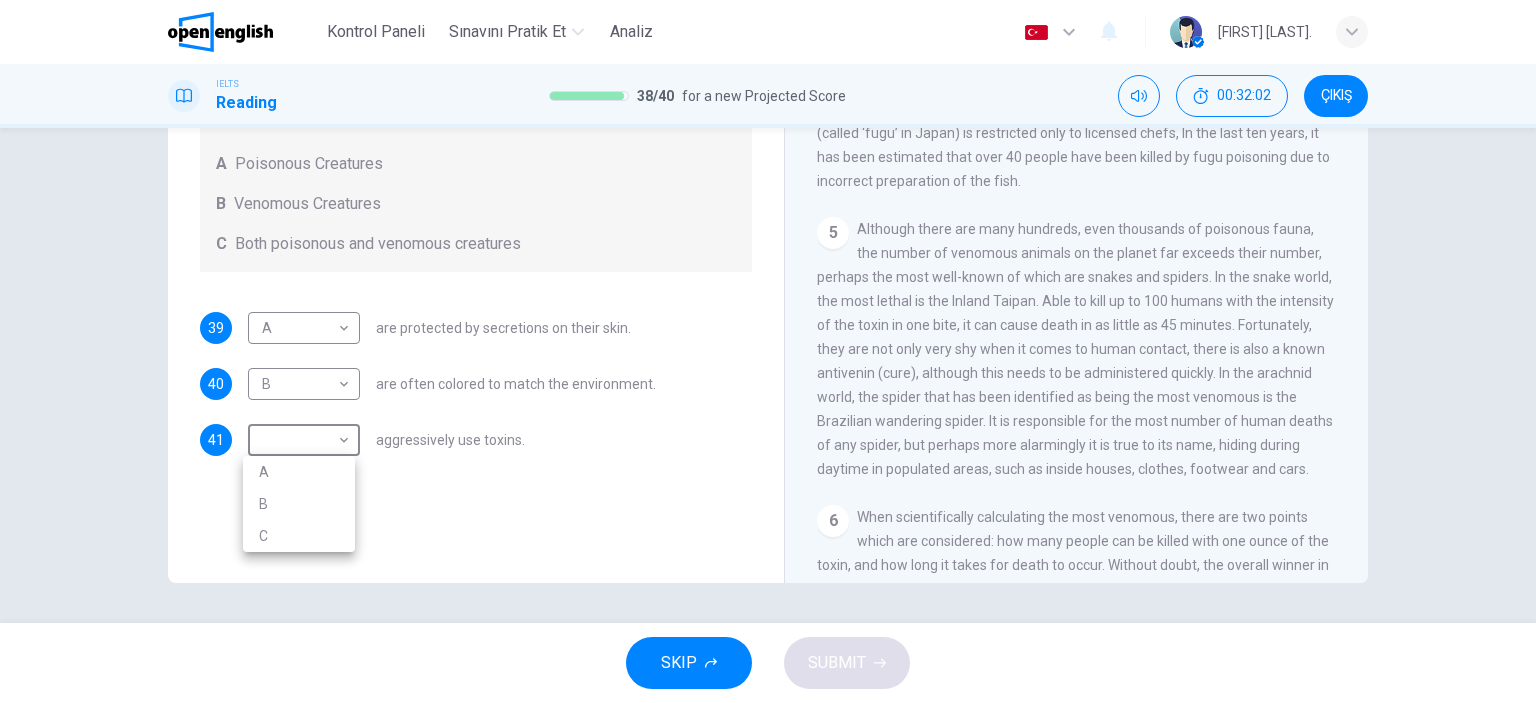 click on "Bu site,  Gizlilik Politikamızda  açıklandığı gibi çerezler kullanmaktadır. Çerez kullanımını kabul ediyorsanız, Lütfen Kabul Et düğmesine tıklayın ve sitemizde gezinmeye devam edin.   Gizlilik Politikası Kabul Et This site uses cookies, as explained in our  Privacy Policy . If you agree to the use of cookies, please click the Accept button and continue to browse our site.   Privacy Policy Accept Kontrol Paneli Sınavını Pratik Et Analiz Türkçe ** ​ Seray A. IELTS Reading 38 / 40 for a new Projected Score 00:32:02 ÇIKIŞ Questions 39 - 41 Write the correct letter,  A ,  B  or  C  in the boxes below.
According to the information in the passage, classify the following information
as relating to: A Poisonous Creatures B Venomous Creatures C Both poisonous and venomous creatures 39 A * ​ are protected by secretions on their skin. 40 B * ​ are often colored to match the environment. 41 ​ ​ aggressively use toxins. Poisonous Animals CLICK TO ZOOM Click to Zoom 1 2 3 4 5 6 SKIP A B" at bounding box center [768, 351] 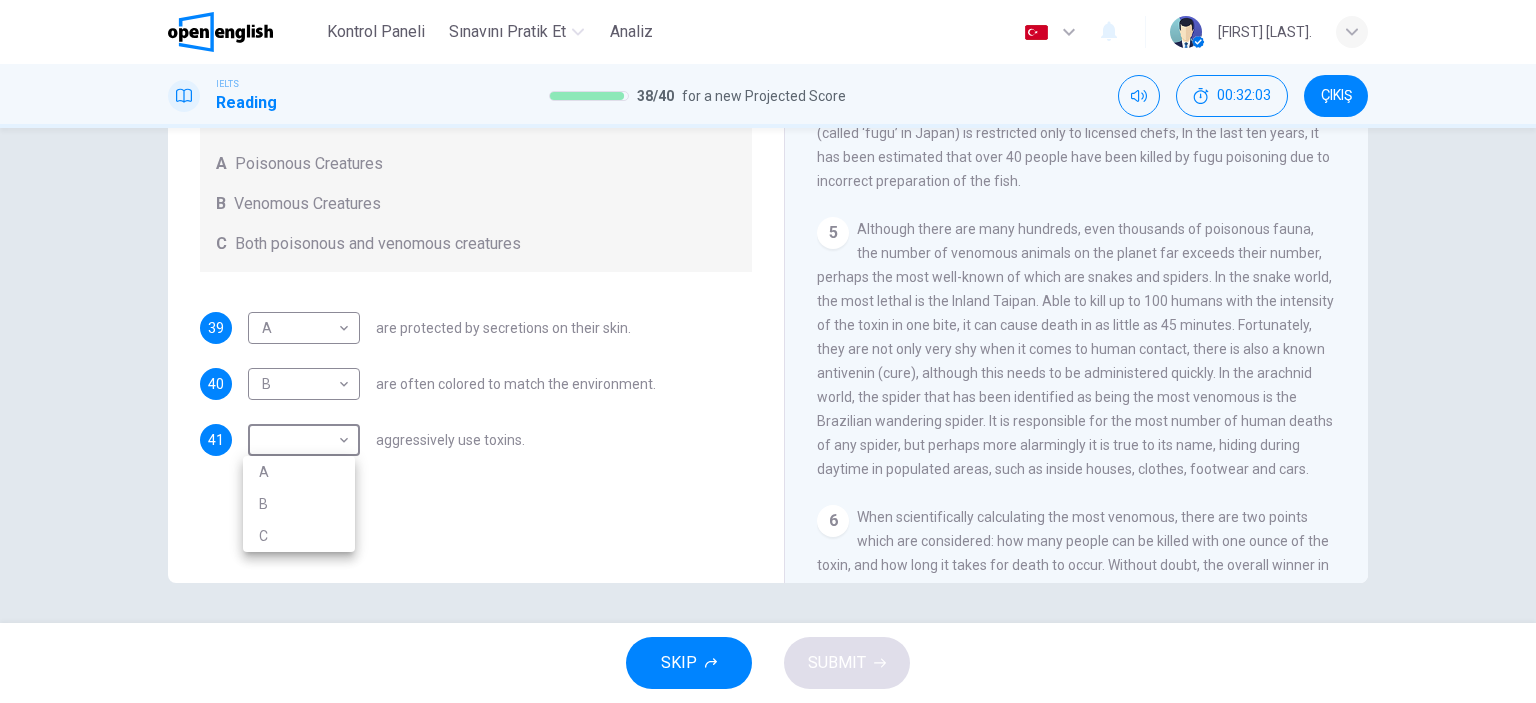 click on "C" at bounding box center (299, 536) 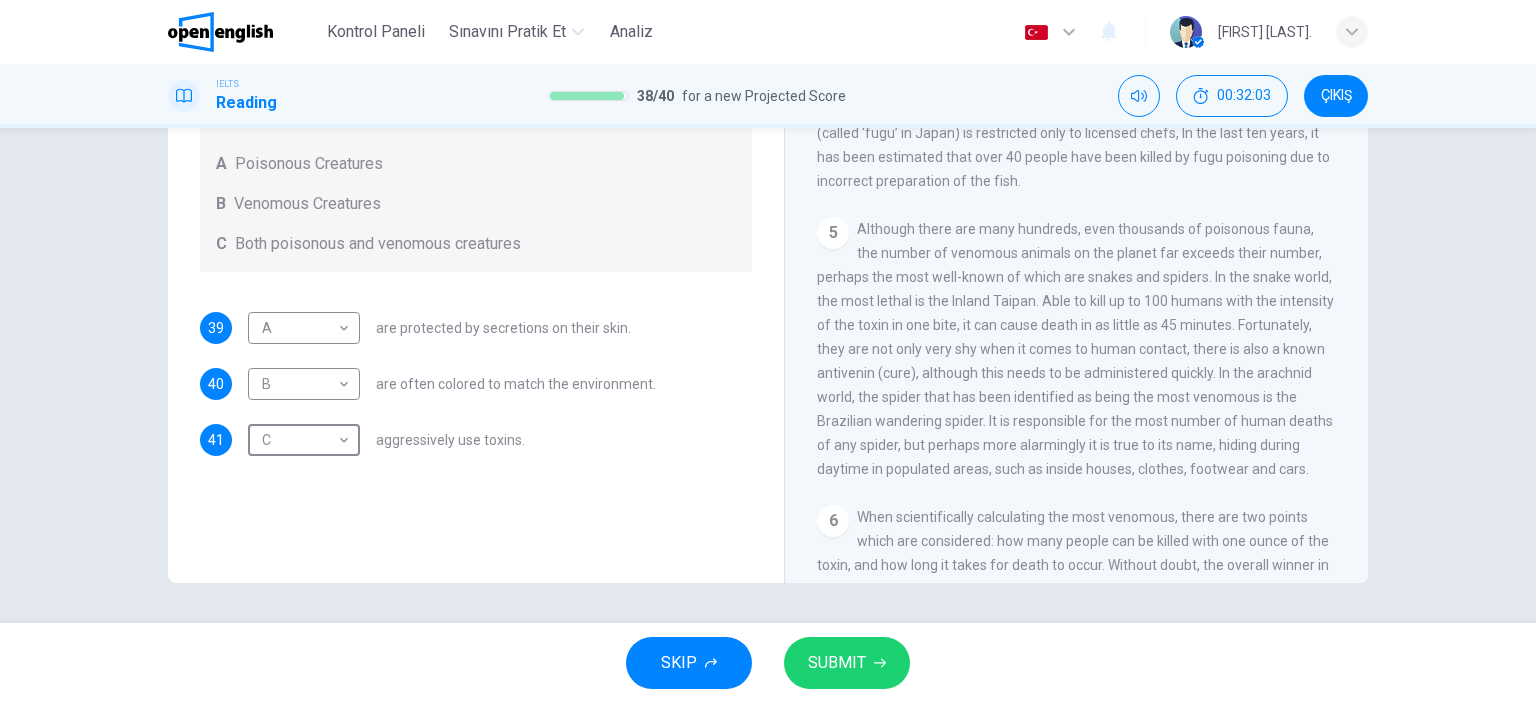 click on "SUBMIT" at bounding box center [847, 663] 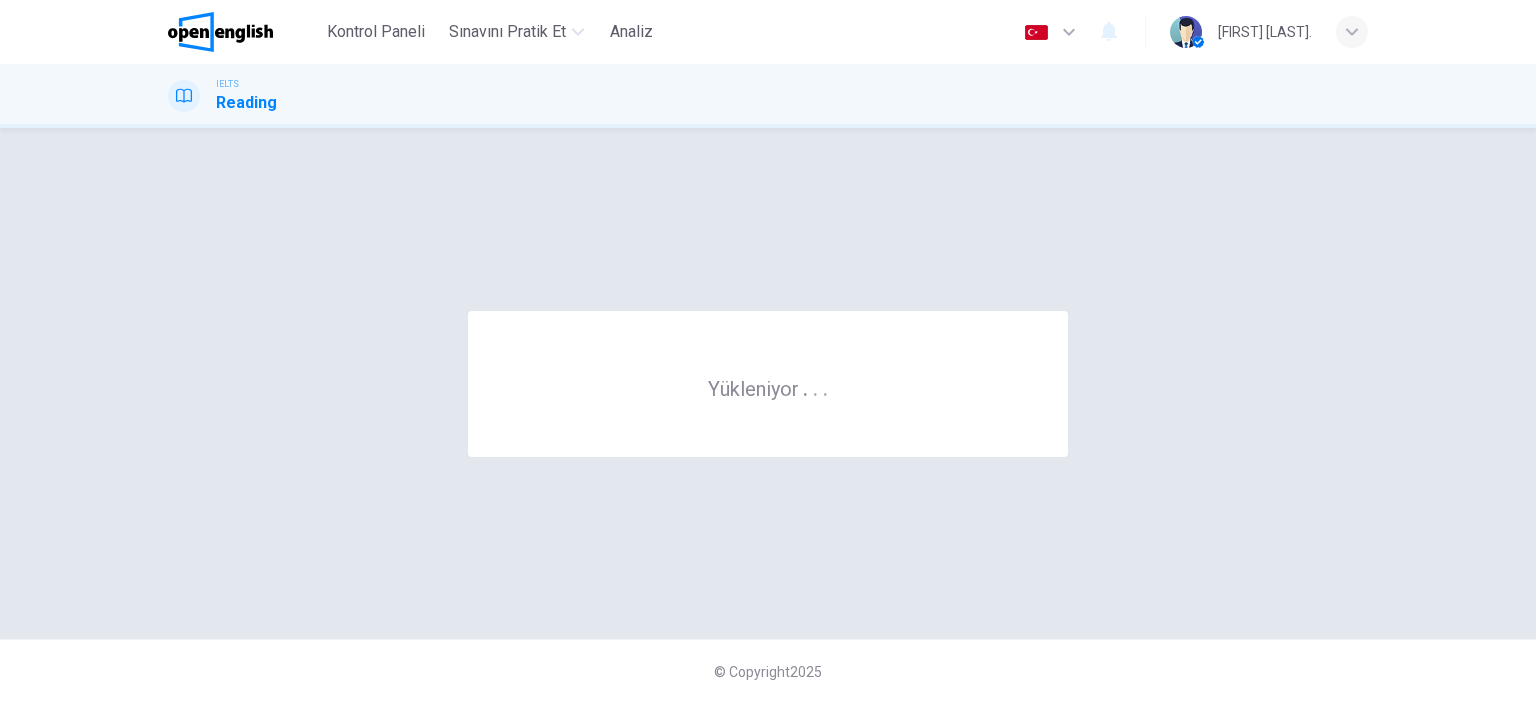 scroll, scrollTop: 0, scrollLeft: 0, axis: both 